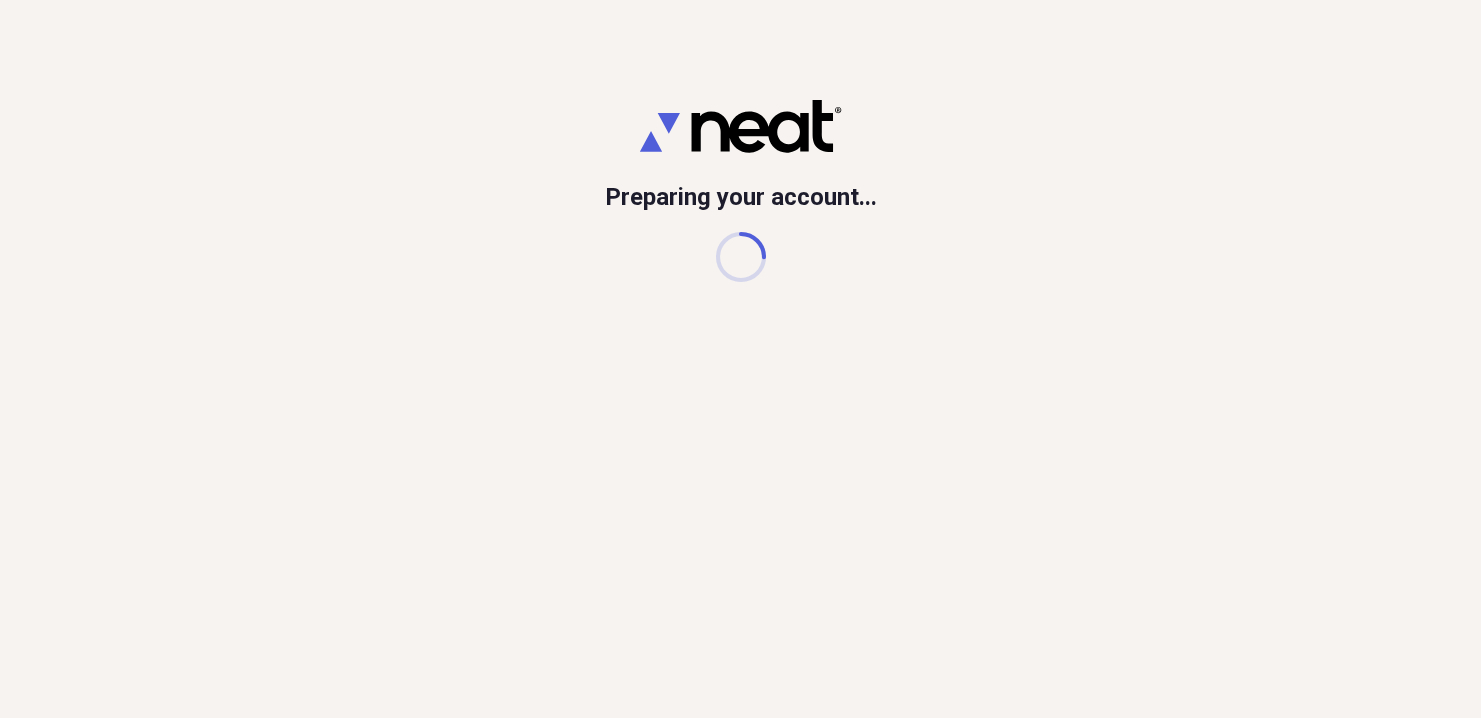 scroll, scrollTop: 0, scrollLeft: 0, axis: both 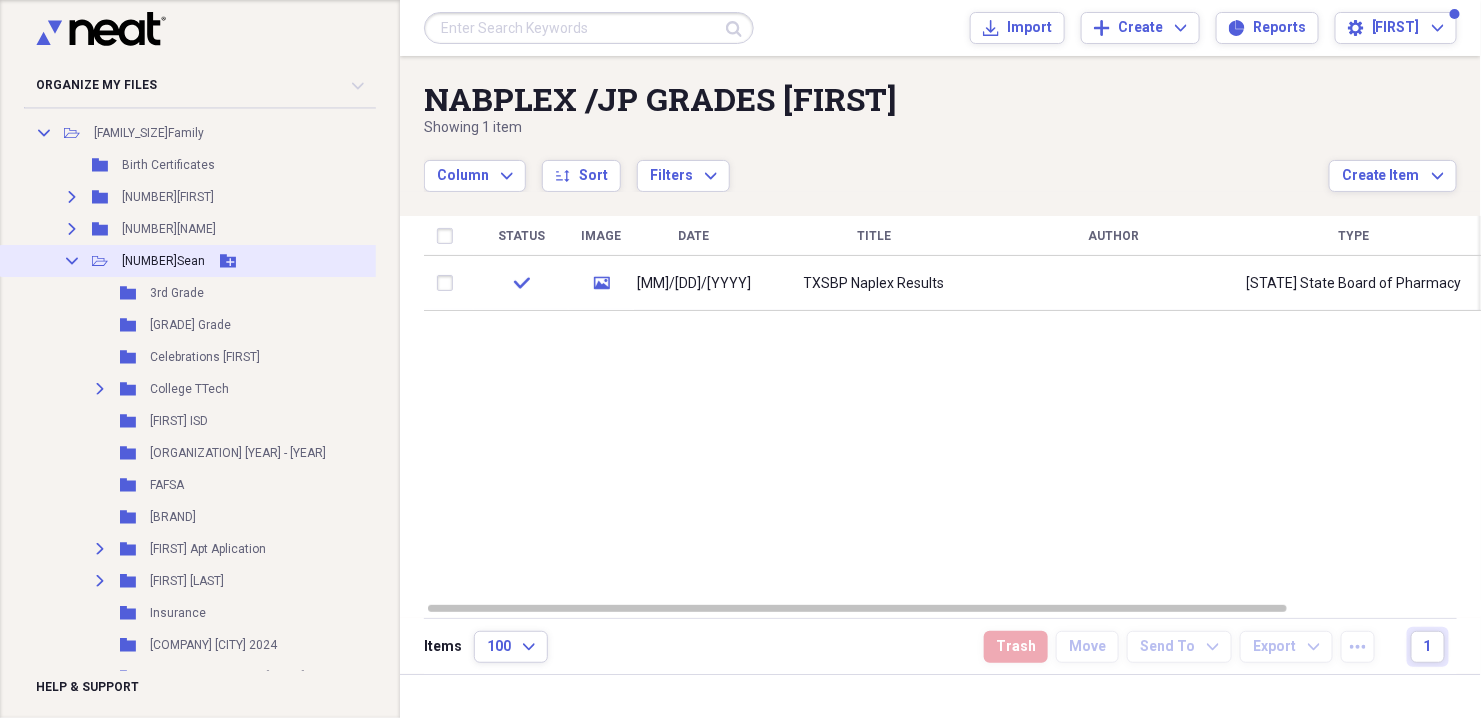 click 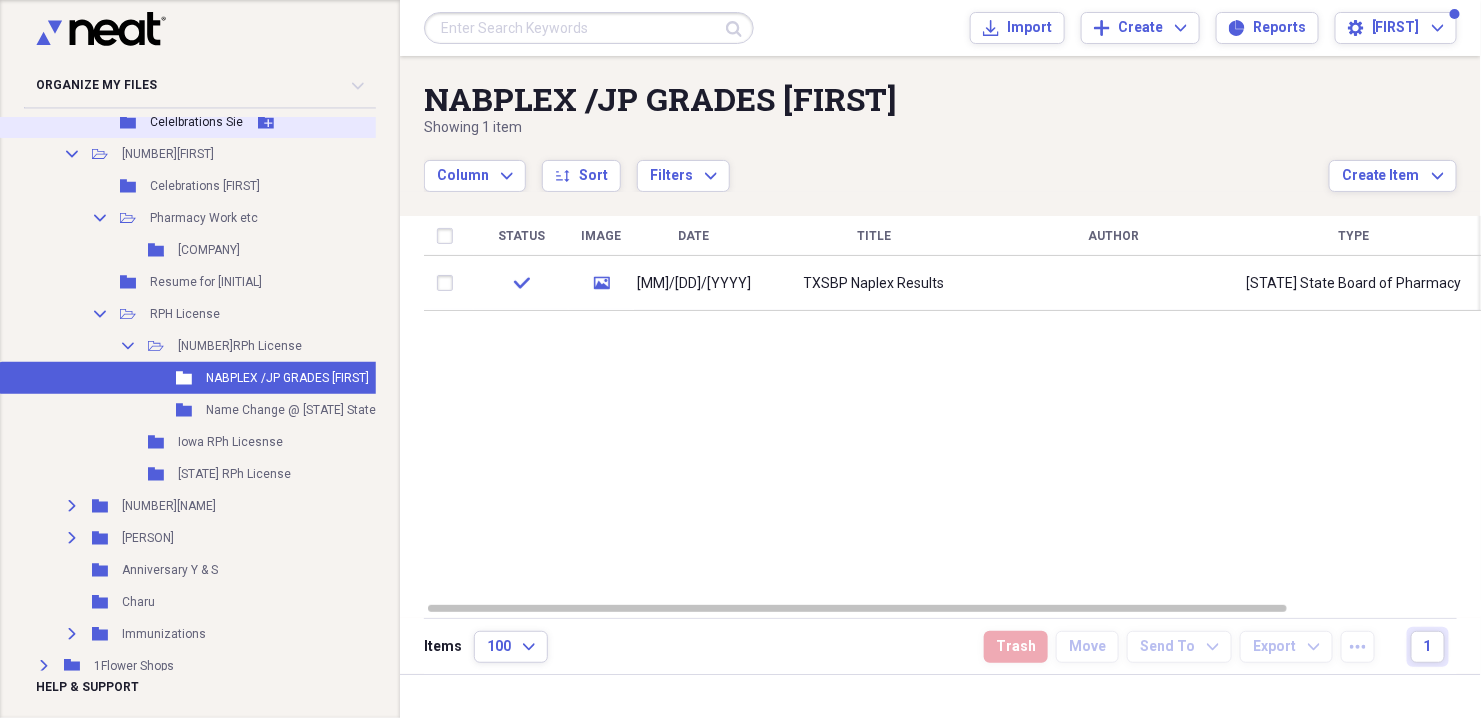 scroll, scrollTop: 560, scrollLeft: 0, axis: vertical 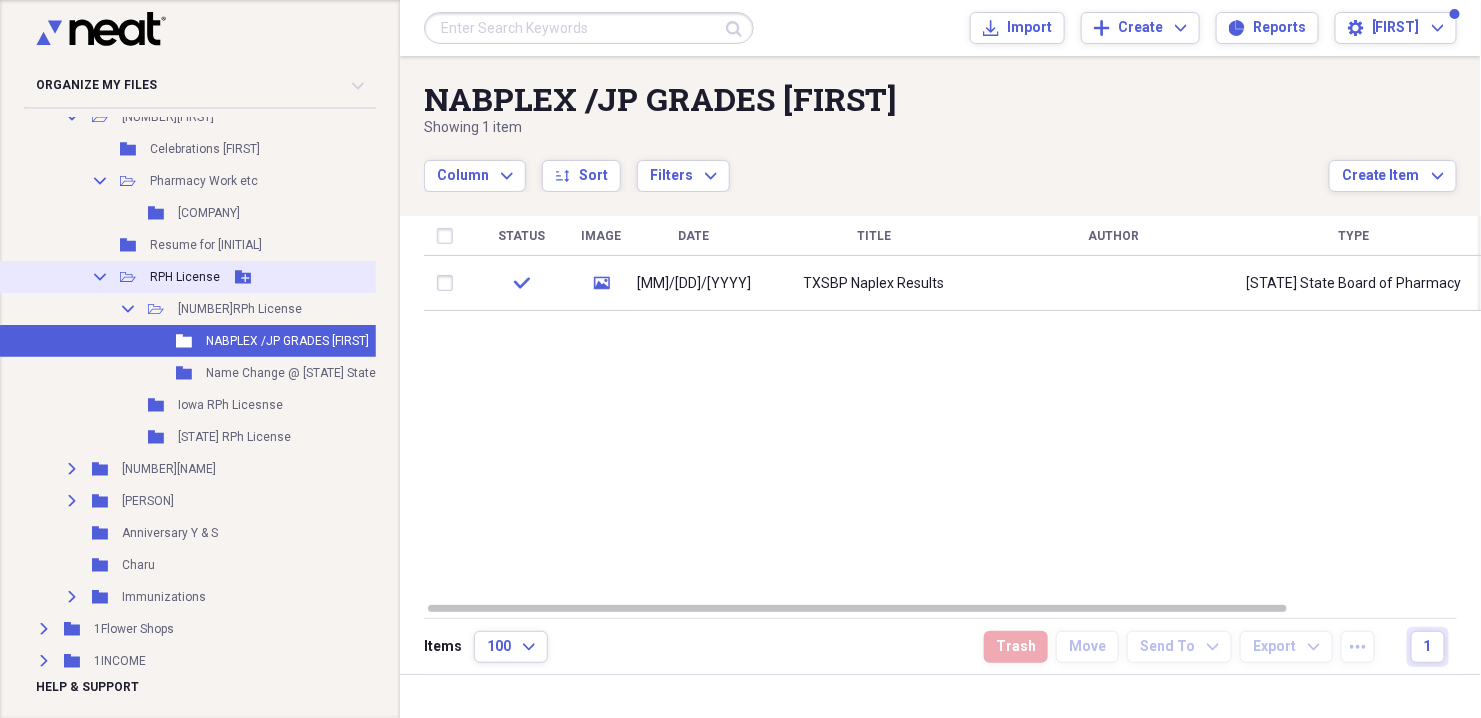 click on "Collapse" 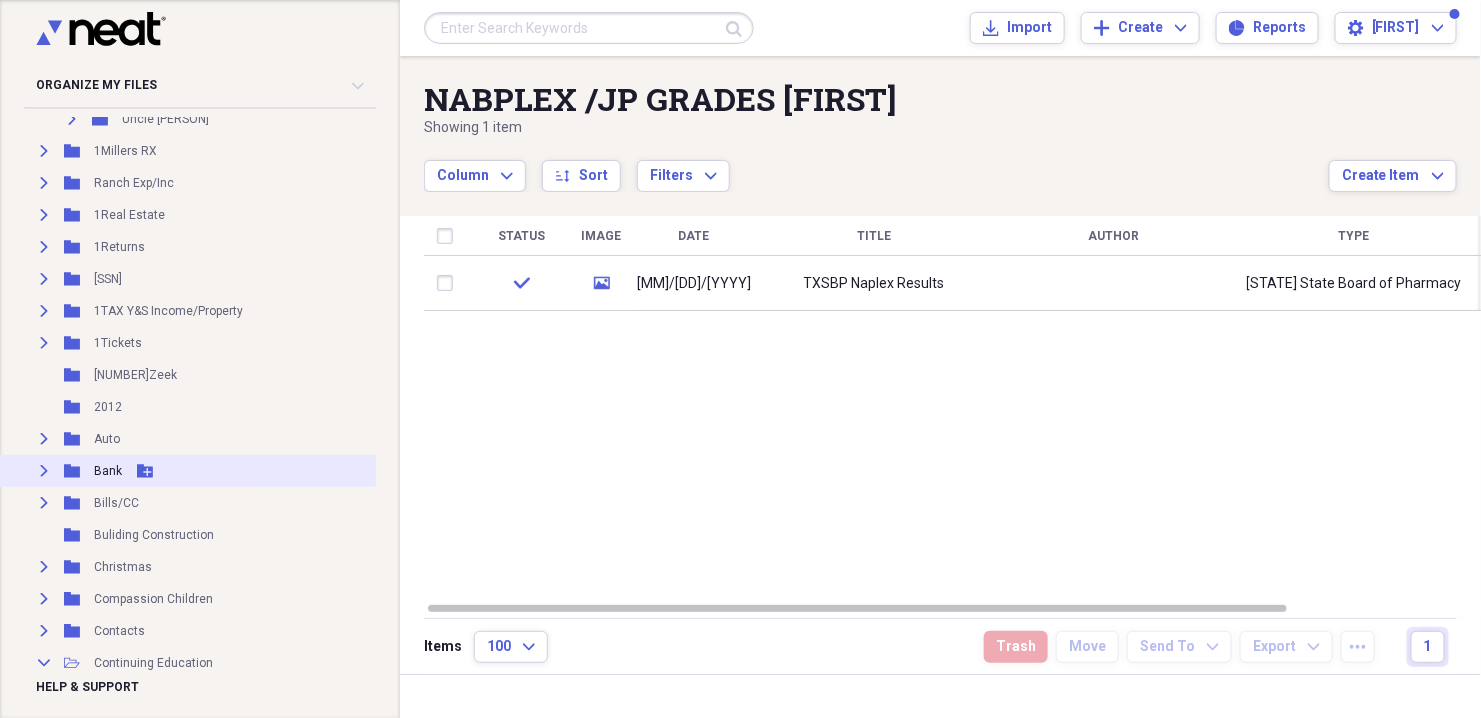 scroll, scrollTop: 1520, scrollLeft: 0, axis: vertical 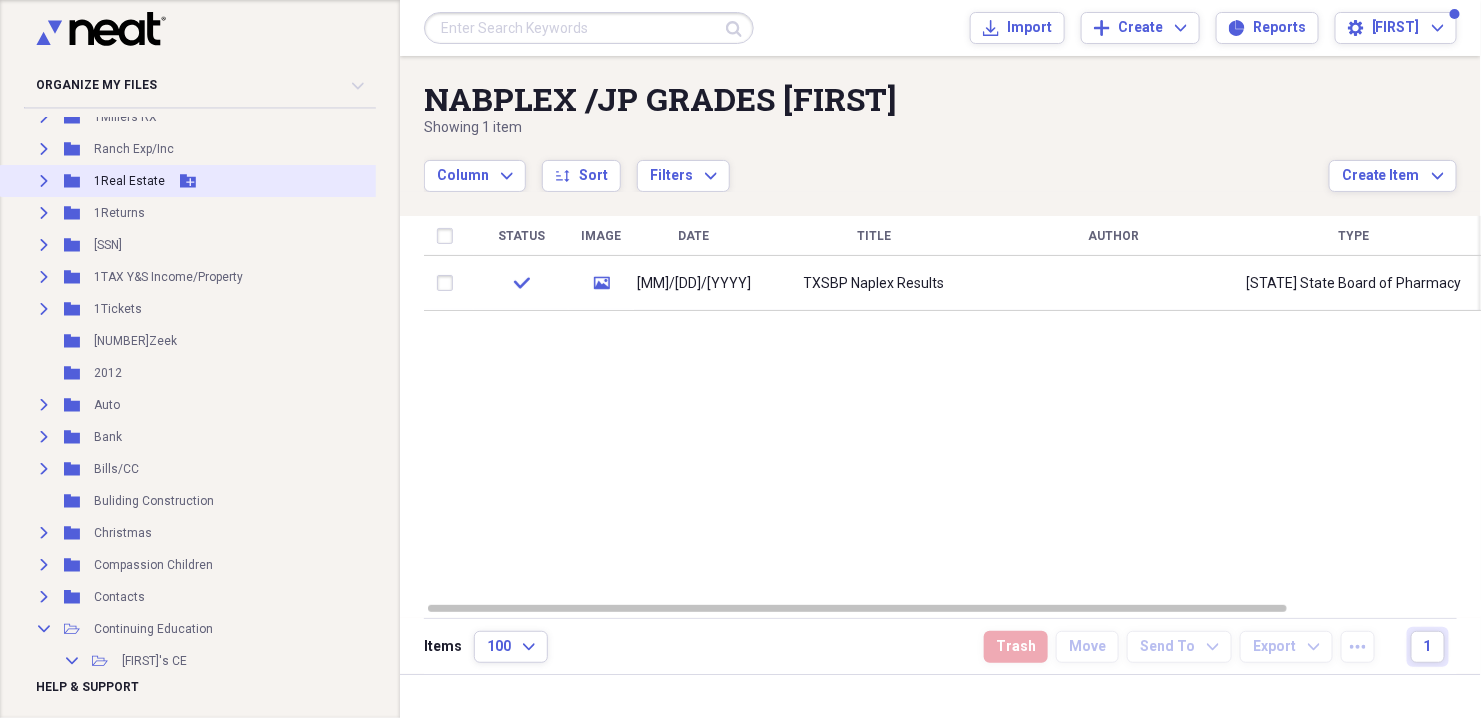 click on "Expand" at bounding box center (44, 181) 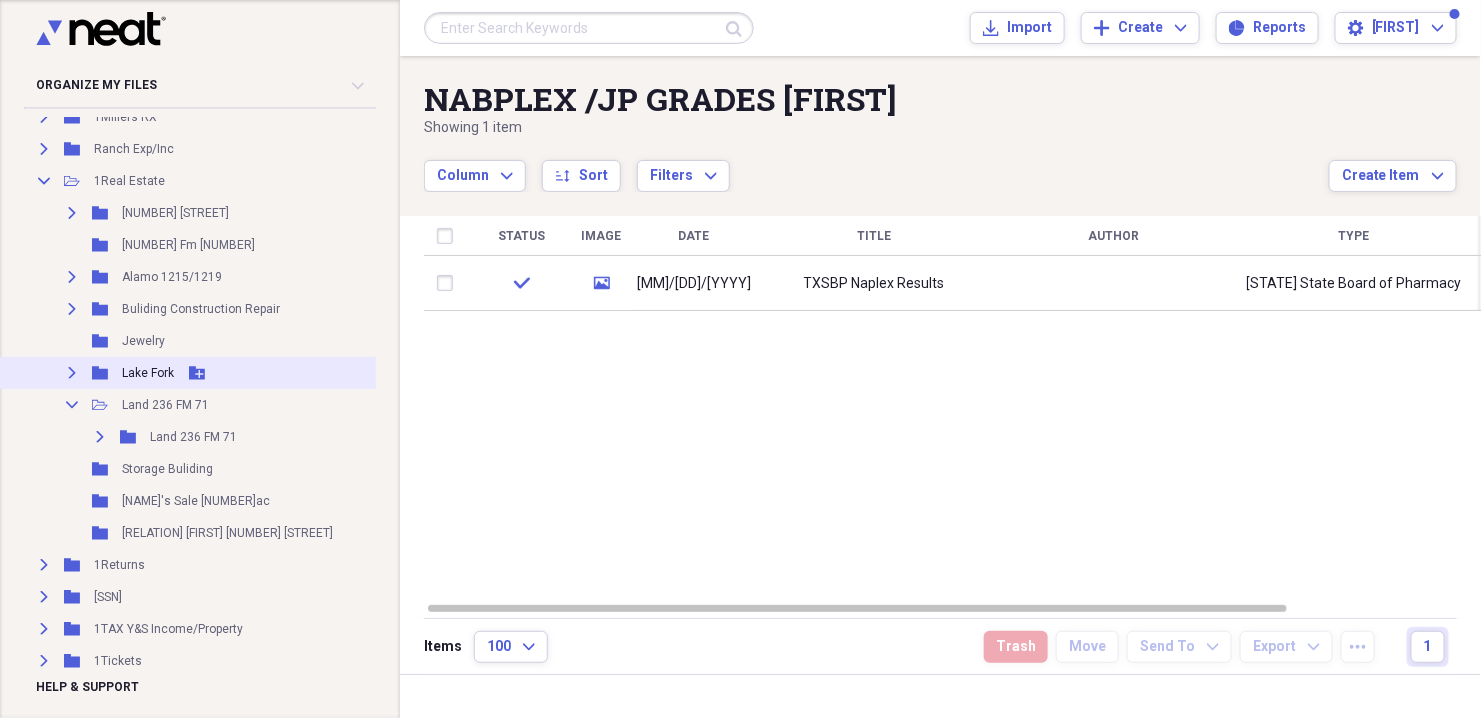 click on "Lake Fork" at bounding box center [148, 373] 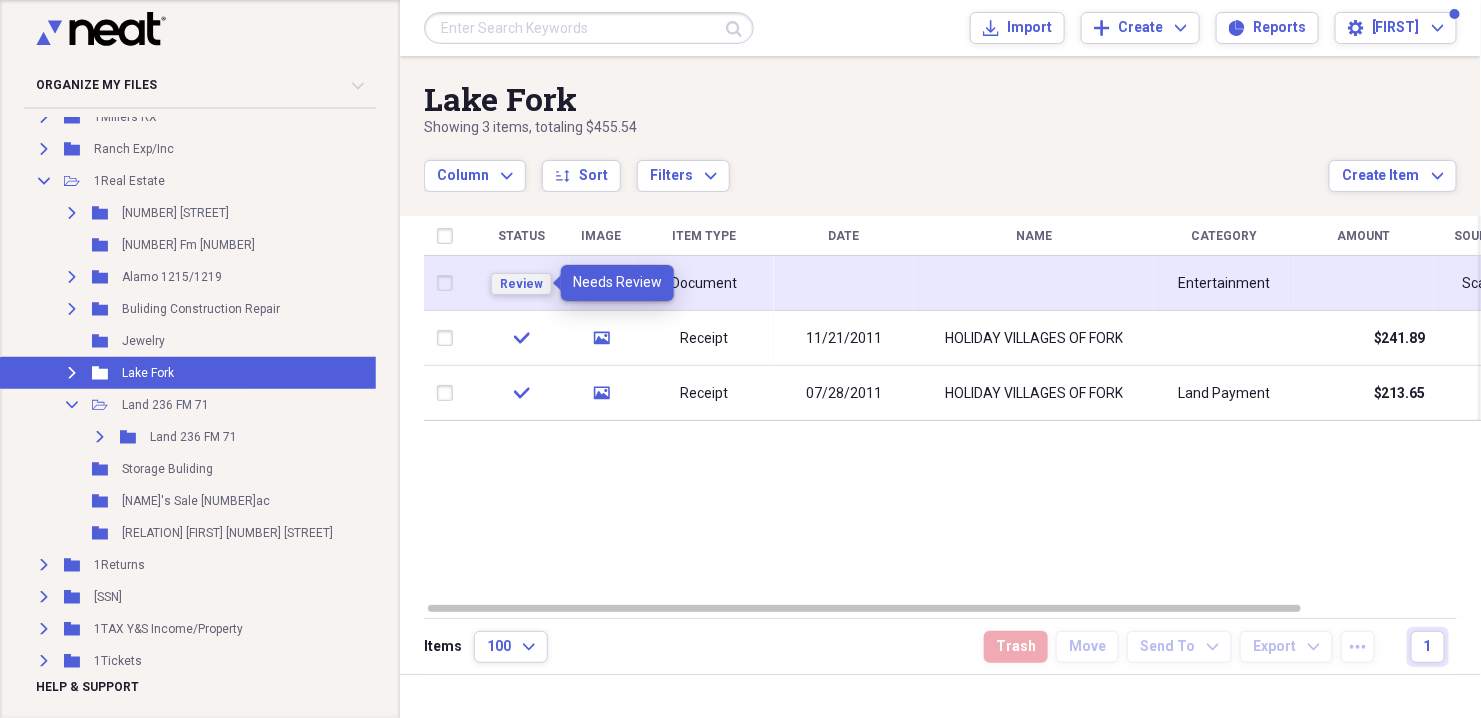 click on "Review" at bounding box center (521, 284) 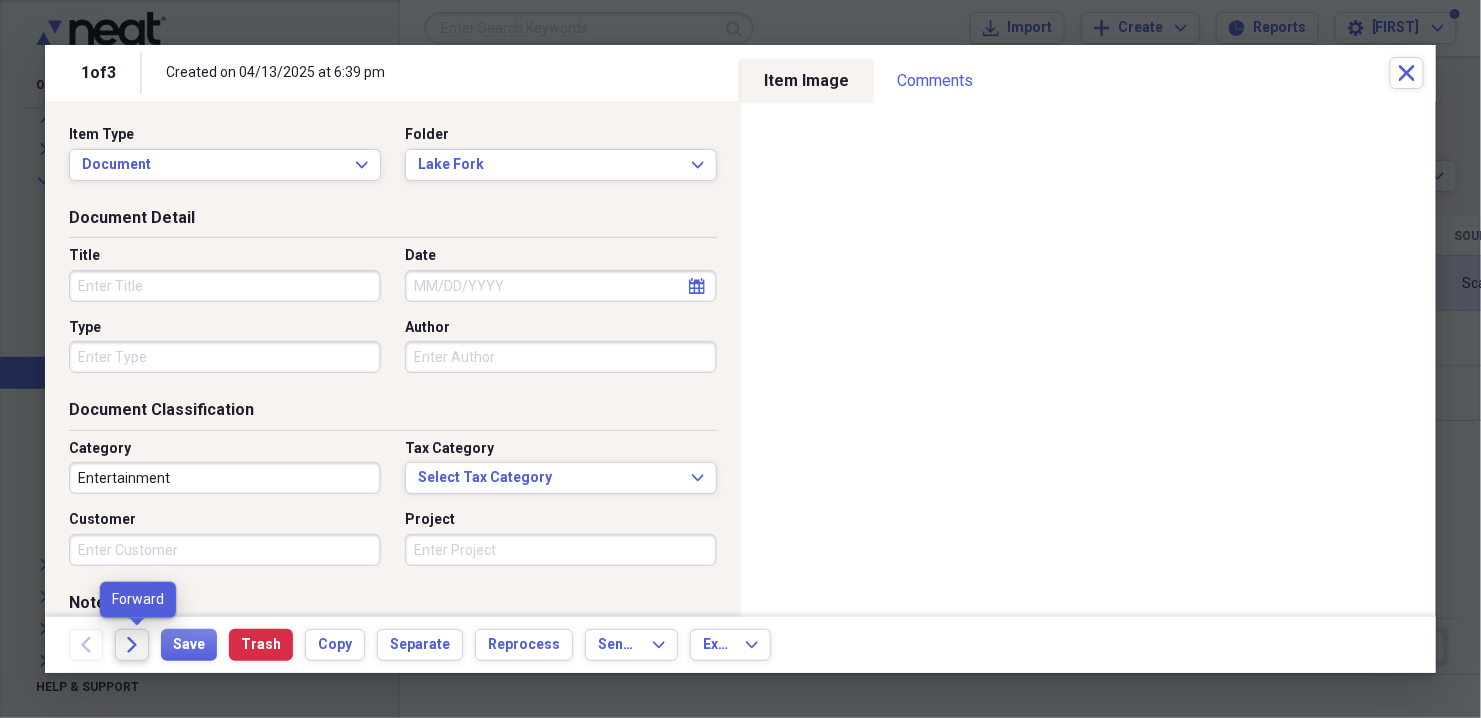 click on "Forward" 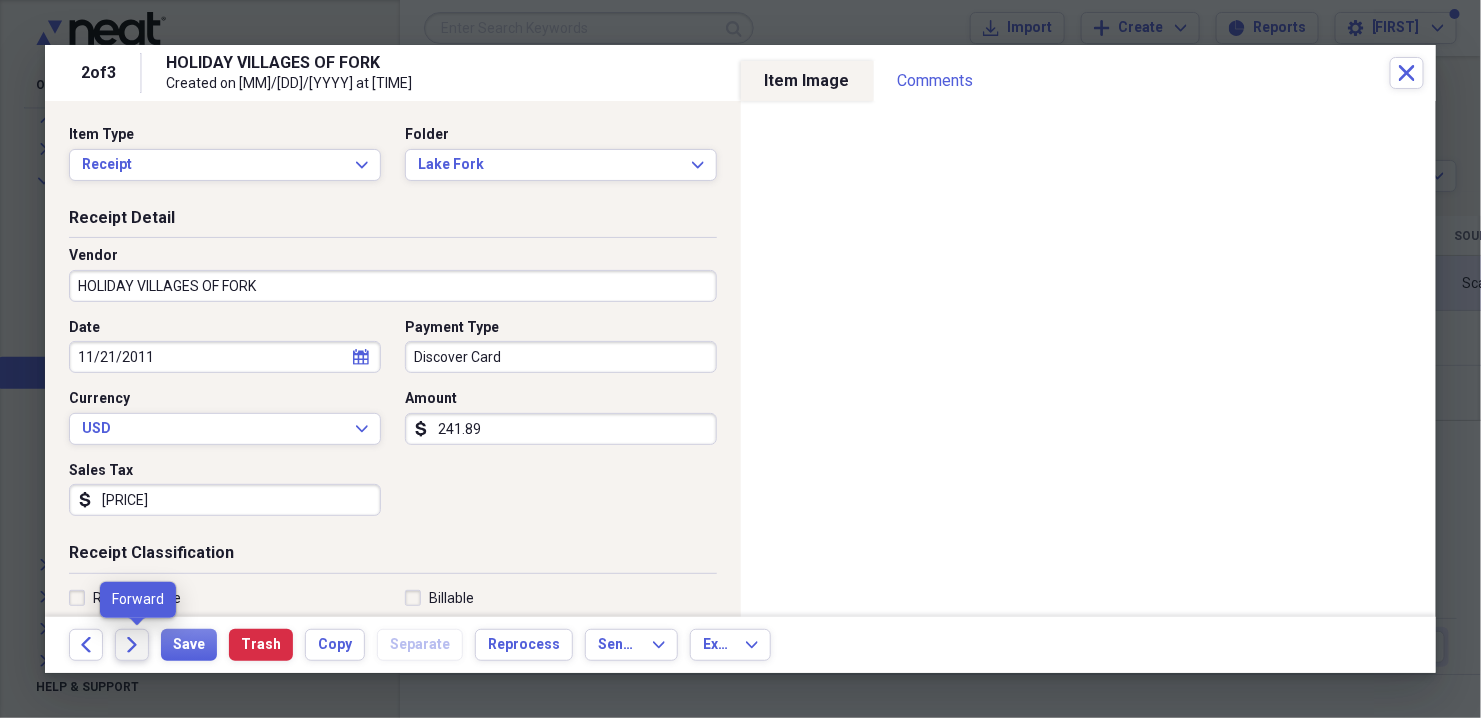 click on "Forward" 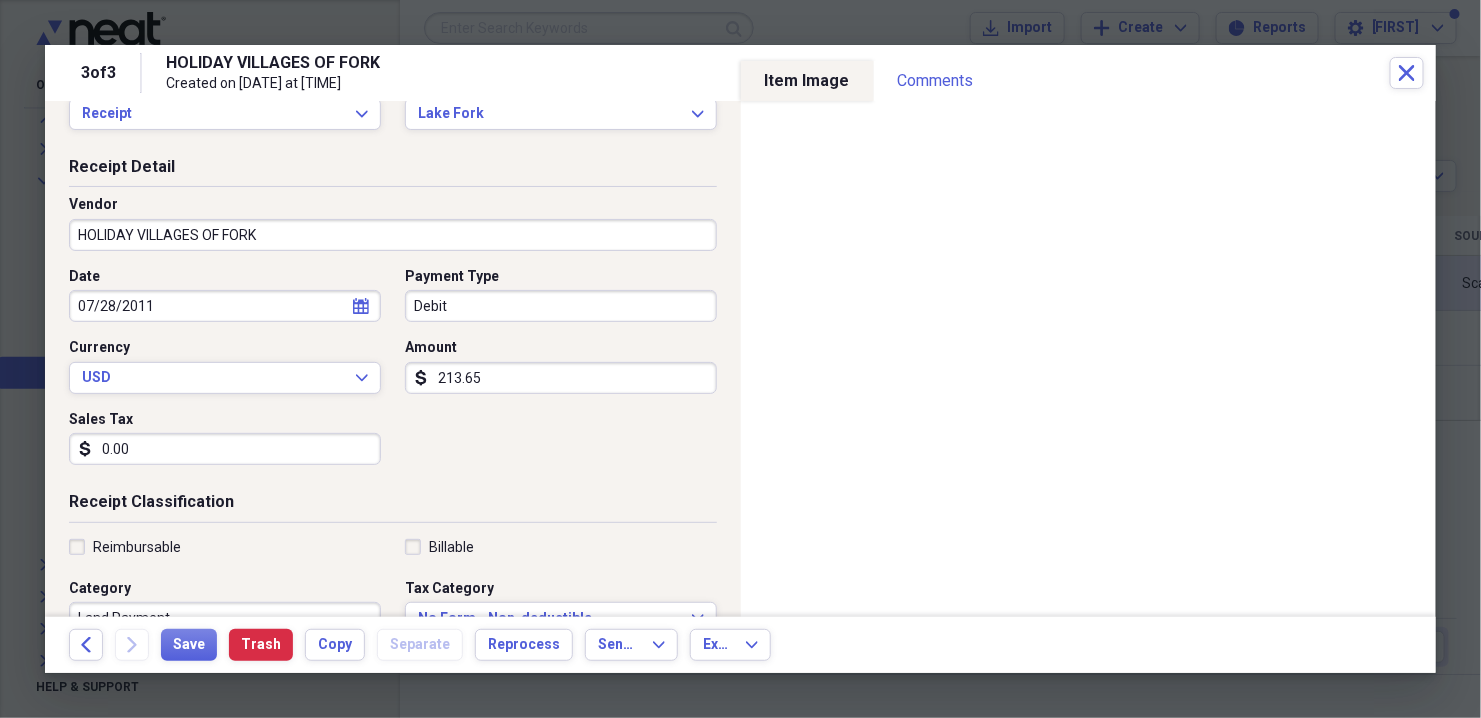 scroll, scrollTop: 80, scrollLeft: 0, axis: vertical 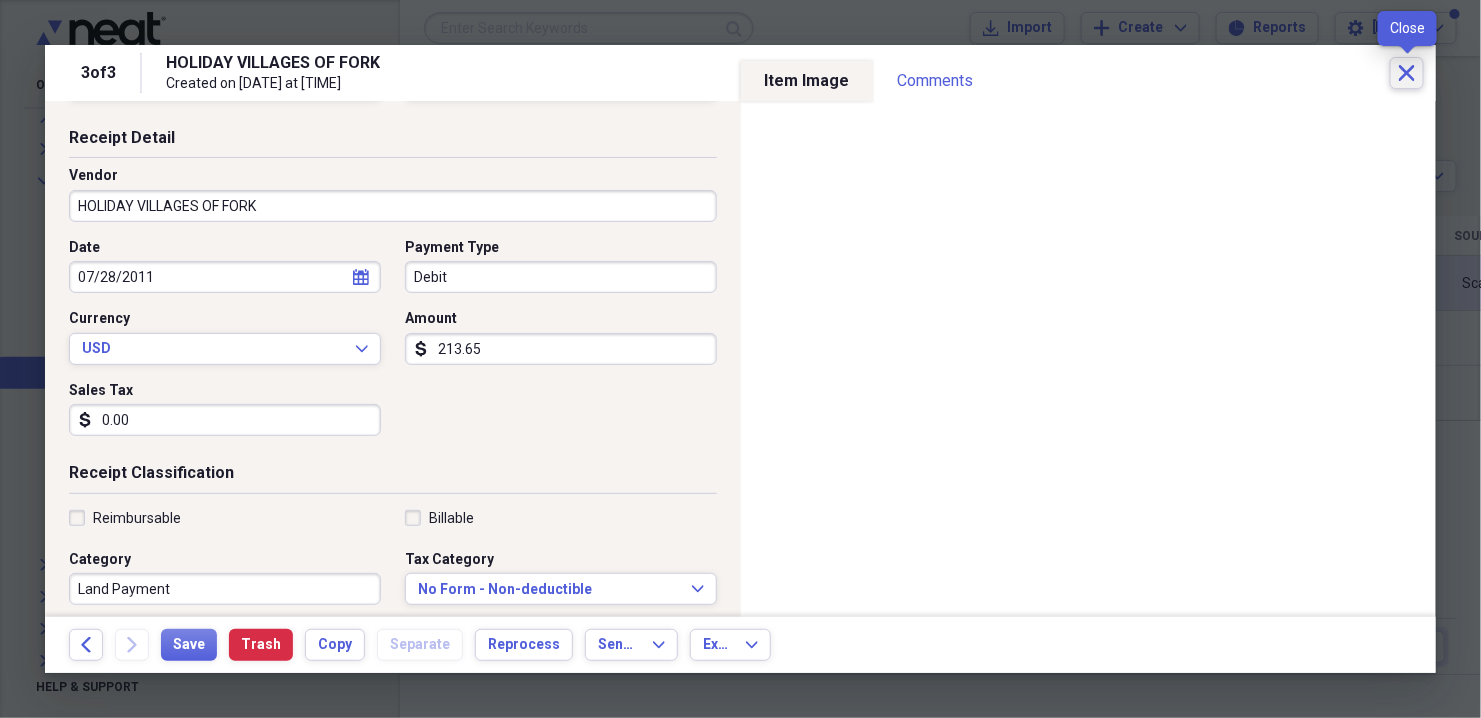 click on "Close" at bounding box center (1407, 73) 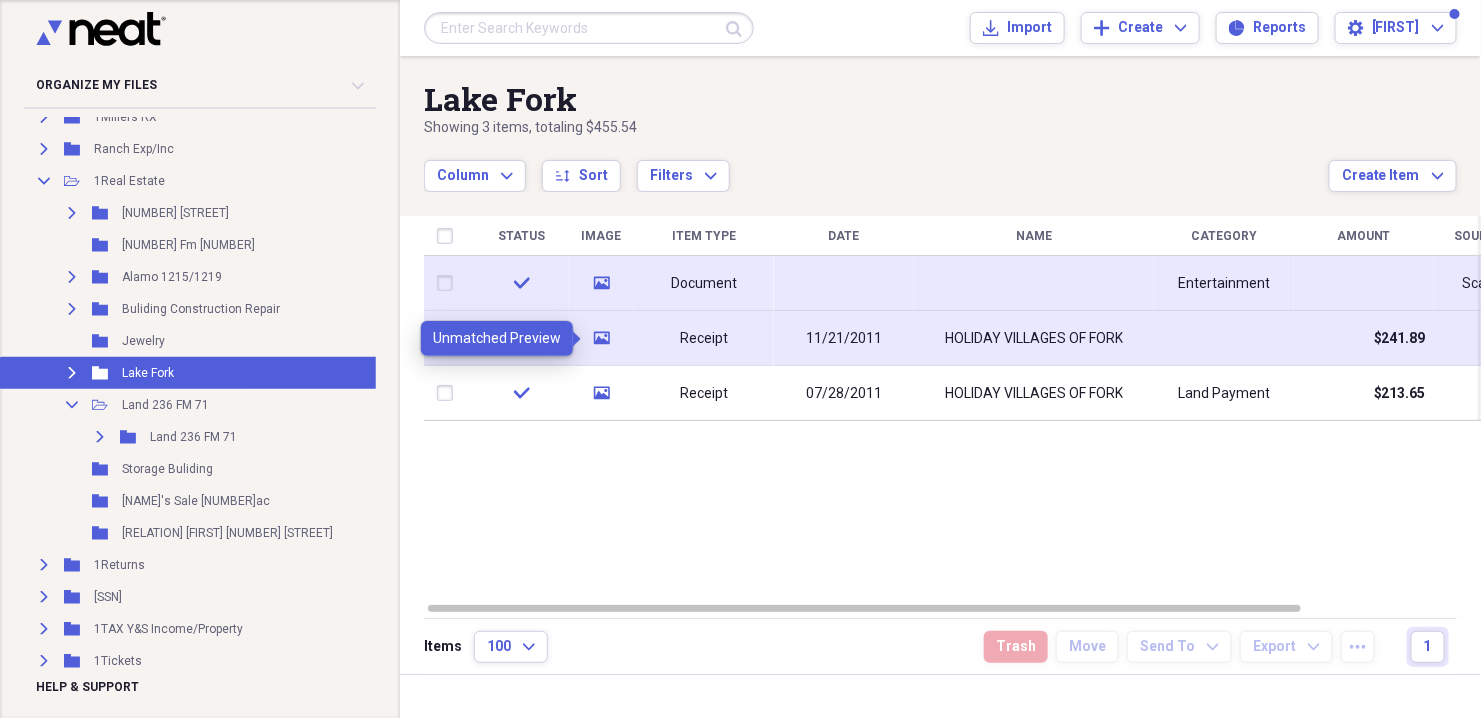 click 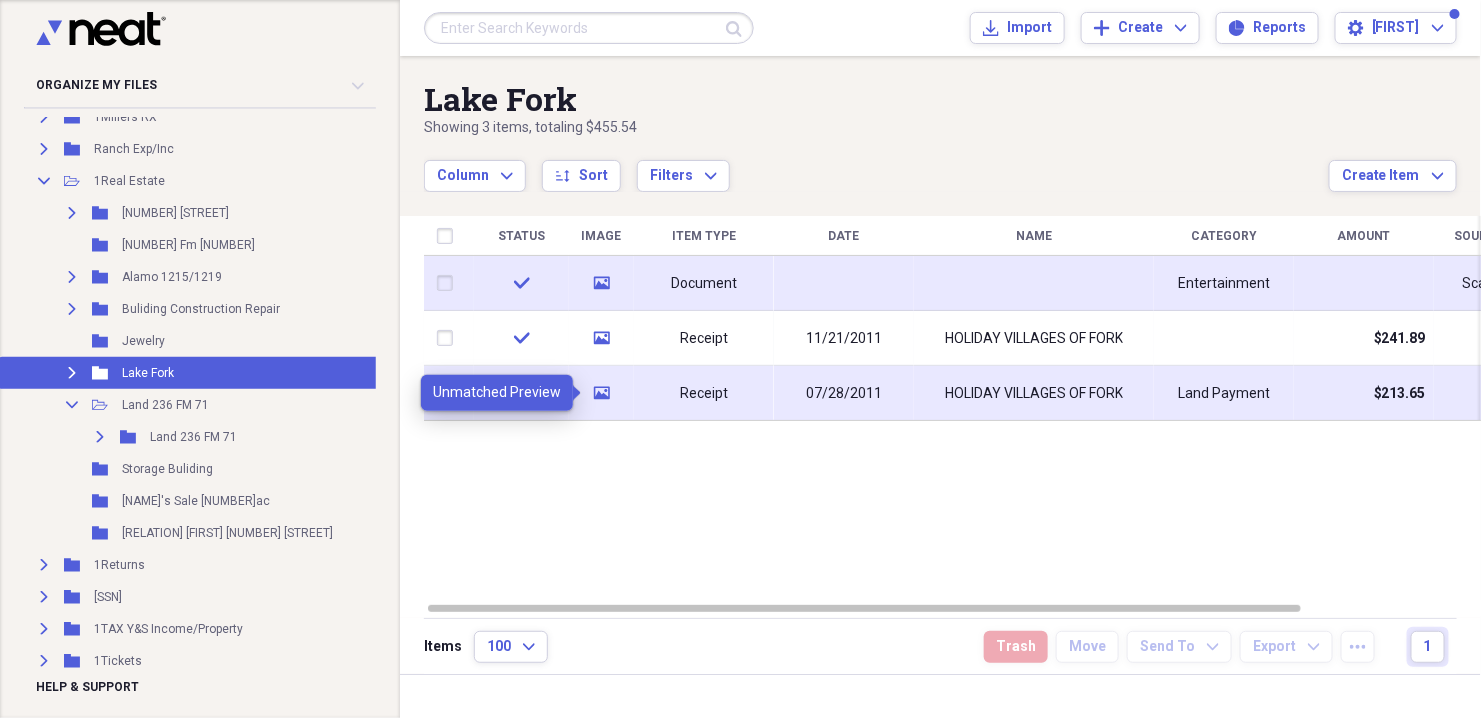 click 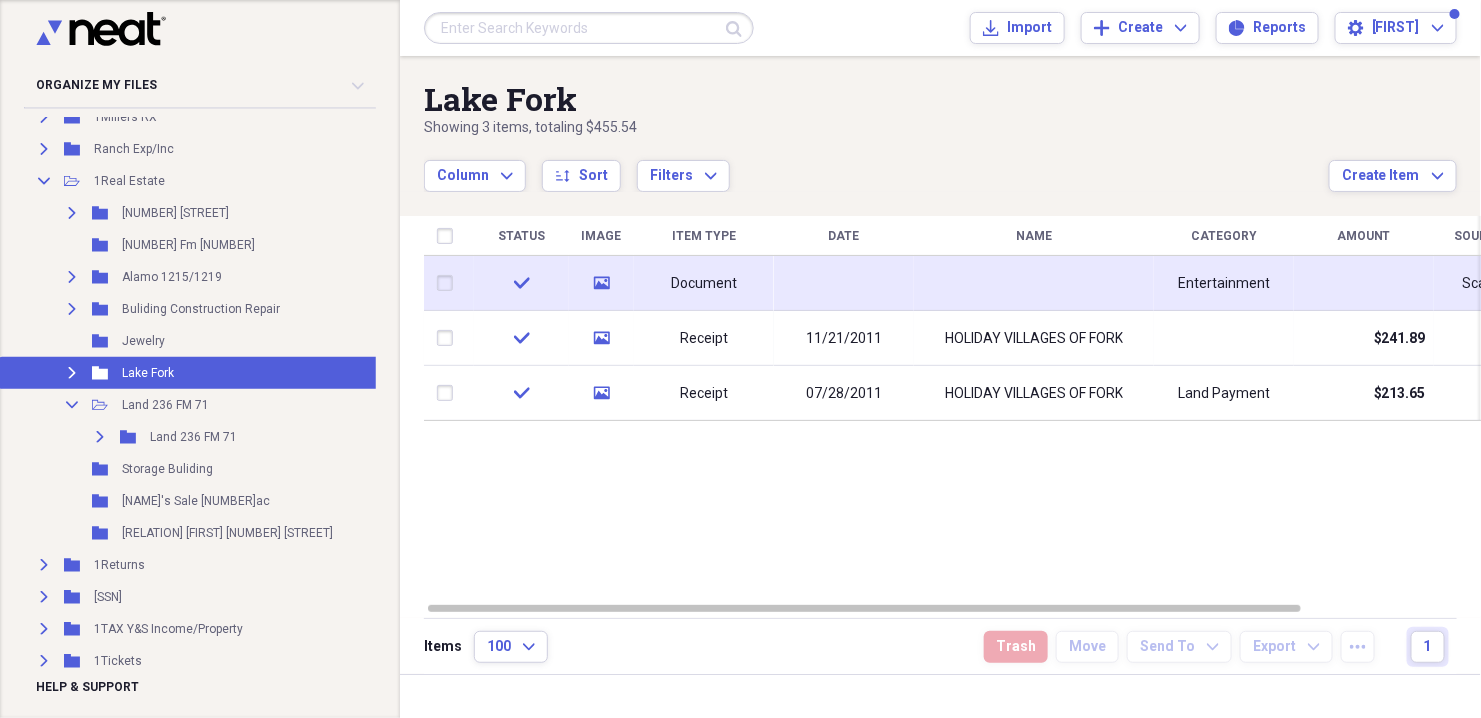 click on "Status Image Item Type Date Name Category Amount Source Date Added chevron-down check media Document Entertainment Scan [DATE] [TIME] check media Receipt [DATE] HOLIDAY VILLAGES OF FORK $[PRICE] [DATE] [TIME] check media Receipt [DATE] HOLIDAY VILLAGES OF FORK Land Payment $[PRICE] [DATE] [TIME]" at bounding box center [953, 408] 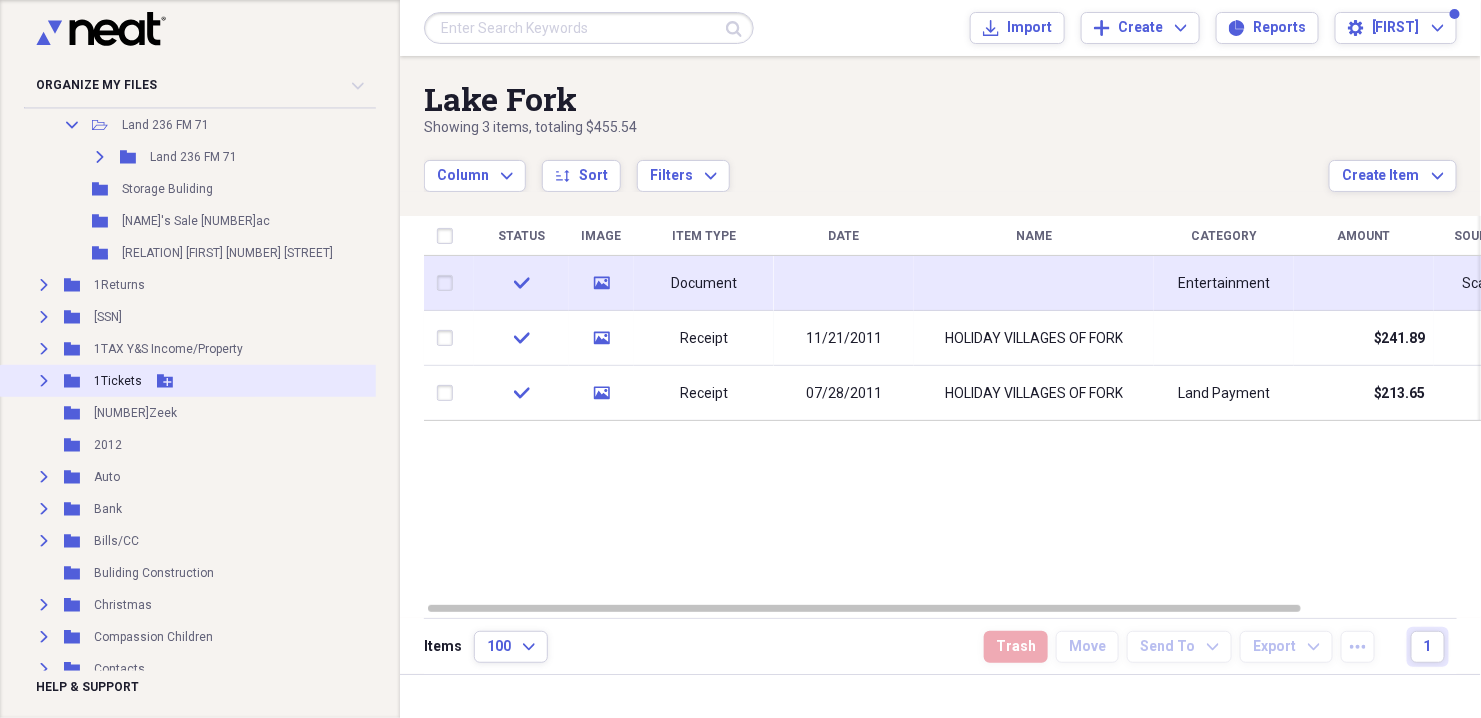 scroll, scrollTop: 1840, scrollLeft: 0, axis: vertical 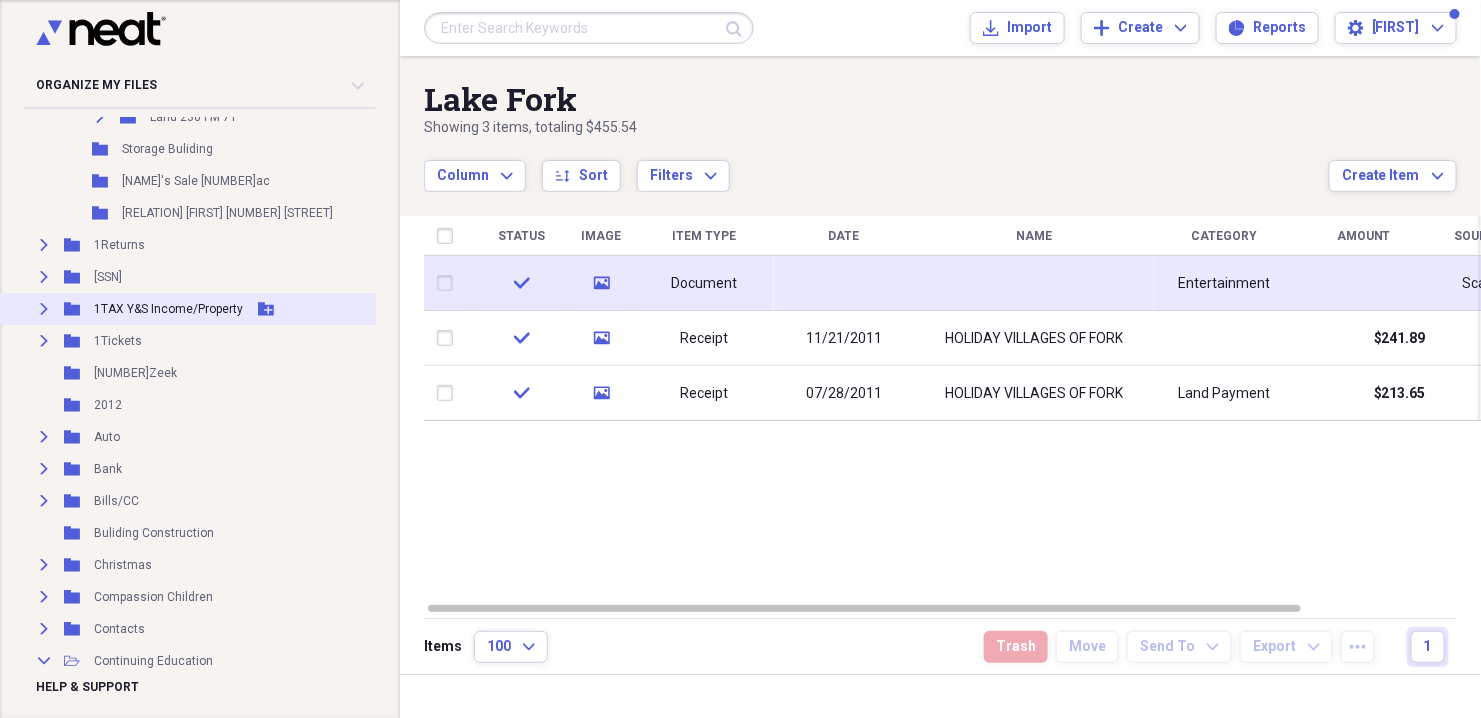 click on "Expand" 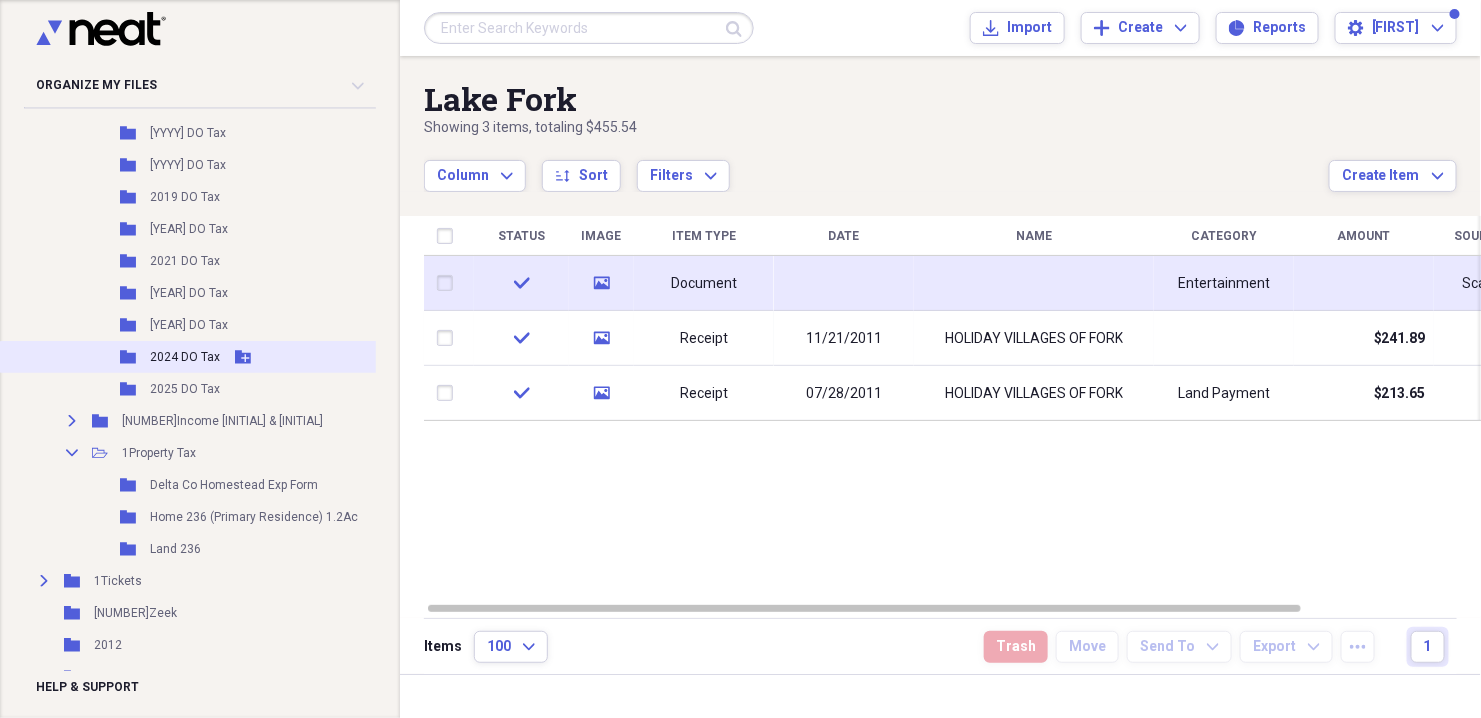 scroll, scrollTop: 2320, scrollLeft: 0, axis: vertical 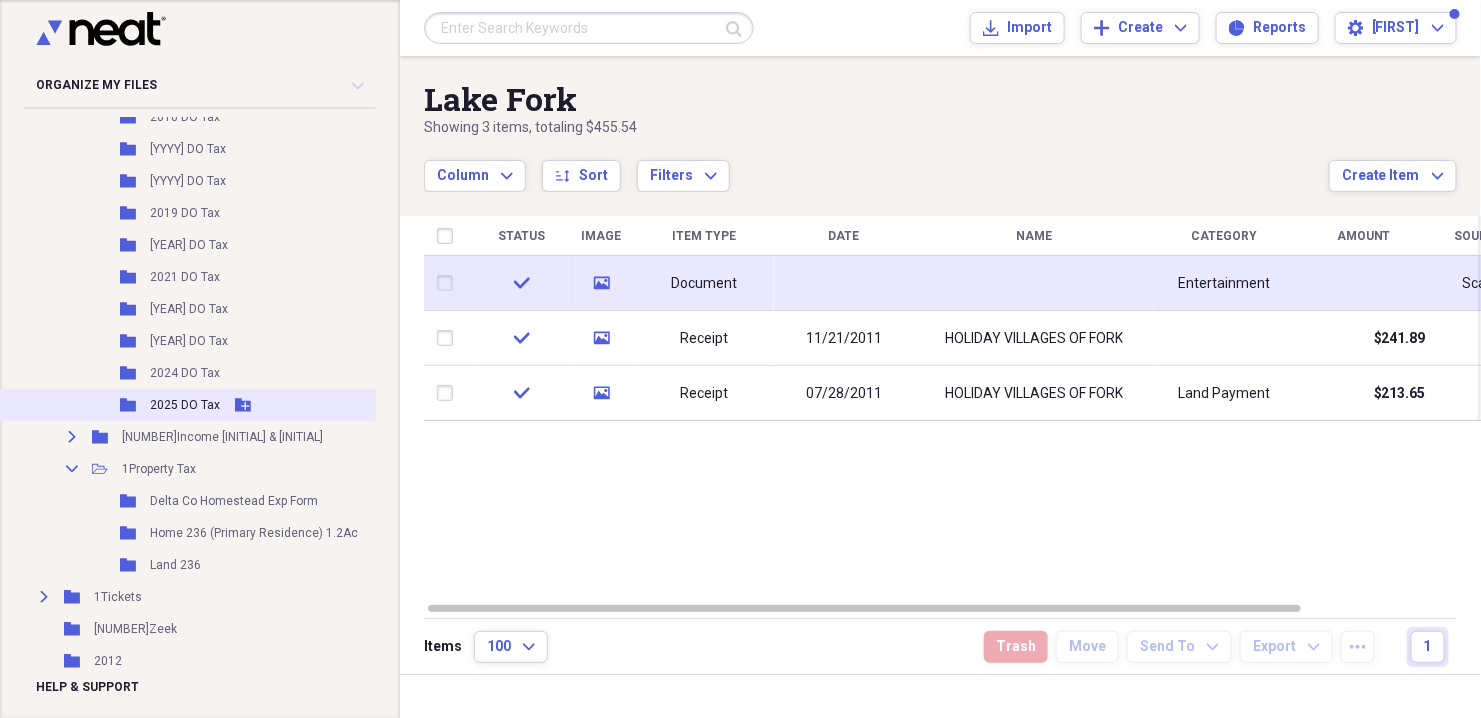 click on "2025 DO Tax" at bounding box center (185, 405) 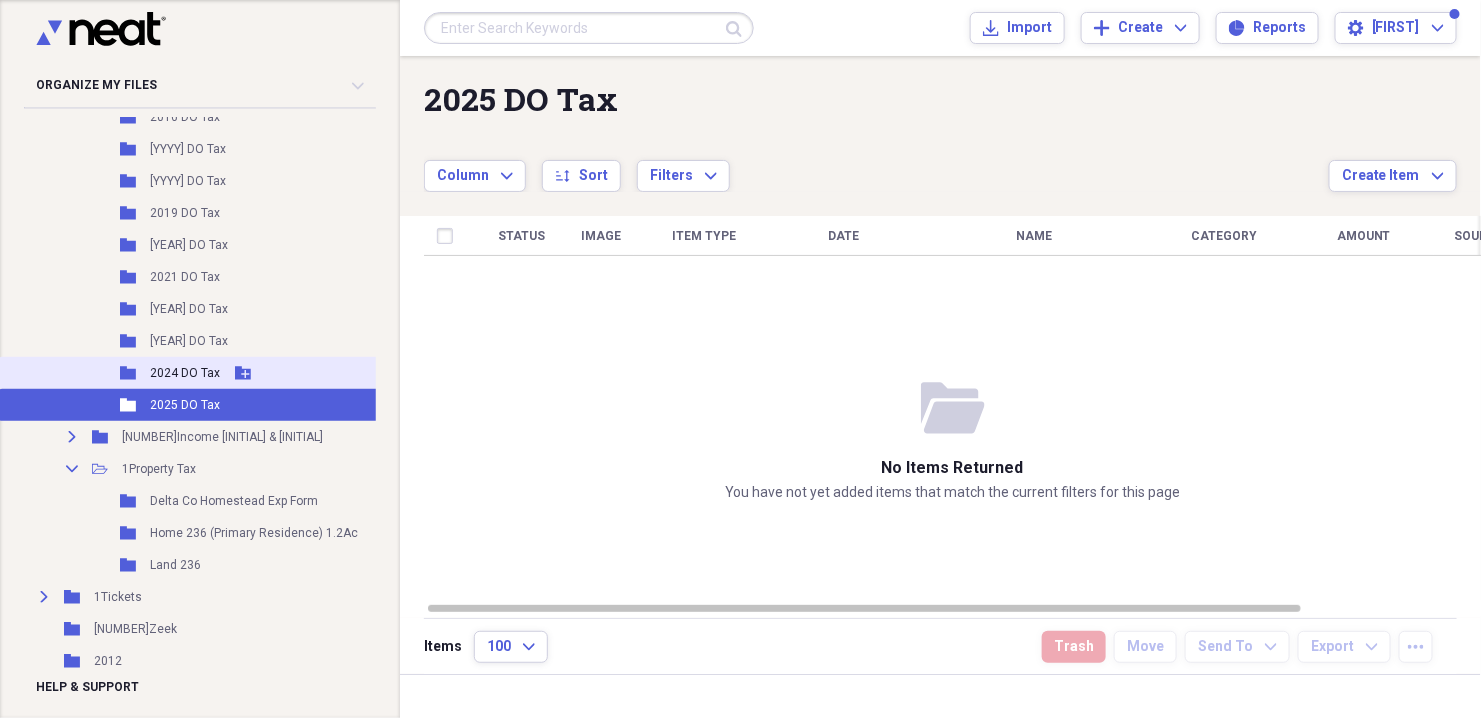 click on "2024  DO Tax" at bounding box center [185, 373] 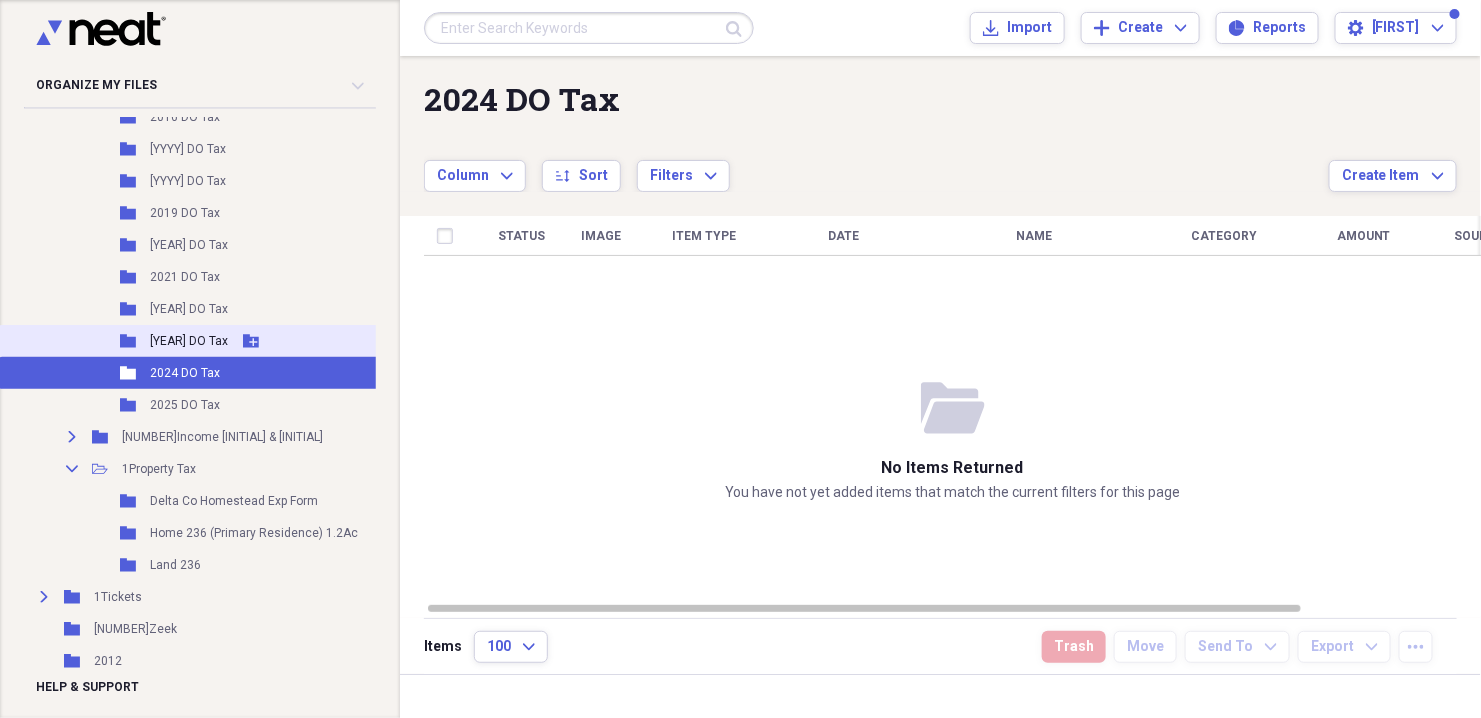 click on "[YEAR] DO Tax" at bounding box center (189, 341) 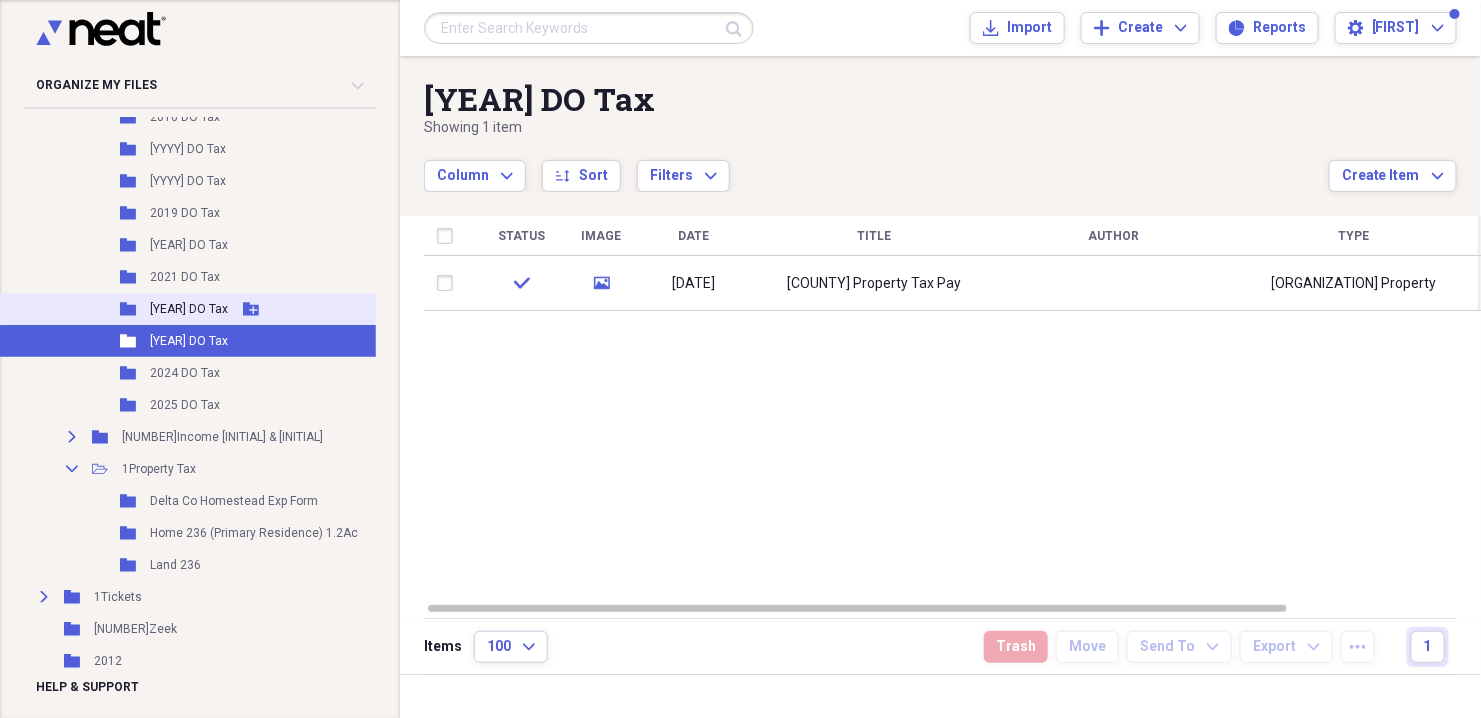 click on "[YEAR] DO Tax" at bounding box center (189, 309) 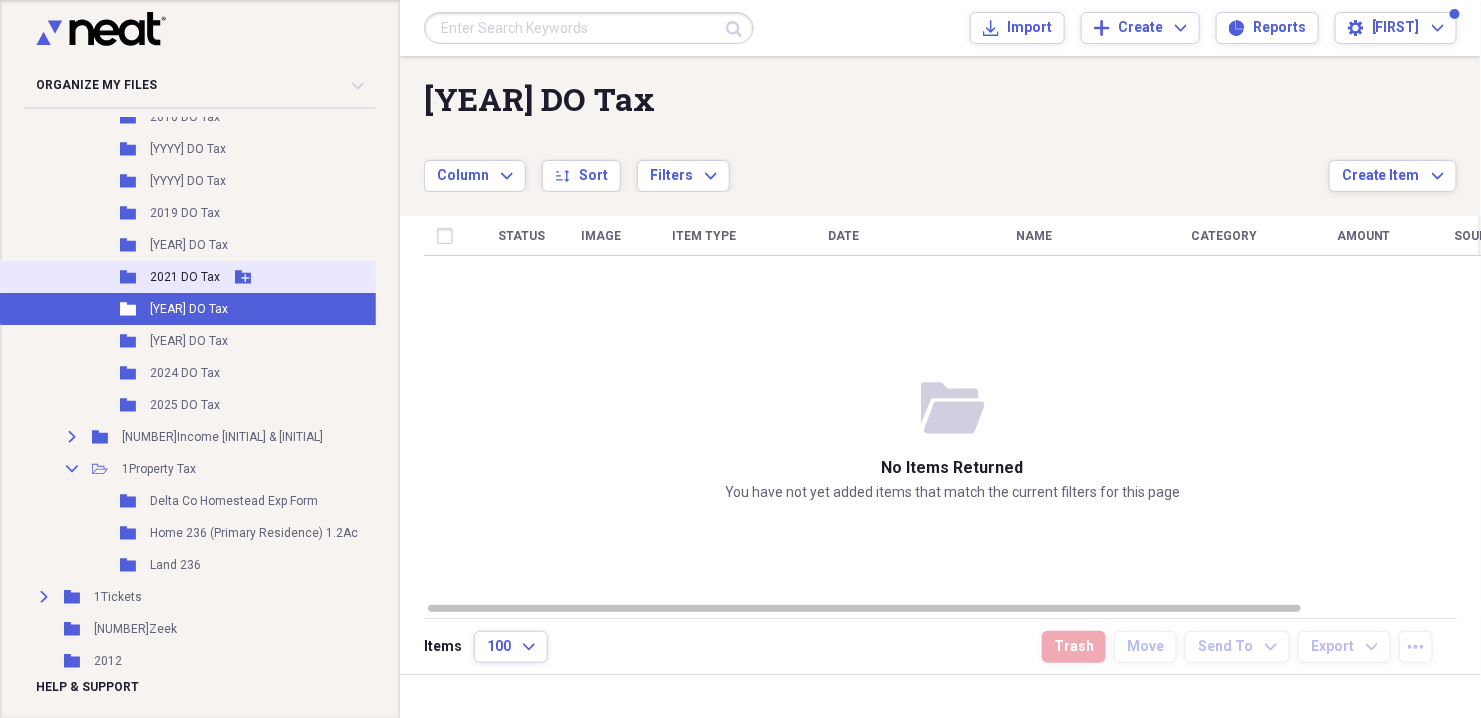 click on "2021 DO Tax" at bounding box center [185, 277] 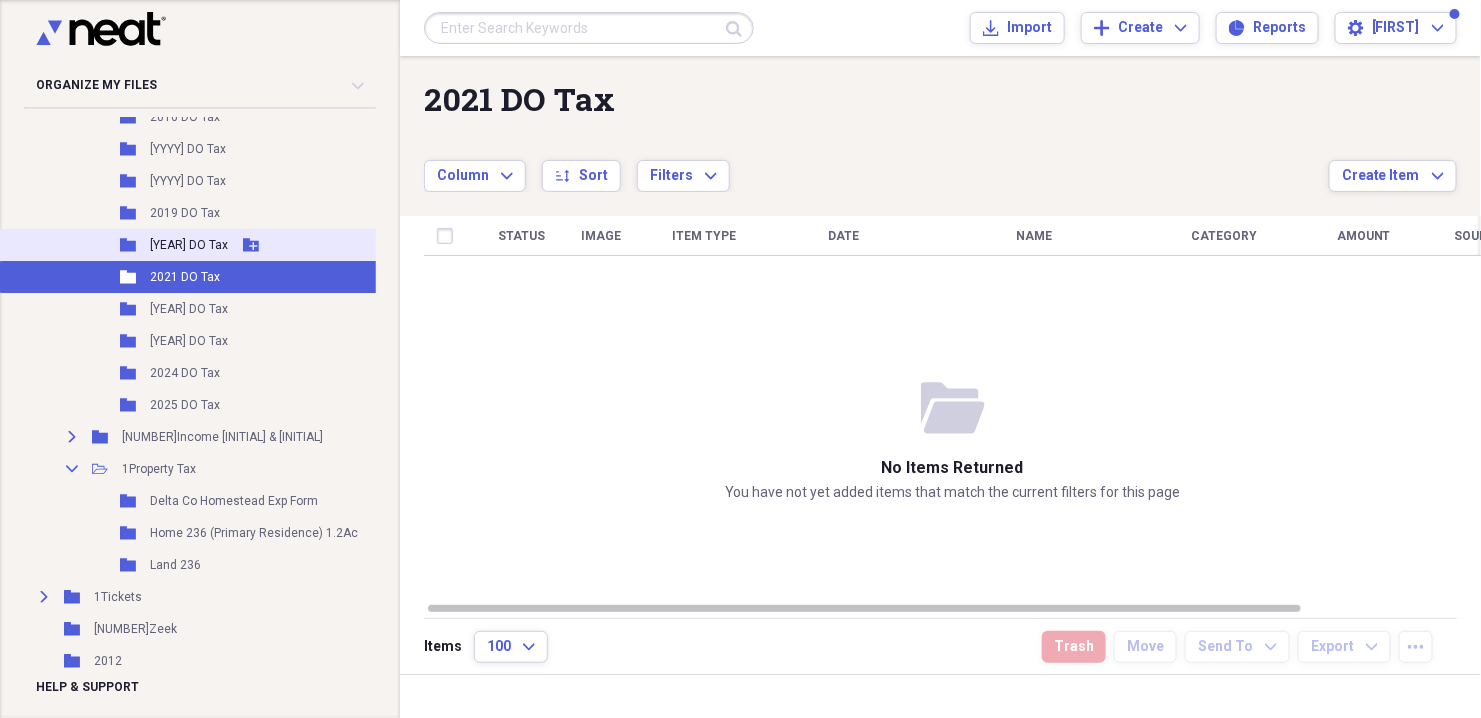 click on "Folder 2020 DO Tax Add Folder" at bounding box center (218, 245) 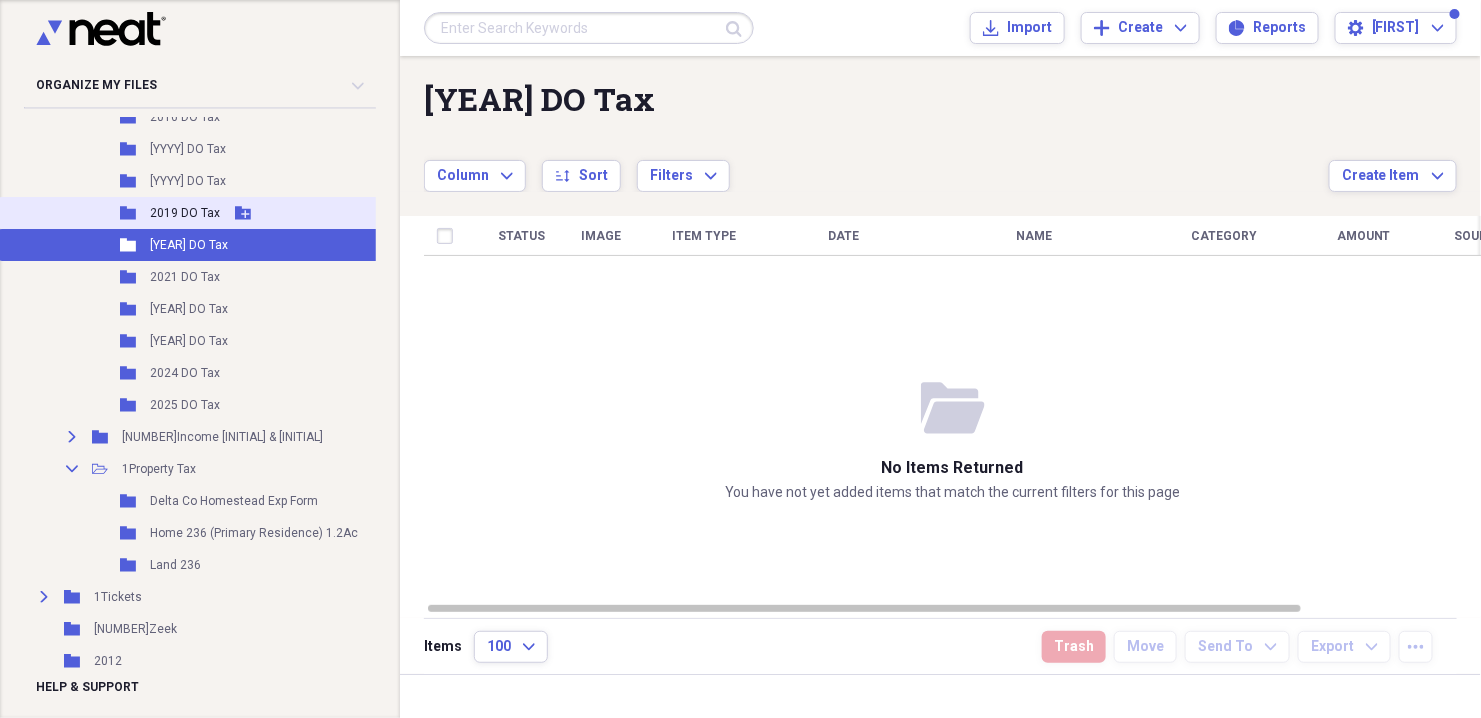 click on "2019 DO Tax" at bounding box center (185, 213) 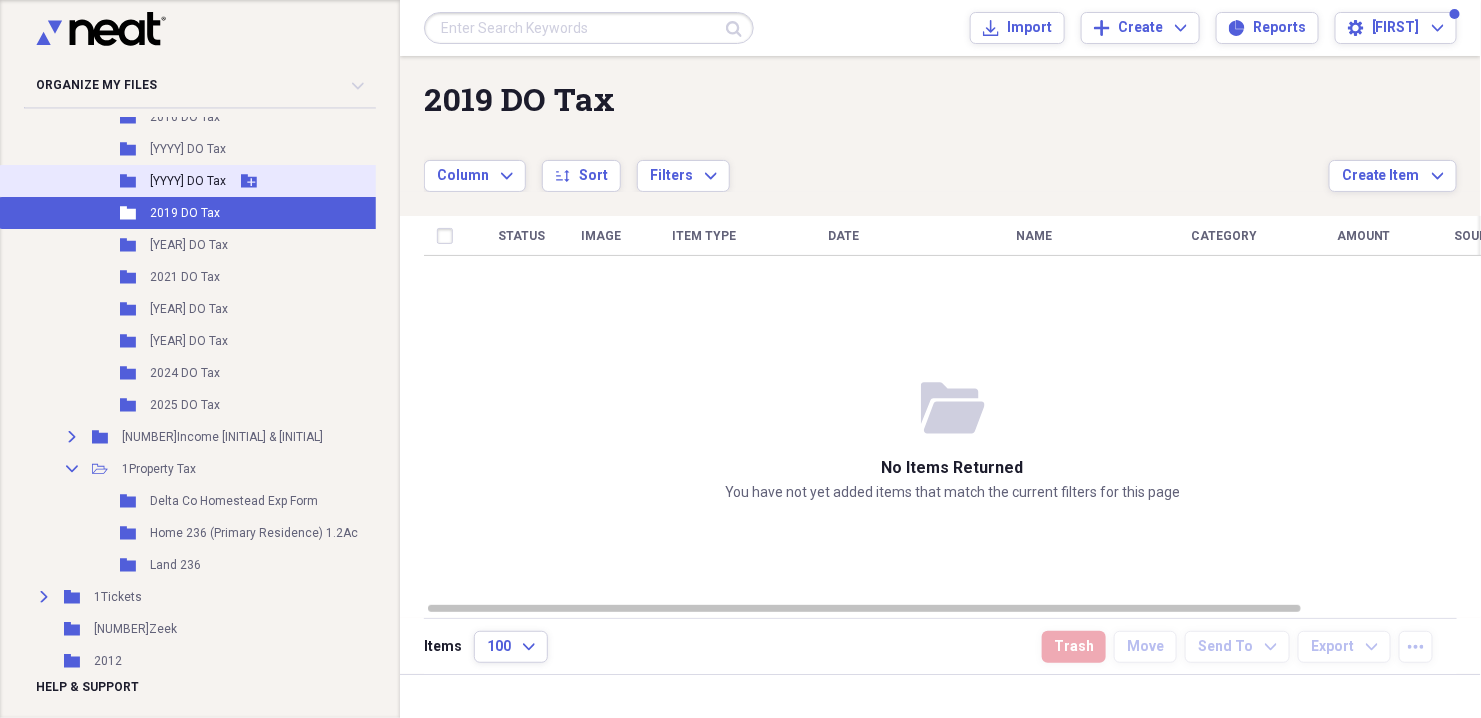 click on "[YYYY] DO Tax" at bounding box center (188, 181) 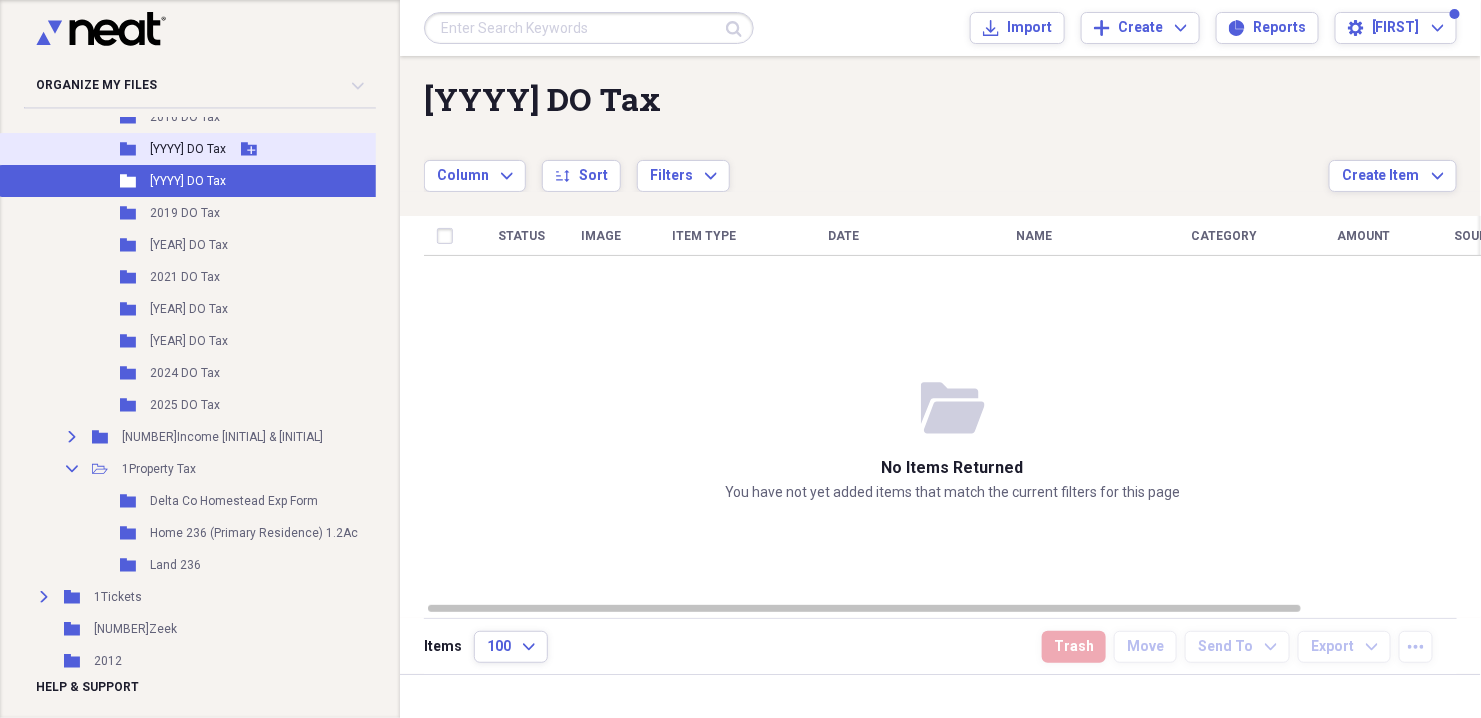 click on "[YYYY] DO Tax" at bounding box center (188, 149) 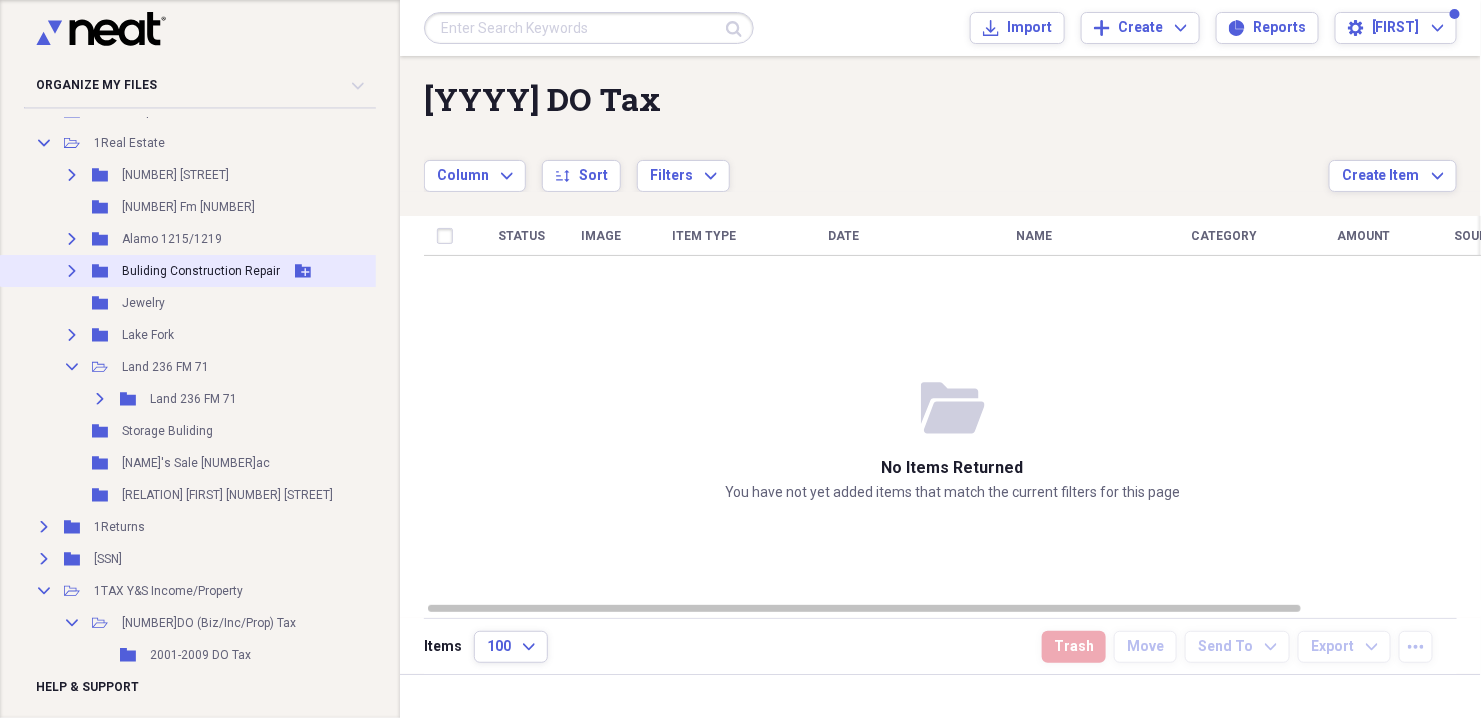 scroll, scrollTop: 1520, scrollLeft: 0, axis: vertical 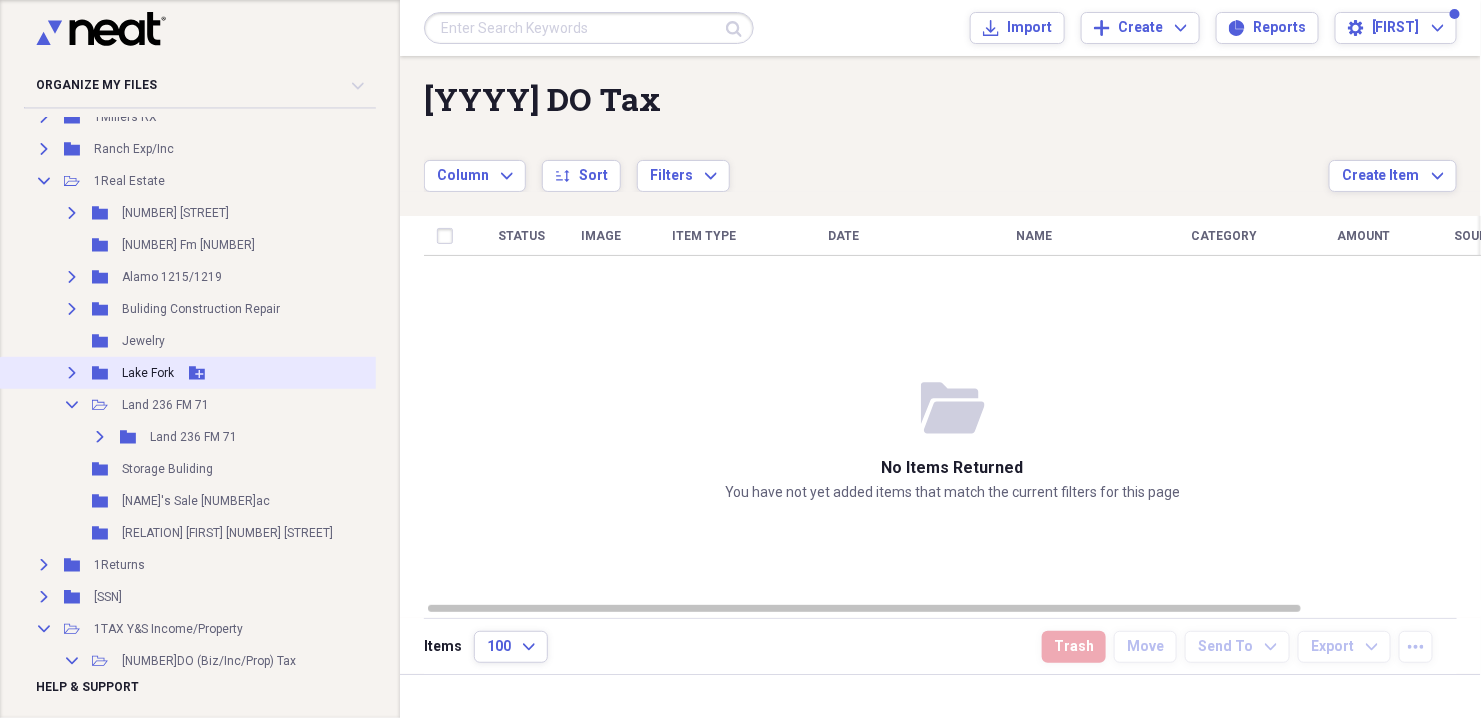 click on "Lake Fork" at bounding box center (148, 373) 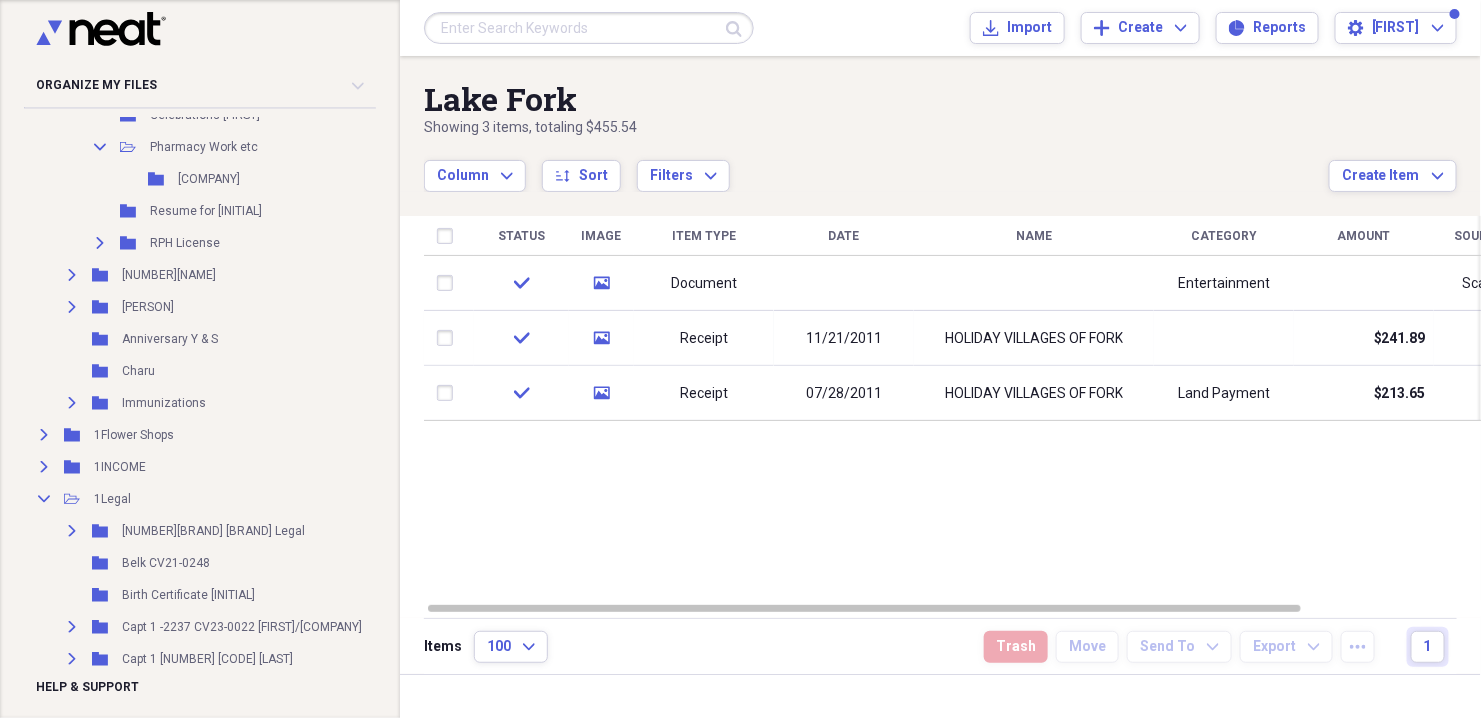 scroll, scrollTop: 400, scrollLeft: 0, axis: vertical 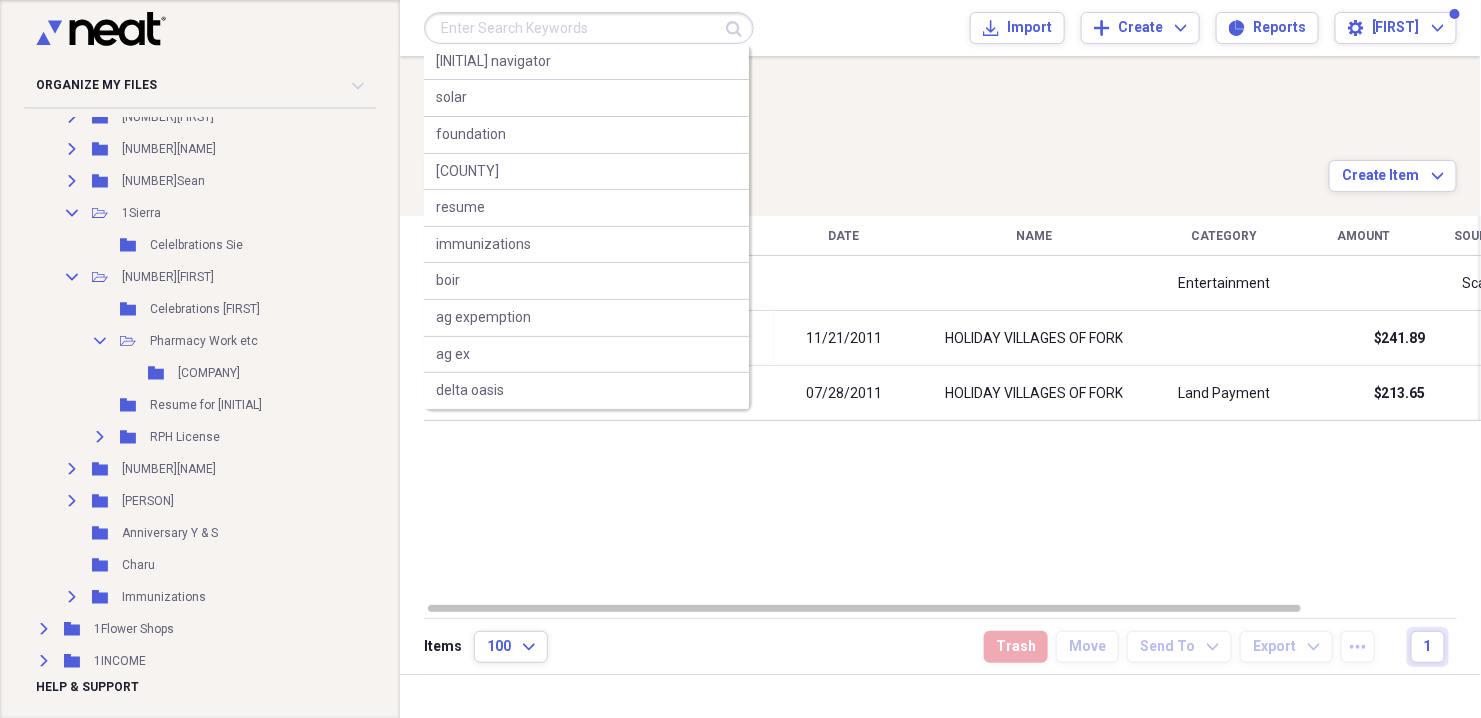 click at bounding box center [589, 28] 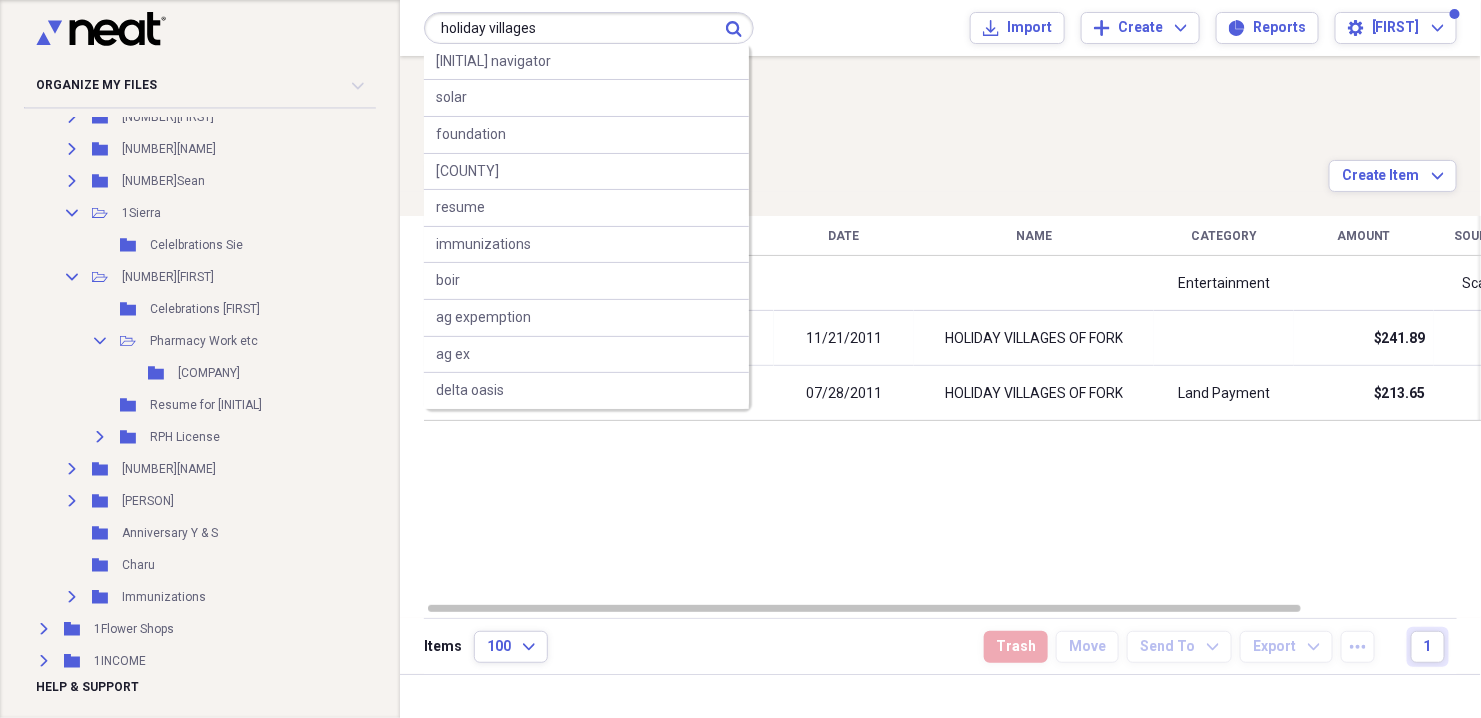 type on "holiday villages" 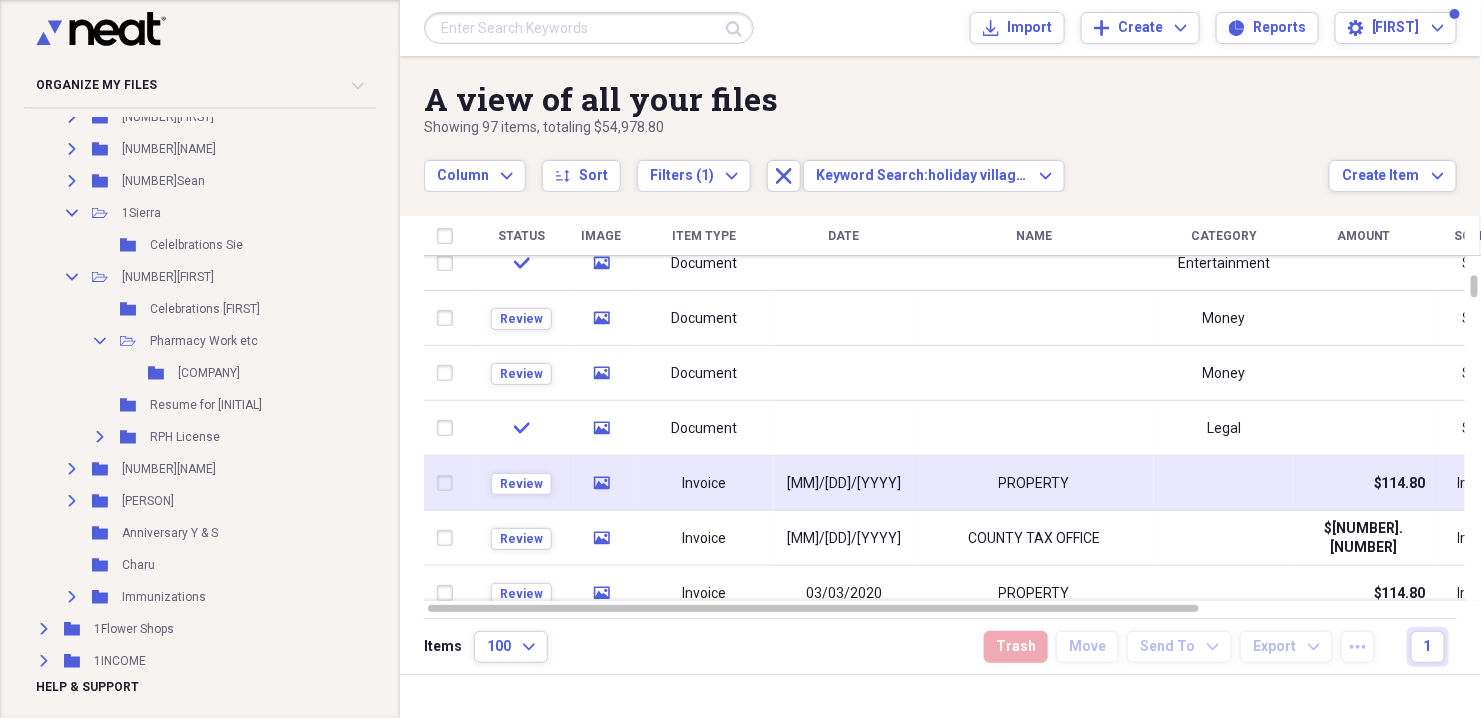 click on "[MM]/[DD]/[YYYY]" at bounding box center [844, 484] 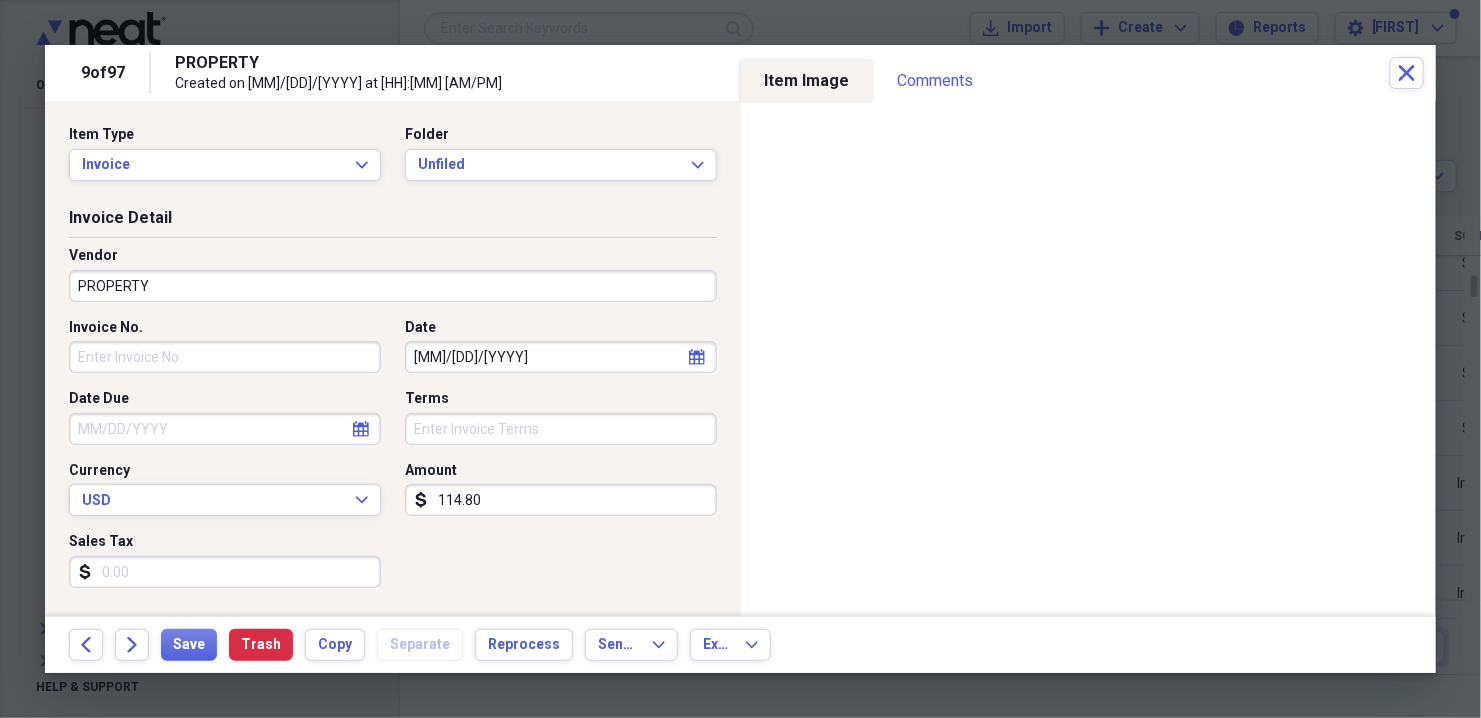 click on "PROPERTY" at bounding box center (393, 286) 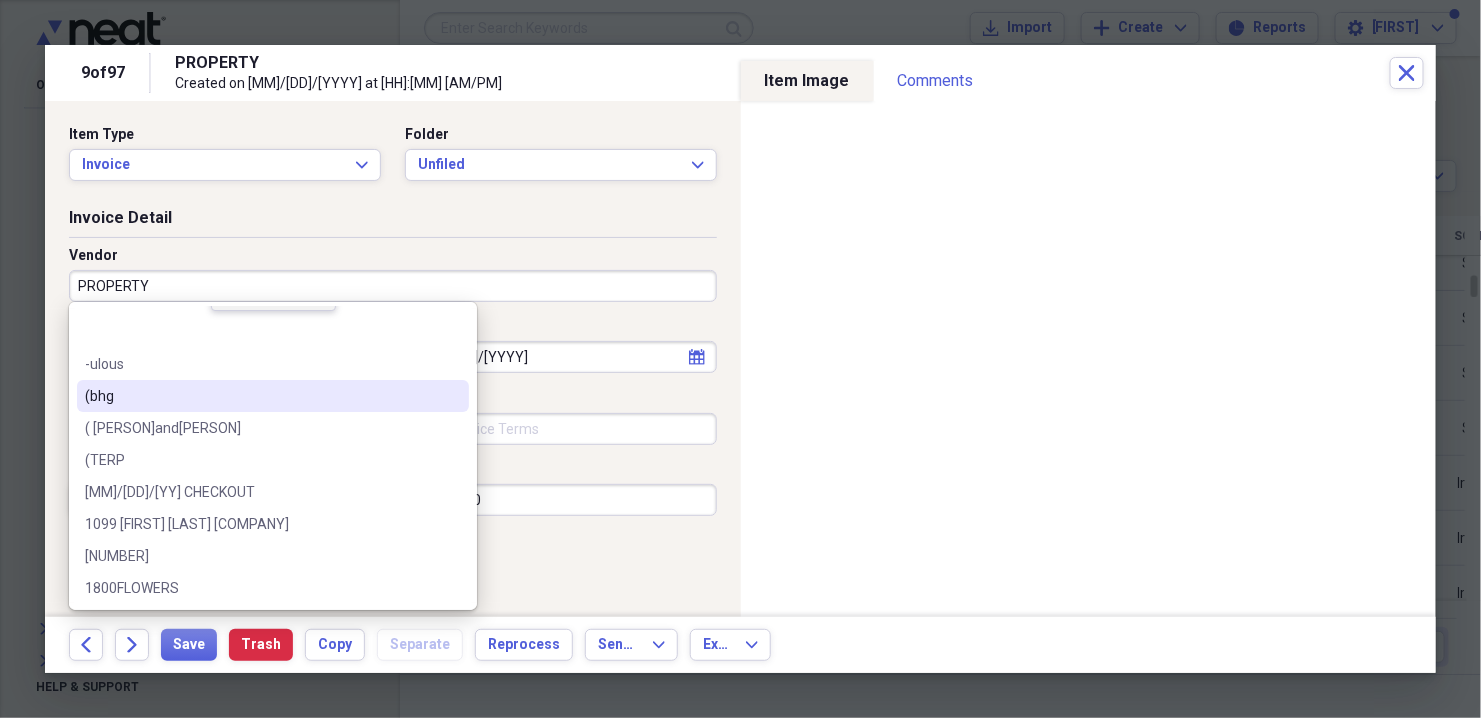 scroll, scrollTop: 0, scrollLeft: 0, axis: both 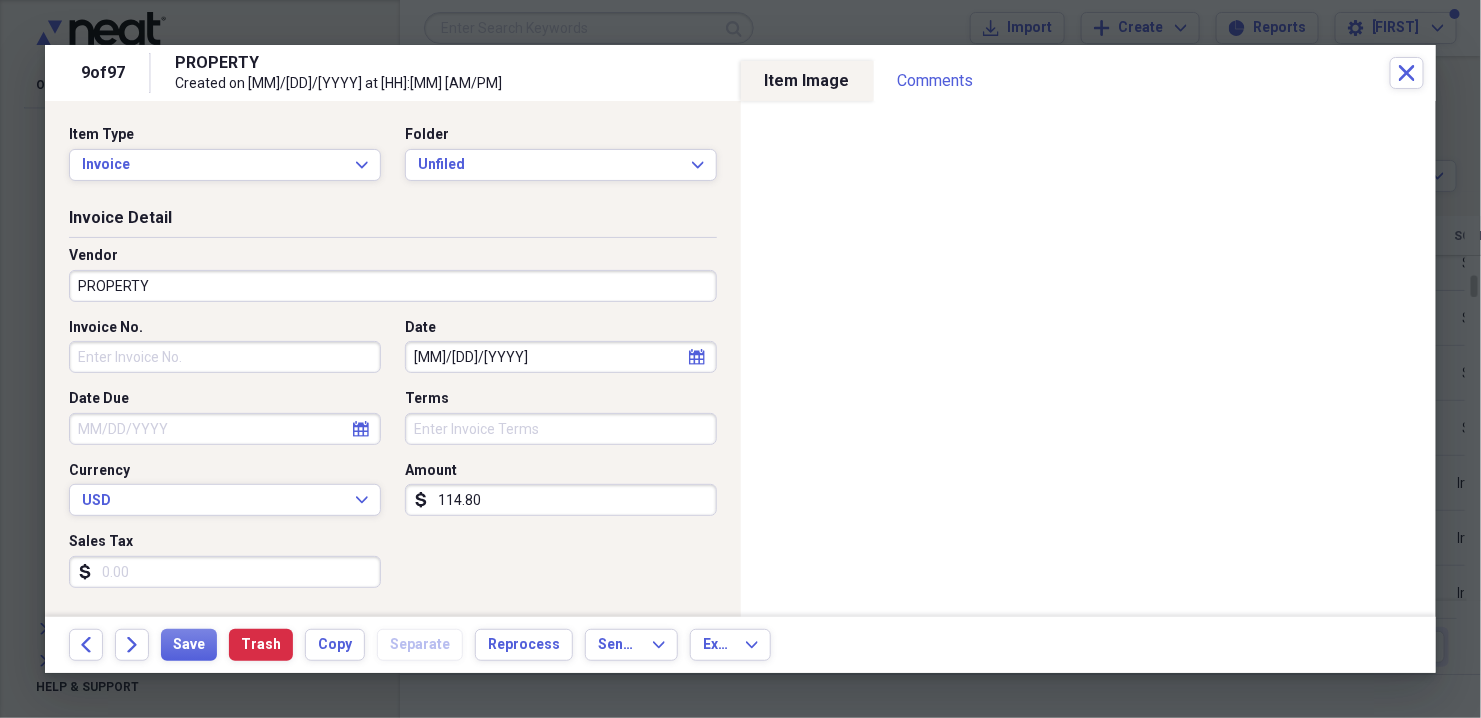 click on "Invoice Detail" at bounding box center (393, 222) 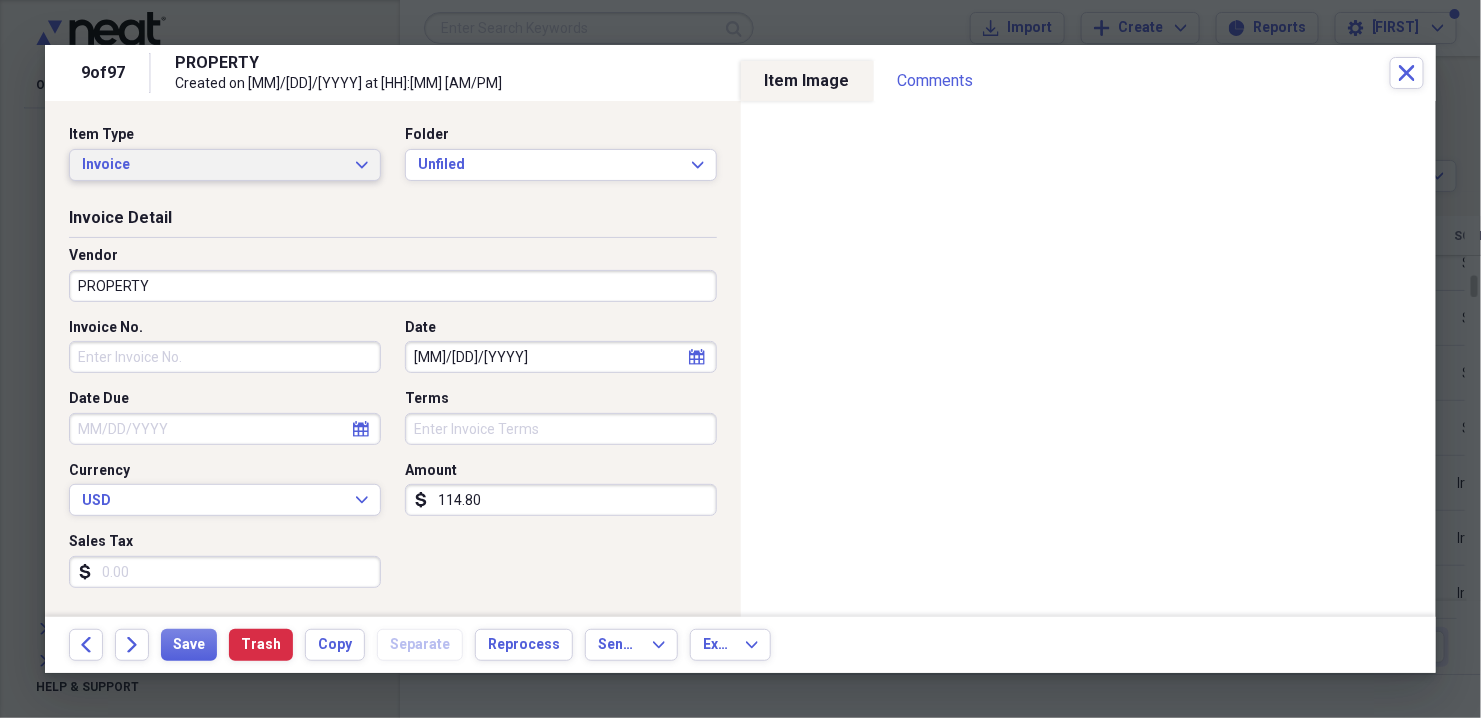 click on "Invoice Expand" at bounding box center [225, 165] 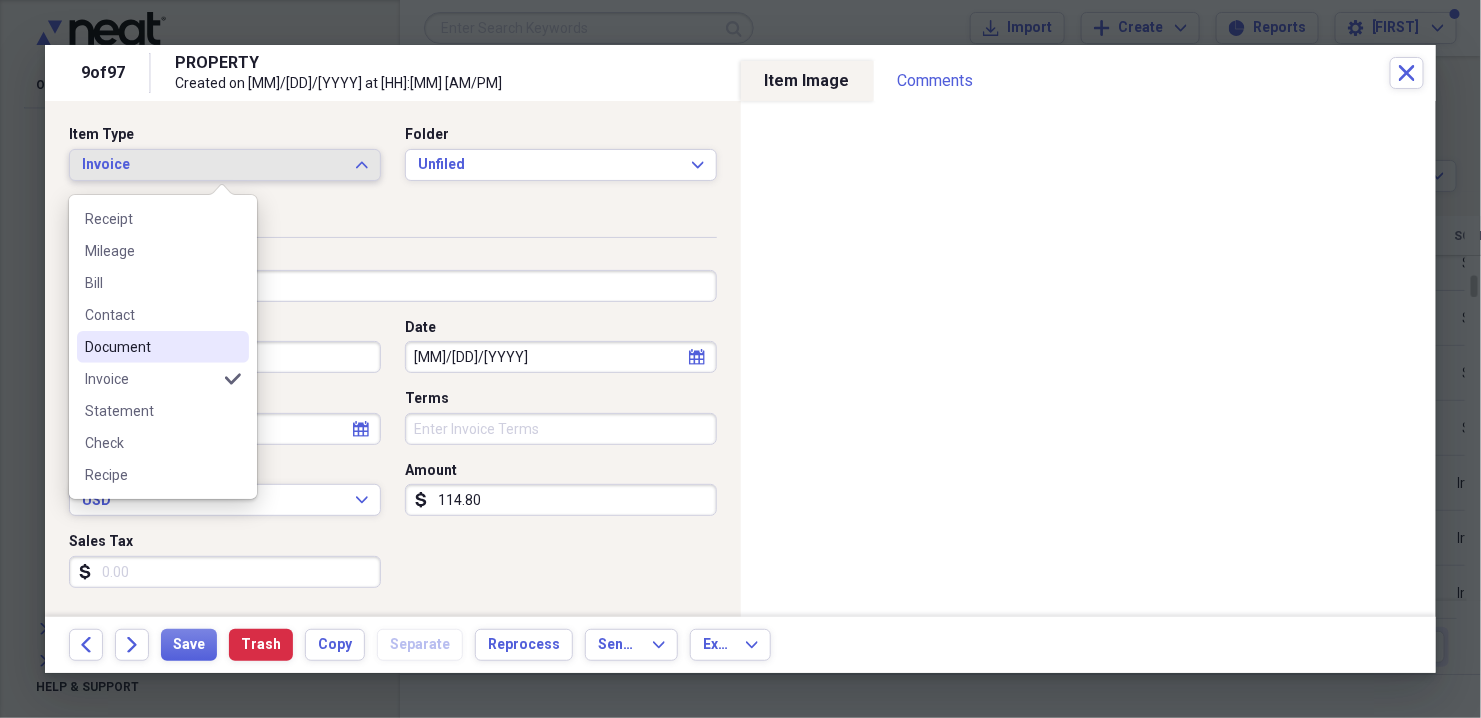 click on "Document" at bounding box center (151, 347) 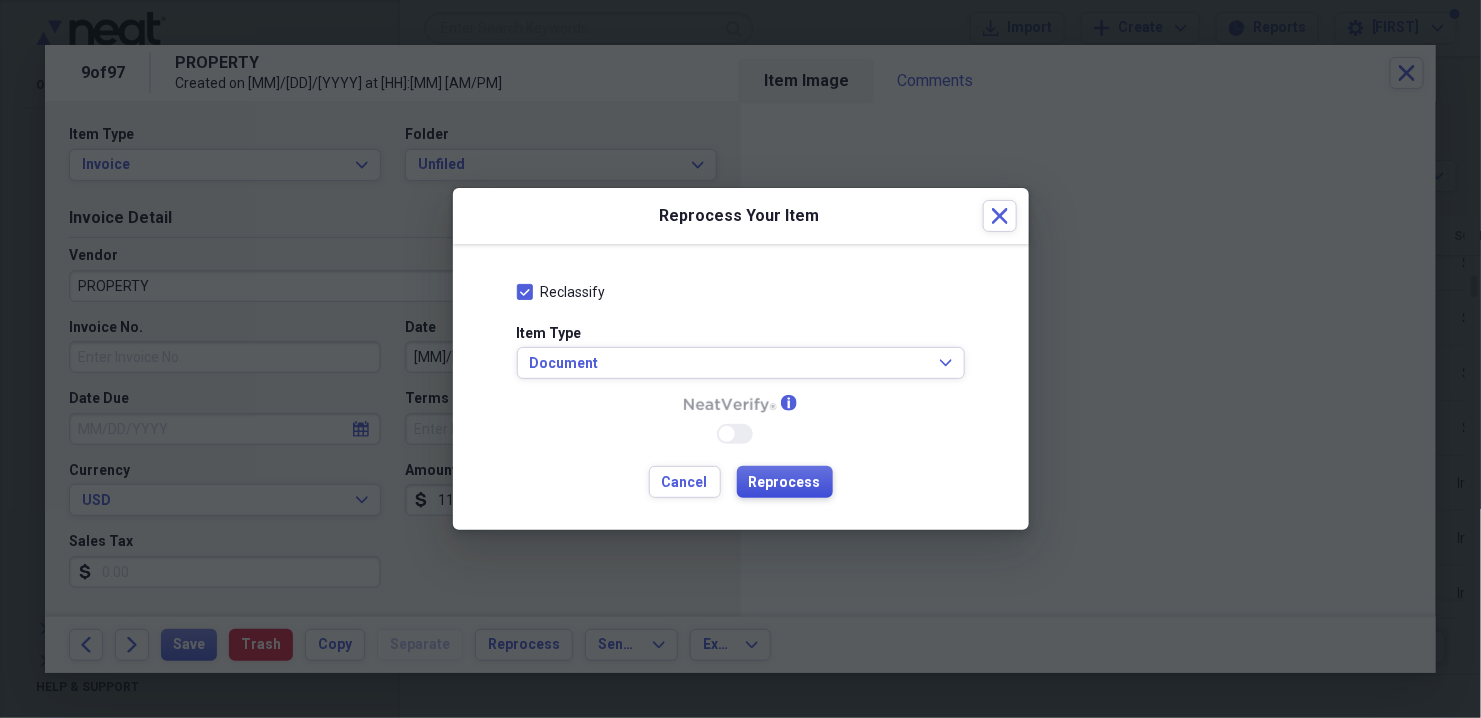 click on "Reprocess" at bounding box center [785, 483] 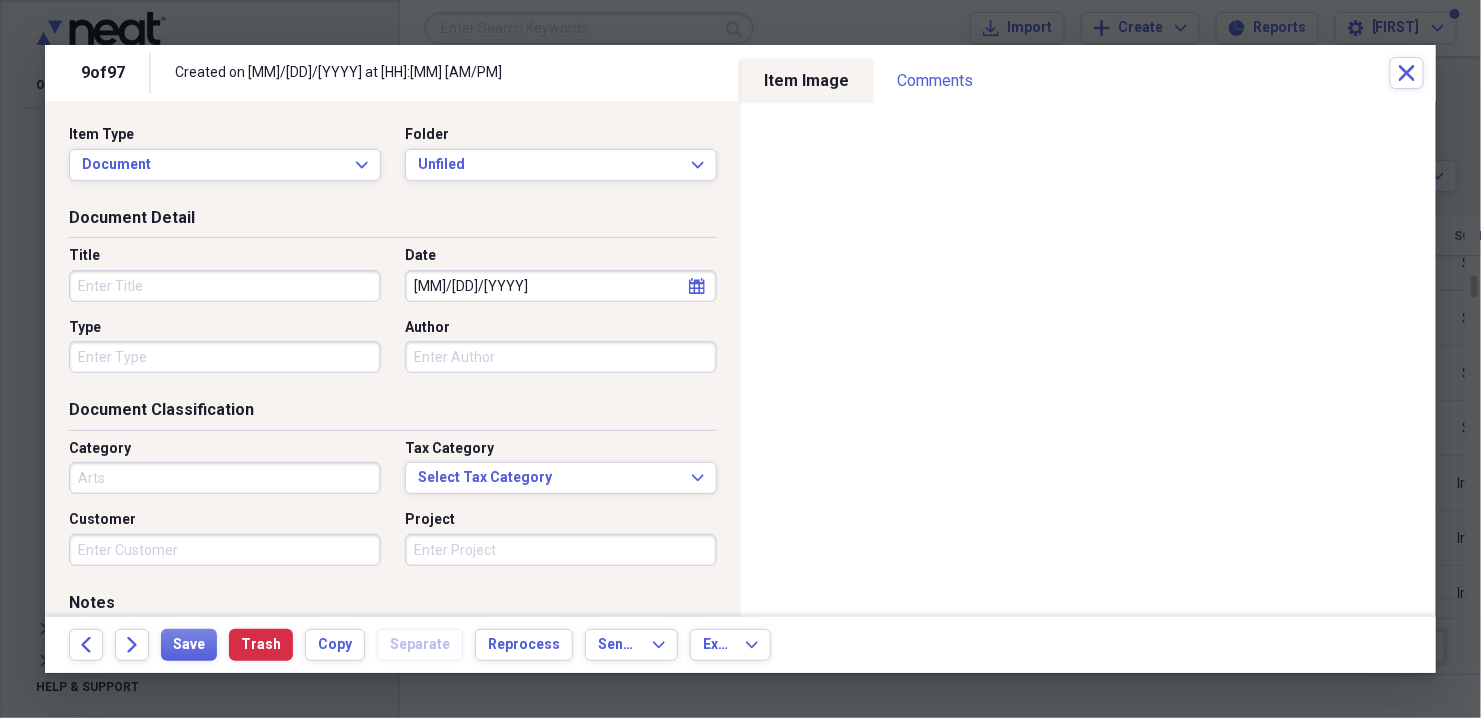 type on "Arts" 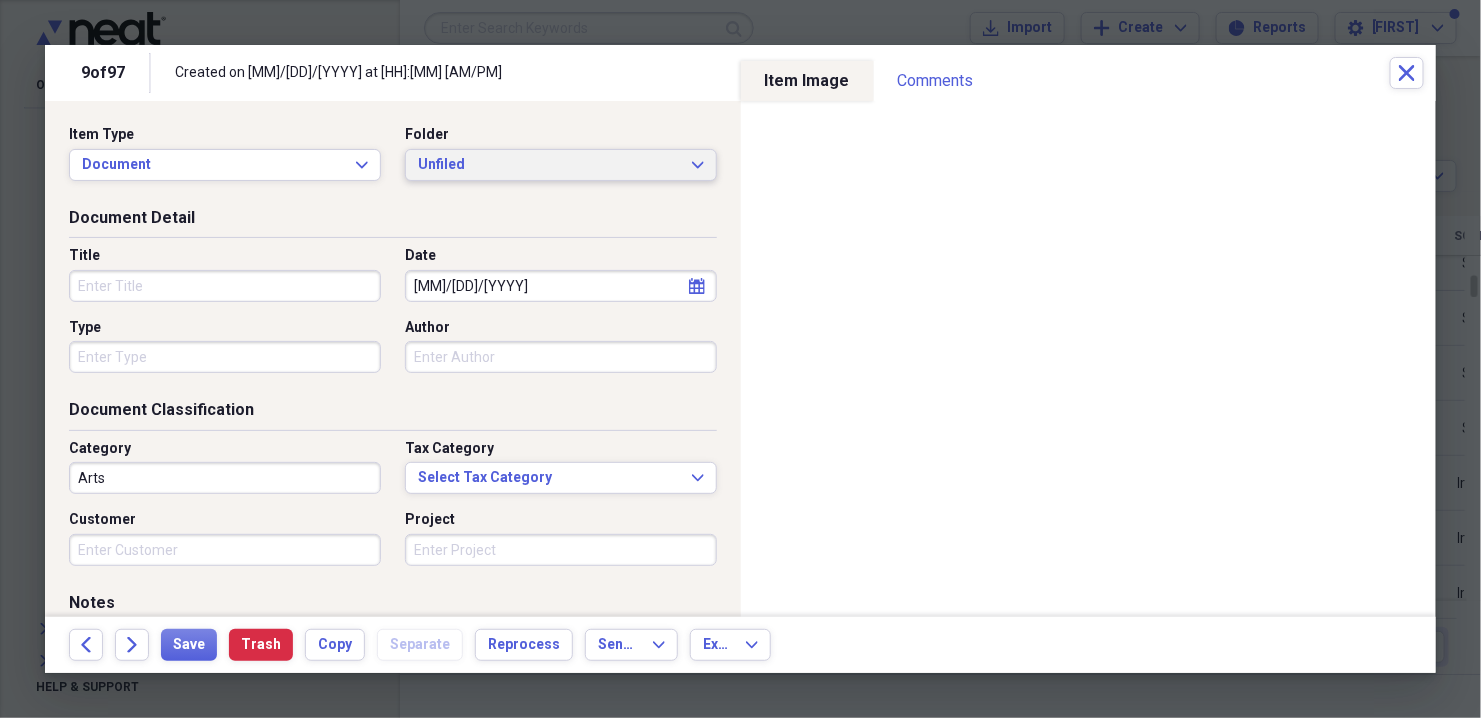click on "Unfiled Expand" at bounding box center [561, 165] 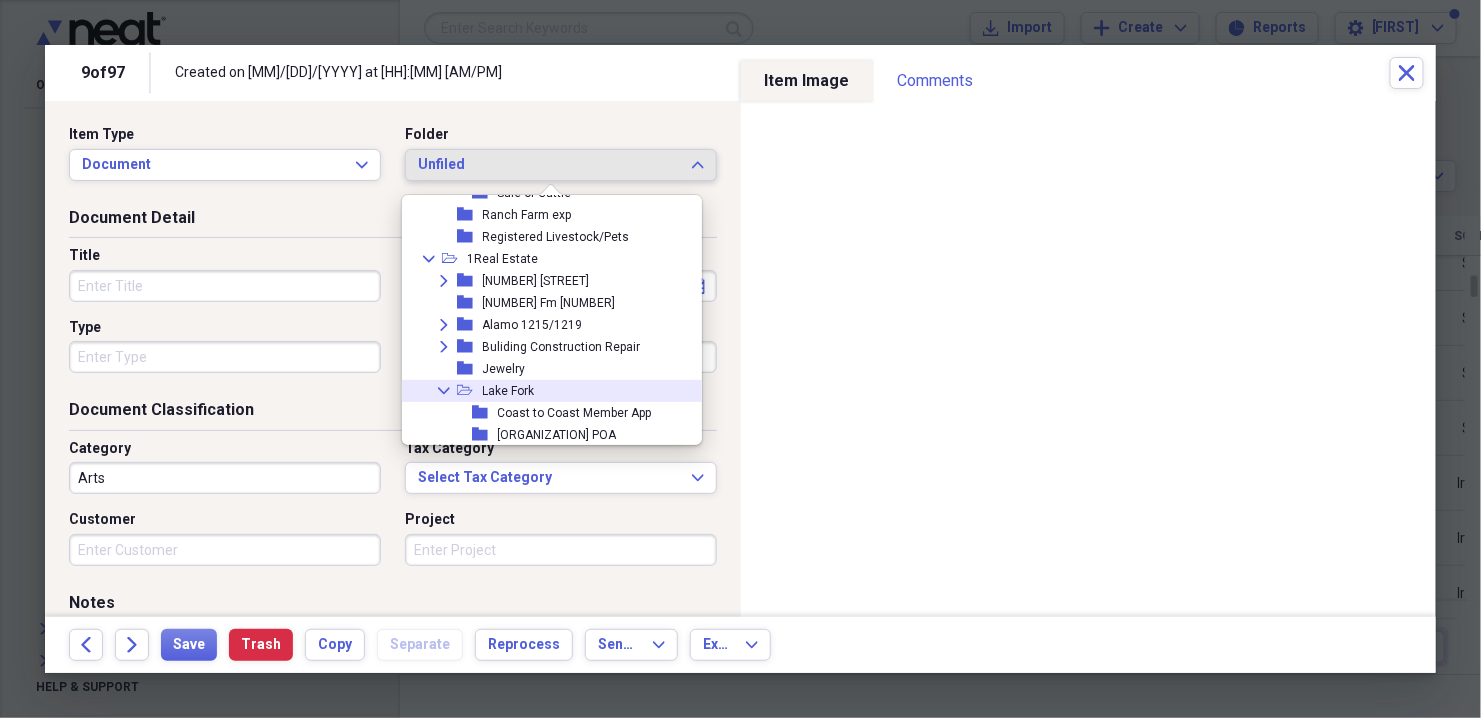 scroll, scrollTop: 2000, scrollLeft: 0, axis: vertical 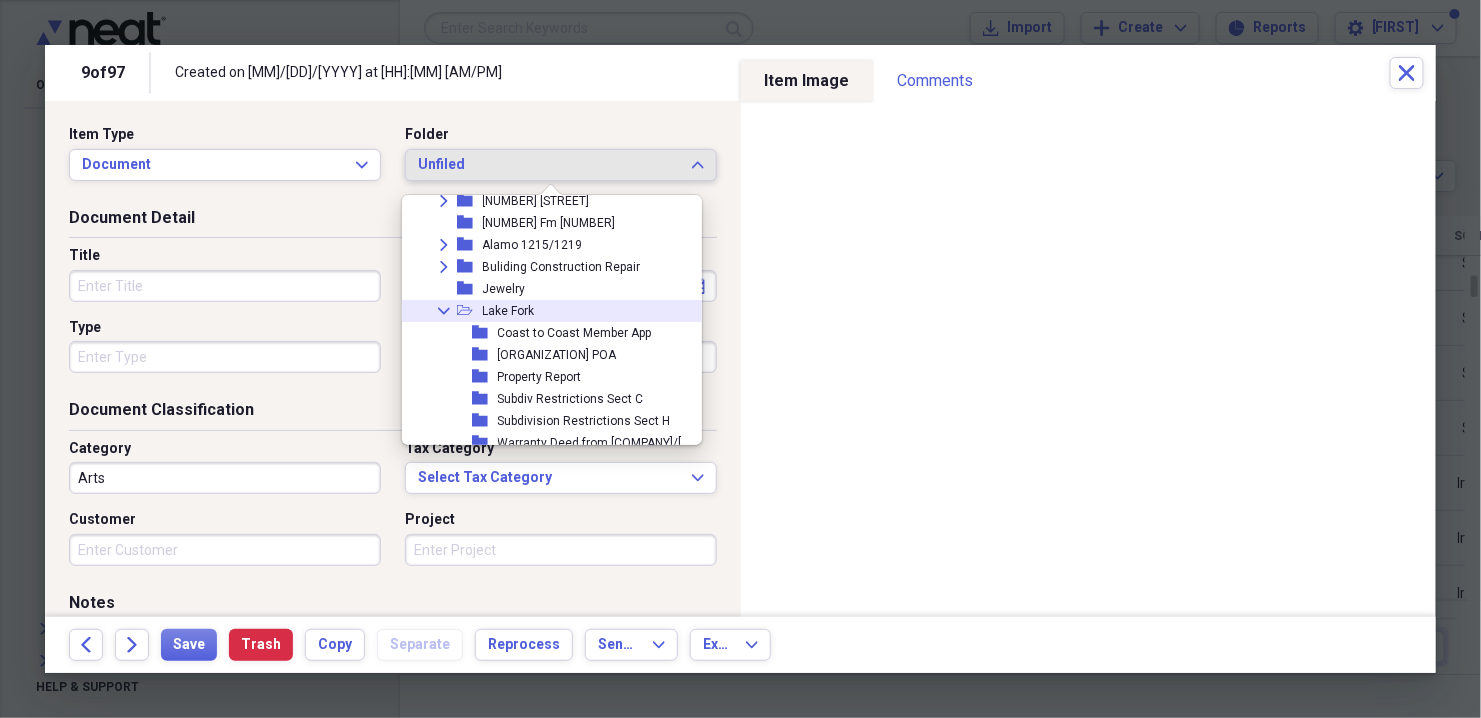 drag, startPoint x: 513, startPoint y: 312, endPoint x: 480, endPoint y: 312, distance: 33 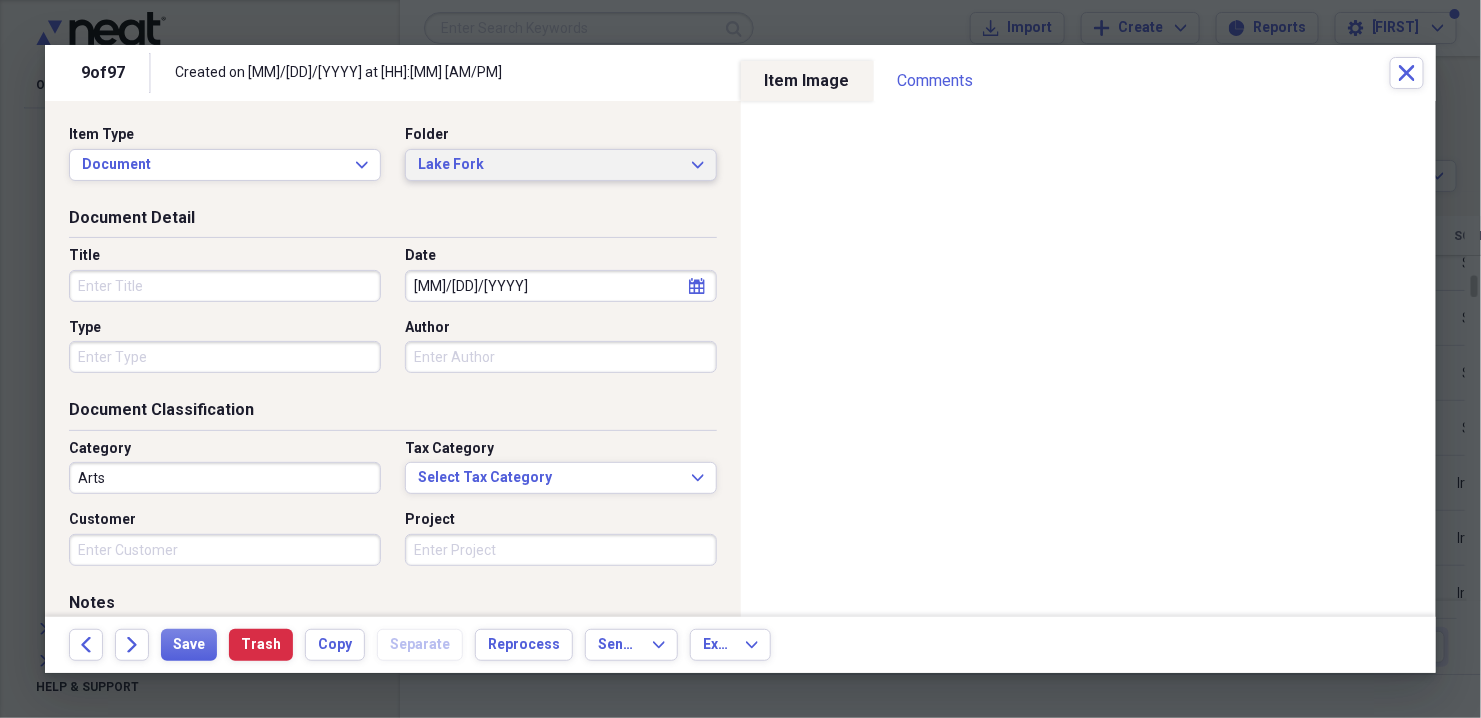 click on "Expand" 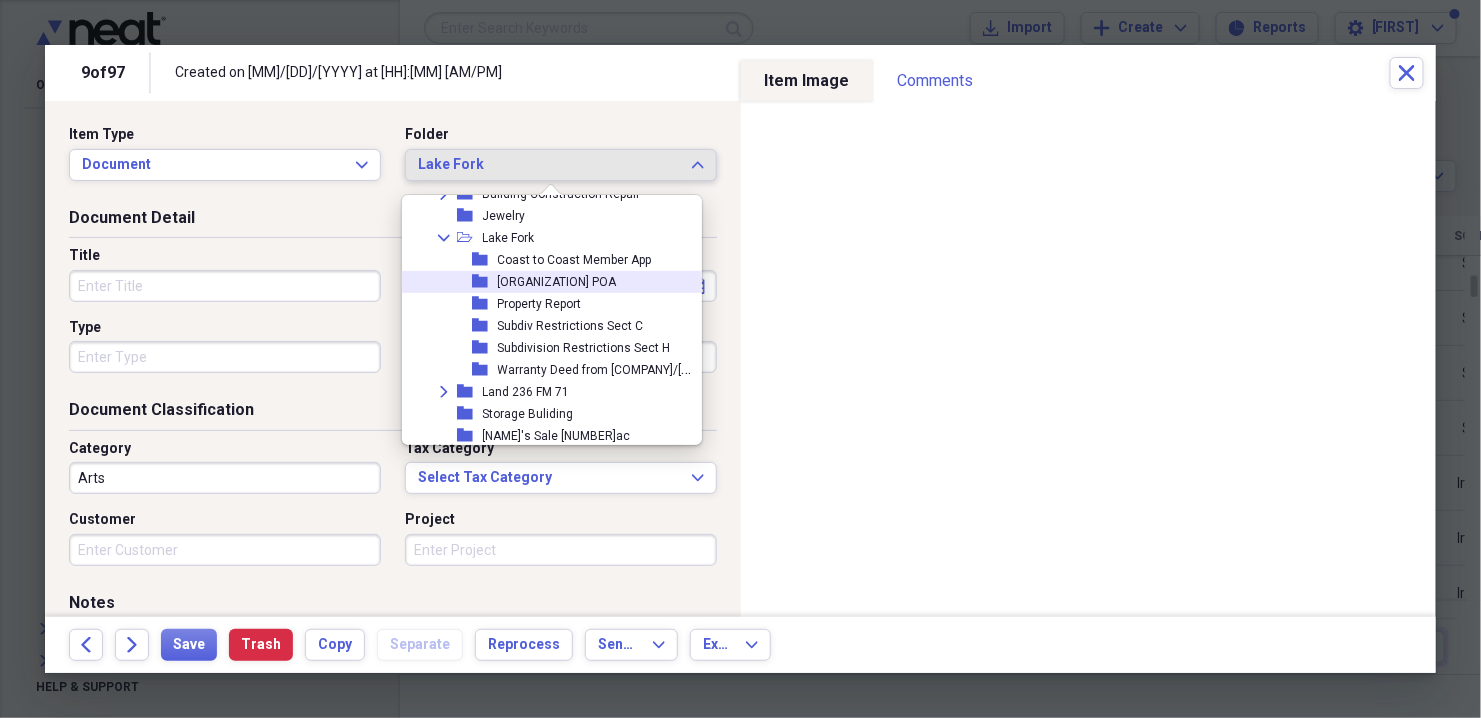 scroll, scrollTop: 2076, scrollLeft: 0, axis: vertical 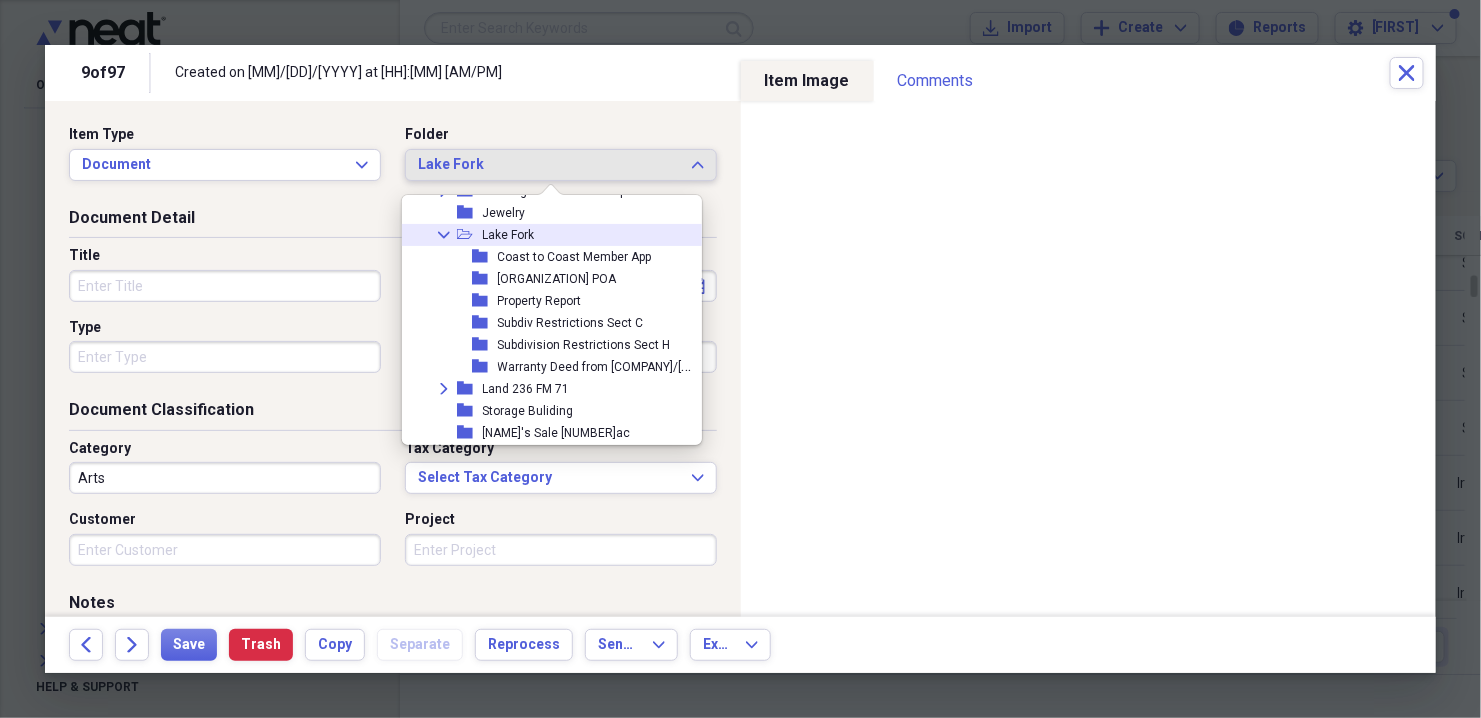 click on "Lake Fork" at bounding box center (509, 235) 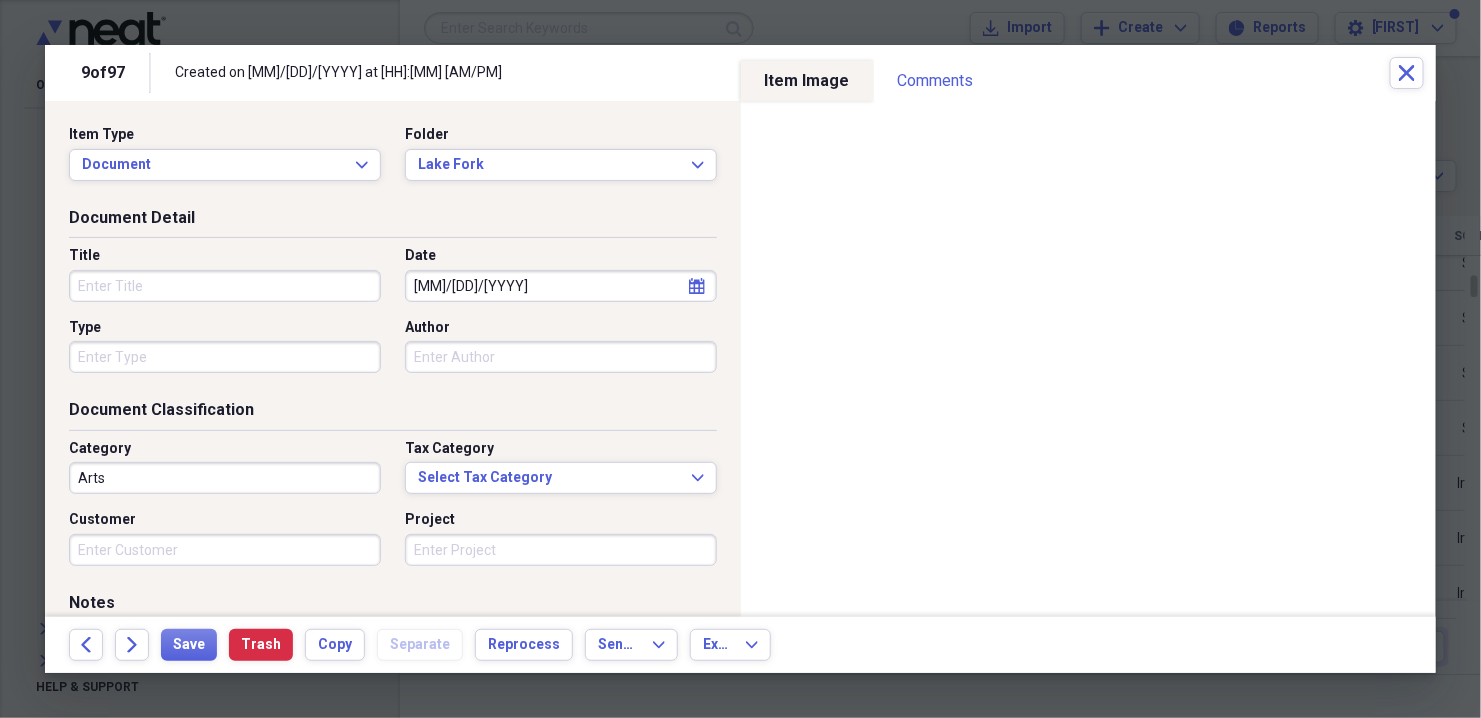 click on "Title" at bounding box center [225, 286] 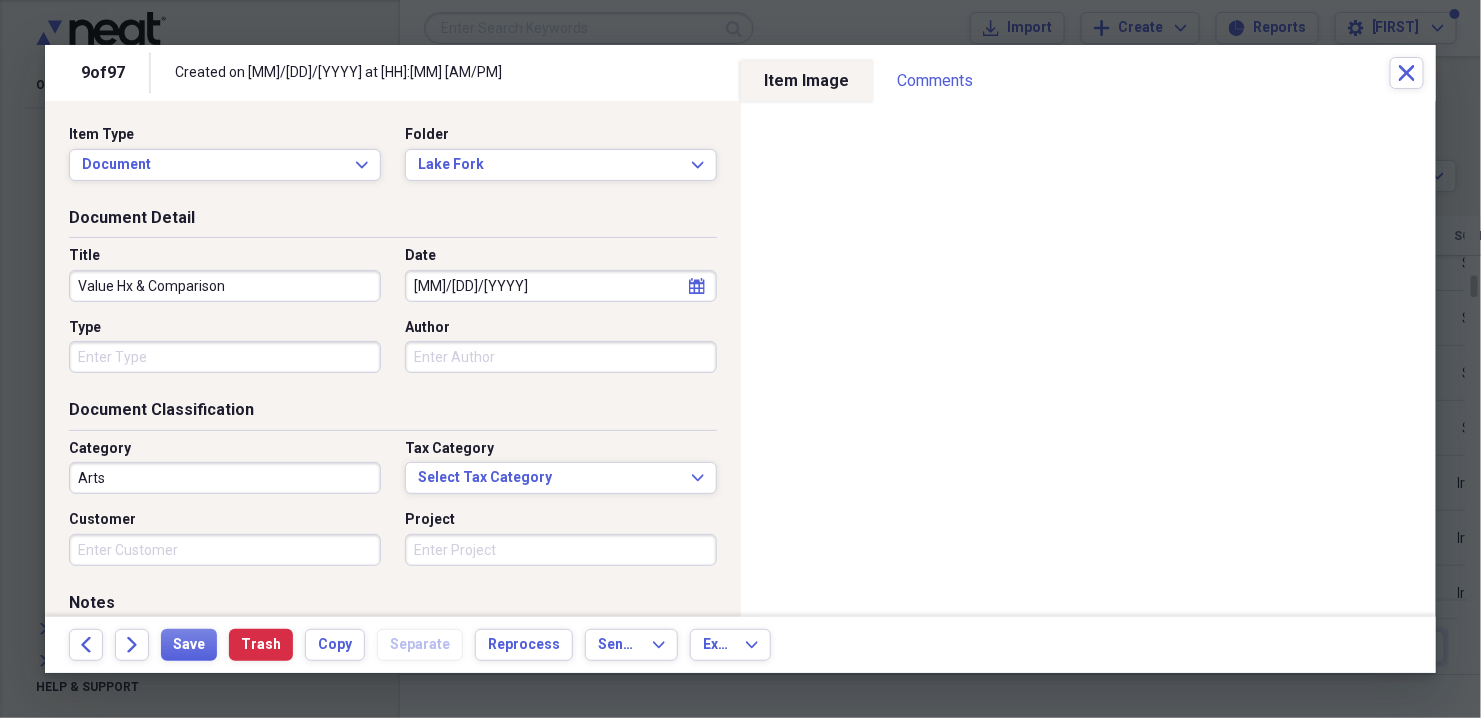 type on "Value Hx & Comparison" 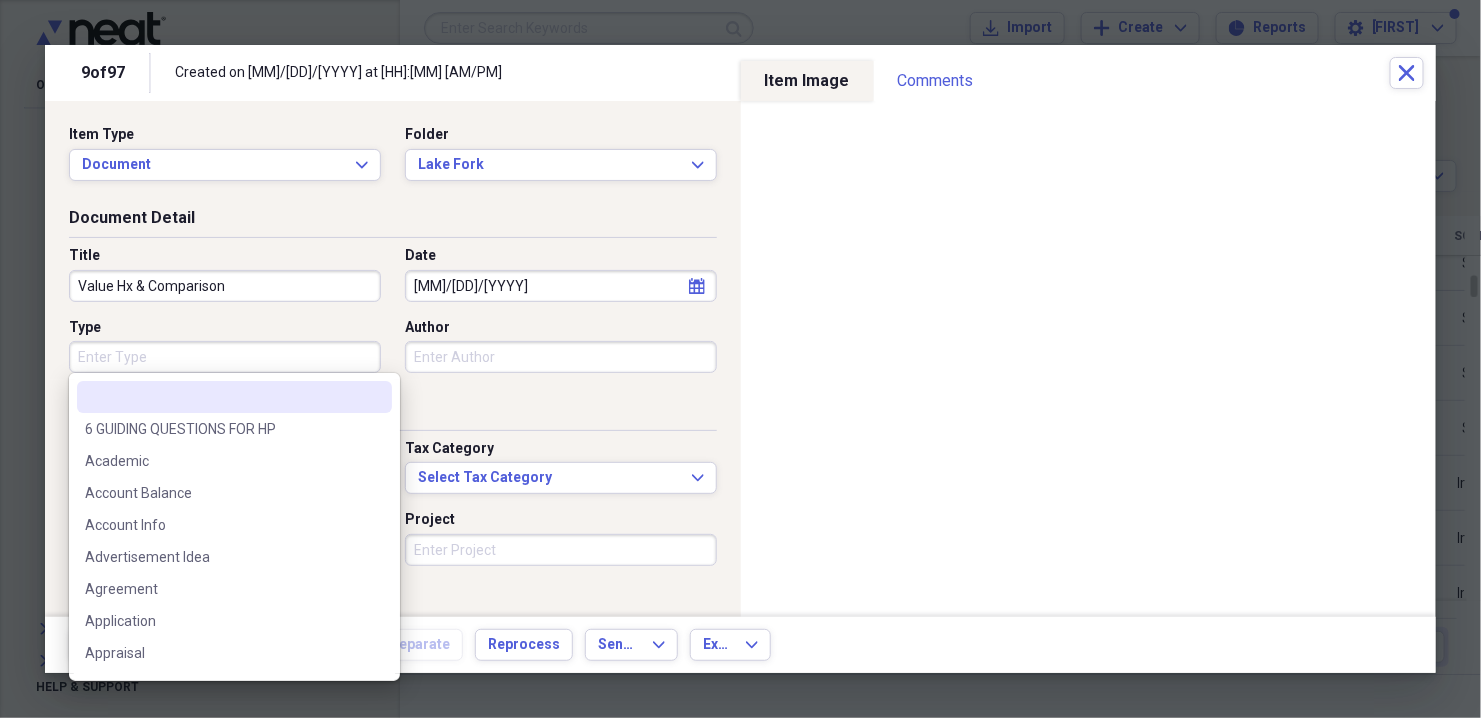 click on "Type" at bounding box center [225, 357] 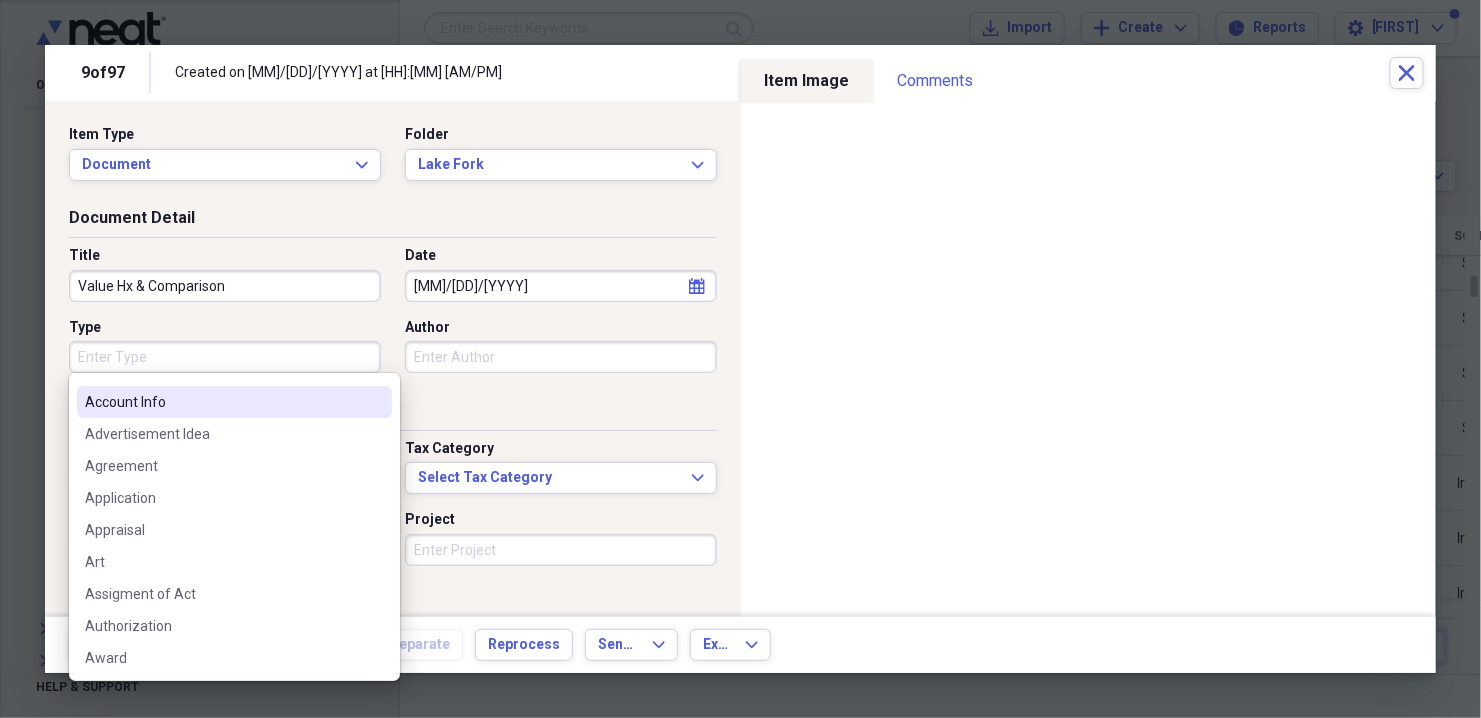 scroll, scrollTop: 160, scrollLeft: 0, axis: vertical 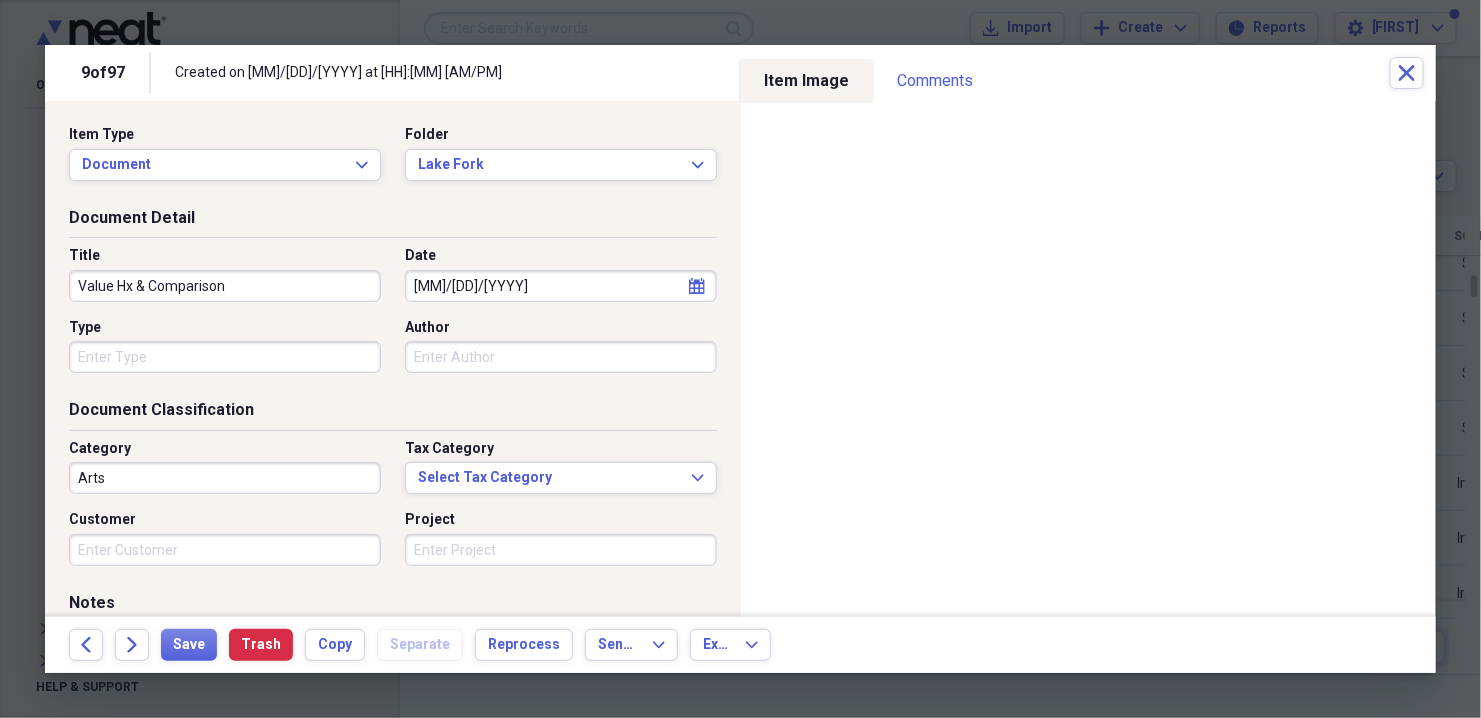click on "Author" at bounding box center (561, 357) 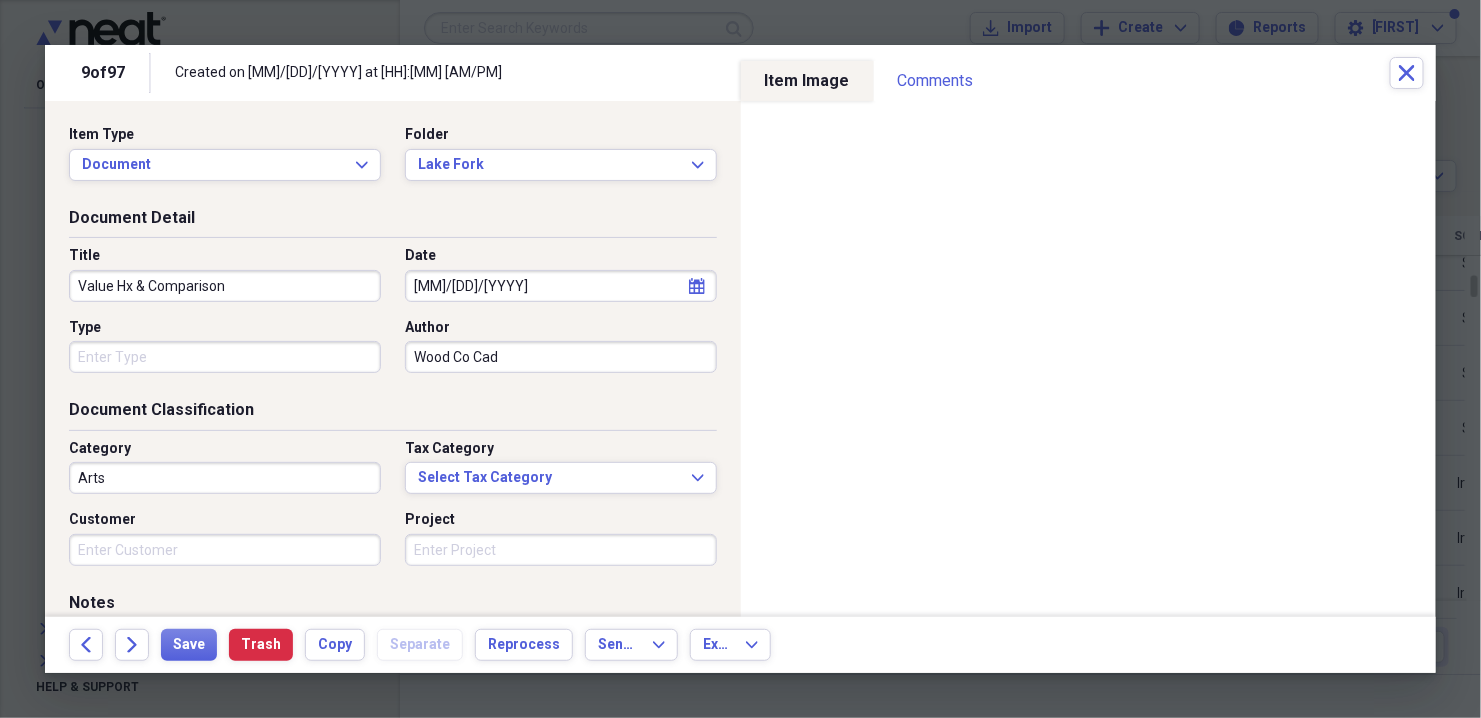 type on "Wood Co Cad" 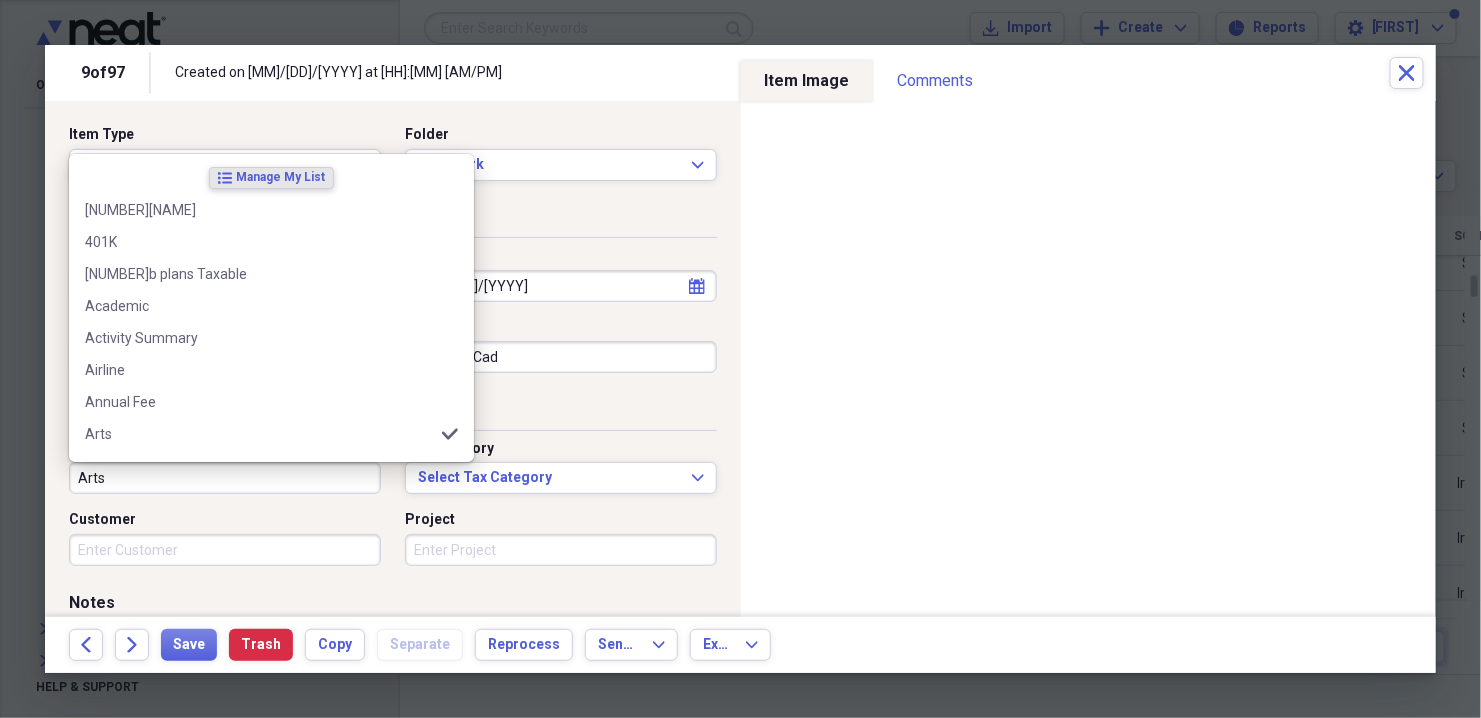 click on "Arts" at bounding box center [225, 478] 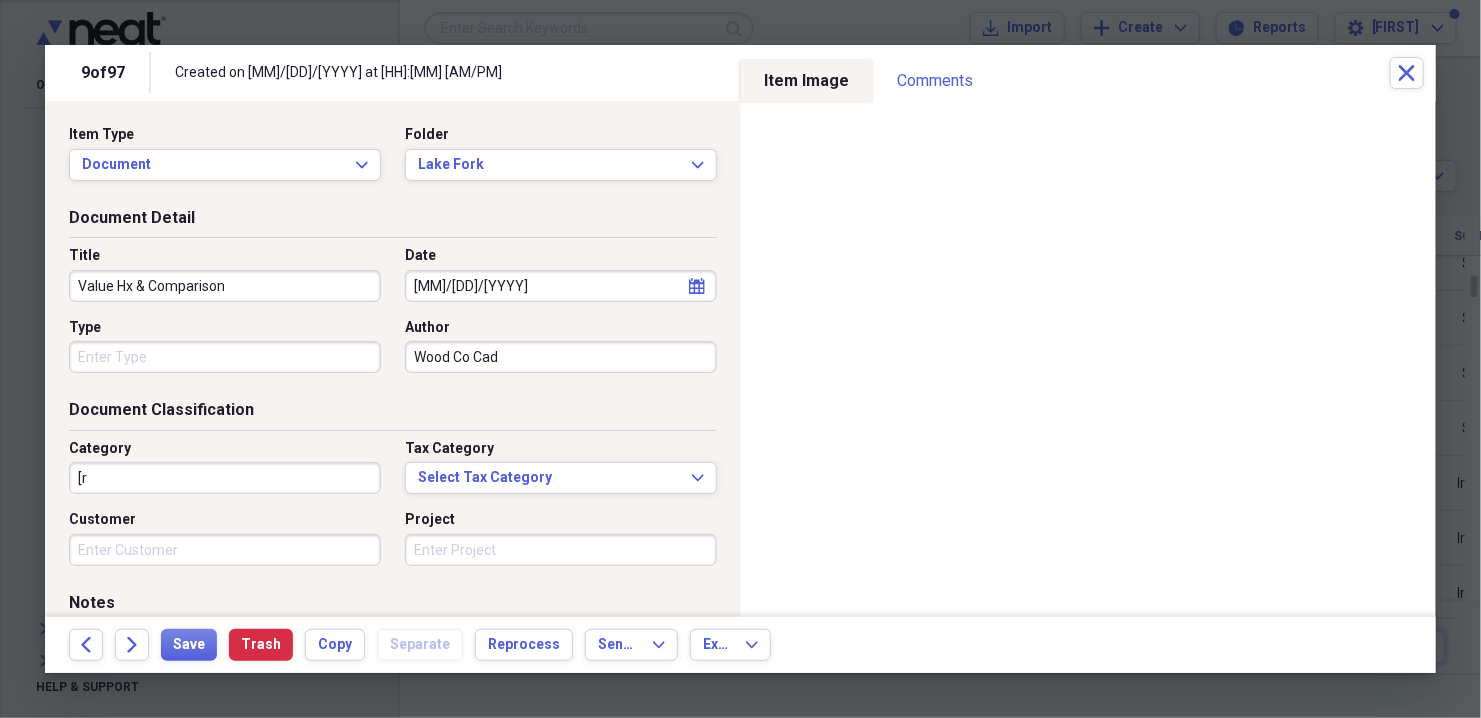type on "[" 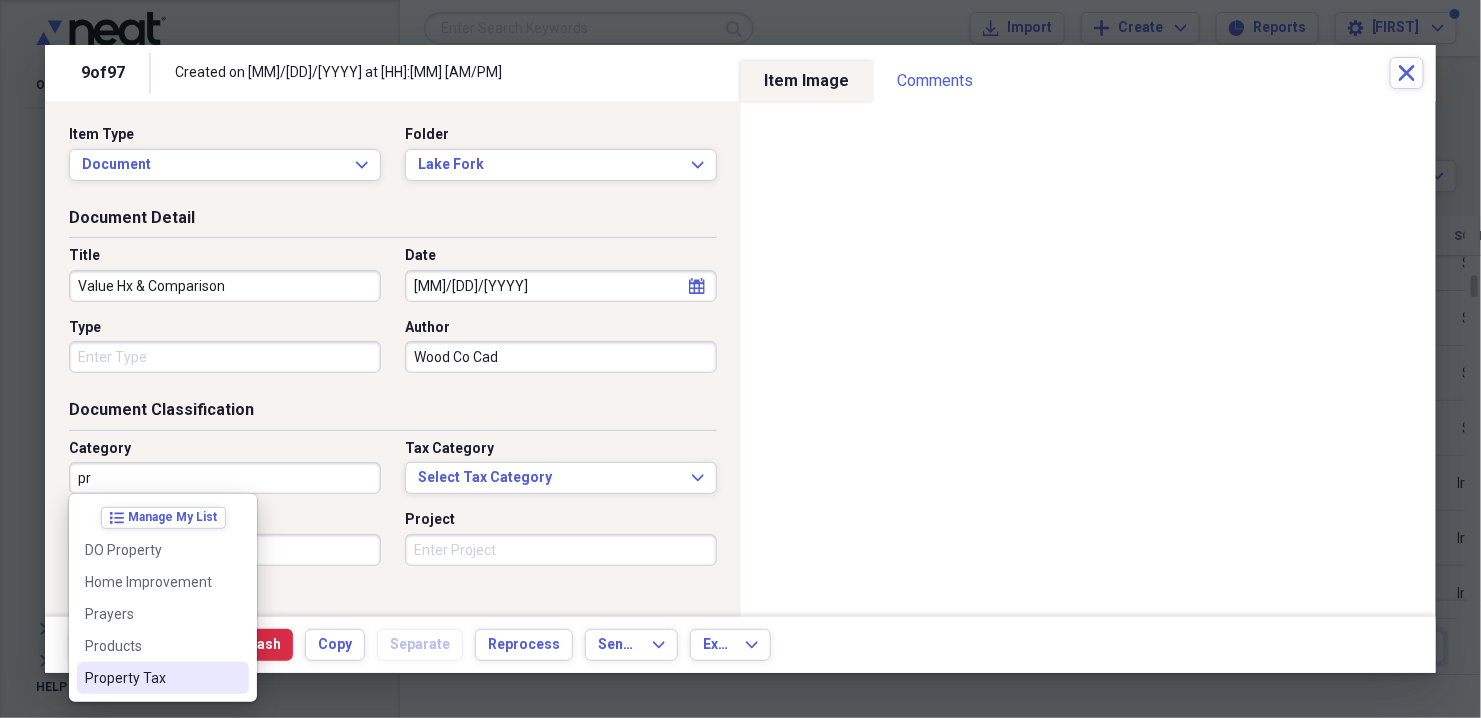 click on "Property Tax" at bounding box center [151, 678] 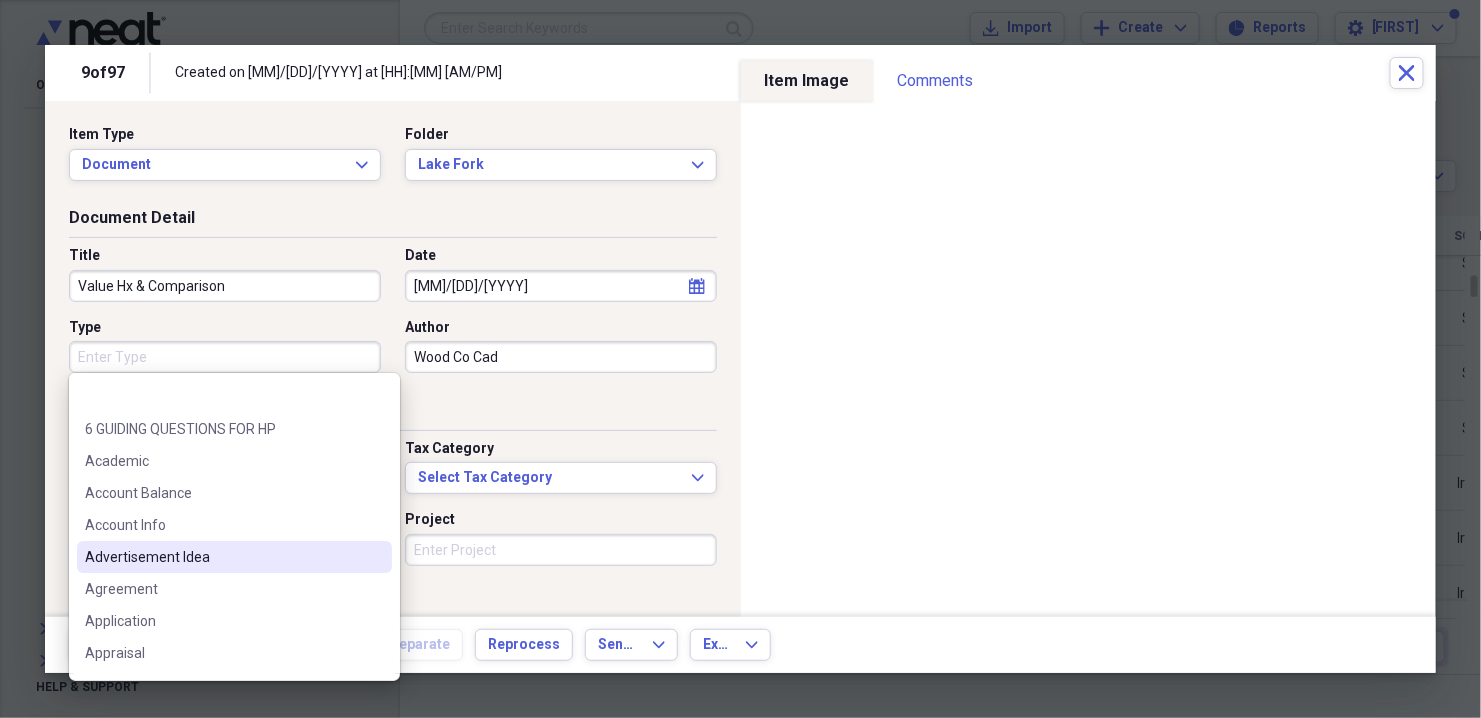 click on "Type" at bounding box center [225, 357] 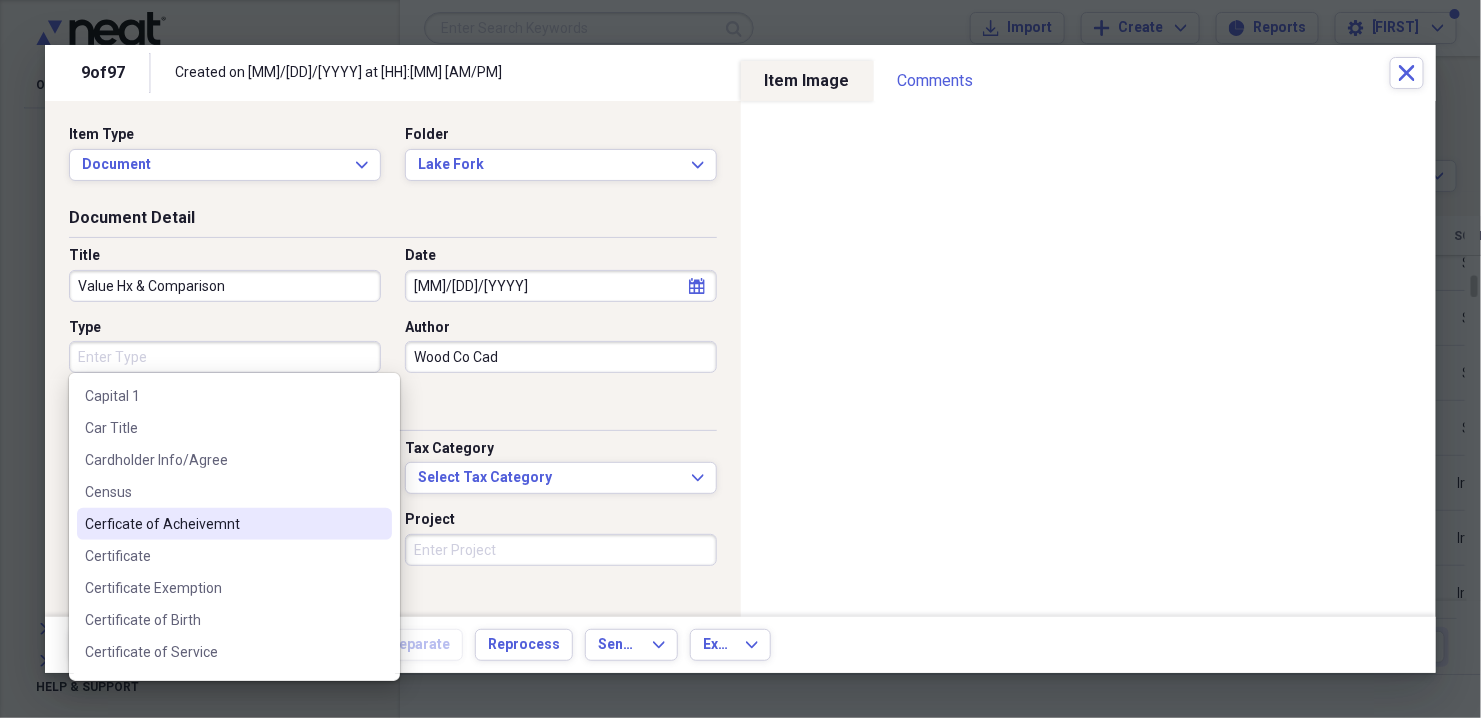 scroll, scrollTop: 800, scrollLeft: 0, axis: vertical 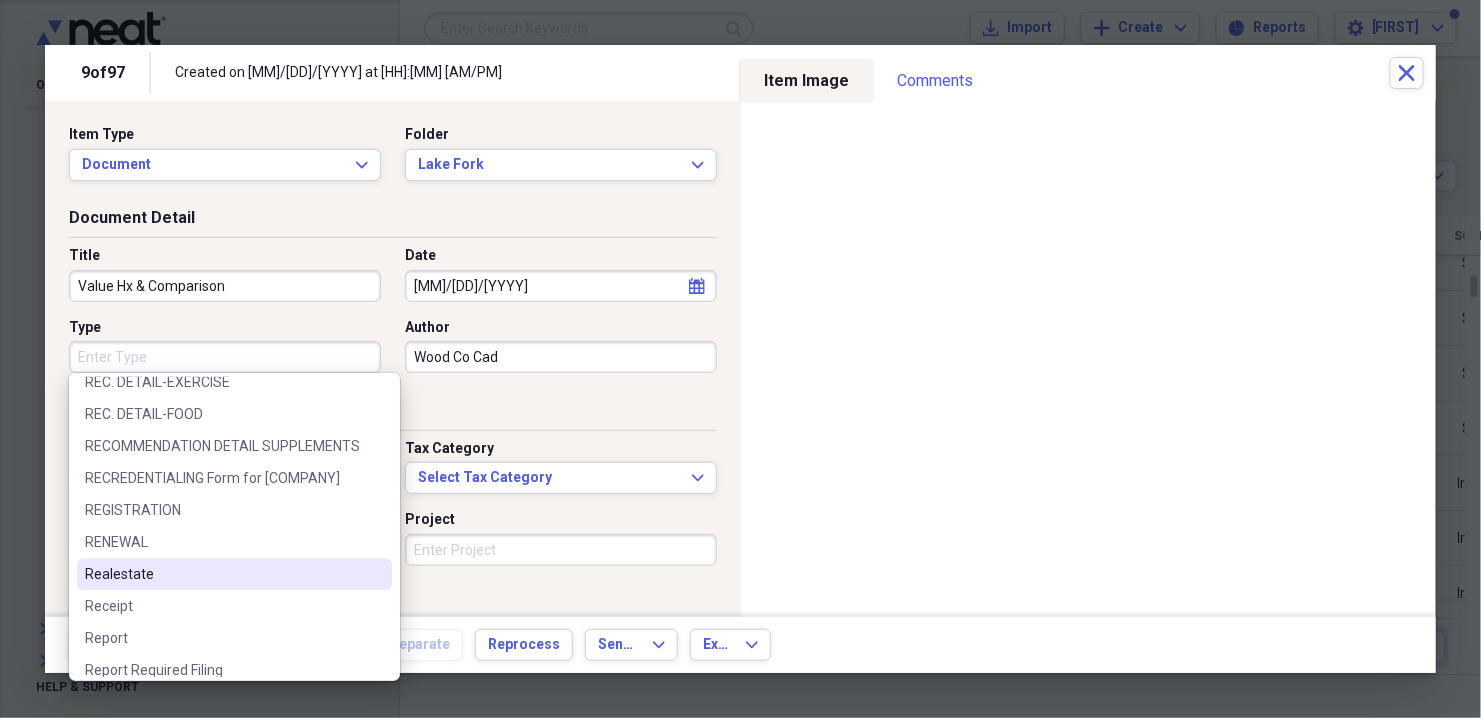 click on "Realestate" at bounding box center (222, 575) 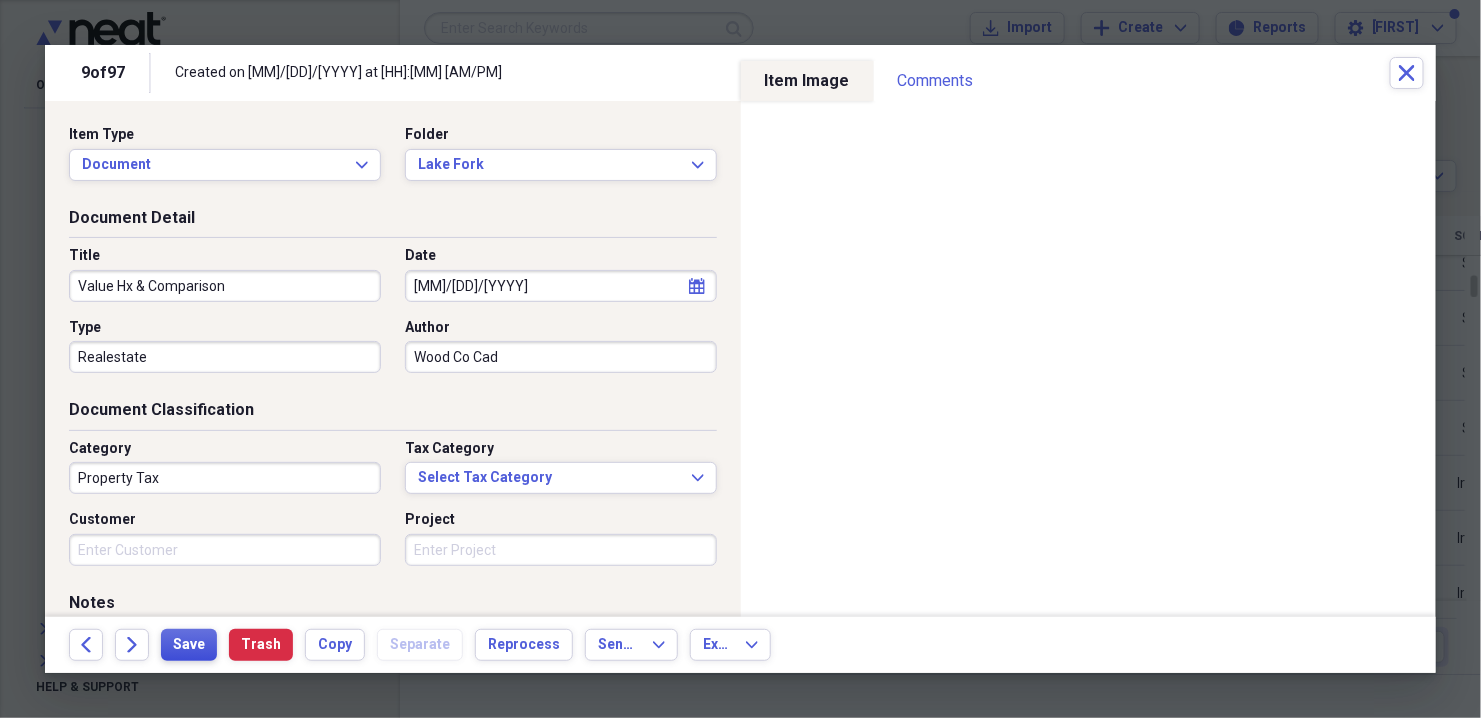 click on "Save" at bounding box center [189, 645] 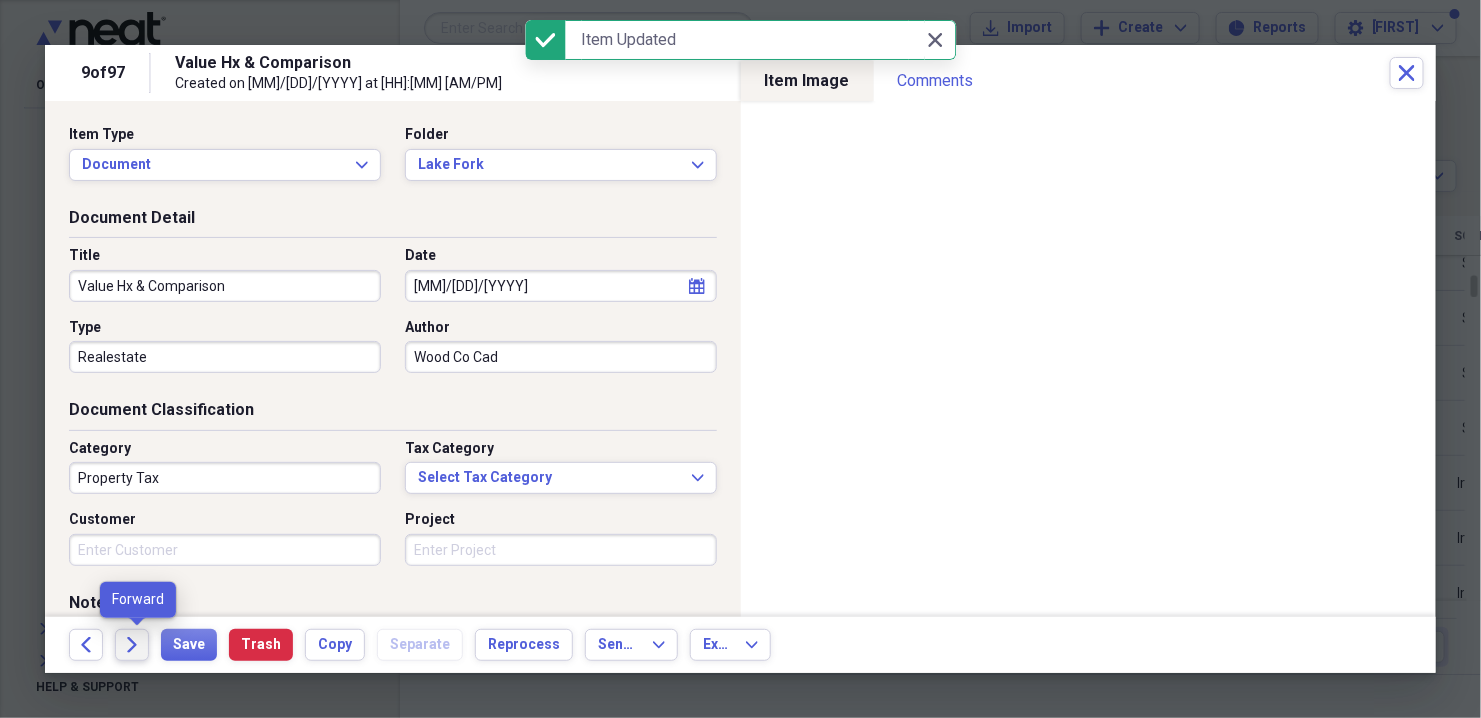 click on "Forward" 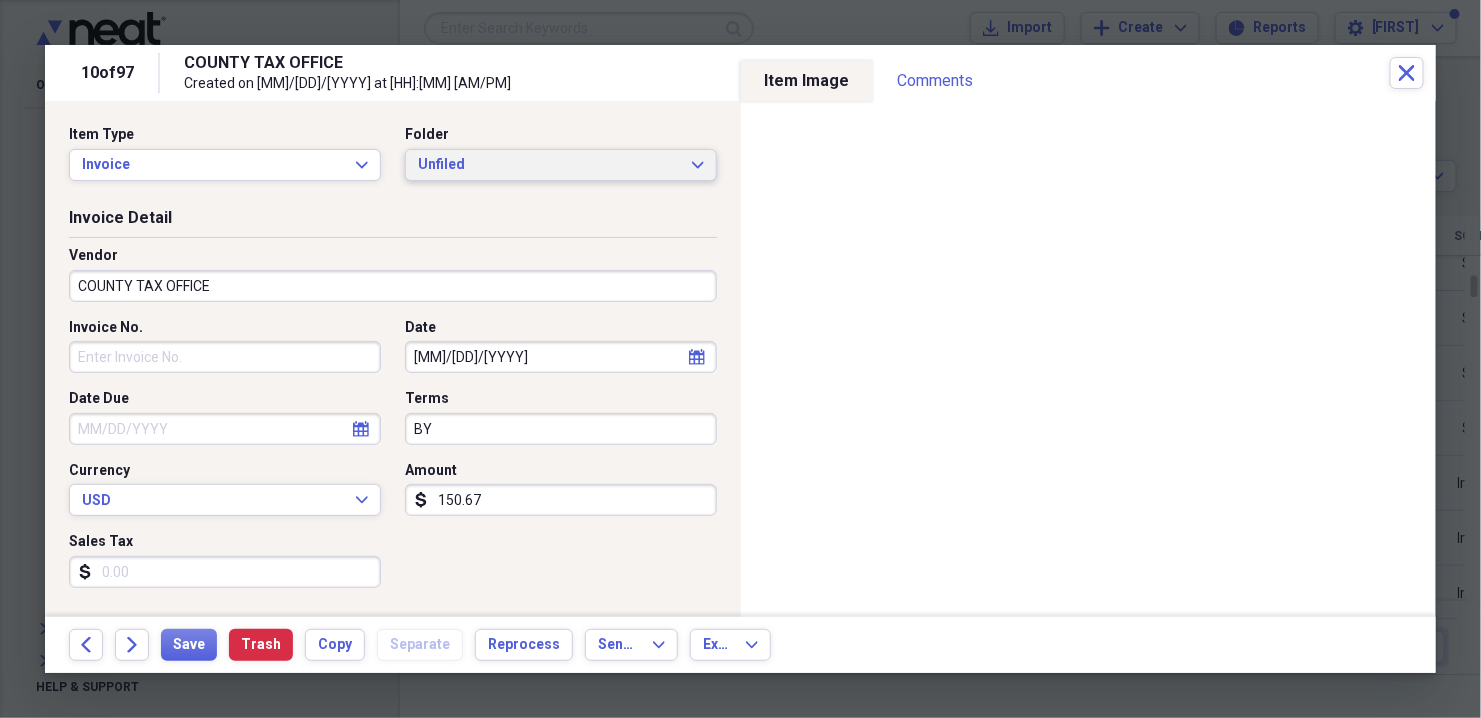 click 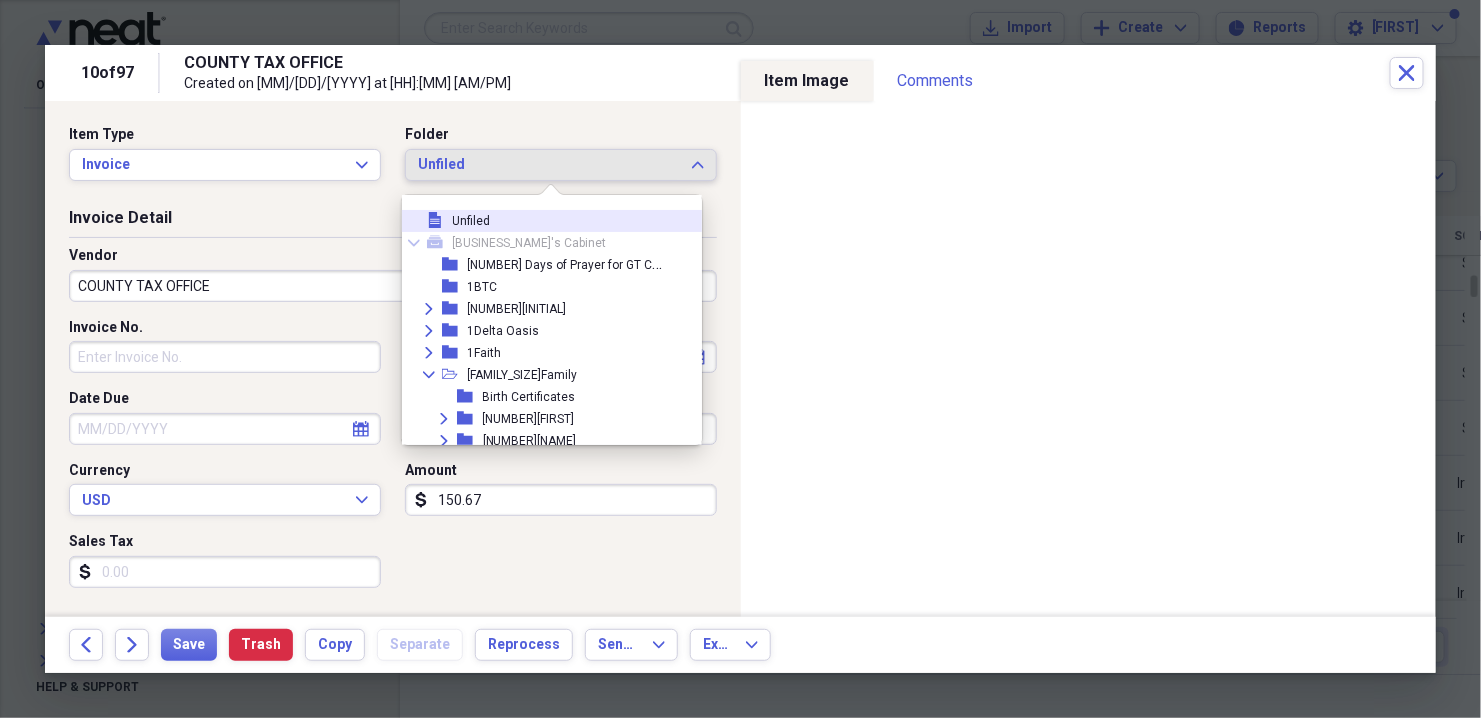 type 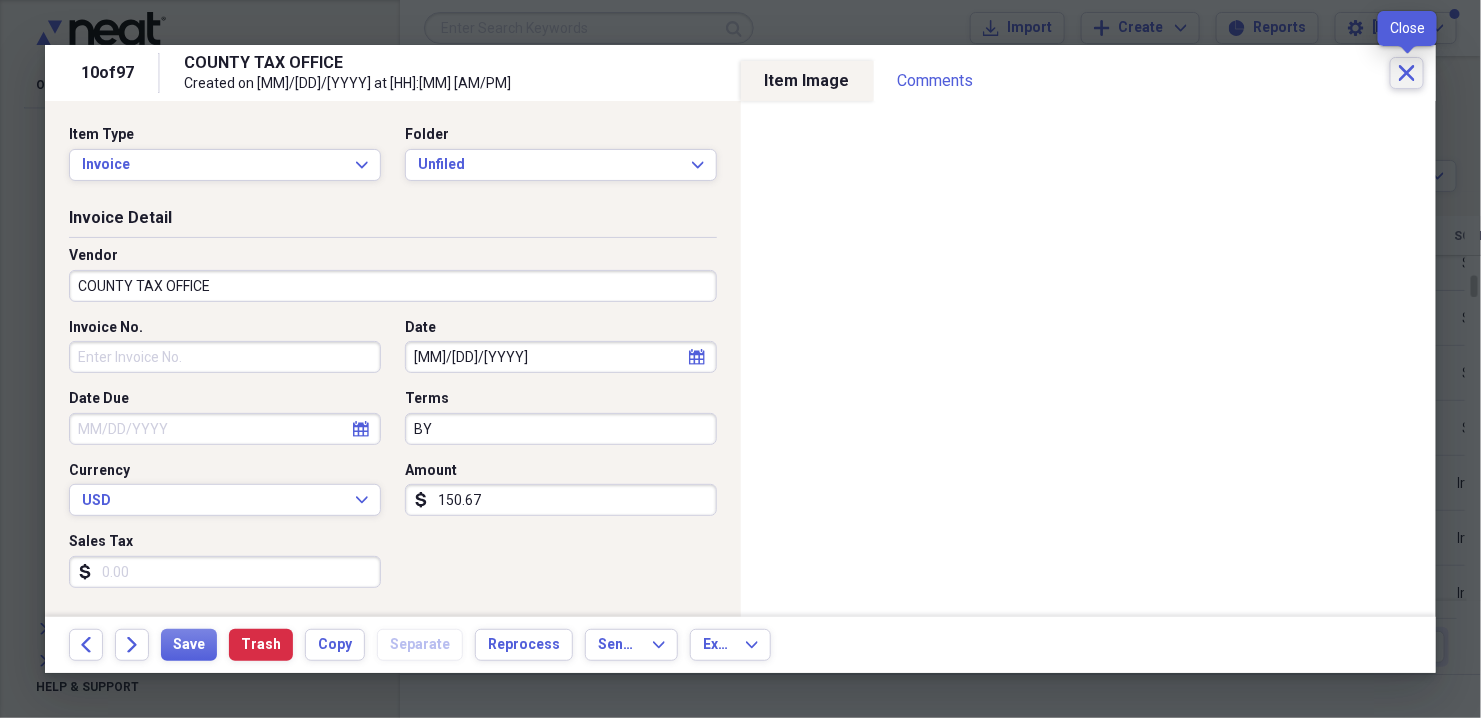 click on "Close" 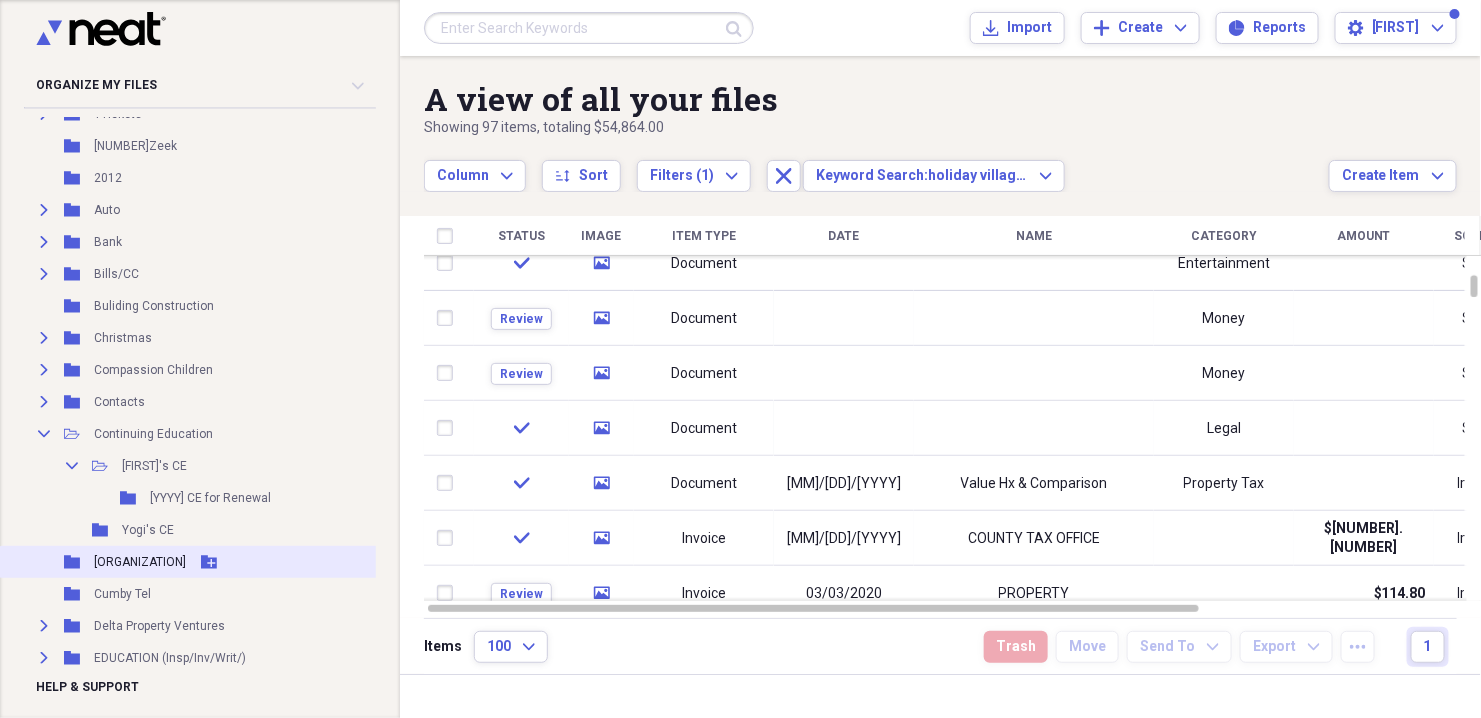 scroll, scrollTop: 2480, scrollLeft: 0, axis: vertical 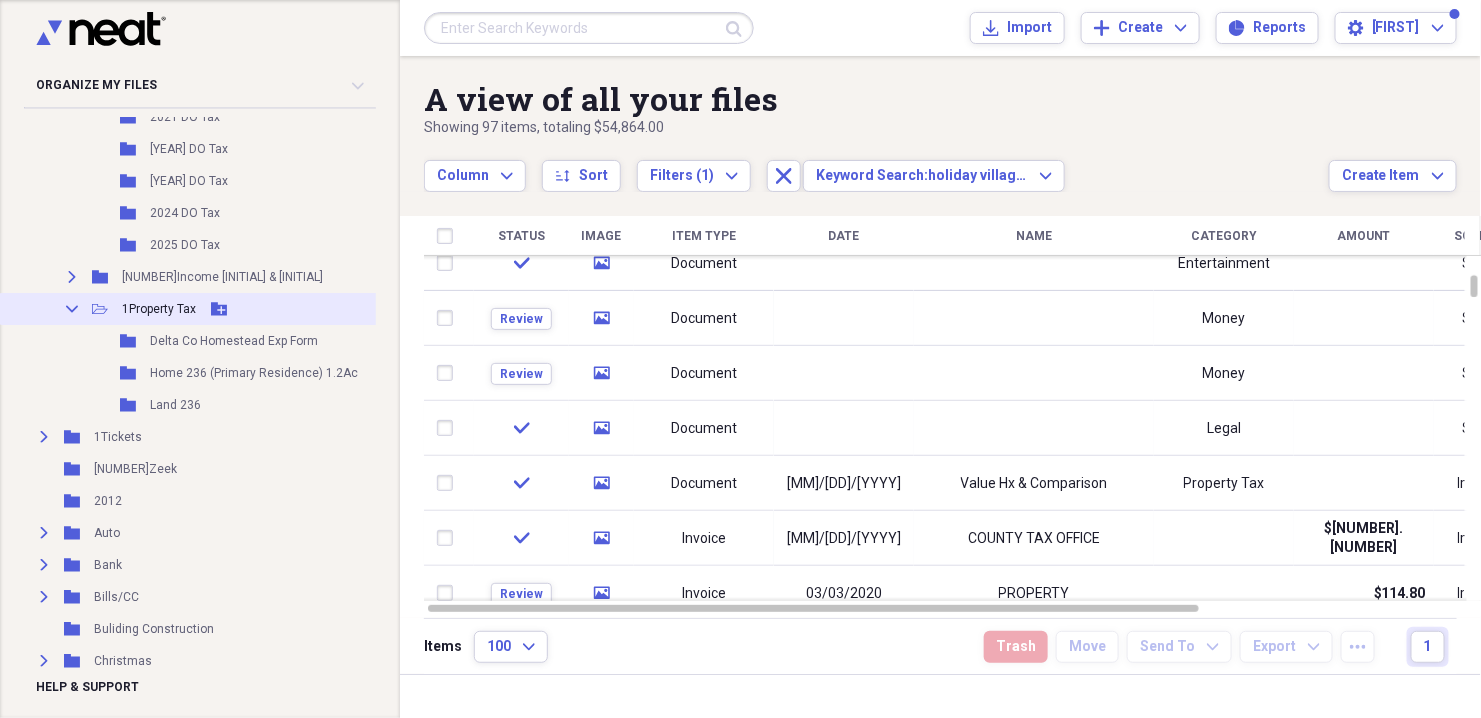 click on "Collapse" at bounding box center (72, 309) 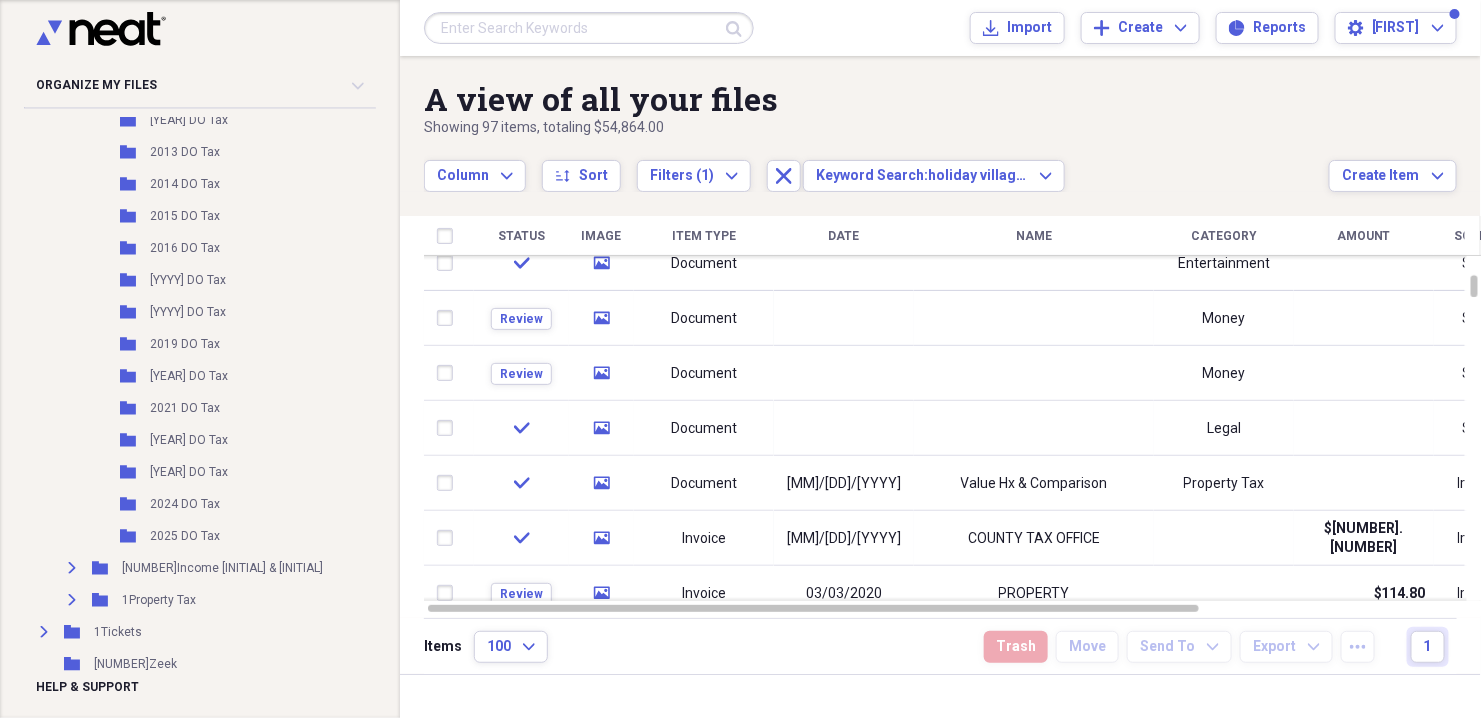 scroll, scrollTop: 1920, scrollLeft: 0, axis: vertical 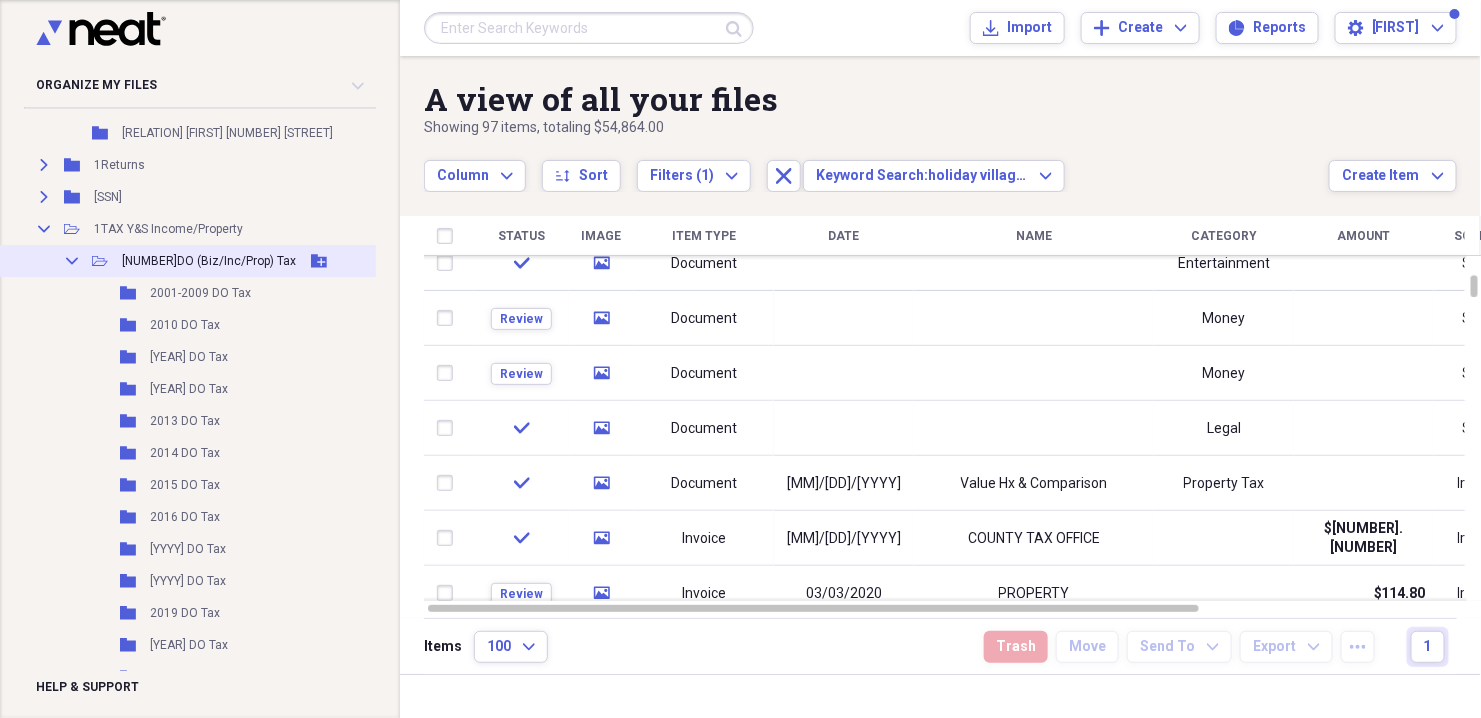 click on "Collapse Open Folder 1DO (Biz/Inc/Prop) Tax Add Folder" at bounding box center (218, 261) 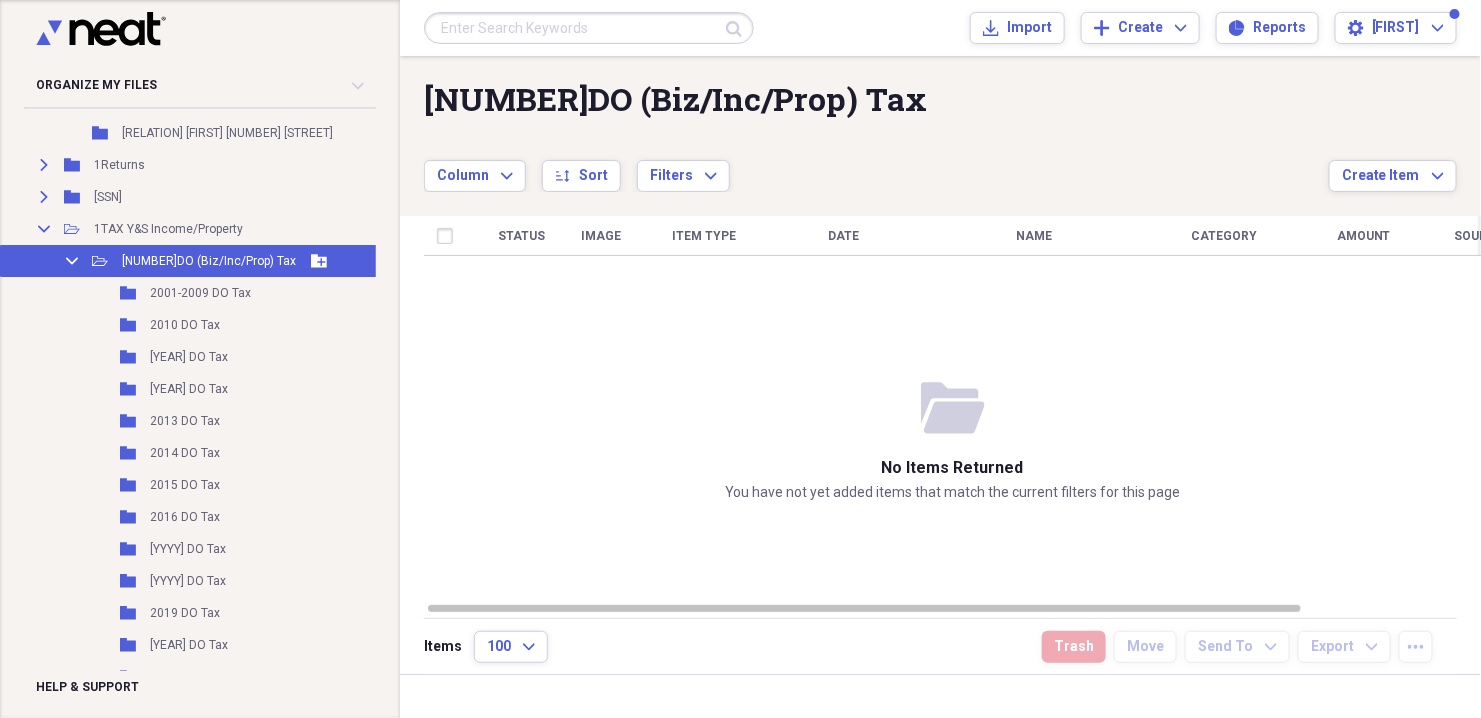 click on "Collapse" 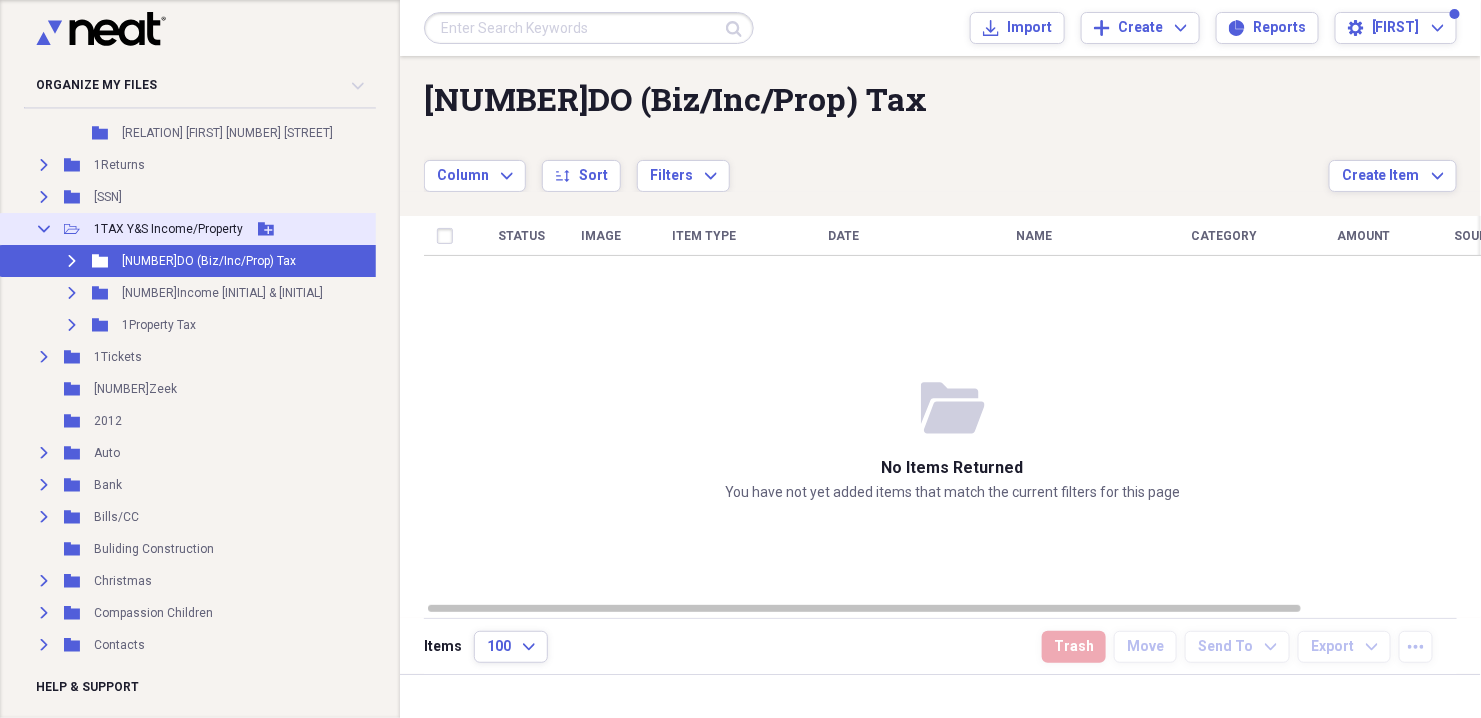 click on "Collapse" 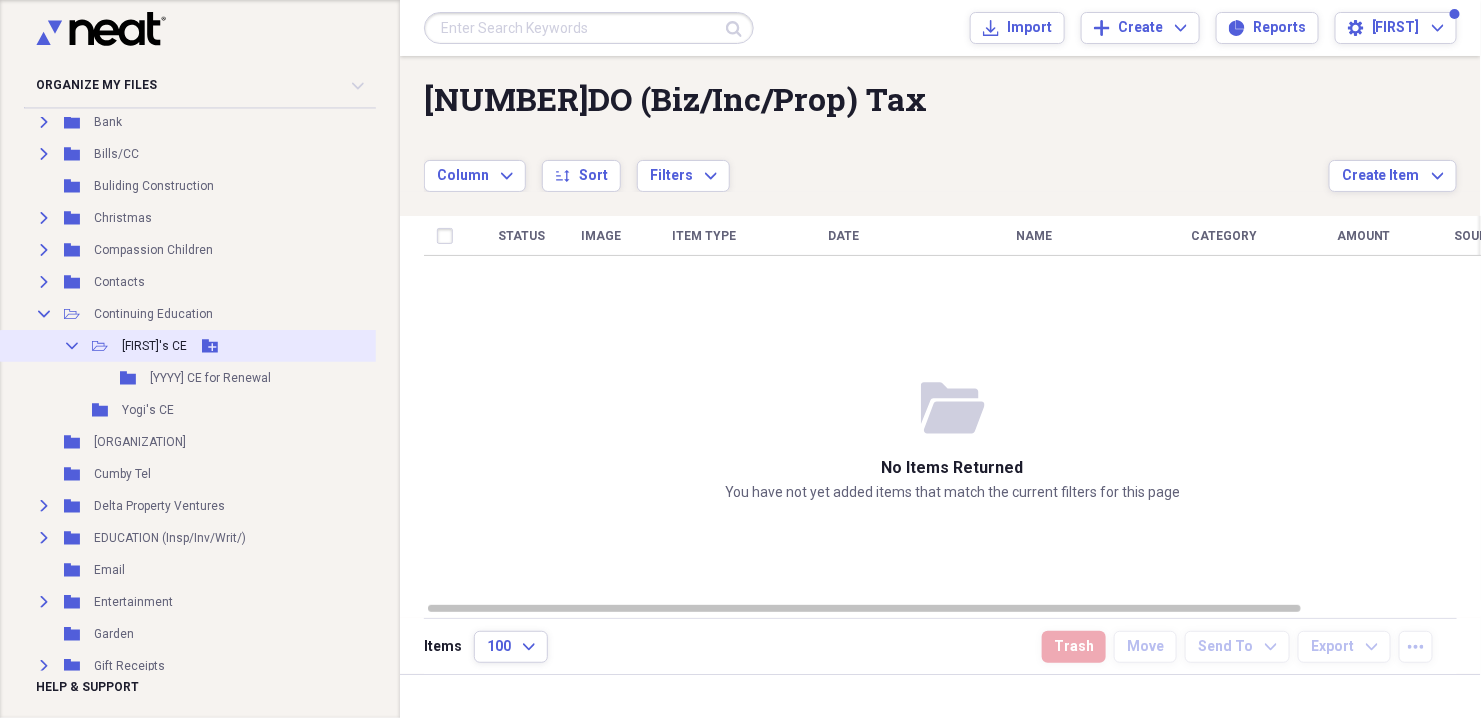 scroll, scrollTop: 2240, scrollLeft: 0, axis: vertical 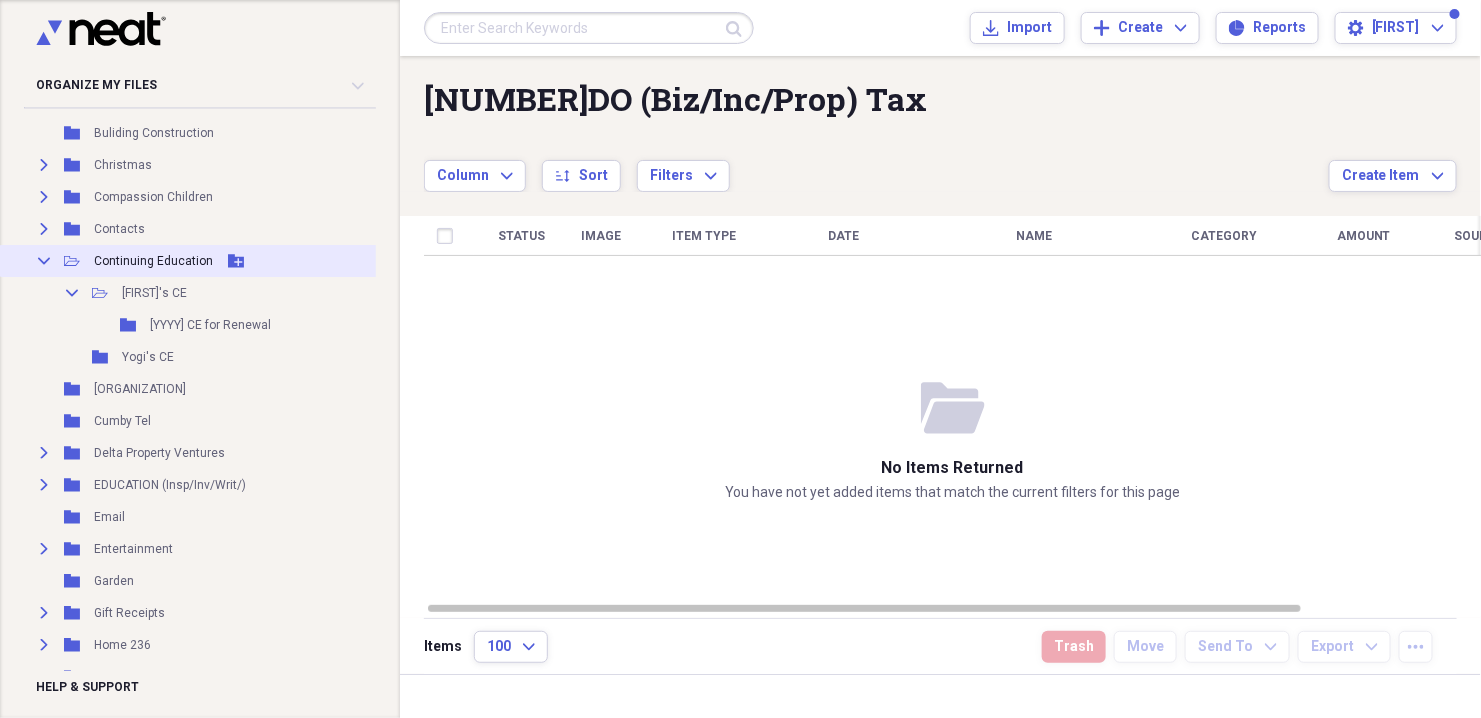 click on "Collapse" 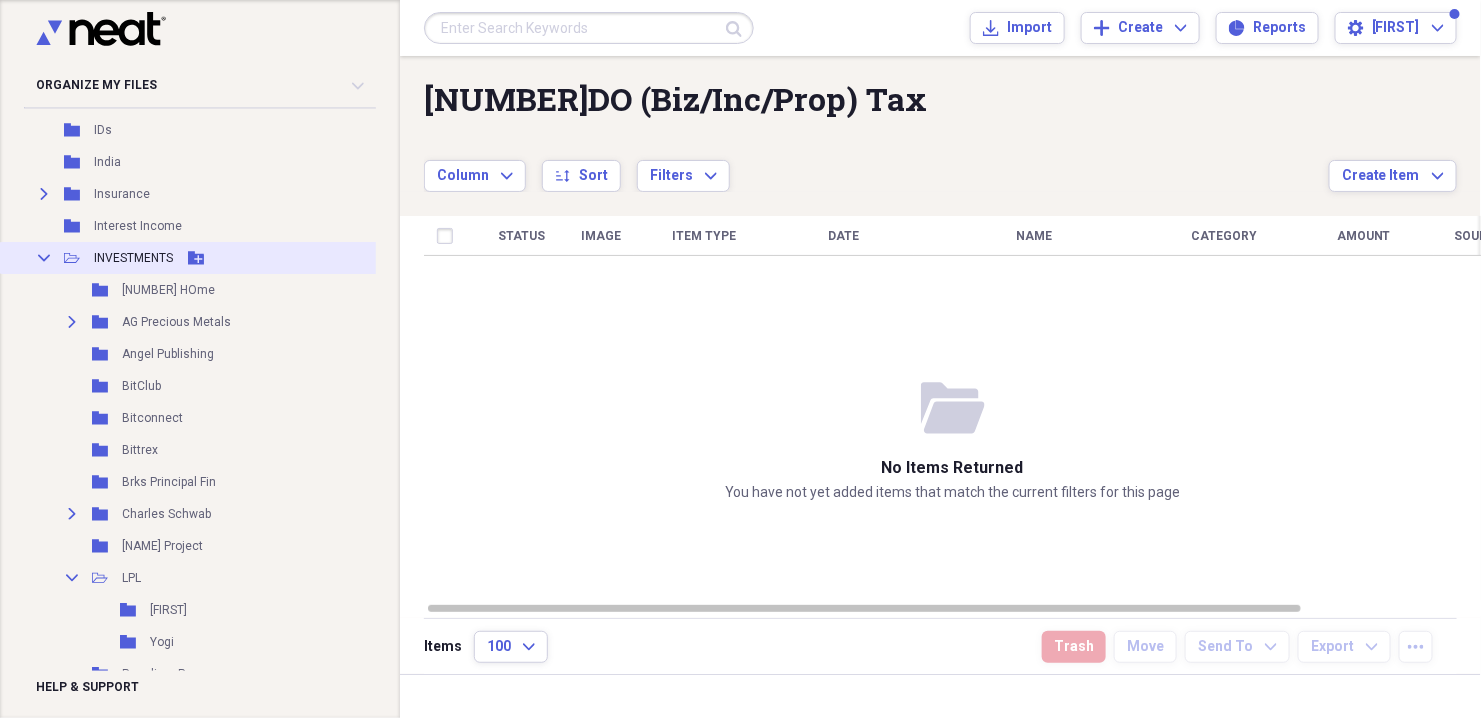scroll, scrollTop: 2800, scrollLeft: 0, axis: vertical 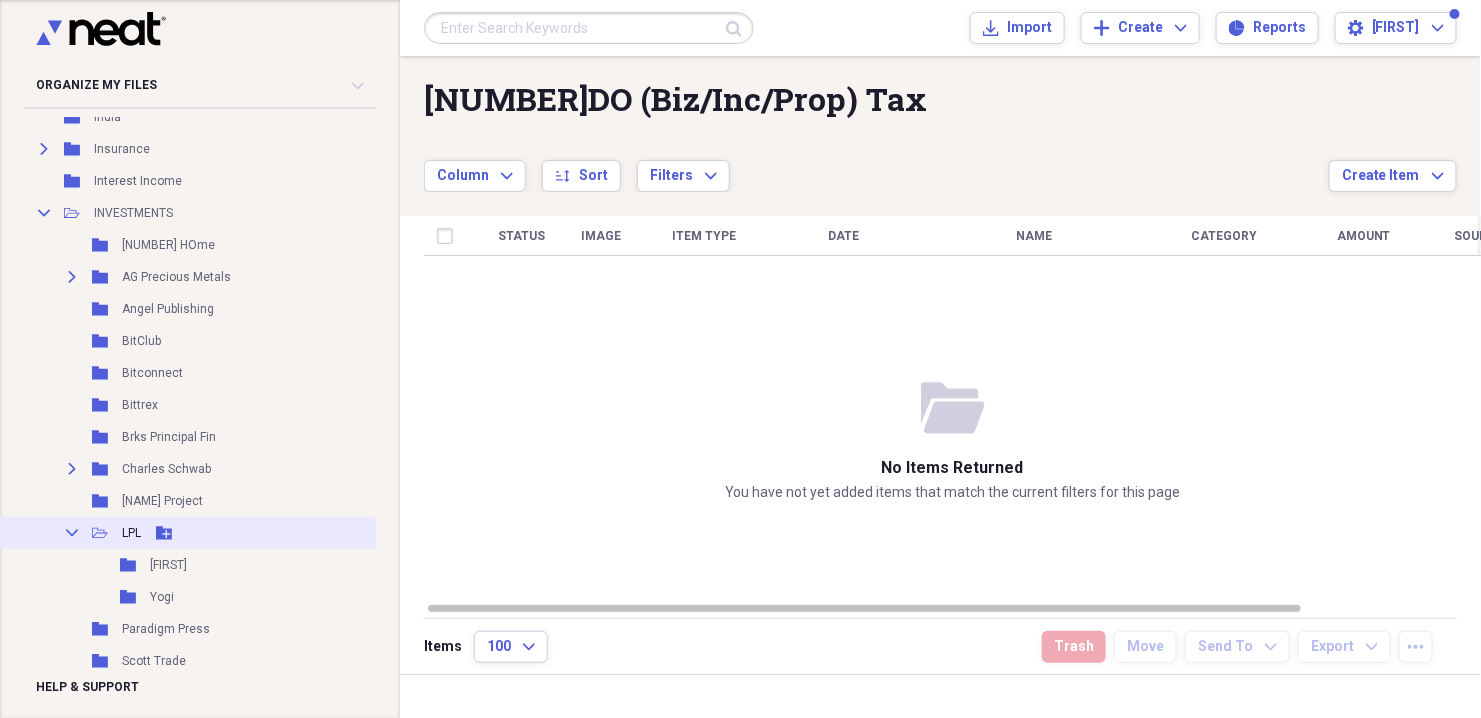 click on "Collapse" 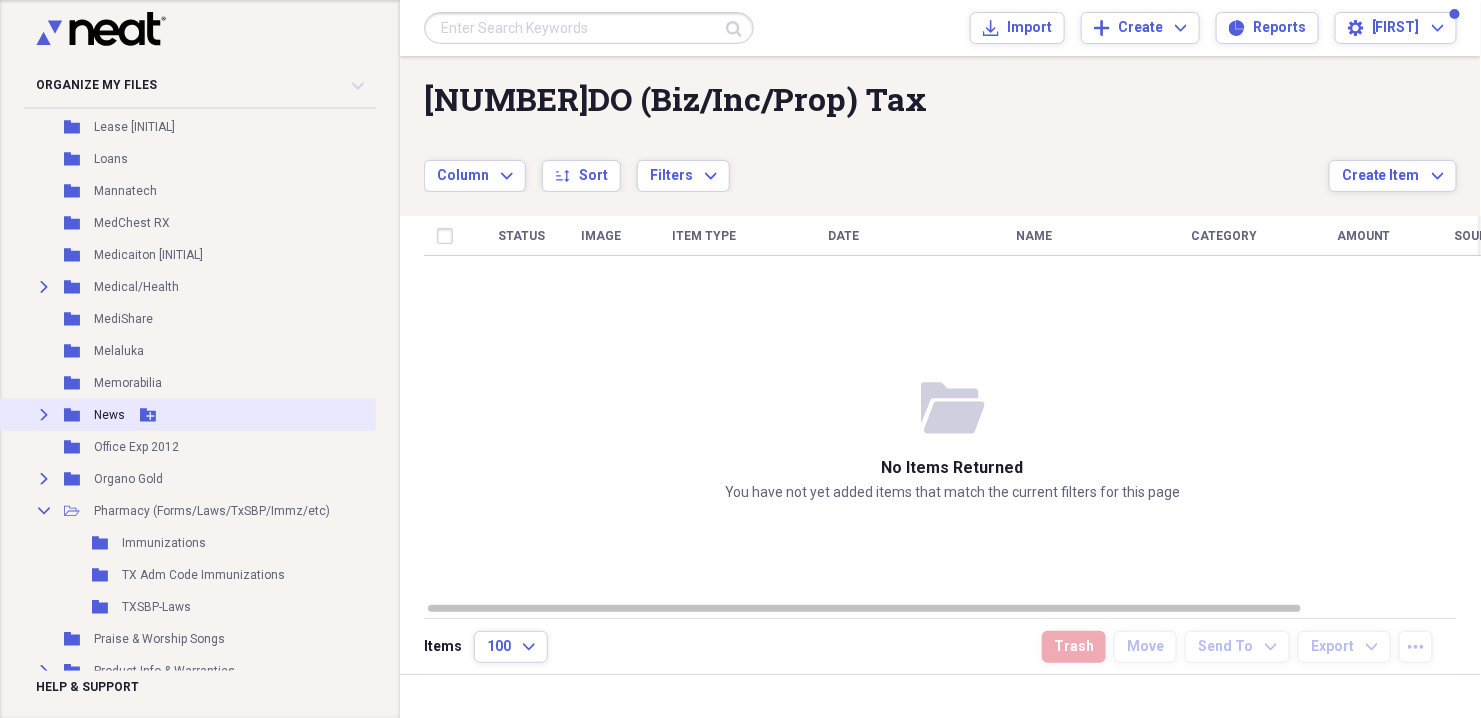 scroll, scrollTop: 3520, scrollLeft: 0, axis: vertical 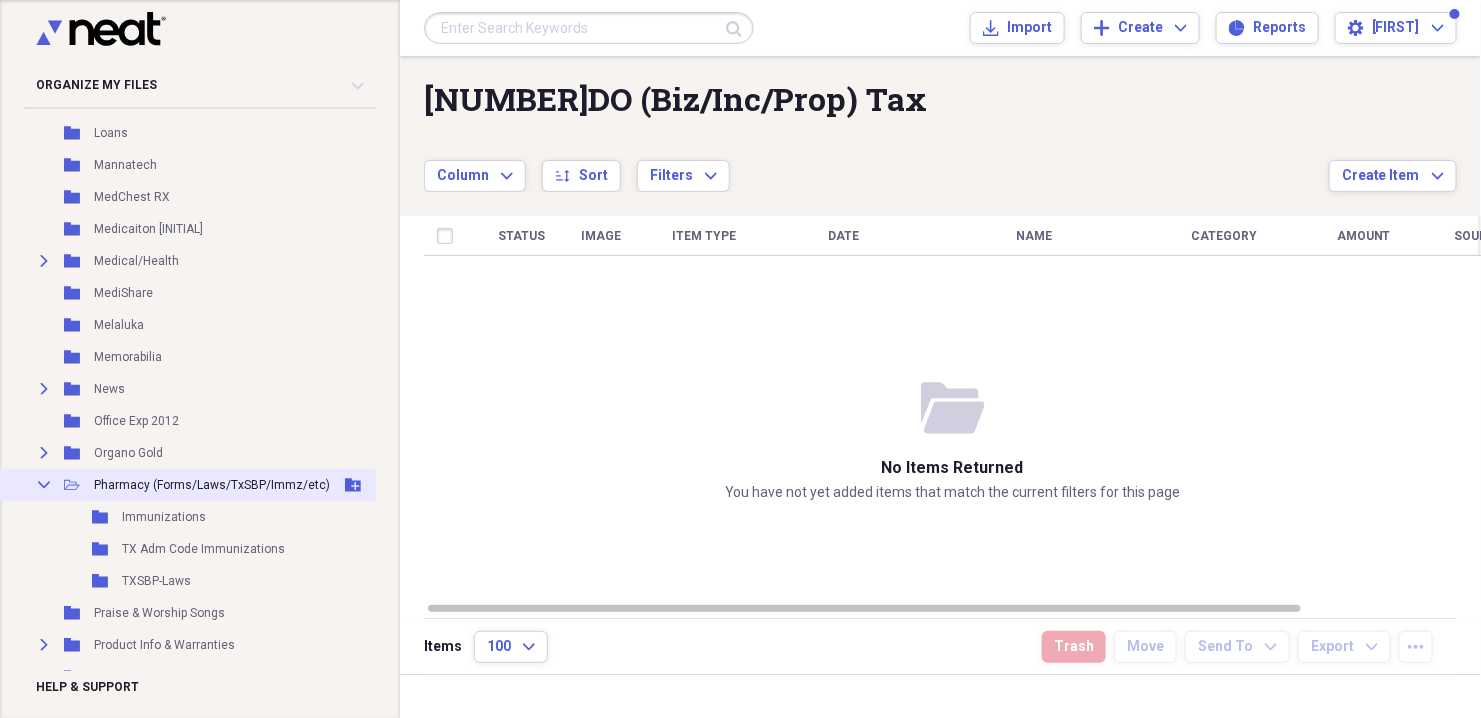 click on "Collapse" 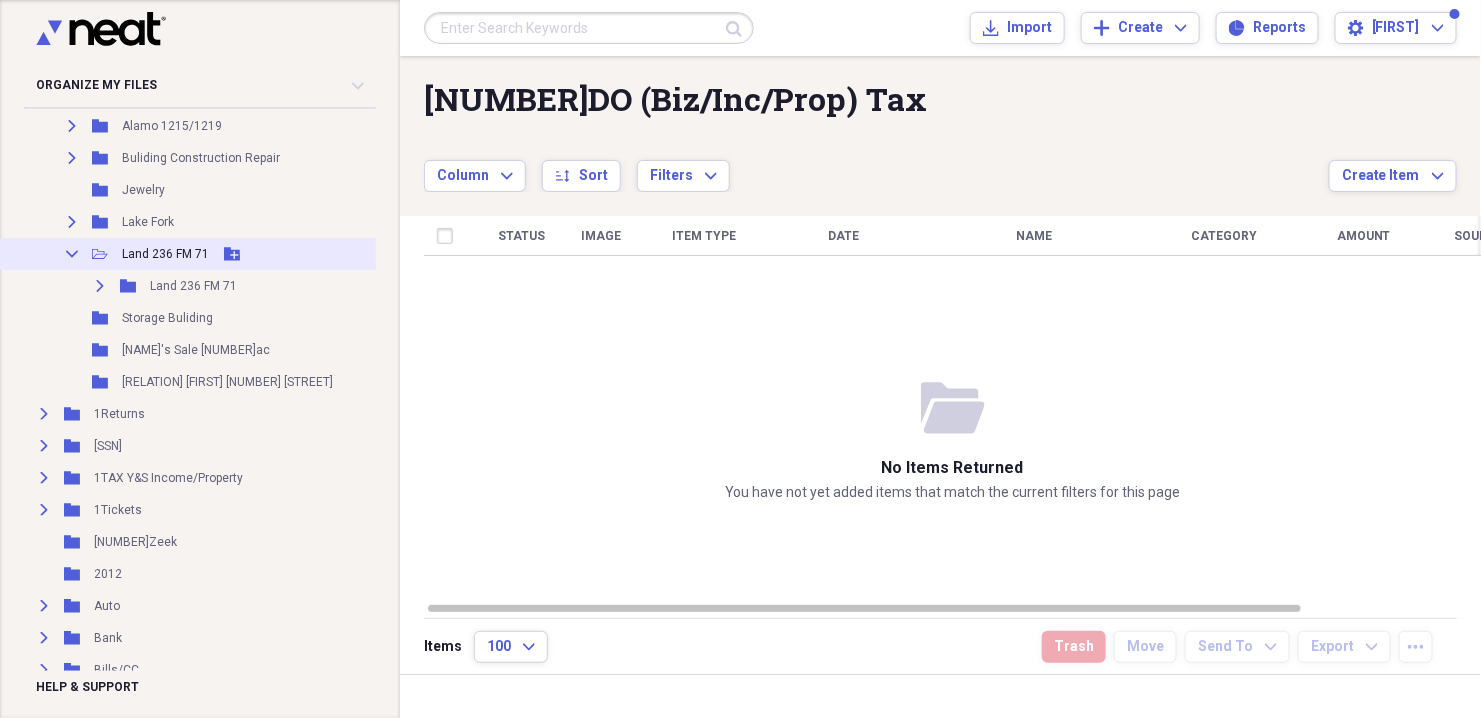 scroll, scrollTop: 1647, scrollLeft: 0, axis: vertical 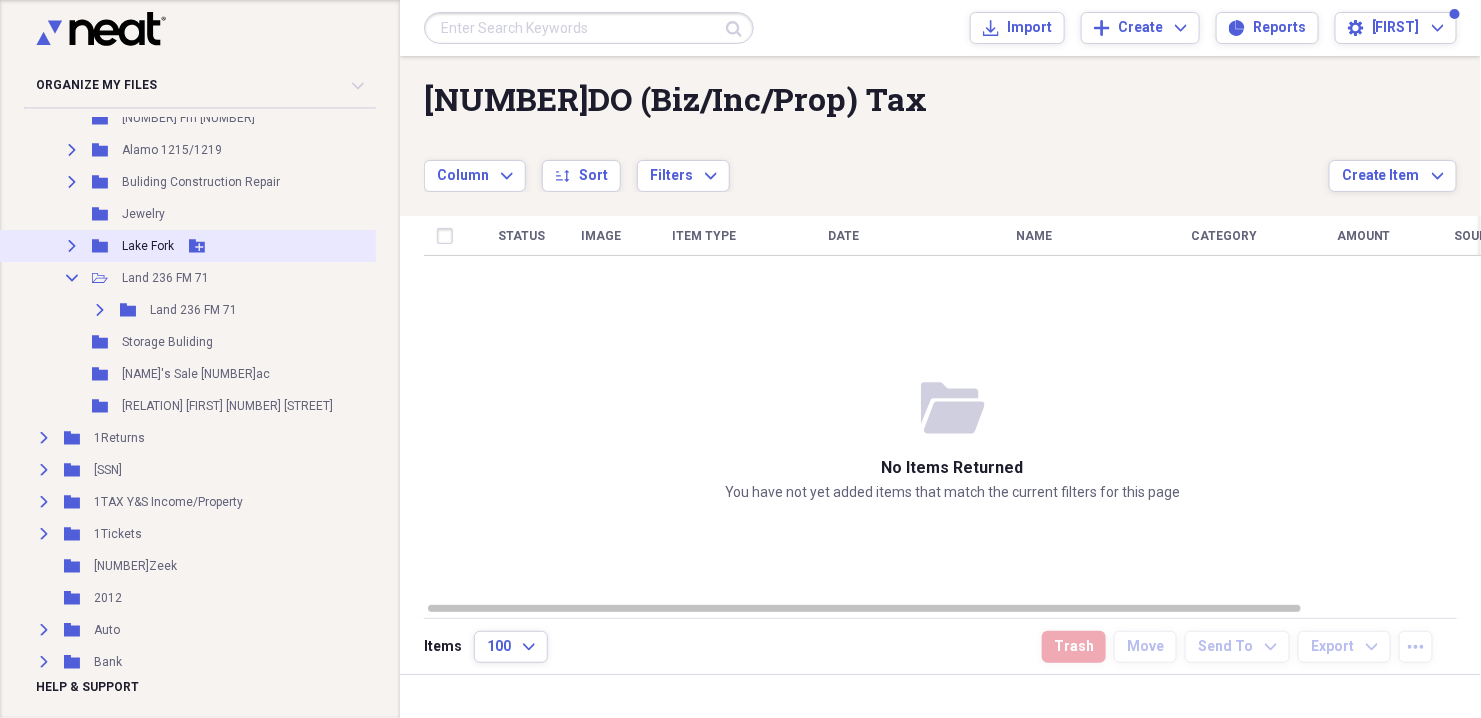 click on "Expand" 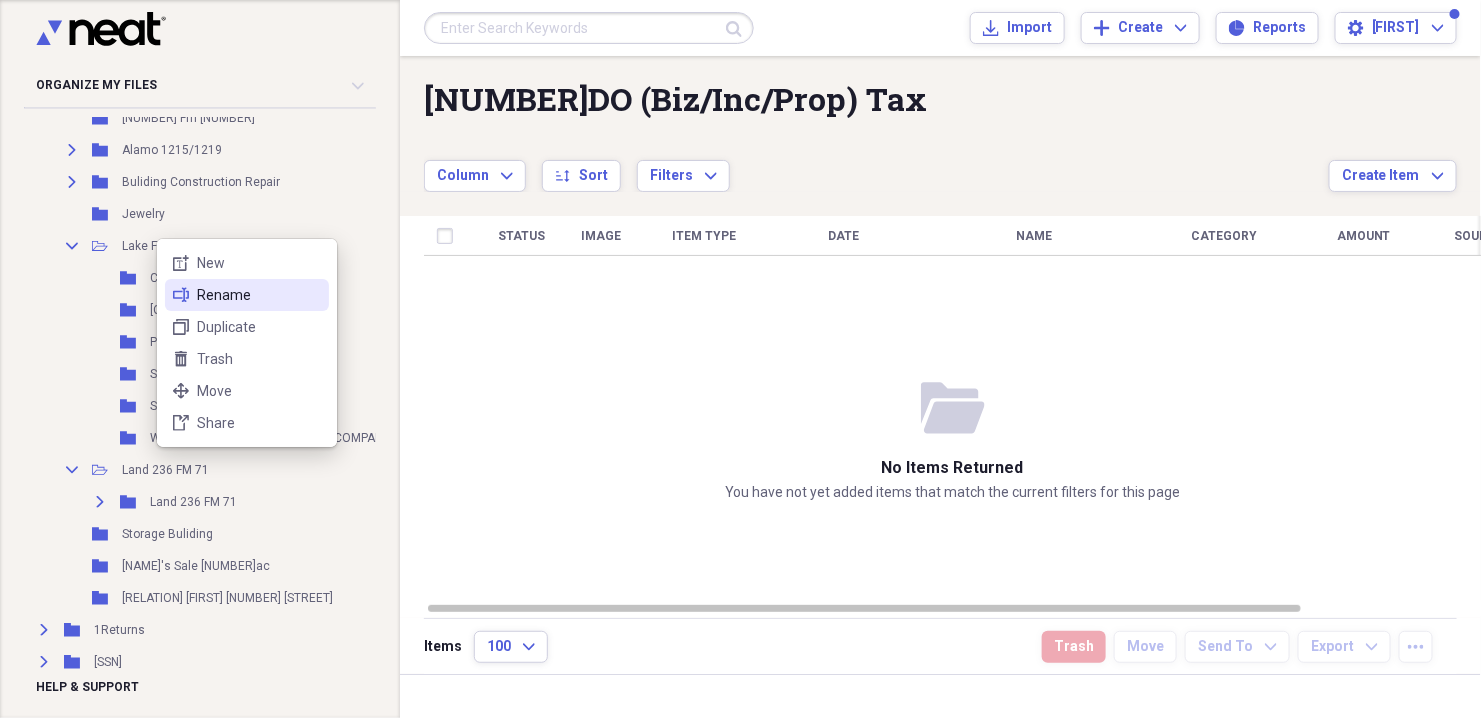 click on "Rename" at bounding box center (259, 295) 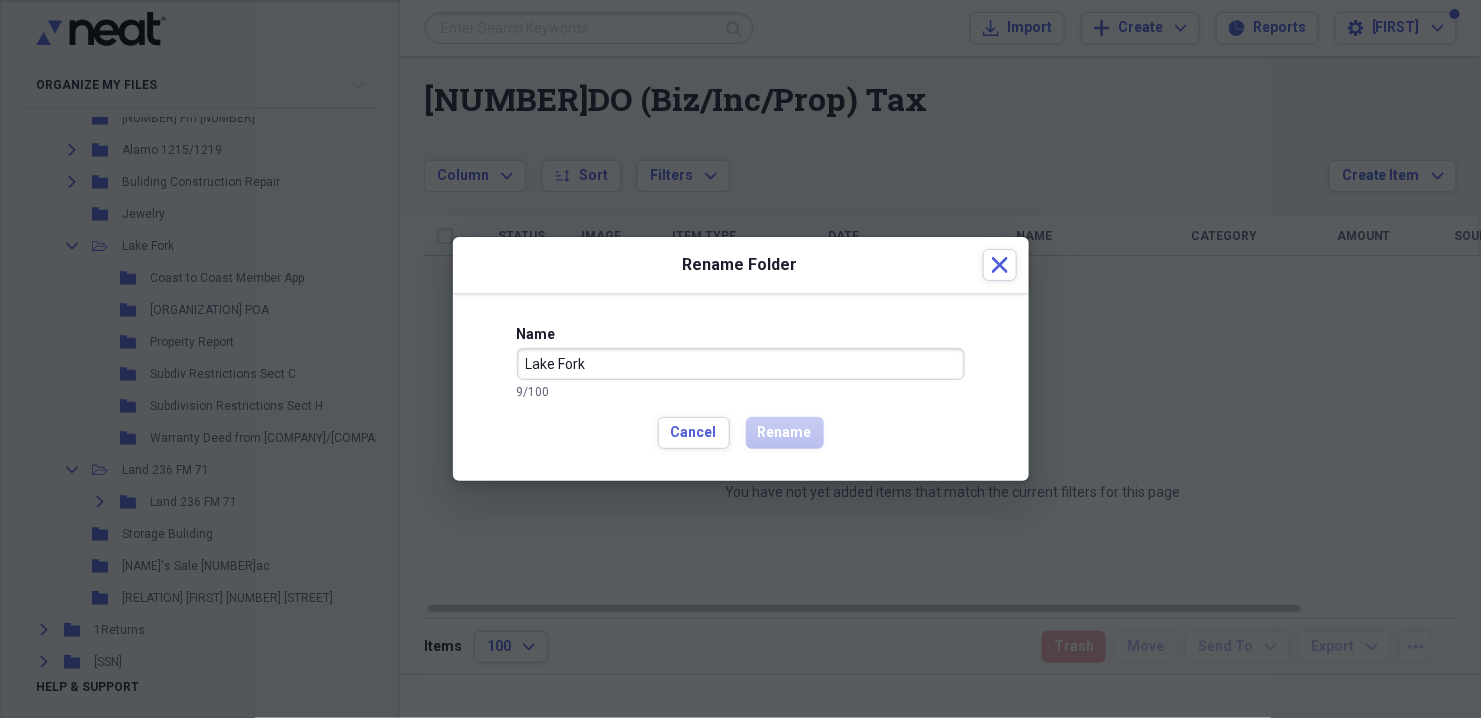 drag, startPoint x: 605, startPoint y: 366, endPoint x: 595, endPoint y: 370, distance: 10.770329 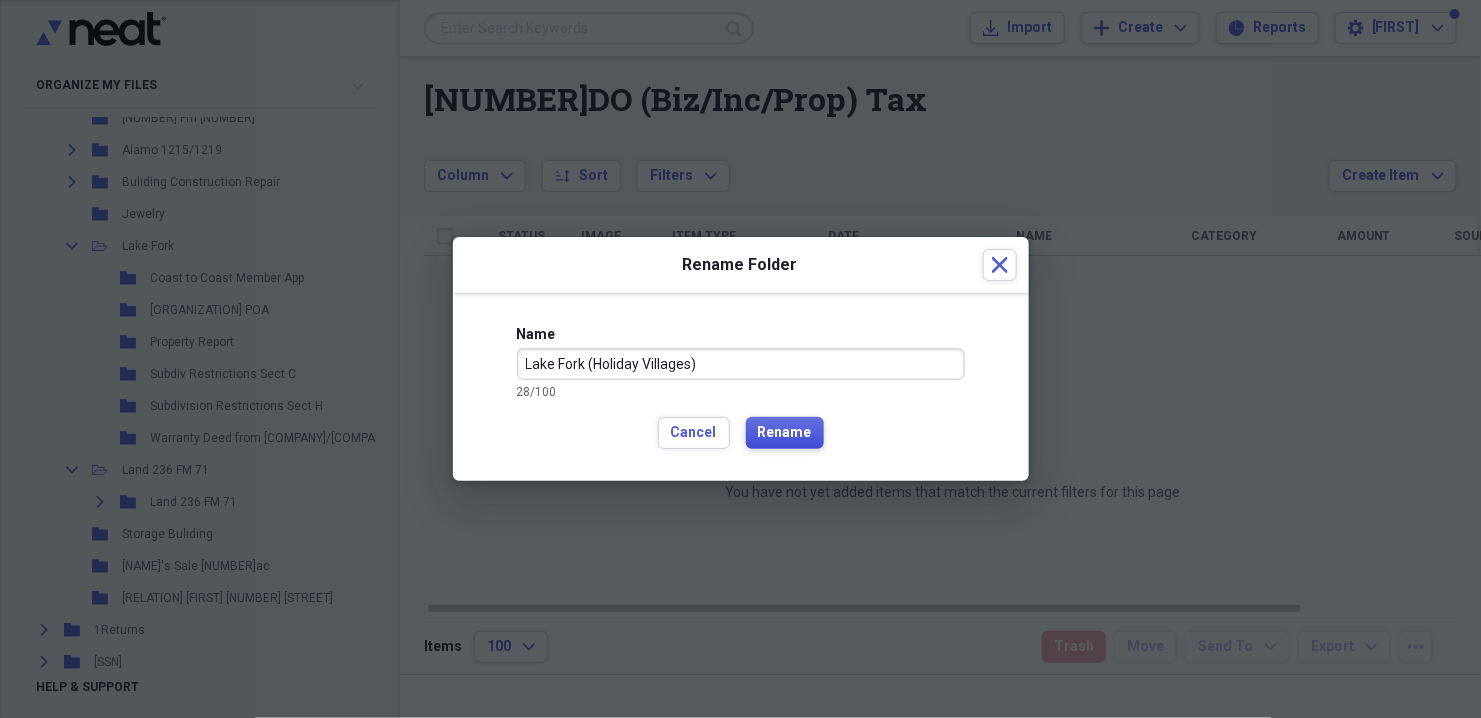 type on "Lake Fork (Holiday Villages)" 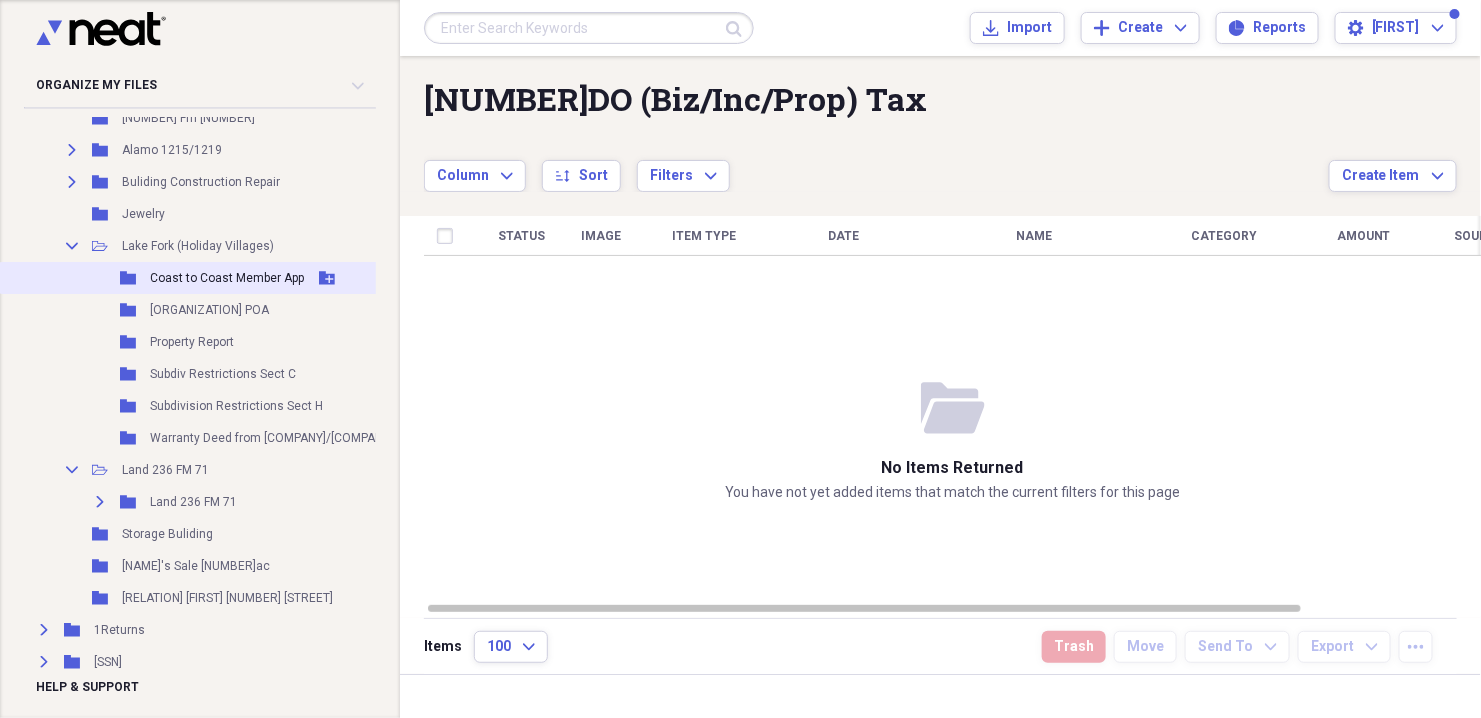 click on "Coast to Coast Member App" at bounding box center (227, 278) 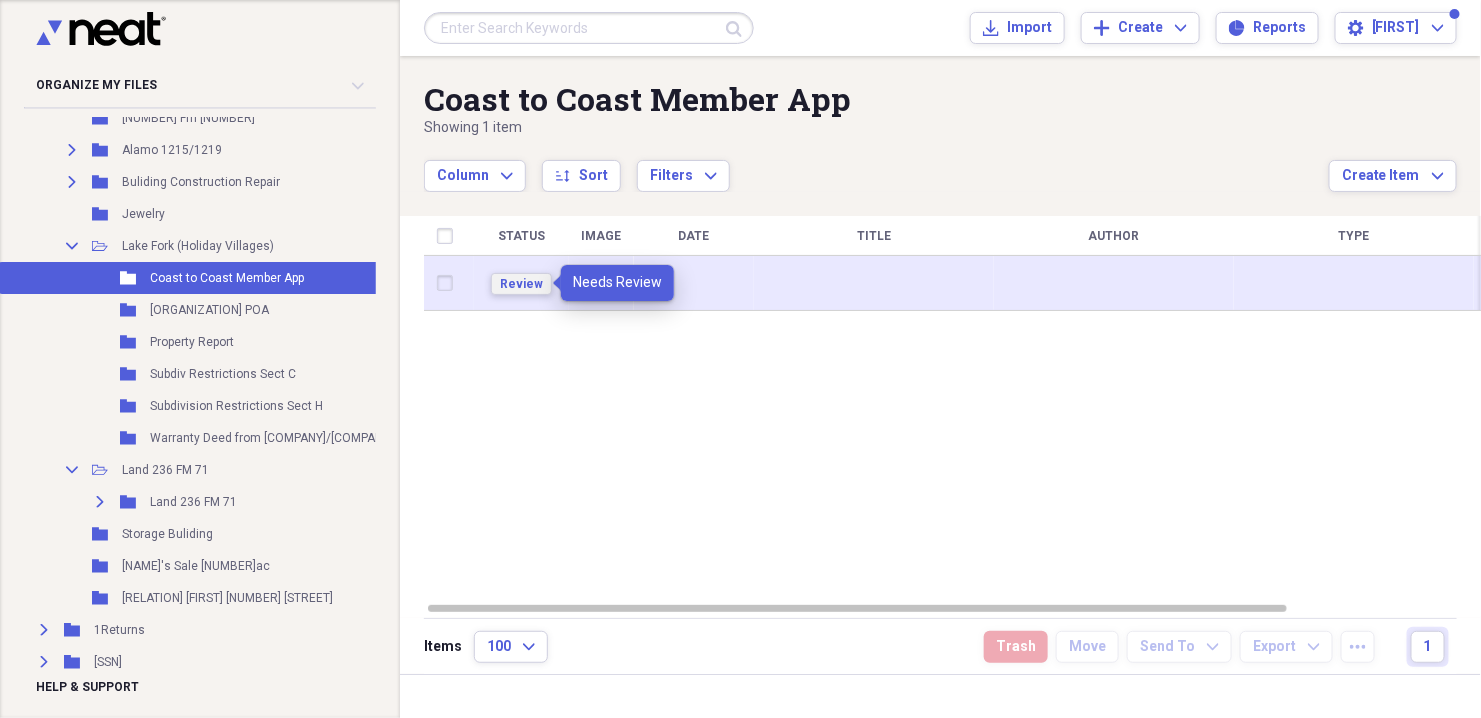 click on "Review" at bounding box center (521, 284) 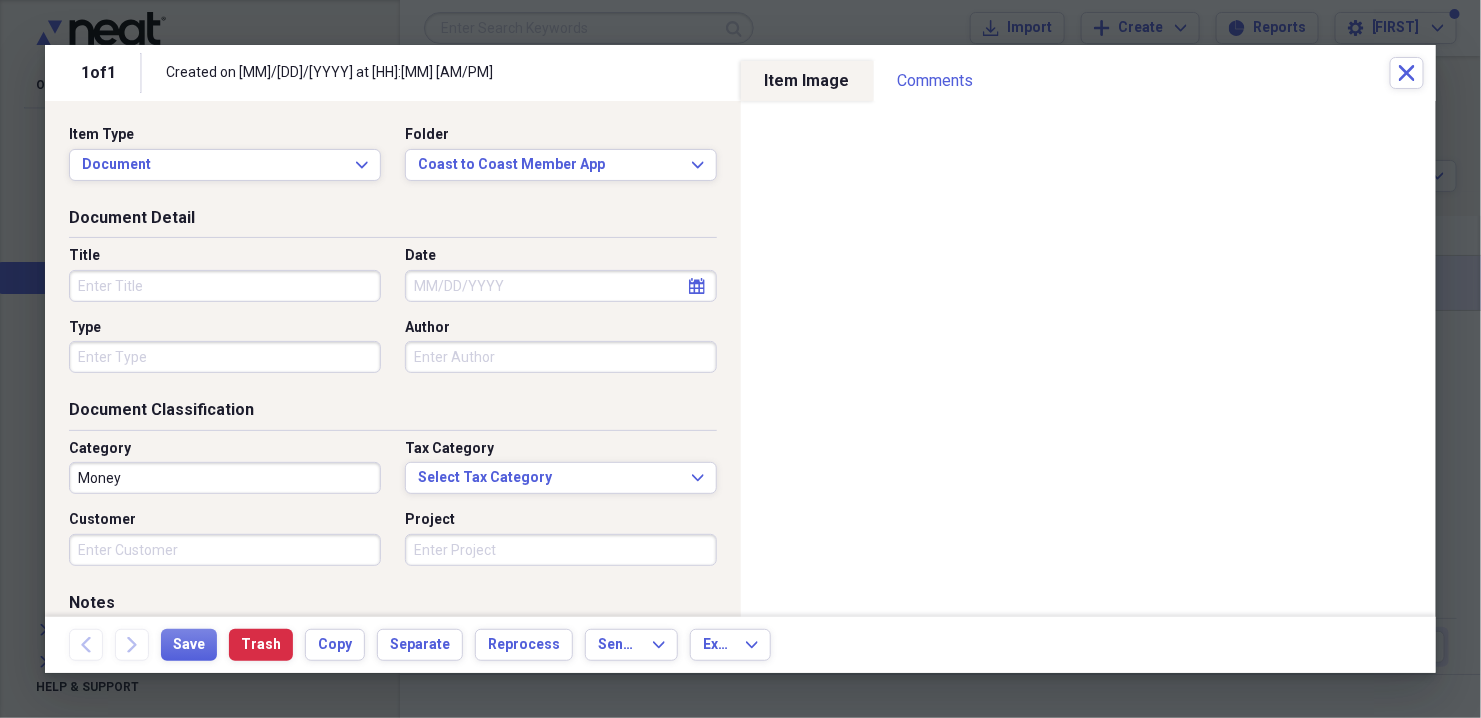 click on "Title" at bounding box center [225, 286] 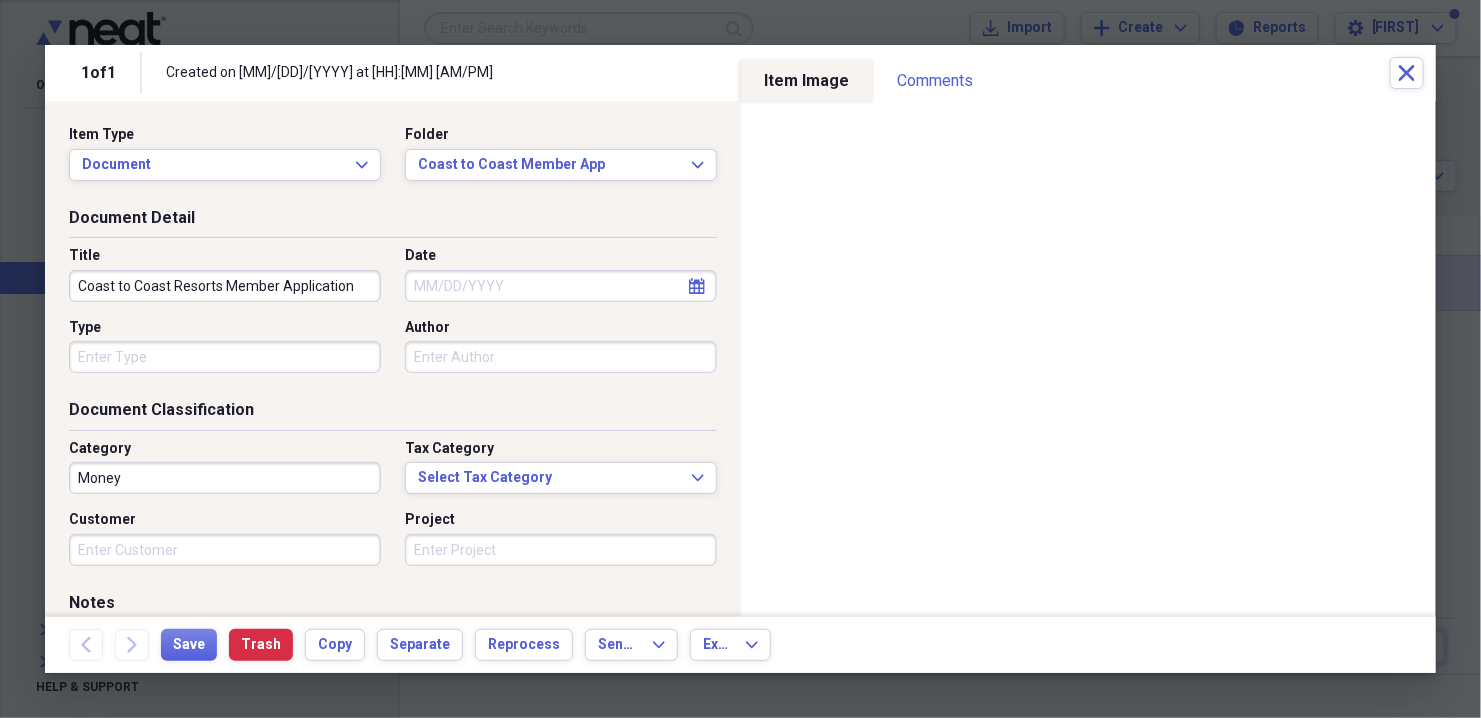 type on "Coast to Coast Resorts Member Application" 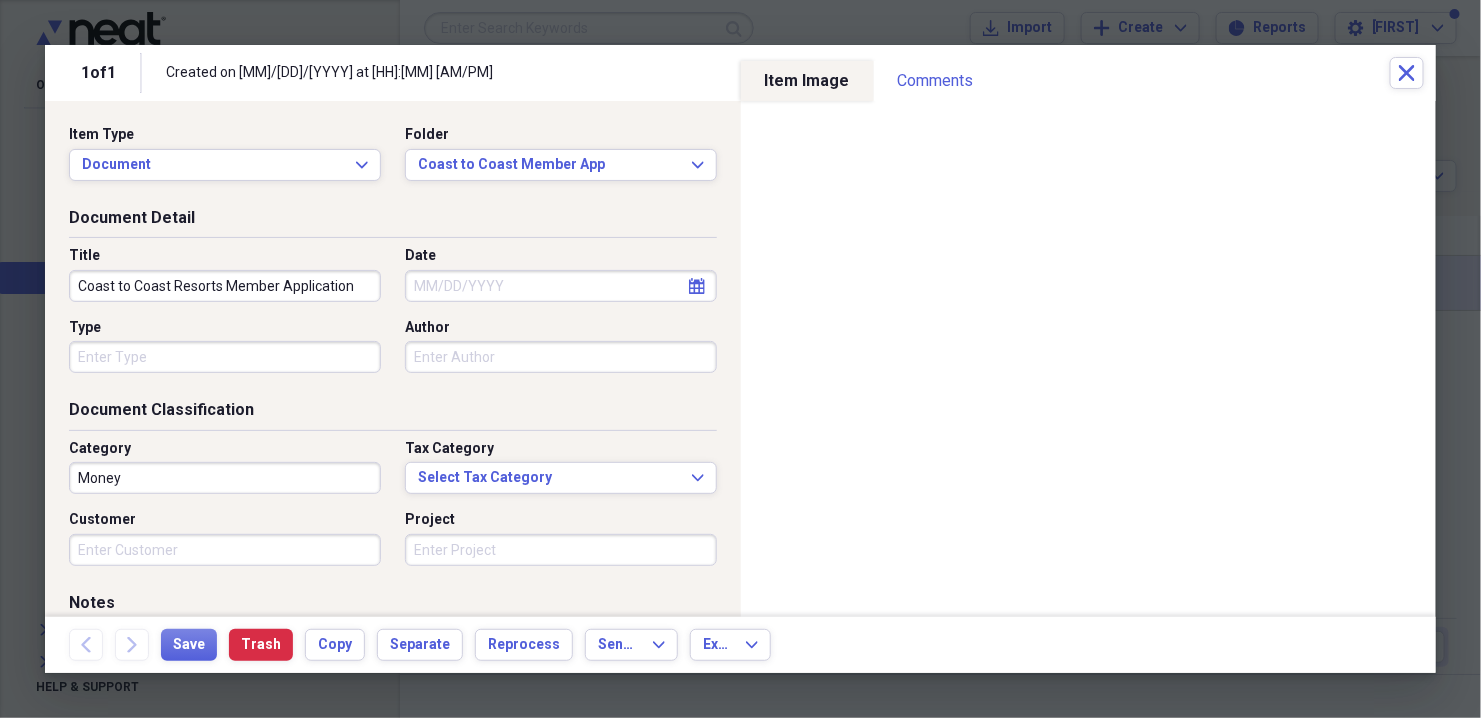 select on "7" 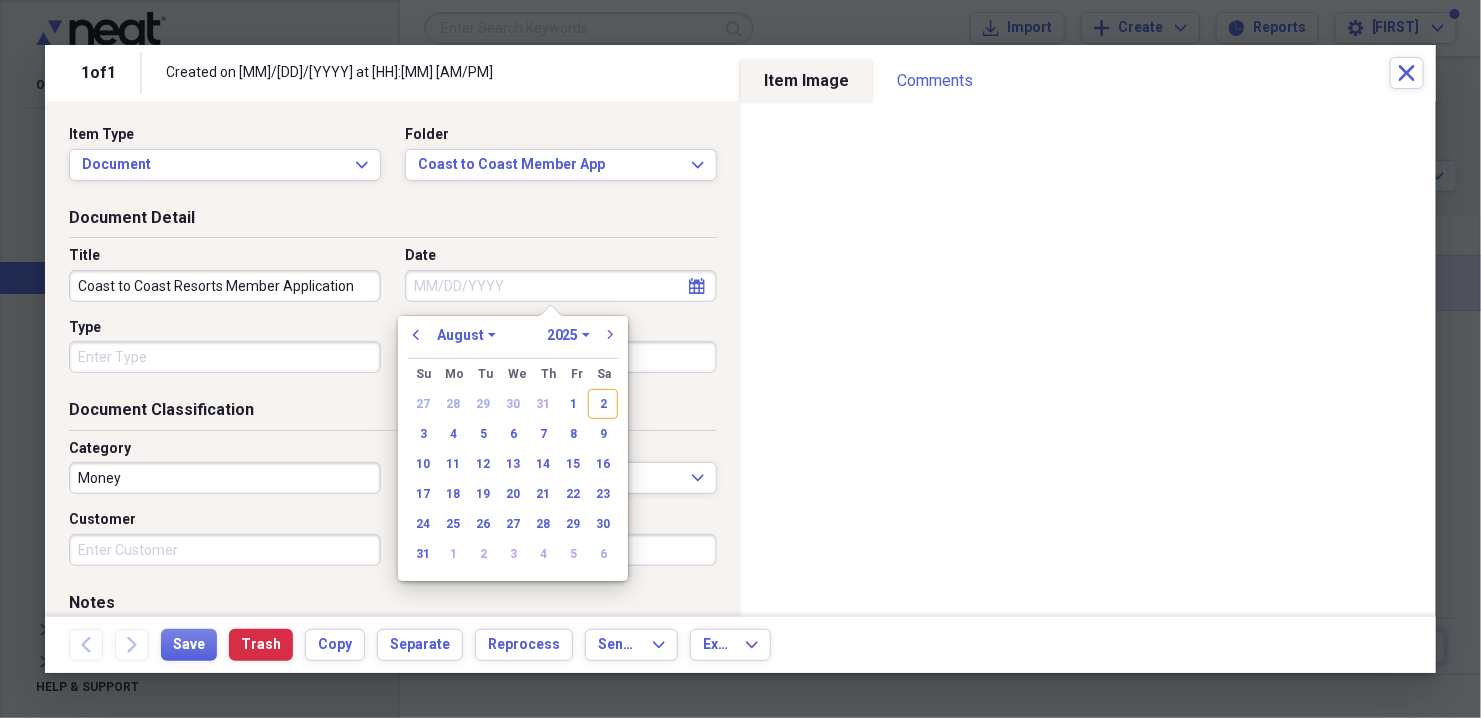 click on "January February March April May June July August September October November December" at bounding box center [466, 335] 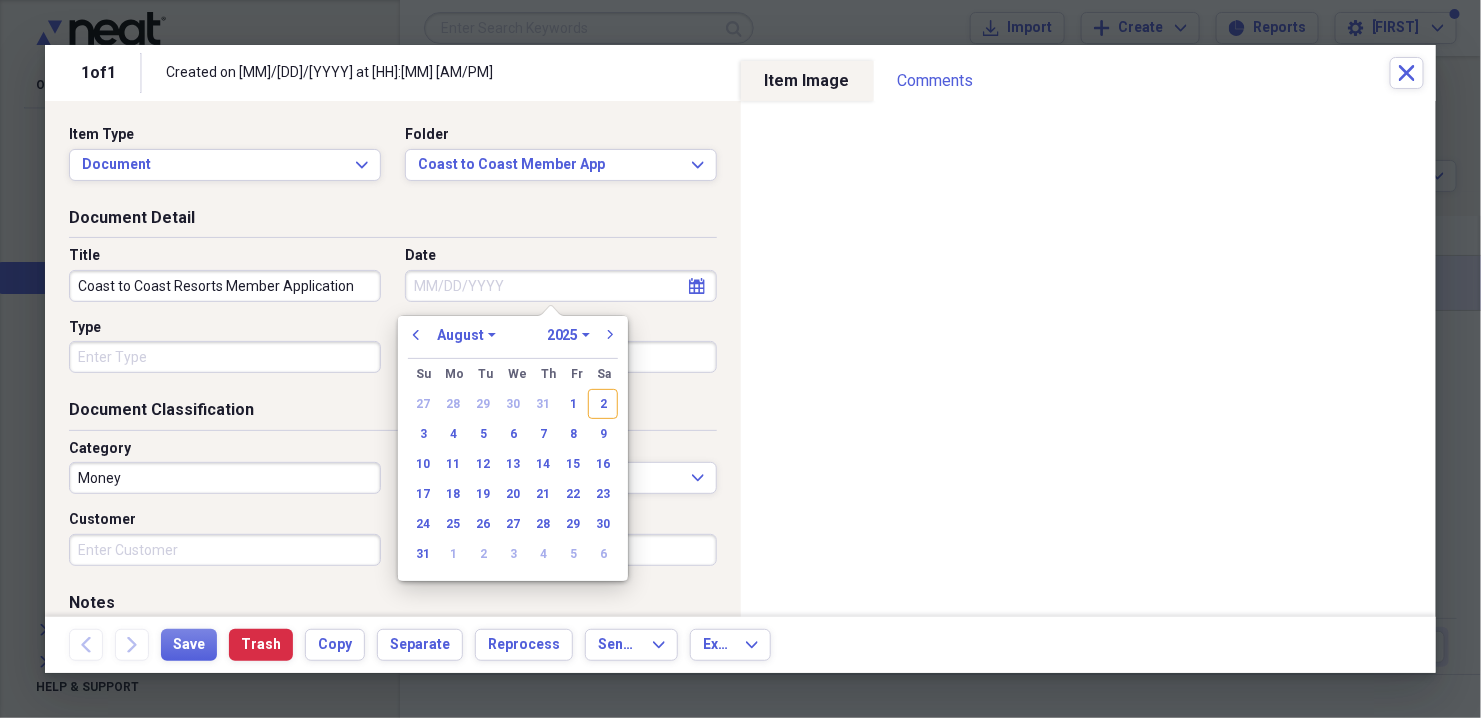 select on "4" 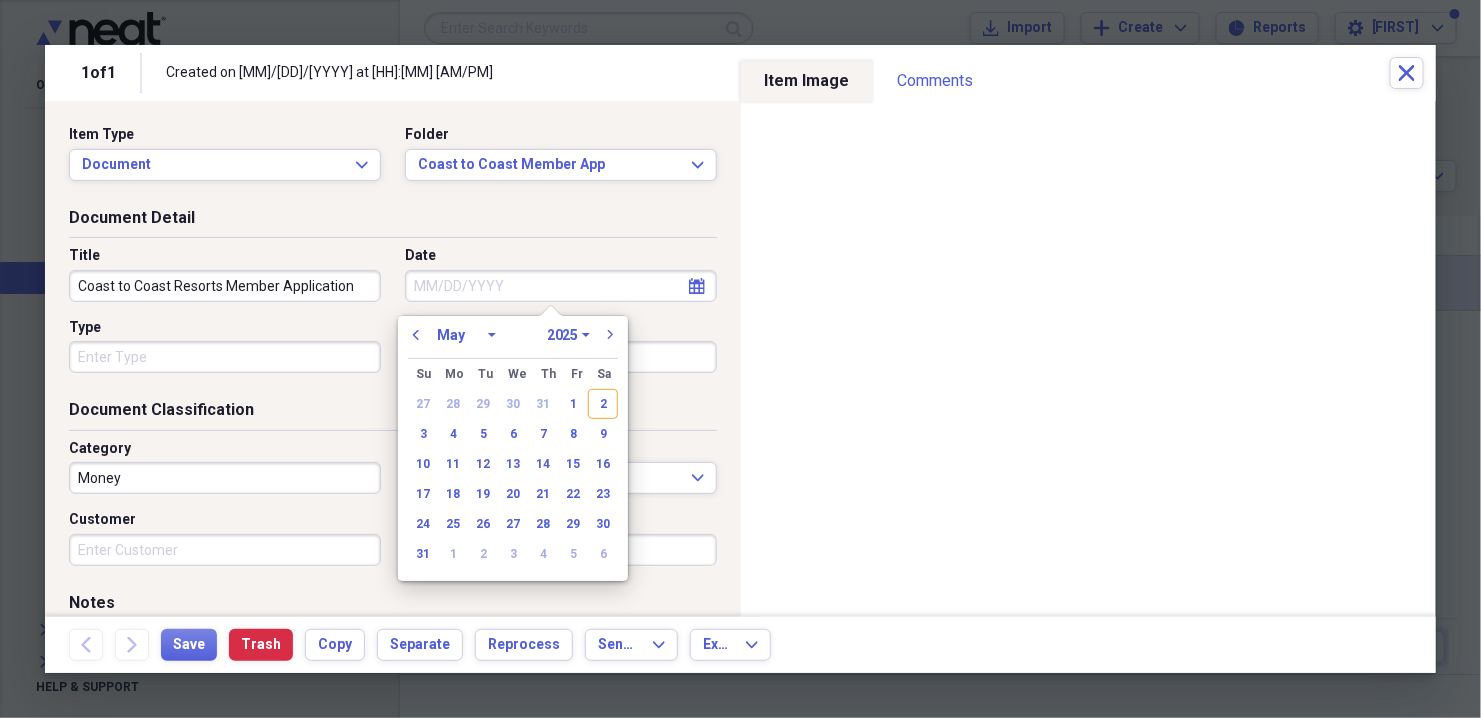 click on "January February March April May June July August September October November December" at bounding box center [466, 335] 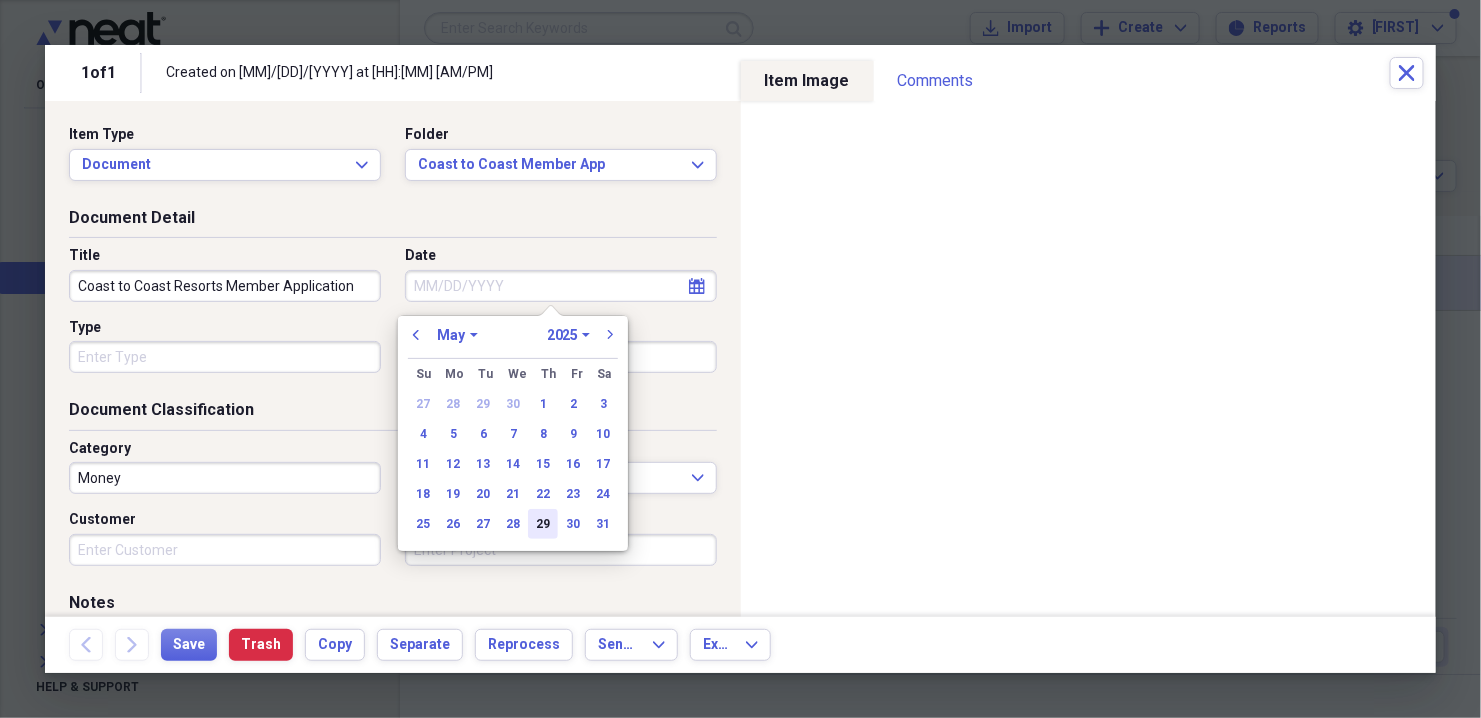 click on "29" at bounding box center (543, 524) 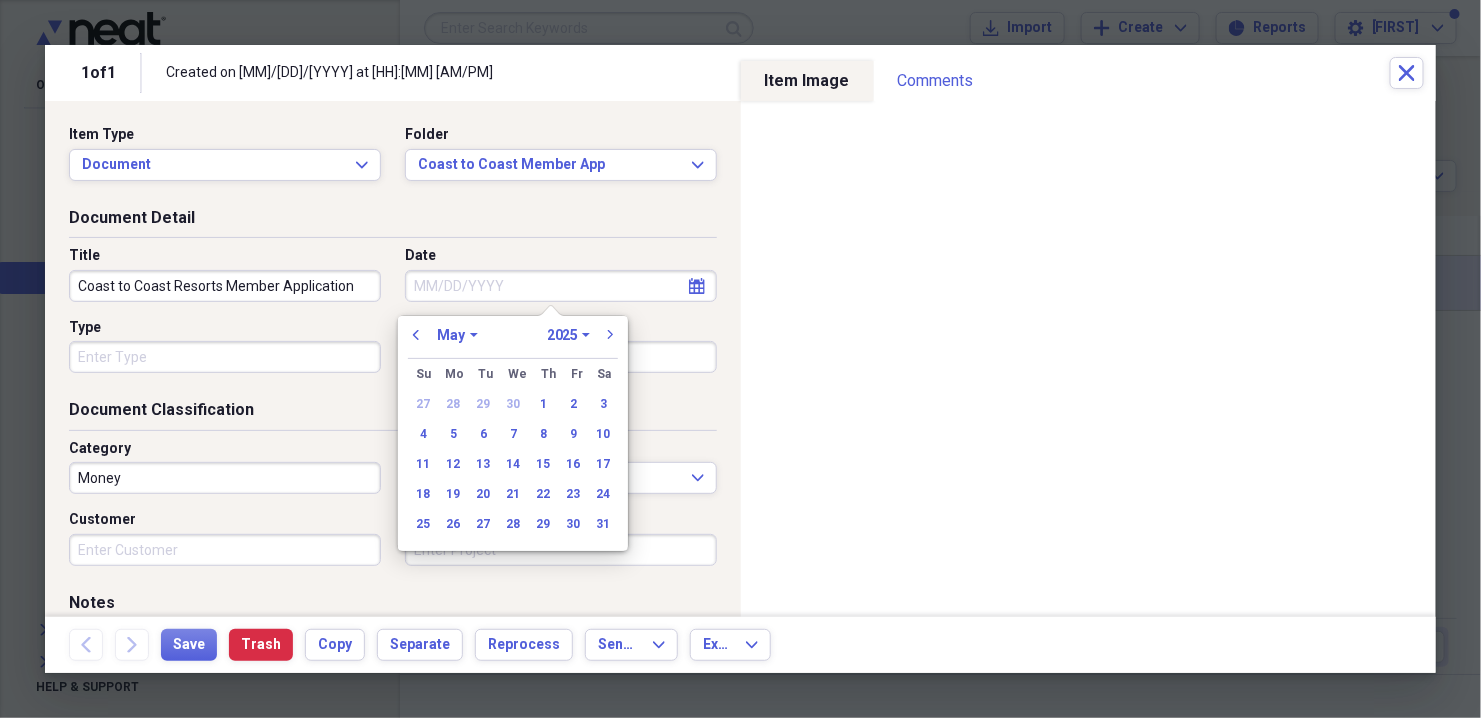 type on "05/29/2025" 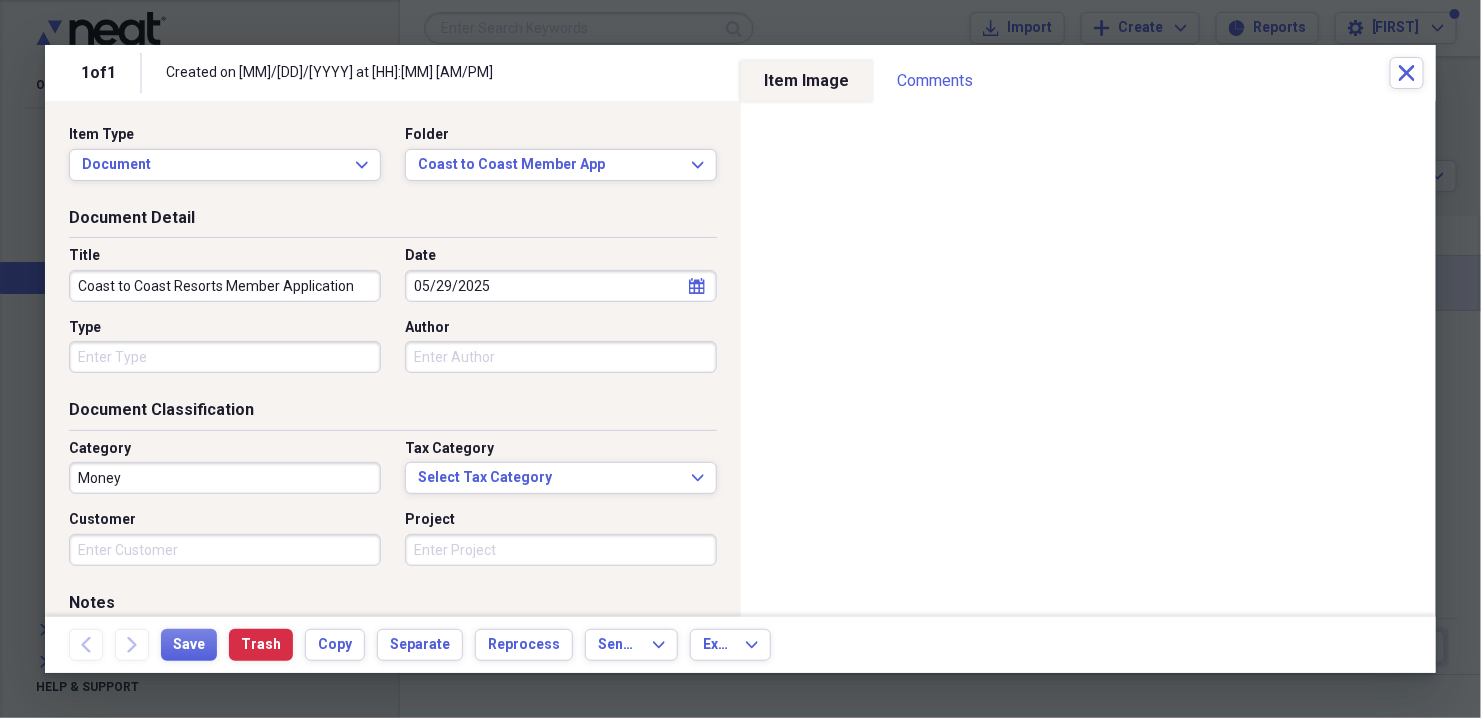 click on "05/29/2025" at bounding box center (561, 286) 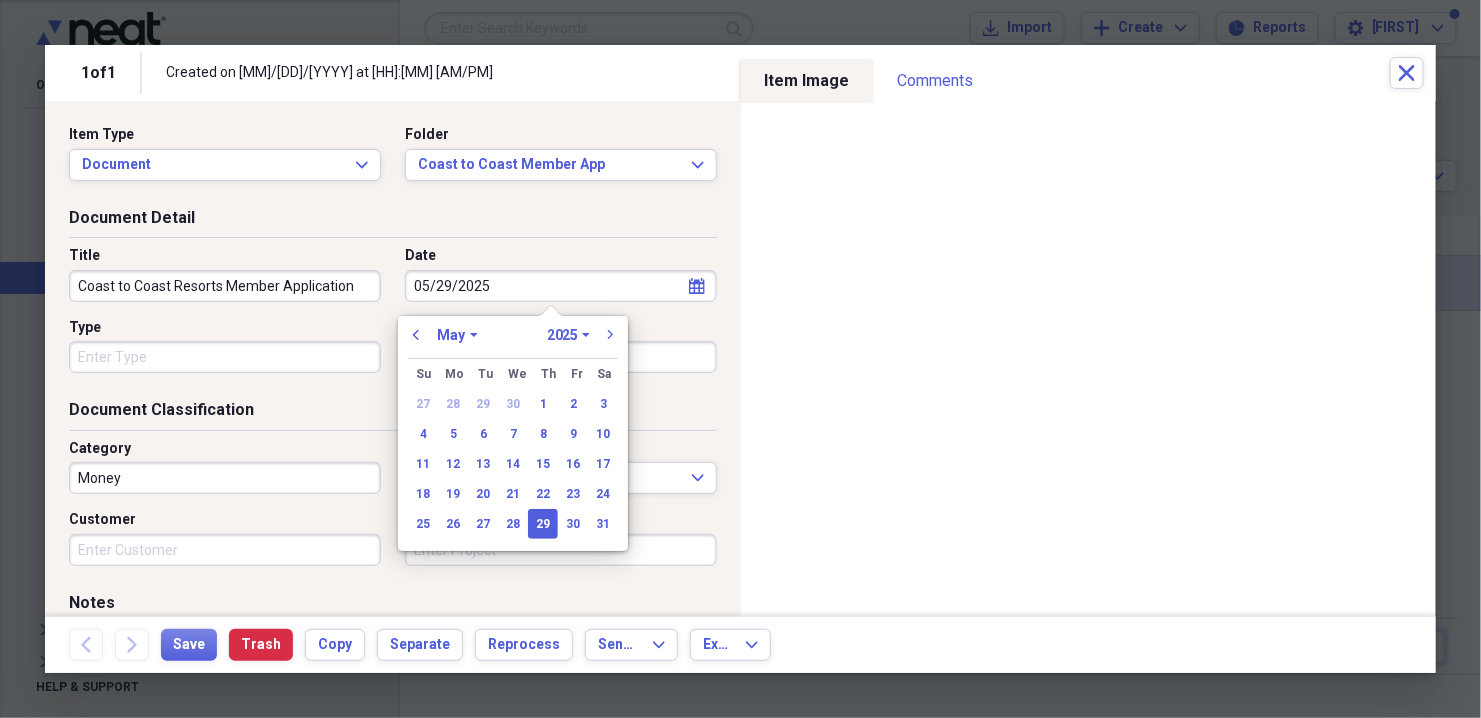 click on "1970 1971 1972 1973 1974 1975 1976 1977 1978 1979 1980 1981 1982 1983 1984 1985 1986 1987 1988 1989 1990 1991 1992 1993 1994 1995 1996 1997 1998 1999 2000 2001 2002 2003 2004 2005 2006 2007 2008 2009 2010 2011 2012 2013 2014 2015 2016 2017 2018 2019 2020 2021 2022 2023 2024 2025 2026 2027 2028 2029 2030 2031 2032 2033 2034 2035" at bounding box center [568, 335] 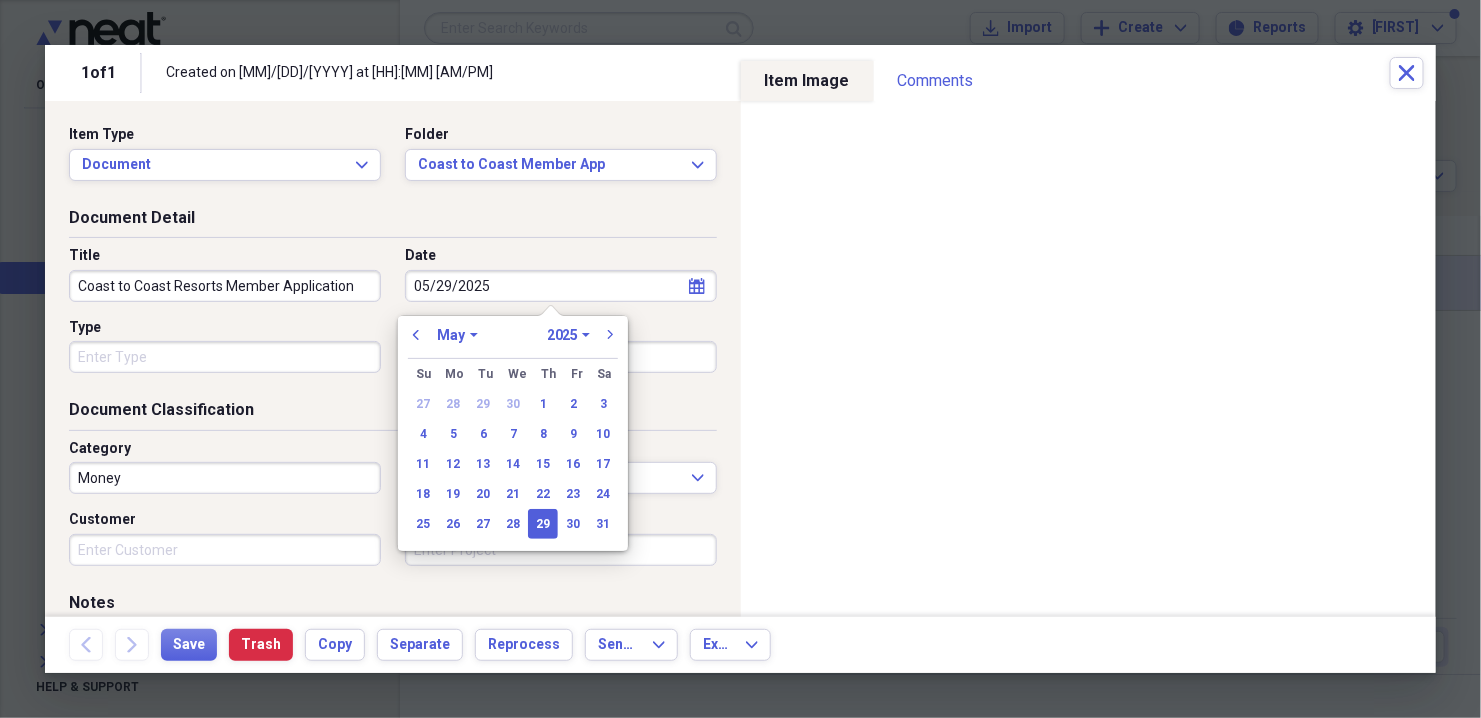 select on "2004" 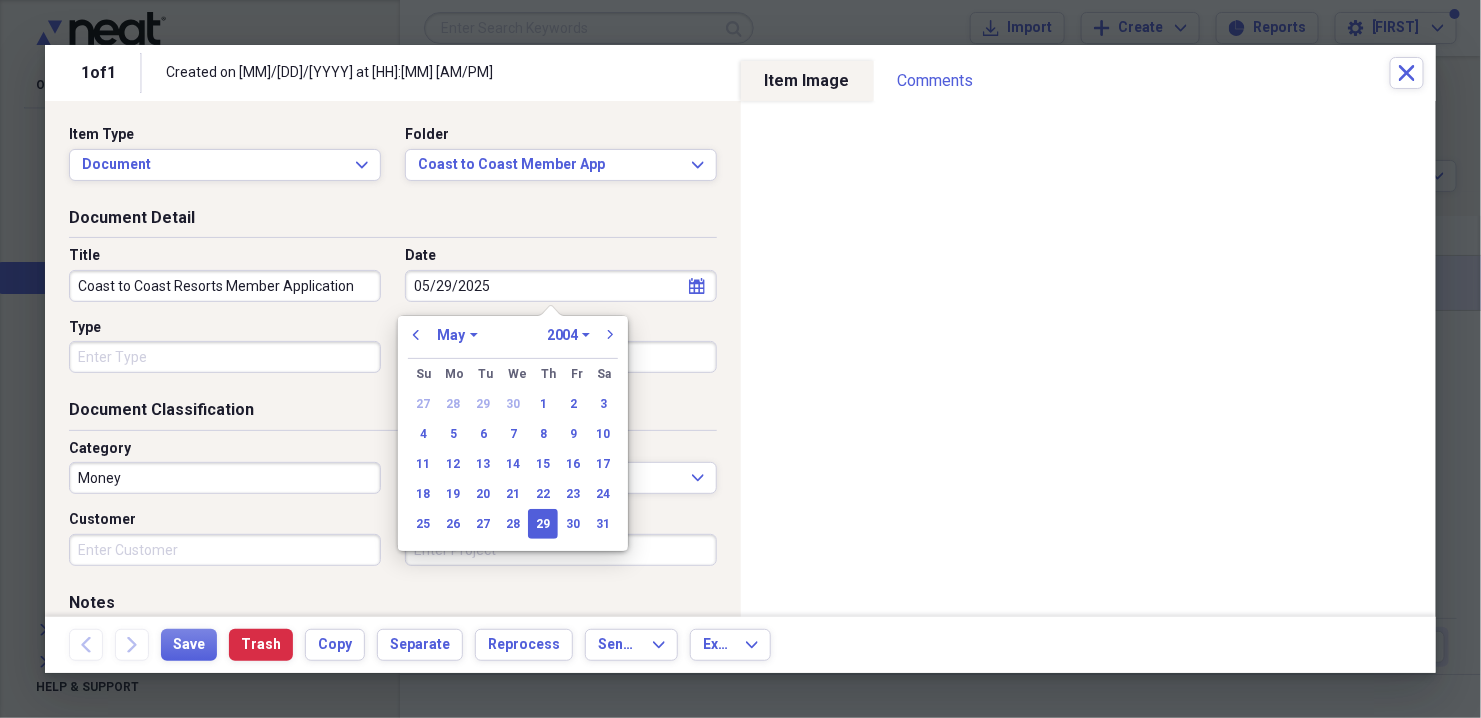 click on "1970 1971 1972 1973 1974 1975 1976 1977 1978 1979 1980 1981 1982 1983 1984 1985 1986 1987 1988 1989 1990 1991 1992 1993 1994 1995 1996 1997 1998 1999 2000 2001 2002 2003 2004 2005 2006 2007 2008 2009 2010 2011 2012 2013 2014 2015 2016 2017 2018 2019 2020 2021 2022 2023 2024 2025 2026 2027 2028 2029 2030 2031 2032 2033 2034 2035" at bounding box center [568, 335] 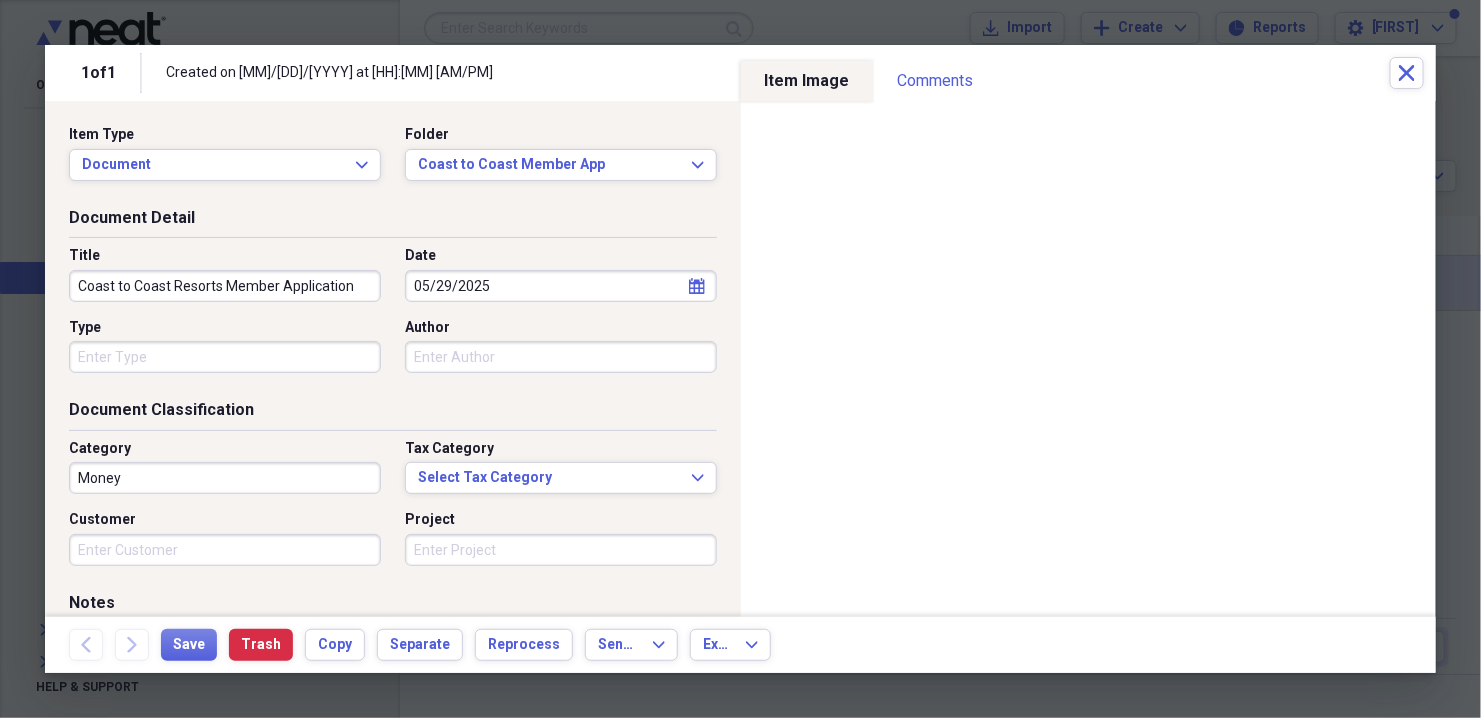 click on "Document Classification Category Money Tax Category Select Tax Category Expand Customer Project" at bounding box center [393, 495] 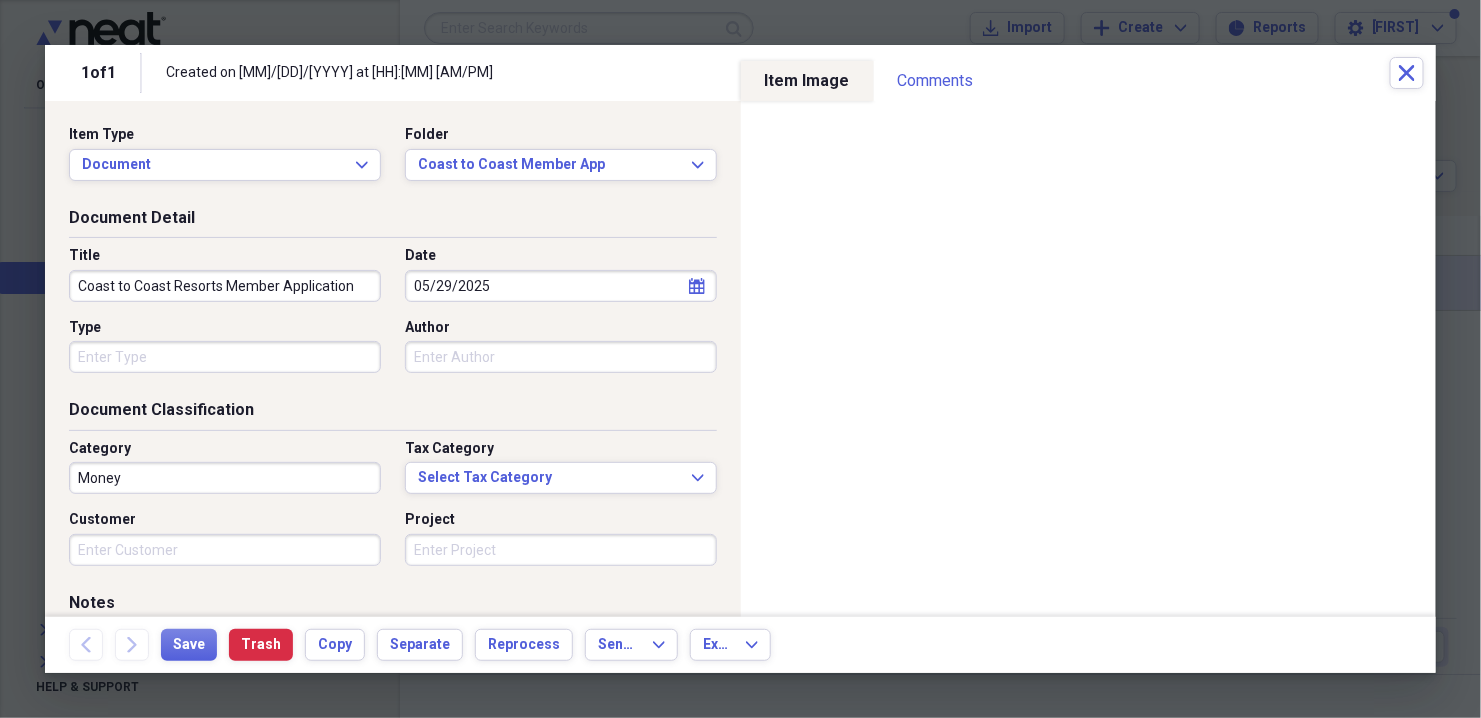 select on "4" 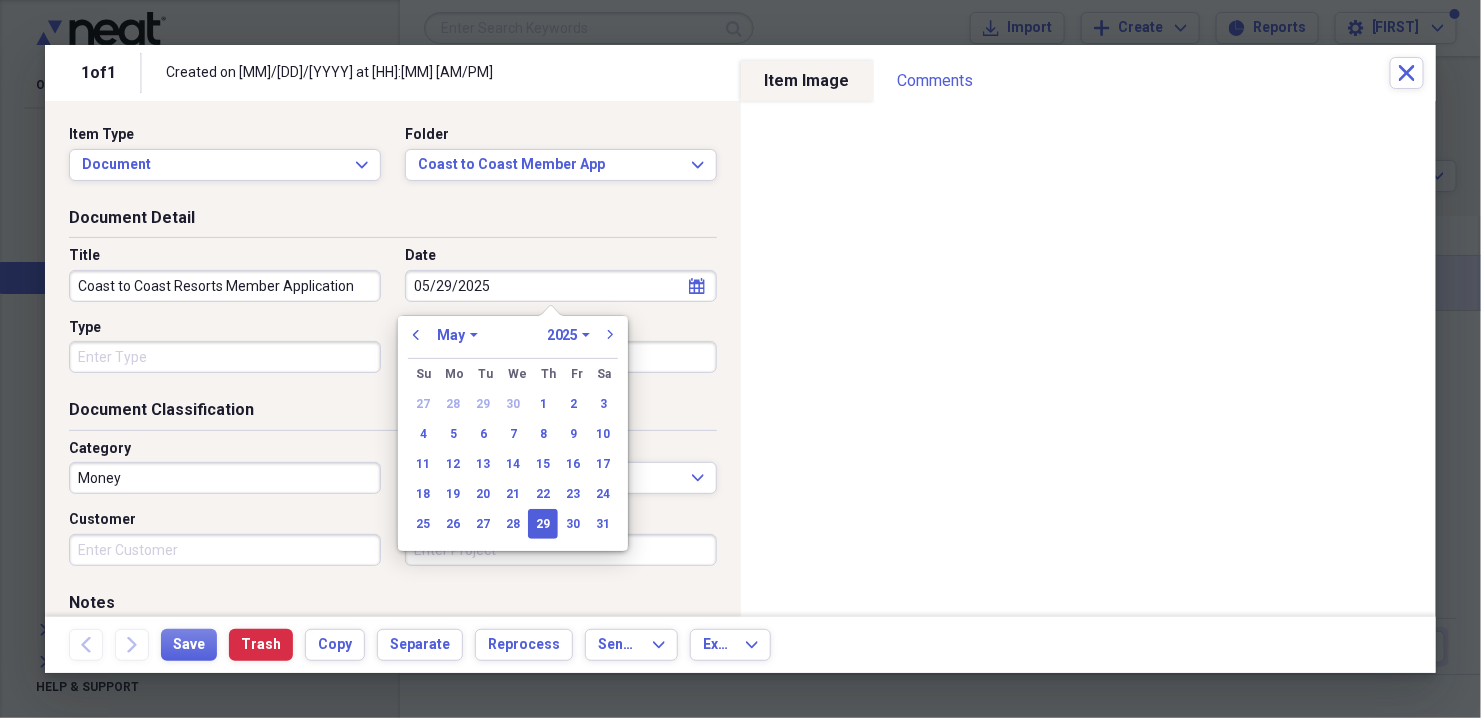 drag, startPoint x: 504, startPoint y: 289, endPoint x: 403, endPoint y: 285, distance: 101.07918 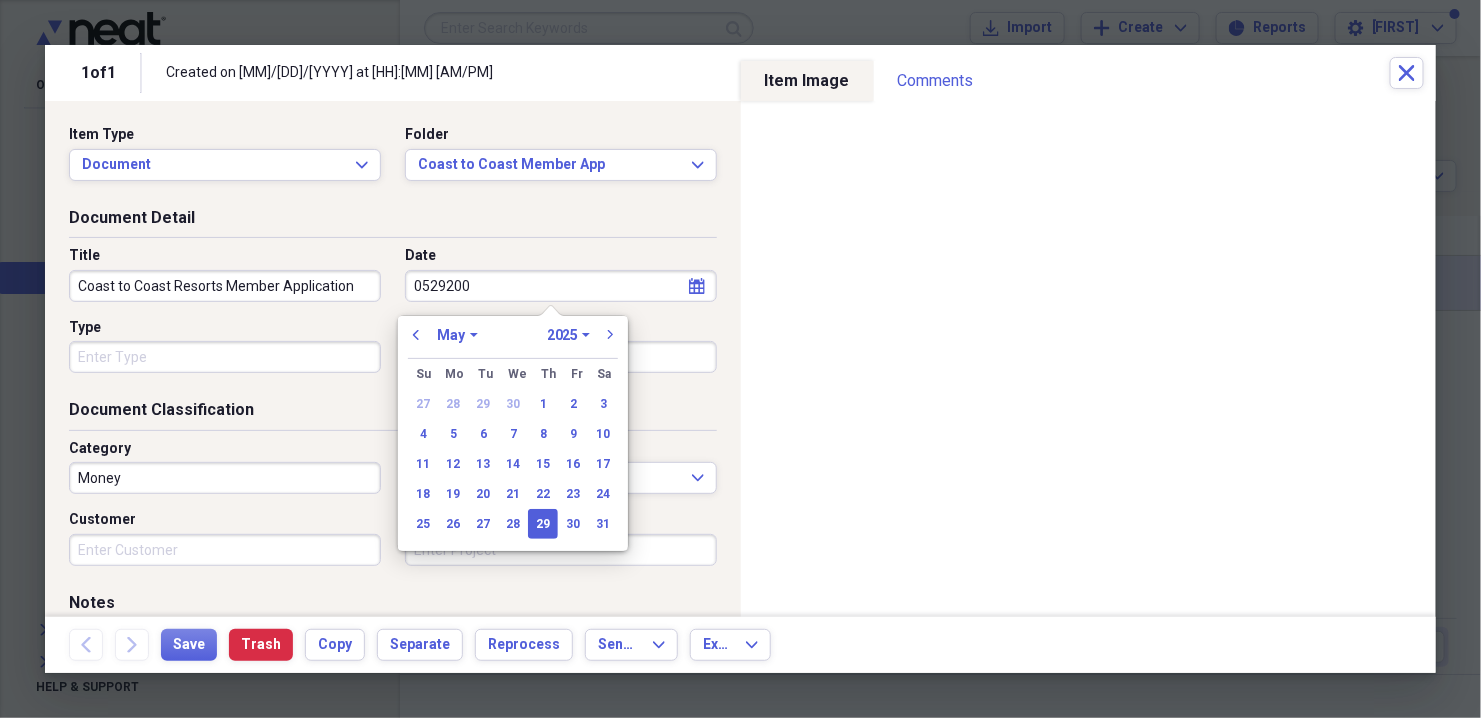 type on "[MM][DD][YYYY]" 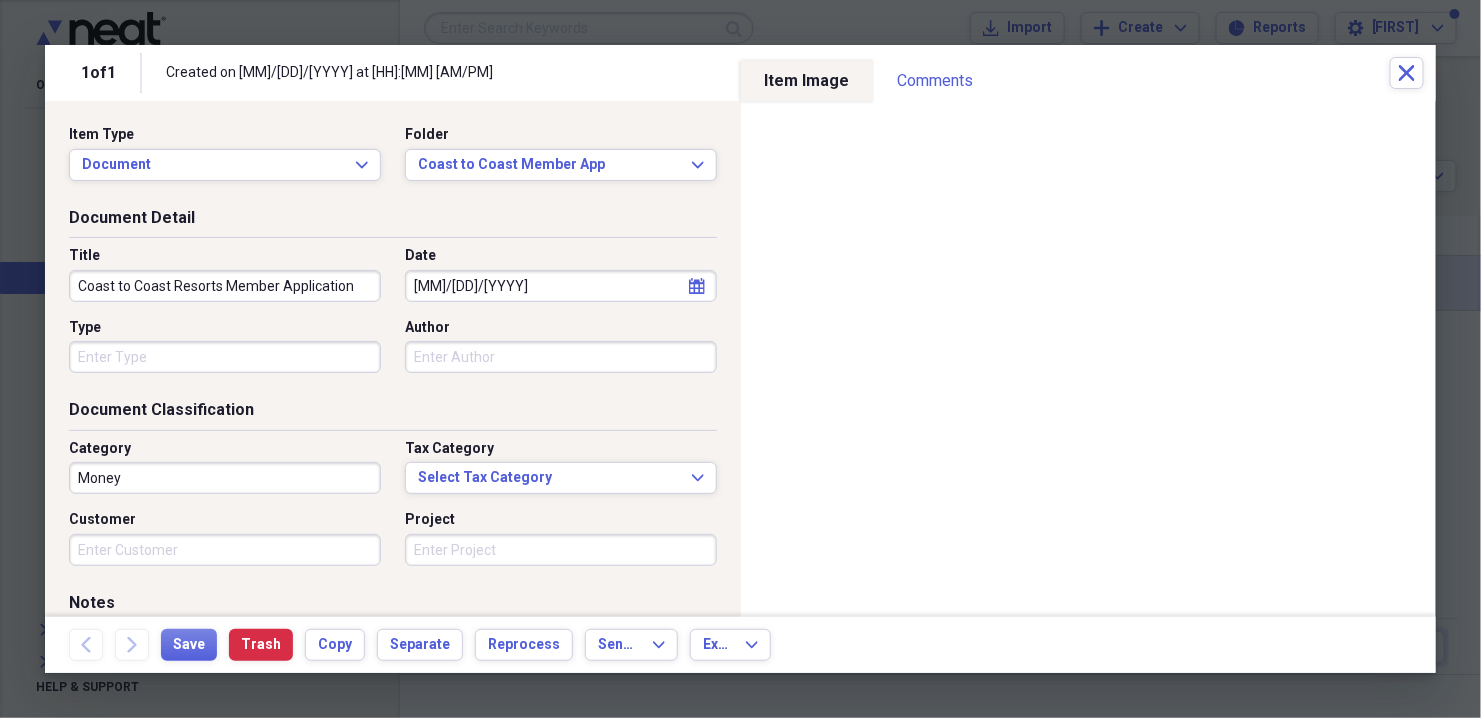 type on "[MM]/[DD]/[YYYY]" 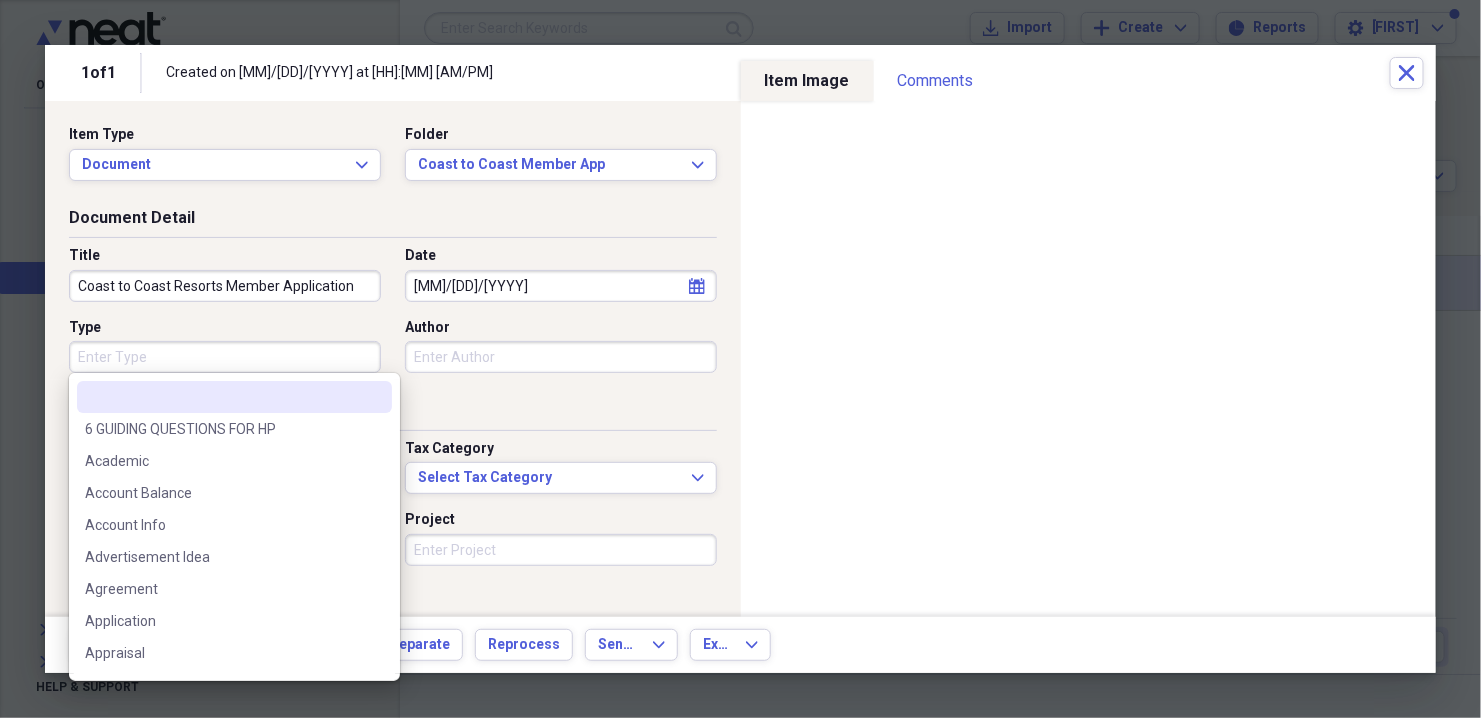 click on "Type" at bounding box center (225, 357) 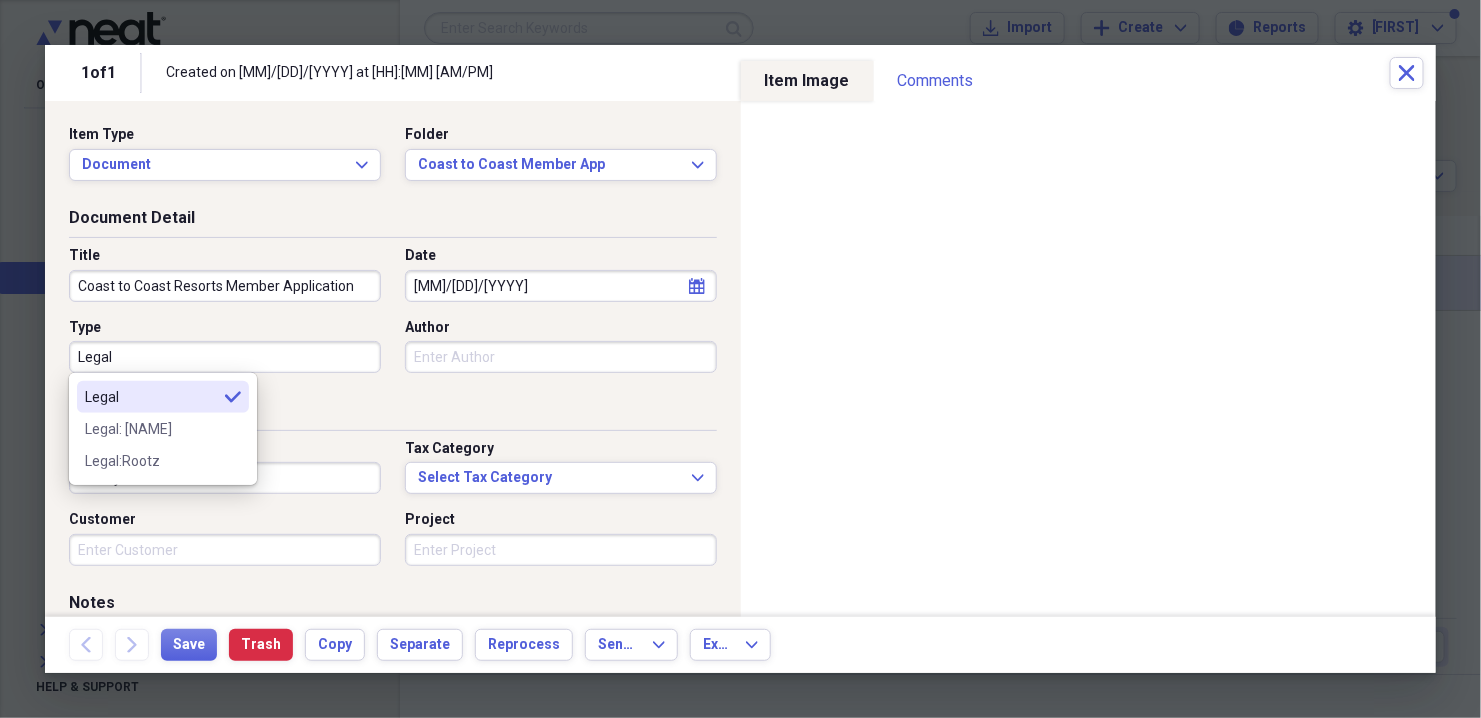 type on "Legal" 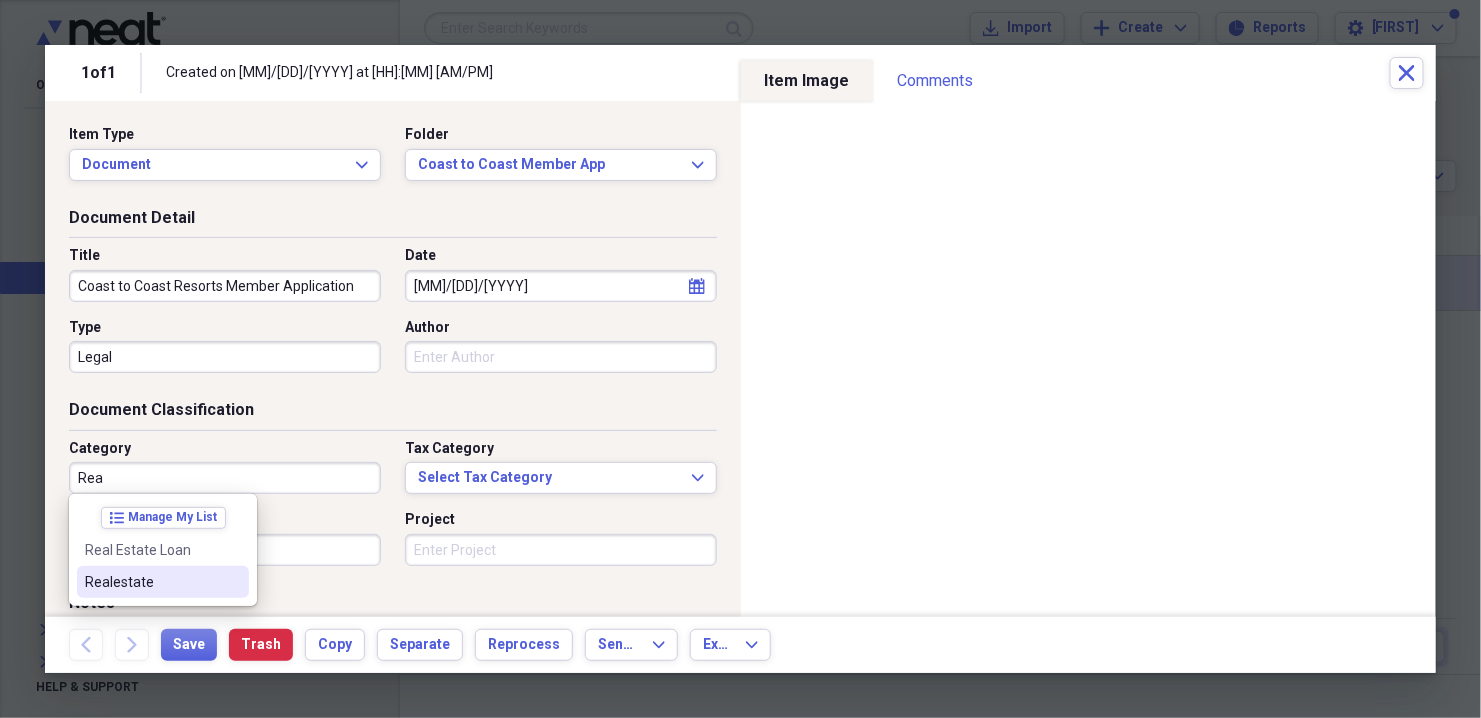 click on "Realestate" at bounding box center [151, 582] 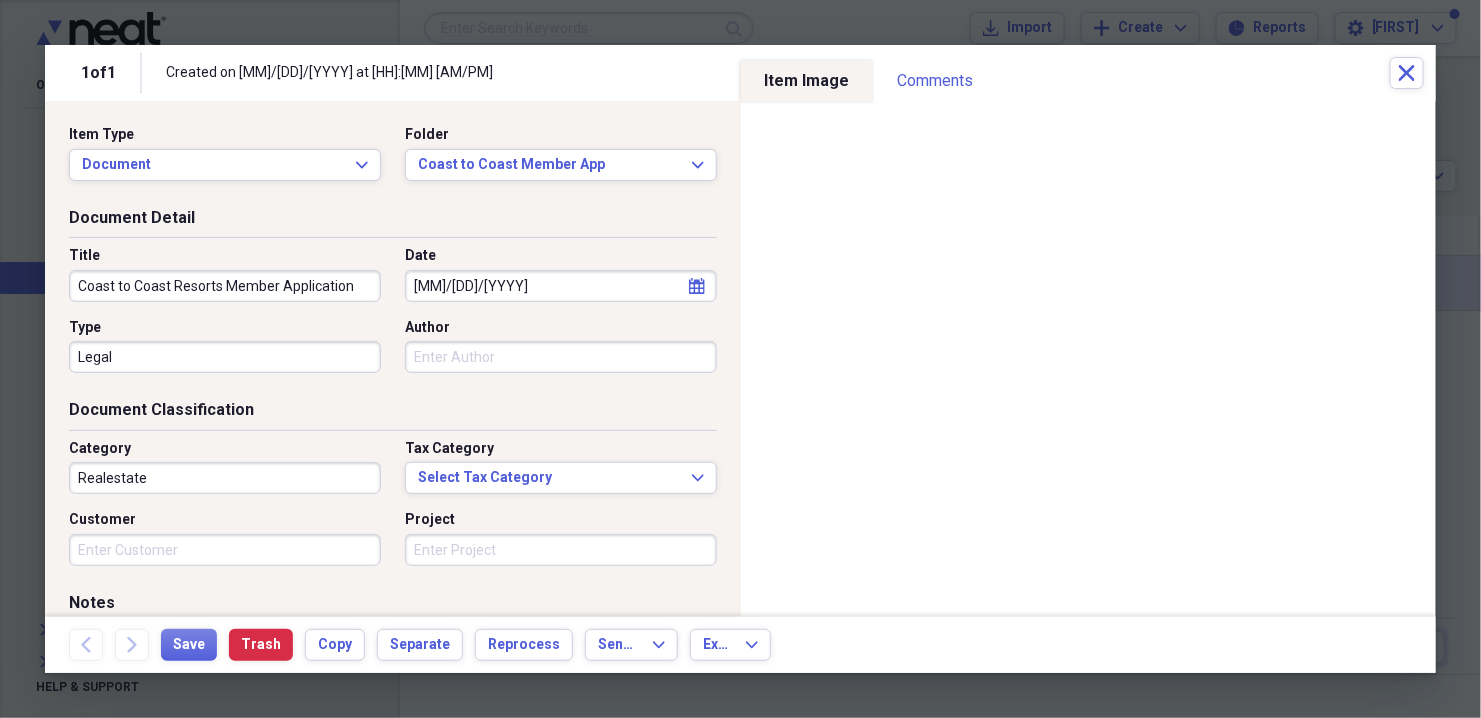 click on "Author" at bounding box center (561, 357) 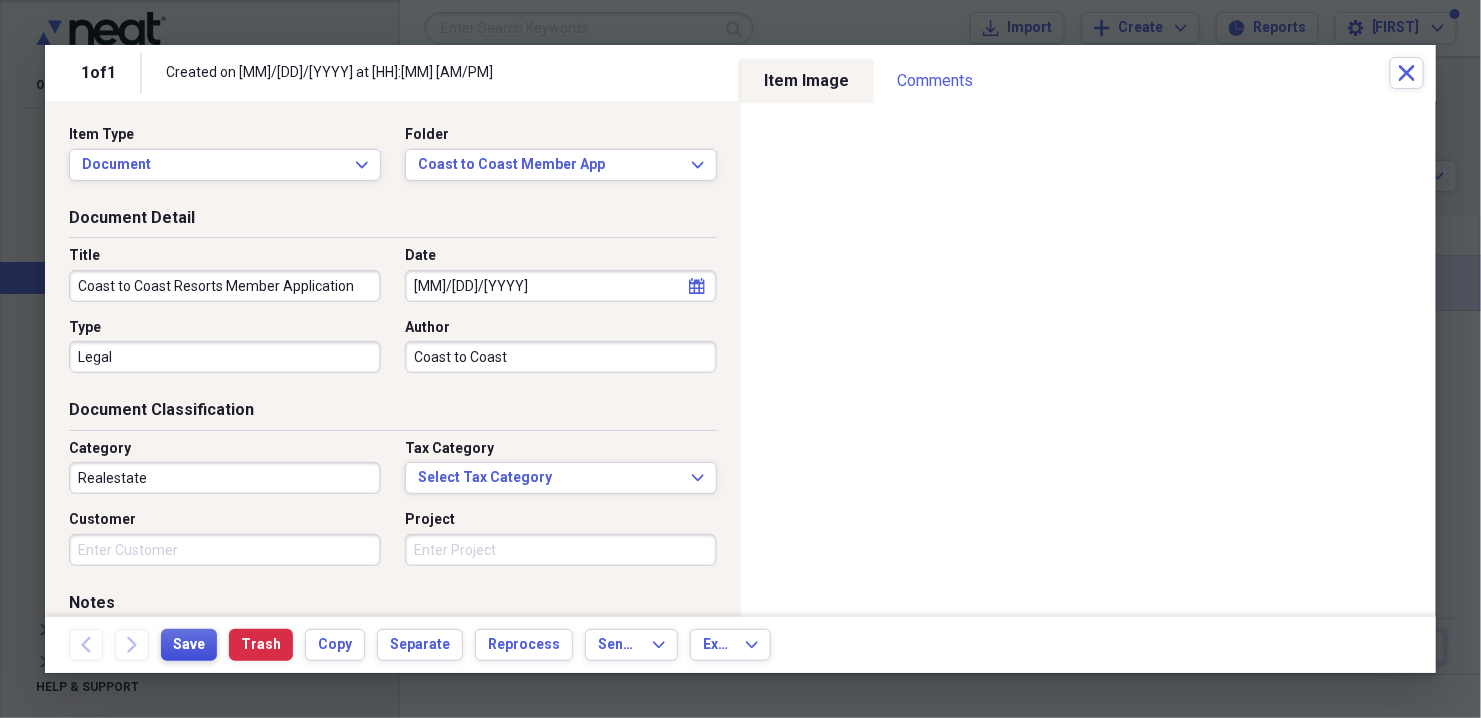 type on "Coast to Coast" 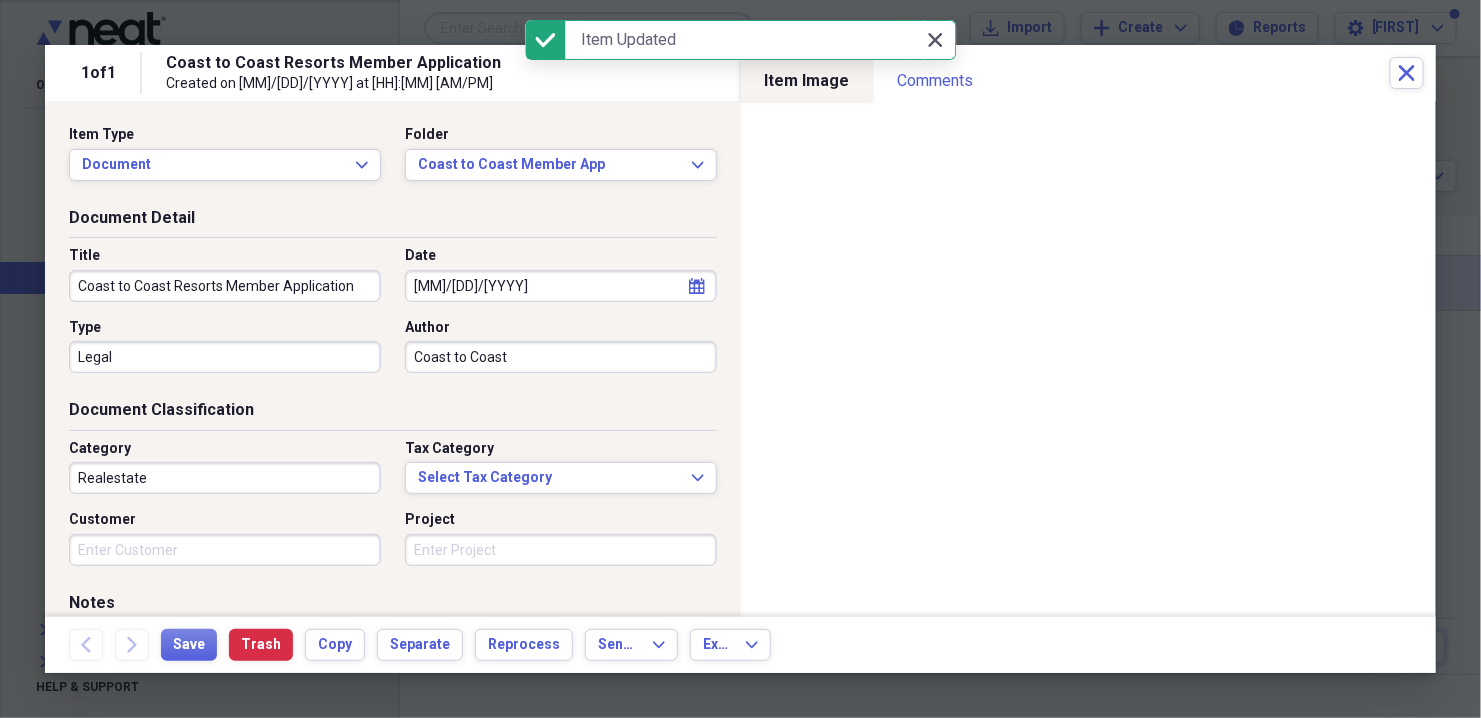 click 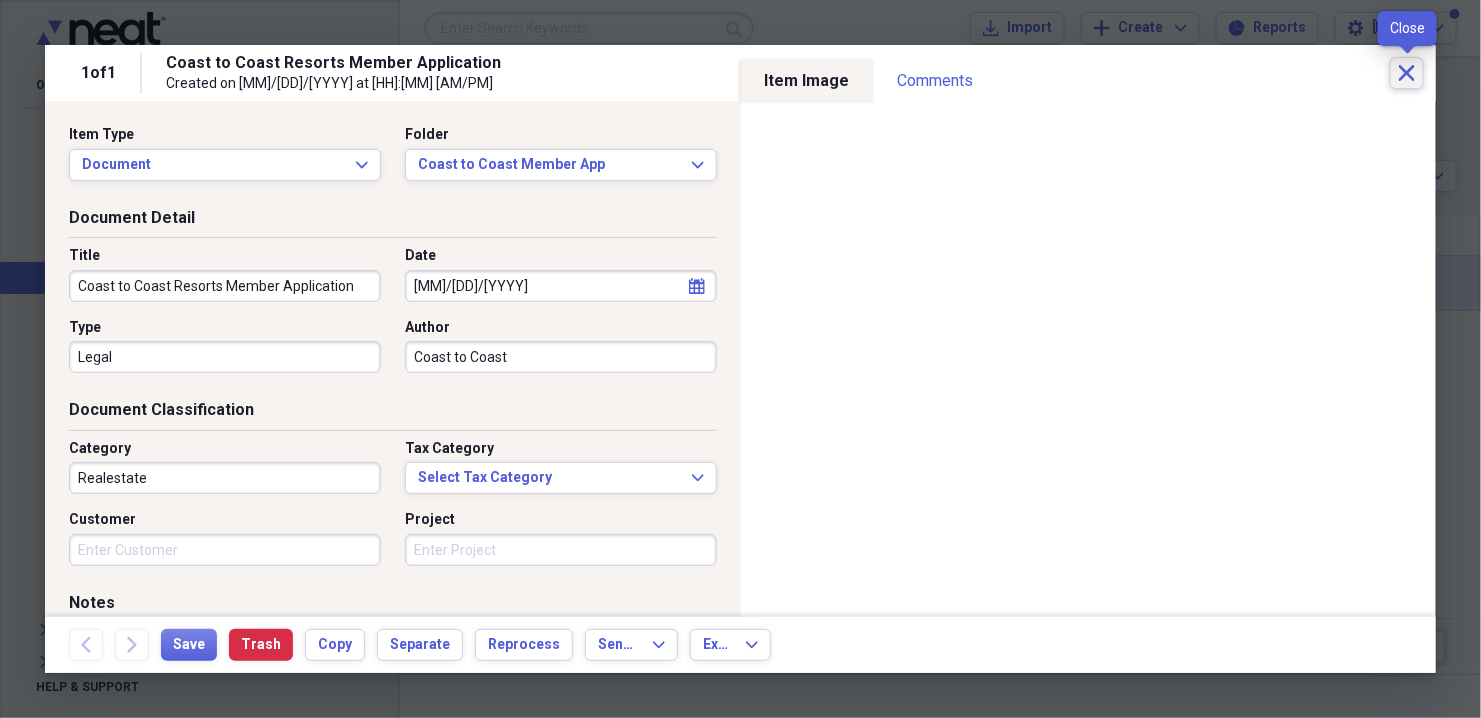 click on "Close" at bounding box center [1407, 73] 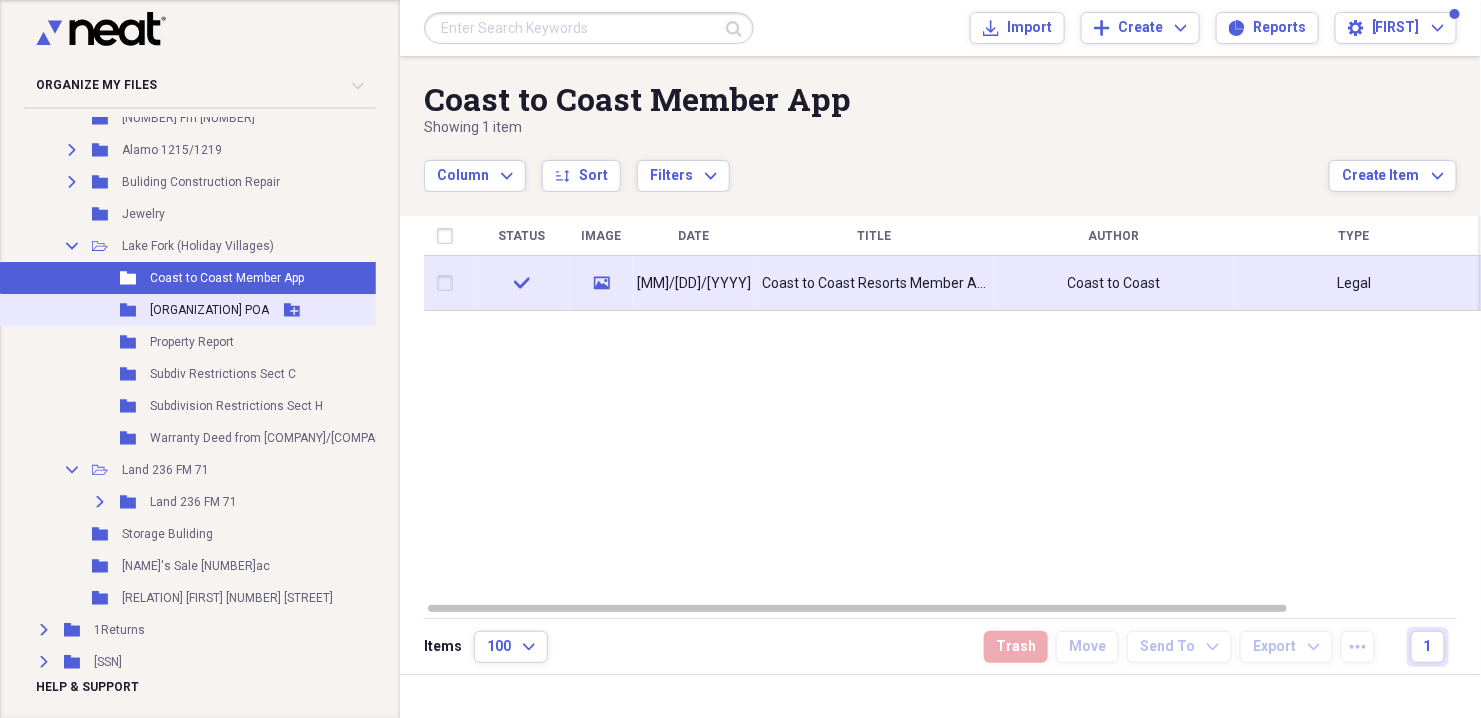 click on "[ORGANIZATION] POA" at bounding box center [209, 310] 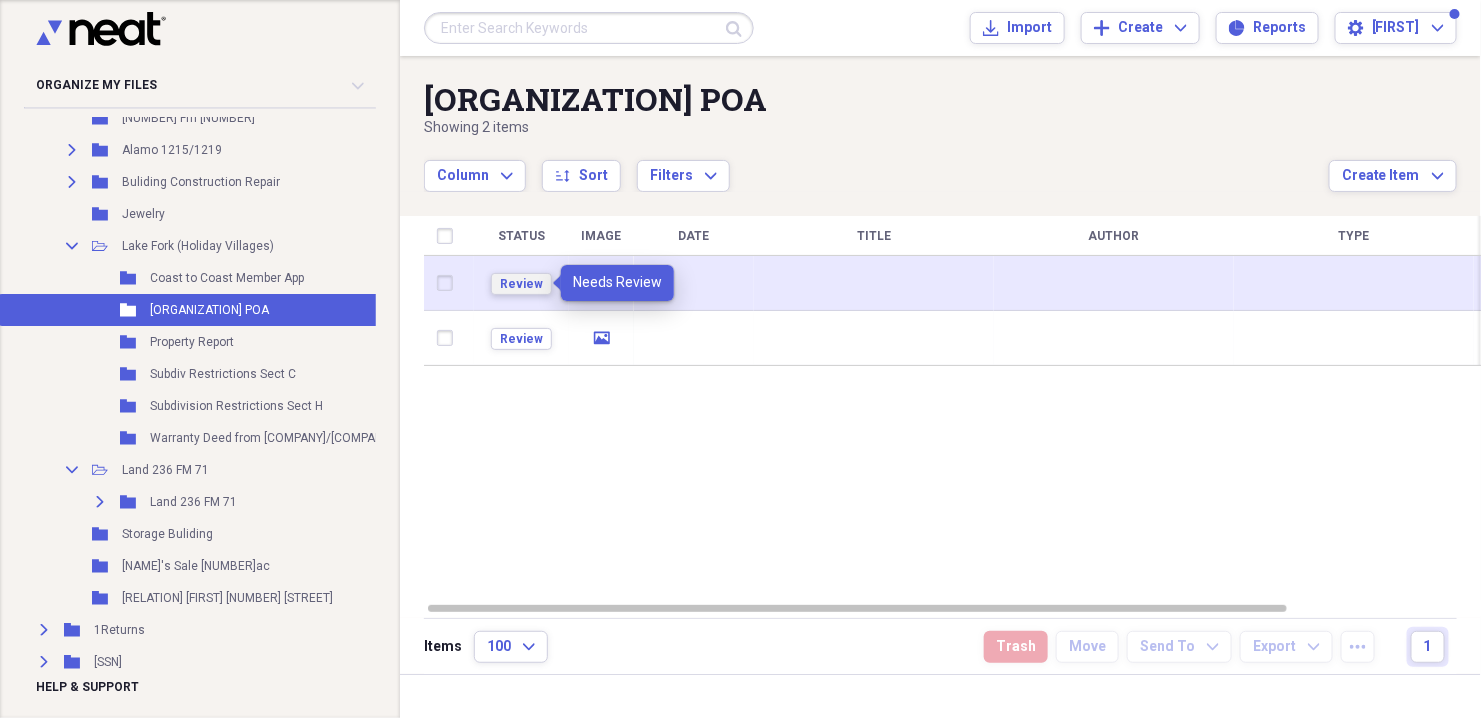 click on "Review" at bounding box center [521, 284] 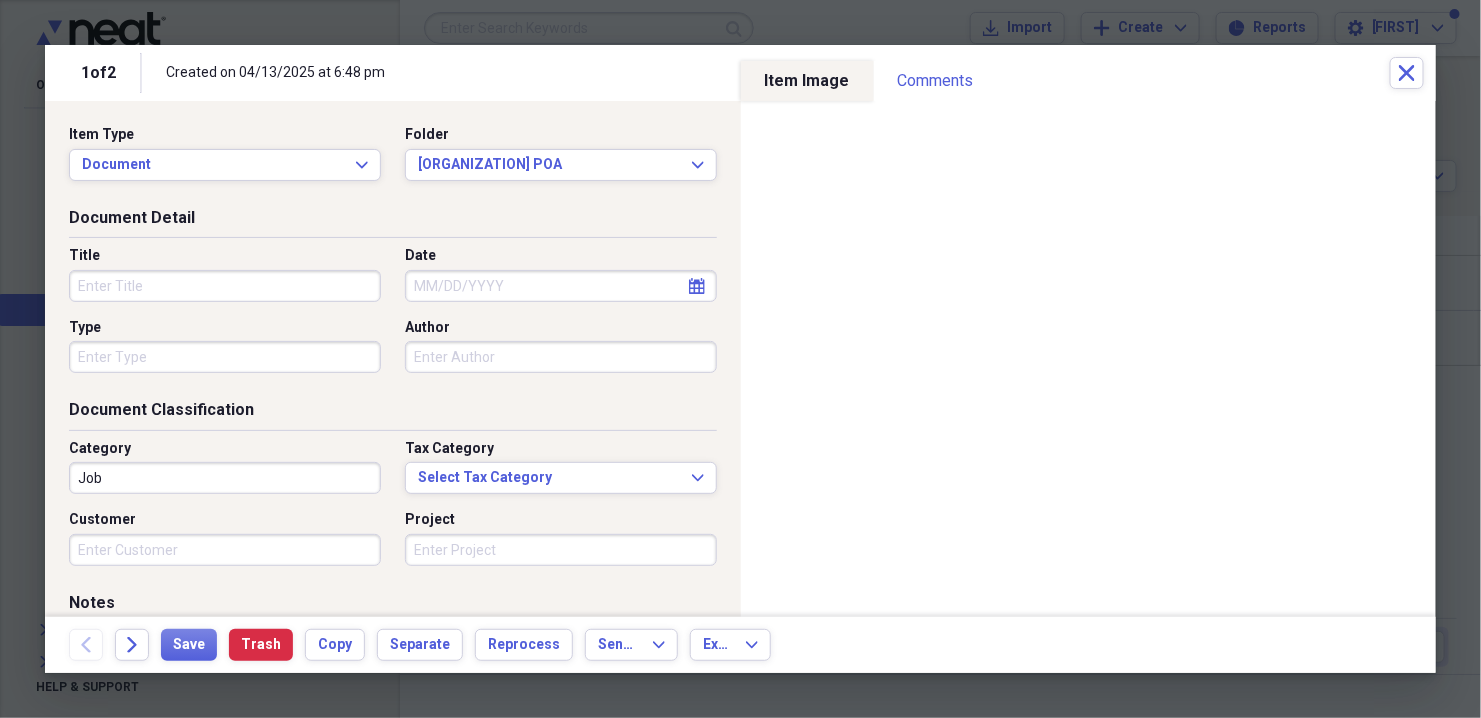 click on "Title" at bounding box center [225, 286] 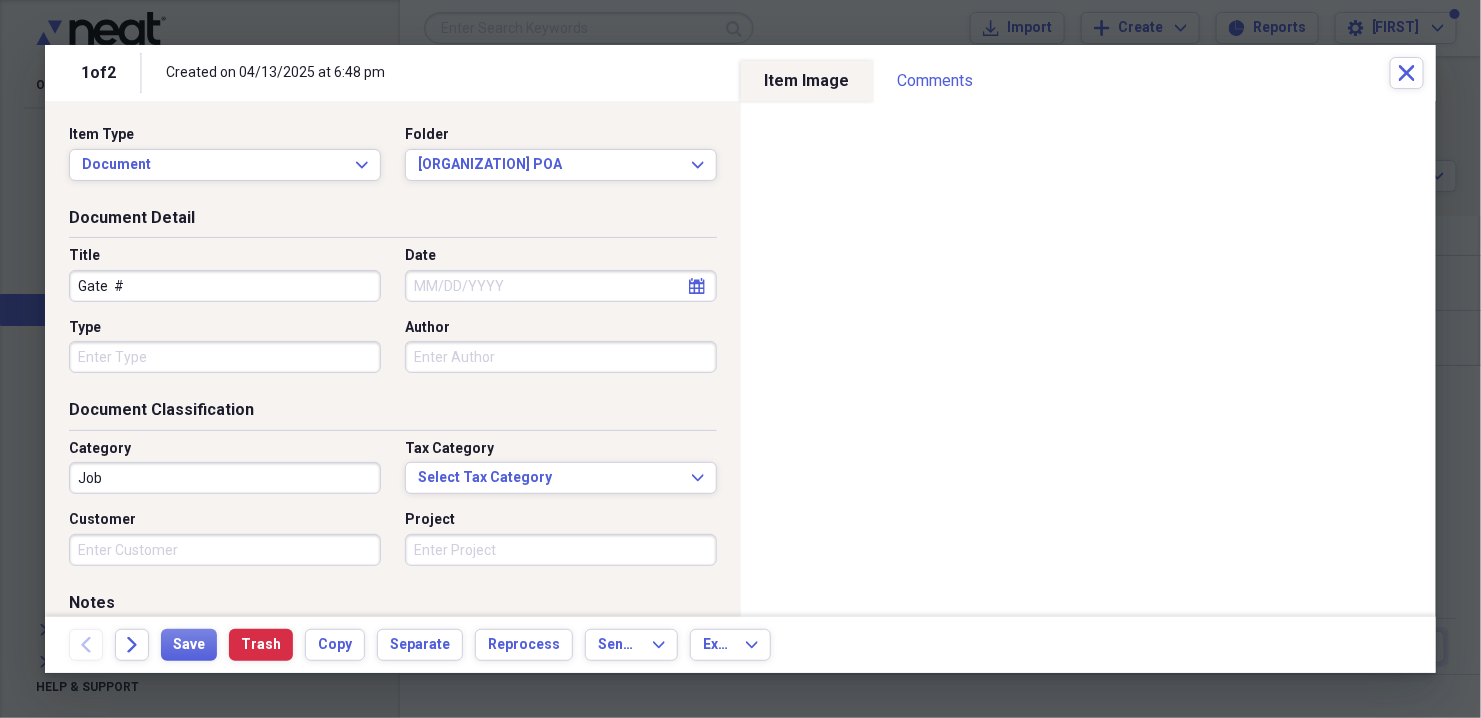 type on "Gate  #" 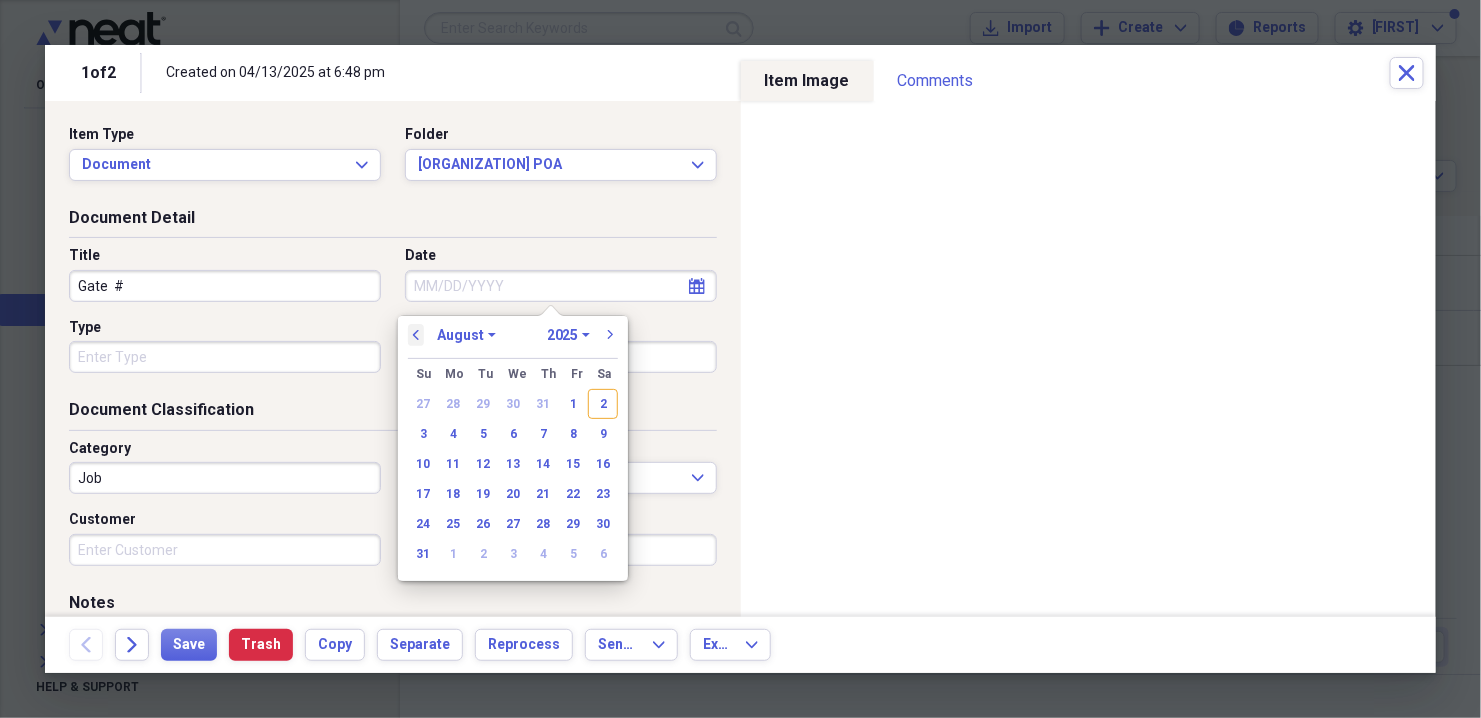 click on "previous" at bounding box center (416, 335) 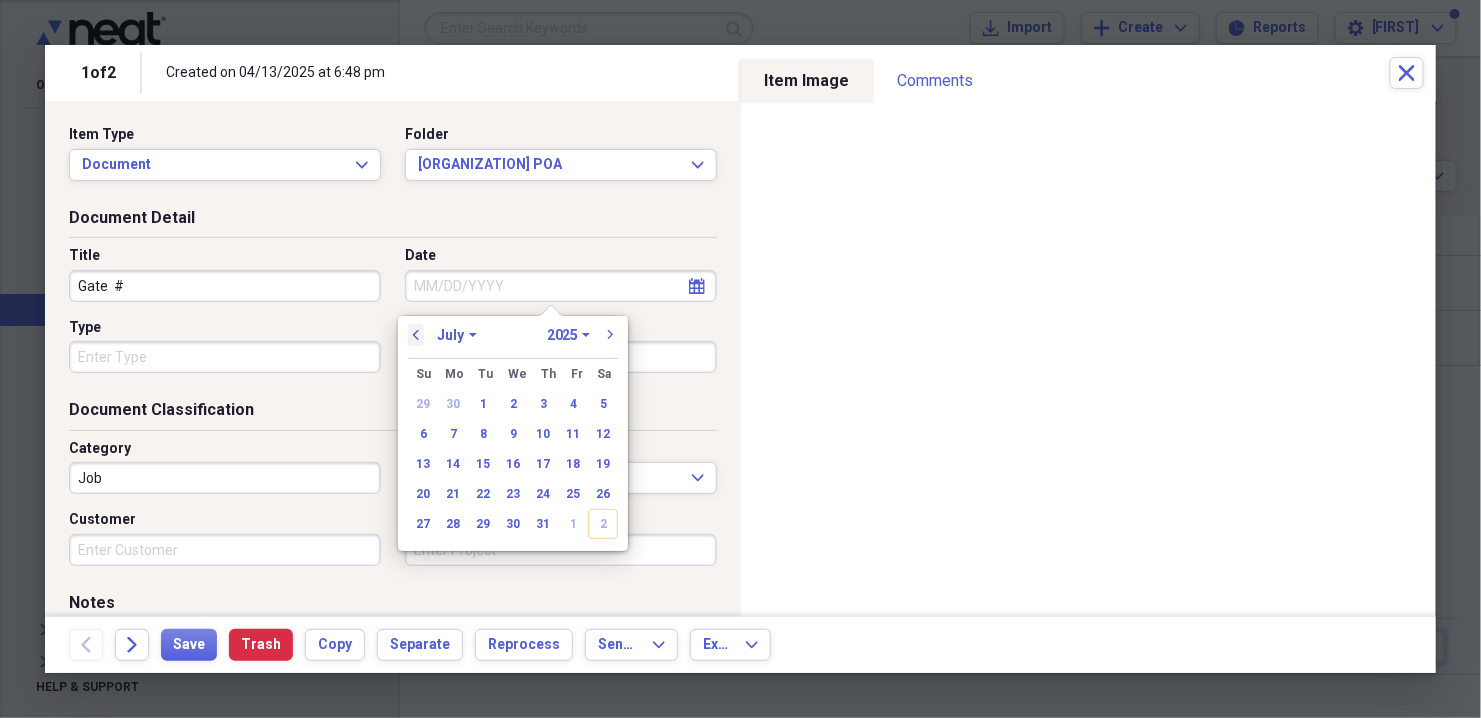 click on "previous" at bounding box center [416, 335] 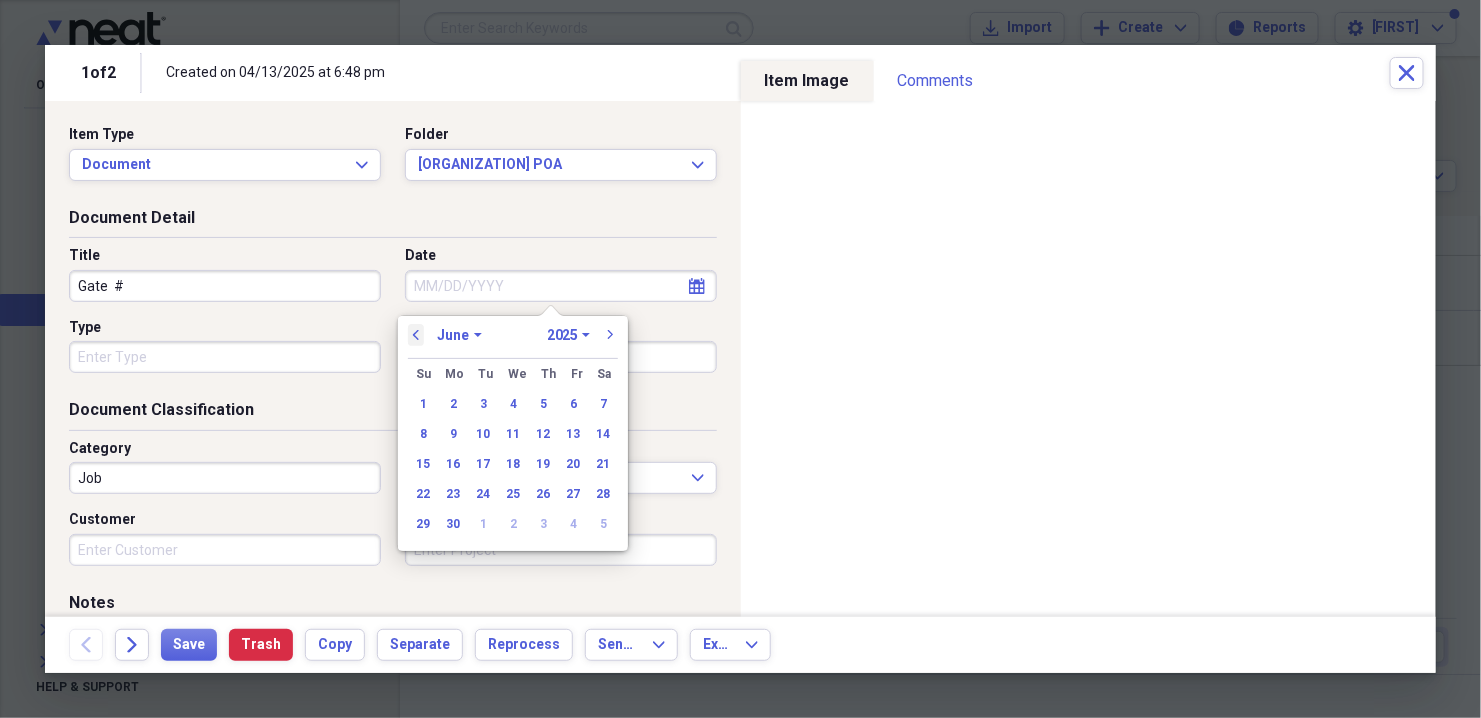 click on "previous" at bounding box center [416, 335] 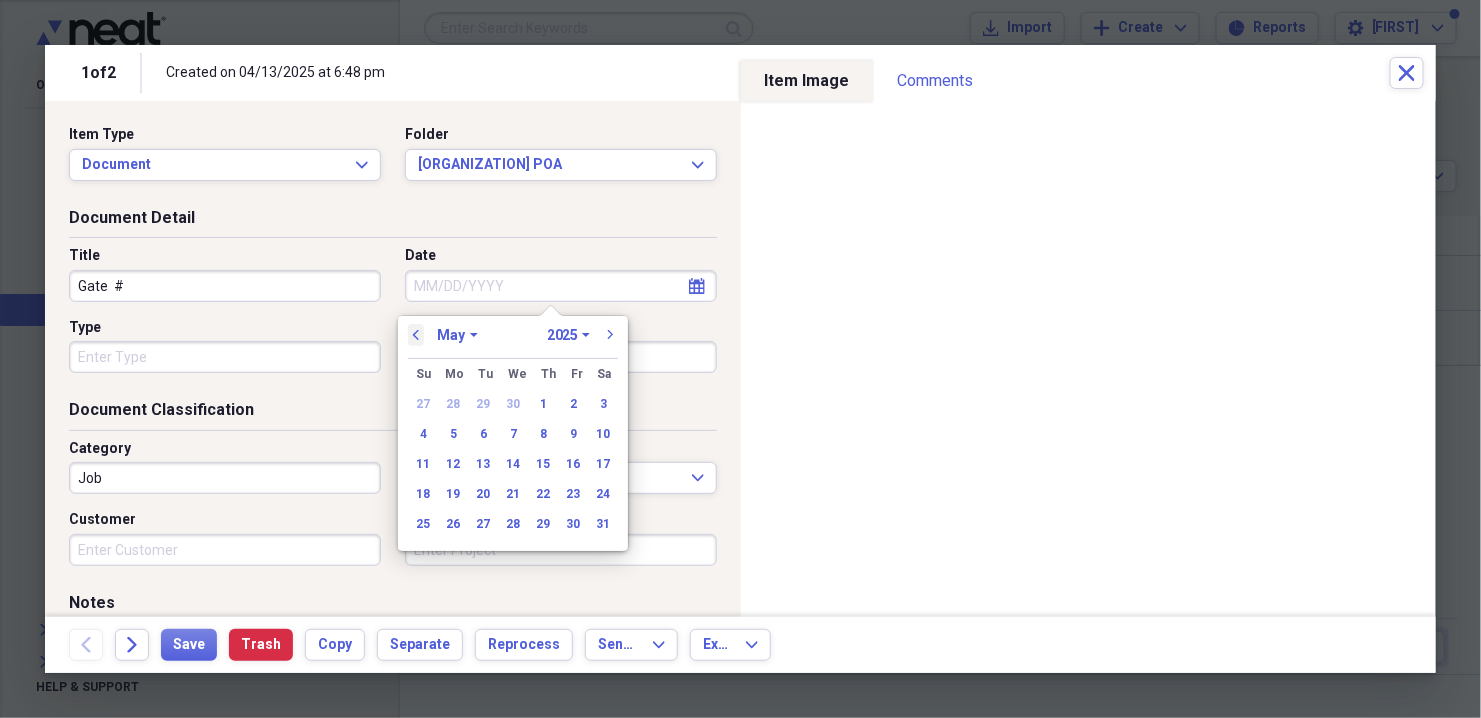 click on "previous" at bounding box center (416, 335) 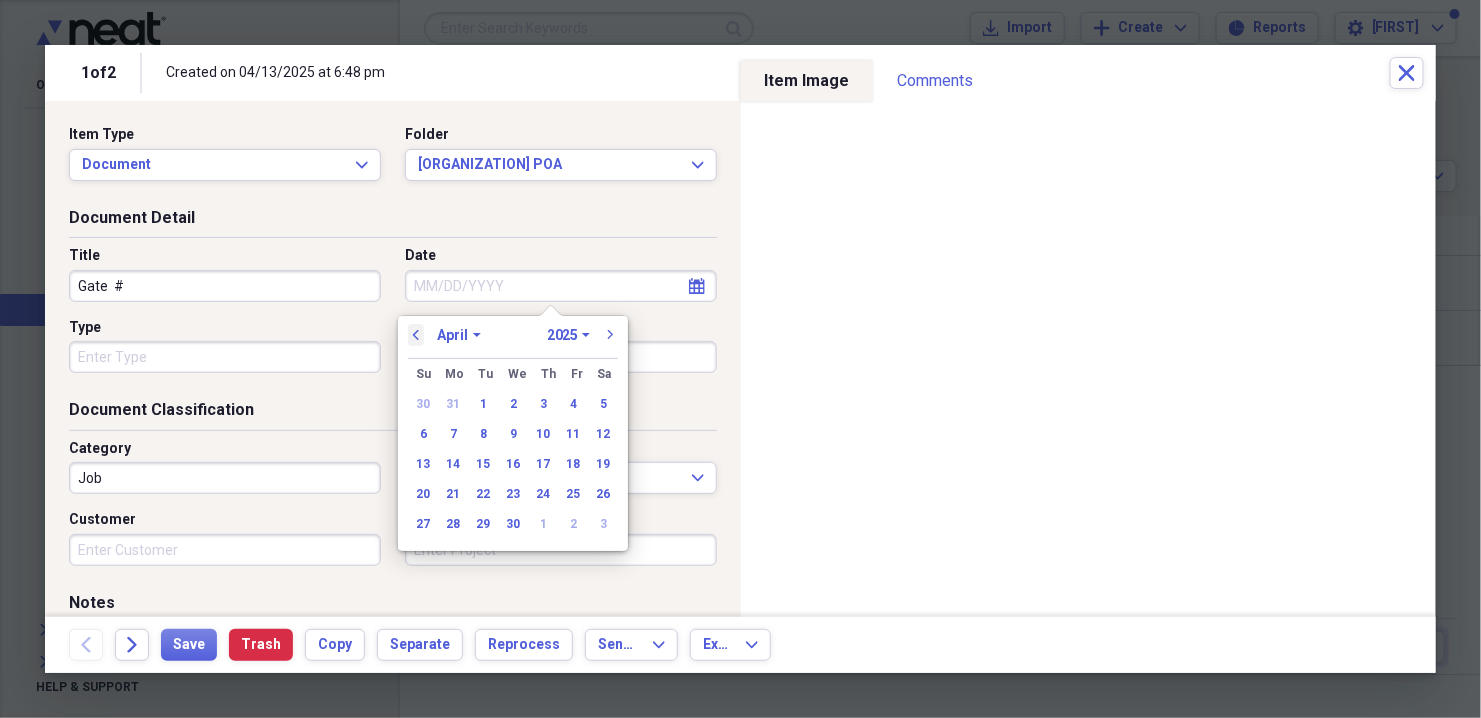 click on "previous" at bounding box center (416, 335) 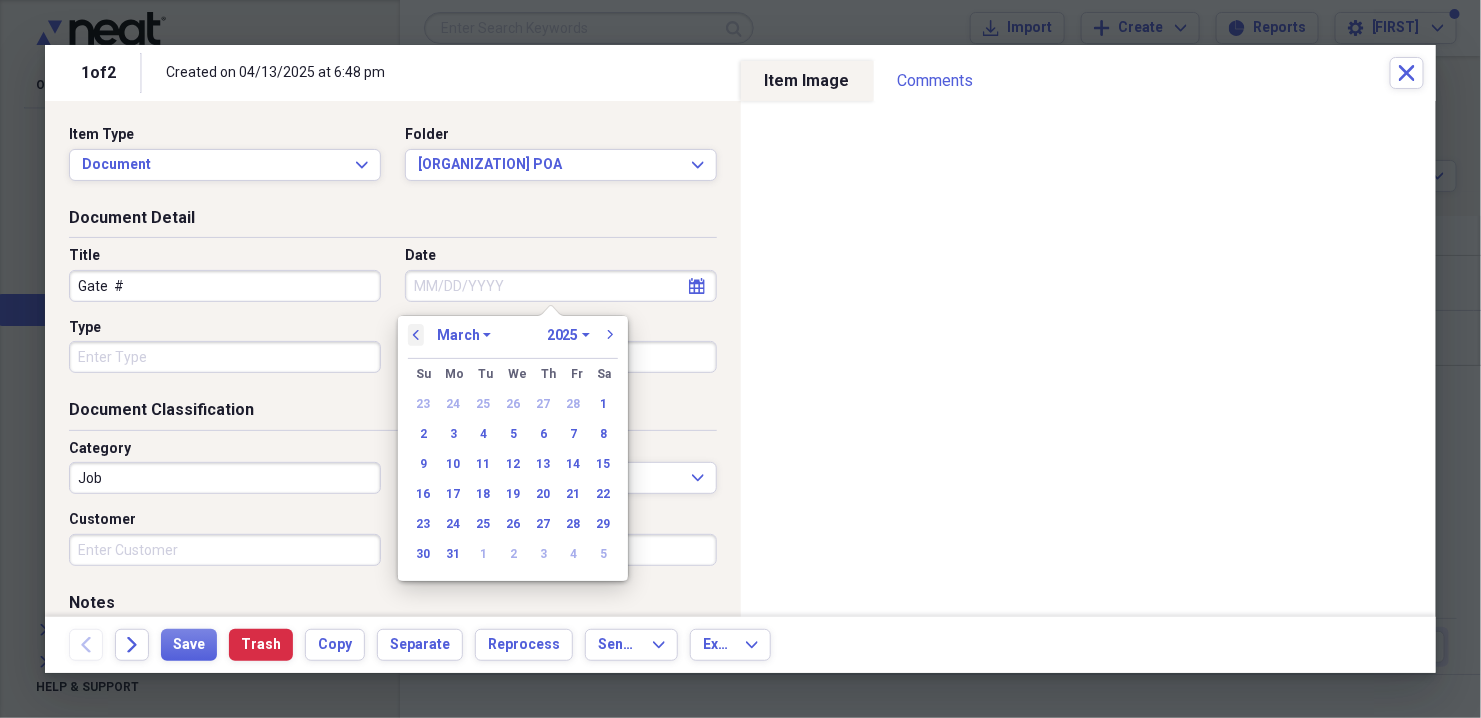click on "previous" at bounding box center [416, 335] 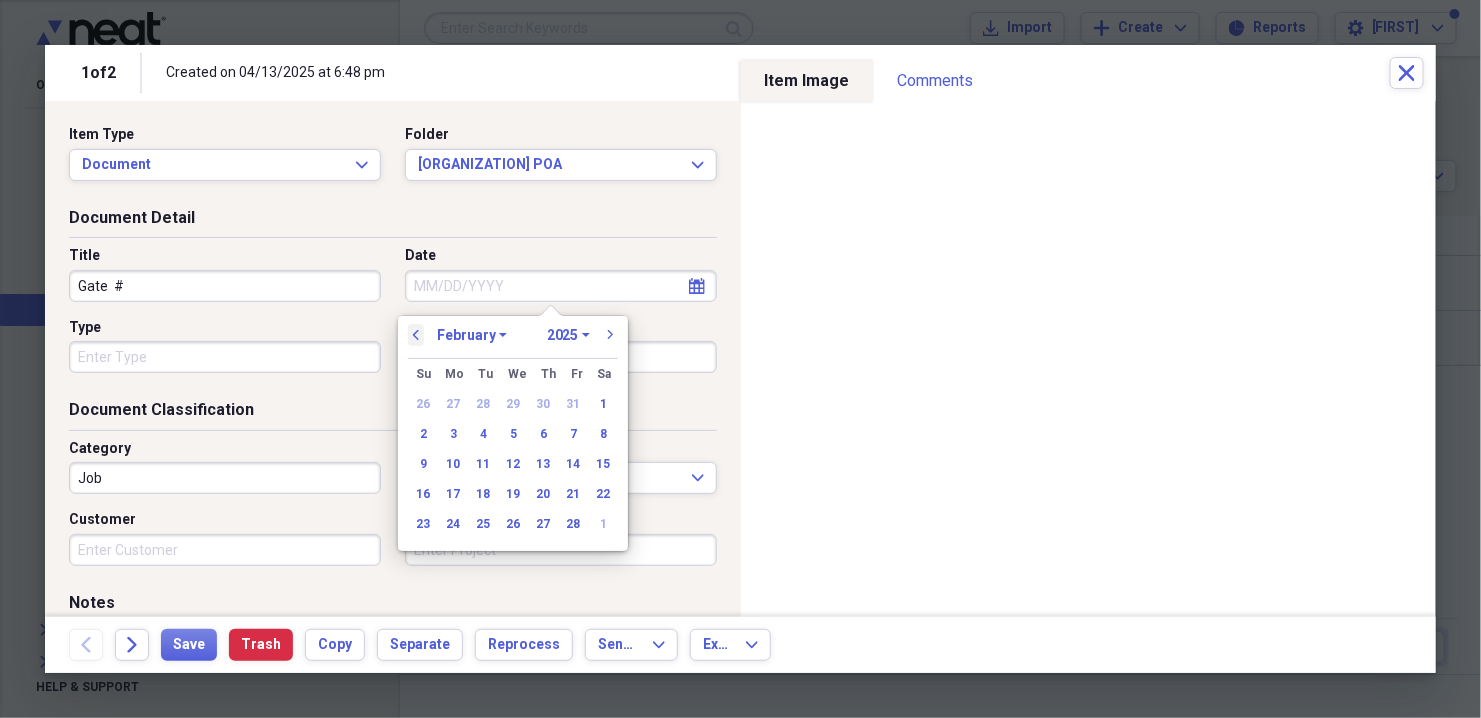 click on "previous" at bounding box center (416, 335) 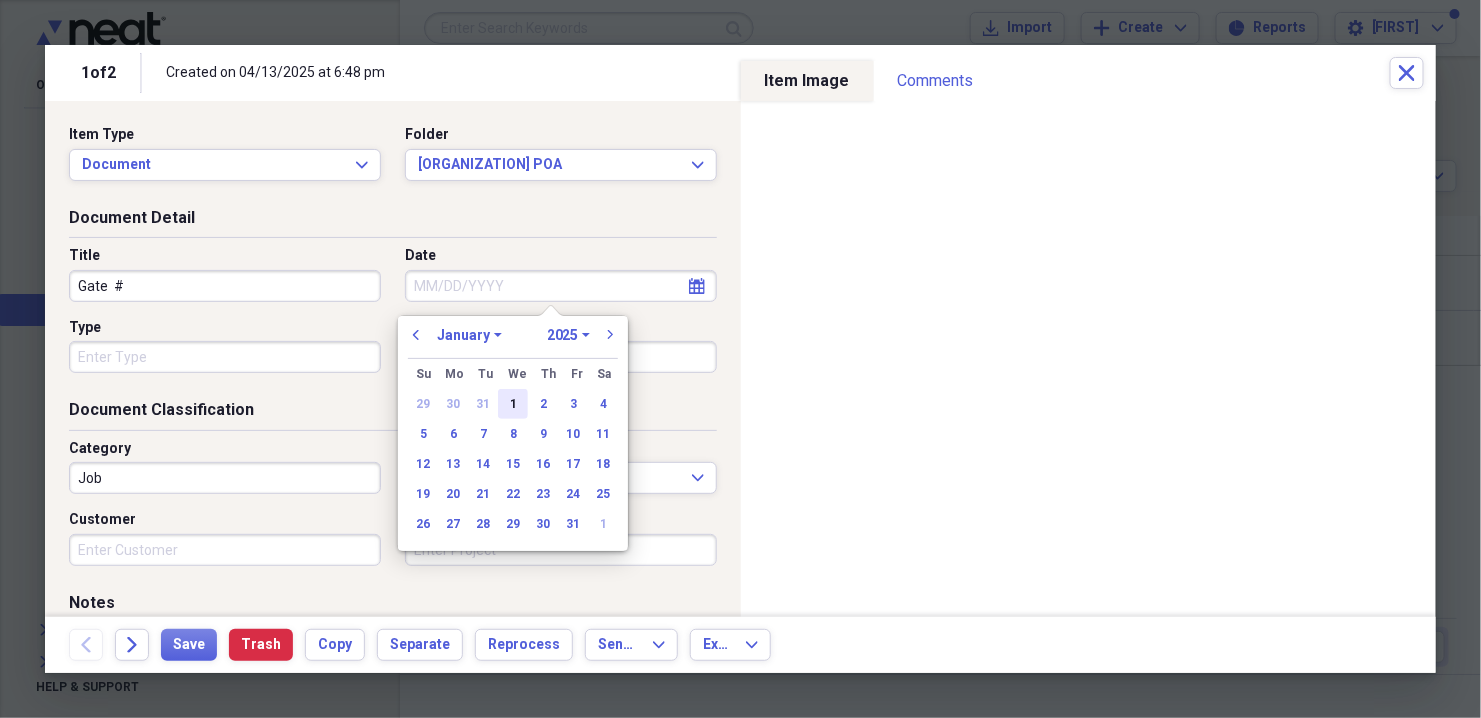click on "1" at bounding box center (513, 404) 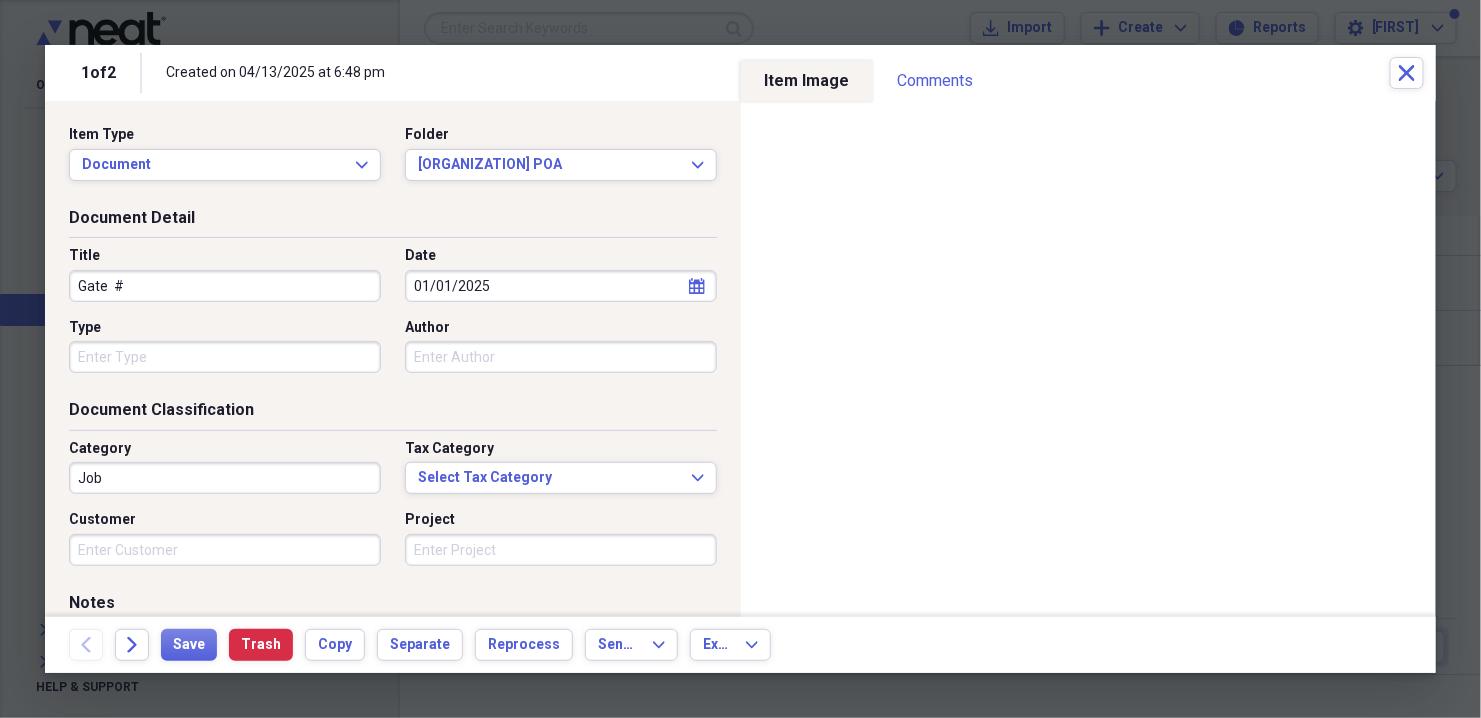 drag, startPoint x: 486, startPoint y: 285, endPoint x: 464, endPoint y: 284, distance: 22.022715 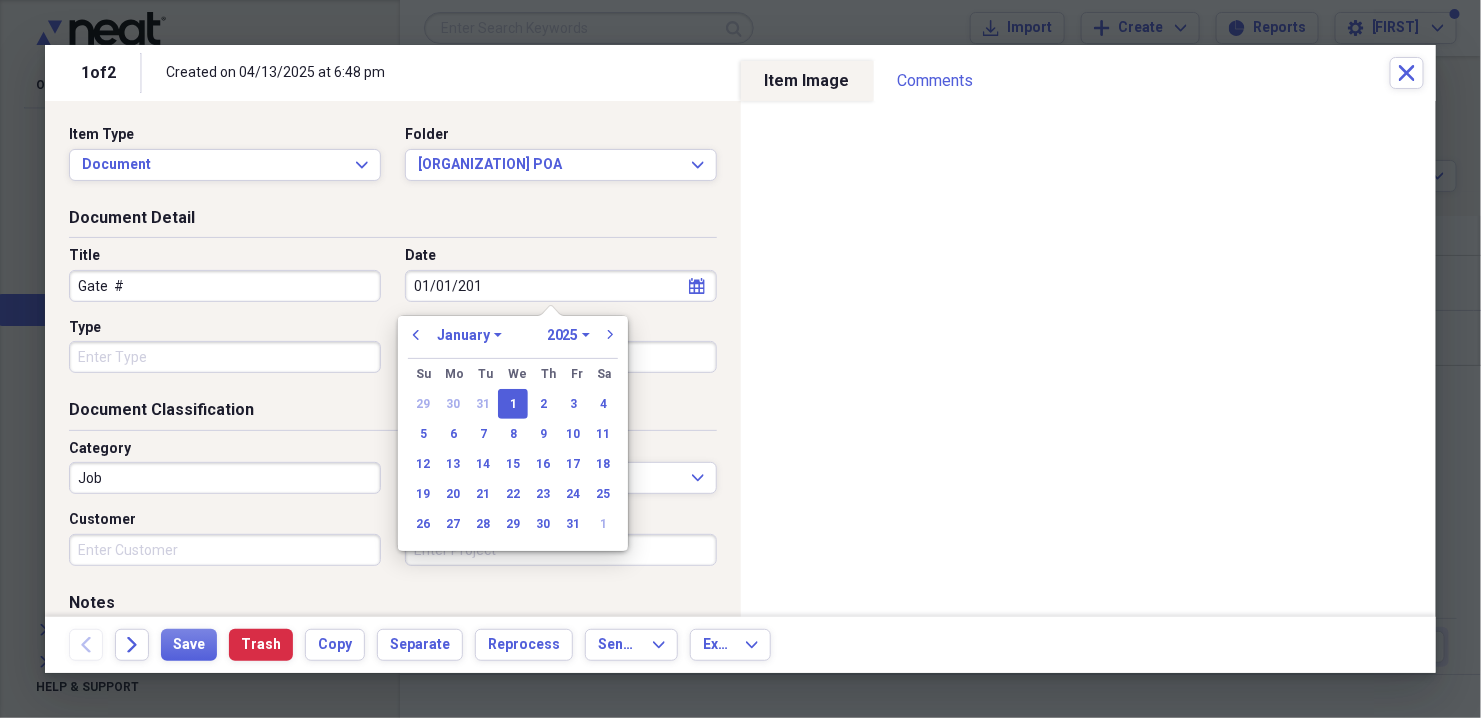 type on "01/01/2018" 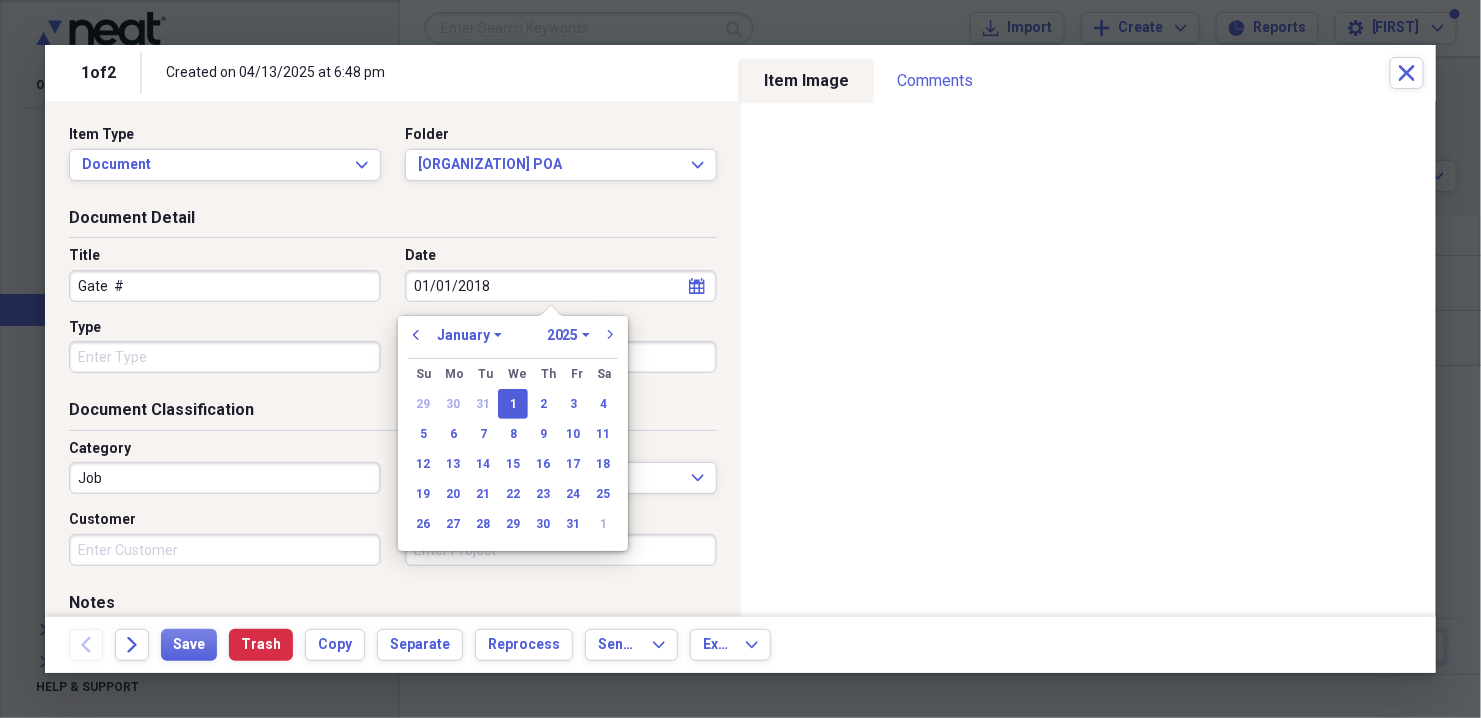 select on "2018" 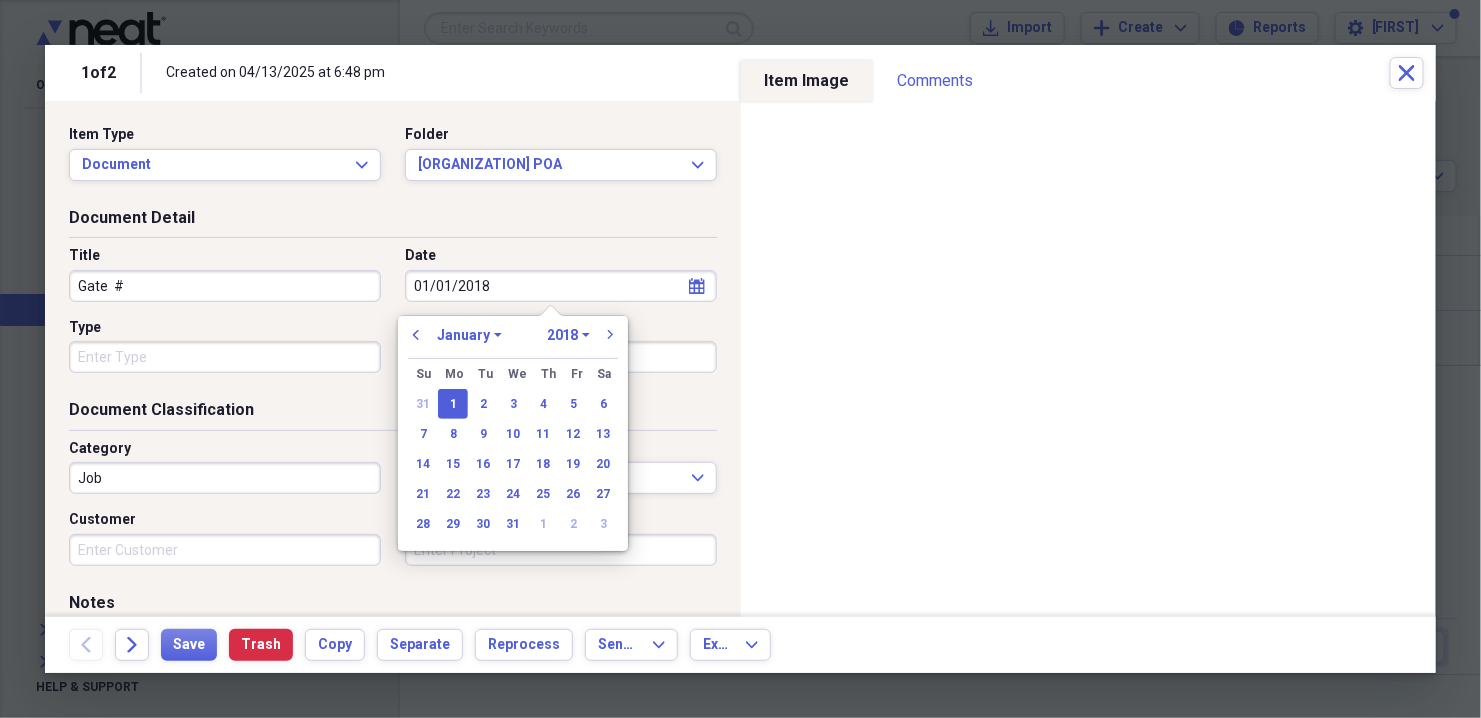 type on "01/01/2018" 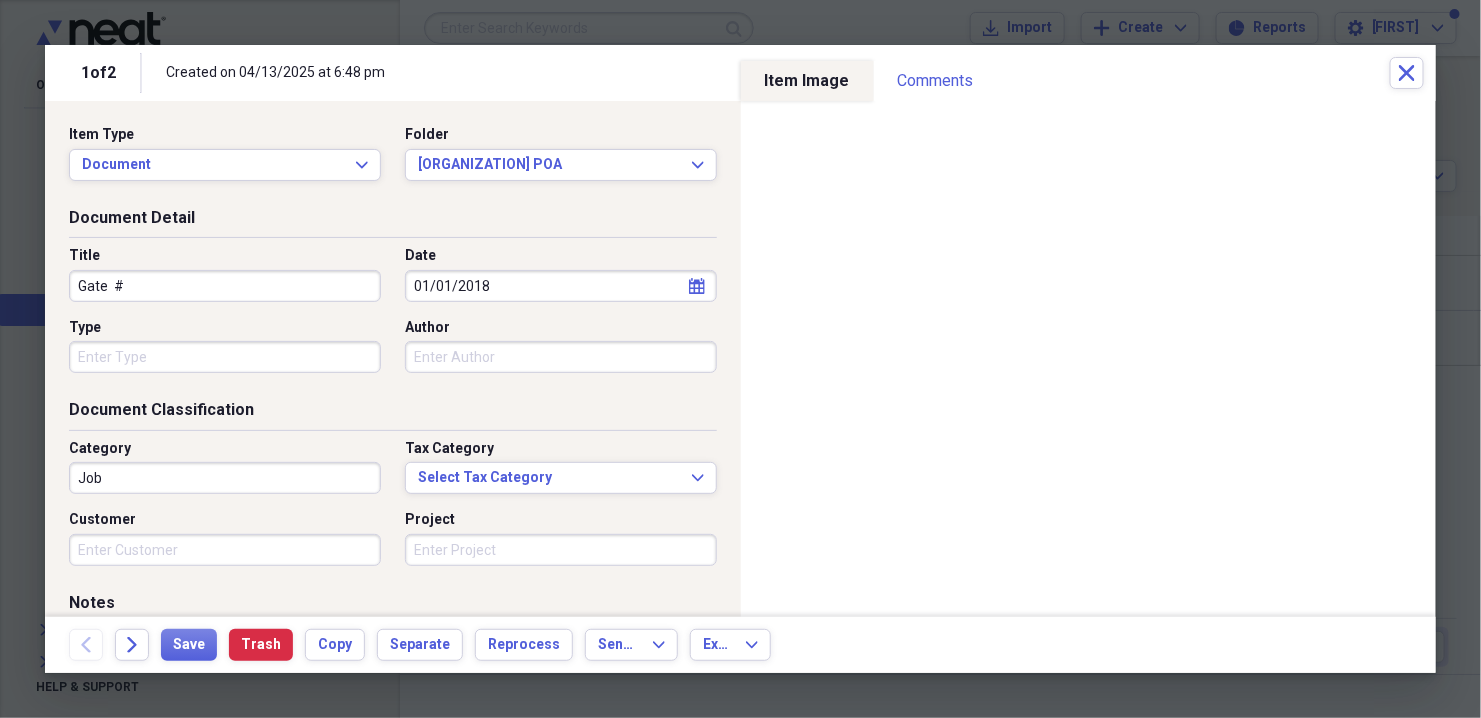 click on "Author" at bounding box center (561, 328) 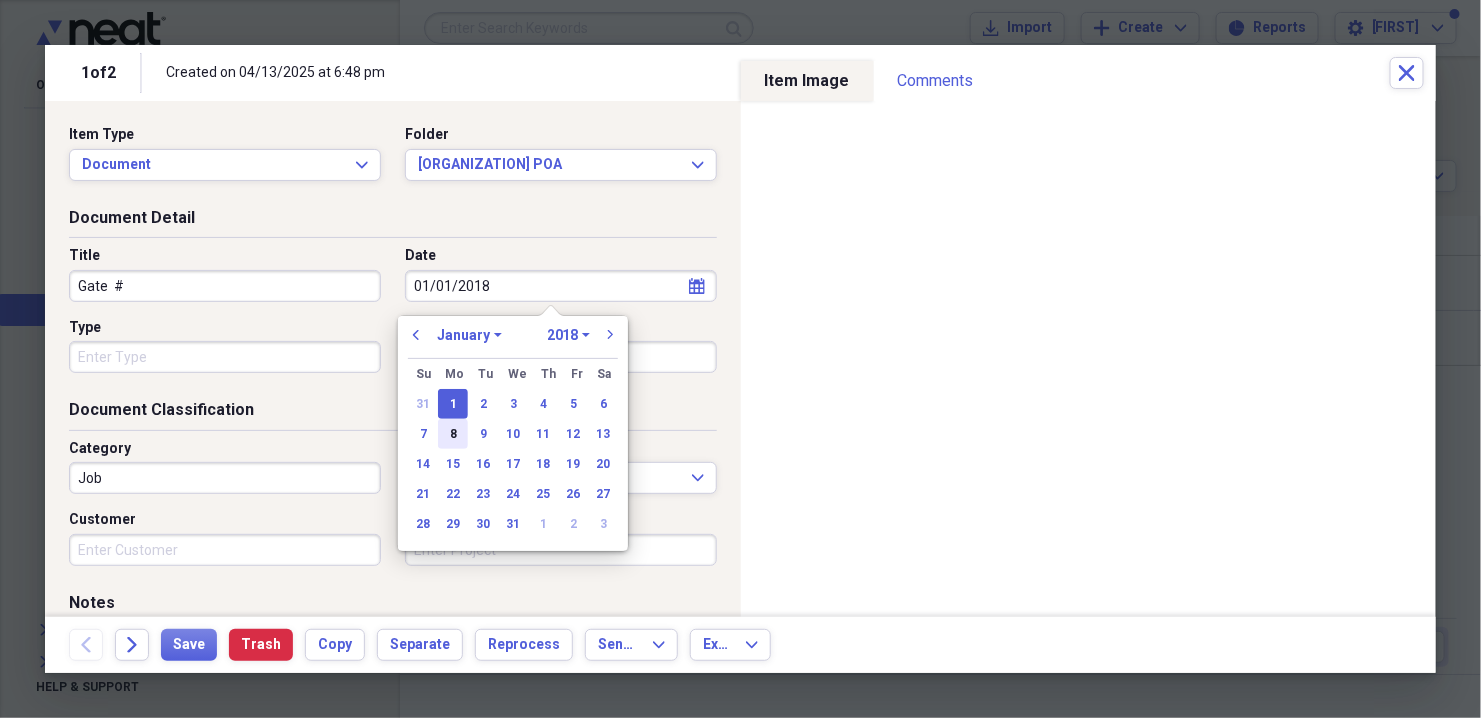 click on "8" at bounding box center [453, 434] 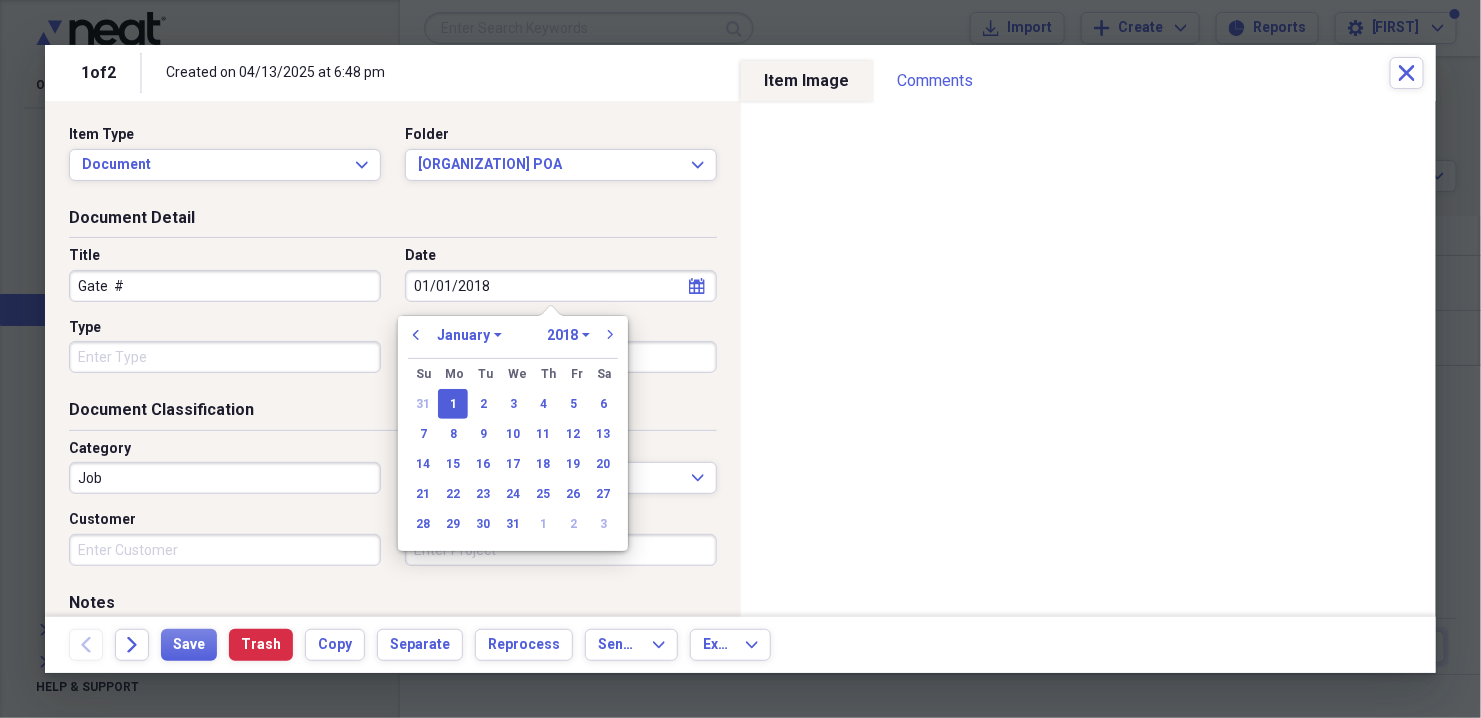 type on "01/08/2018" 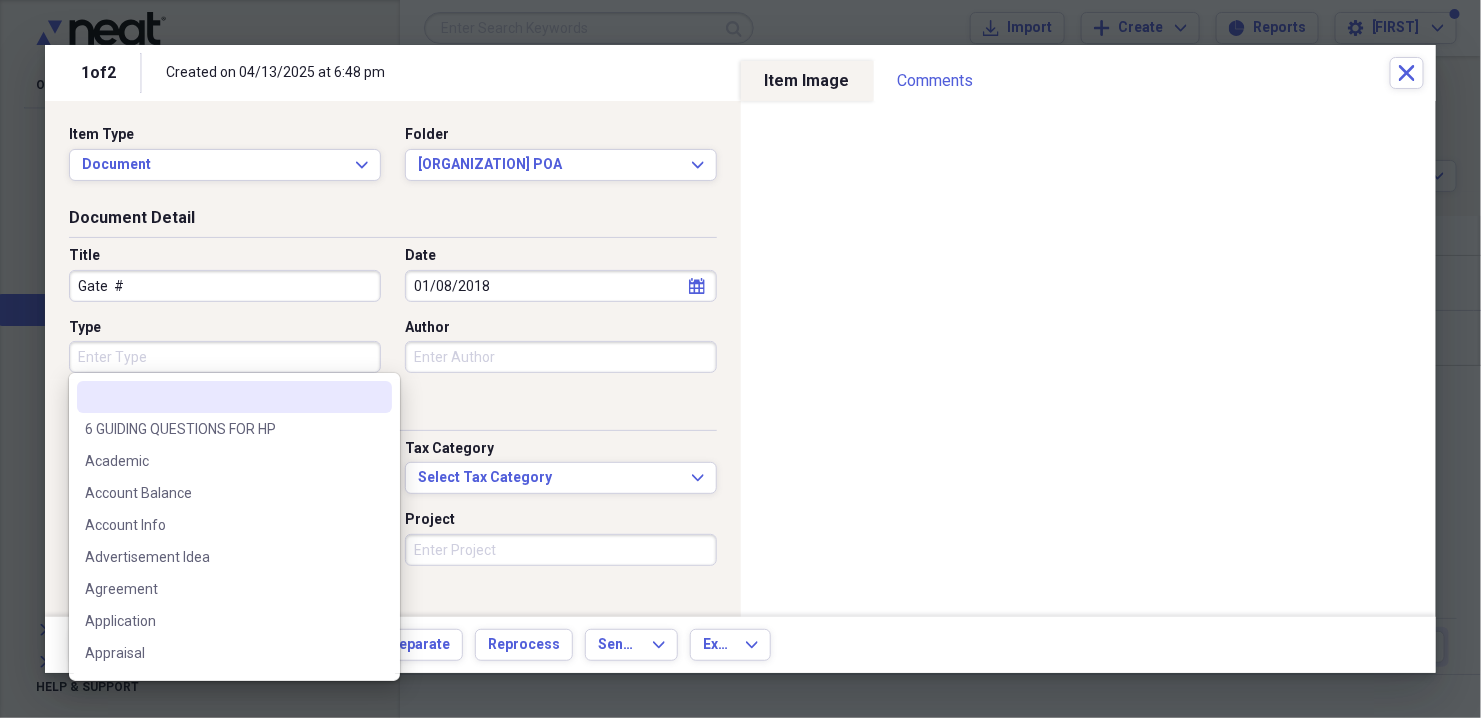 click on "Type" at bounding box center [225, 357] 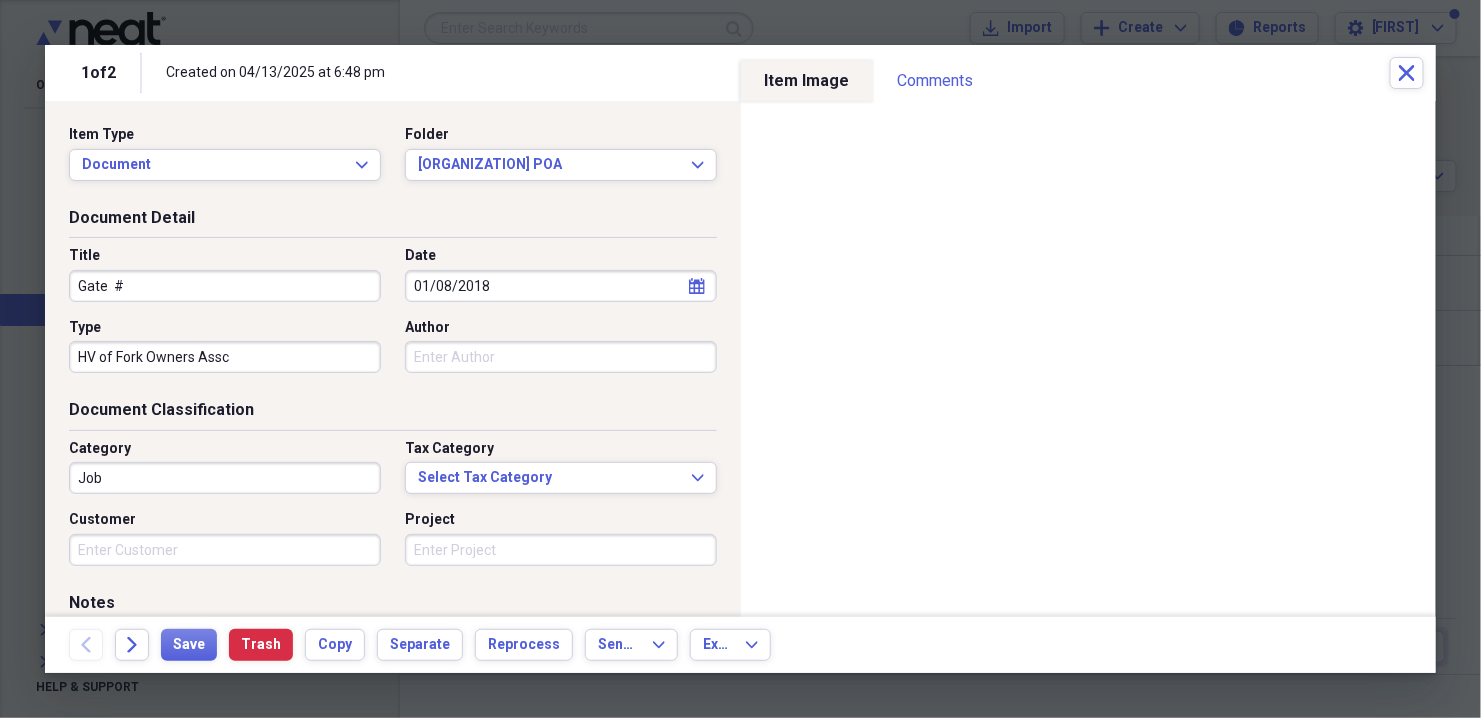 type on "HV of Fork Owners Assc" 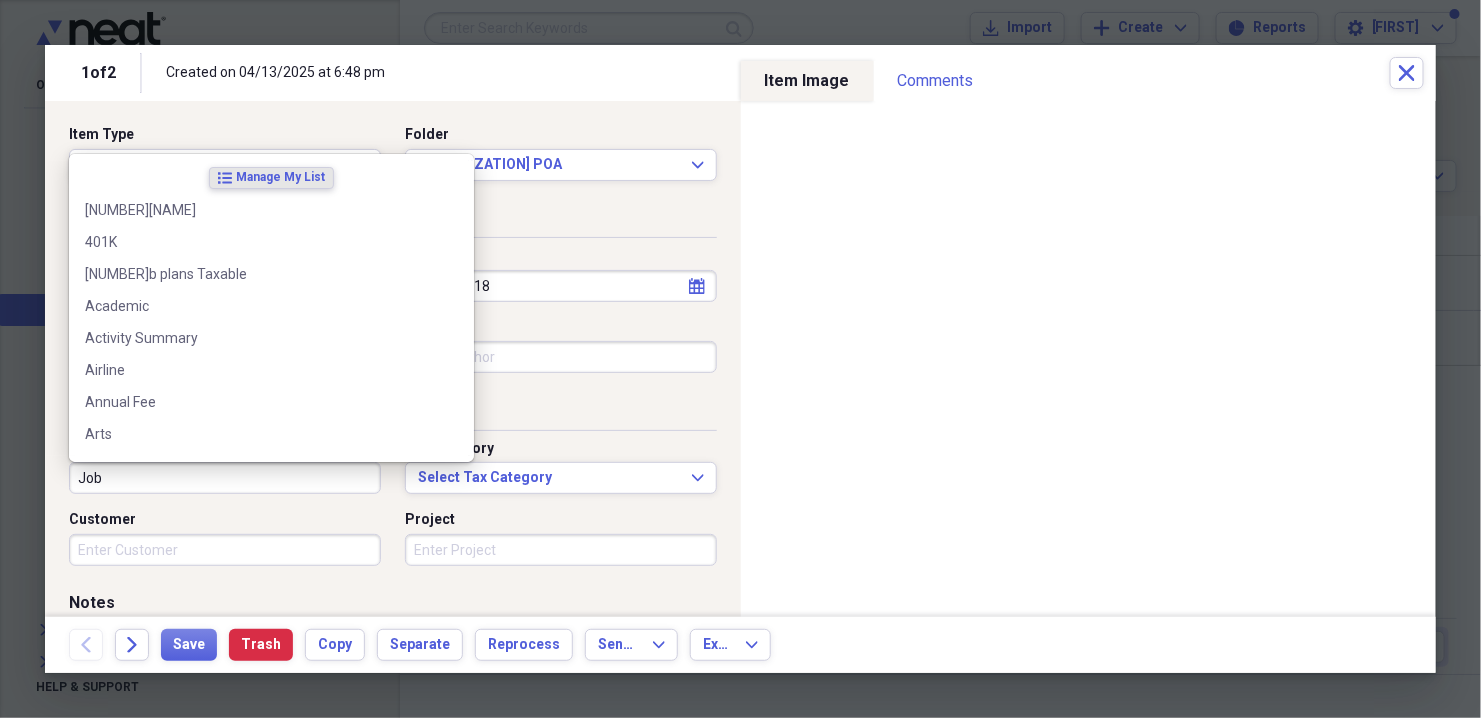 click on "Job" at bounding box center [225, 478] 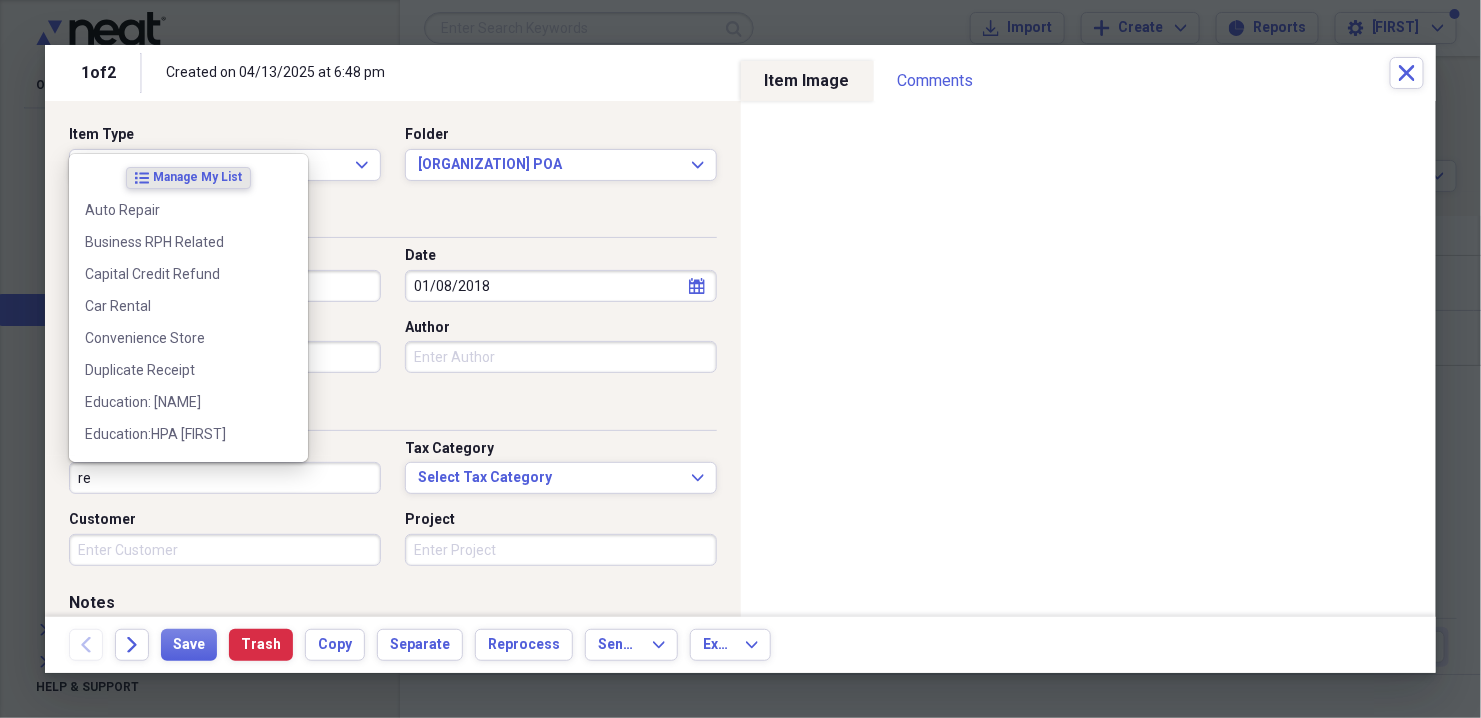 type on "r" 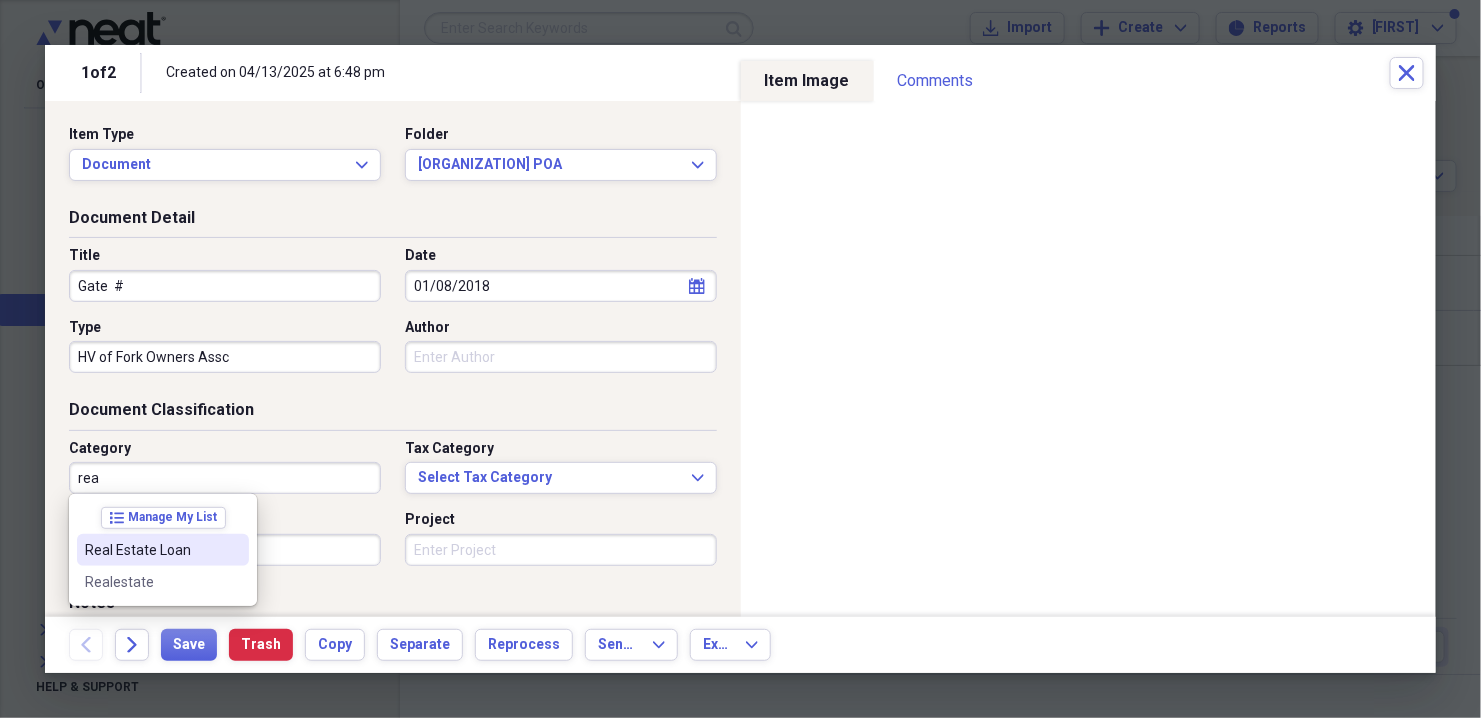 drag, startPoint x: 150, startPoint y: 480, endPoint x: 90, endPoint y: 475, distance: 60.207973 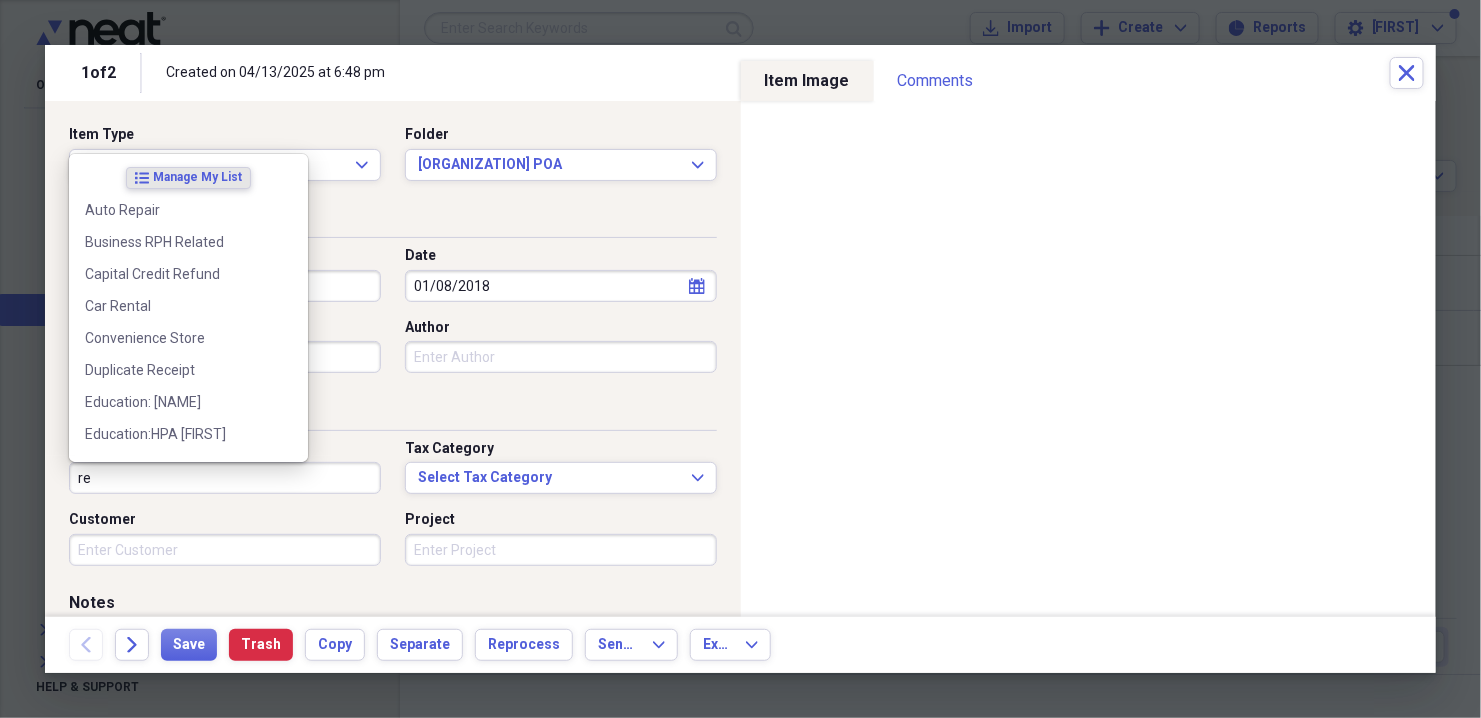 type on "r" 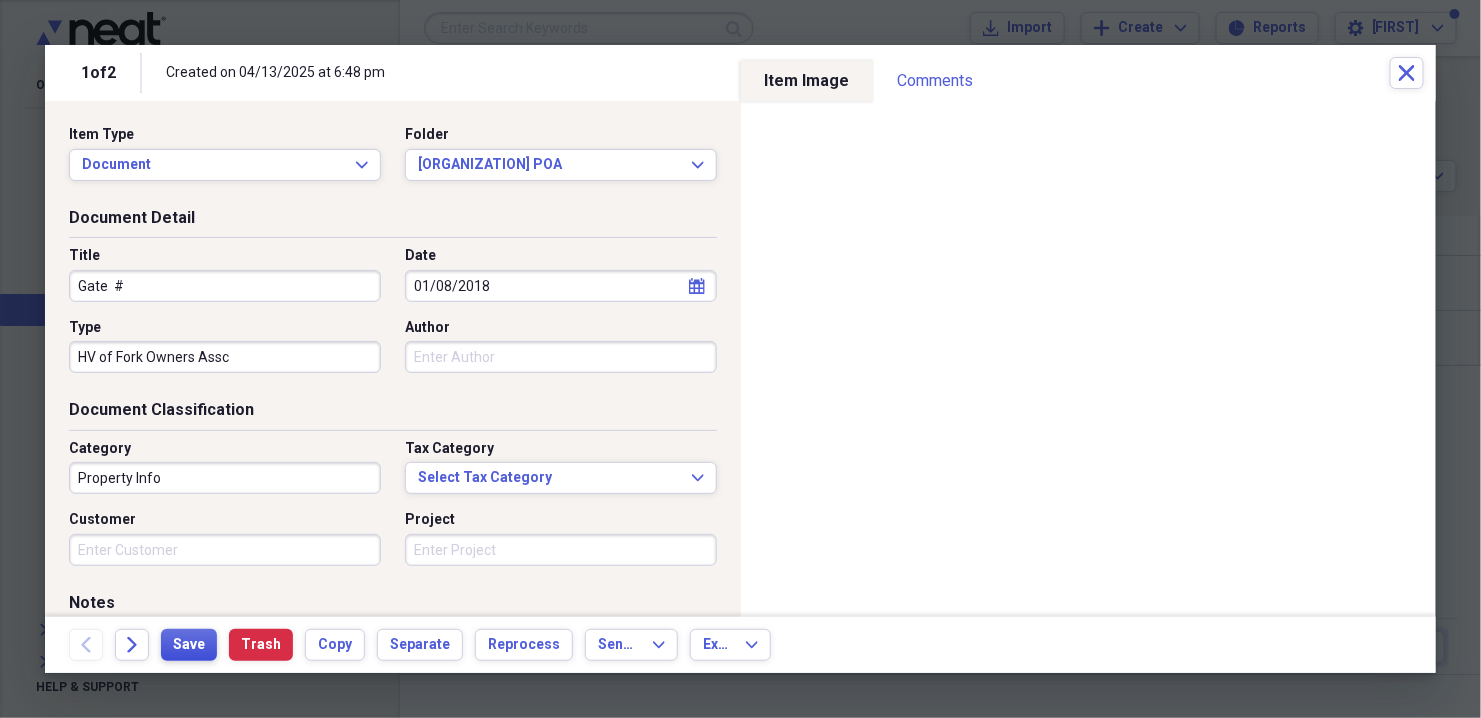 type on "Property Info" 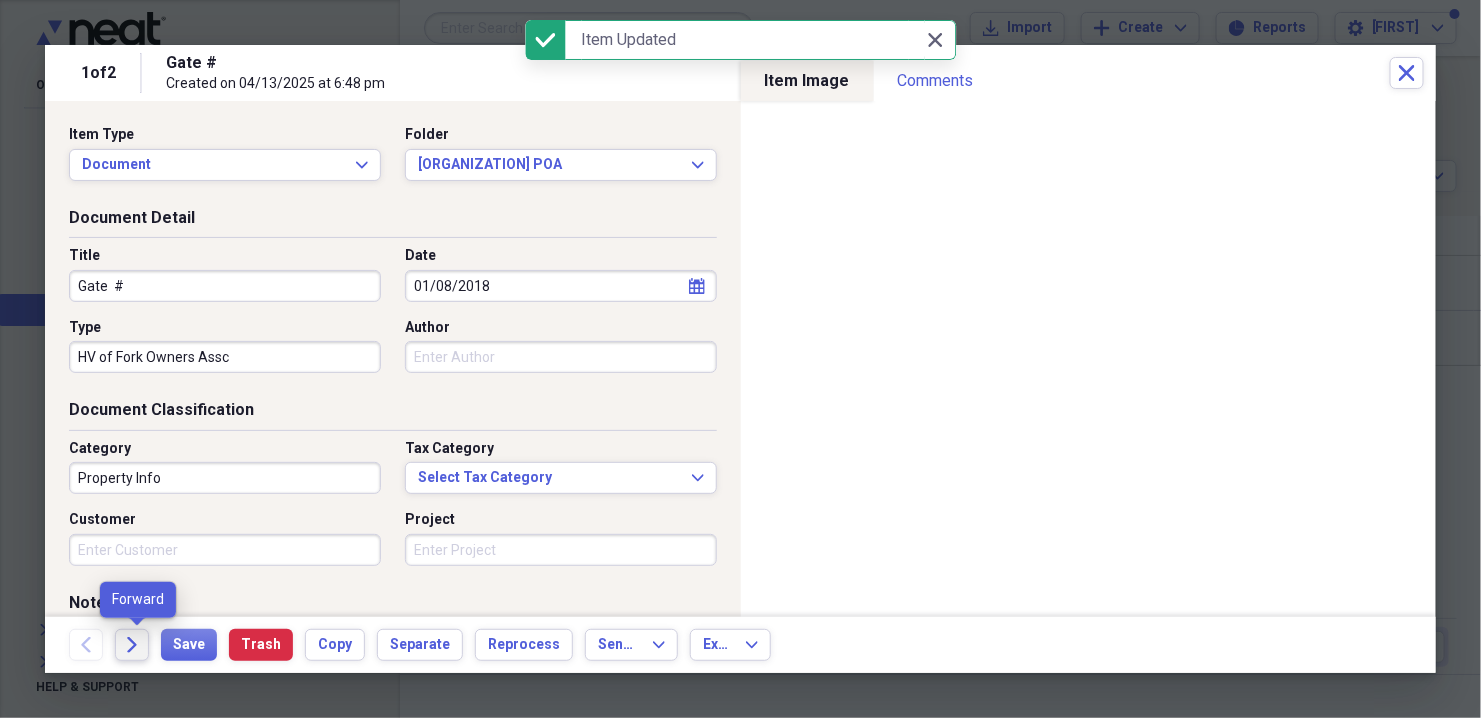 click on "Forward" 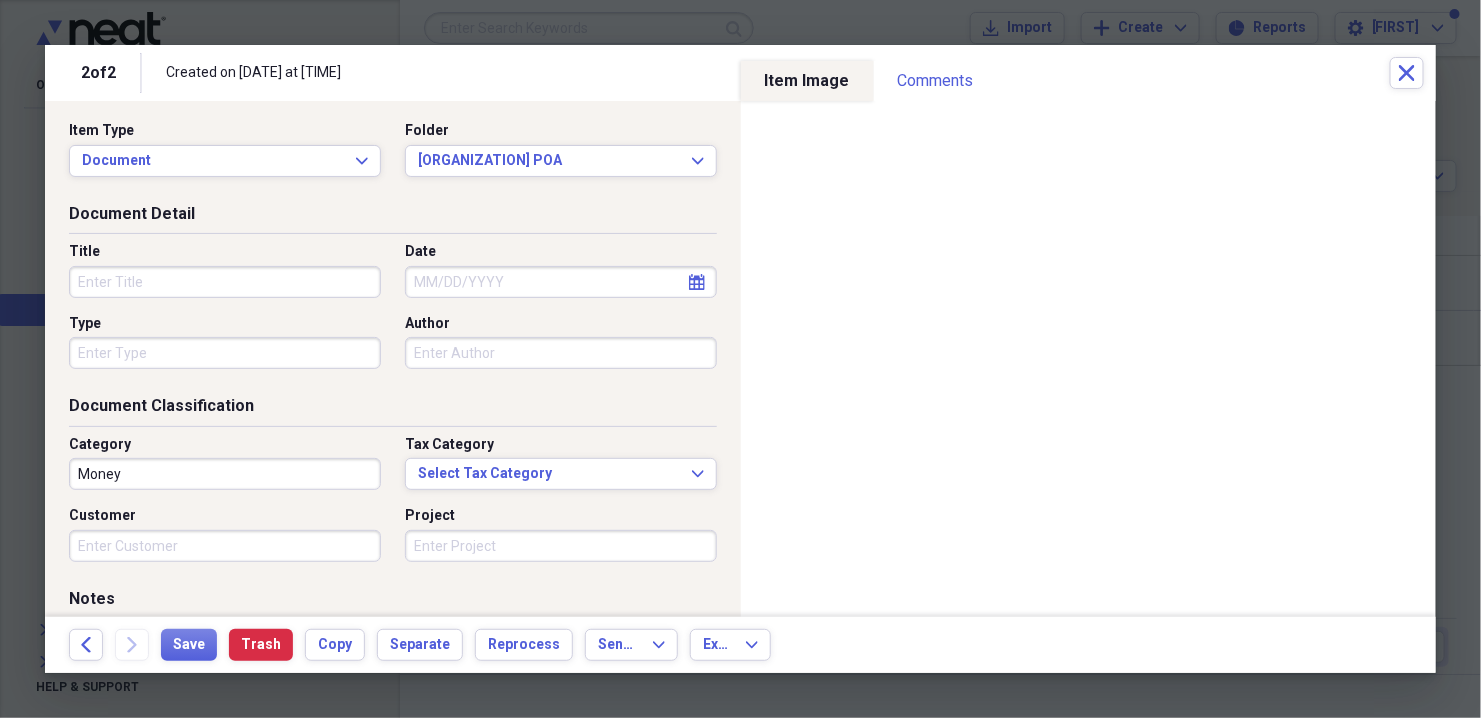 scroll, scrollTop: 0, scrollLeft: 0, axis: both 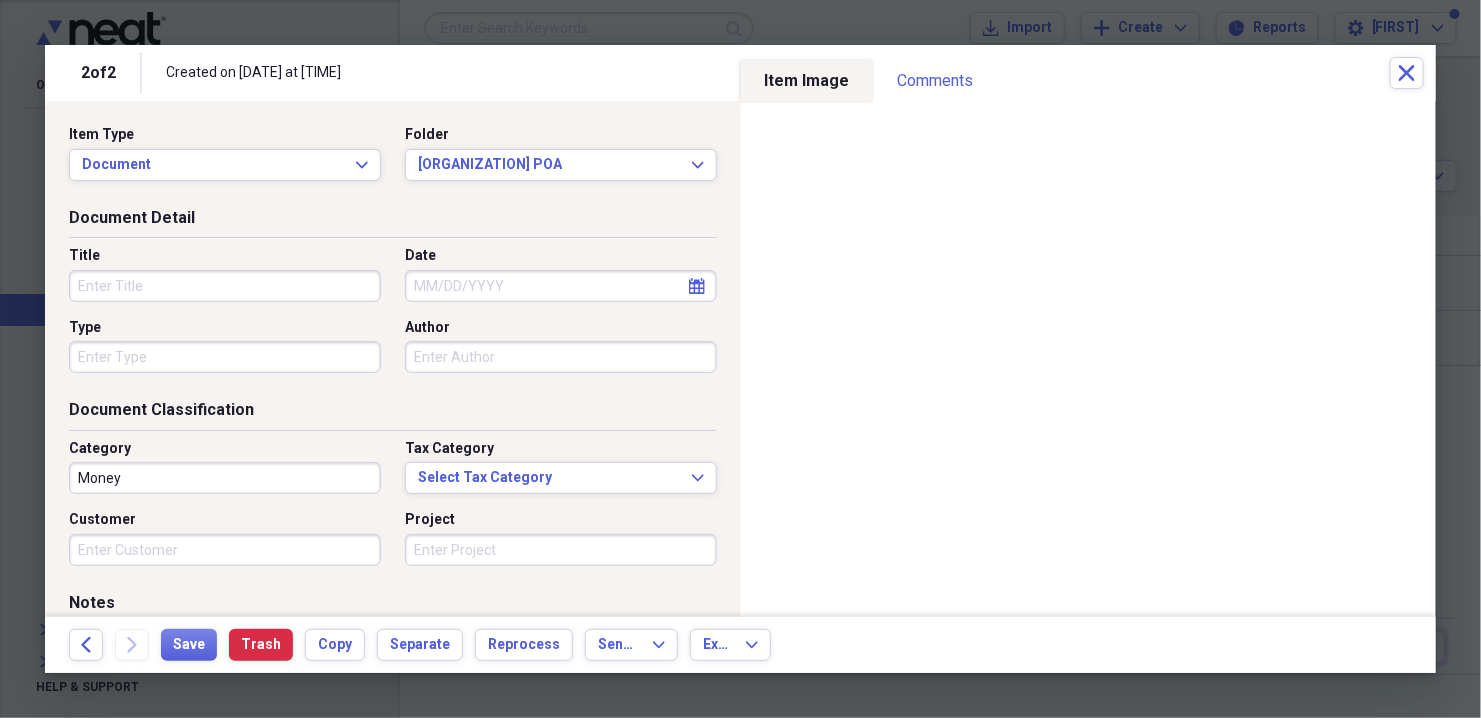 click on "Title" at bounding box center (225, 286) 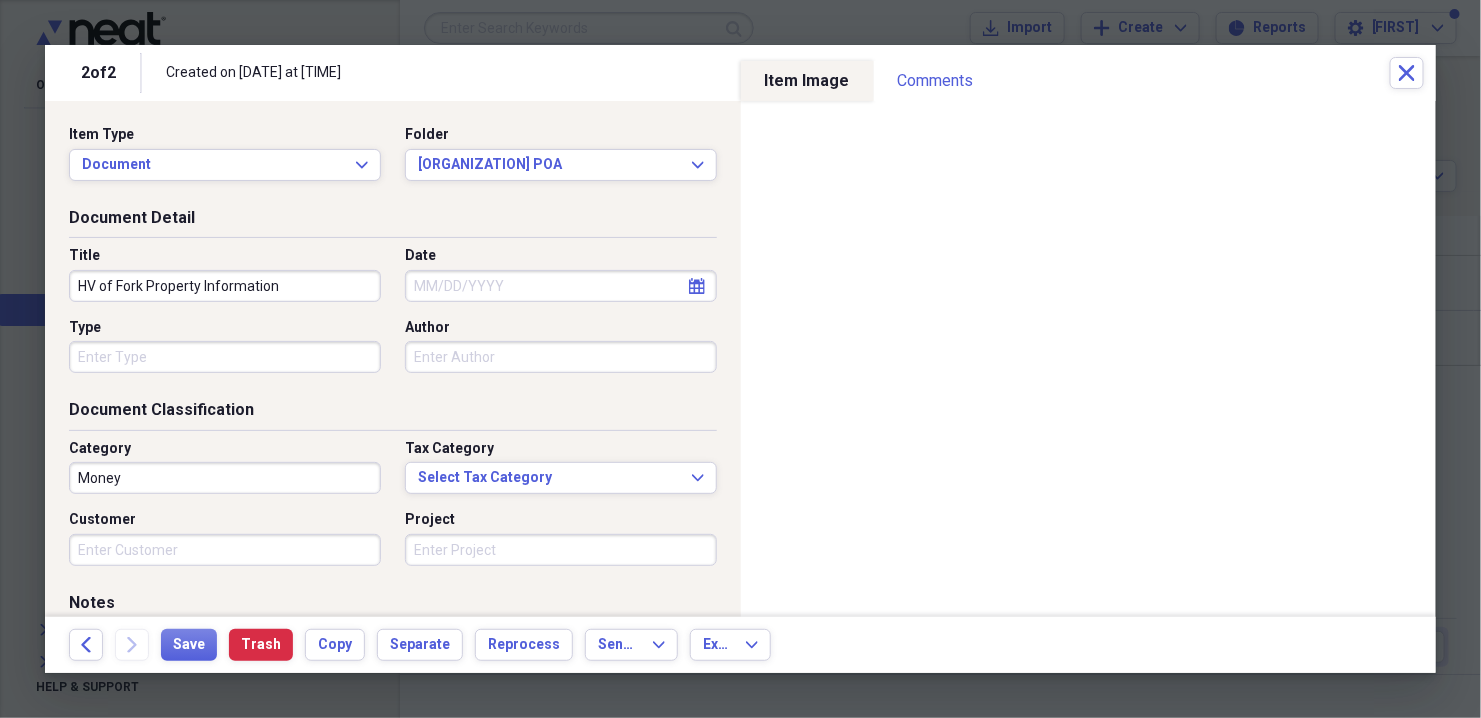 type on "HV of Fork Property Information" 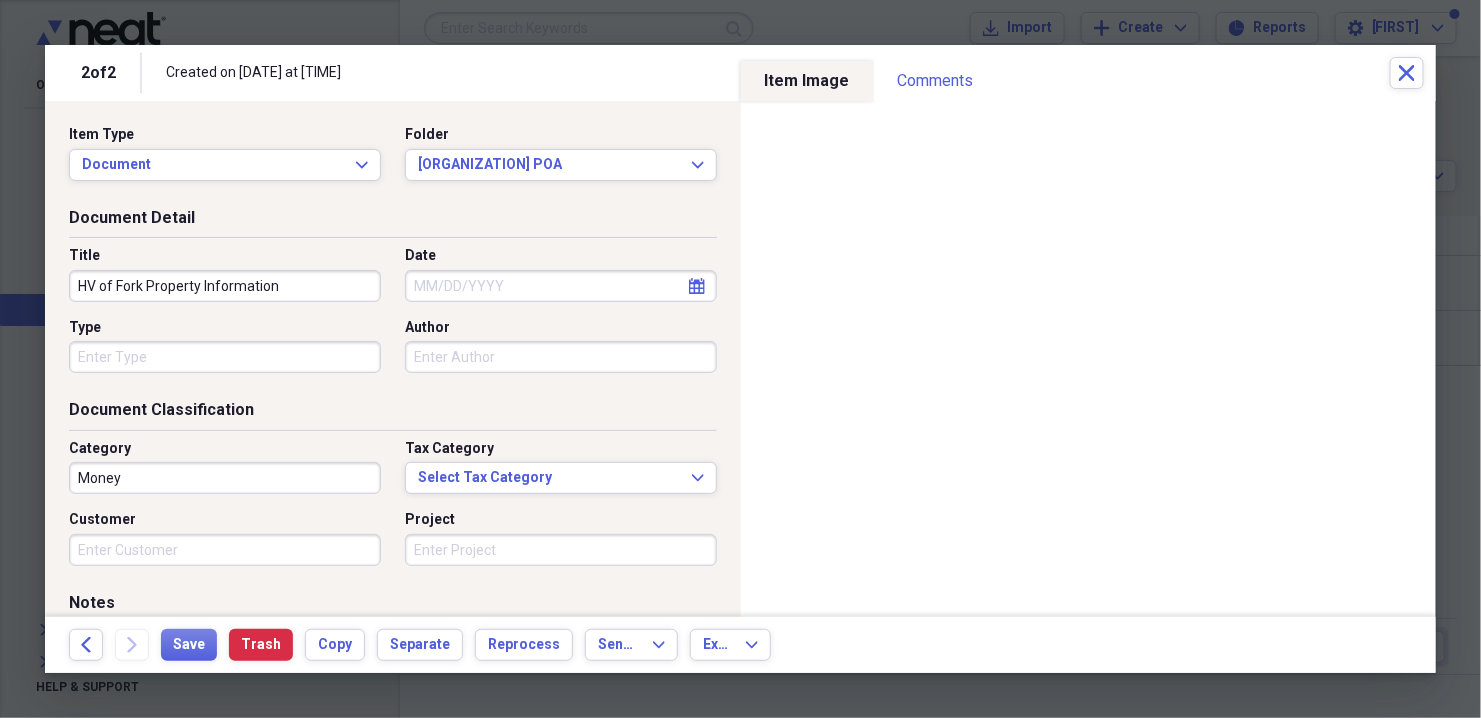 select on "7" 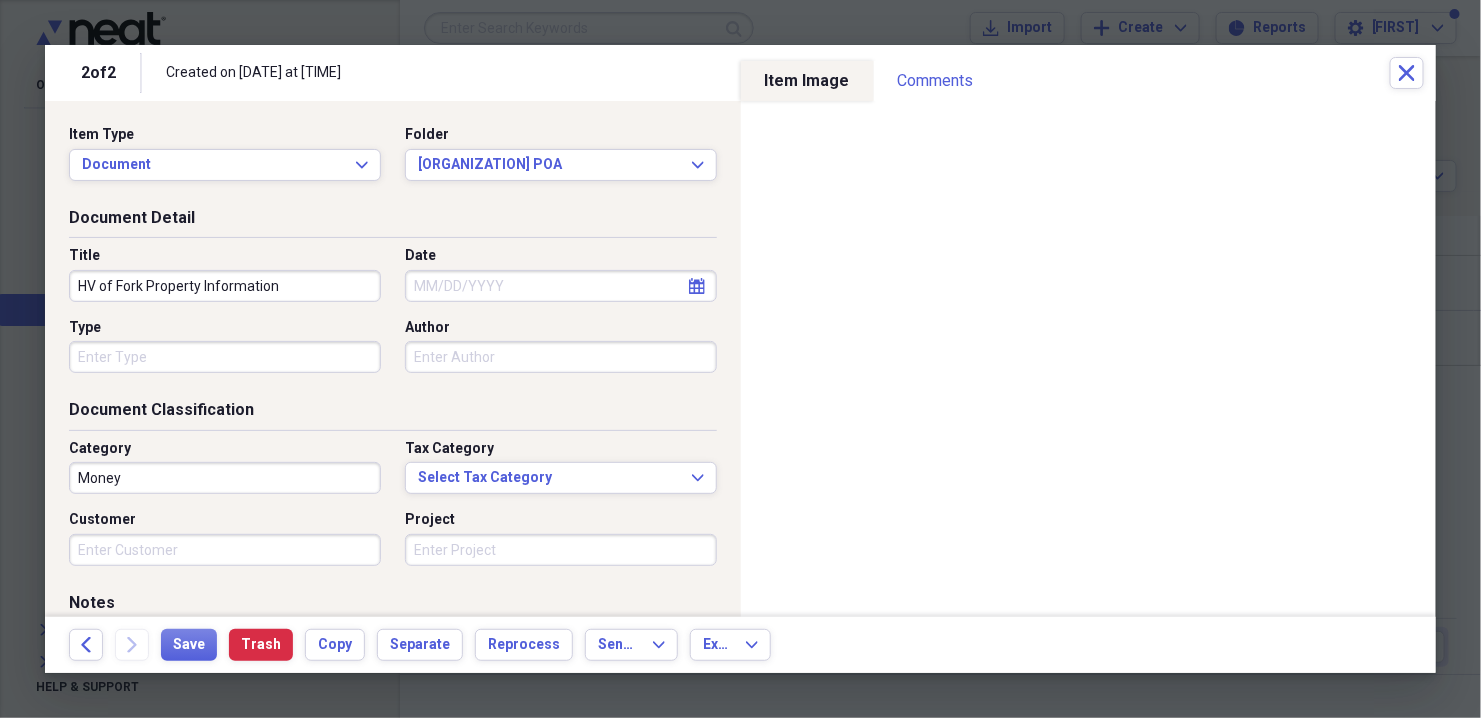 drag, startPoint x: 291, startPoint y: 287, endPoint x: 206, endPoint y: 278, distance: 85.47514 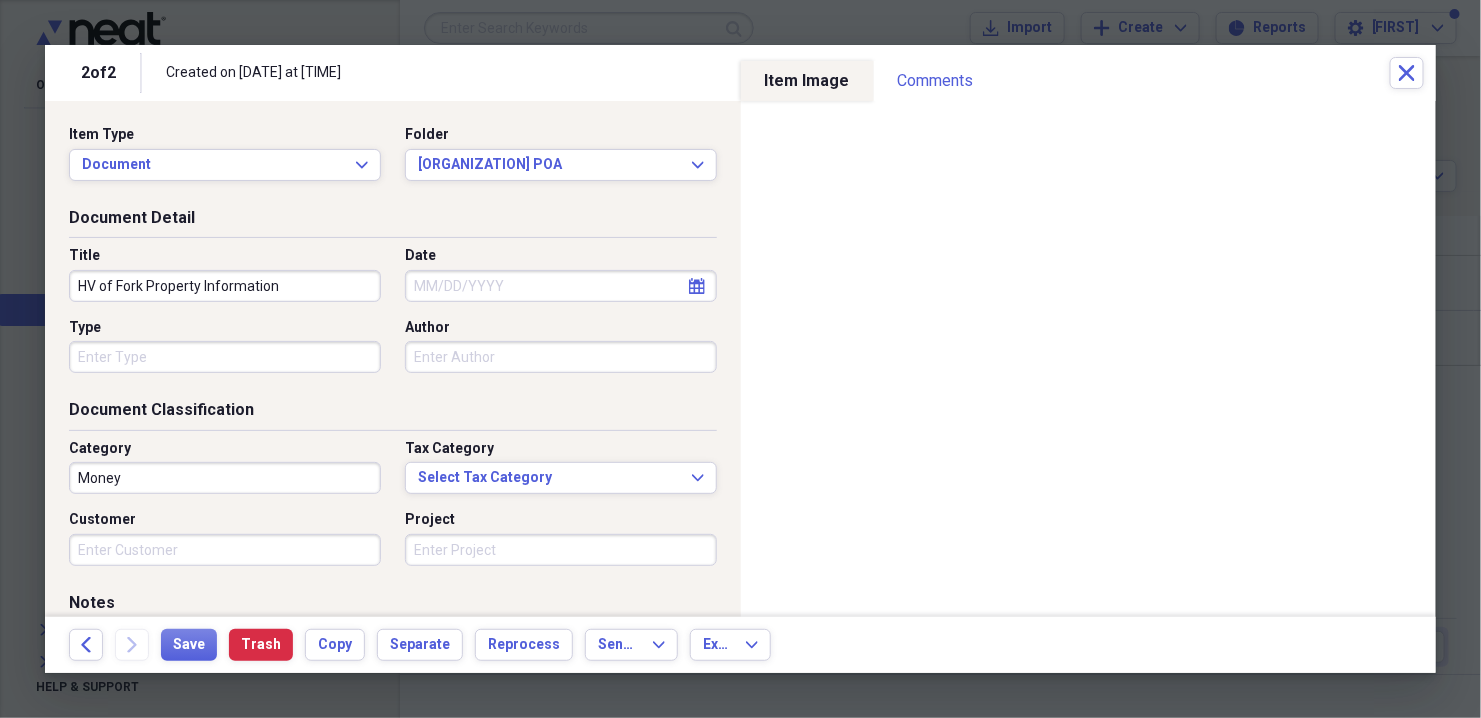 click on "HV of Fork Property Information" at bounding box center [225, 286] 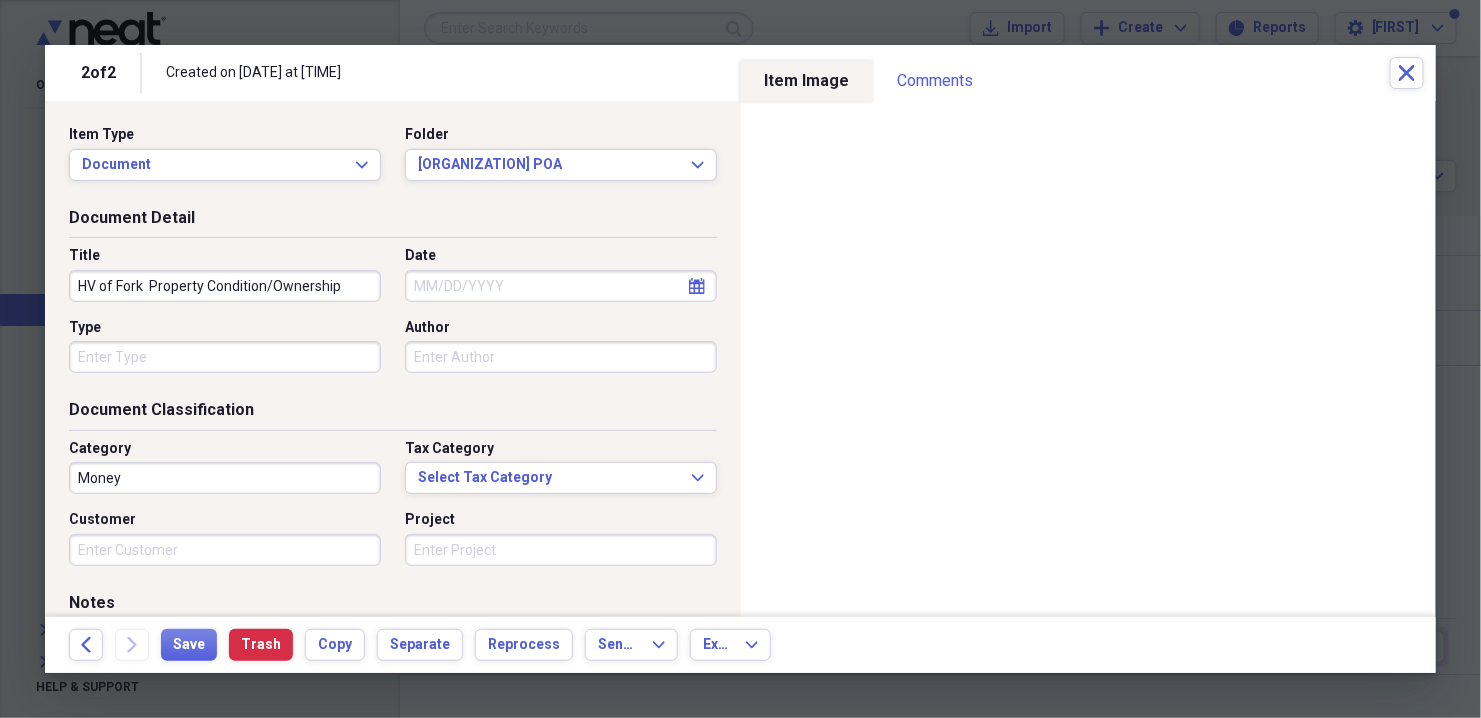type on "HV of Fork  Property Condition/Ownership" 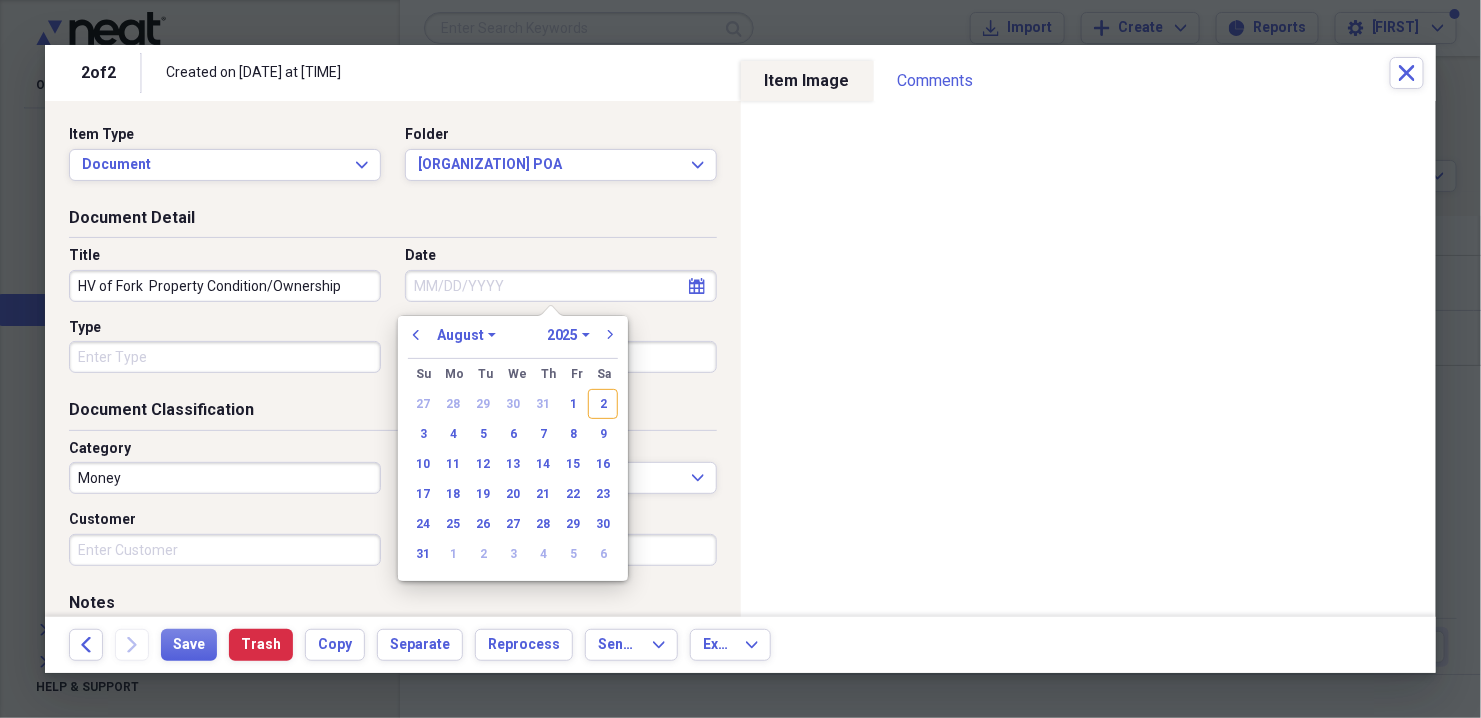 click on "Date" at bounding box center (561, 286) 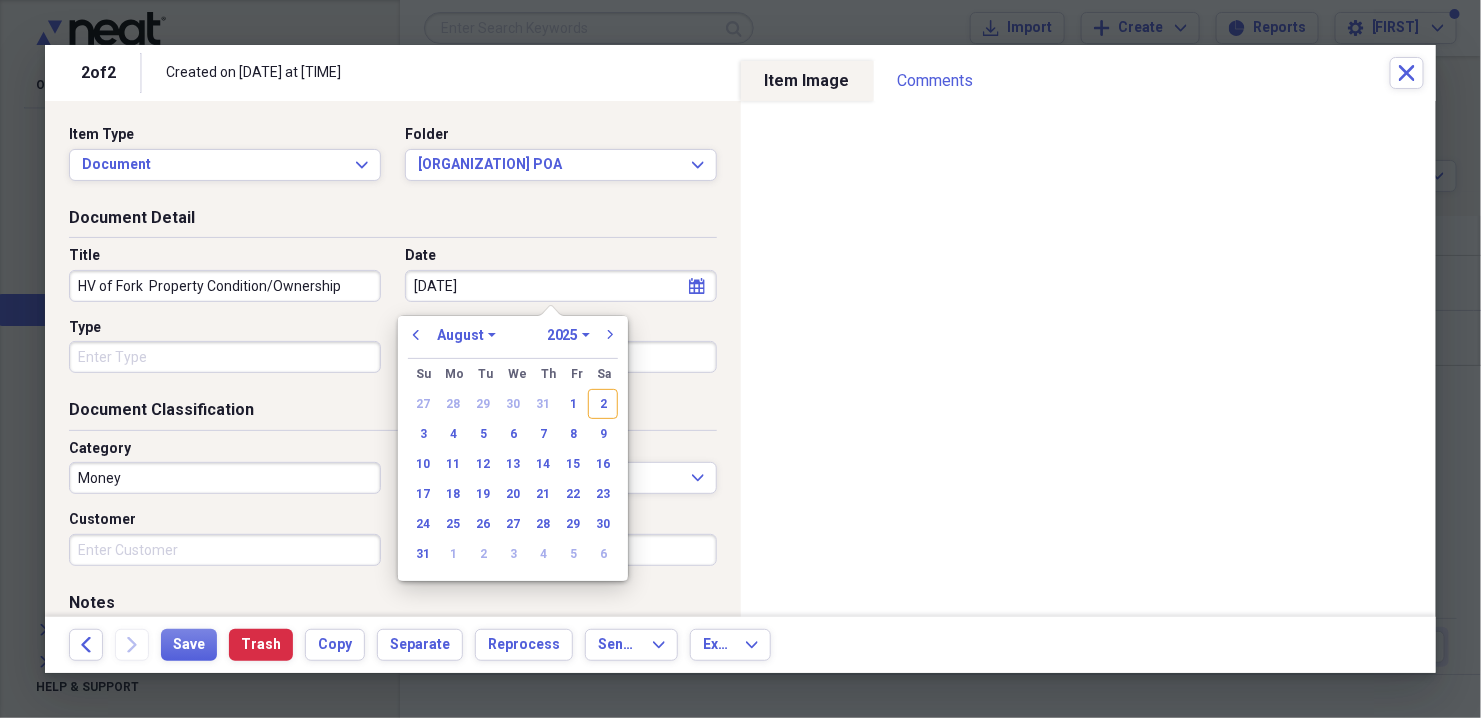 type on "[DATE]" 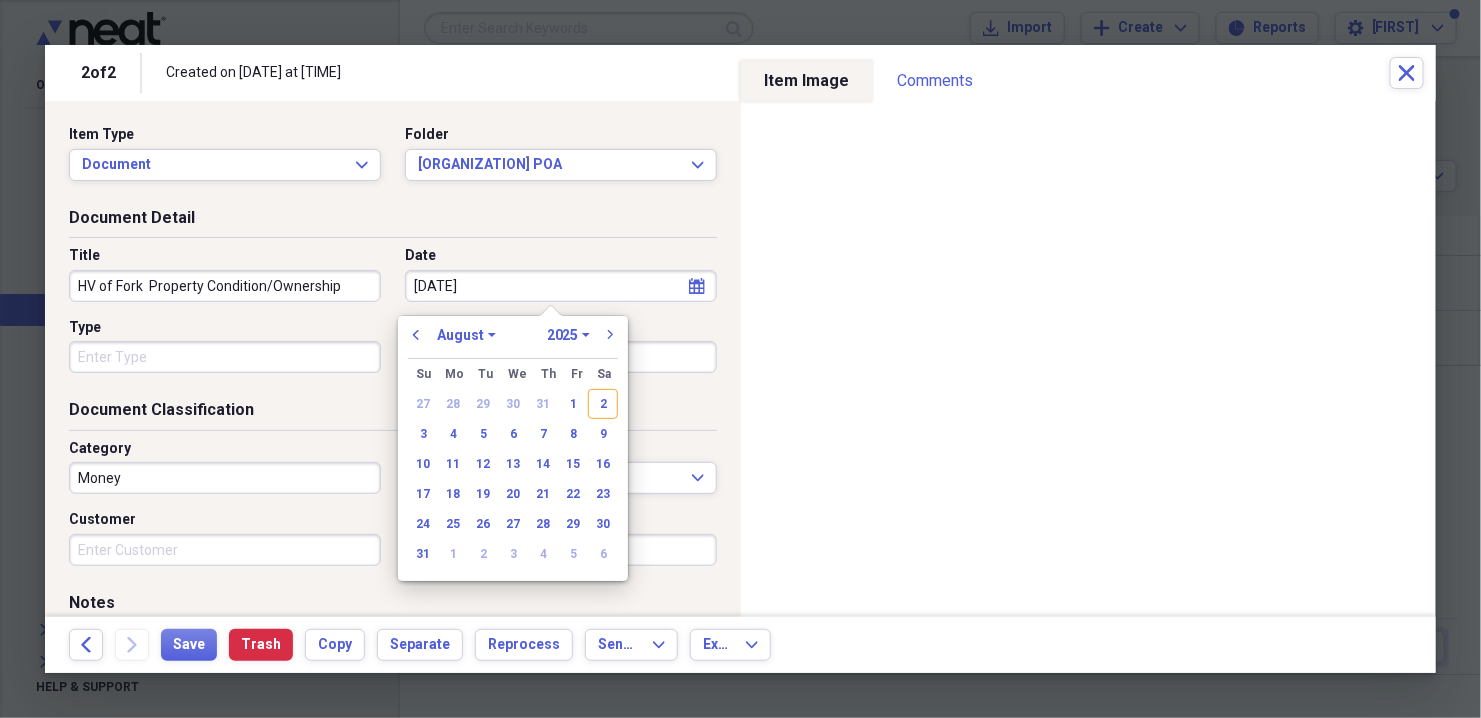 select on "3" 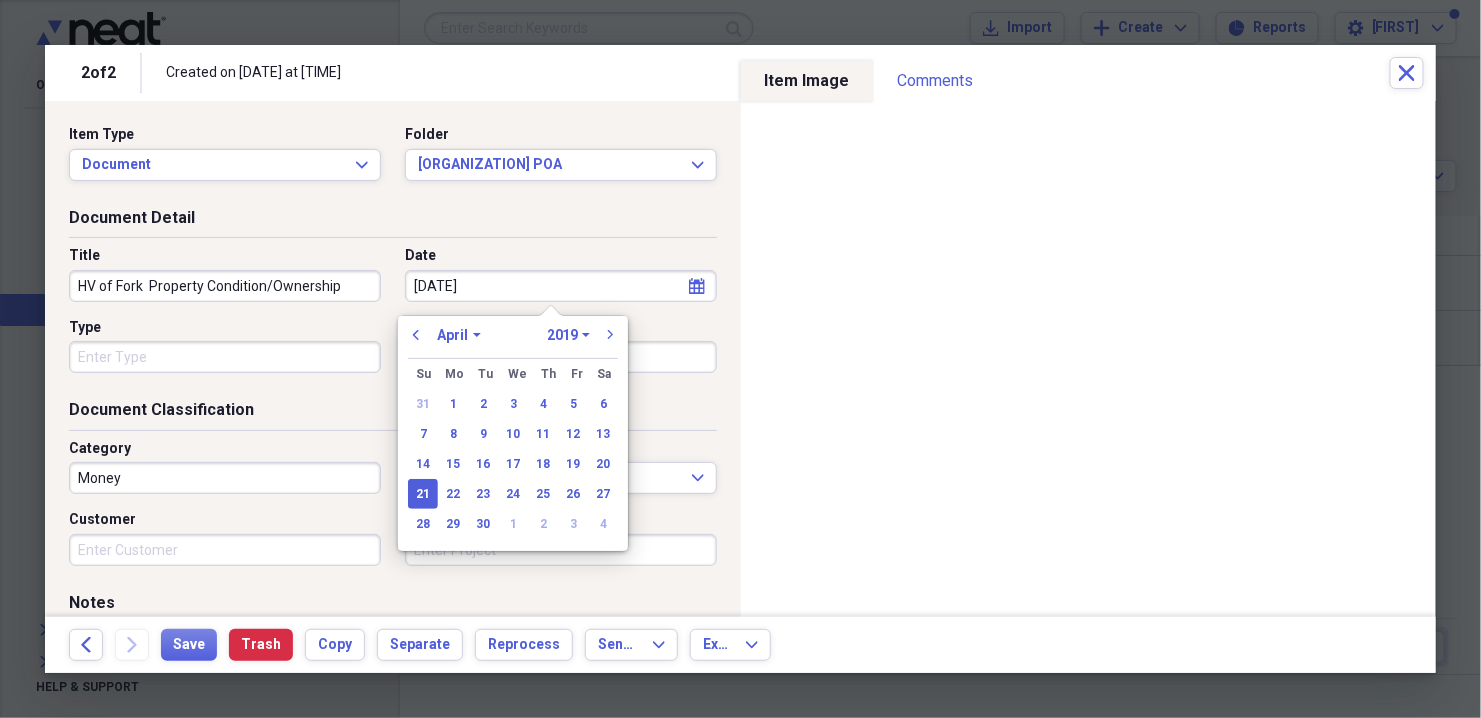 type on "[DATE]" 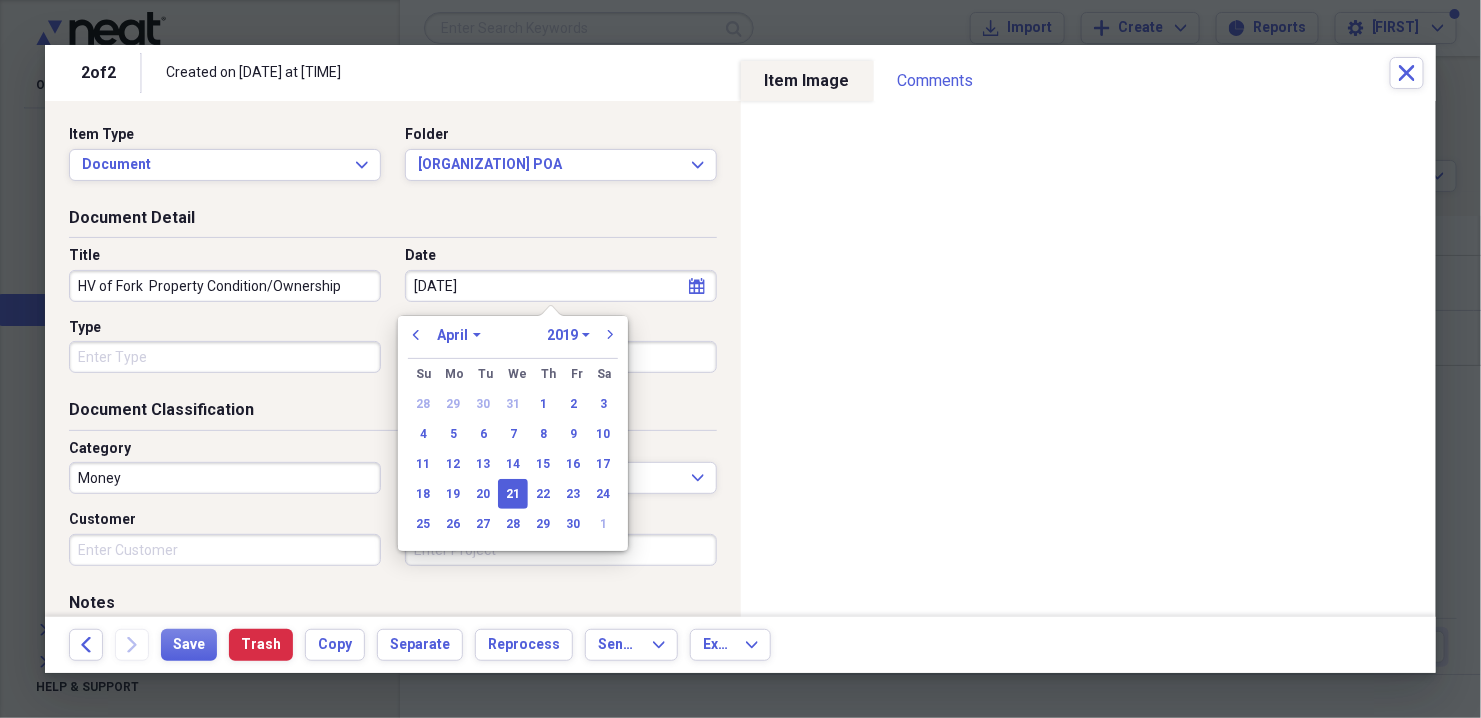 select on "1999" 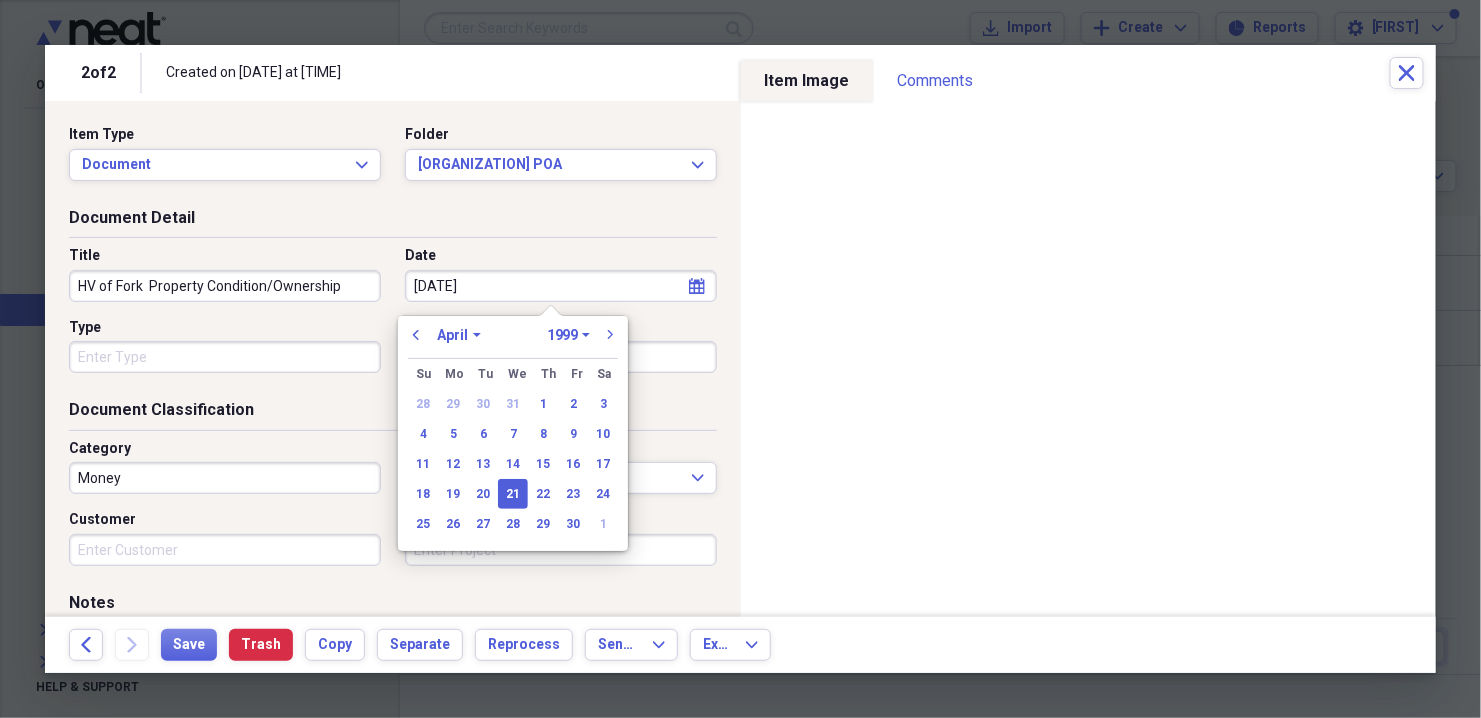 type on "[DATE]" 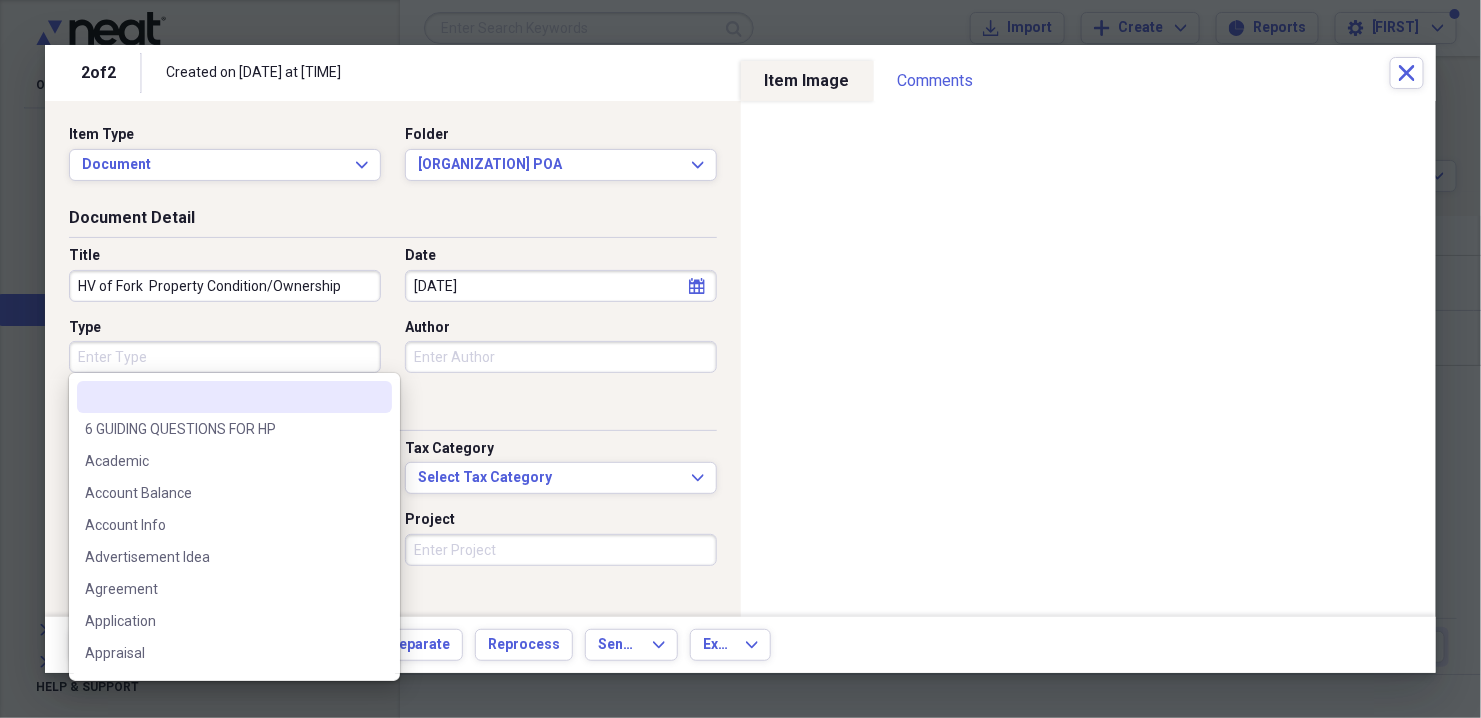 click on "Type" at bounding box center (225, 357) 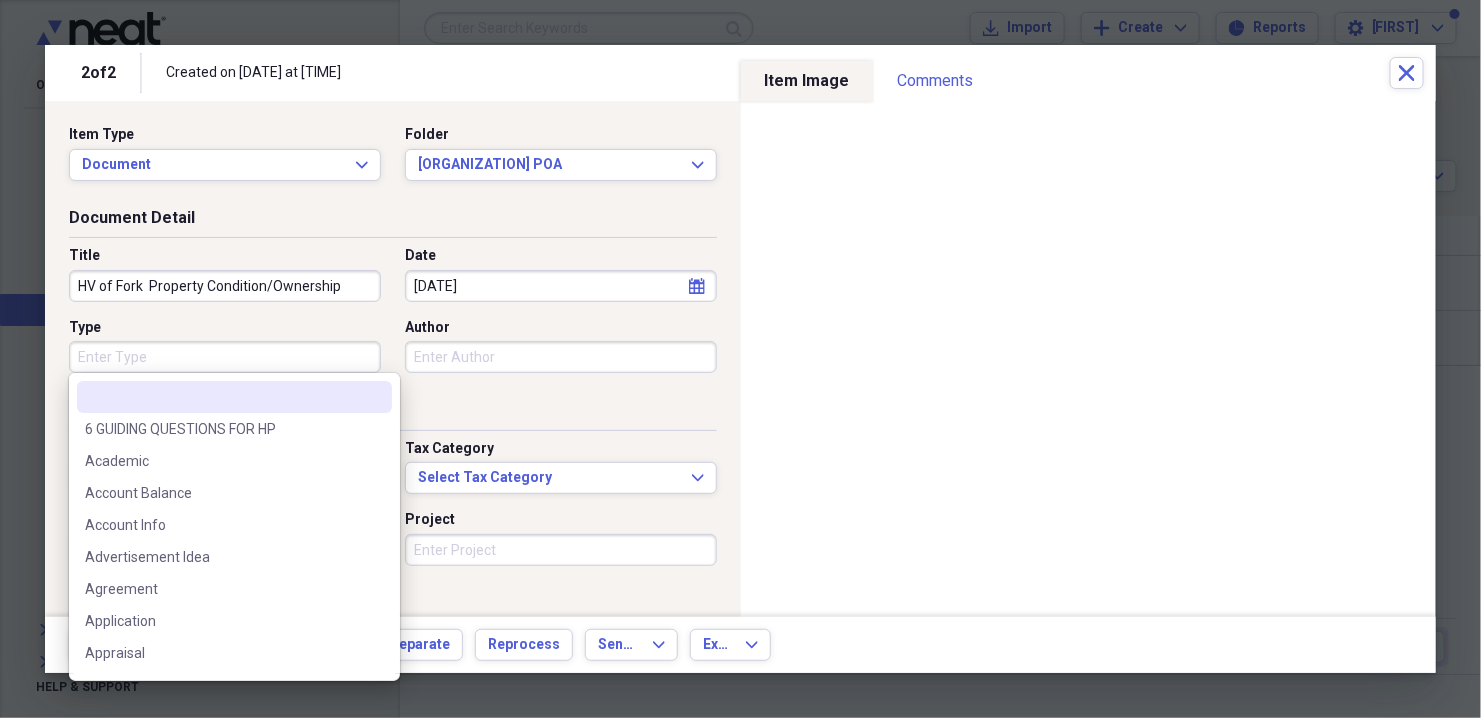 type on "O" 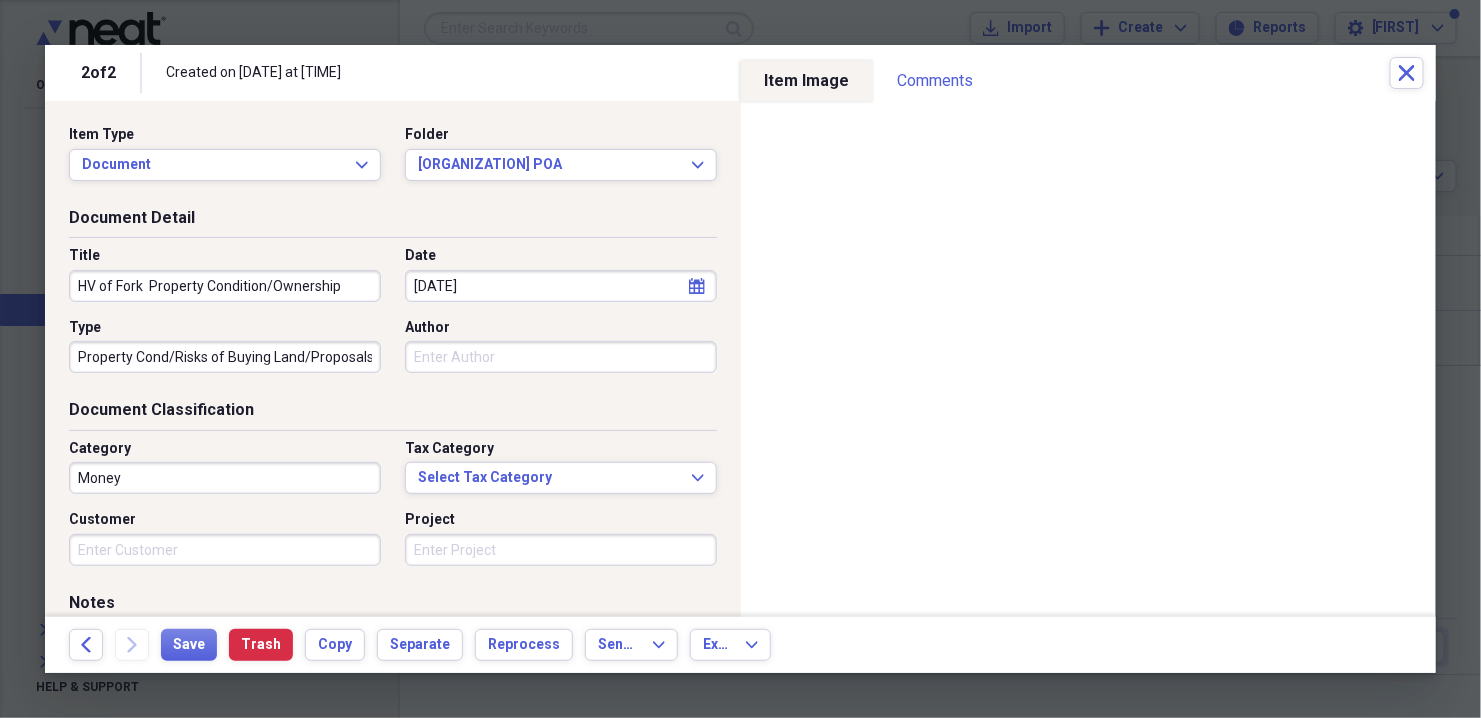 scroll, scrollTop: 0, scrollLeft: 4, axis: horizontal 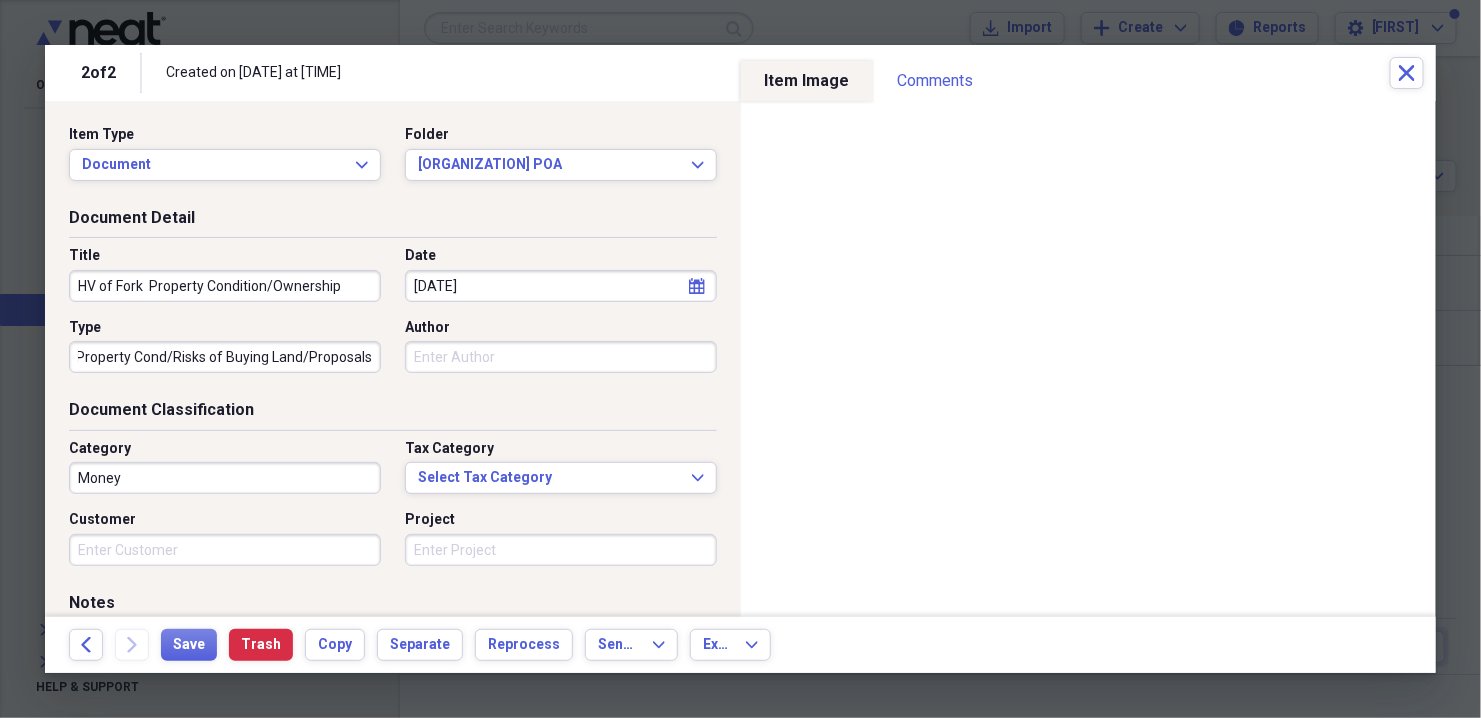 click on "Property Cond/Risks of Buying Land/Proposals" at bounding box center [225, 357] 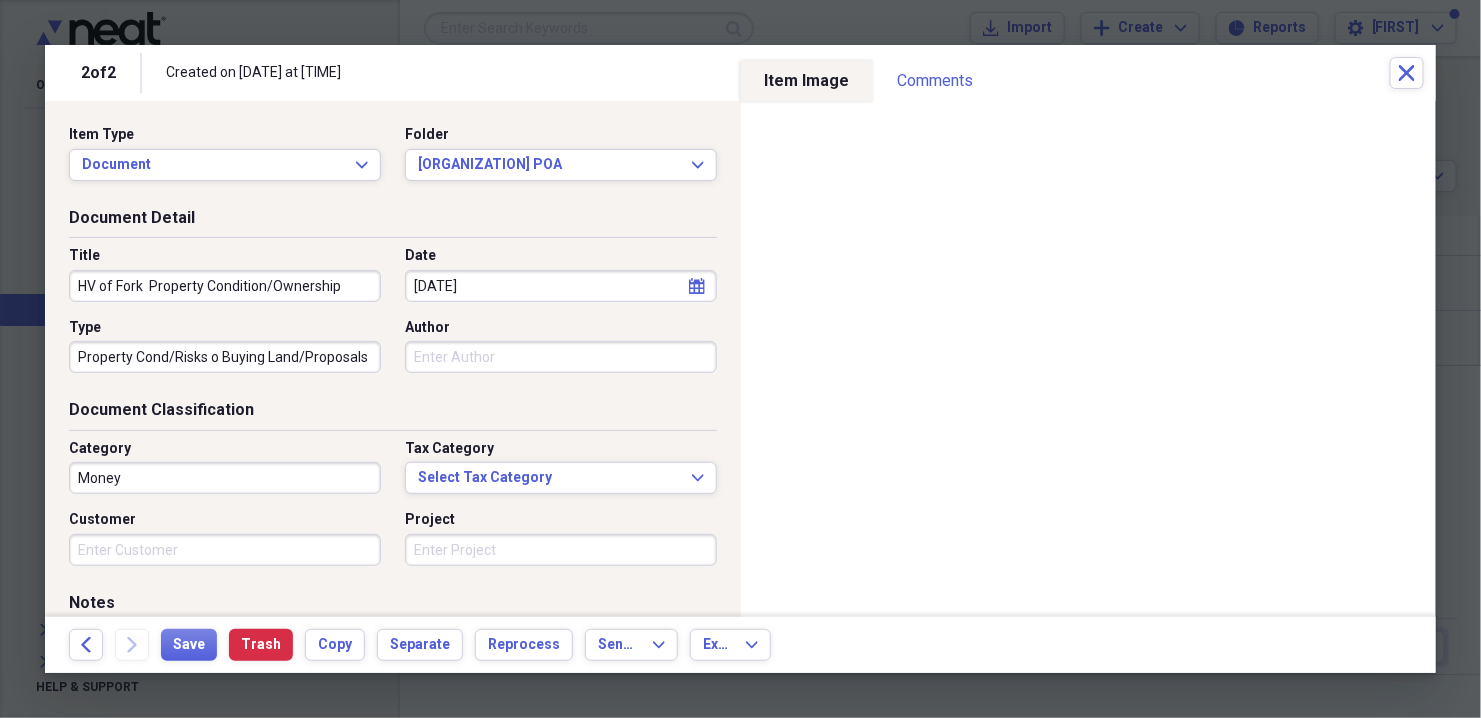 scroll, scrollTop: 0, scrollLeft: 0, axis: both 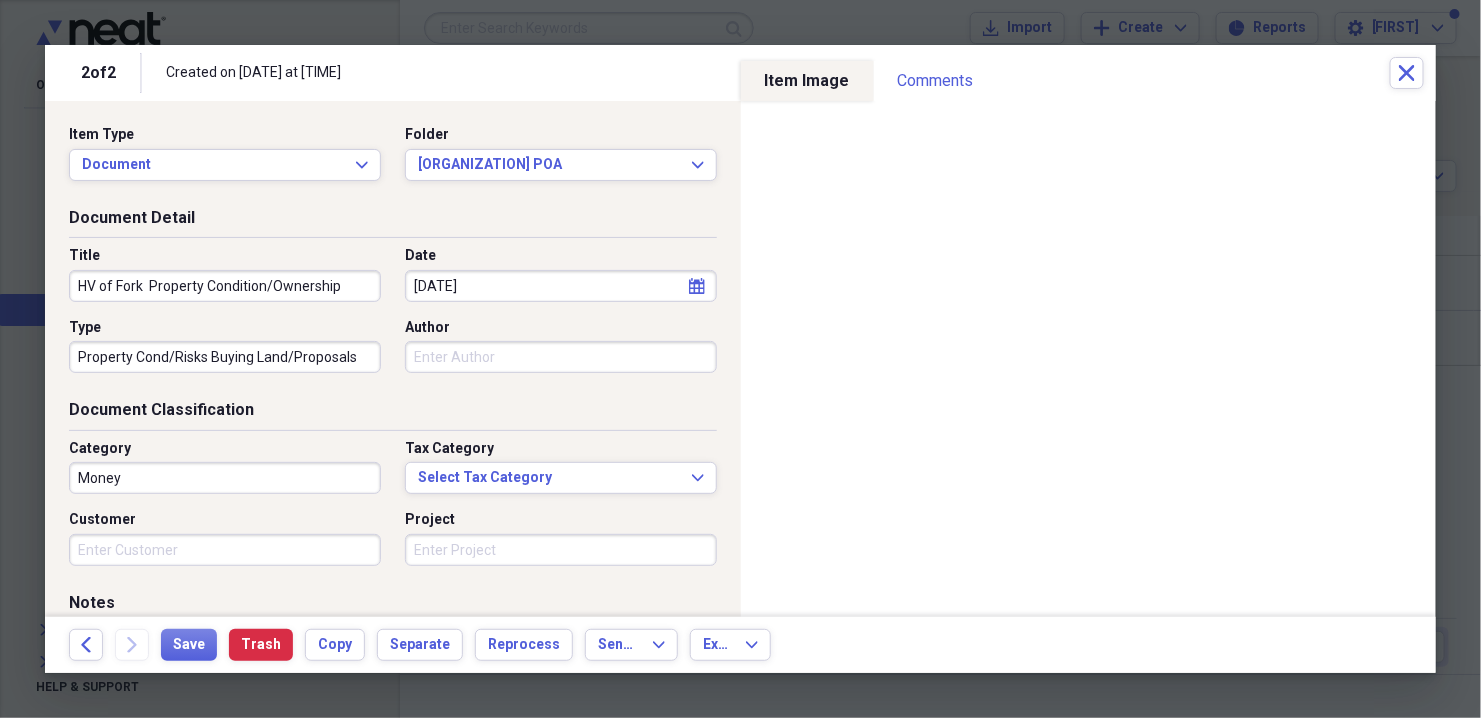 click on "Property Cond/Risks Buying Land/Proposals" at bounding box center (225, 357) 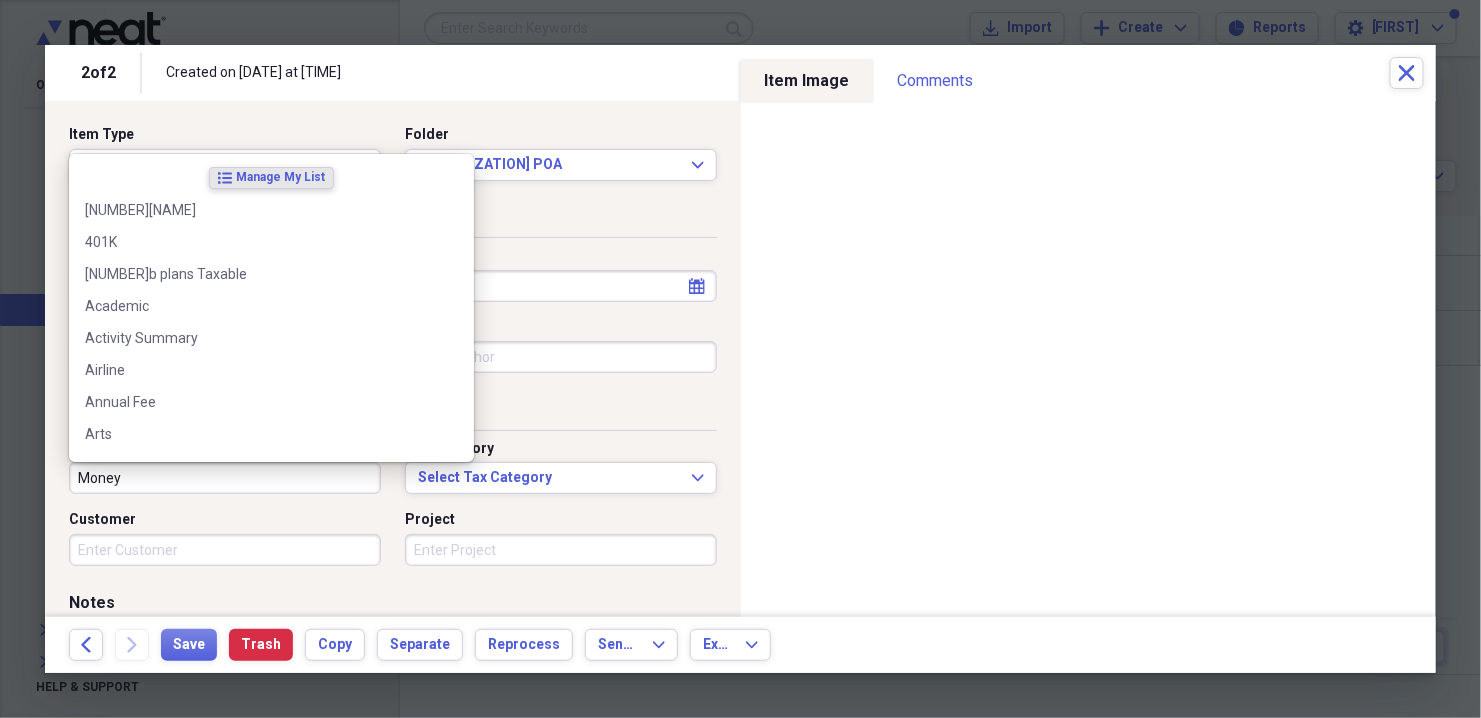 click on "Money" at bounding box center (225, 478) 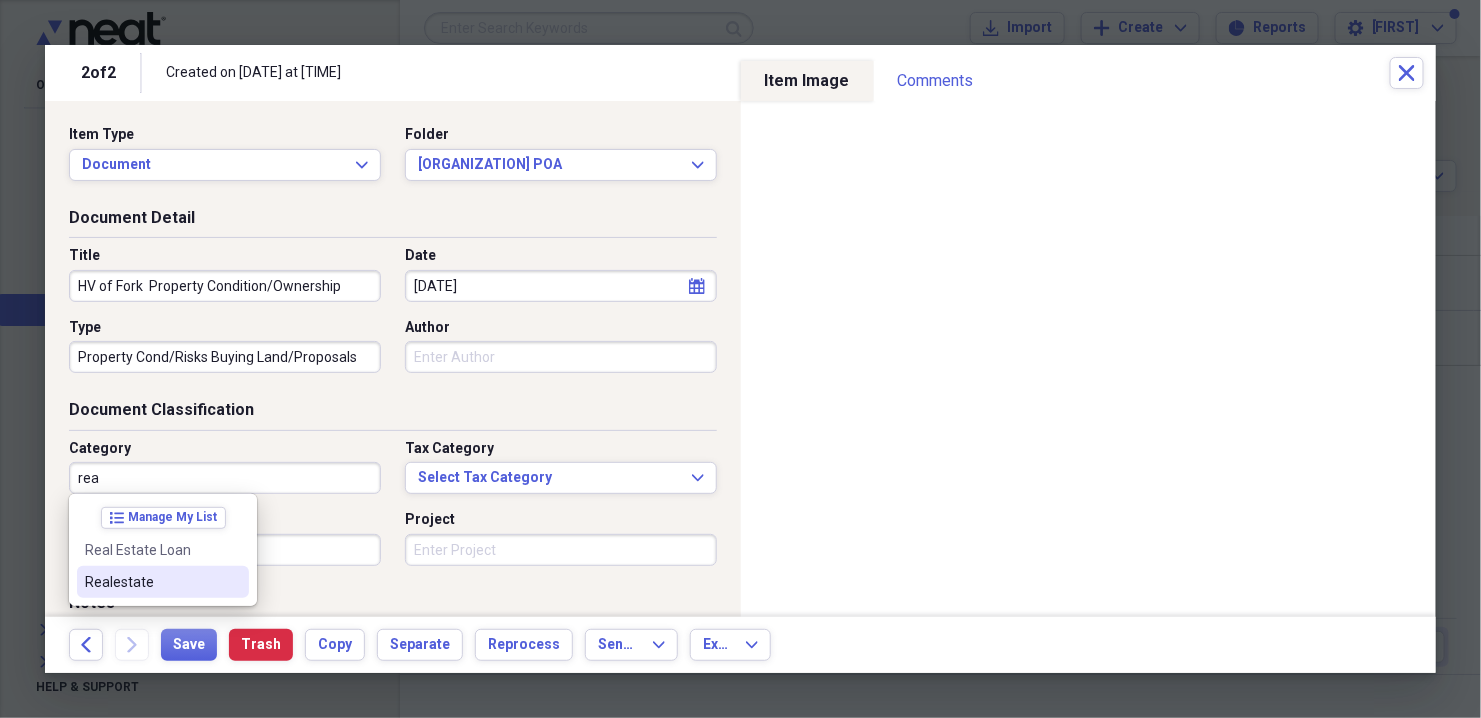 click on "Realestate" at bounding box center (151, 582) 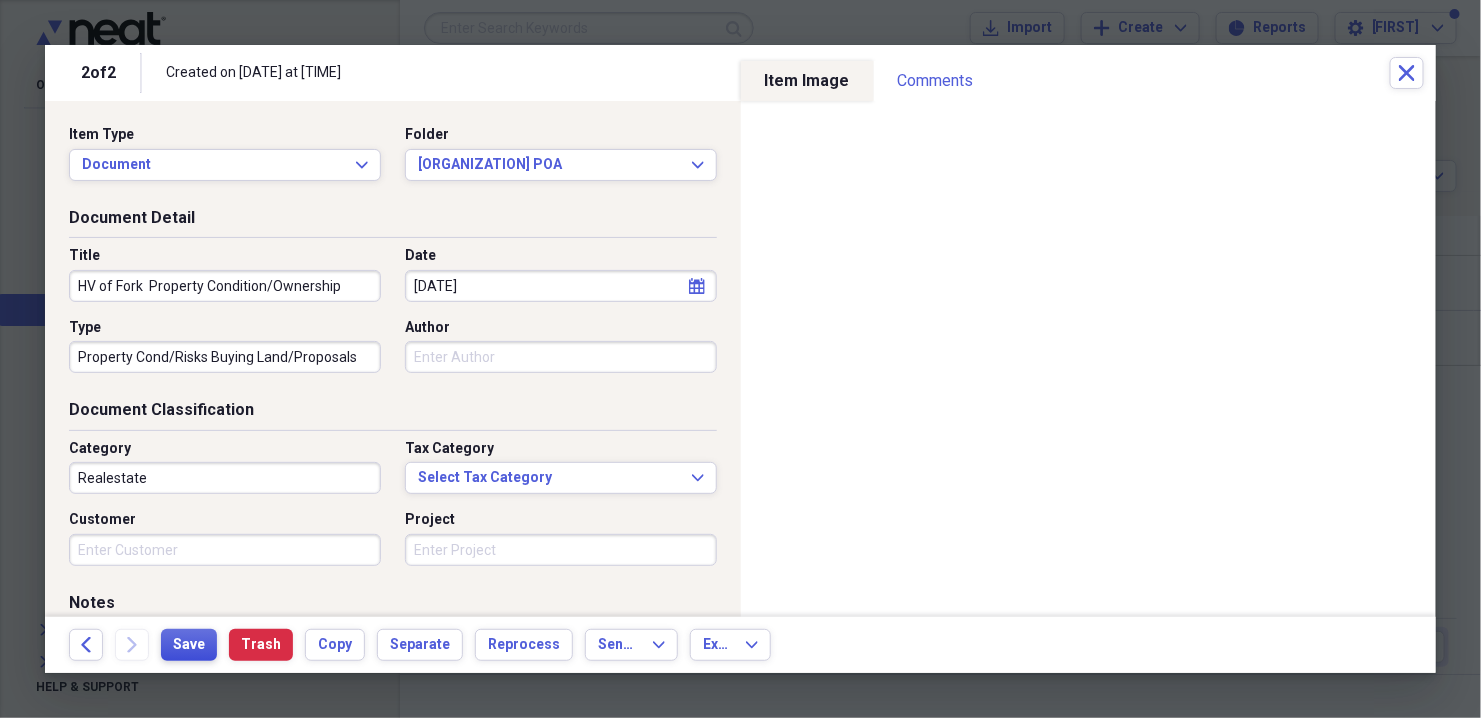 click on "Save" at bounding box center (189, 645) 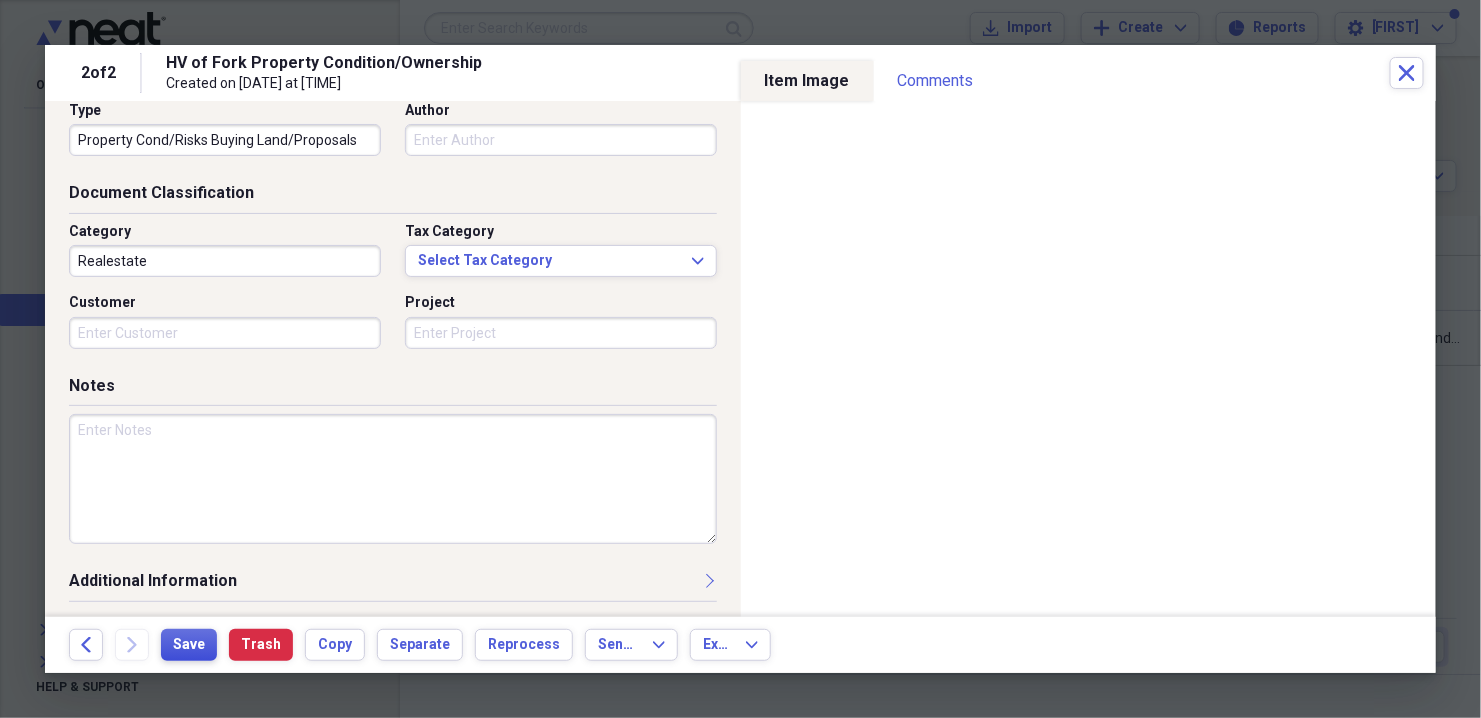 scroll, scrollTop: 0, scrollLeft: 0, axis: both 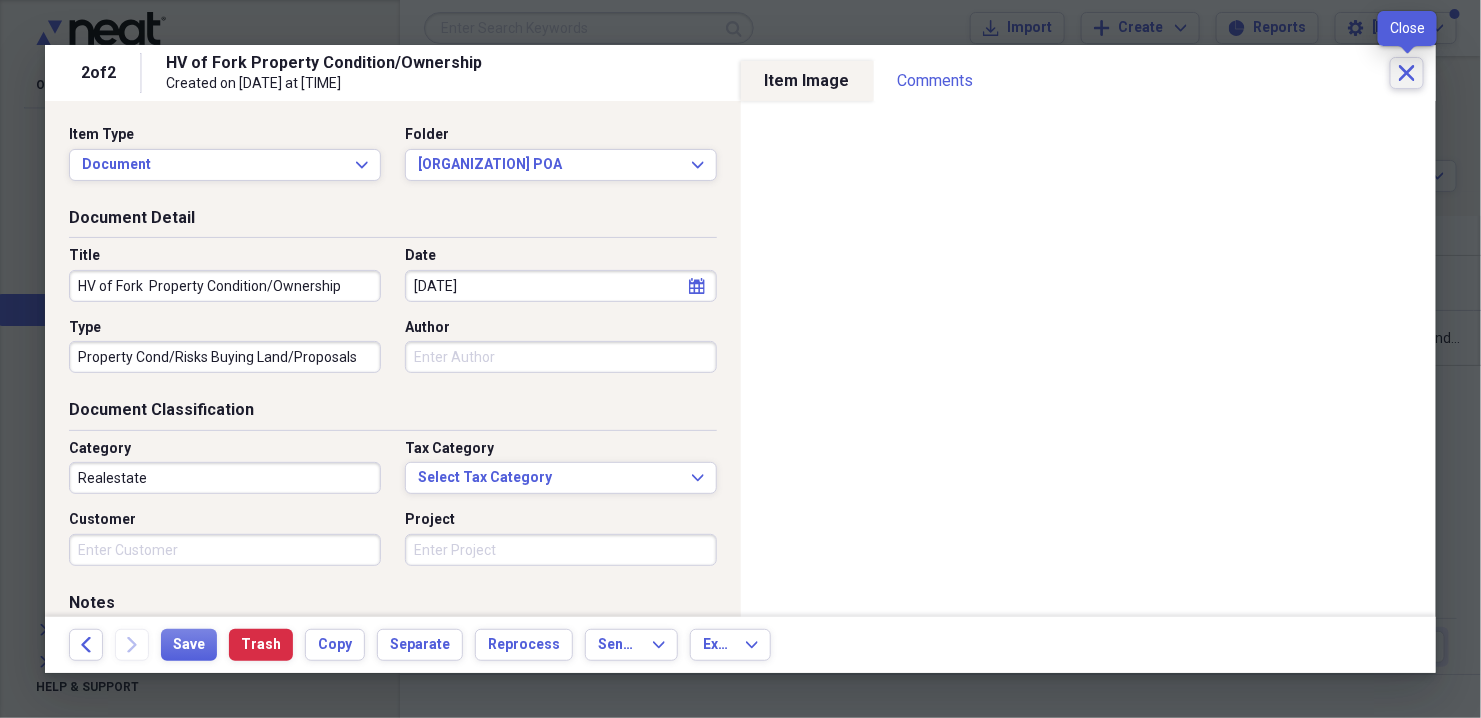 click 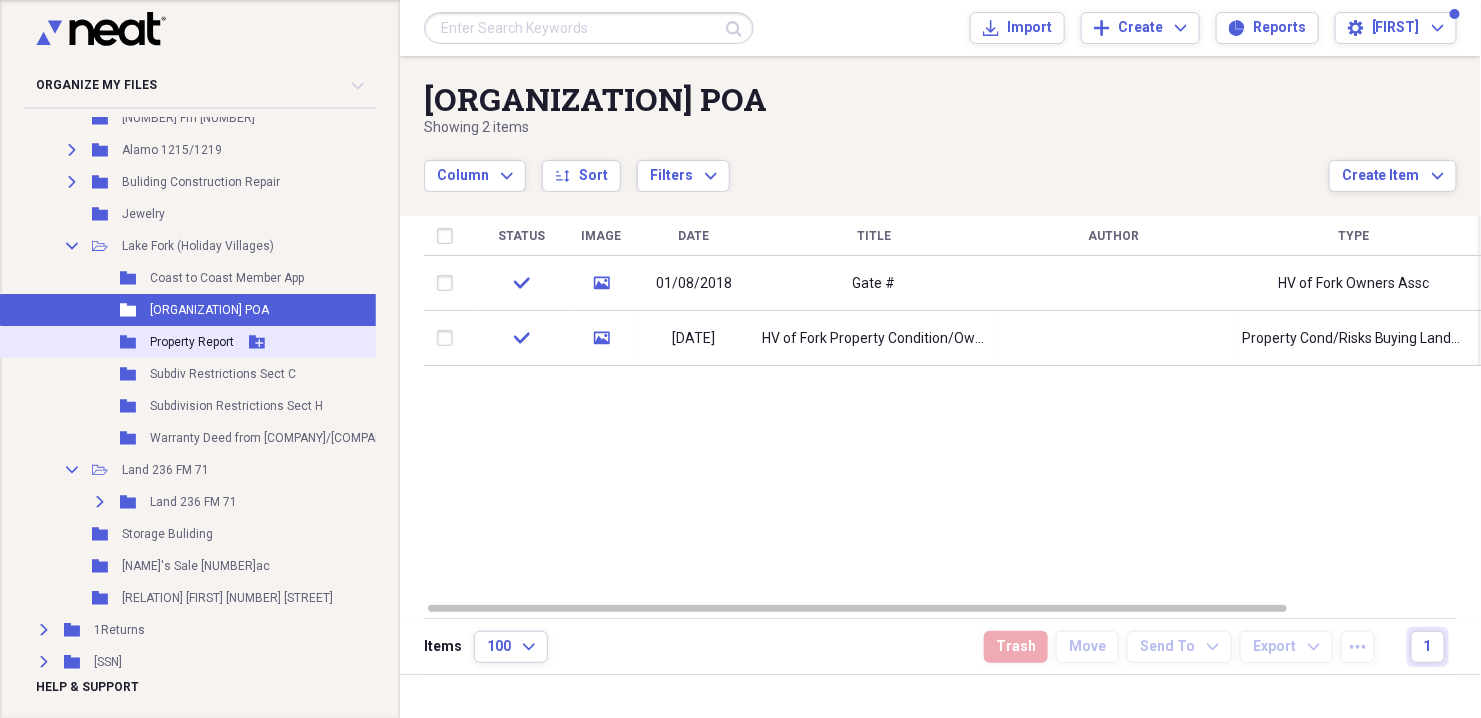click on "Property Report" at bounding box center [192, 342] 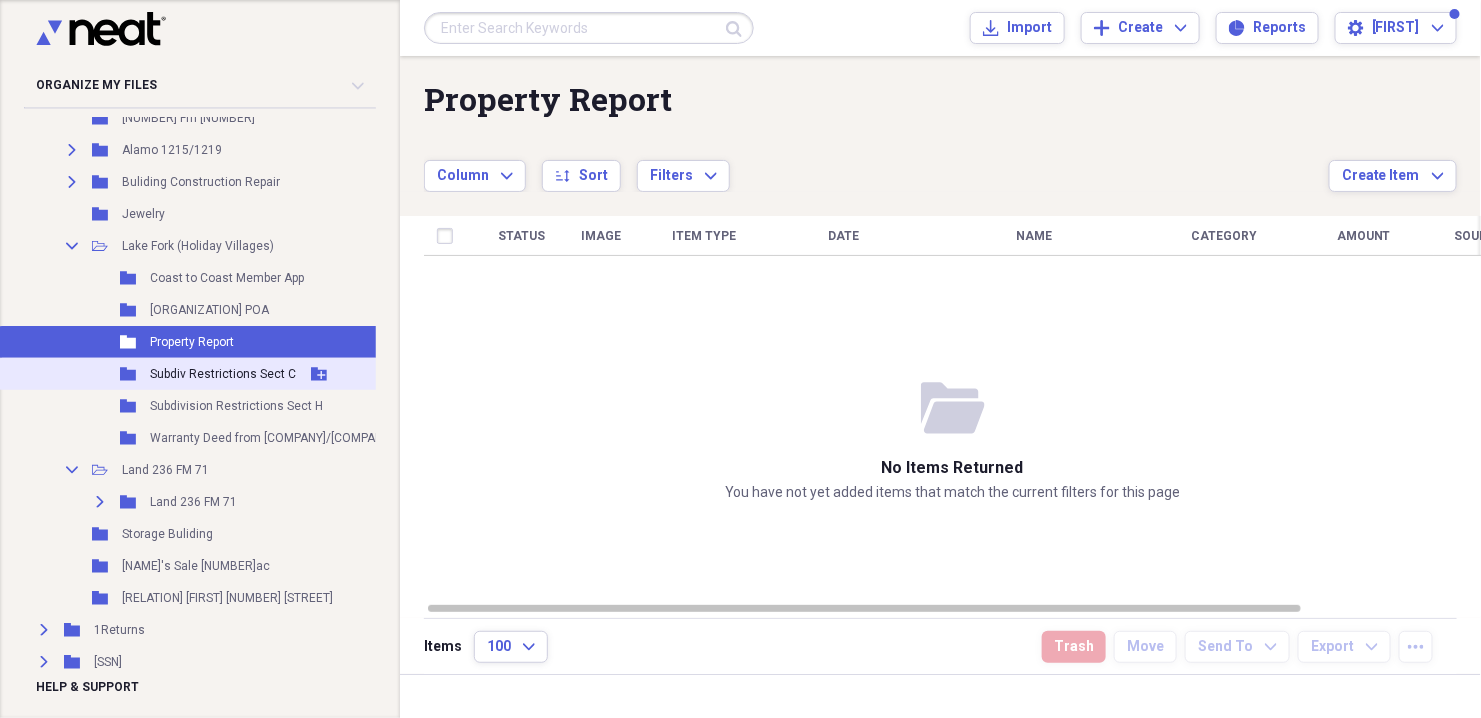 click on "Subdiv Restrictions  Sect C" at bounding box center [223, 374] 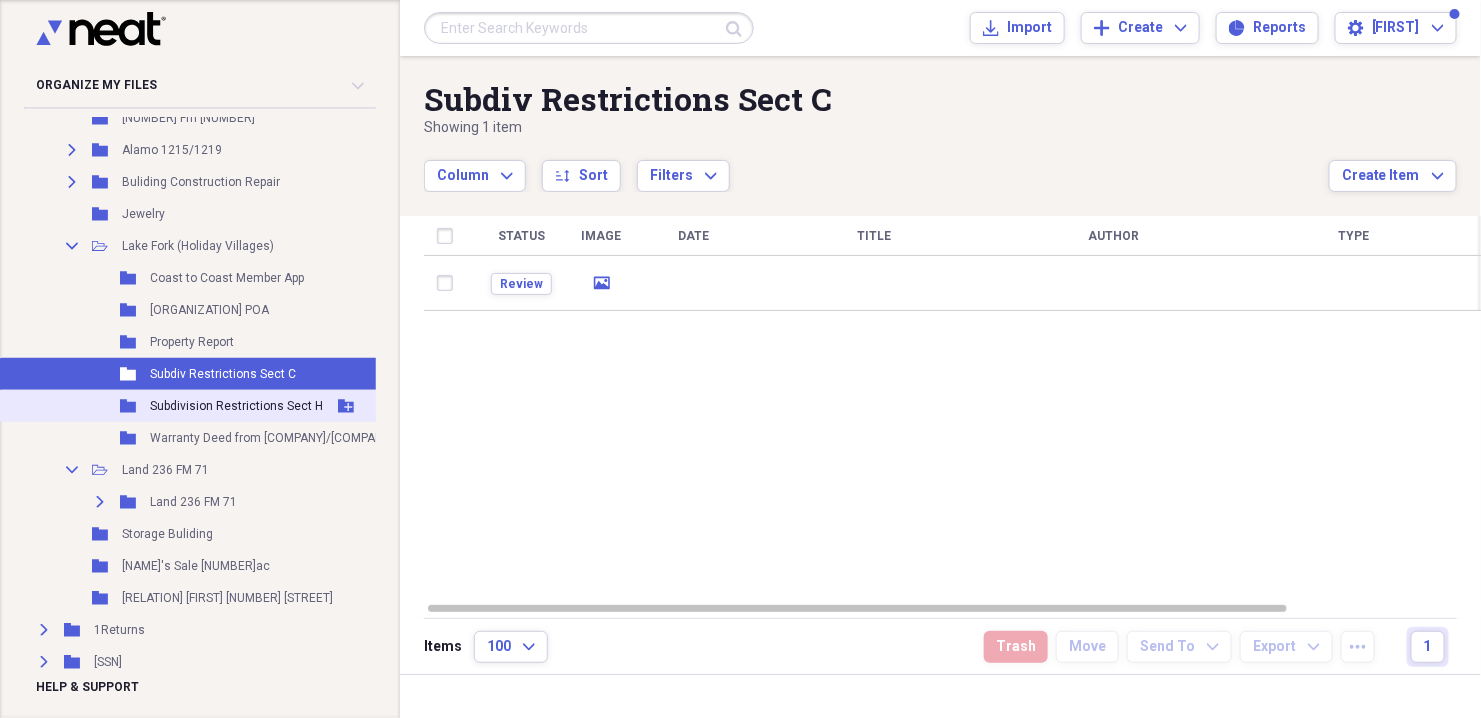 click on "Subdivision Restrictions Sect H" at bounding box center (236, 406) 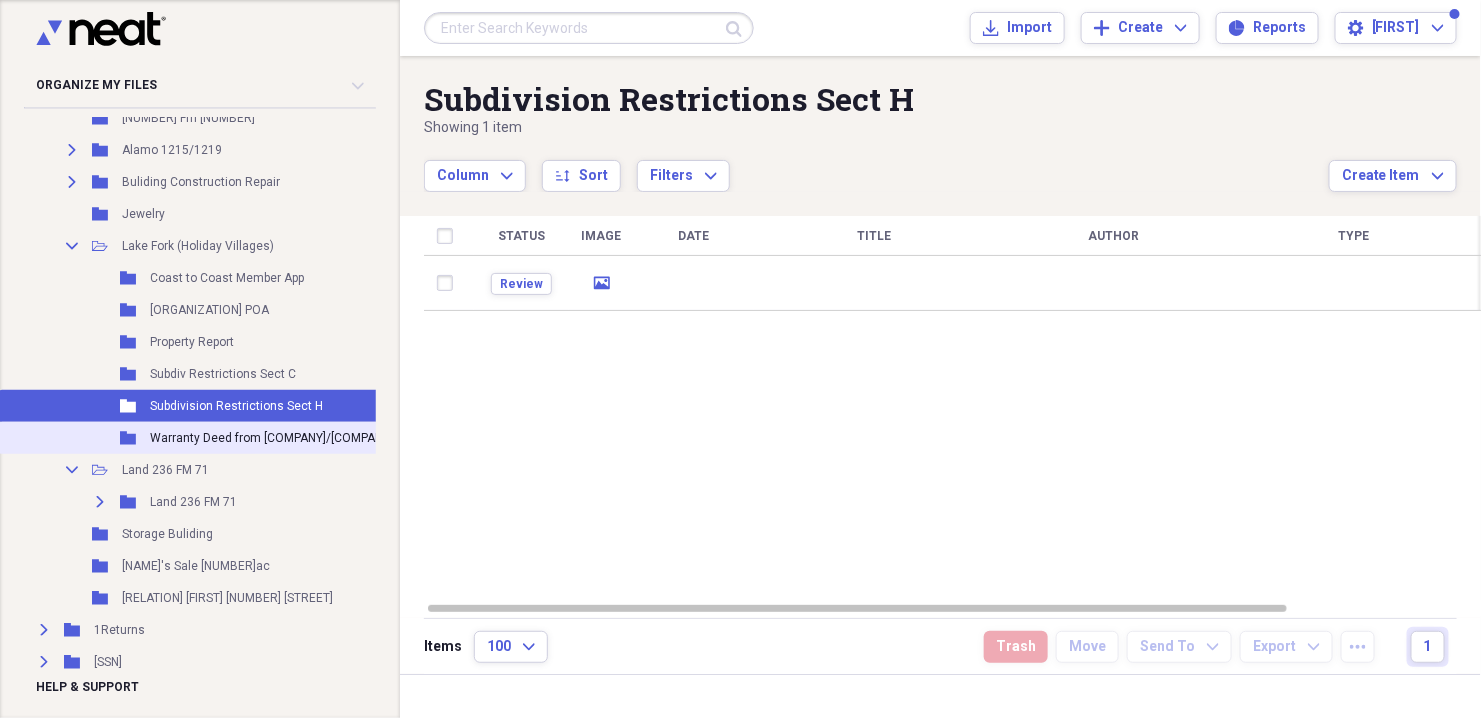 click on "Warranty Deed from [COMPANY]/[COMPANY]" at bounding box center (271, 438) 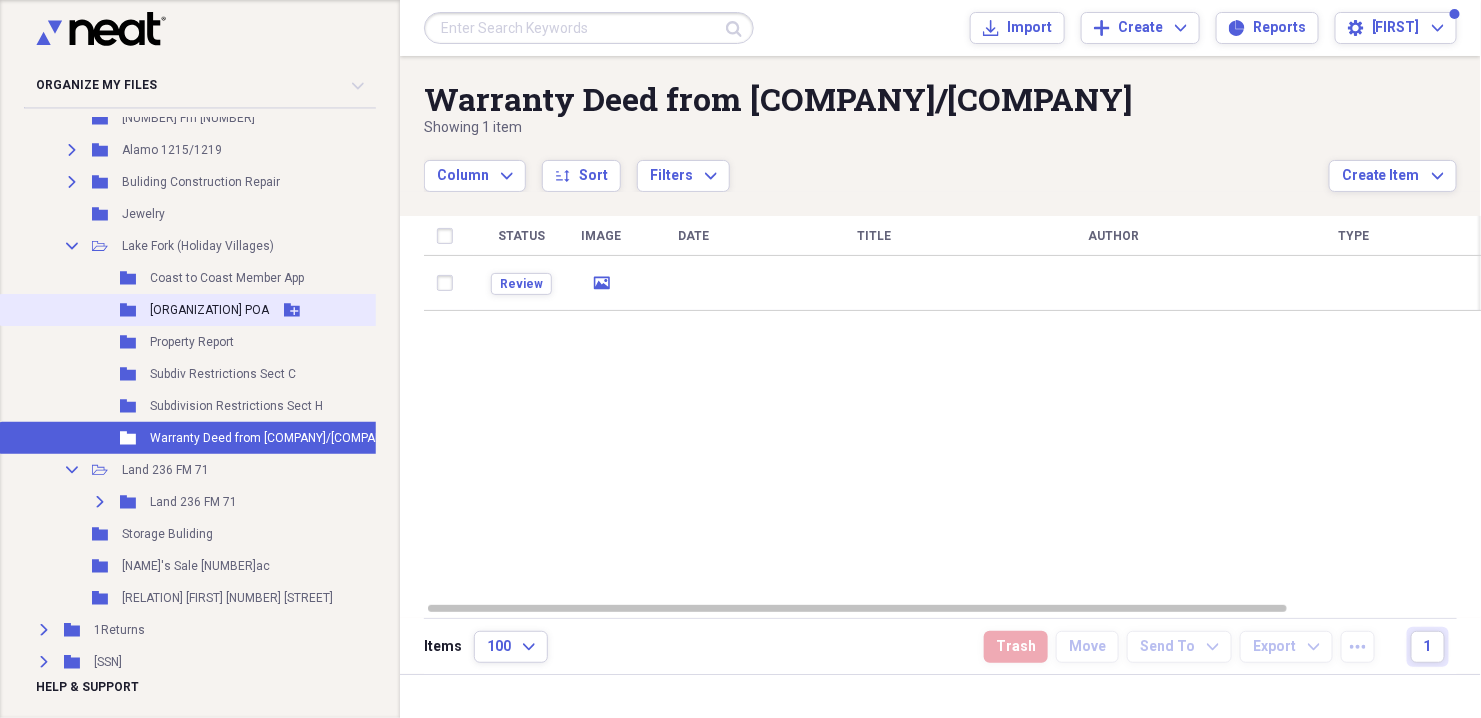 click on "[ORGANIZATION] POA" at bounding box center [209, 310] 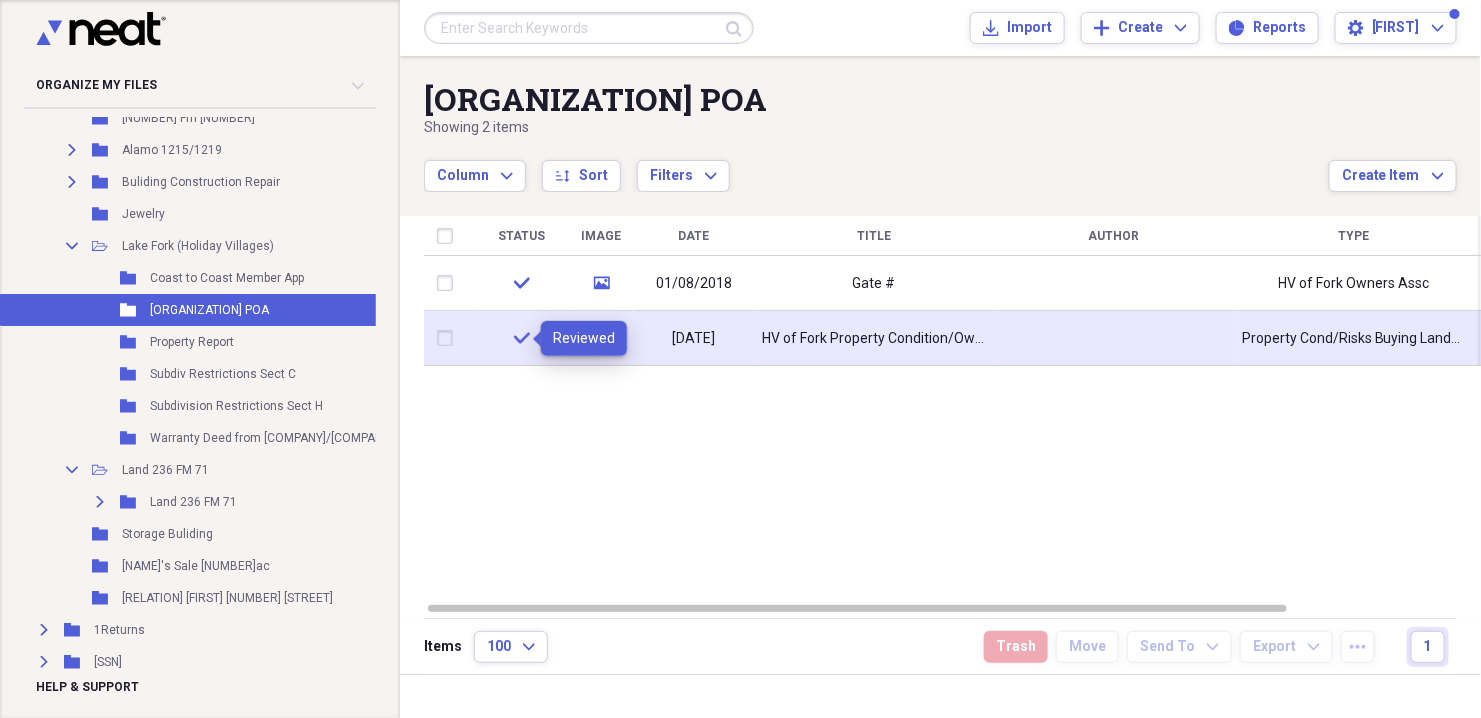click 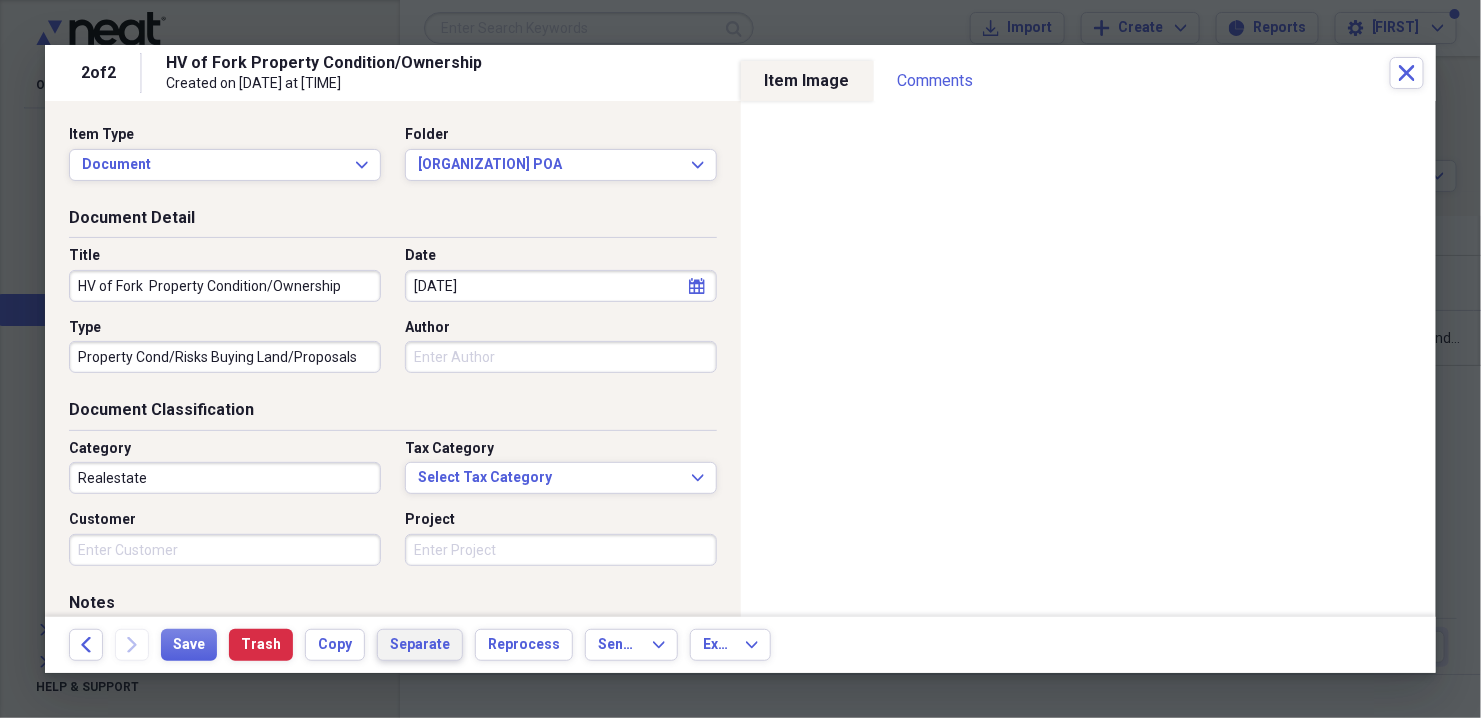 click on "Separate" at bounding box center [420, 645] 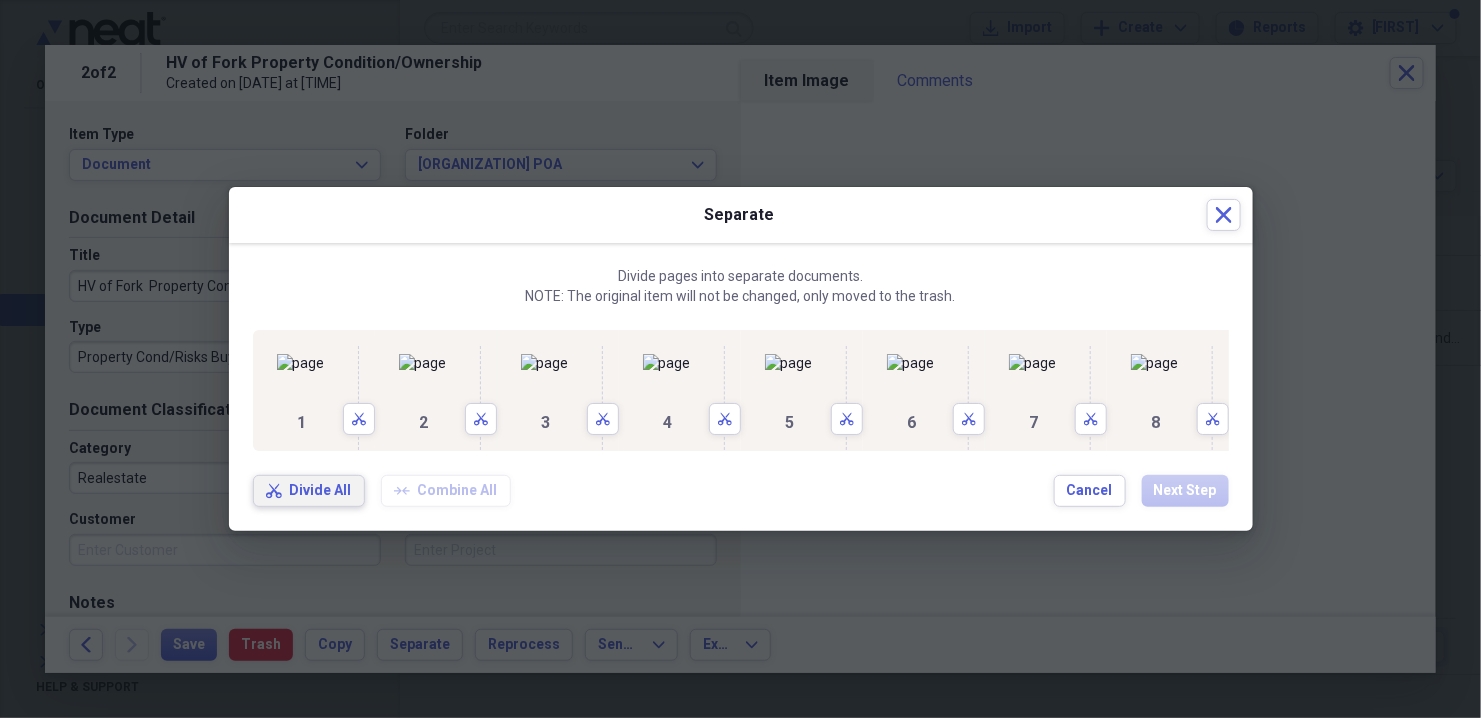 click on "Divide All" at bounding box center (321, 491) 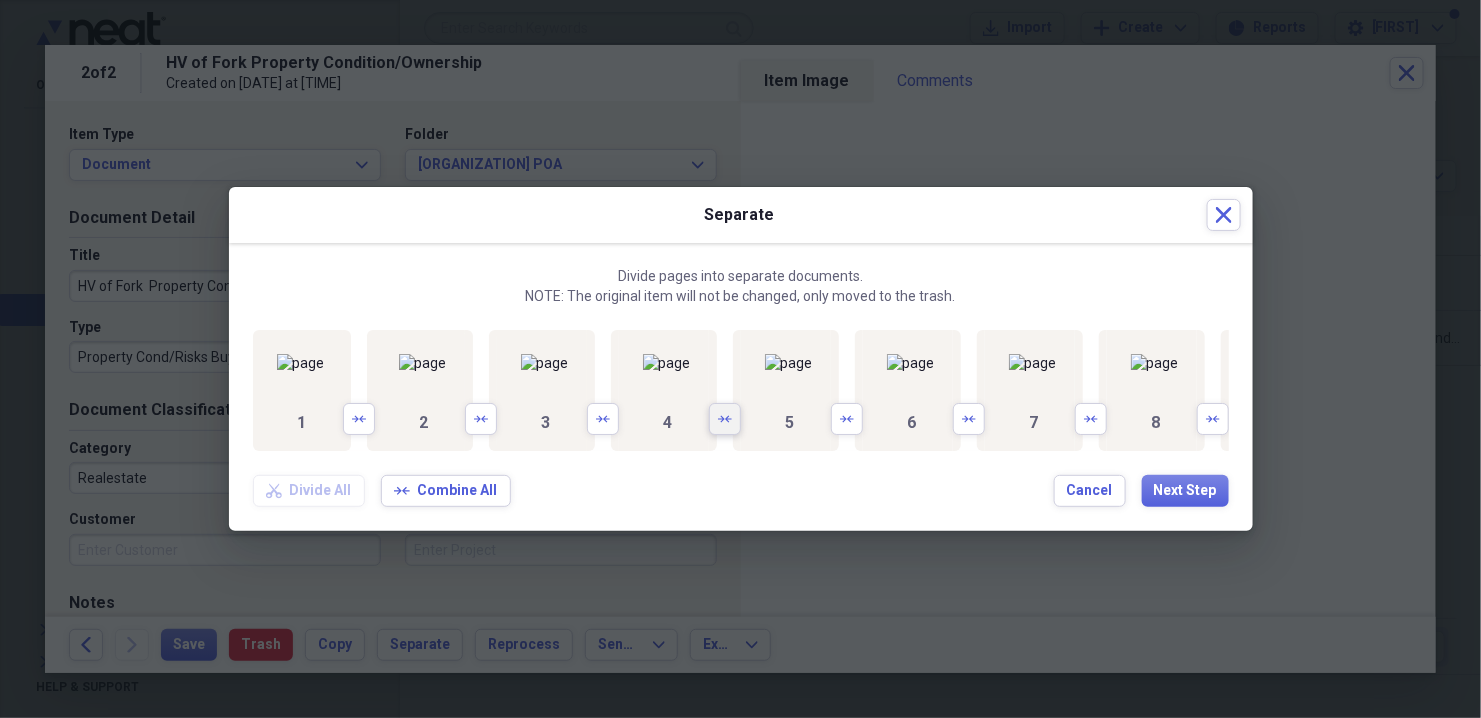 click 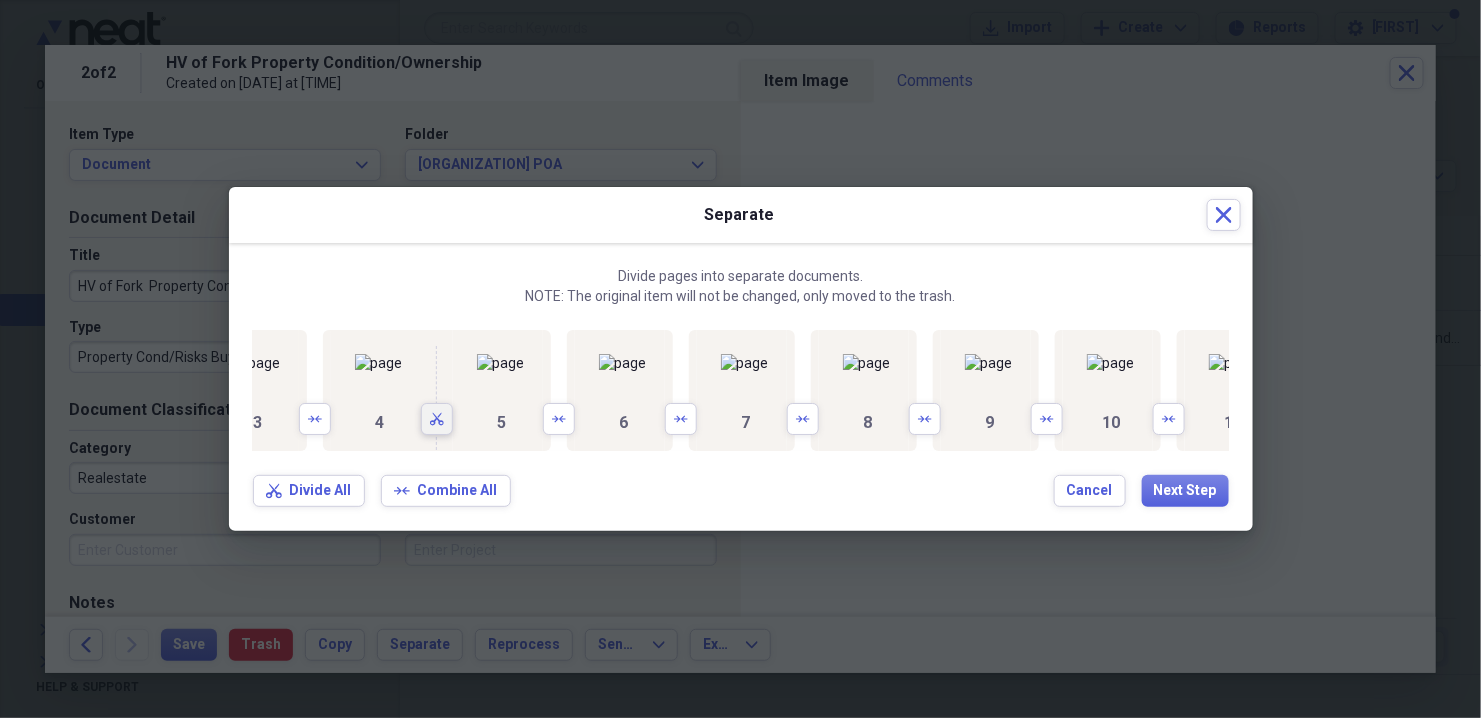 scroll, scrollTop: 0, scrollLeft: 363, axis: horizontal 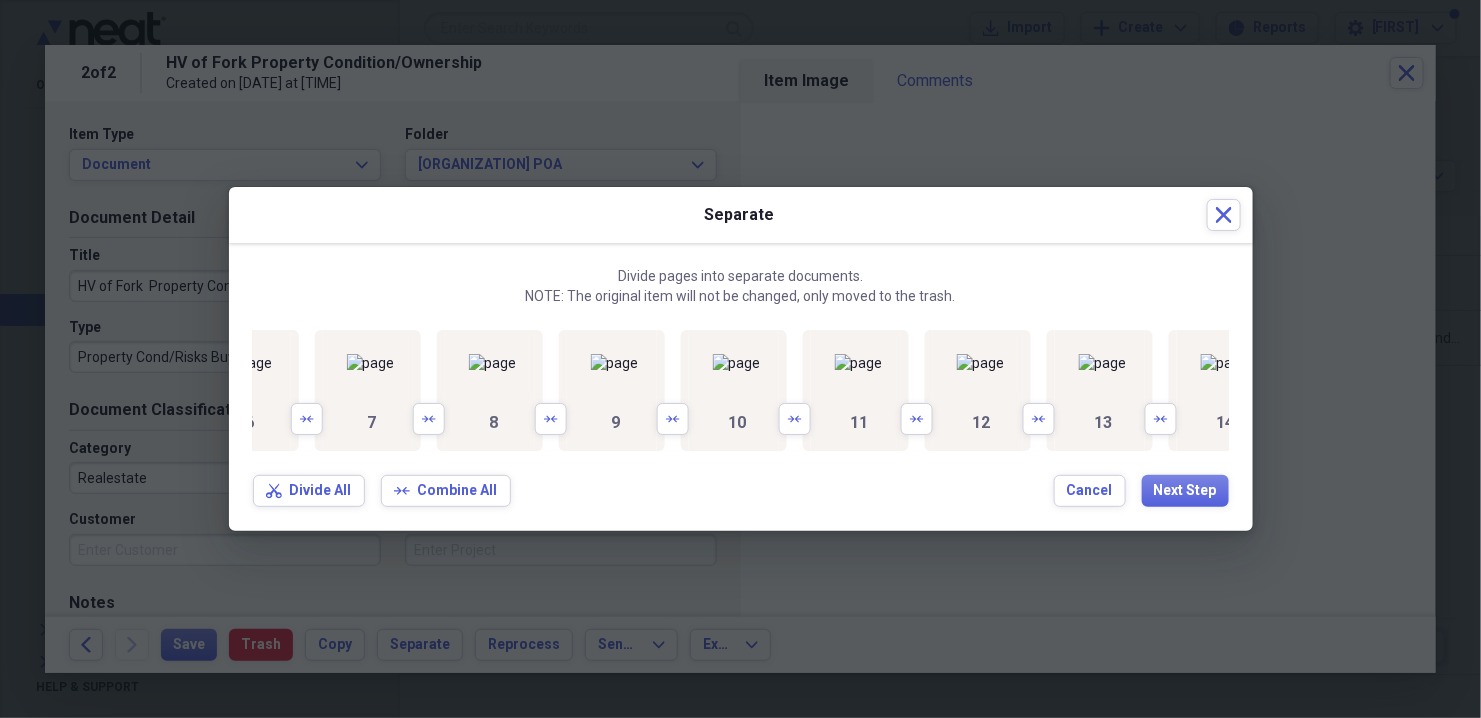 click on "5 Arrows" at bounding box center [140, 390] 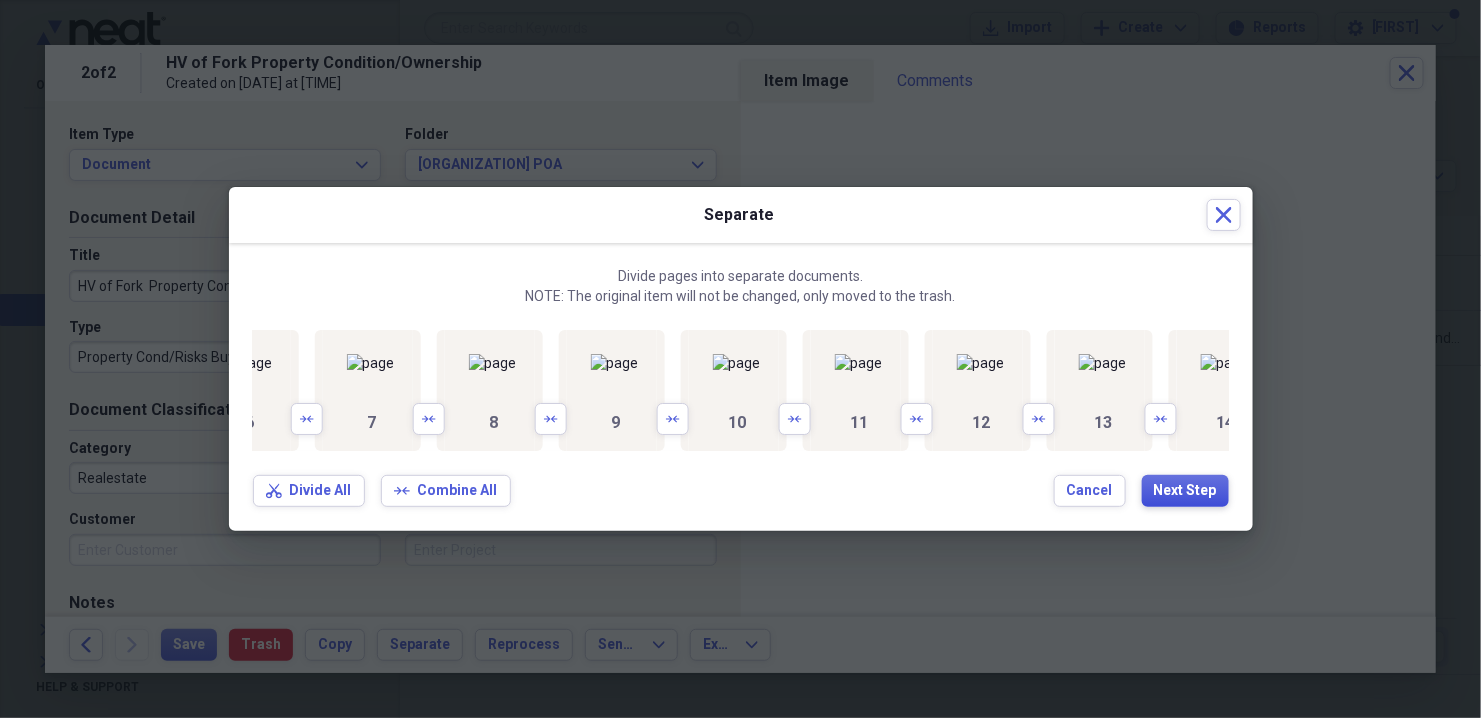 click on "Next Step" at bounding box center [1185, 491] 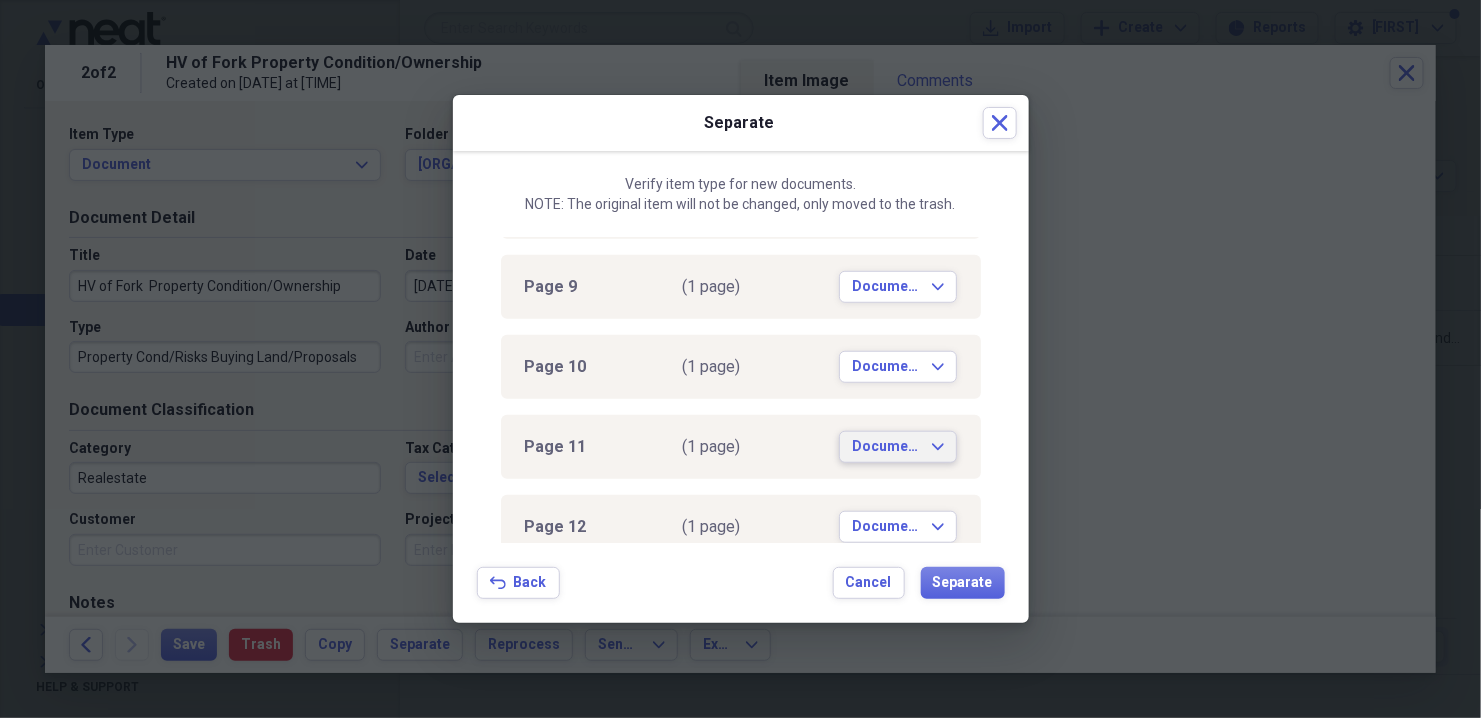 scroll, scrollTop: 560, scrollLeft: 0, axis: vertical 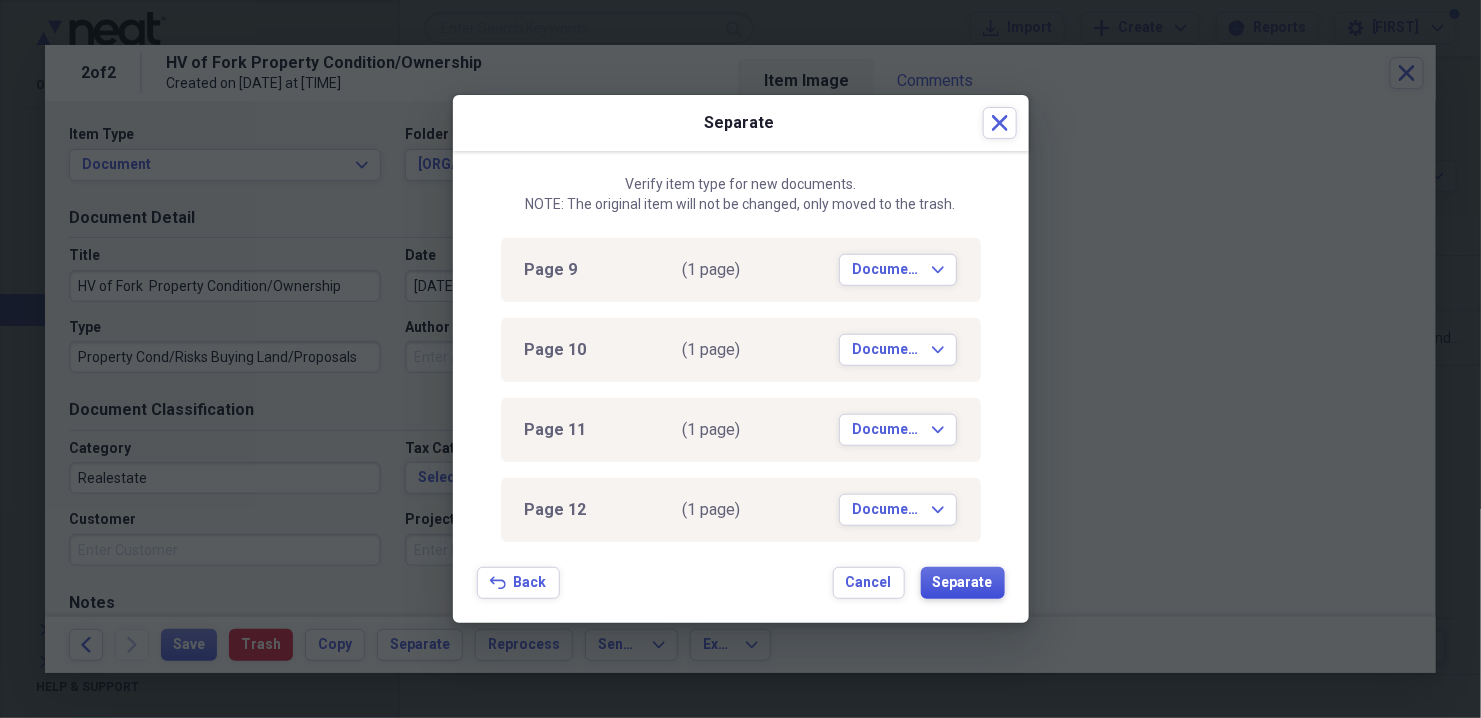click on "Separate" at bounding box center [963, 583] 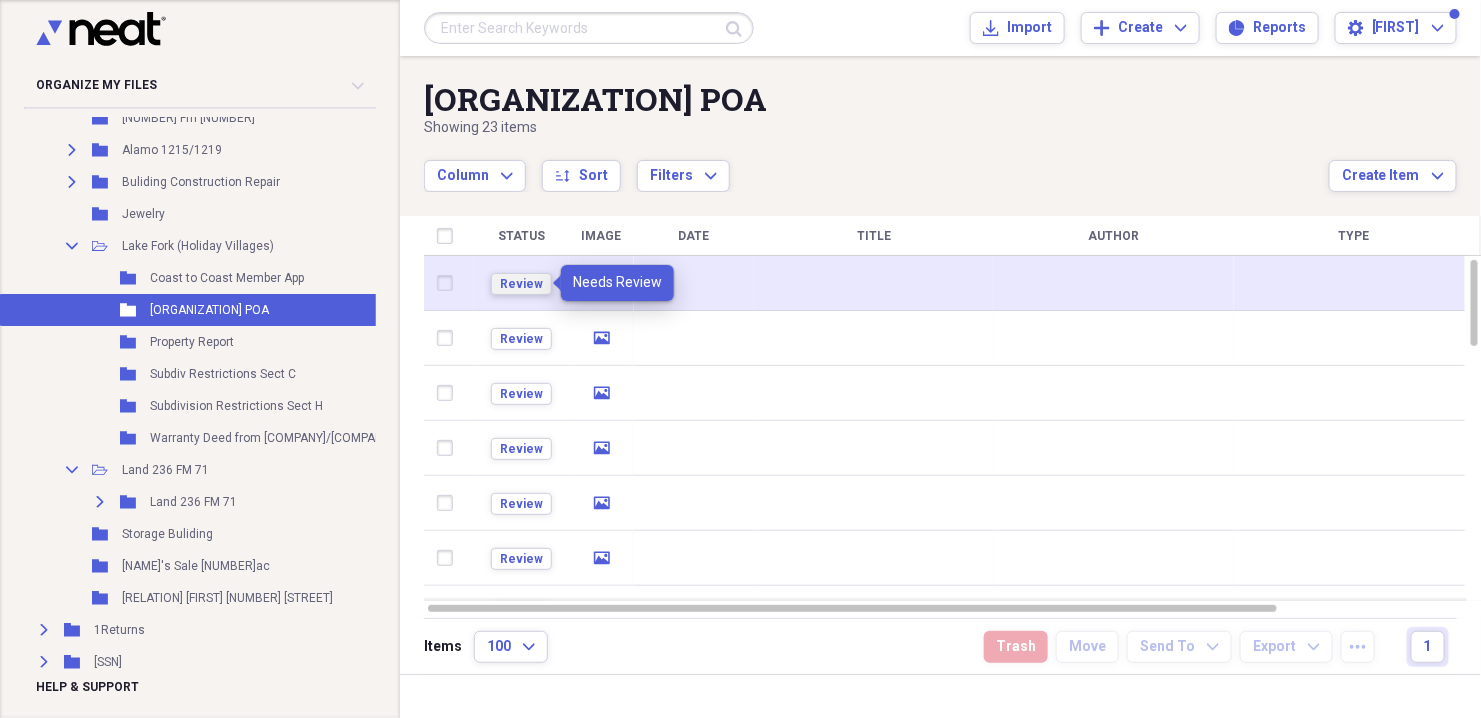 click on "Review" at bounding box center [521, 284] 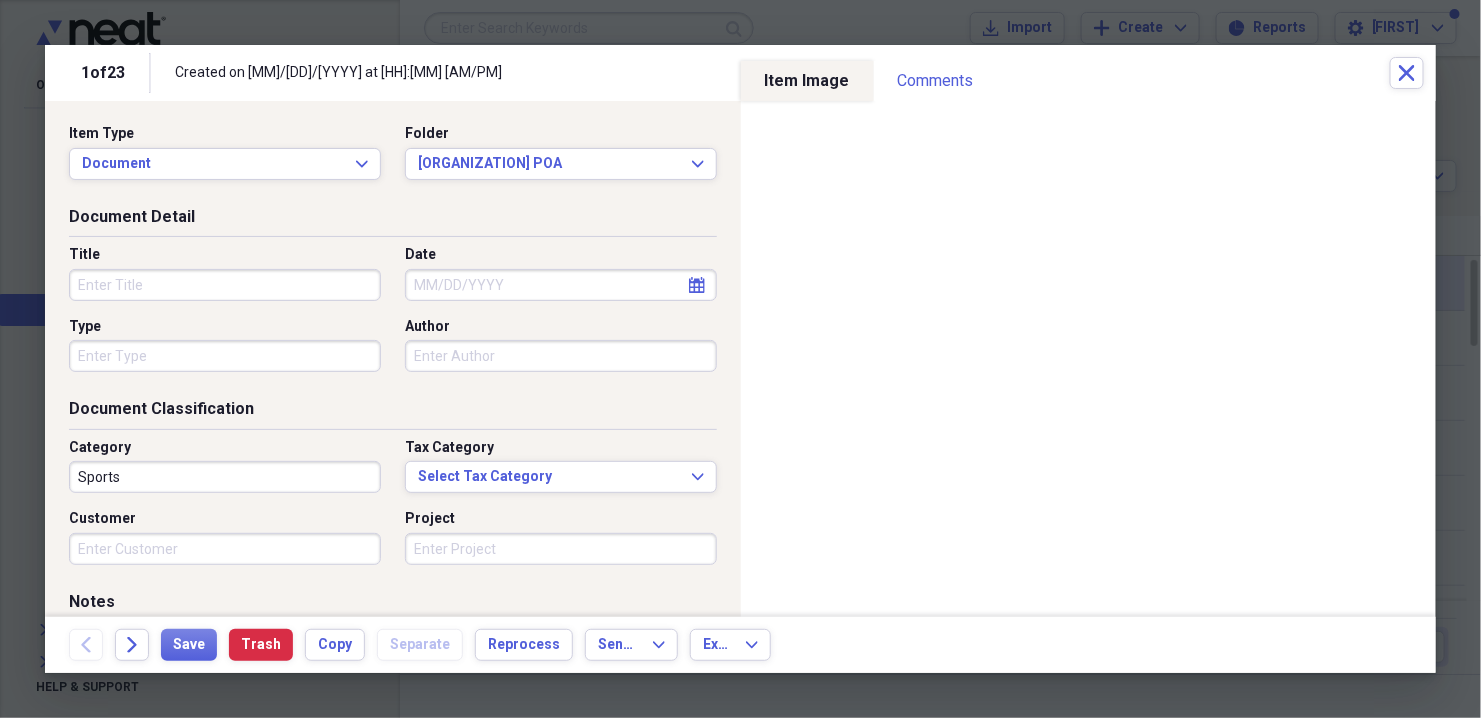 scroll, scrollTop: 0, scrollLeft: 0, axis: both 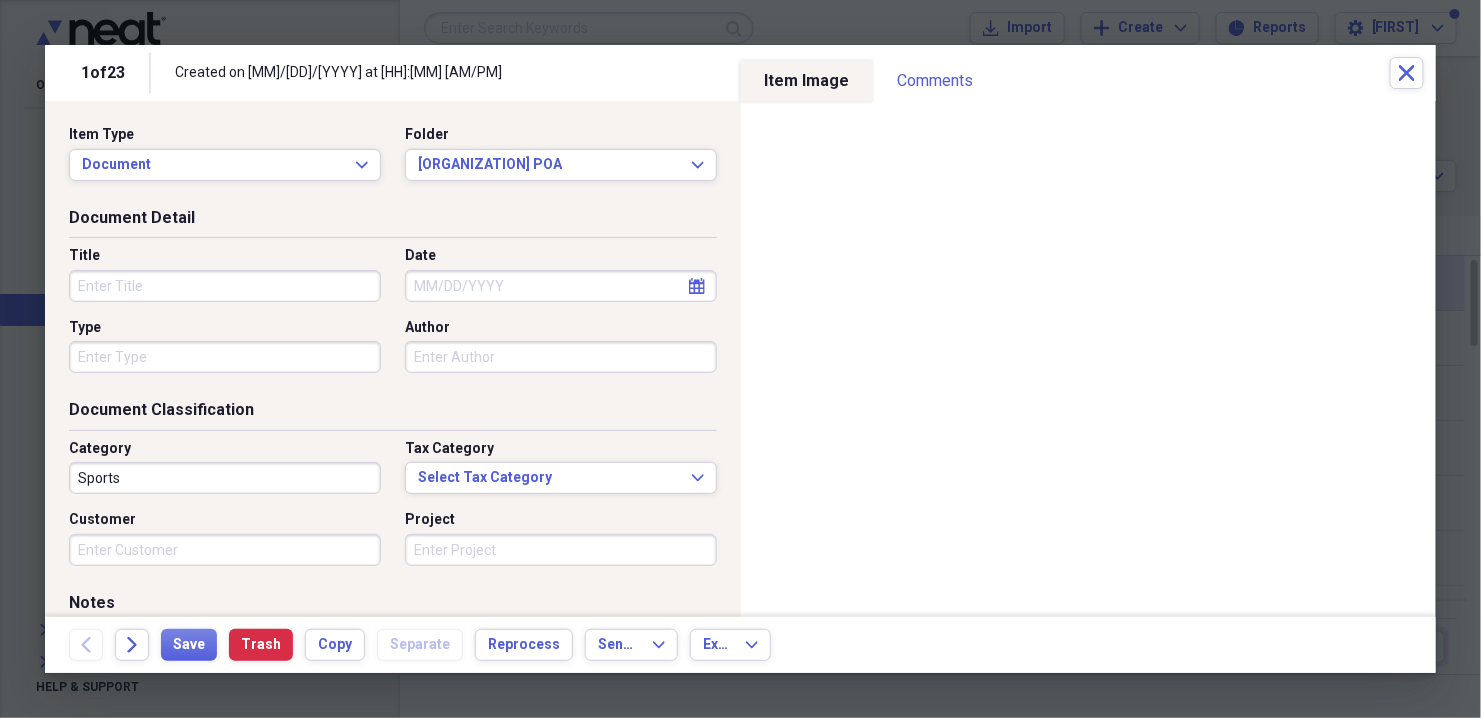 click on "Title" at bounding box center (225, 286) 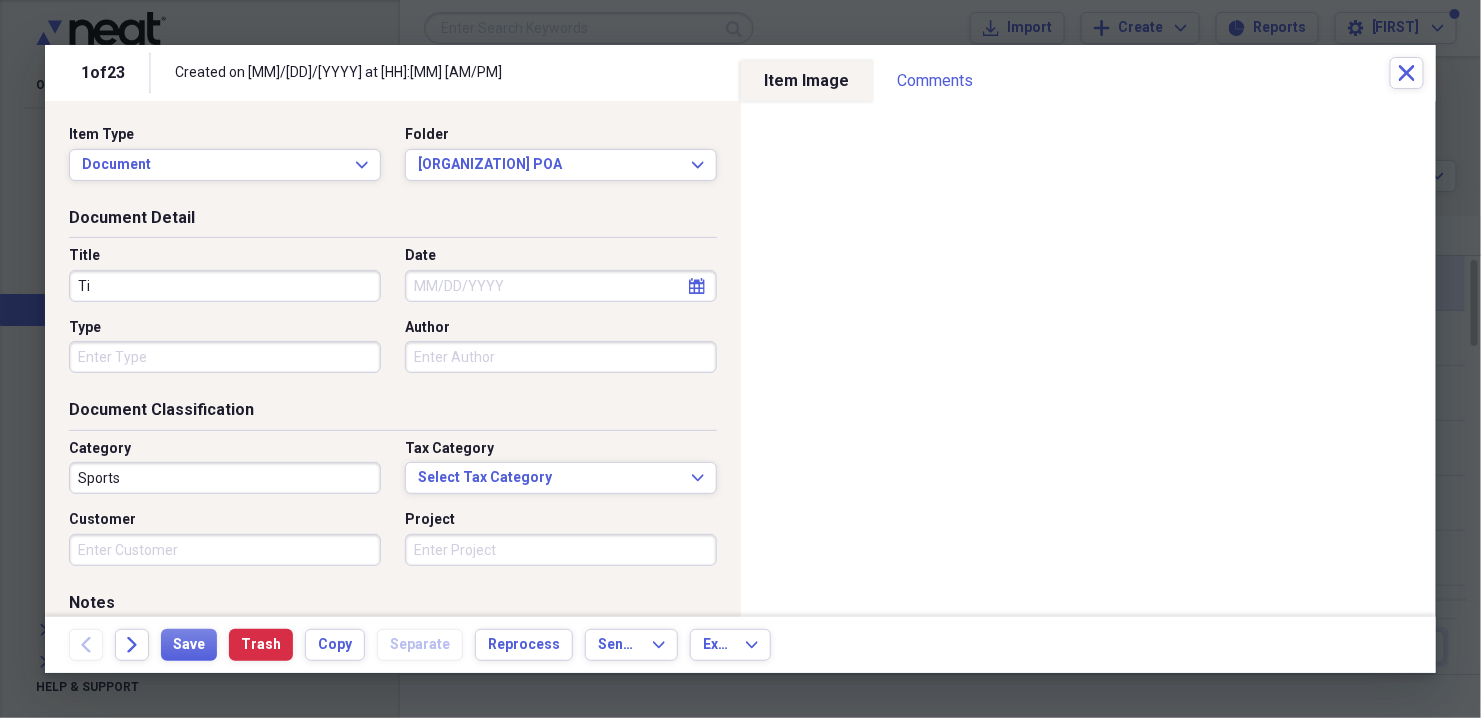 type on "T" 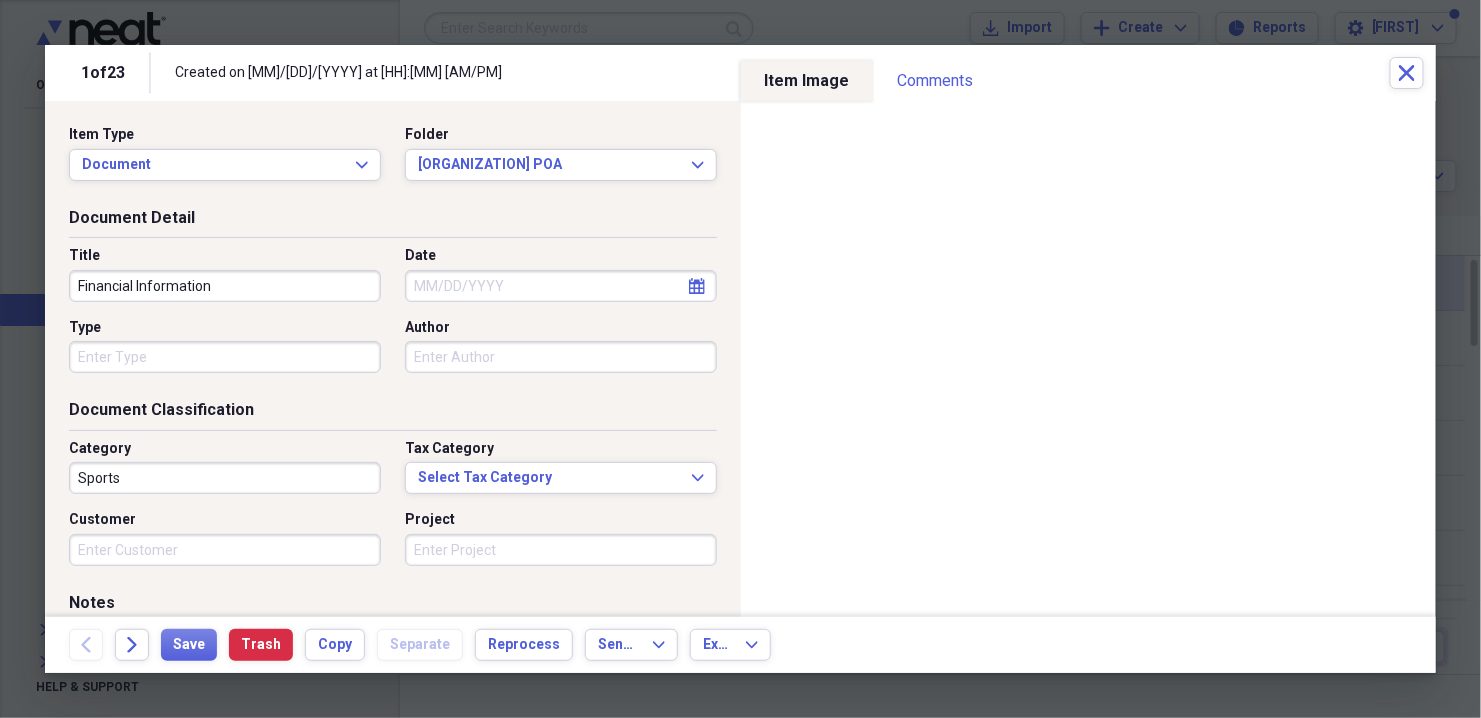 type on "Financial Information" 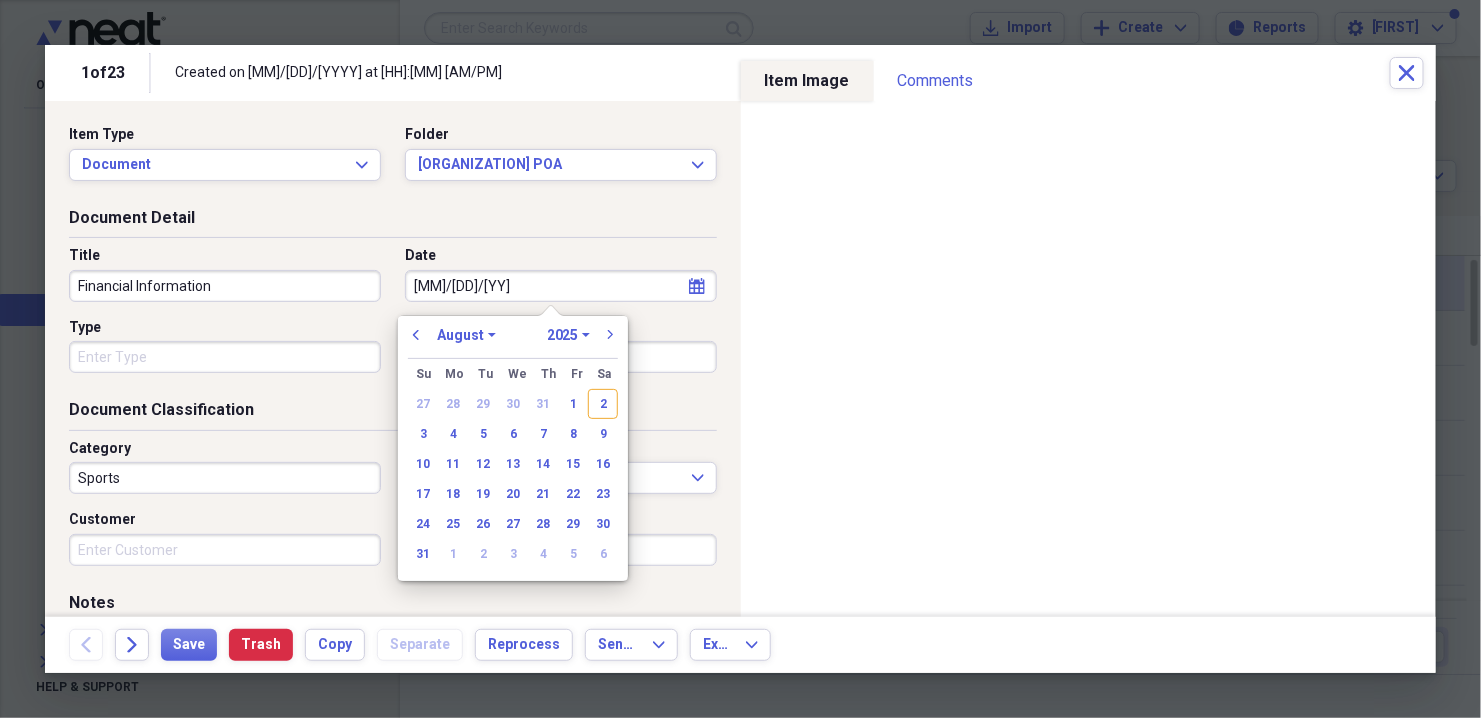 type on "01/31/19" 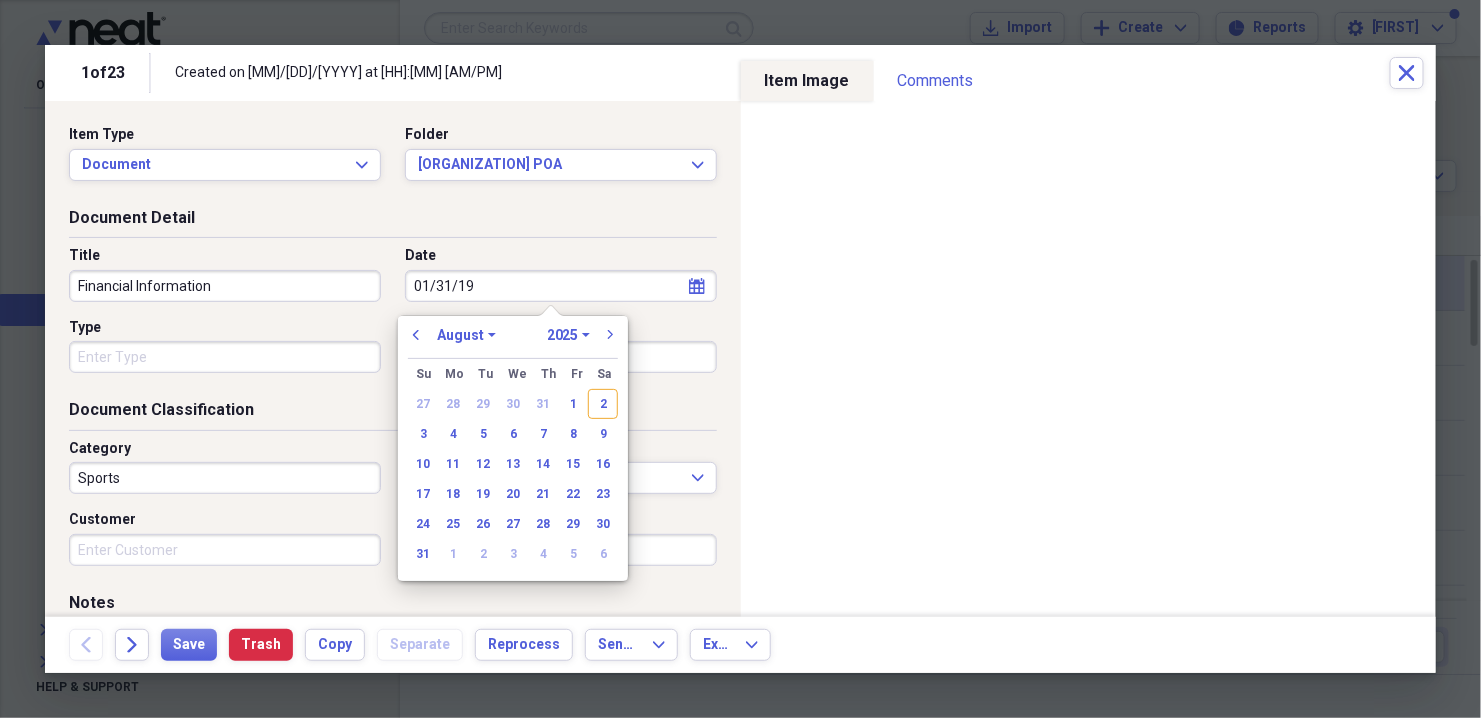 select on "0" 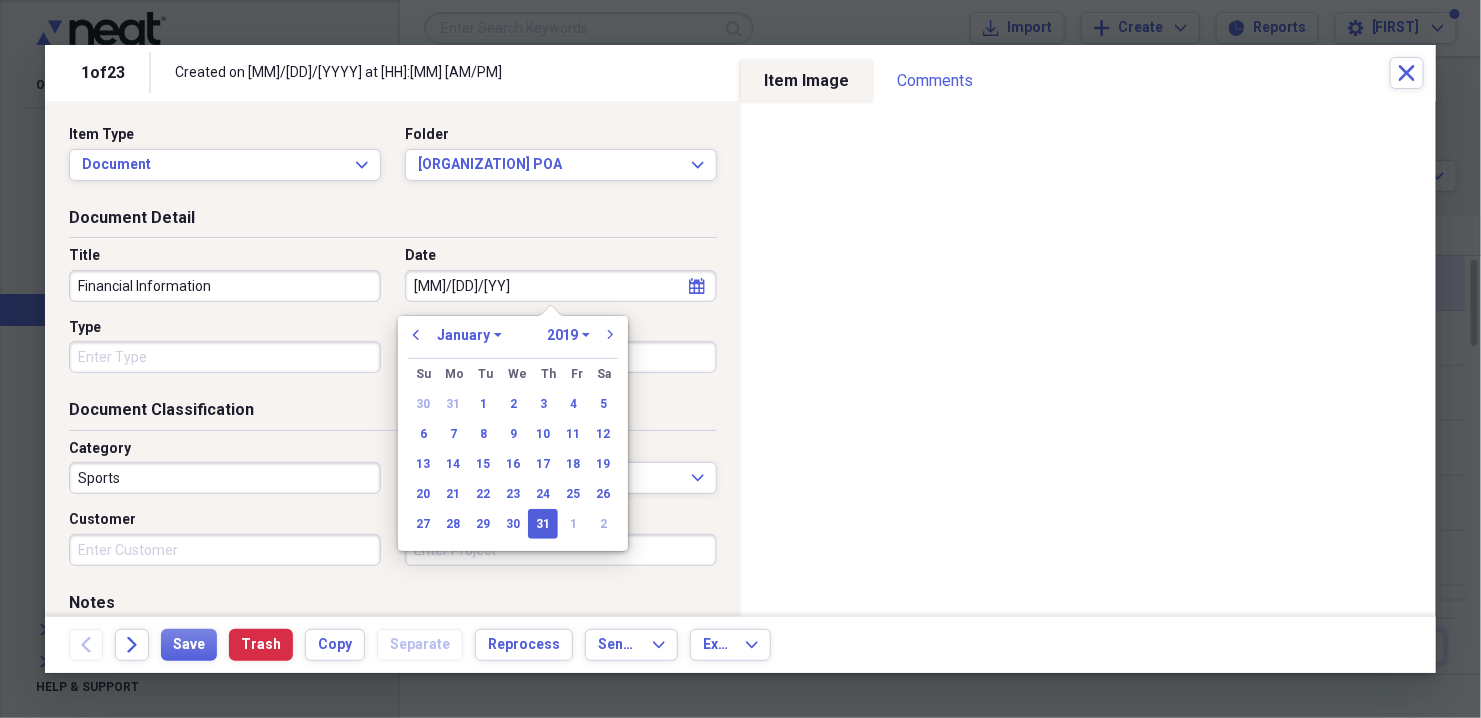 type on "[DATE]" 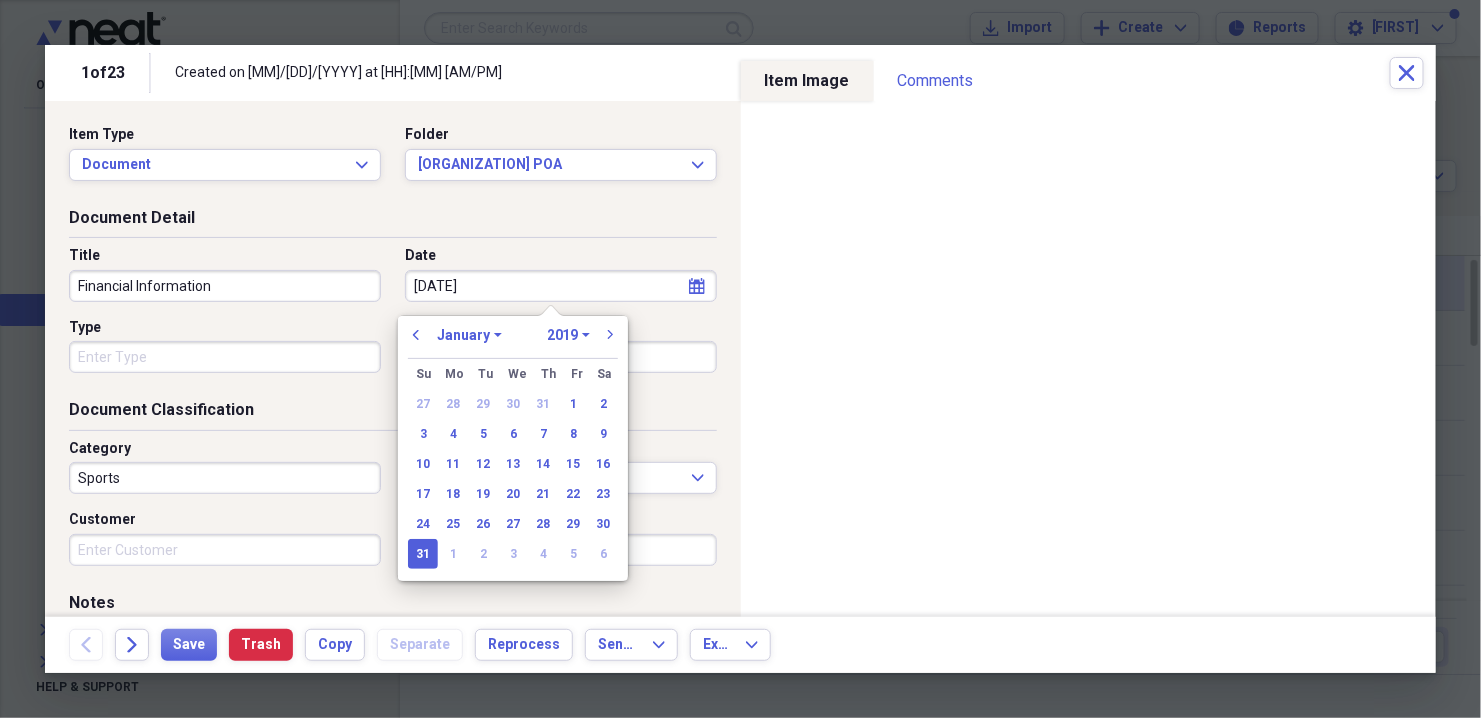select on "1999" 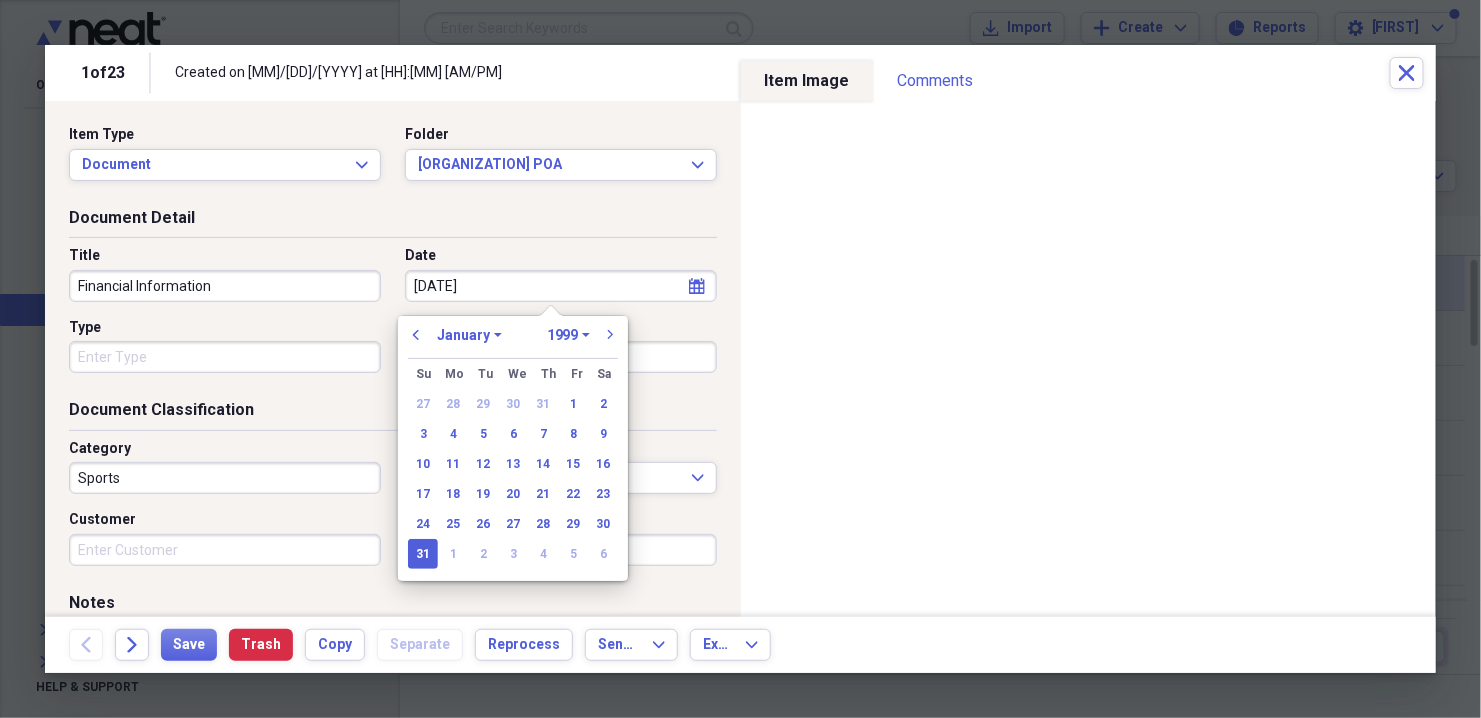 type on "[DATE]" 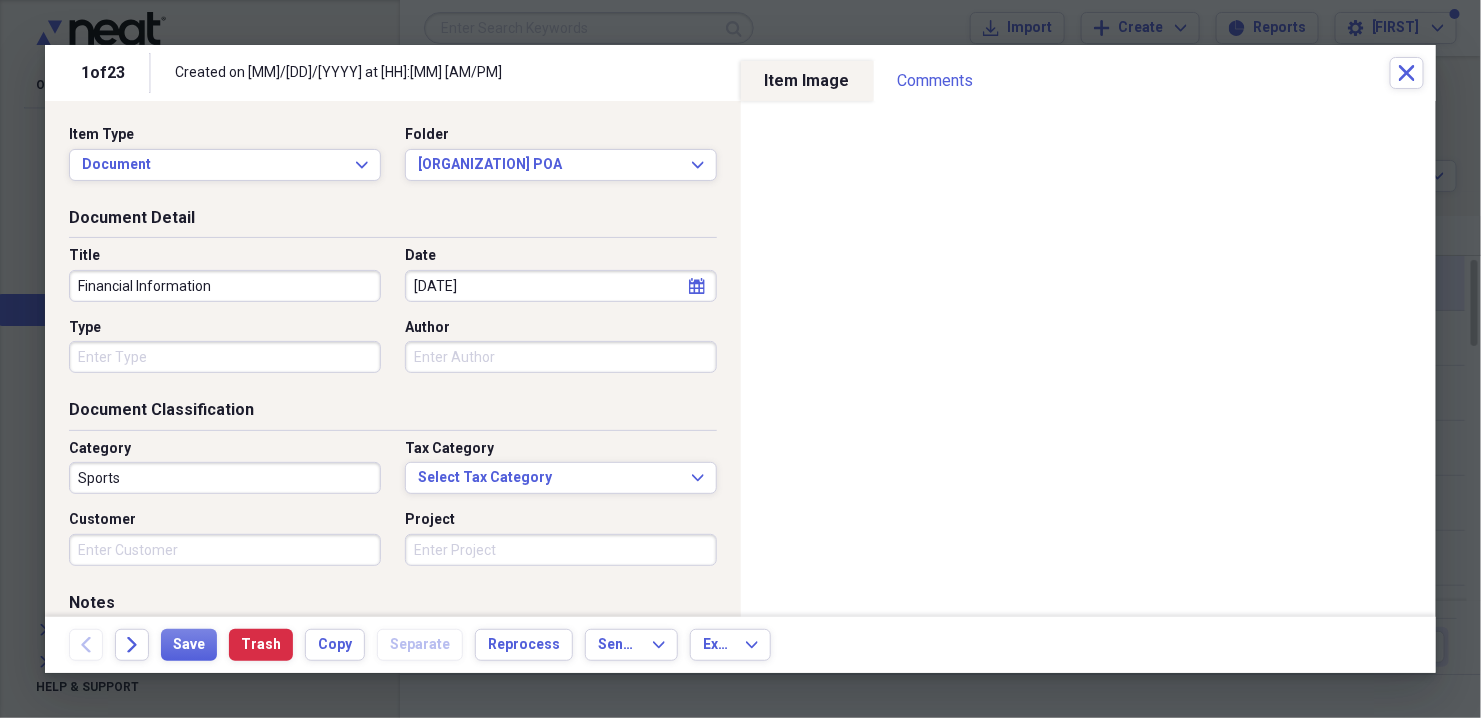 click on "Document Classification" at bounding box center (393, 414) 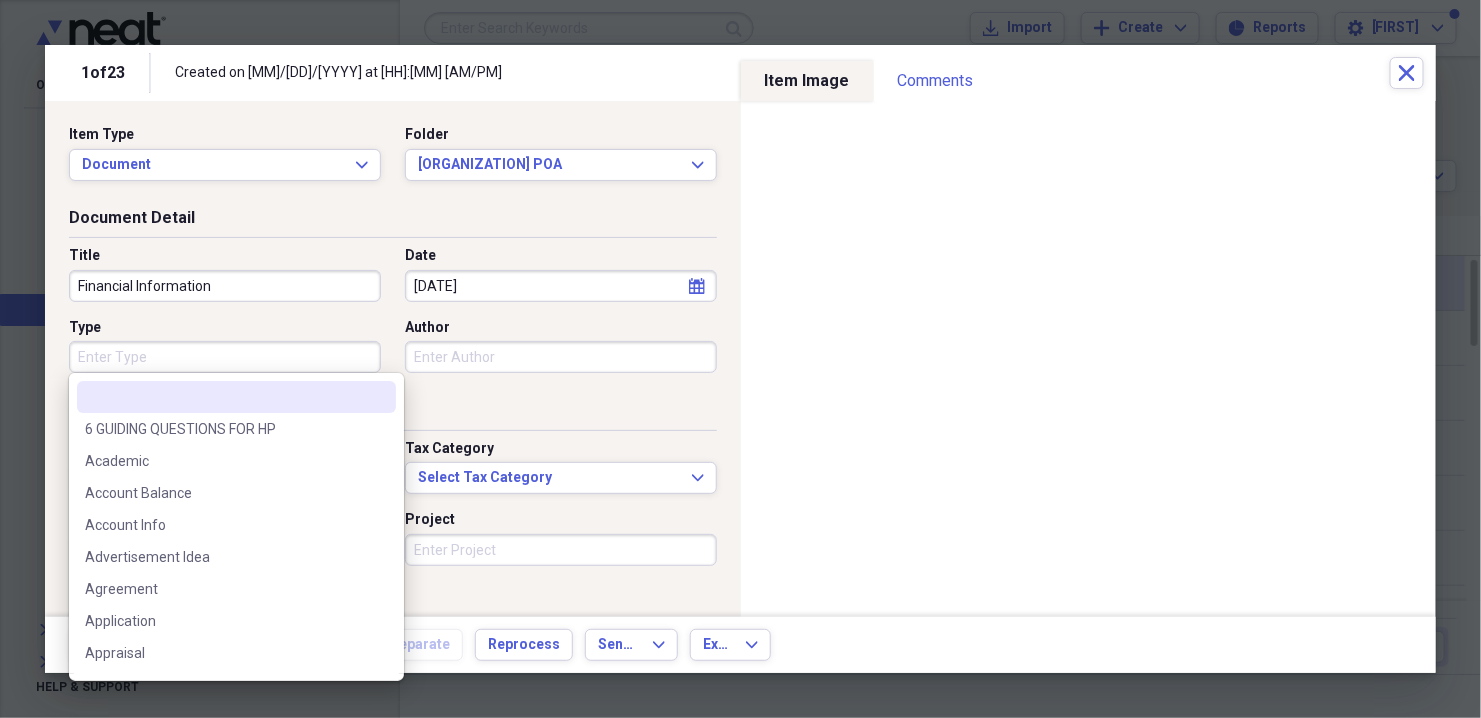 click on "Type" at bounding box center [225, 357] 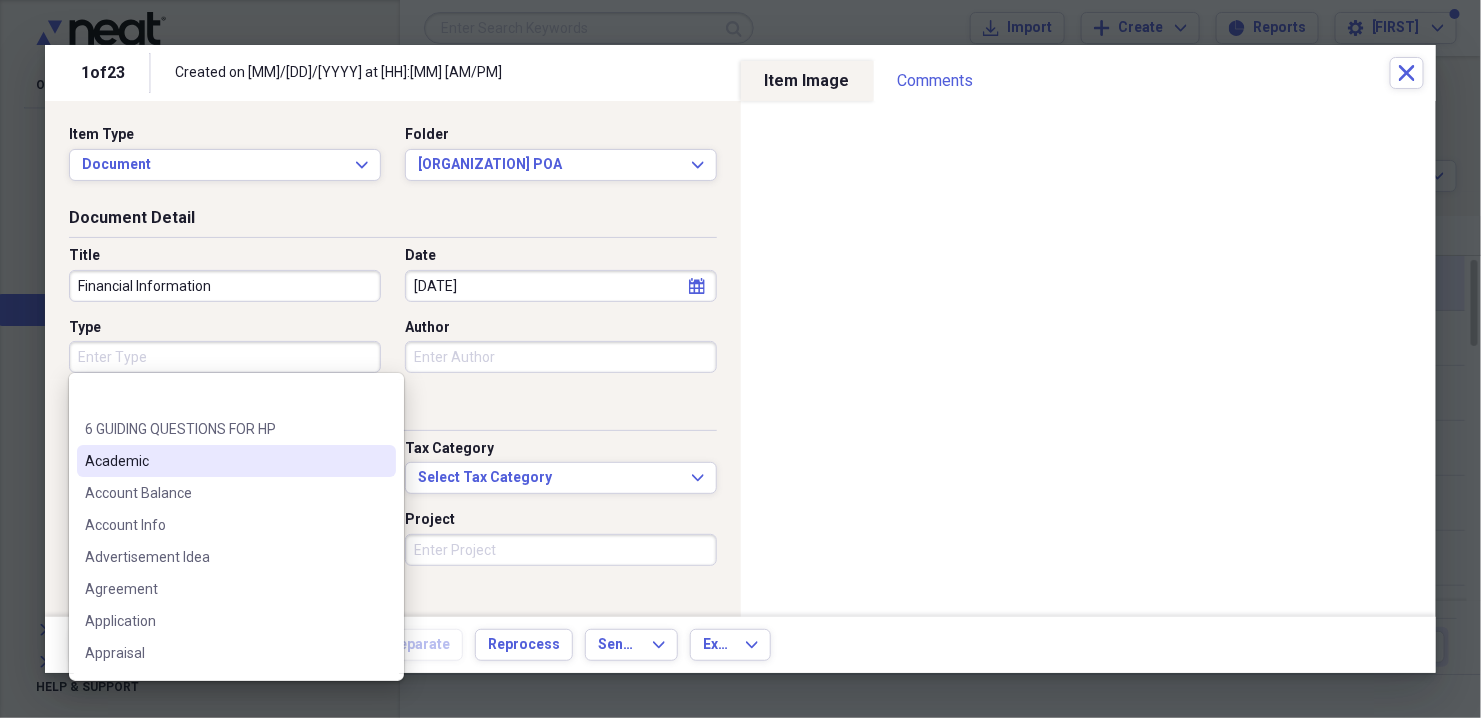 click on "Type" at bounding box center (225, 357) 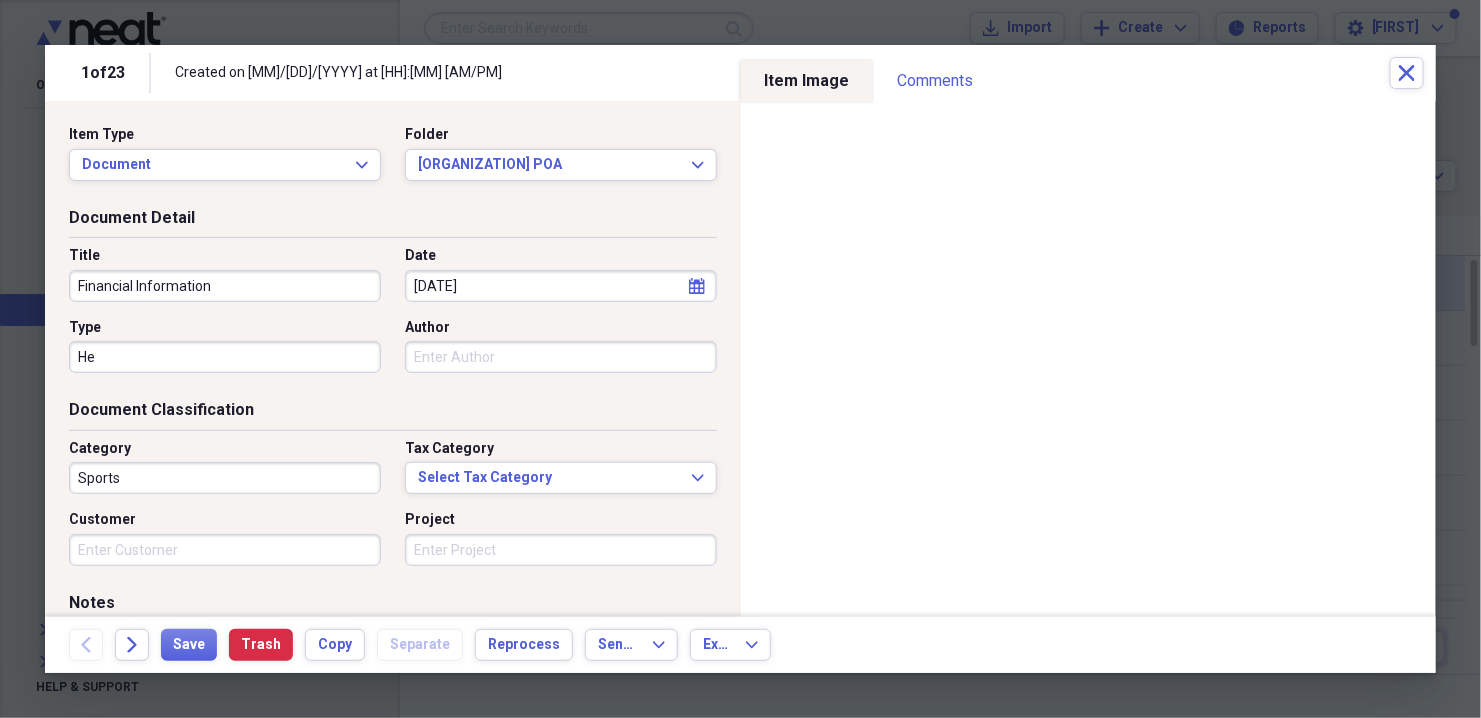 type on "H" 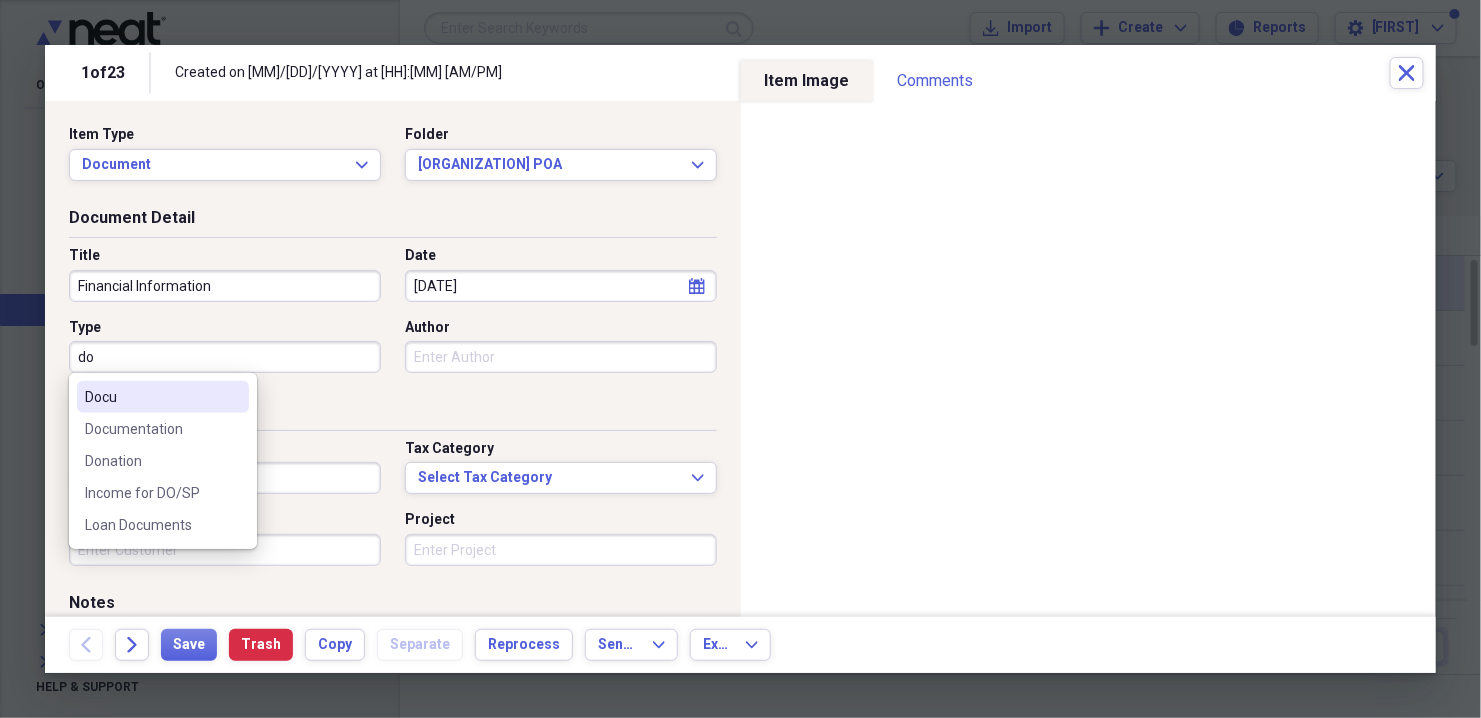 type on "d" 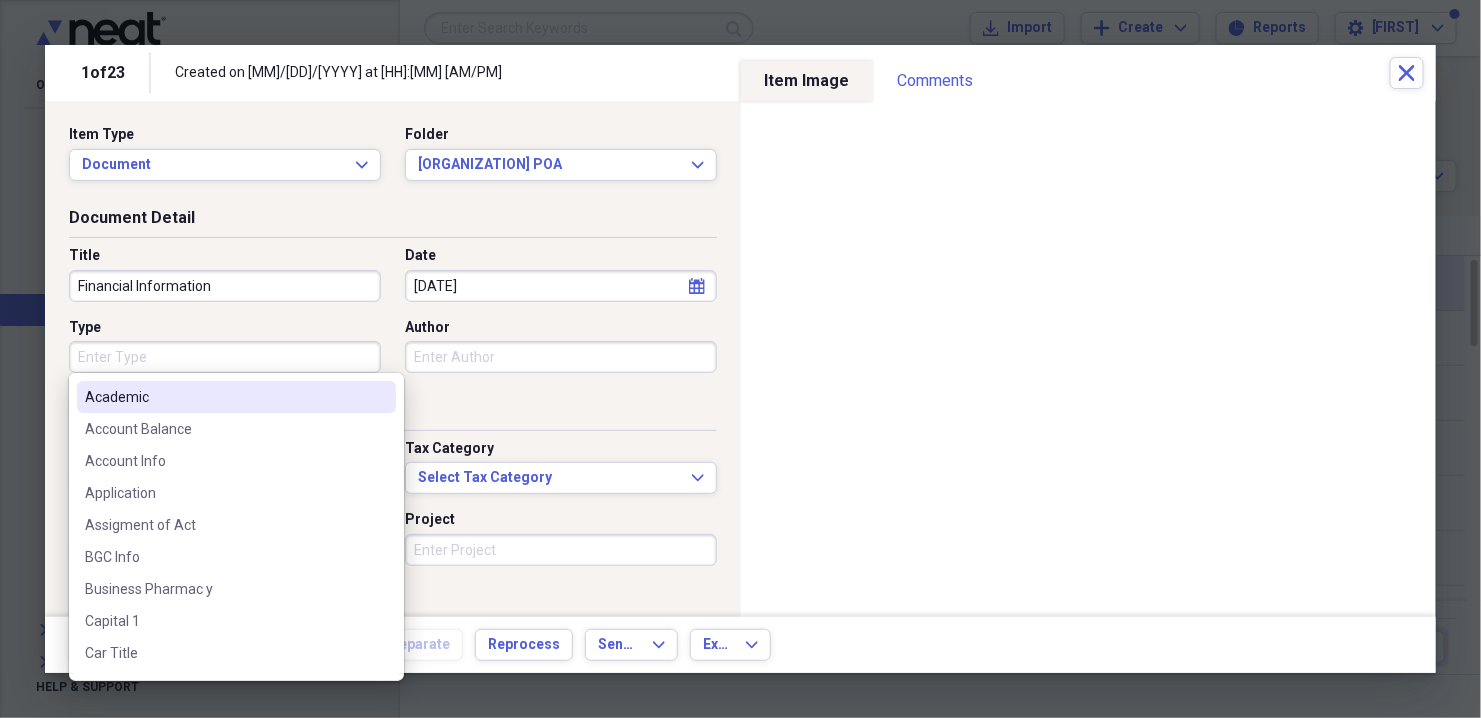 type on "C" 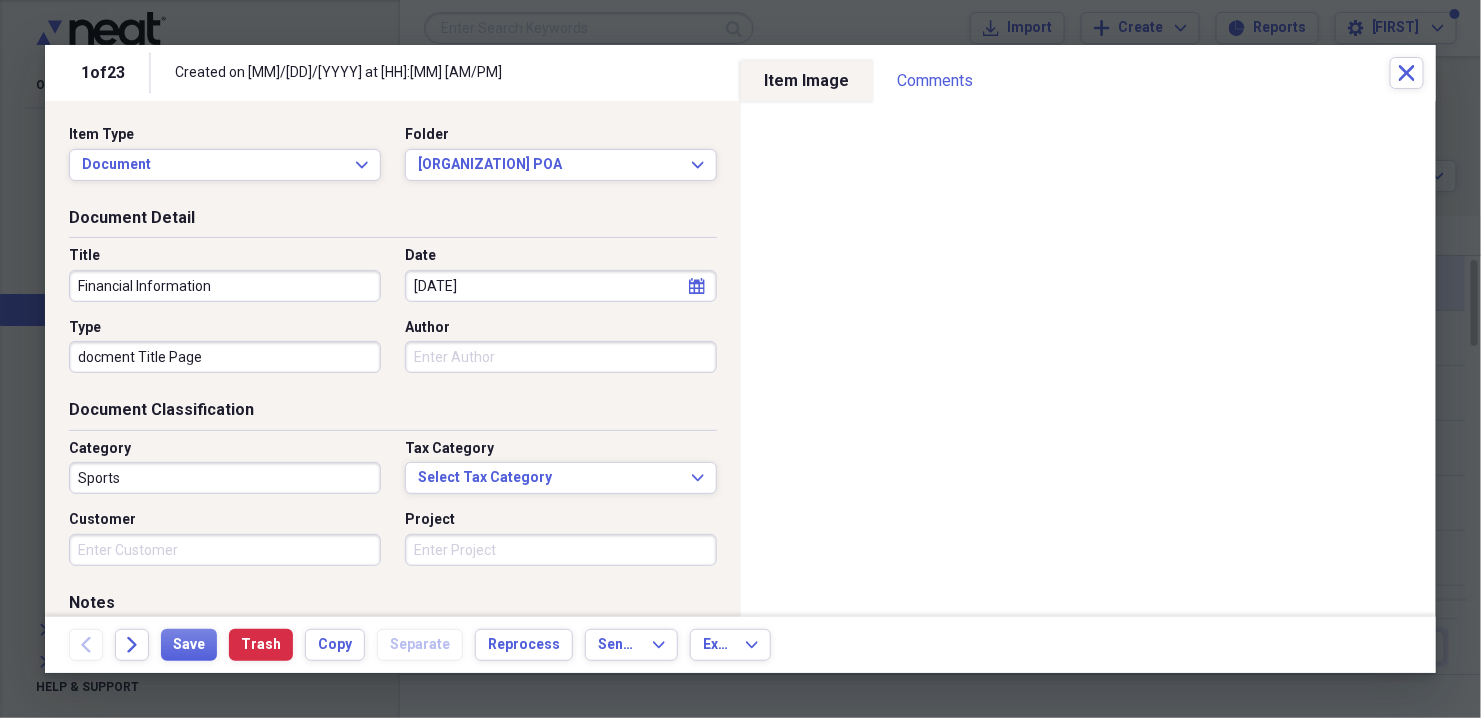 click on "docment Title Page" at bounding box center [225, 357] 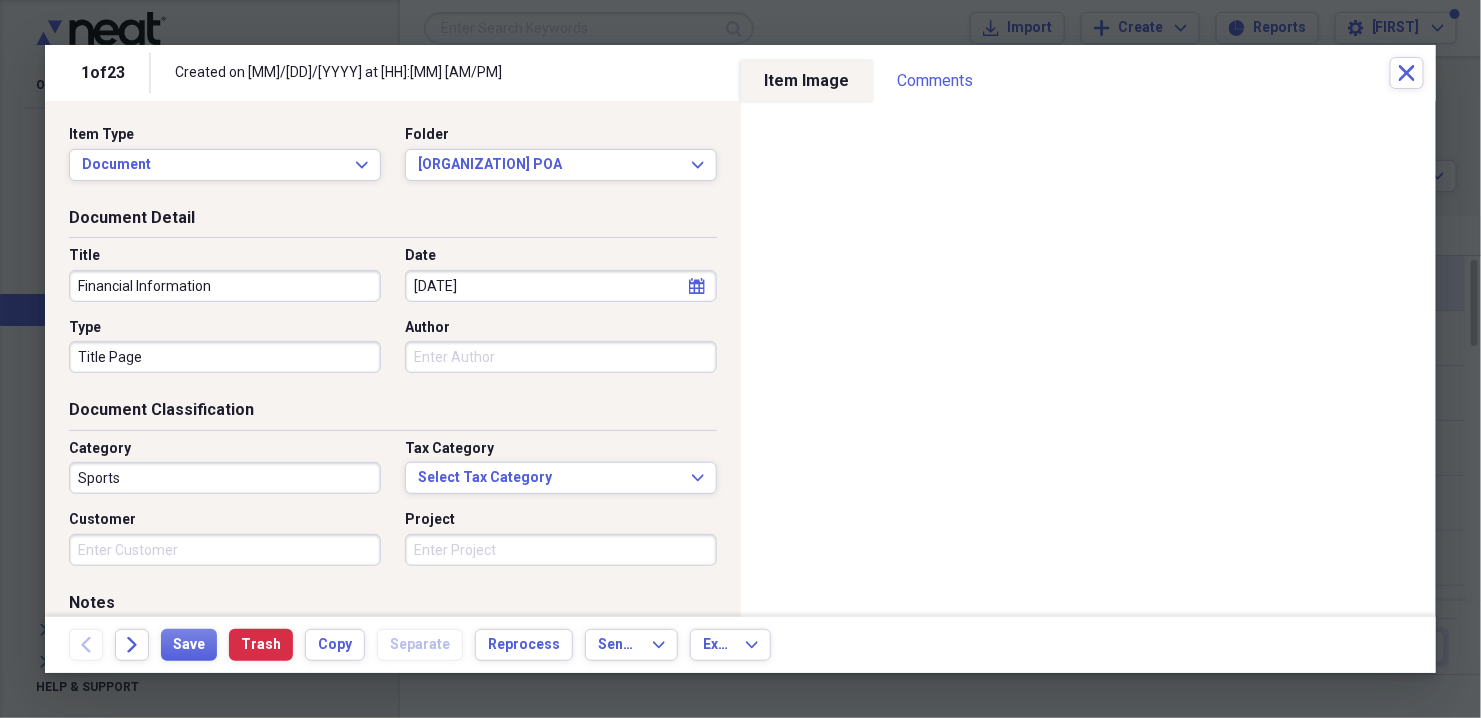 type on "Title Page" 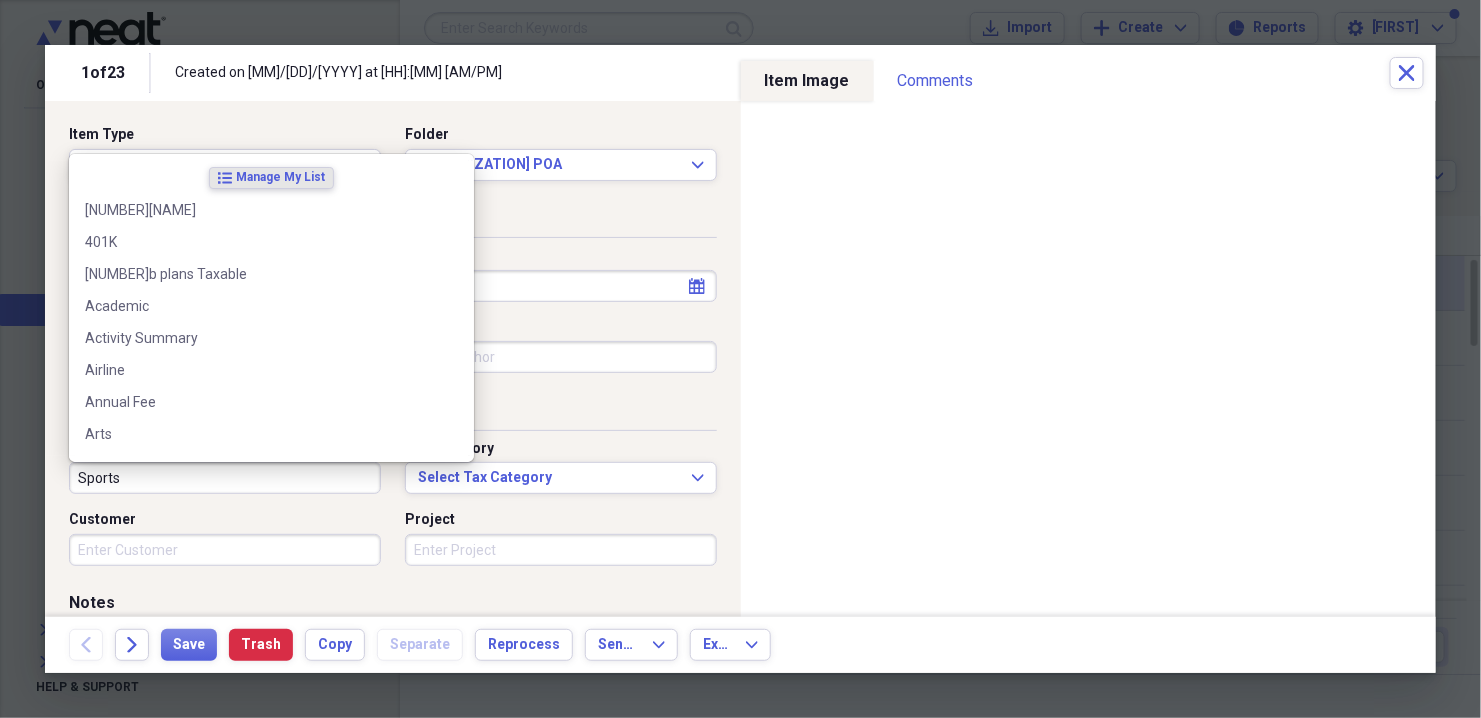 click on "Sports" at bounding box center [225, 478] 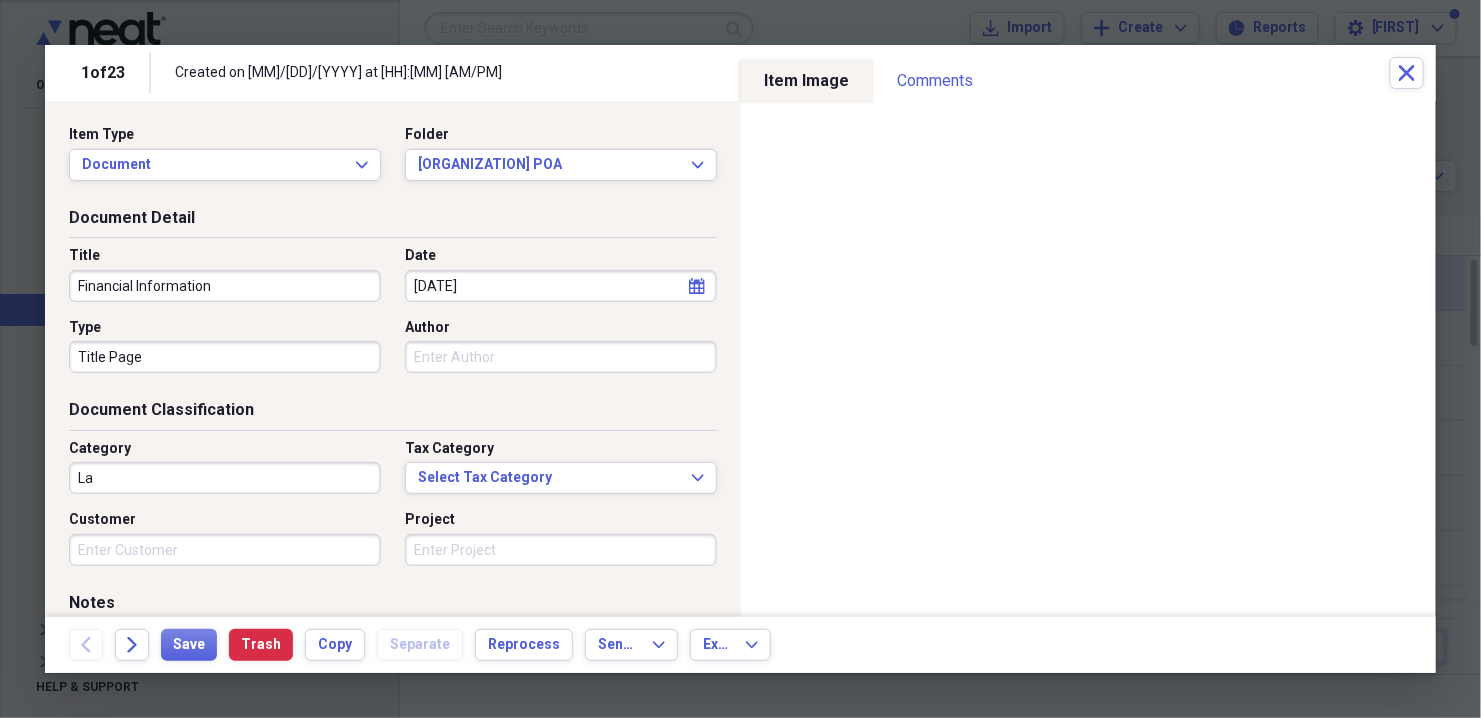 type on "L" 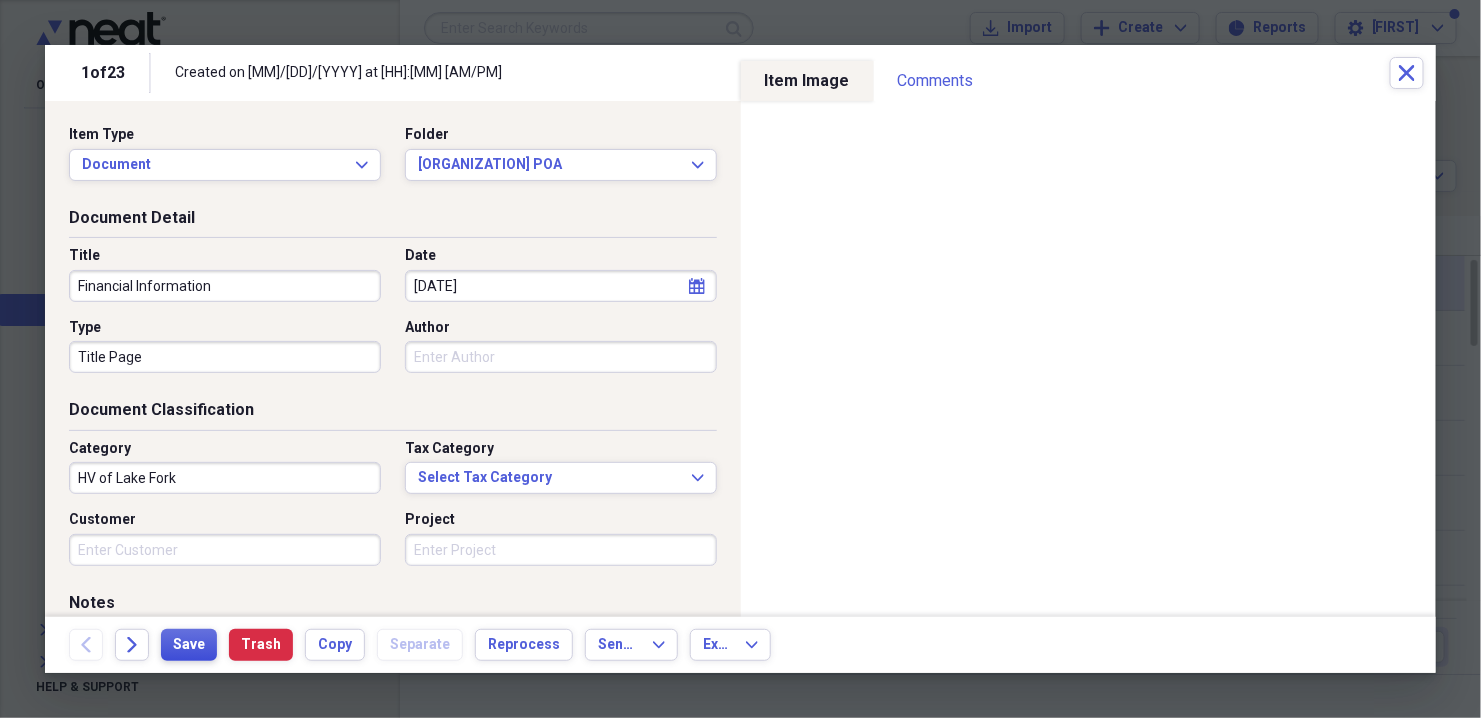 type on "HV of Lake Fork" 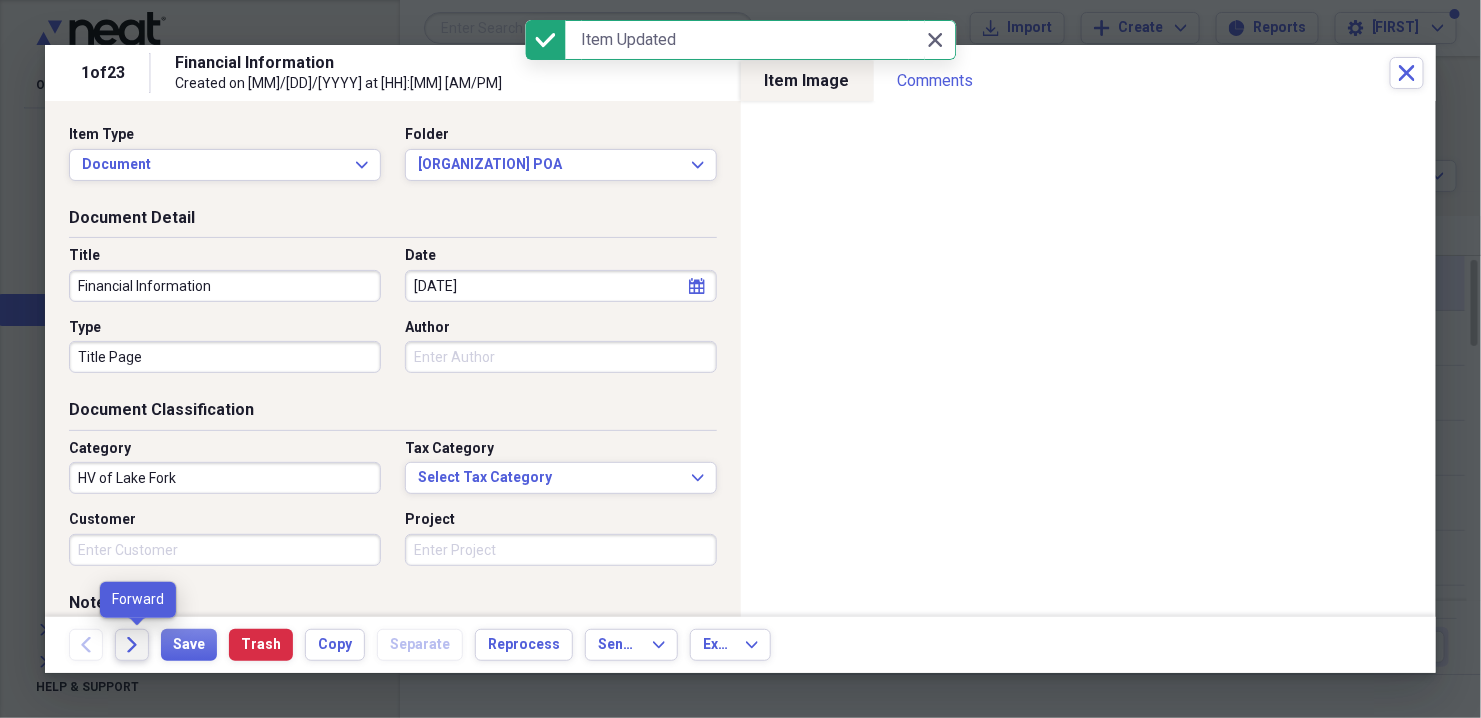 click on "Forward" 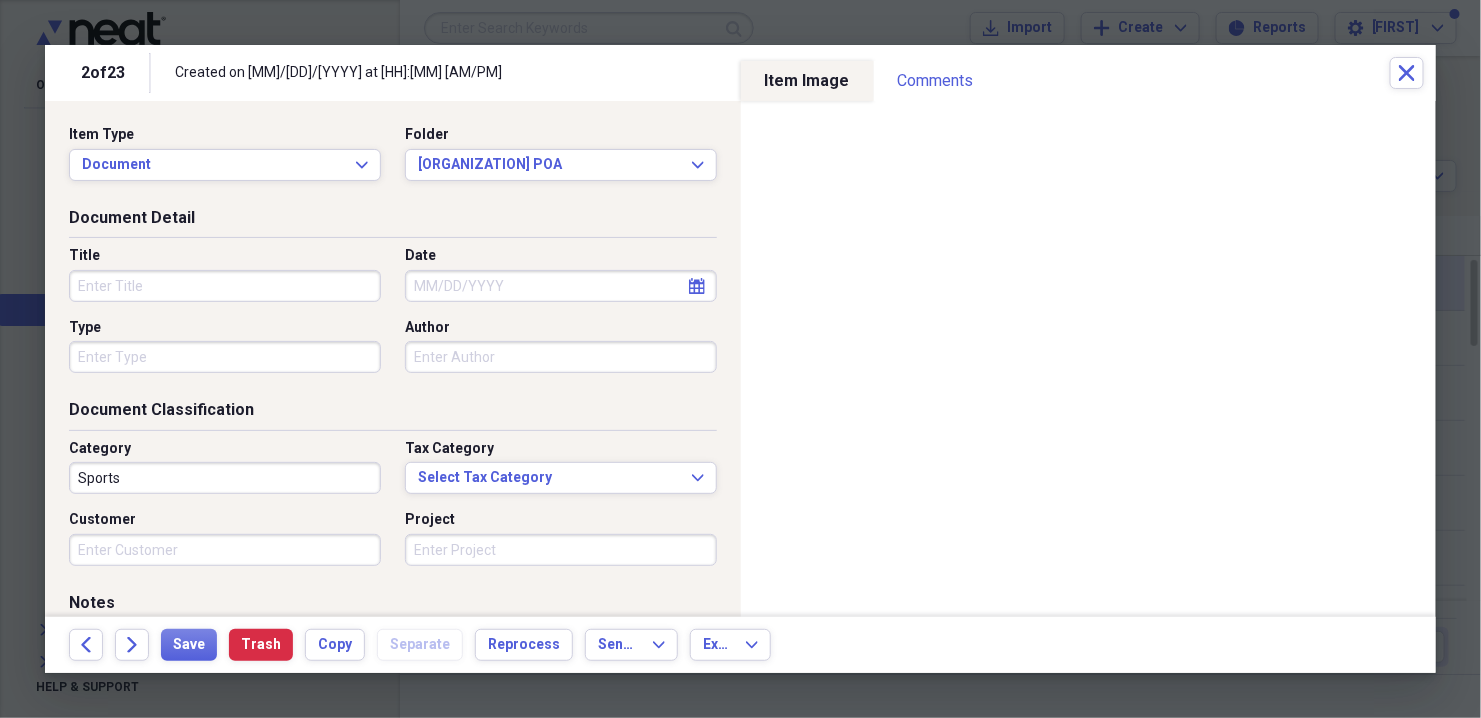 click on "Title" at bounding box center (225, 286) 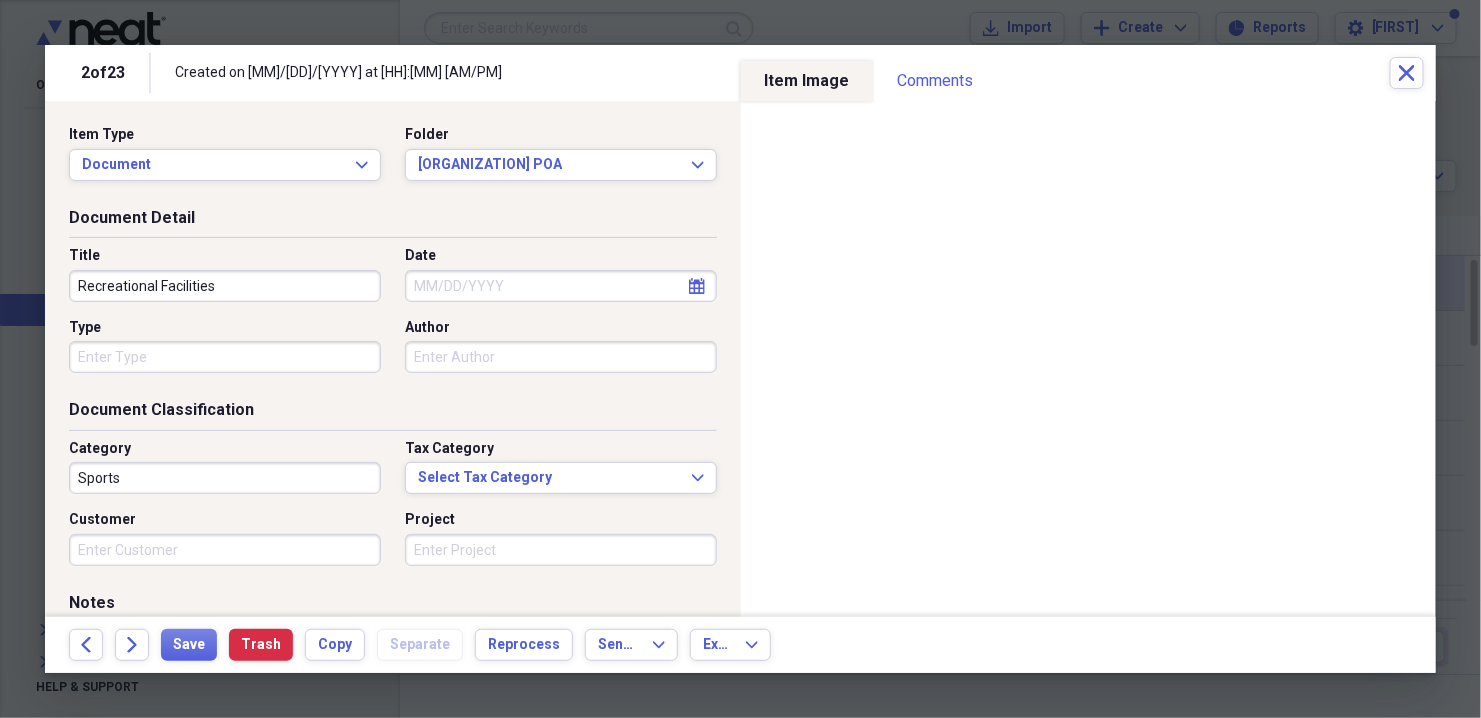 type on "Recreational Facilities" 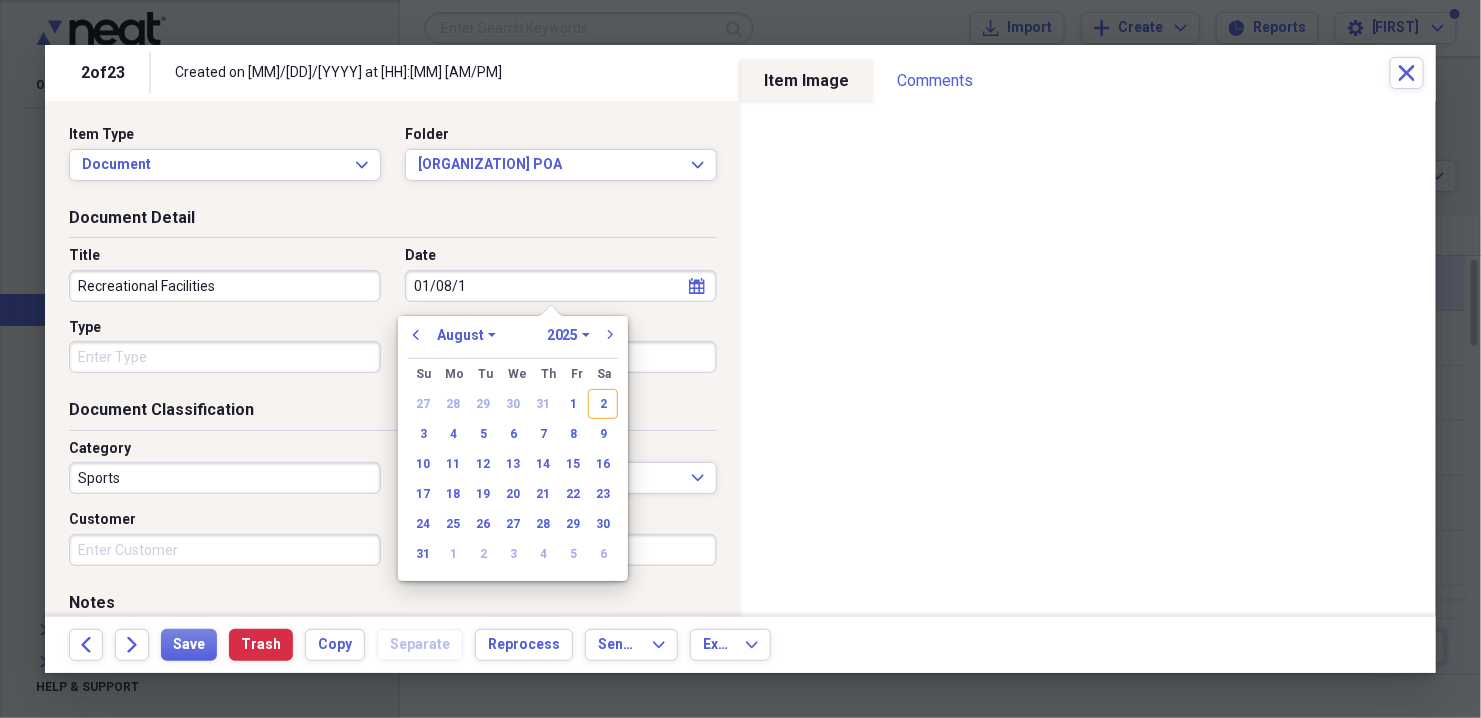 type on "01/08/19" 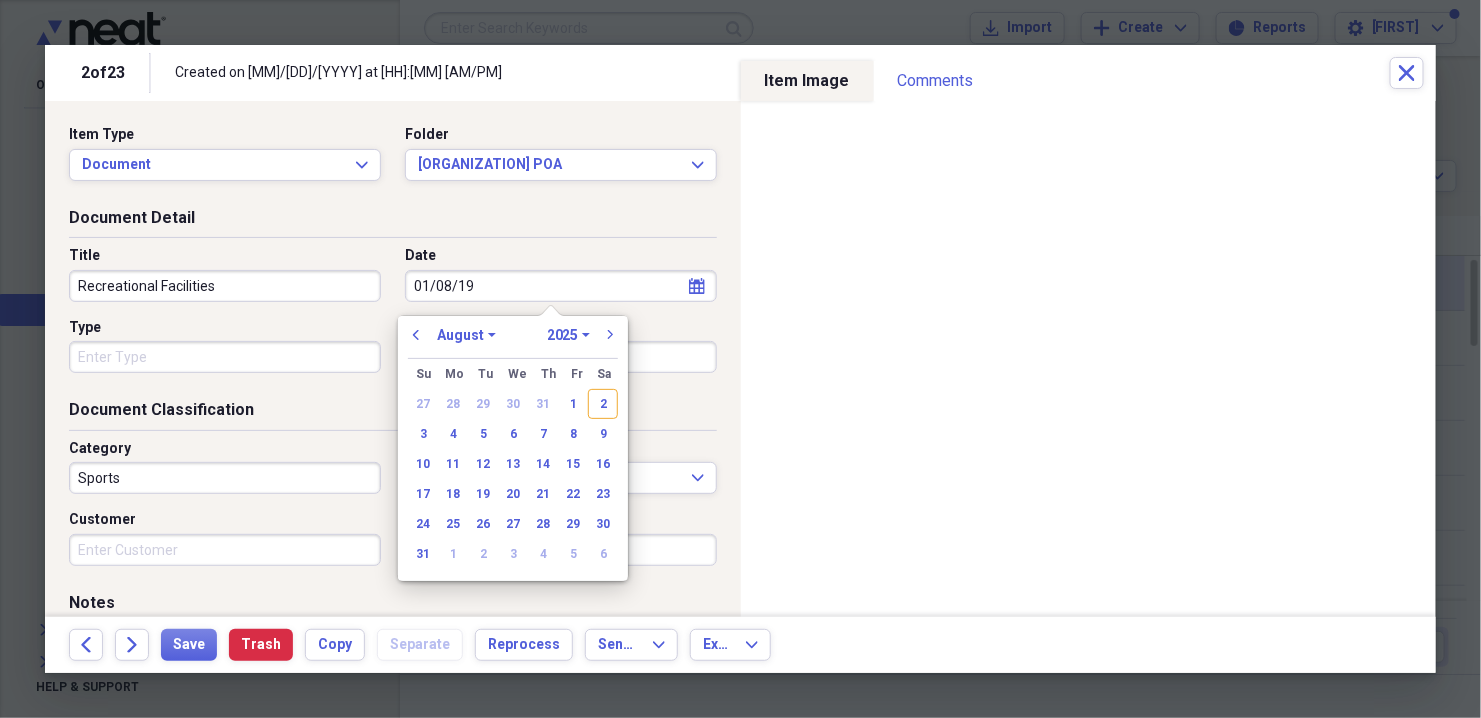 select on "0" 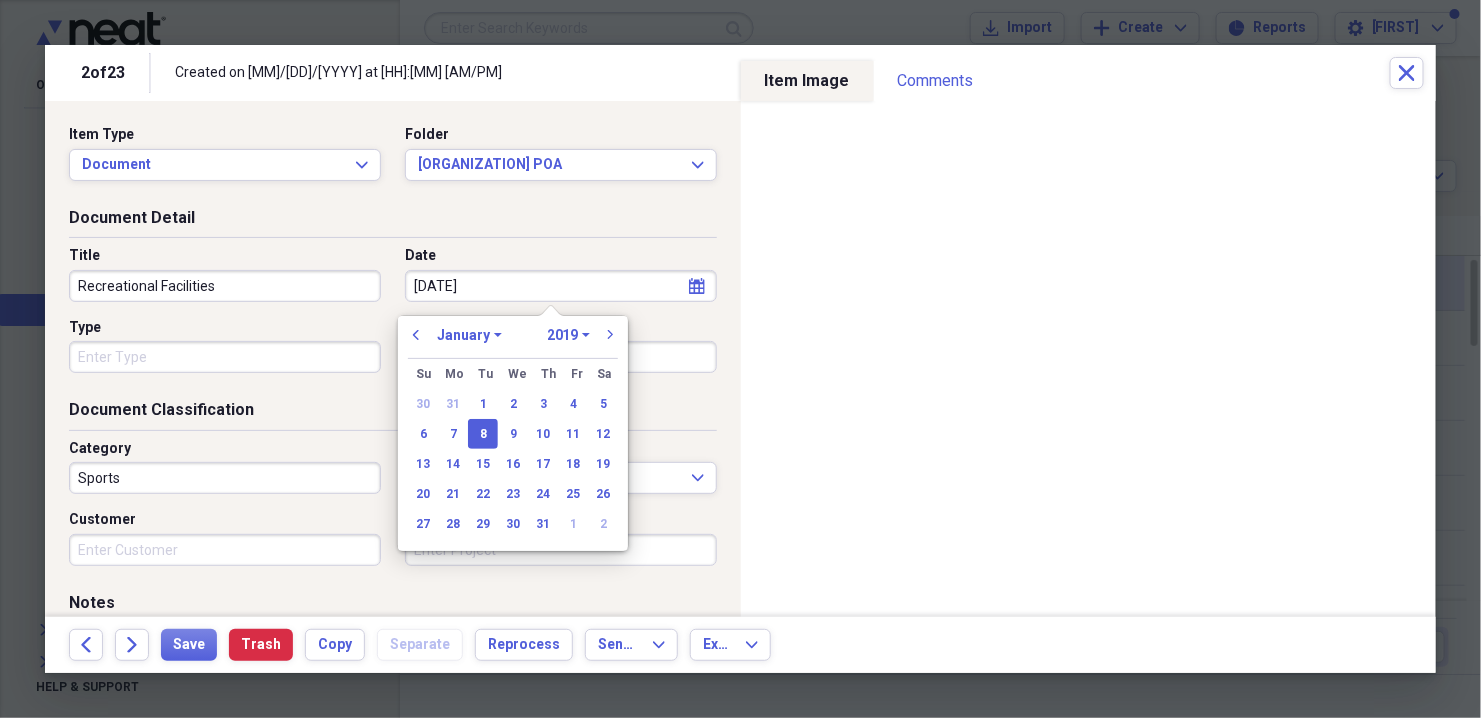 type on "01/08/1999" 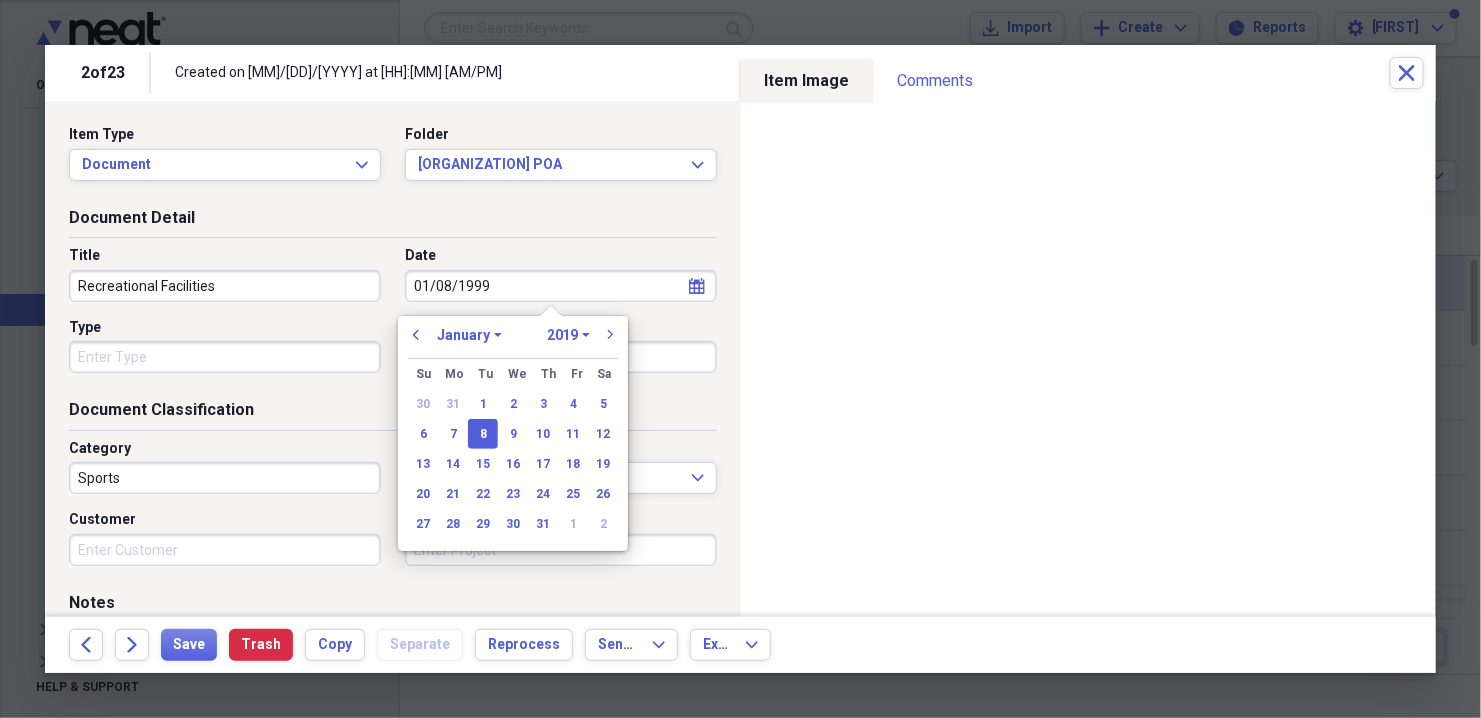 select on "1999" 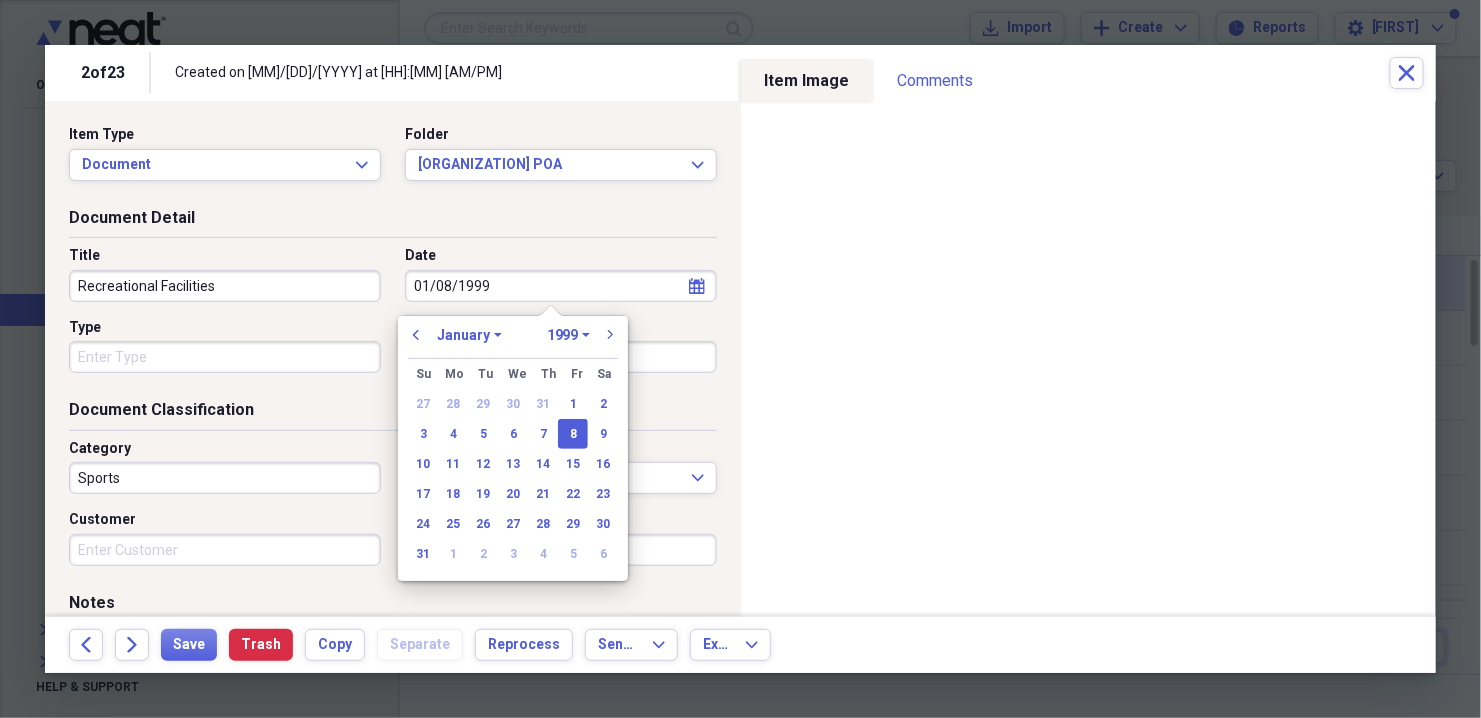 type on "01/08/1999" 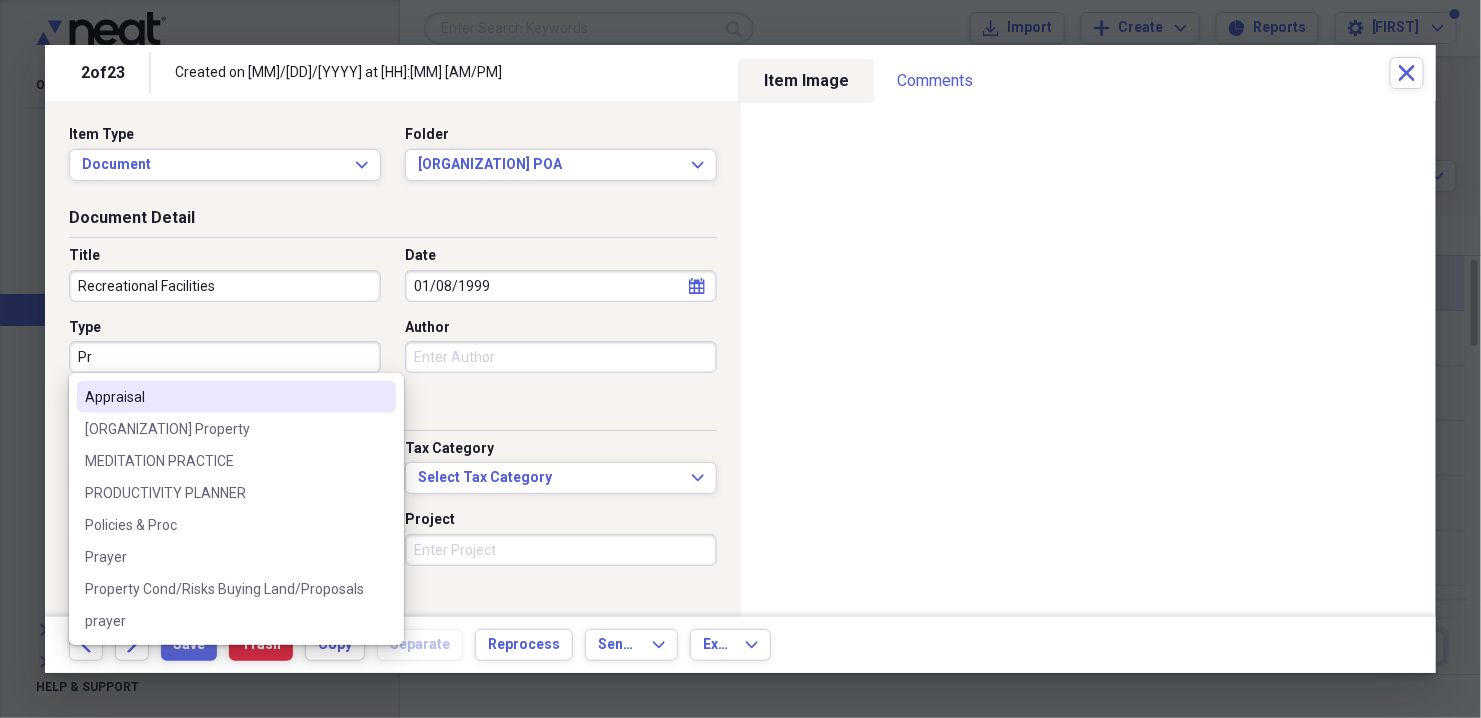 type on "P" 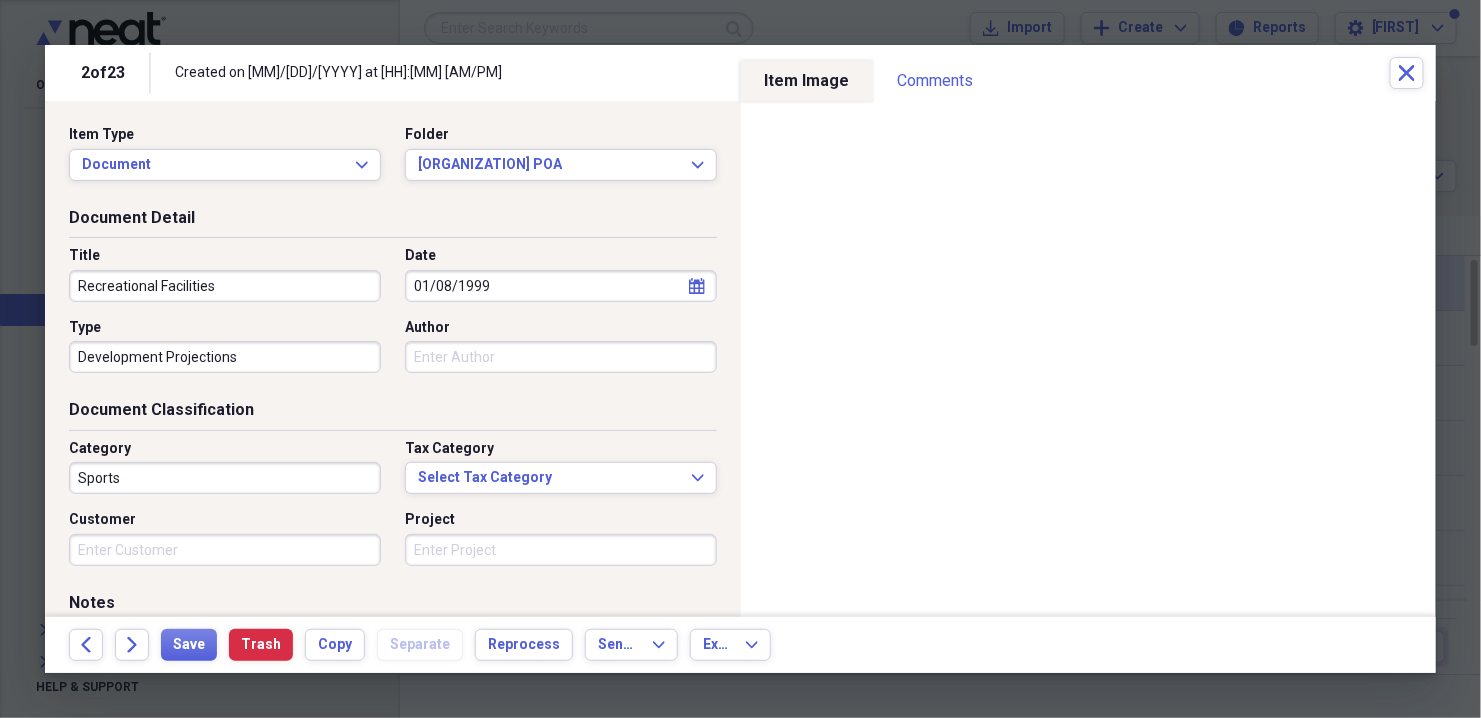 type on "Development Projections" 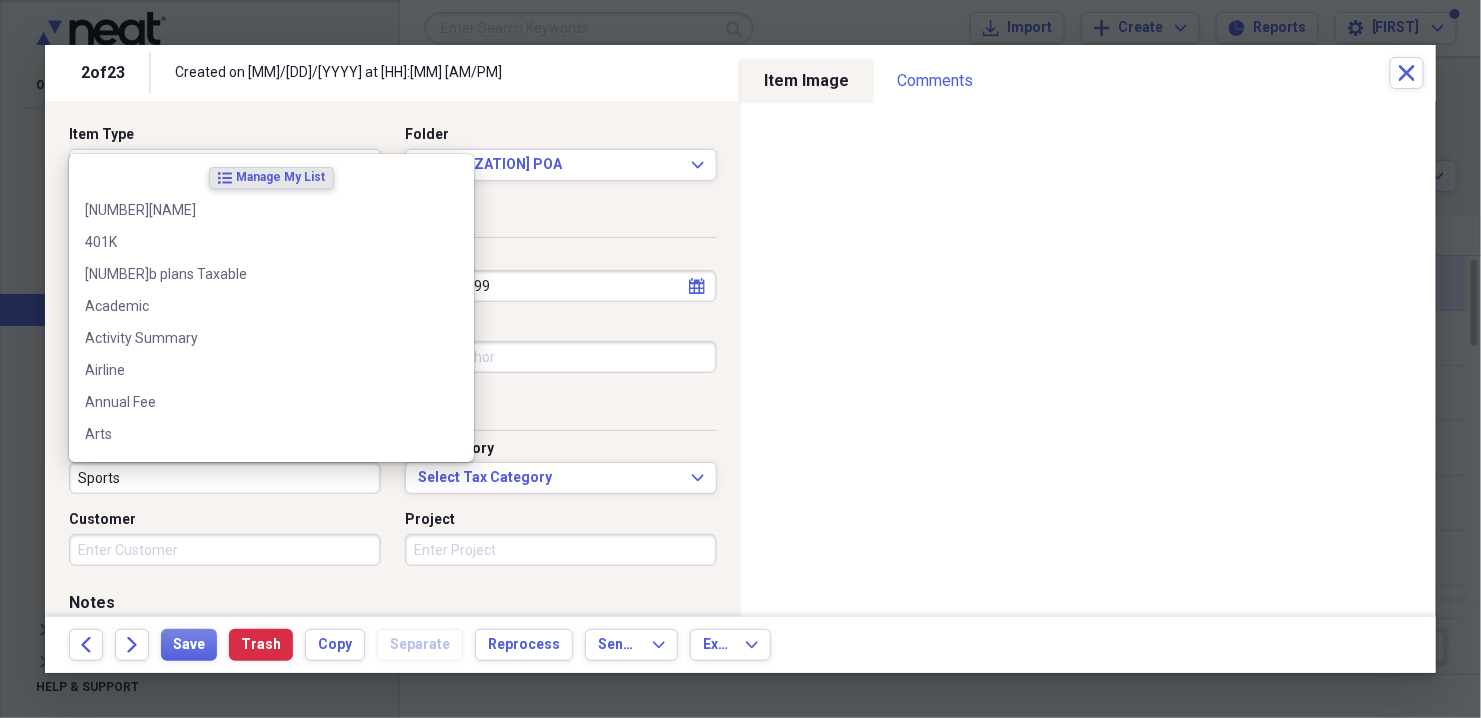 click on "Sports" at bounding box center (225, 478) 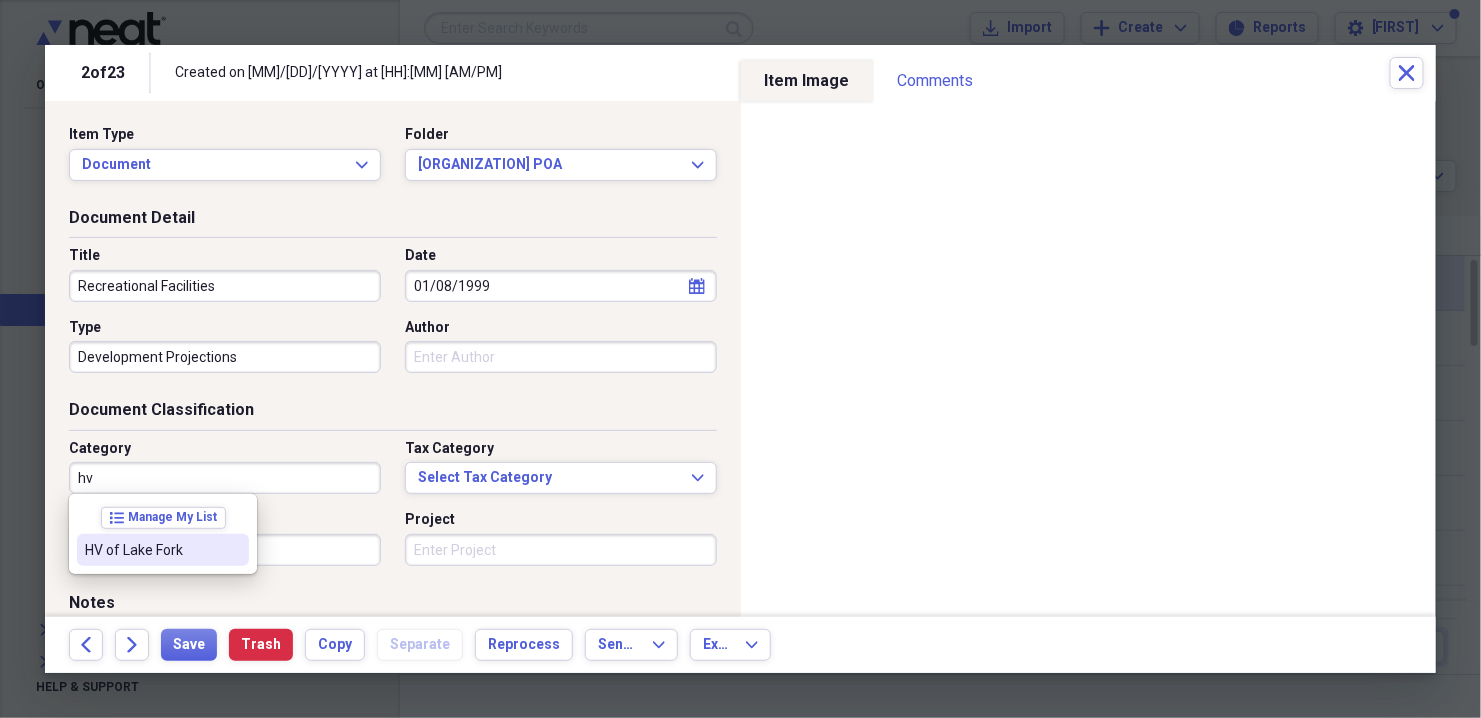 click on "HV of Lake Fork" at bounding box center [151, 550] 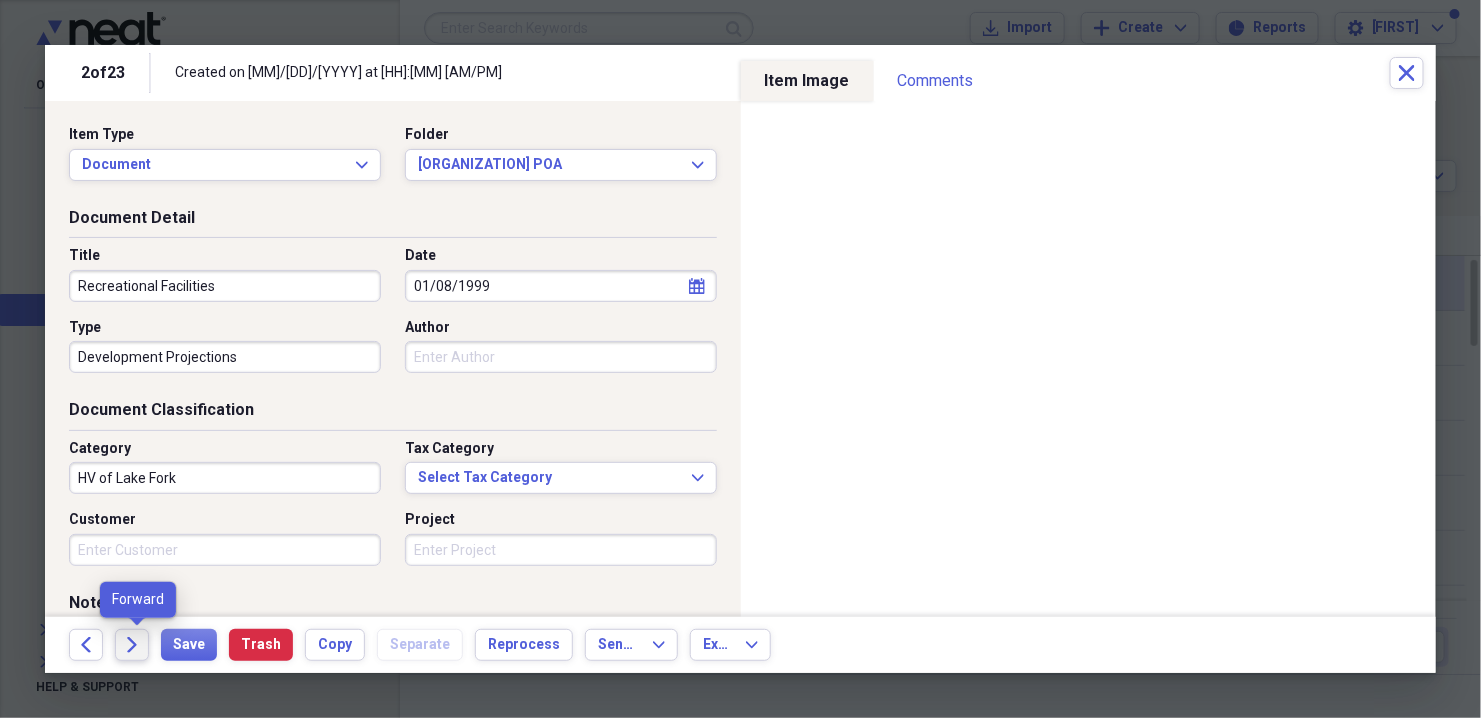 click on "Forward" 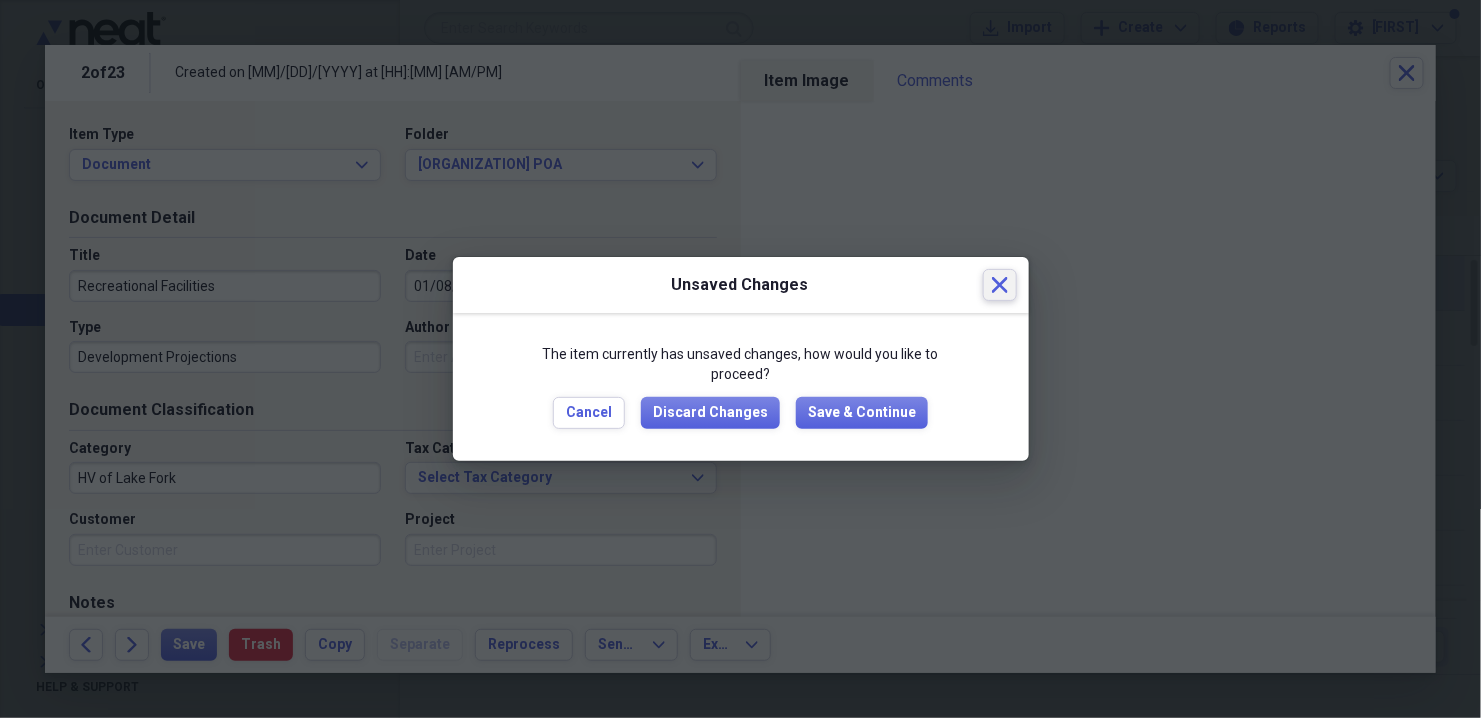 click 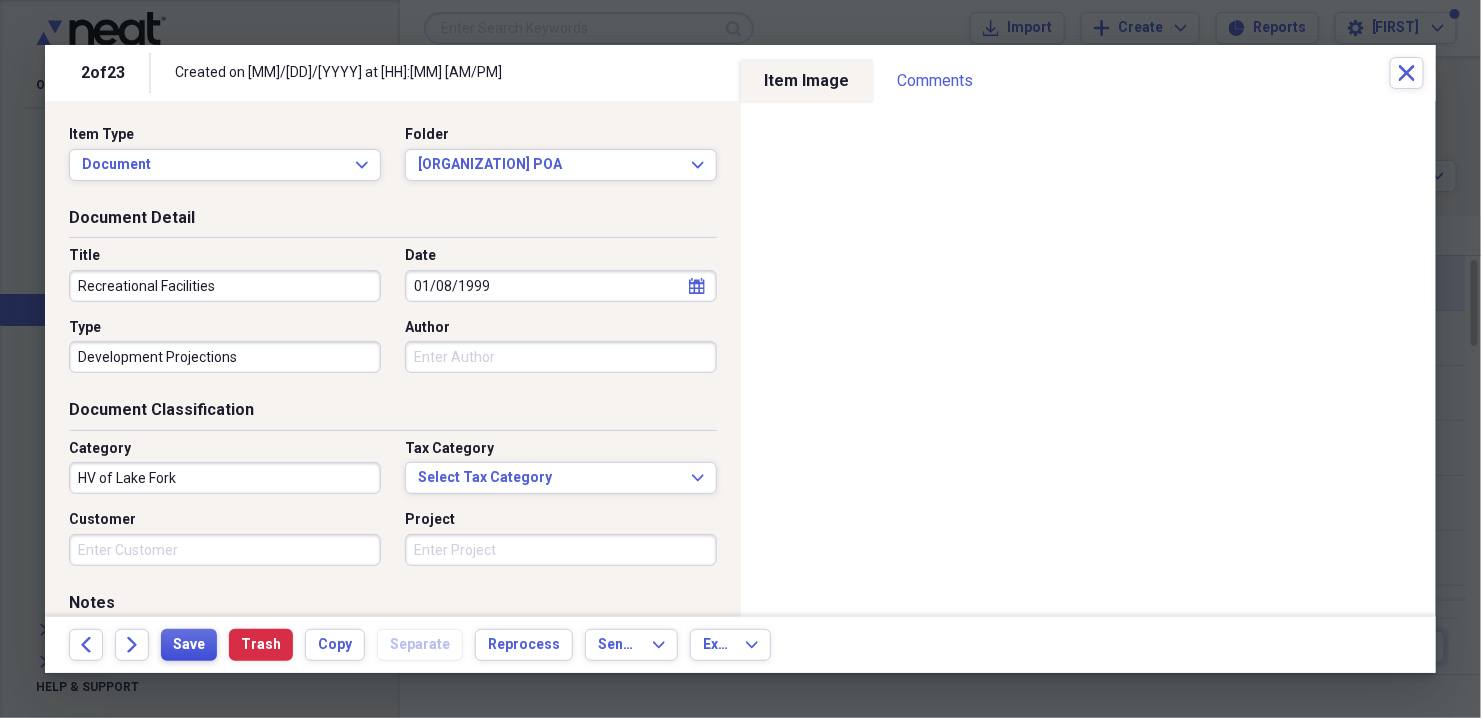 click on "Save" at bounding box center [189, 645] 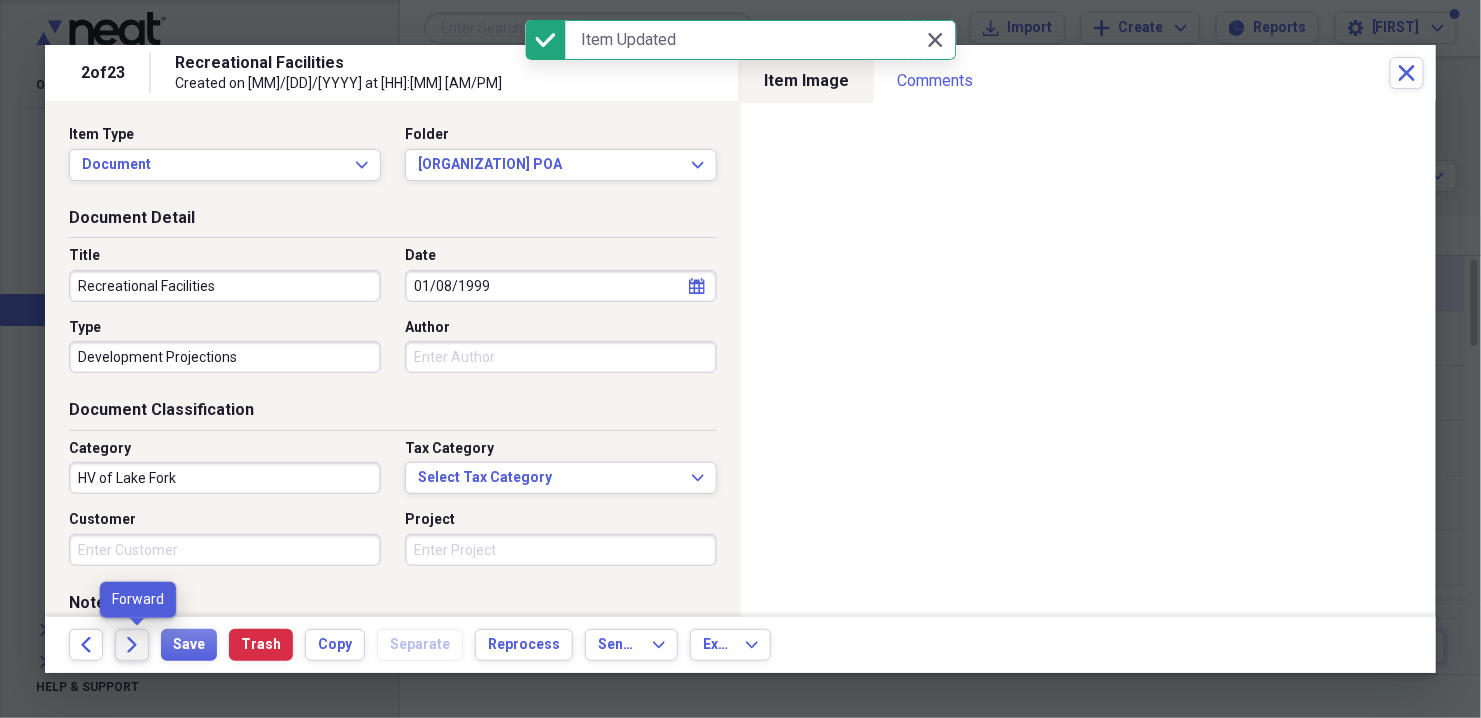 click on "Forward" 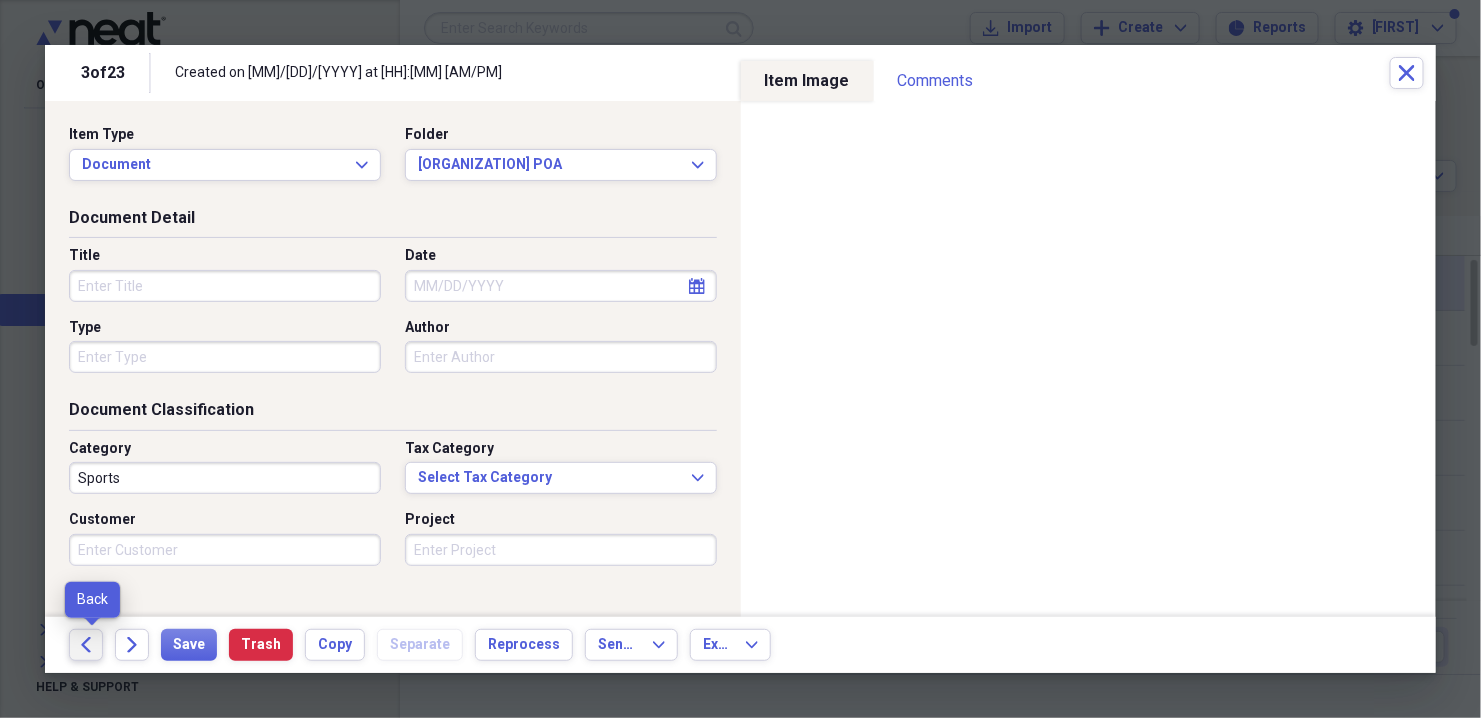 click on "Back" 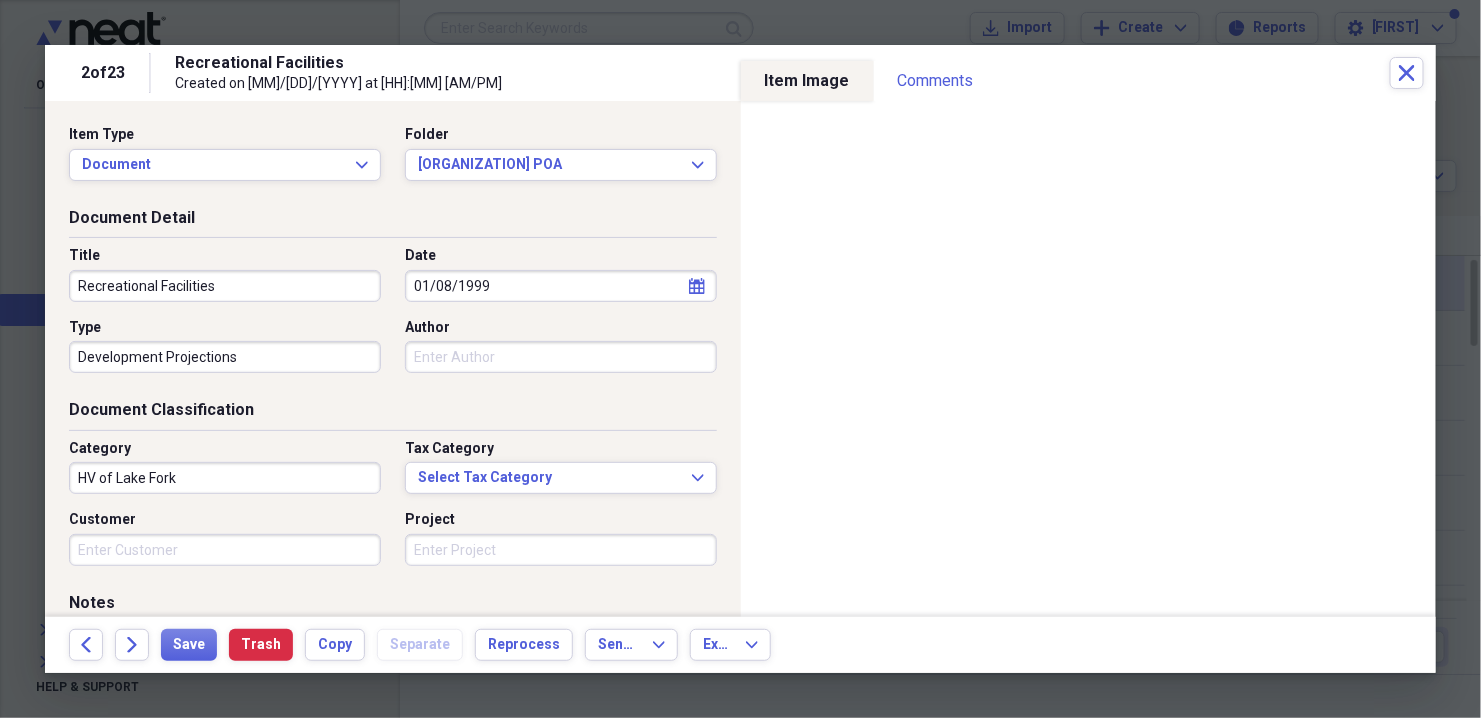 drag, startPoint x: 78, startPoint y: 286, endPoint x: 250, endPoint y: 281, distance: 172.07266 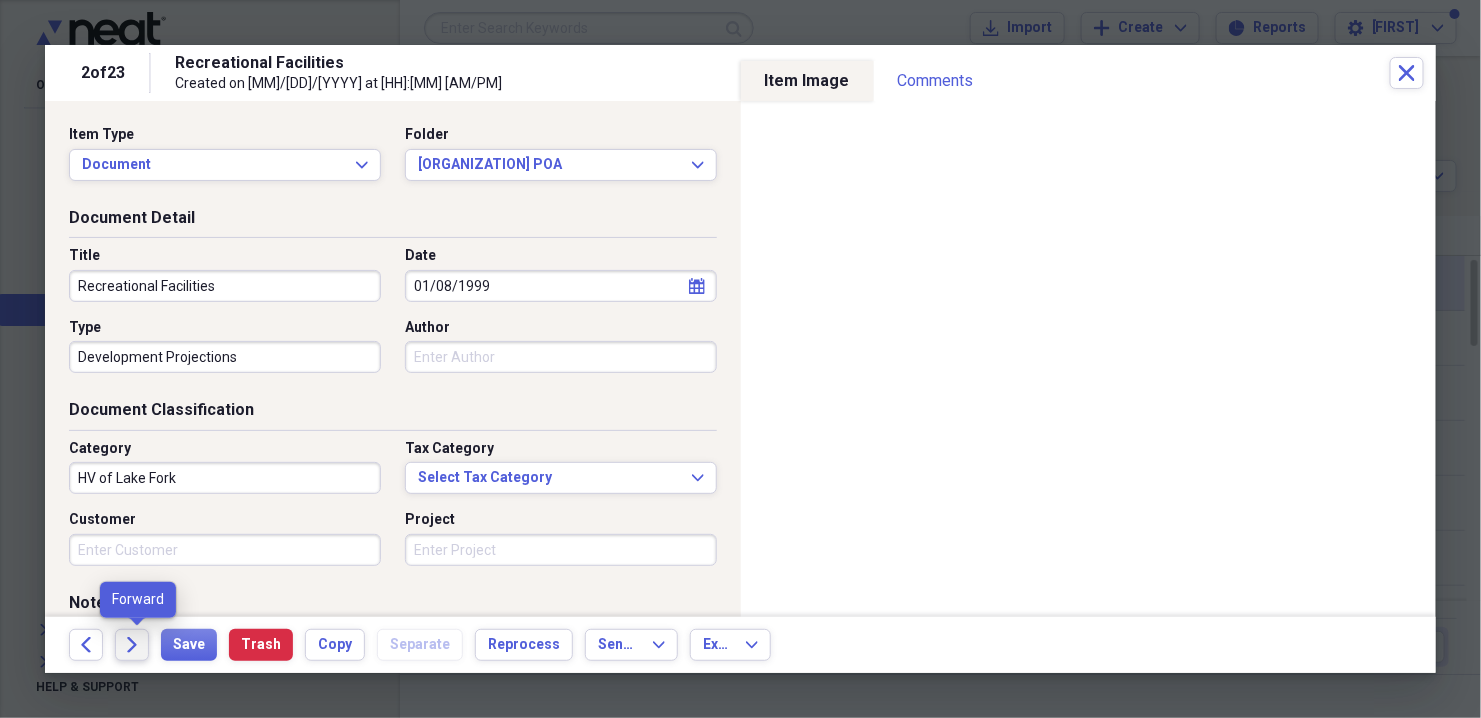 click 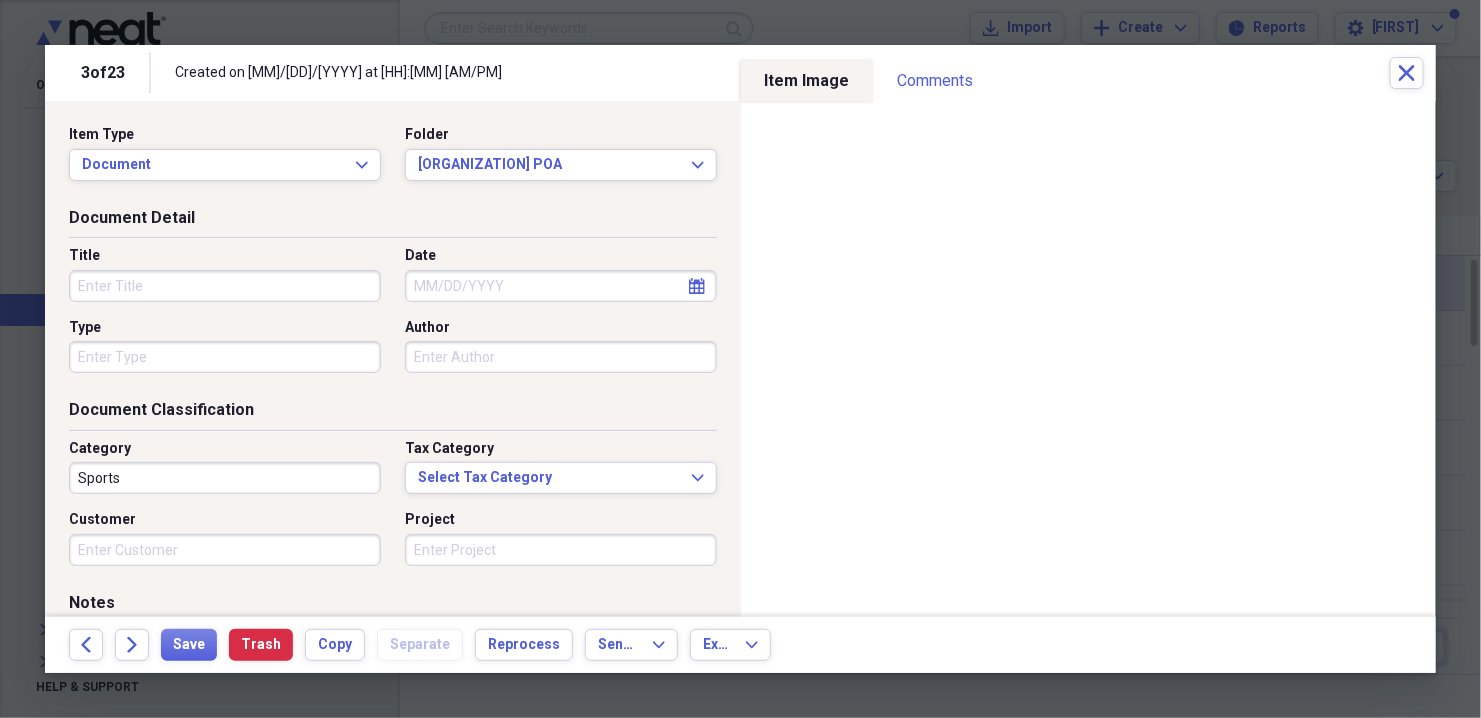 paste on "Recreational Facilities" 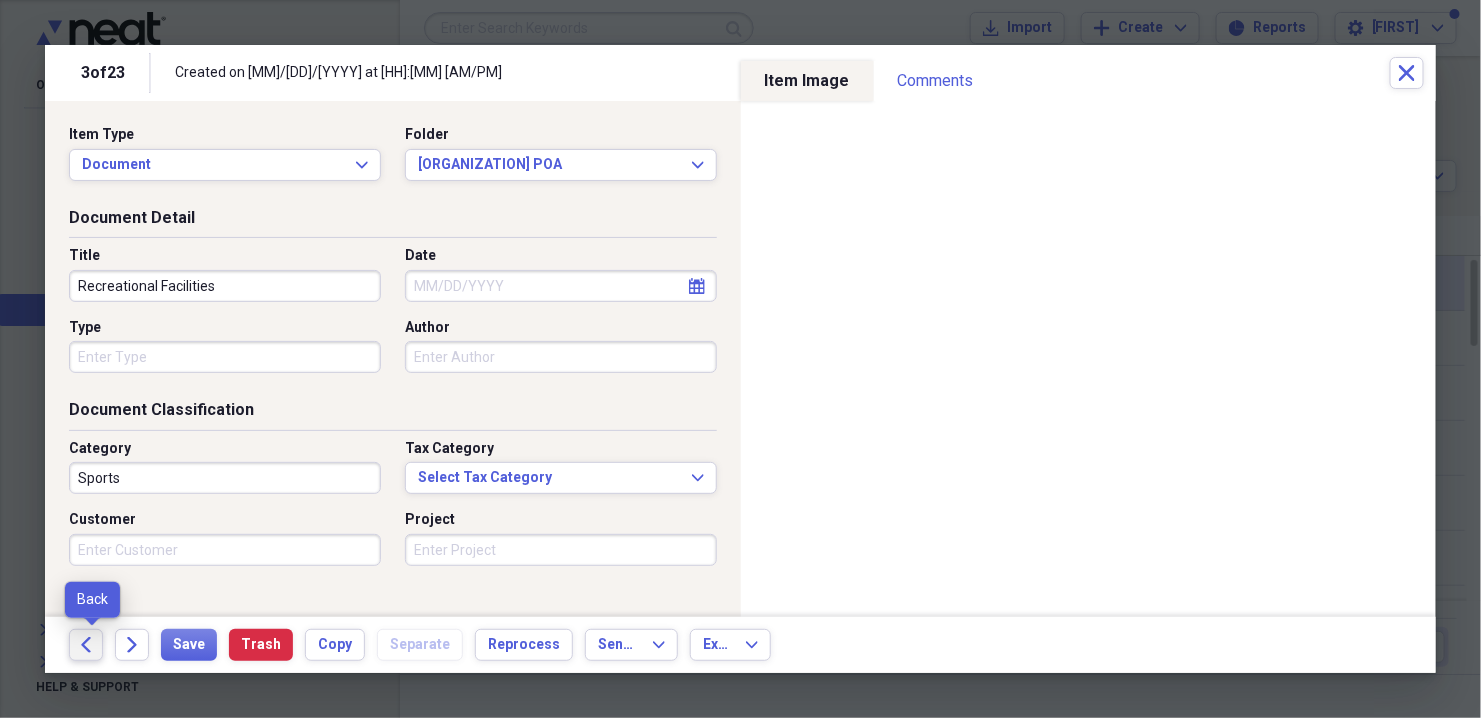 type on "Recreational Facilities" 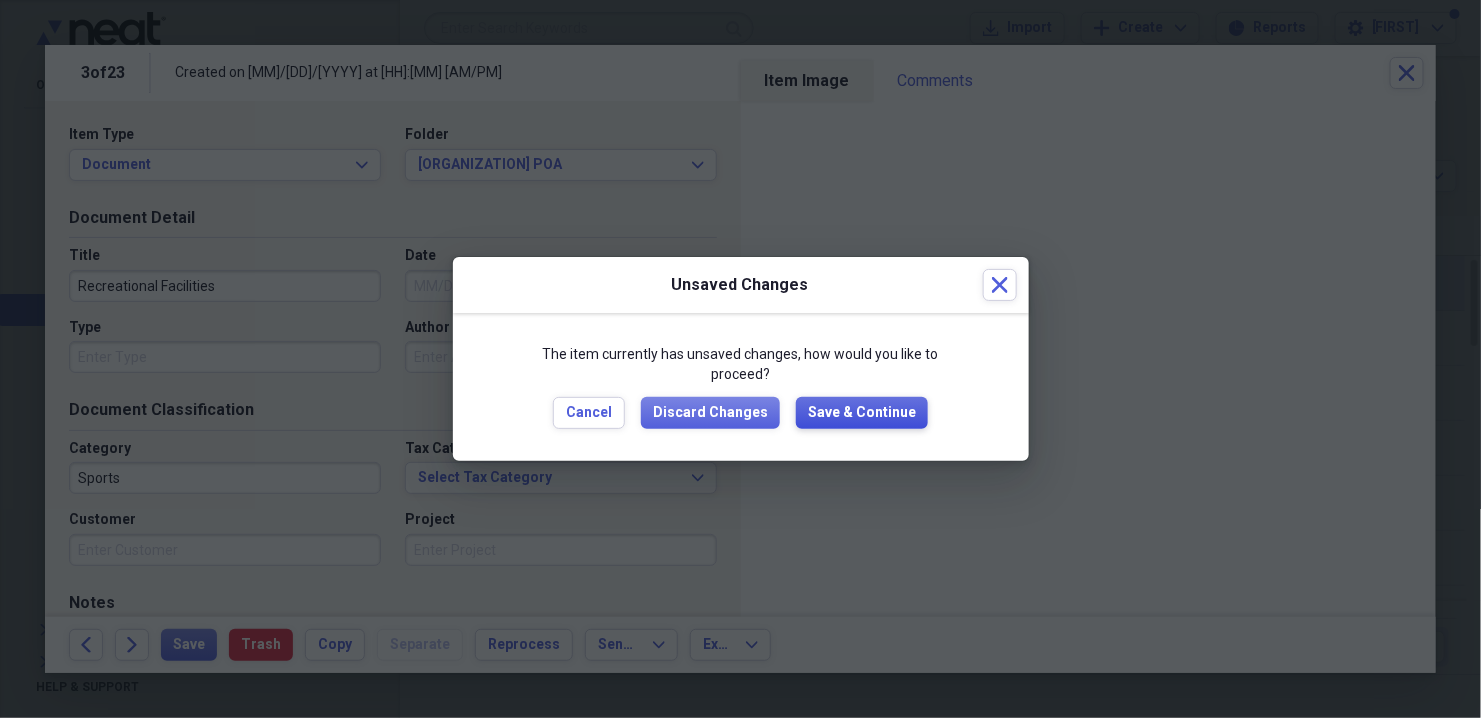 click on "Save & Continue" at bounding box center [862, 413] 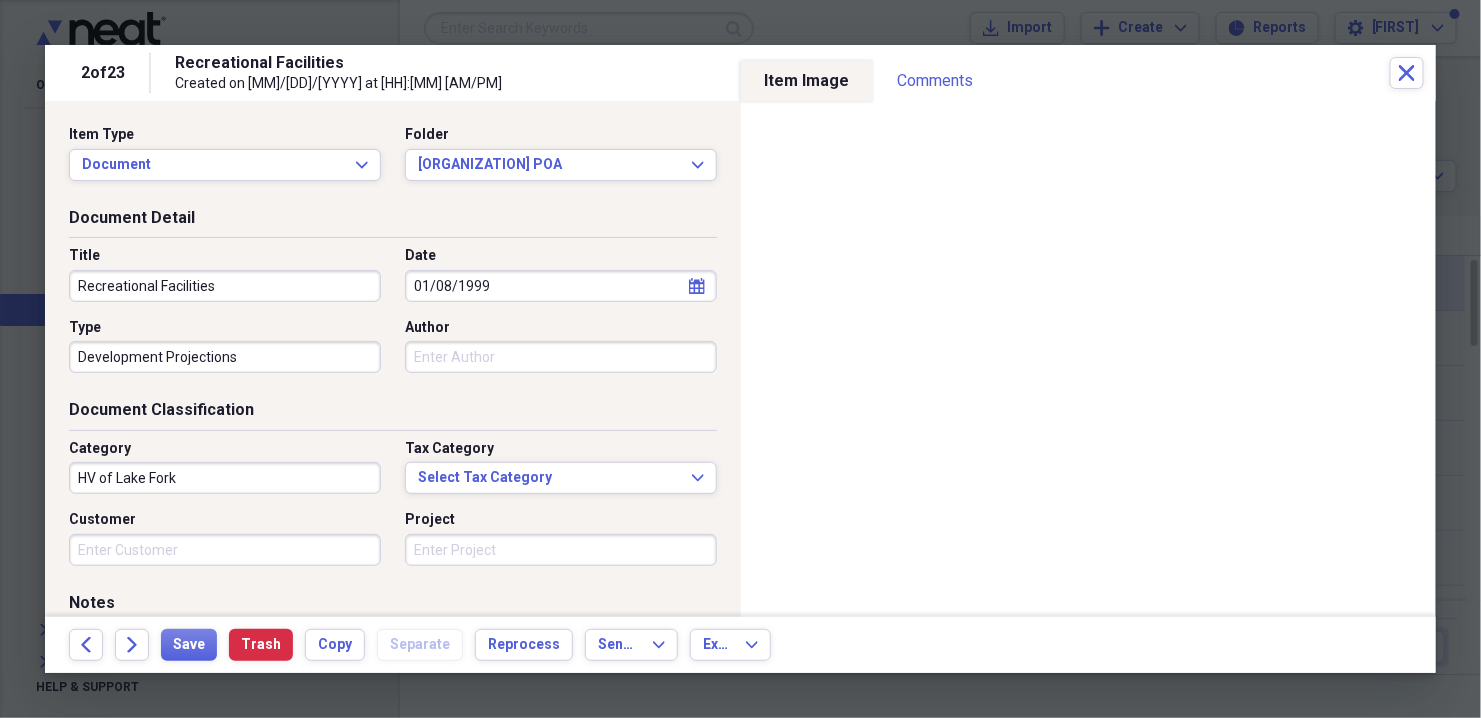 click on "Document Classification" at bounding box center (393, 414) 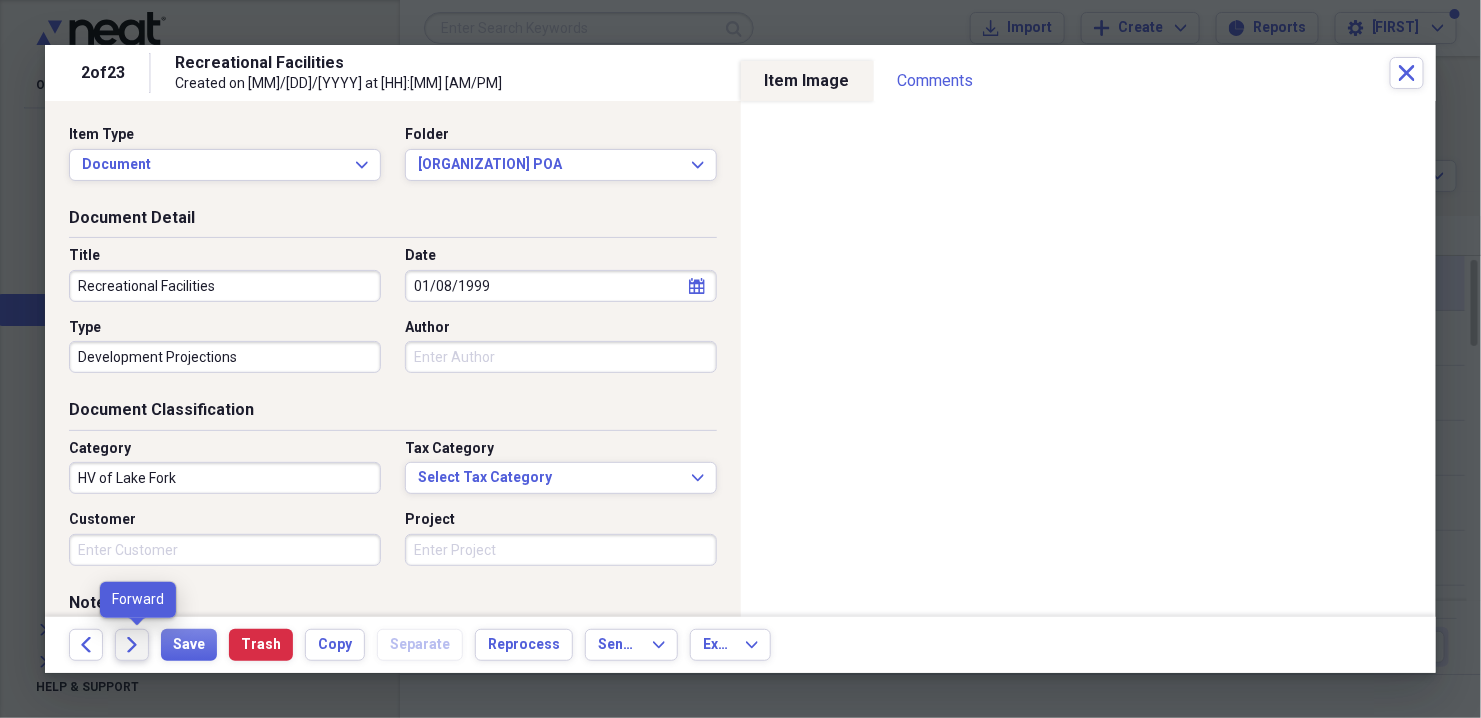 click on "Forward" 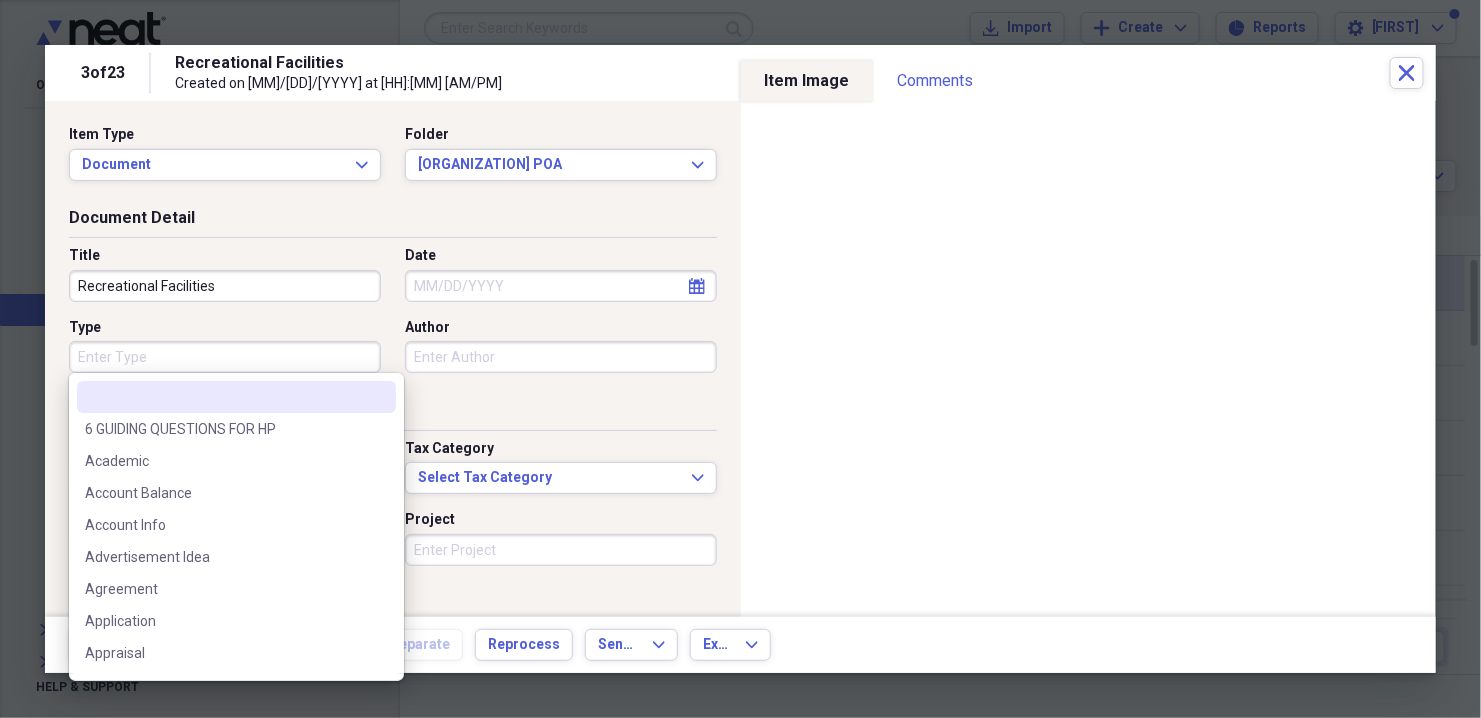 paste on "Development Projections" 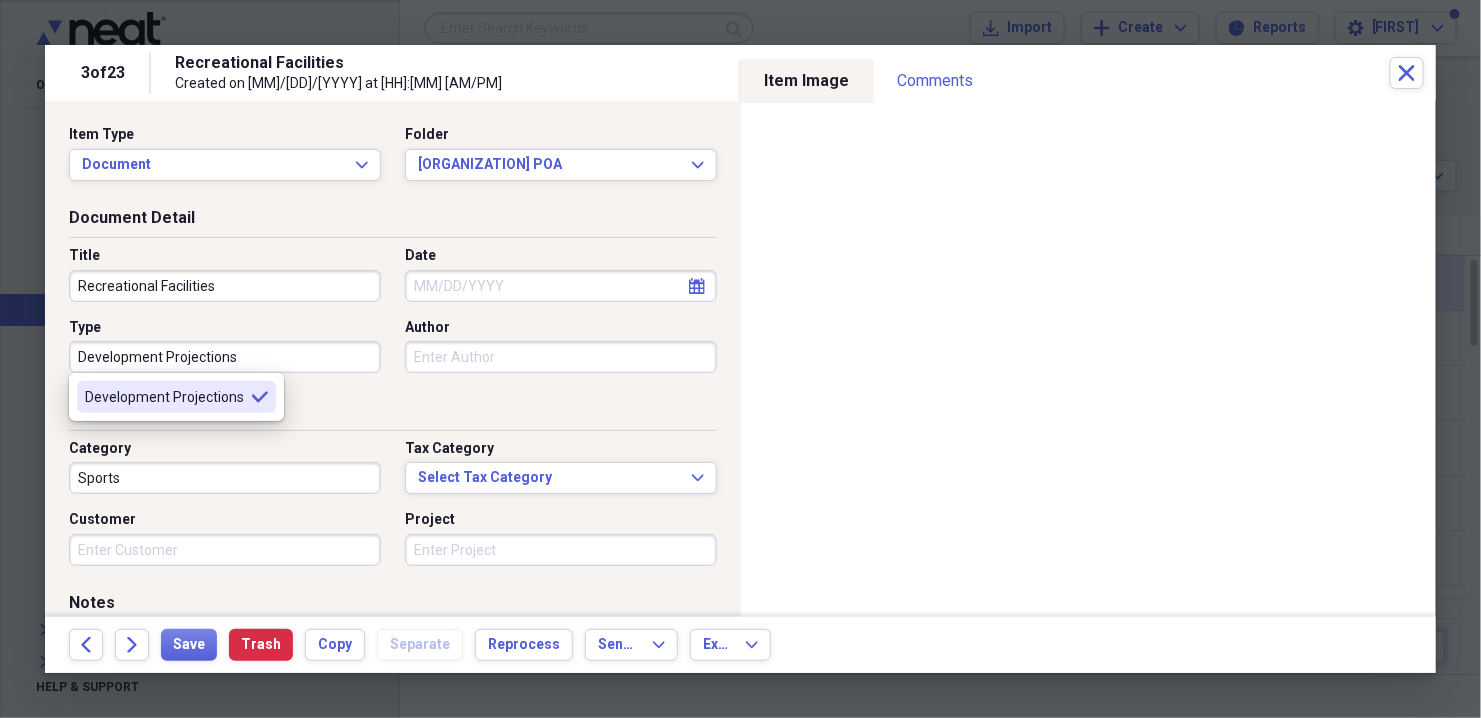 type on "Development Projections" 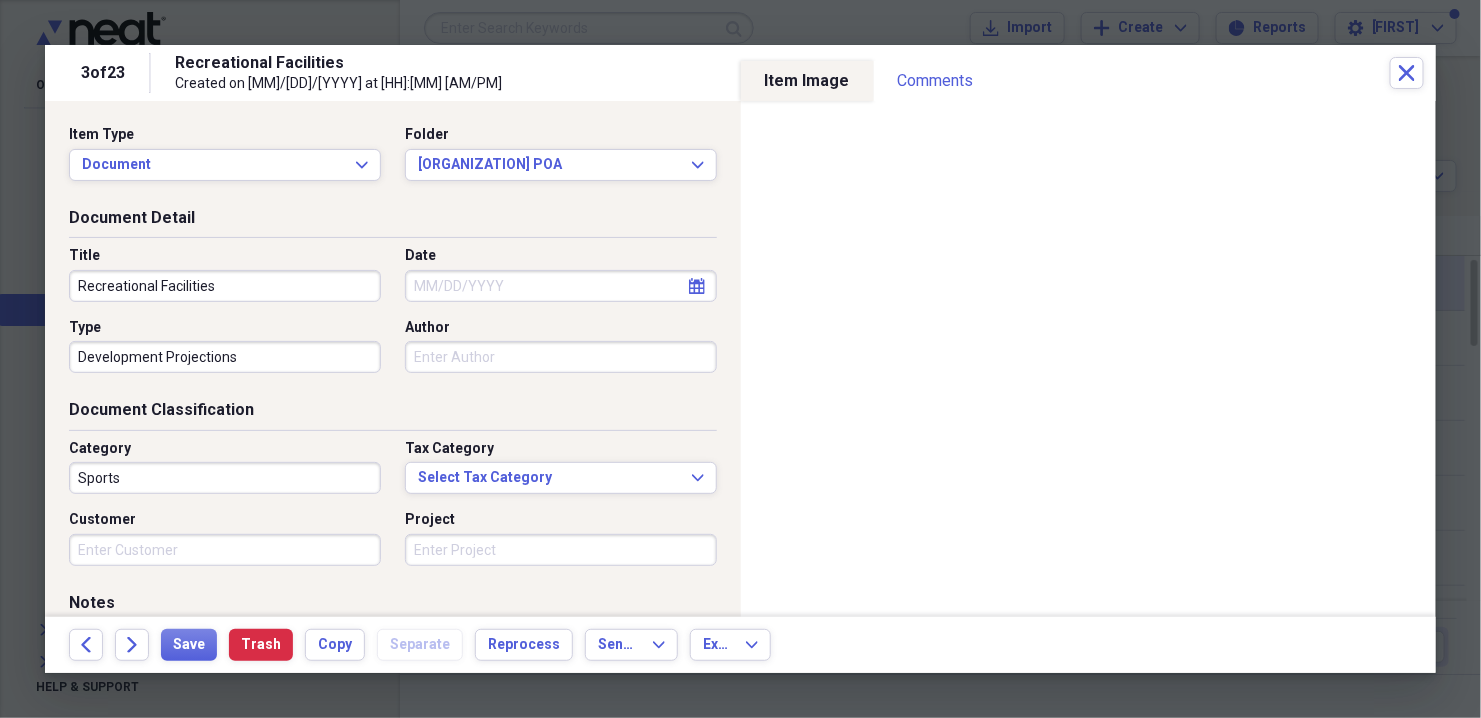 click on "Title Recreational Facilities Date calendar Calendar Type Development  Projections Author" at bounding box center [393, 317] 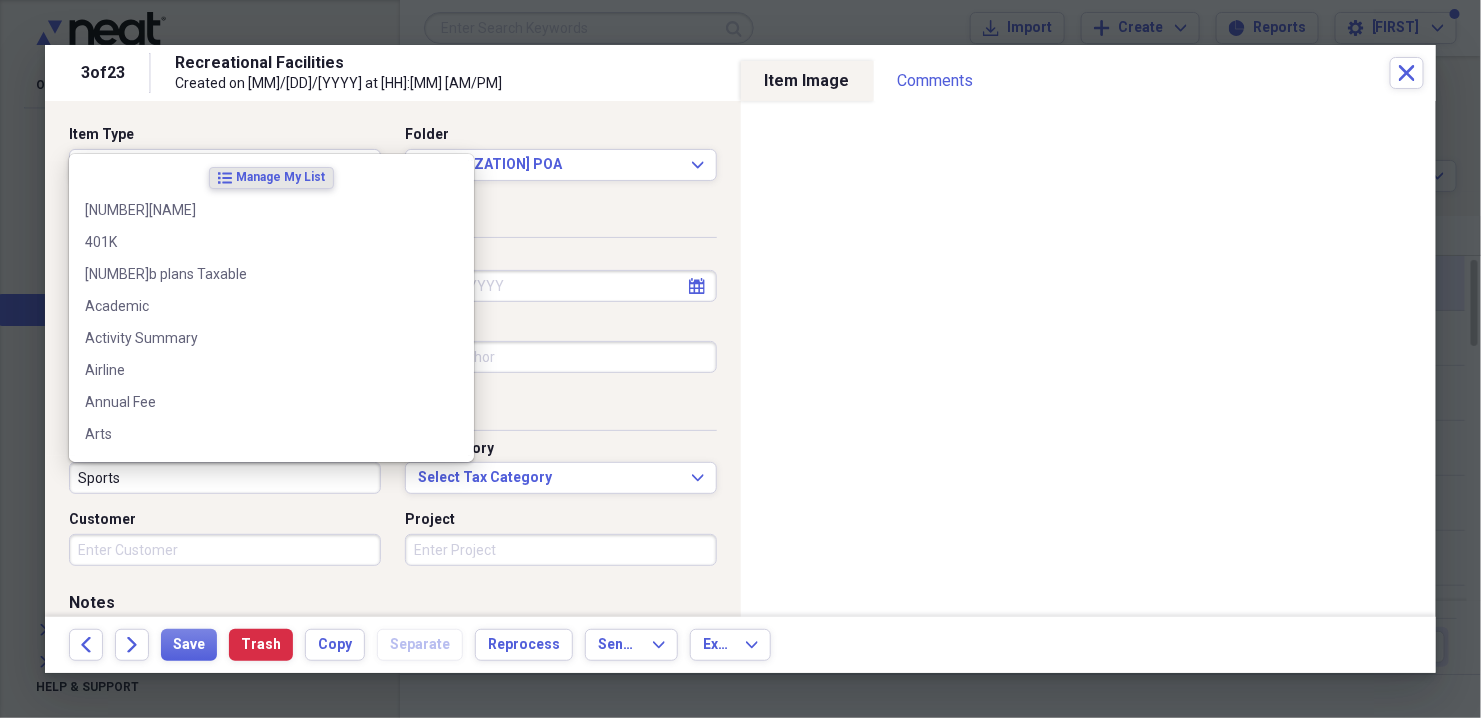 click on "Sports" at bounding box center [225, 478] 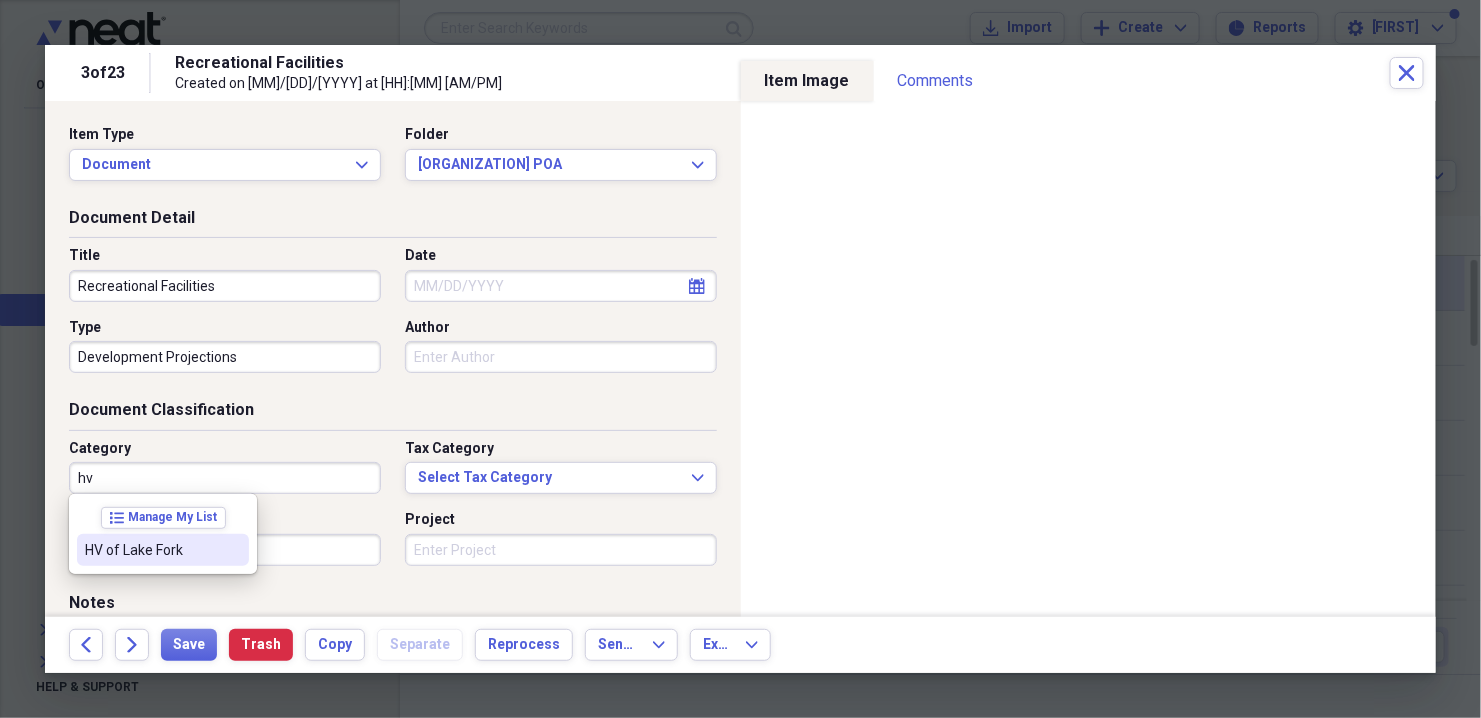 type on "HV of Lake Fork" 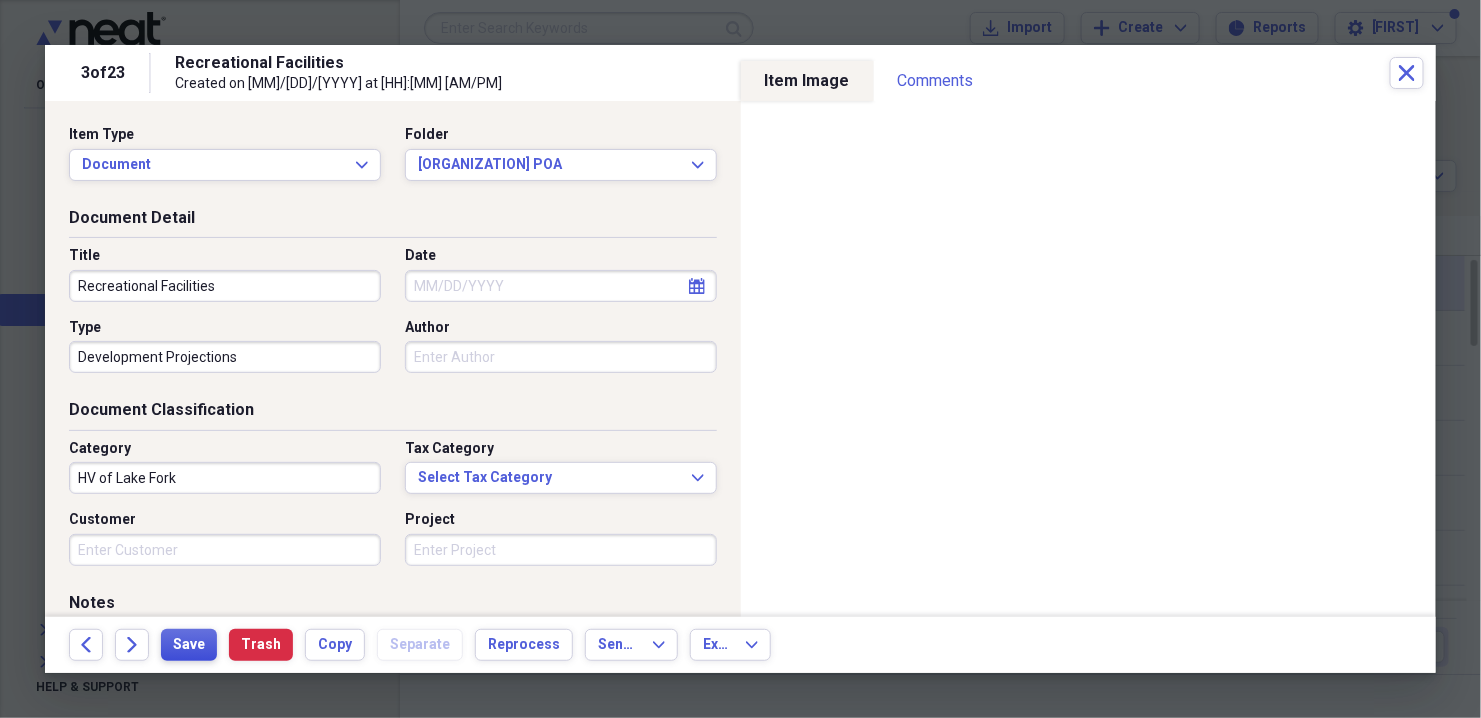 click on "Save" at bounding box center [189, 645] 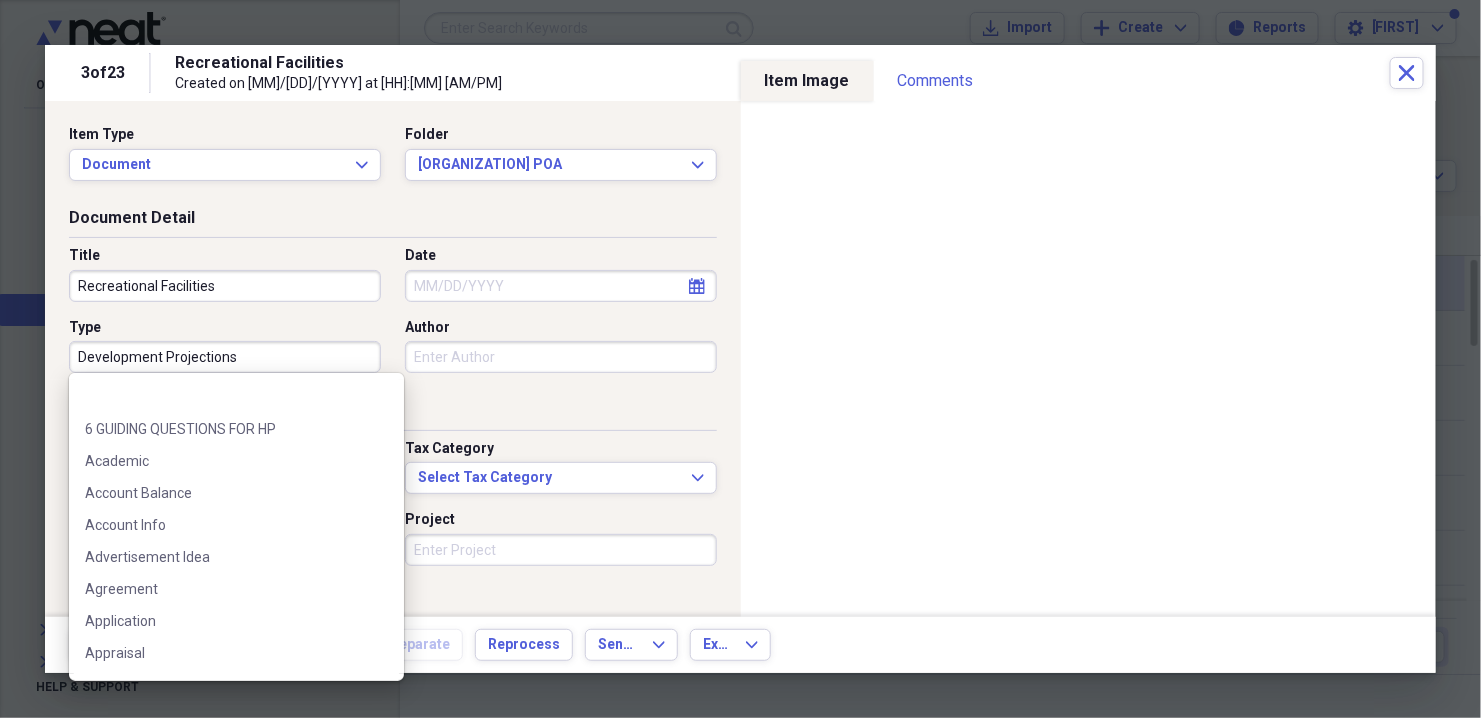 scroll, scrollTop: 1339, scrollLeft: 0, axis: vertical 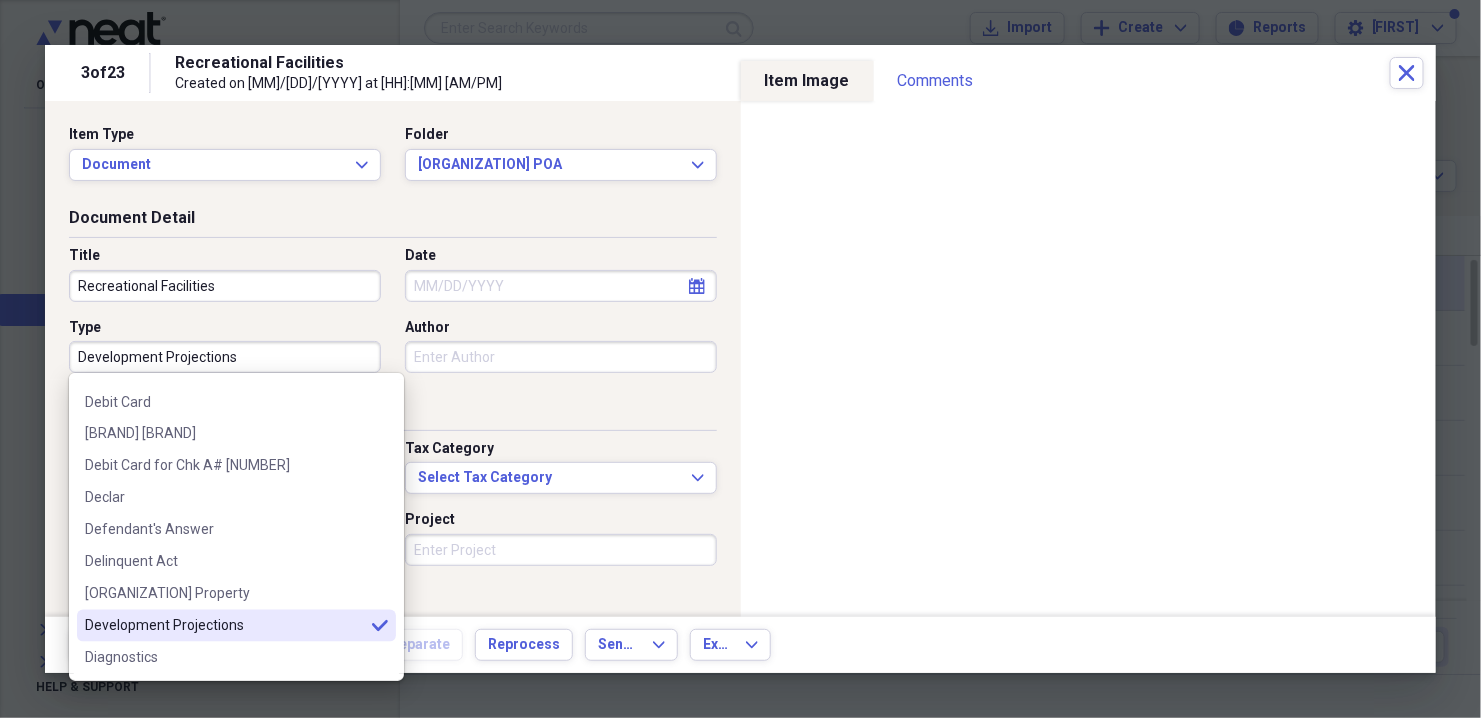 click on "Development Projections" at bounding box center (225, 357) 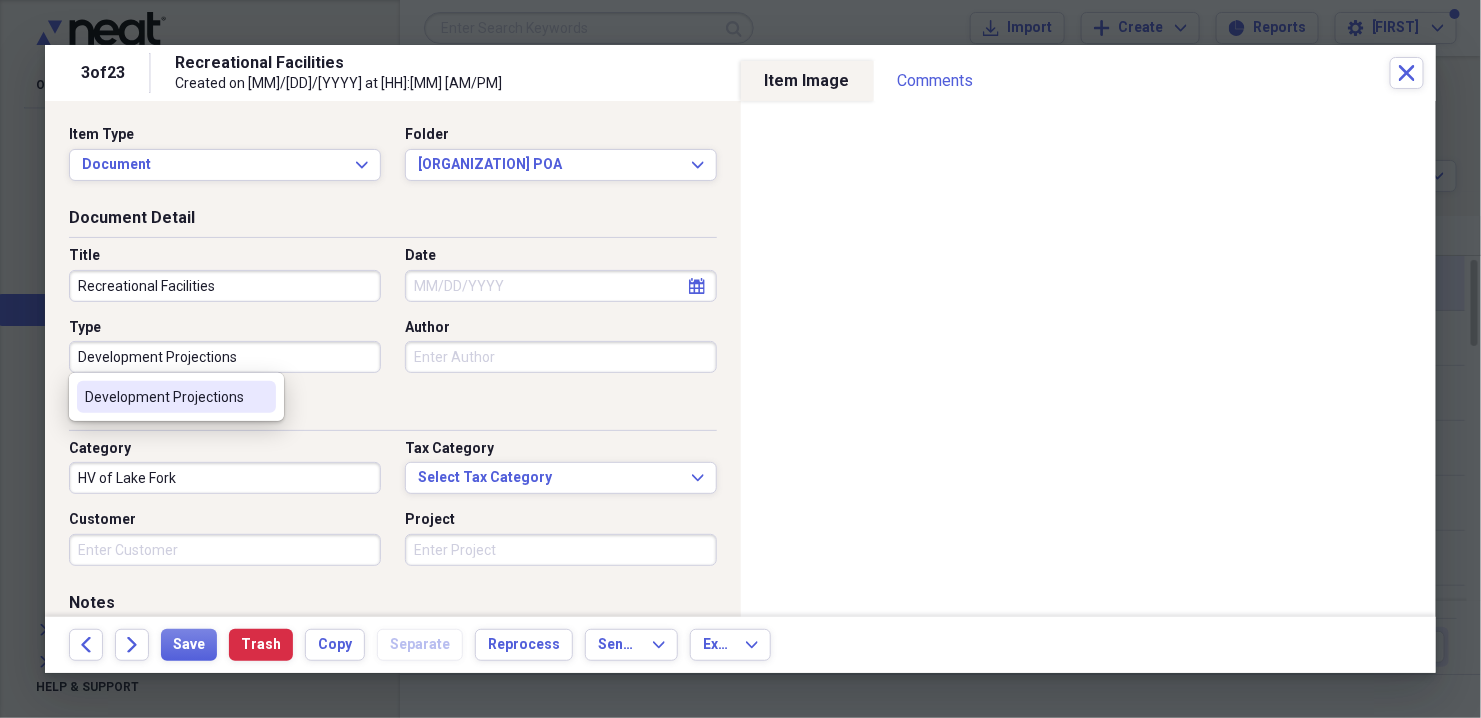 drag, startPoint x: 263, startPoint y: 356, endPoint x: 33, endPoint y: 368, distance: 230.31284 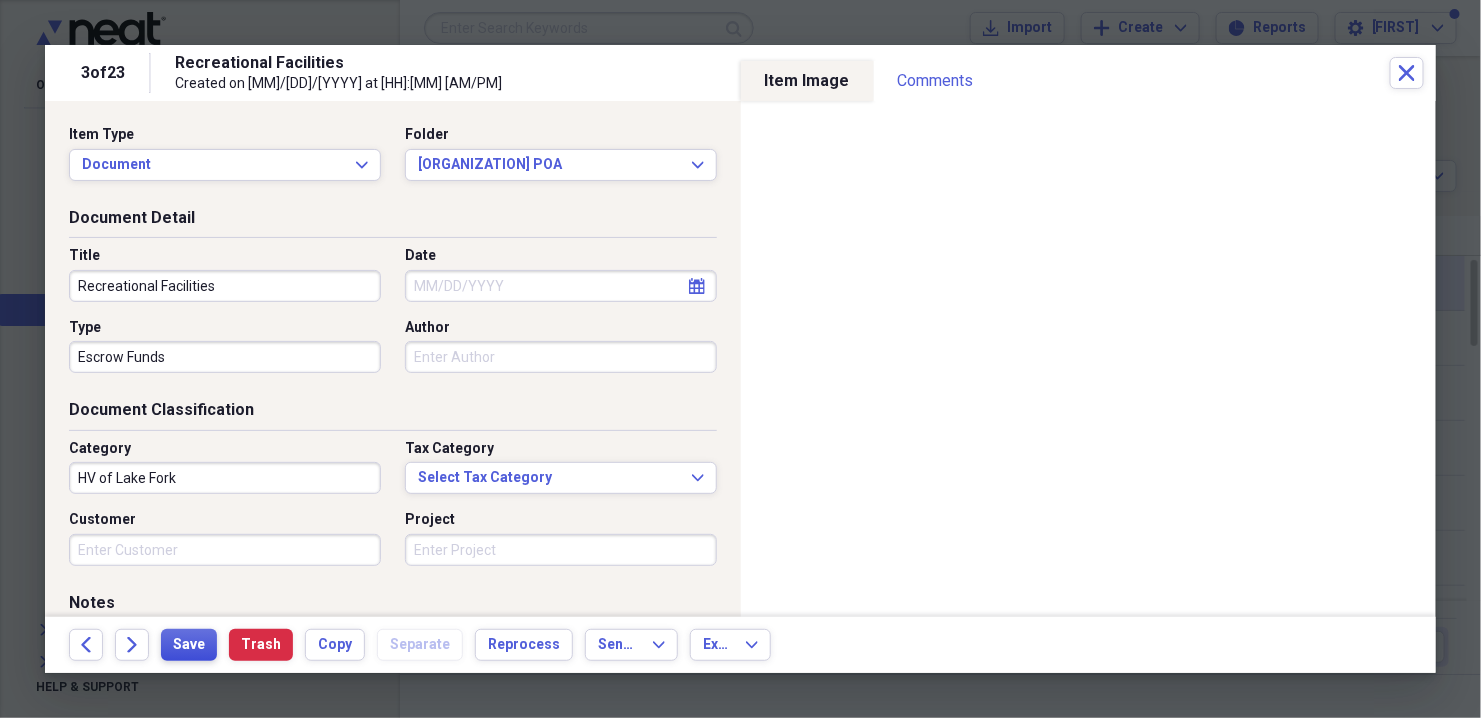 type on "Escrow Funds" 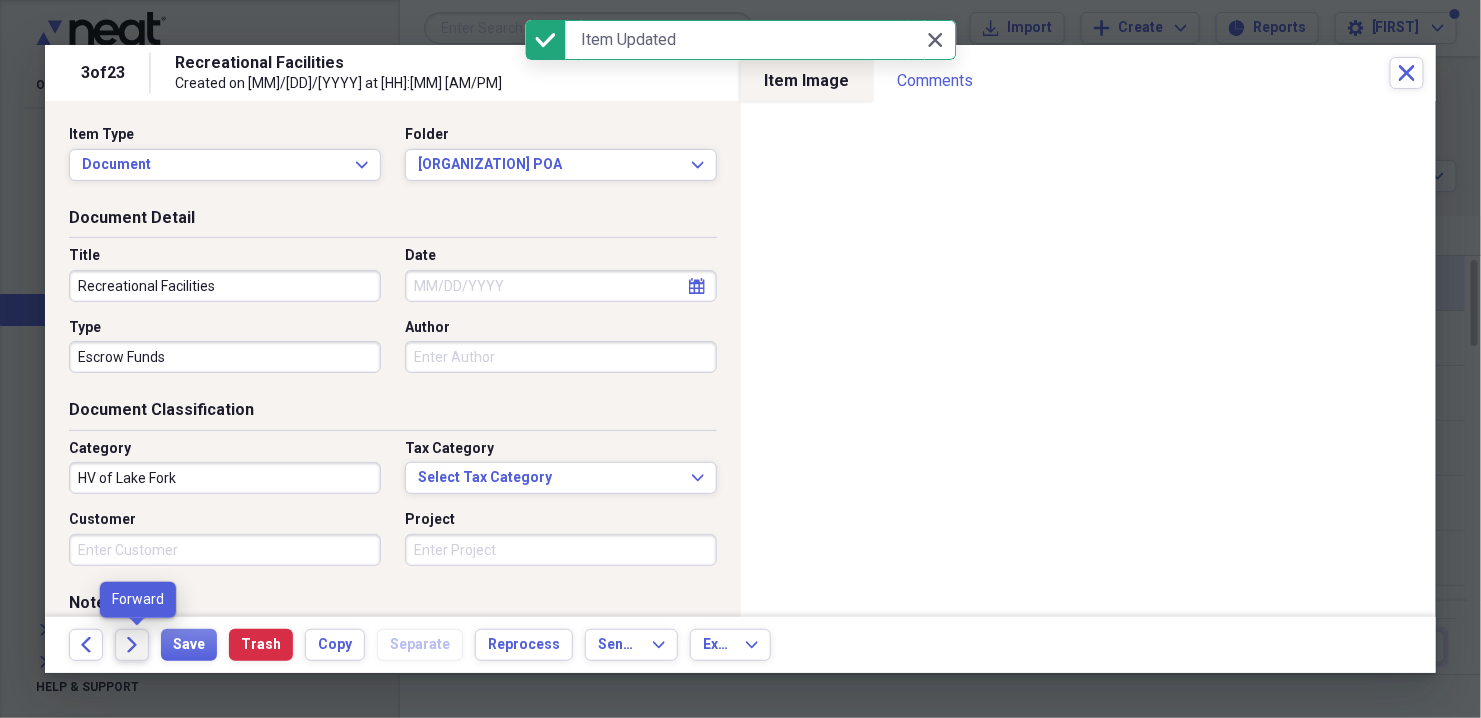 click 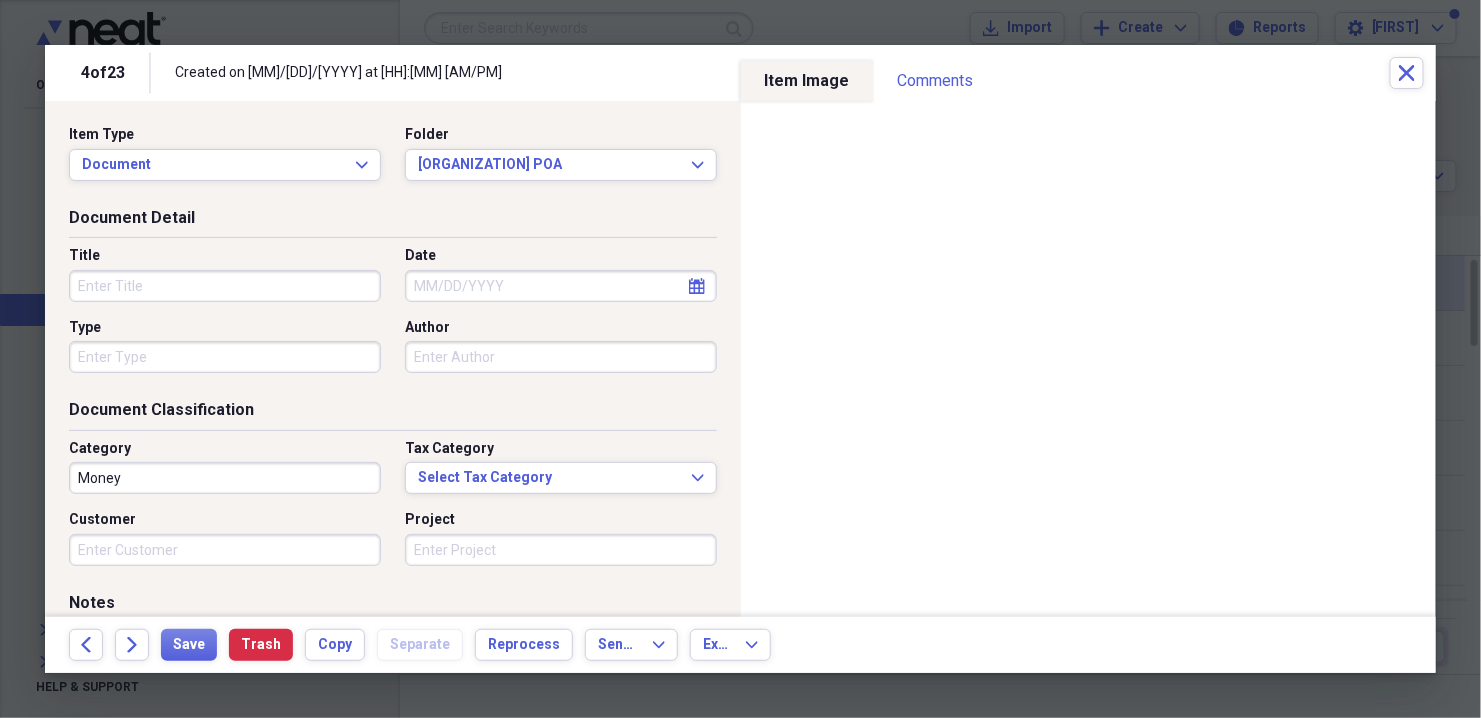 click on "Title" at bounding box center (225, 286) 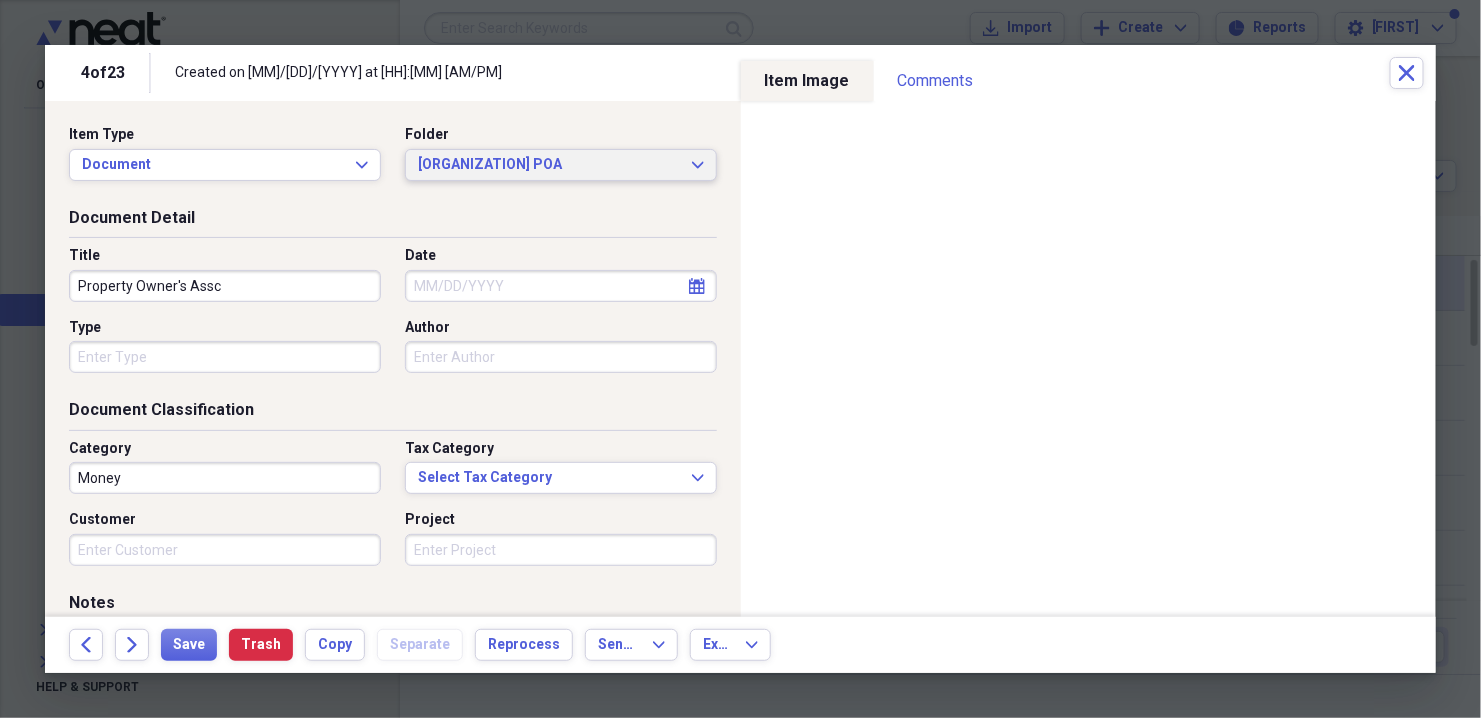 type on "Property Owner's Assc" 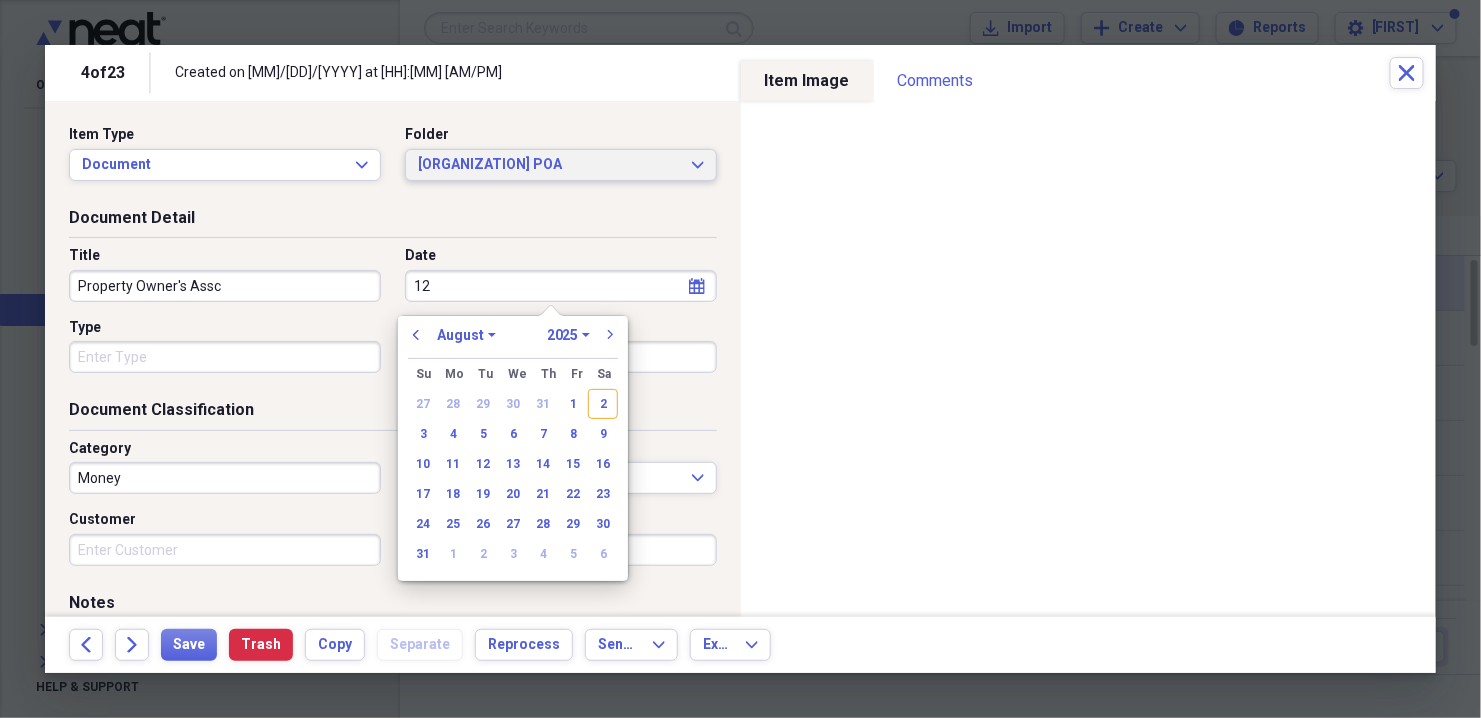 type on "1" 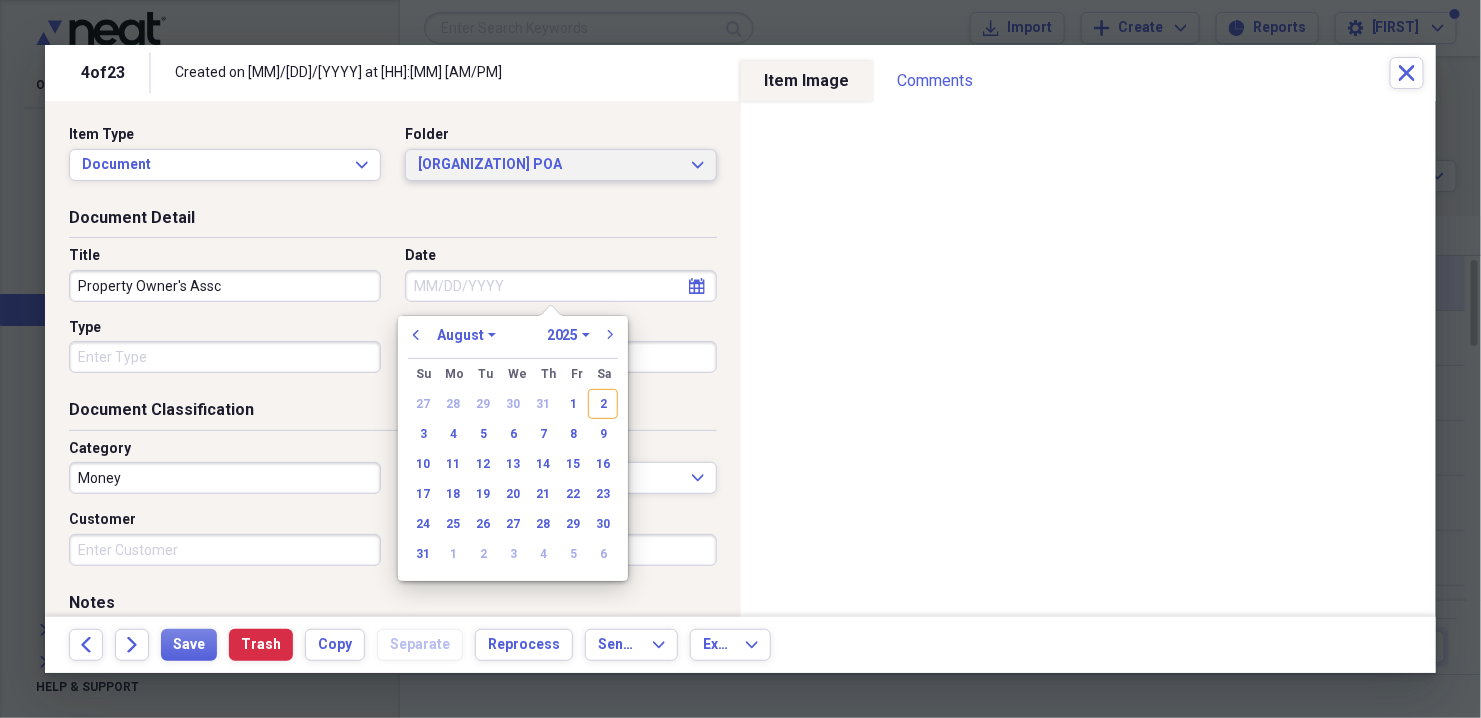 type on "1" 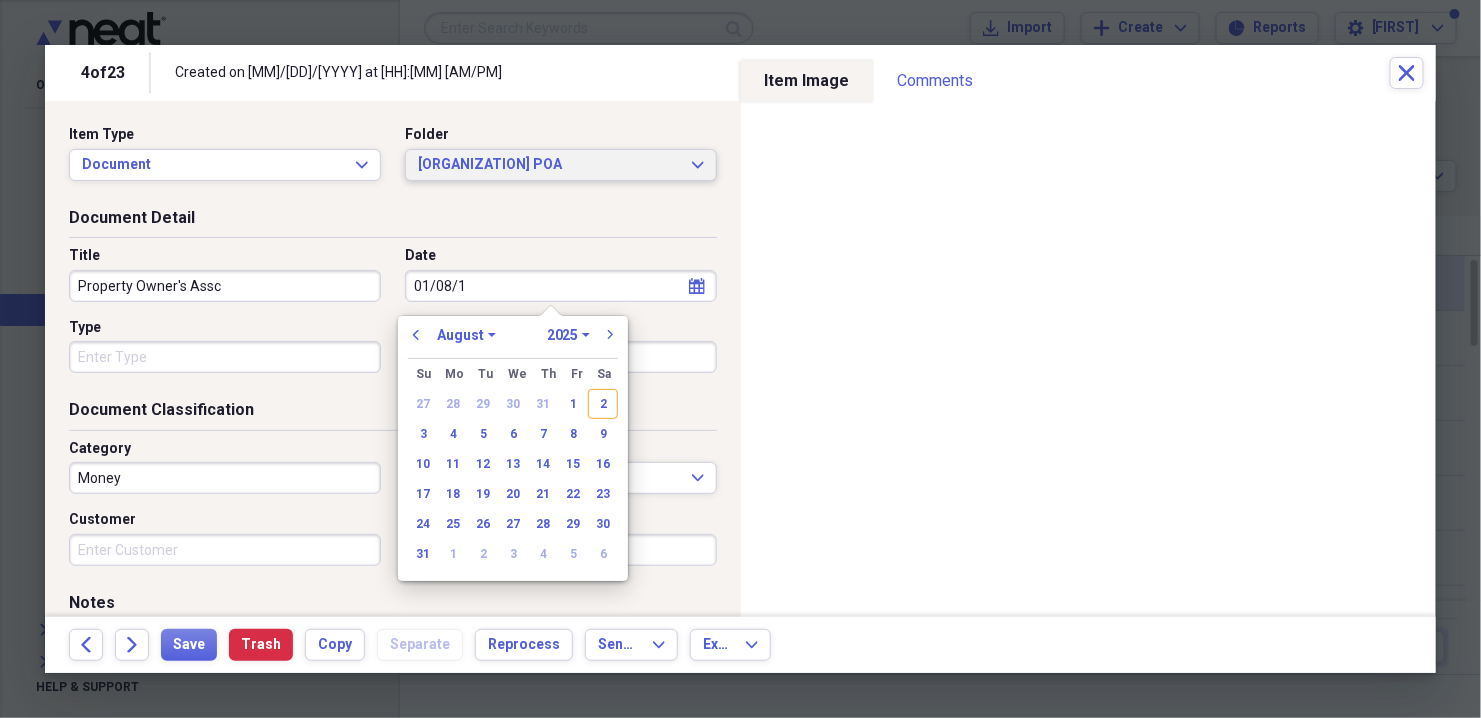 type on "01/08/19" 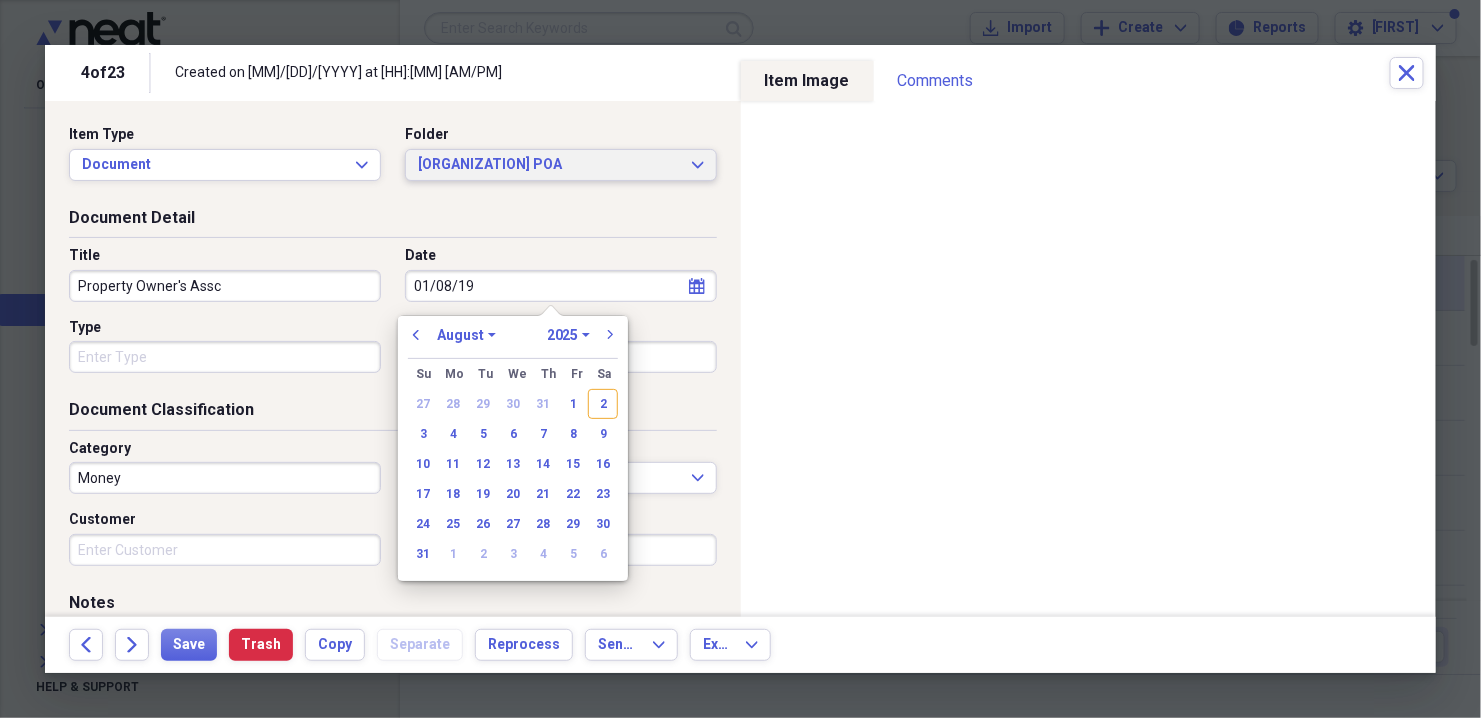 select on "0" 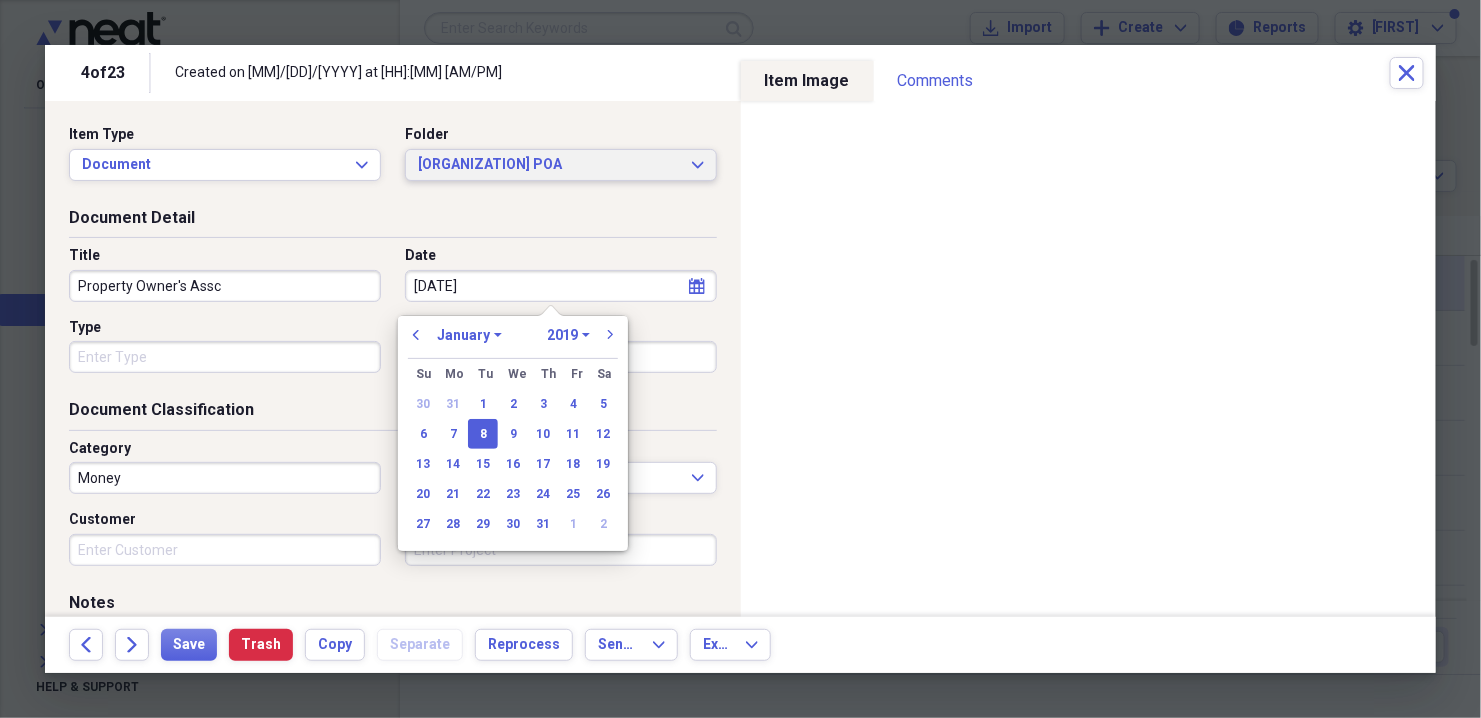 type on "[MM]/[DD]/[YYYY]" 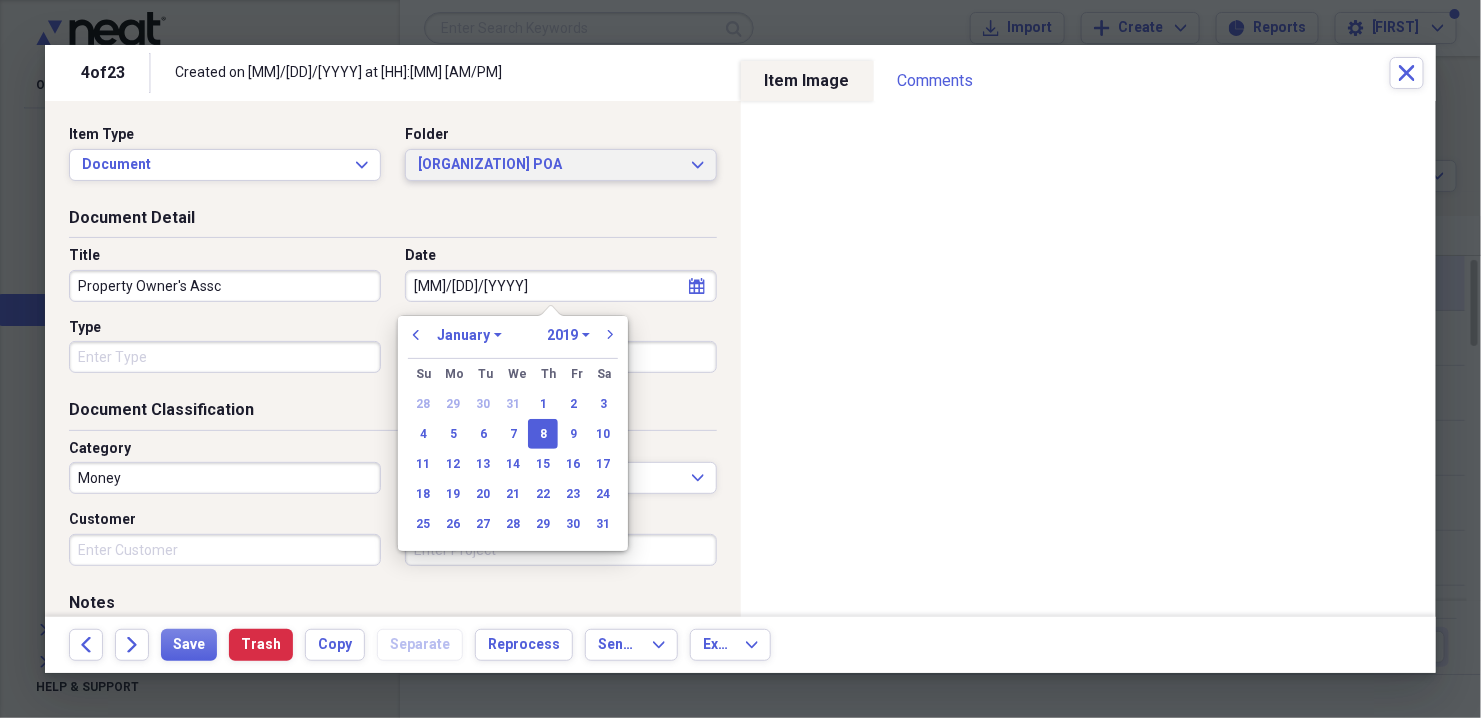 select on "1998" 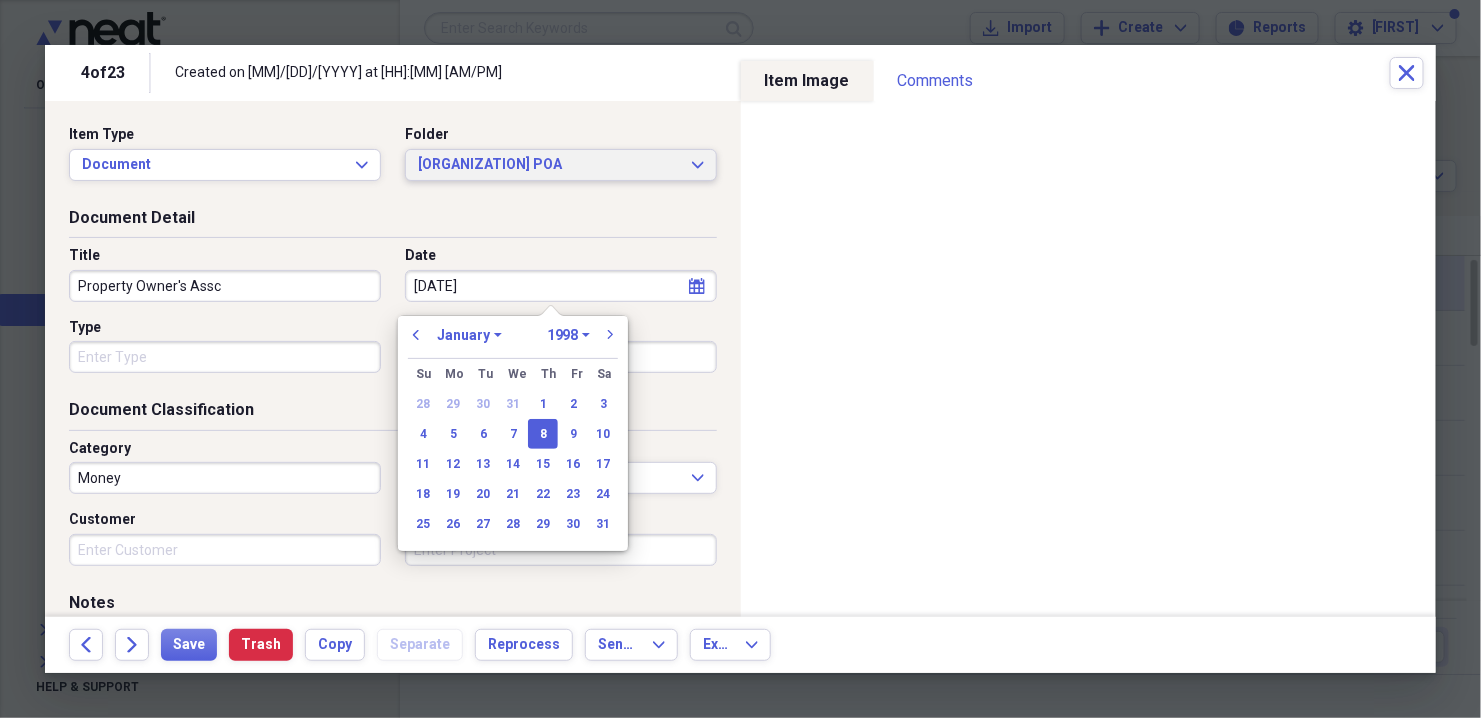 type on "01/08/1999" 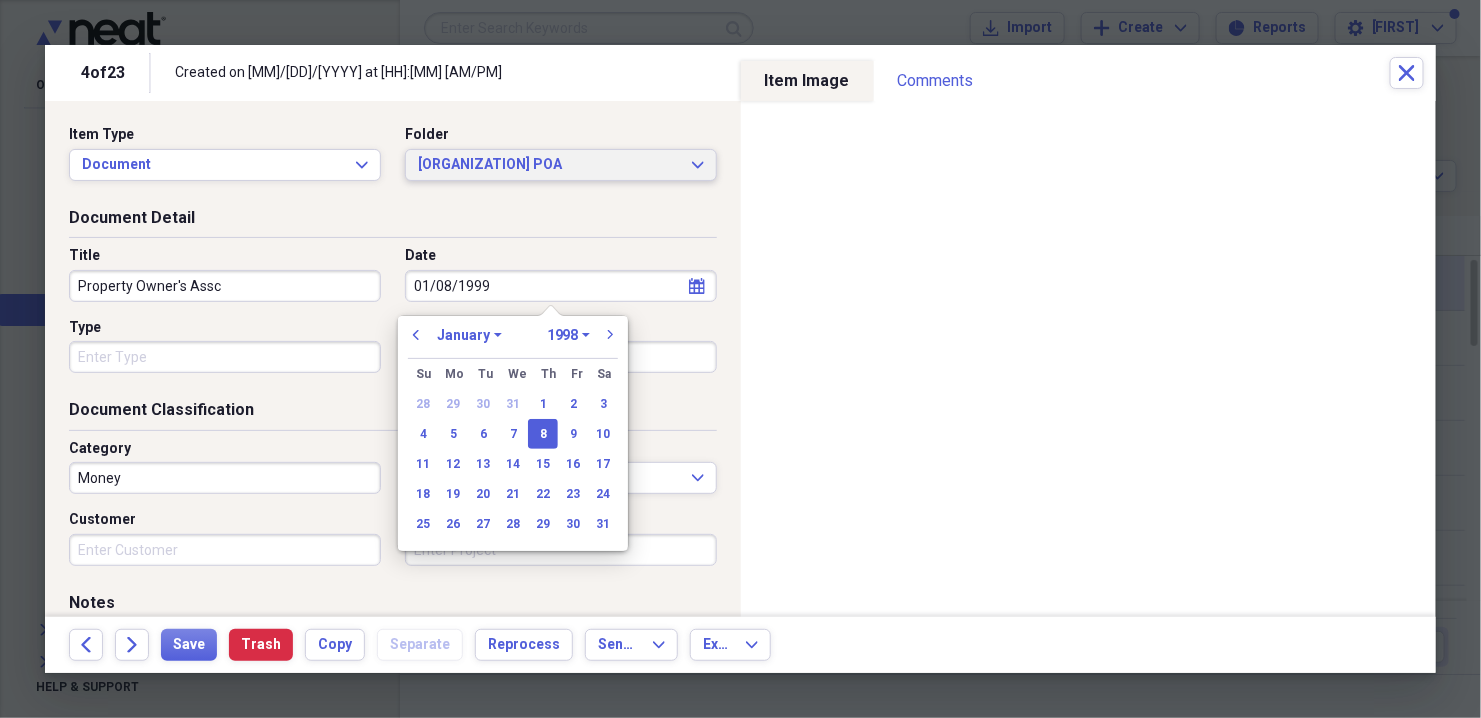 select on "1999" 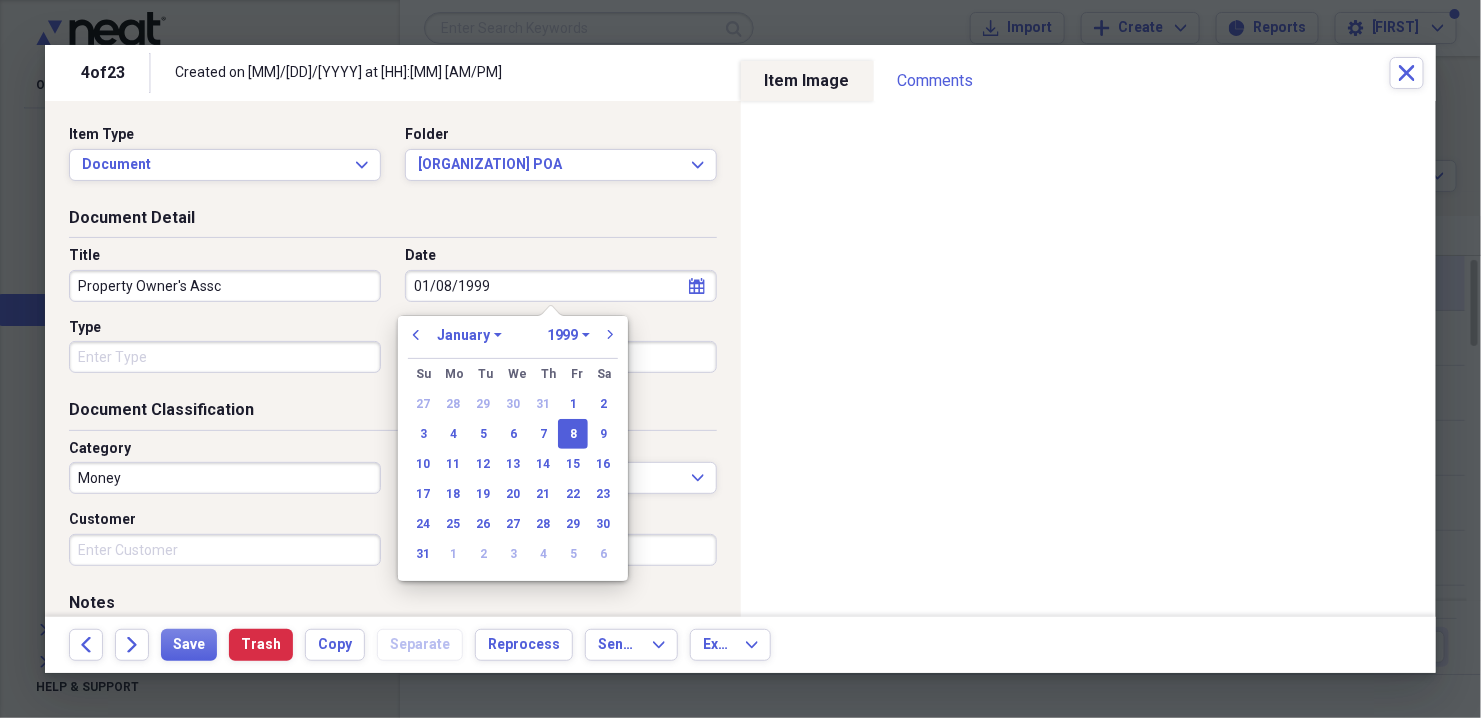 type on "01/08/1999" 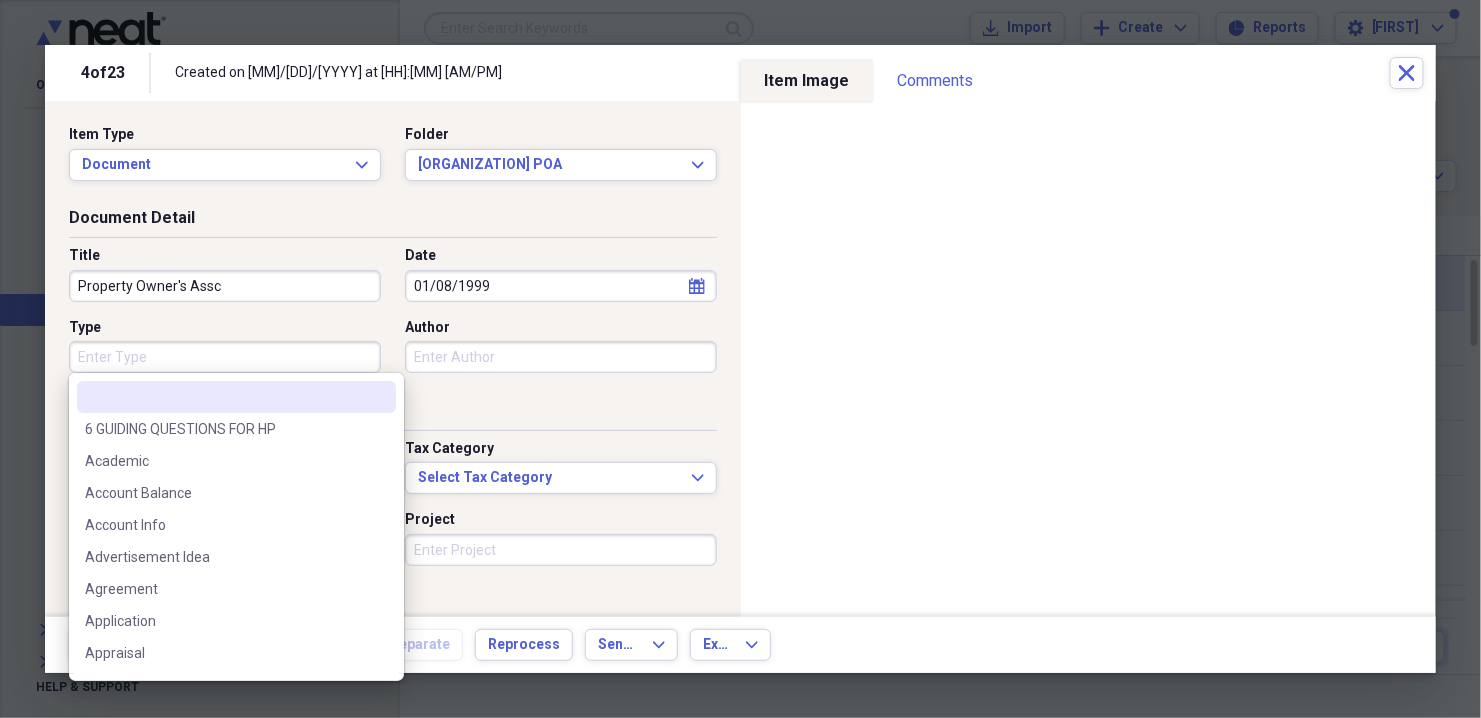 click on "Type" at bounding box center [225, 357] 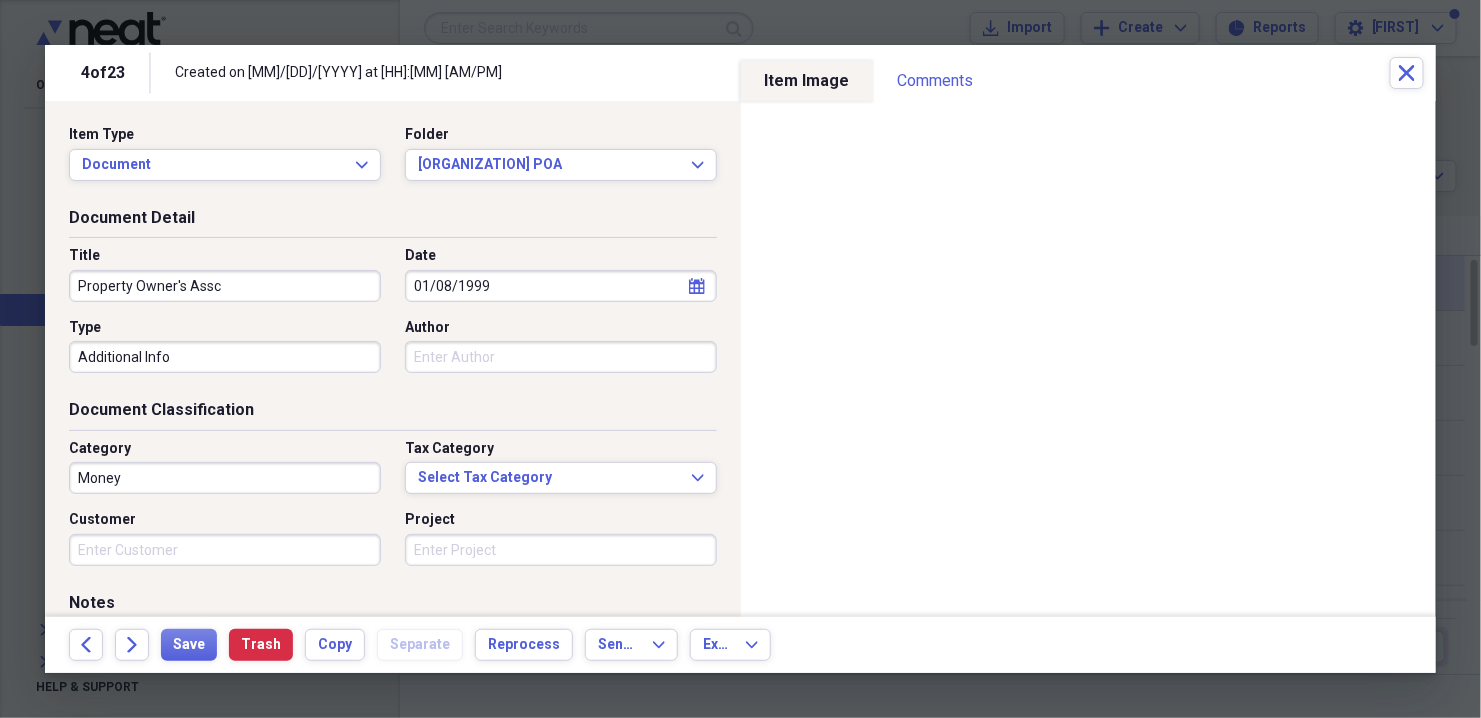 type on "Additional Info" 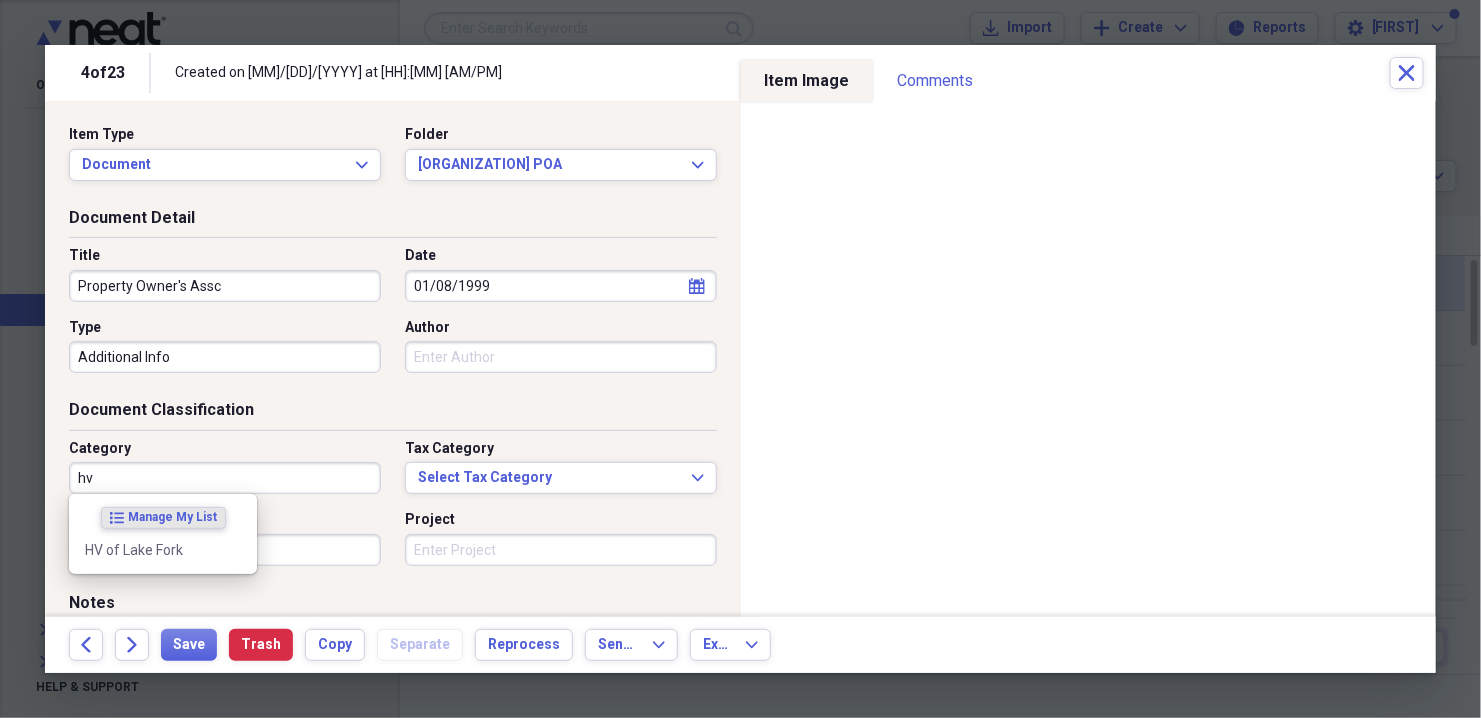 type on "hv" 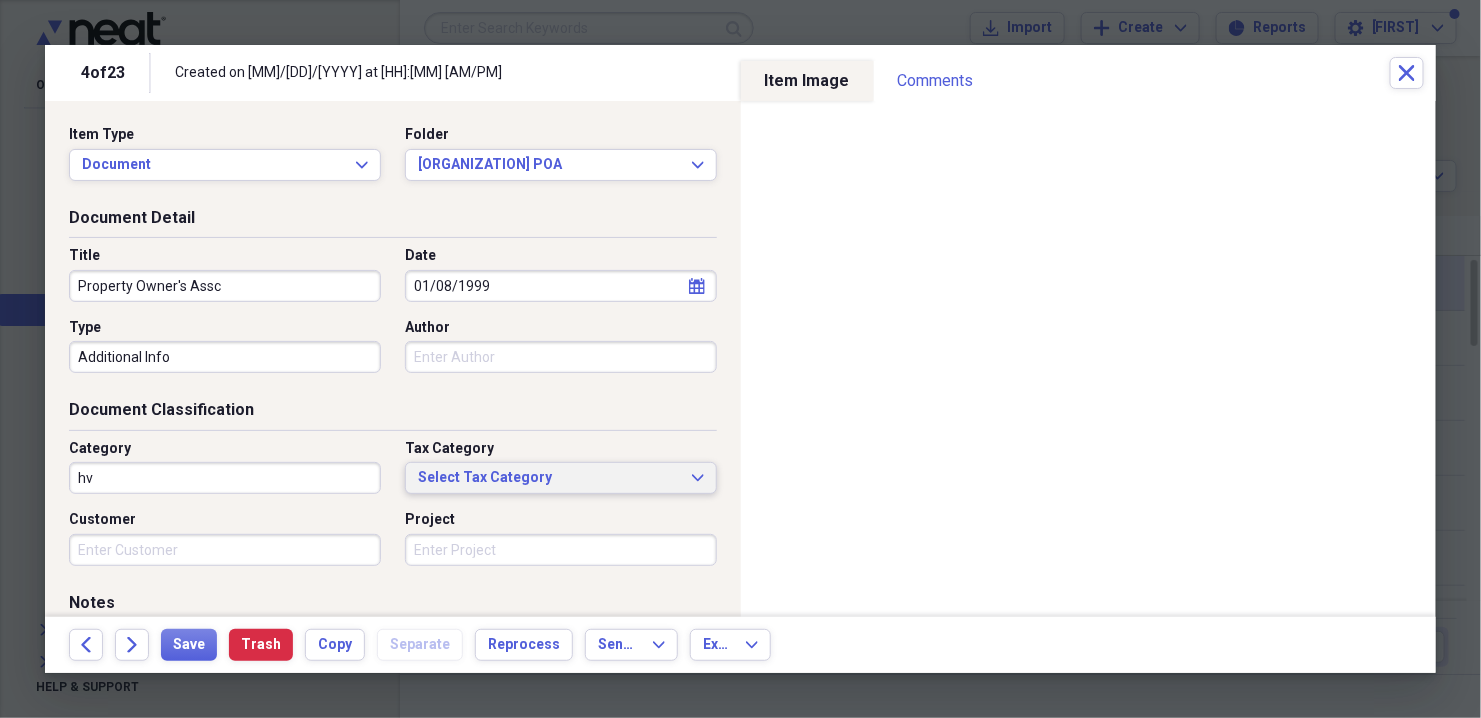 type 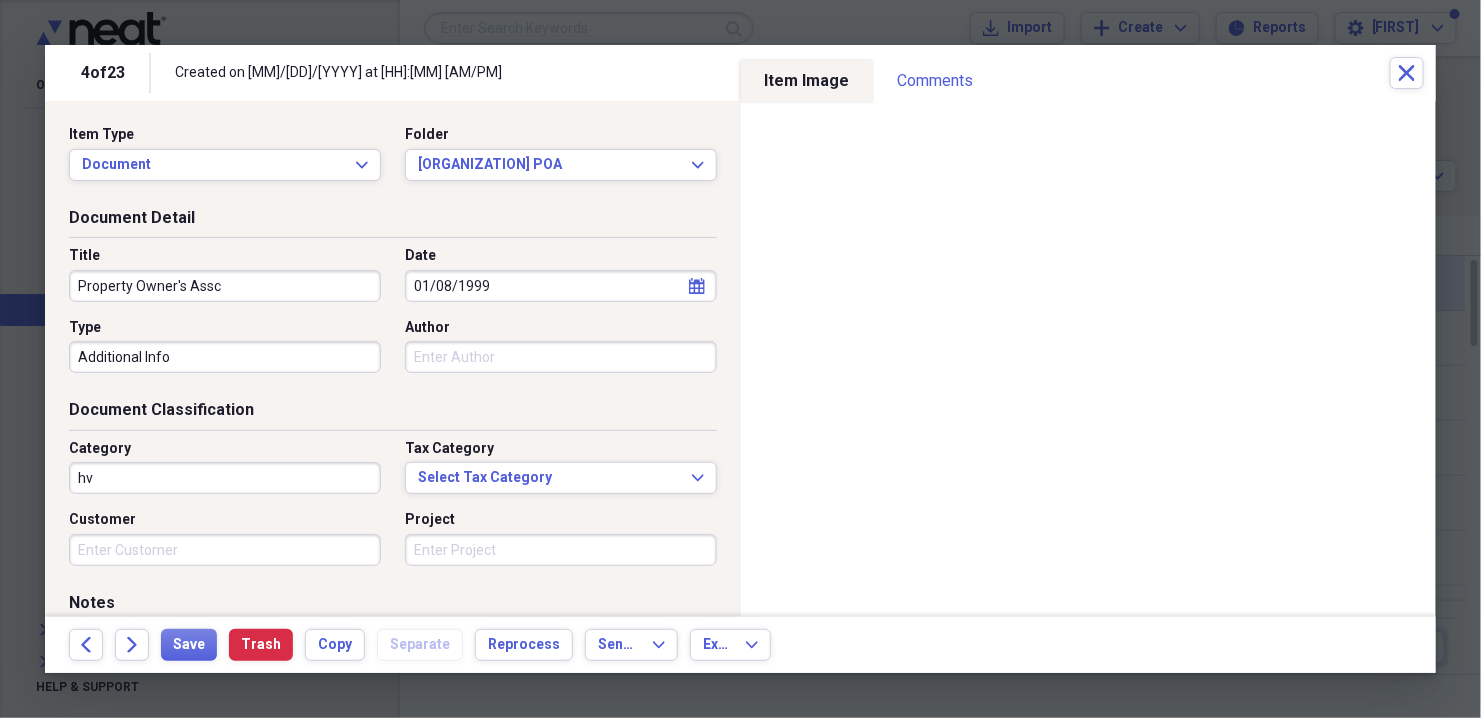 click on "hv" at bounding box center [225, 478] 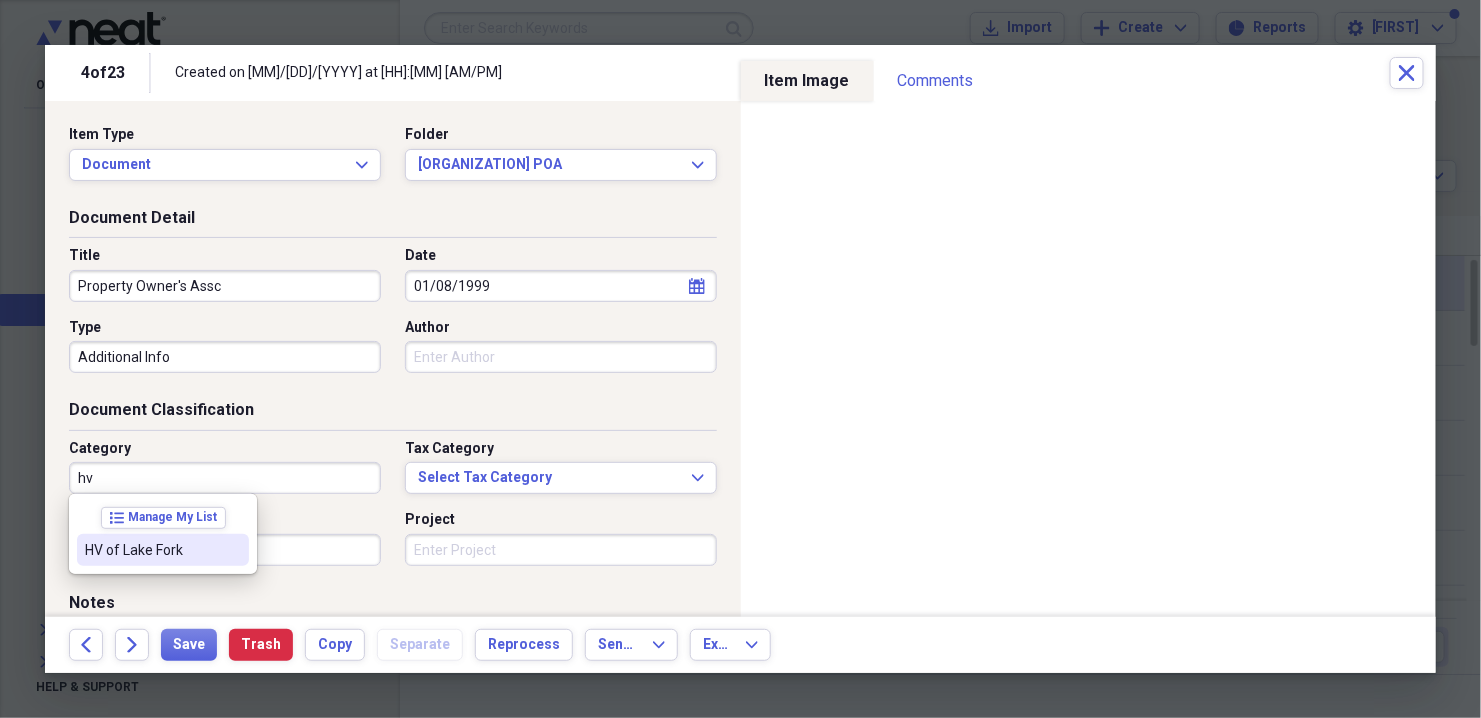 click on "HV of Lake Fork" at bounding box center [151, 550] 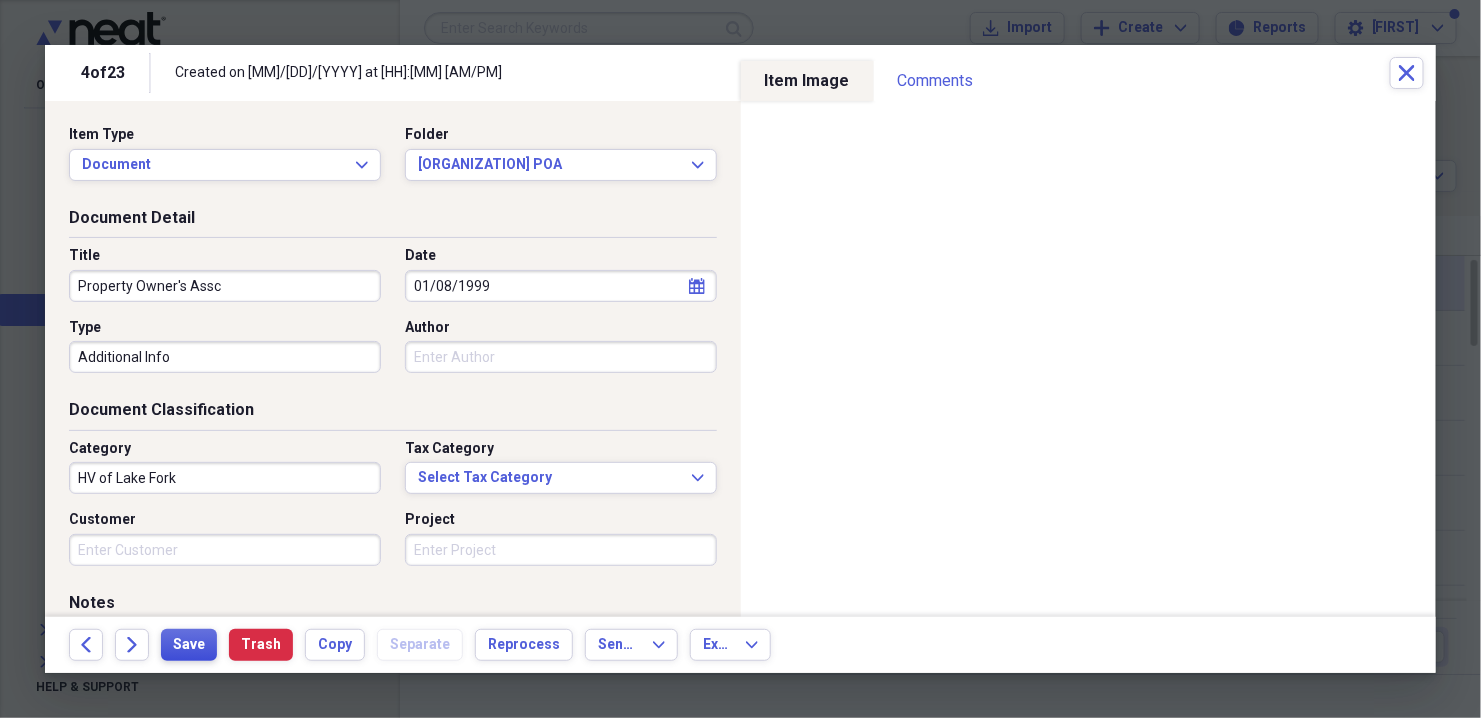 click on "Save" at bounding box center [189, 645] 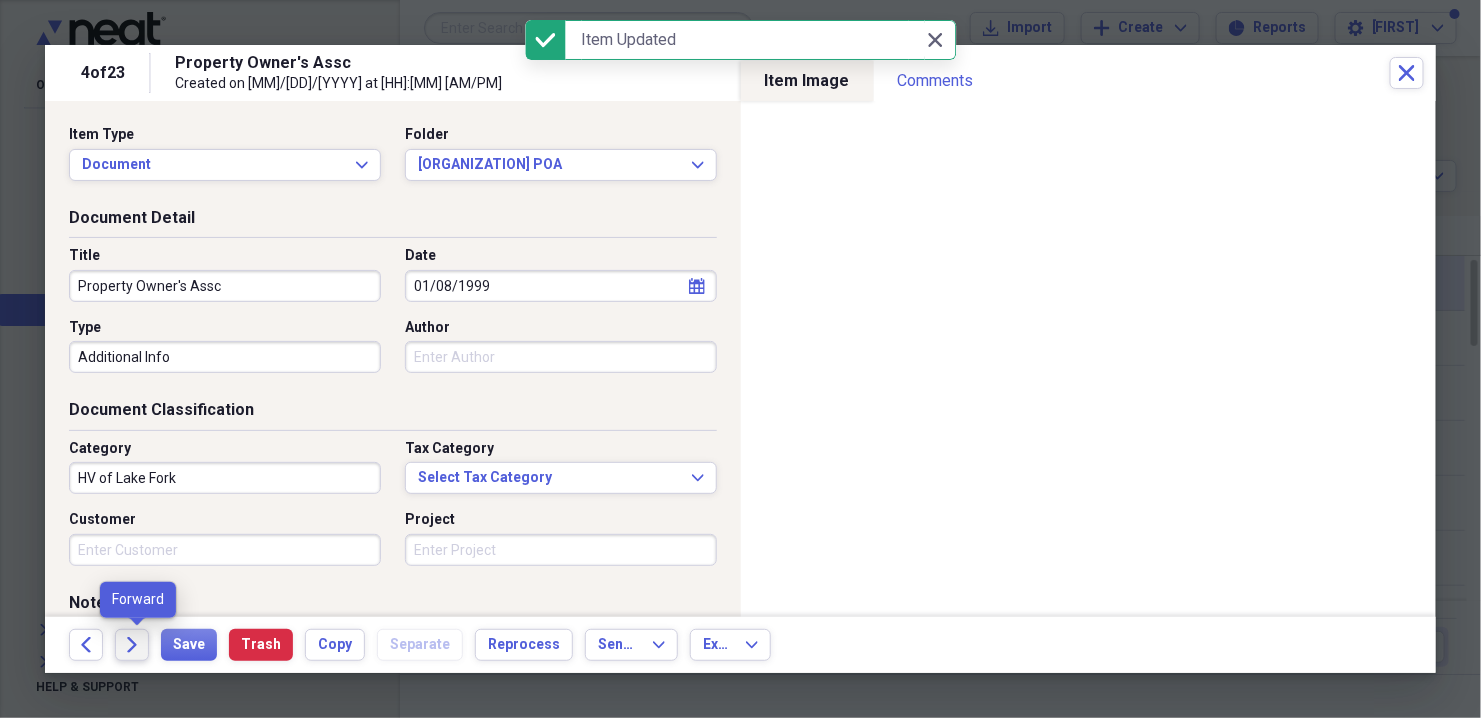 click 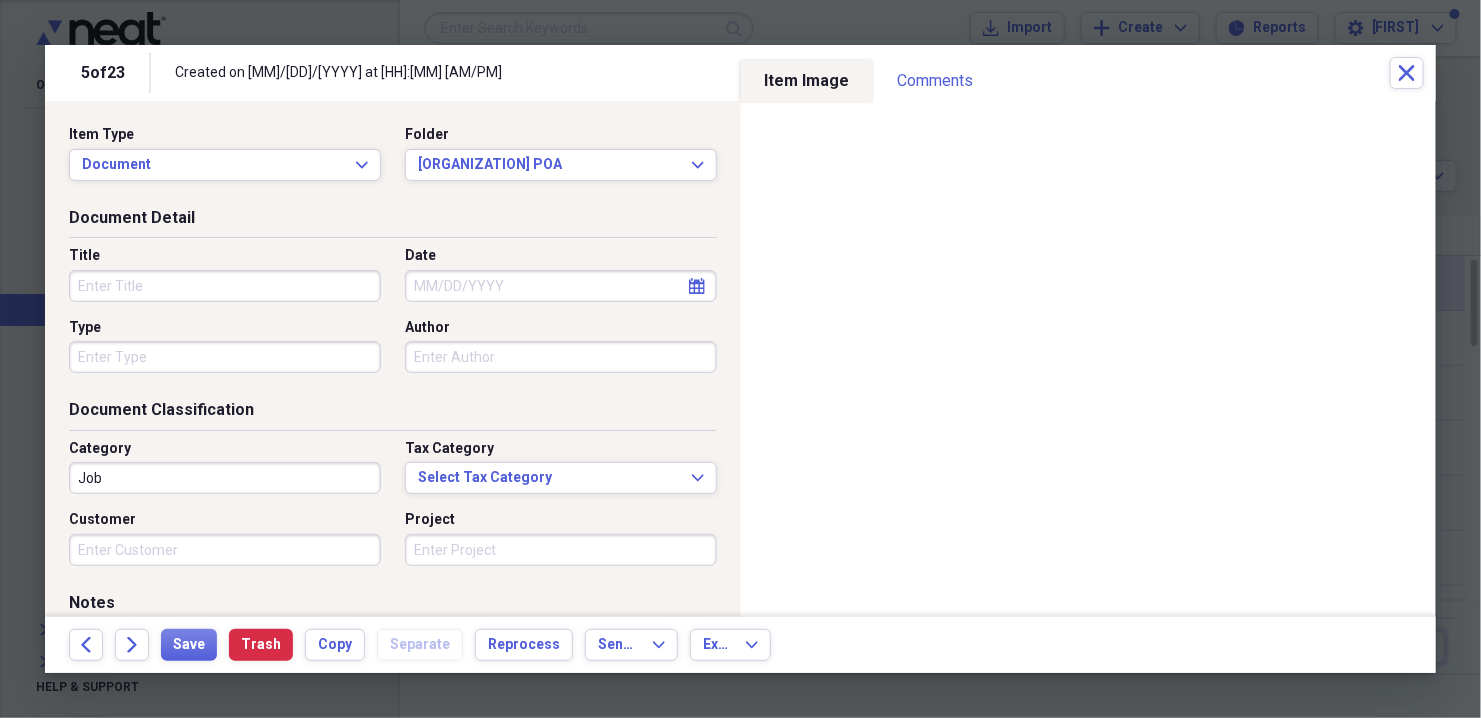 click on "Title" at bounding box center (225, 286) 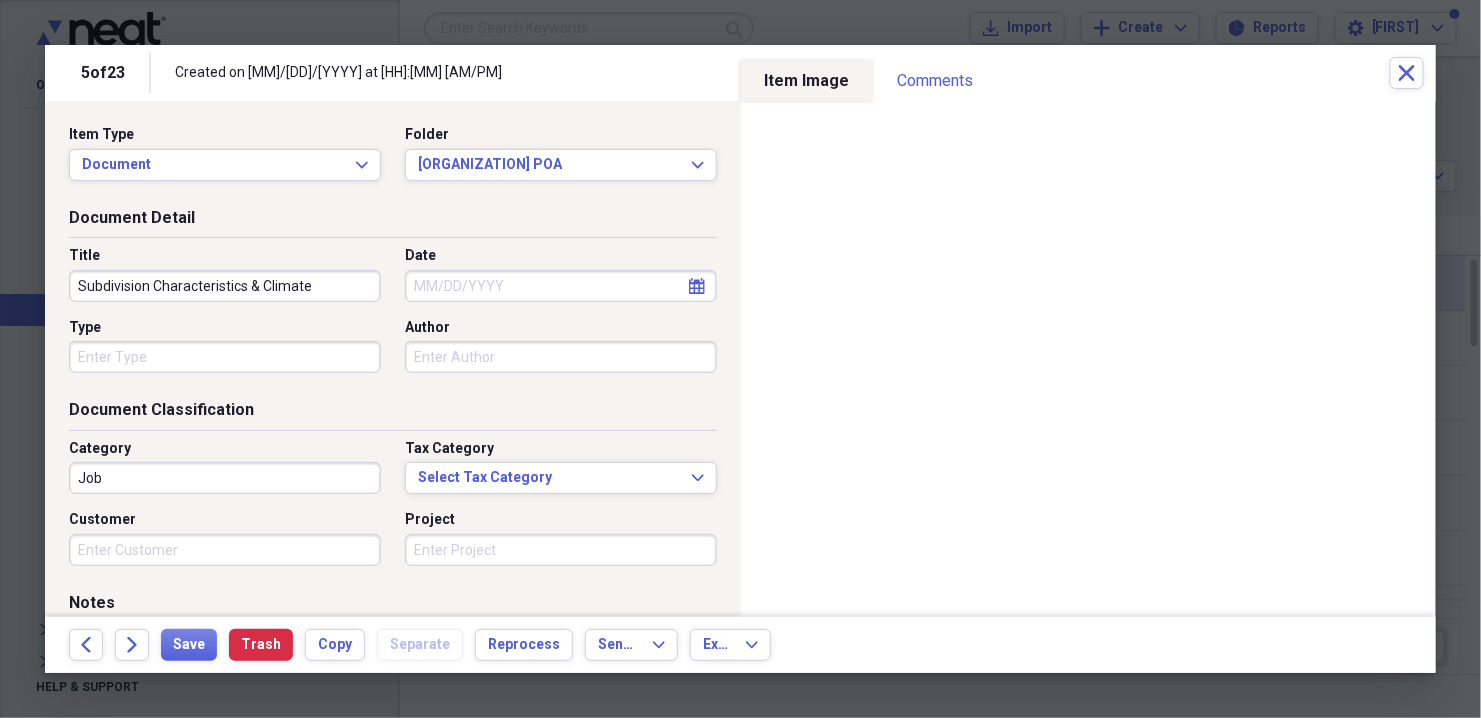 type on "Subdivision Characteristics & Climate" 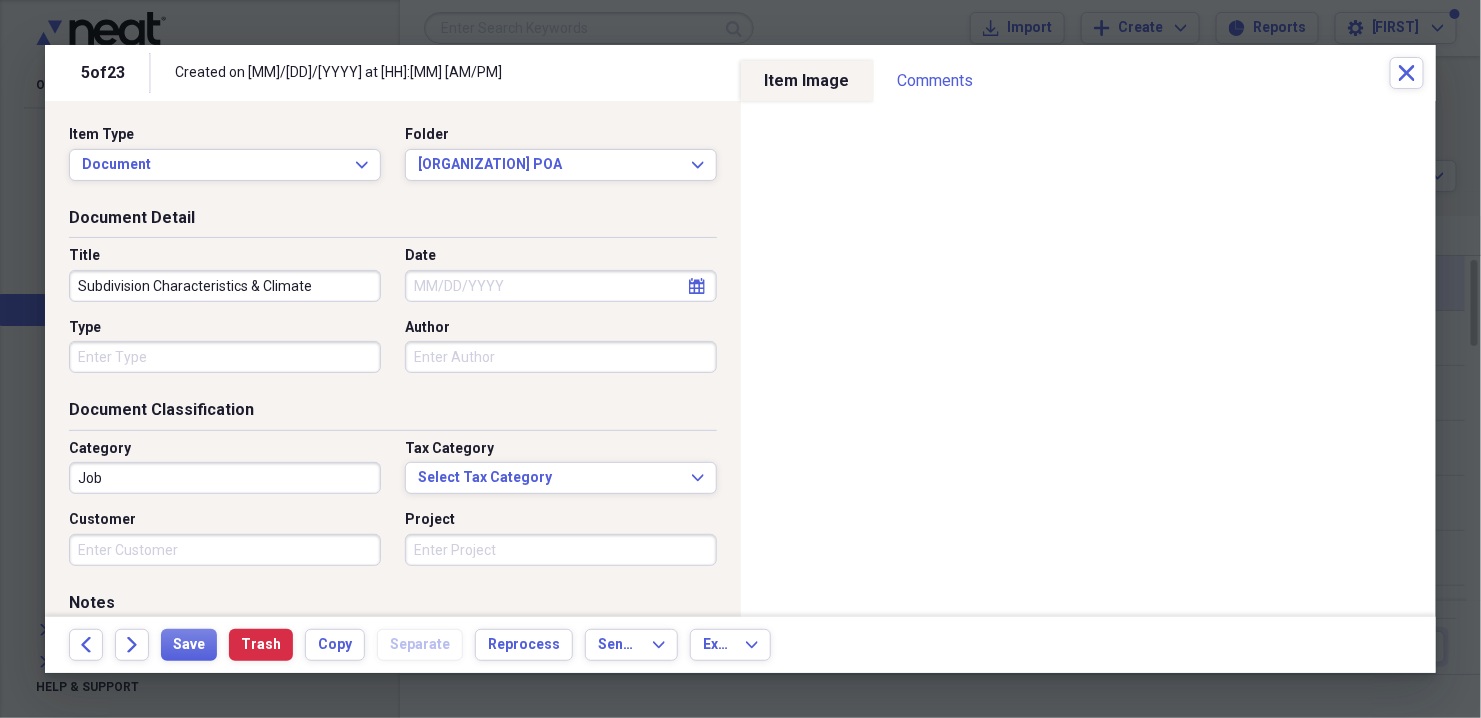 select on "7" 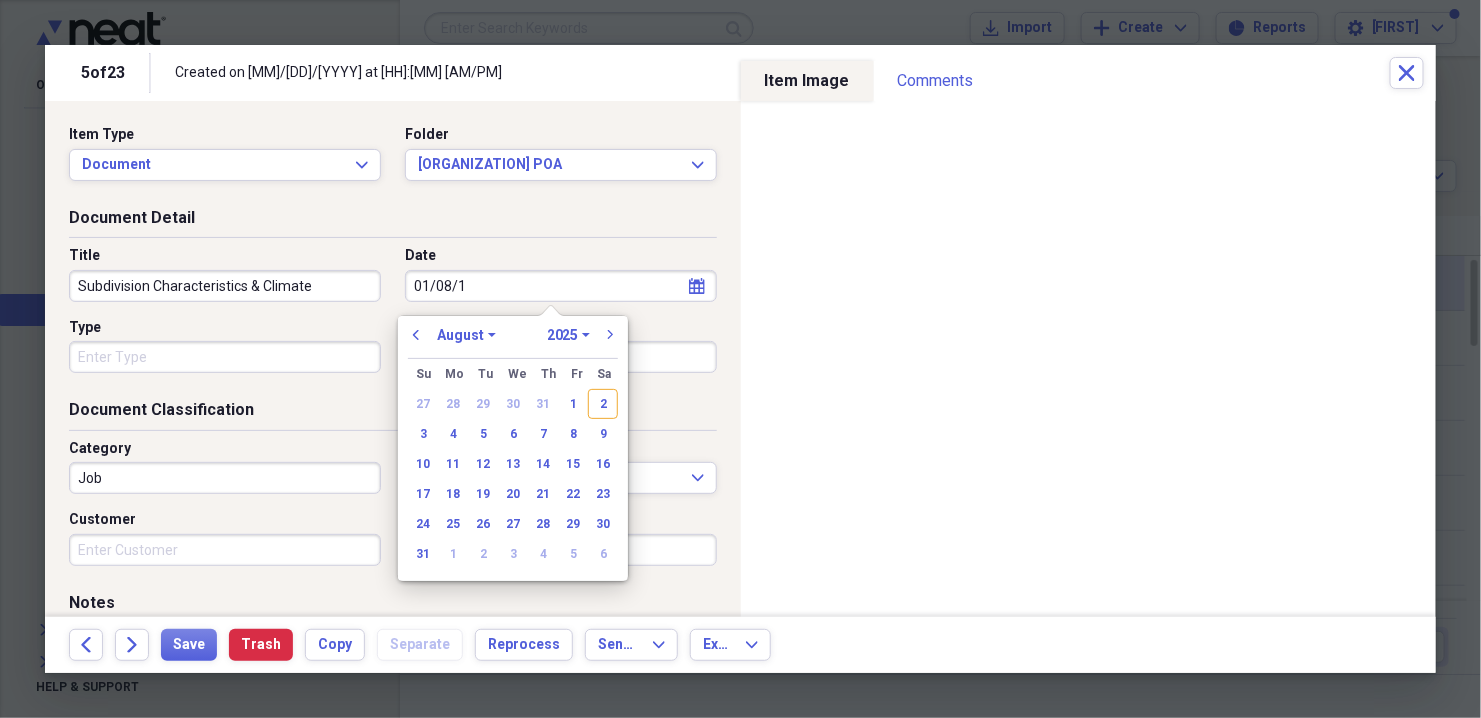 type on "01/08/19" 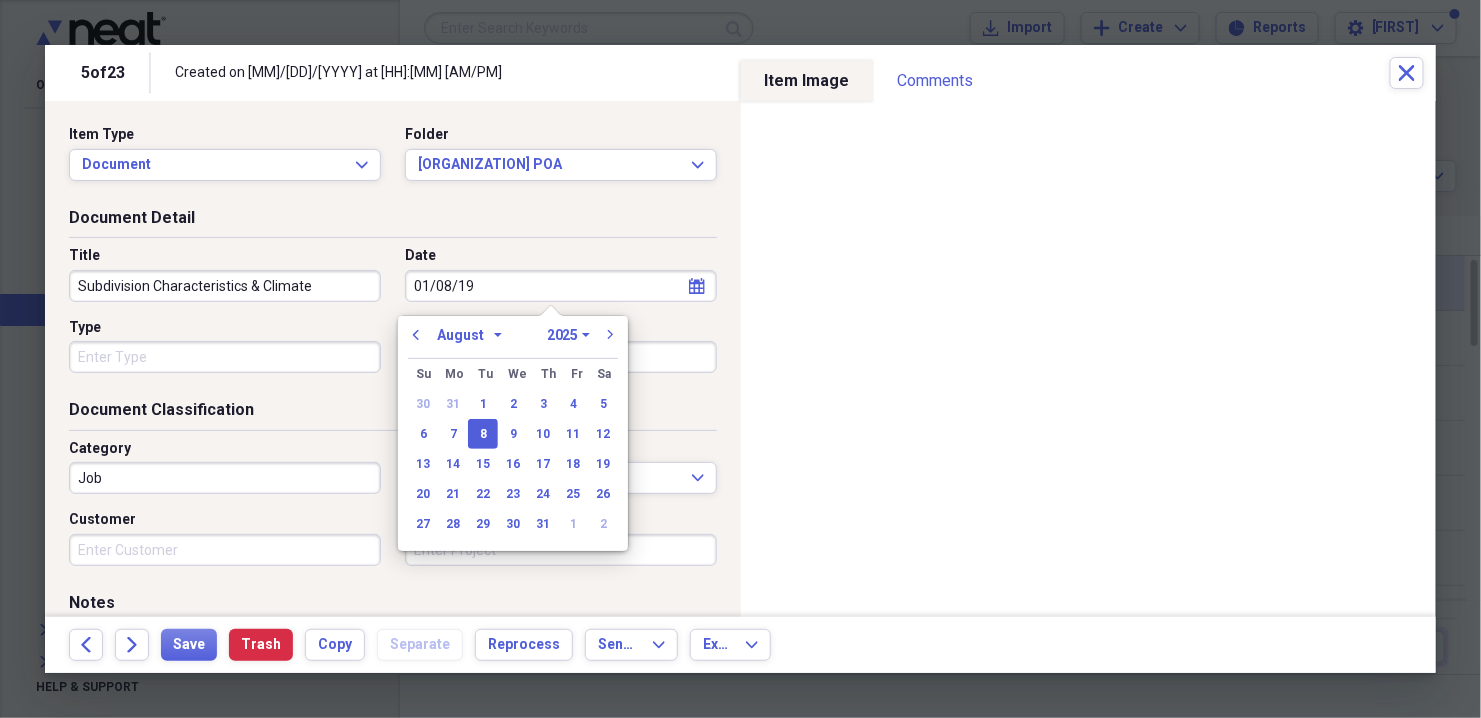 select on "0" 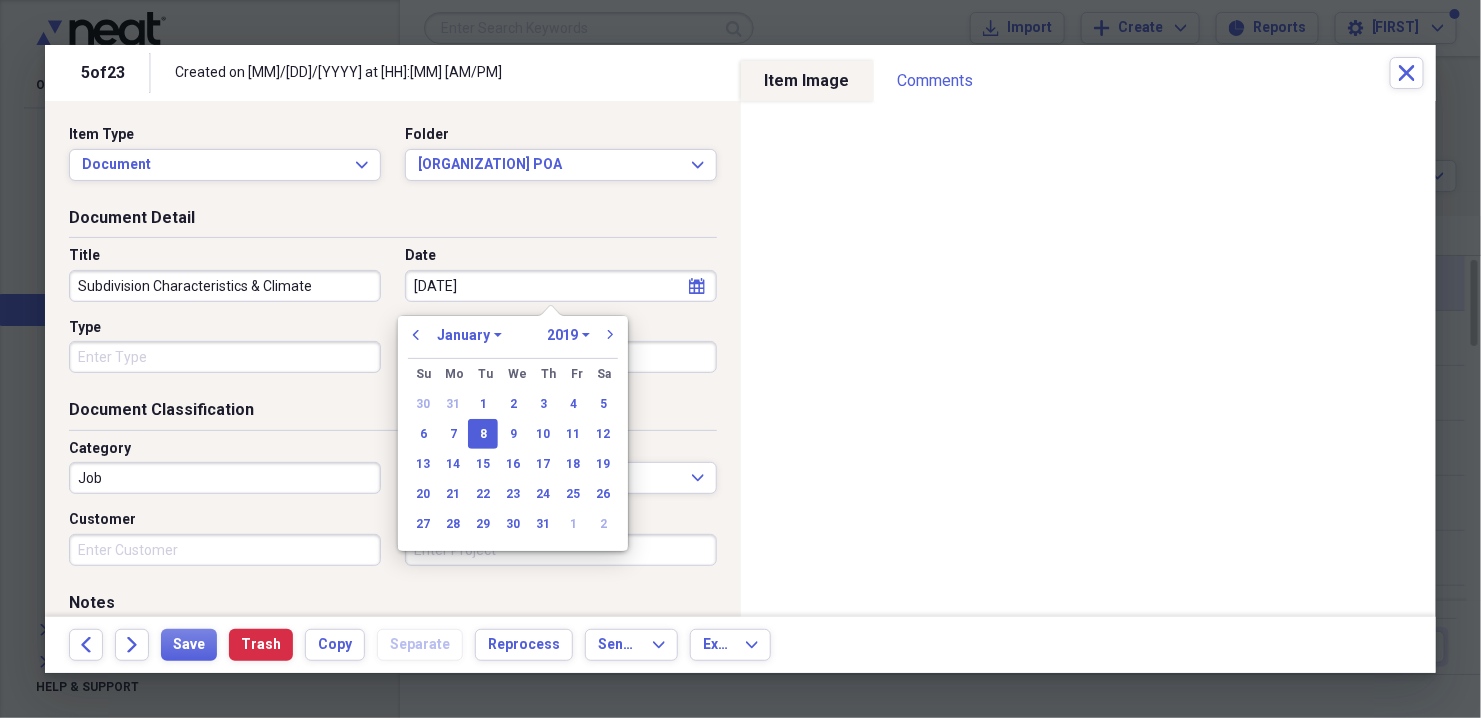 type on "01/08/1999" 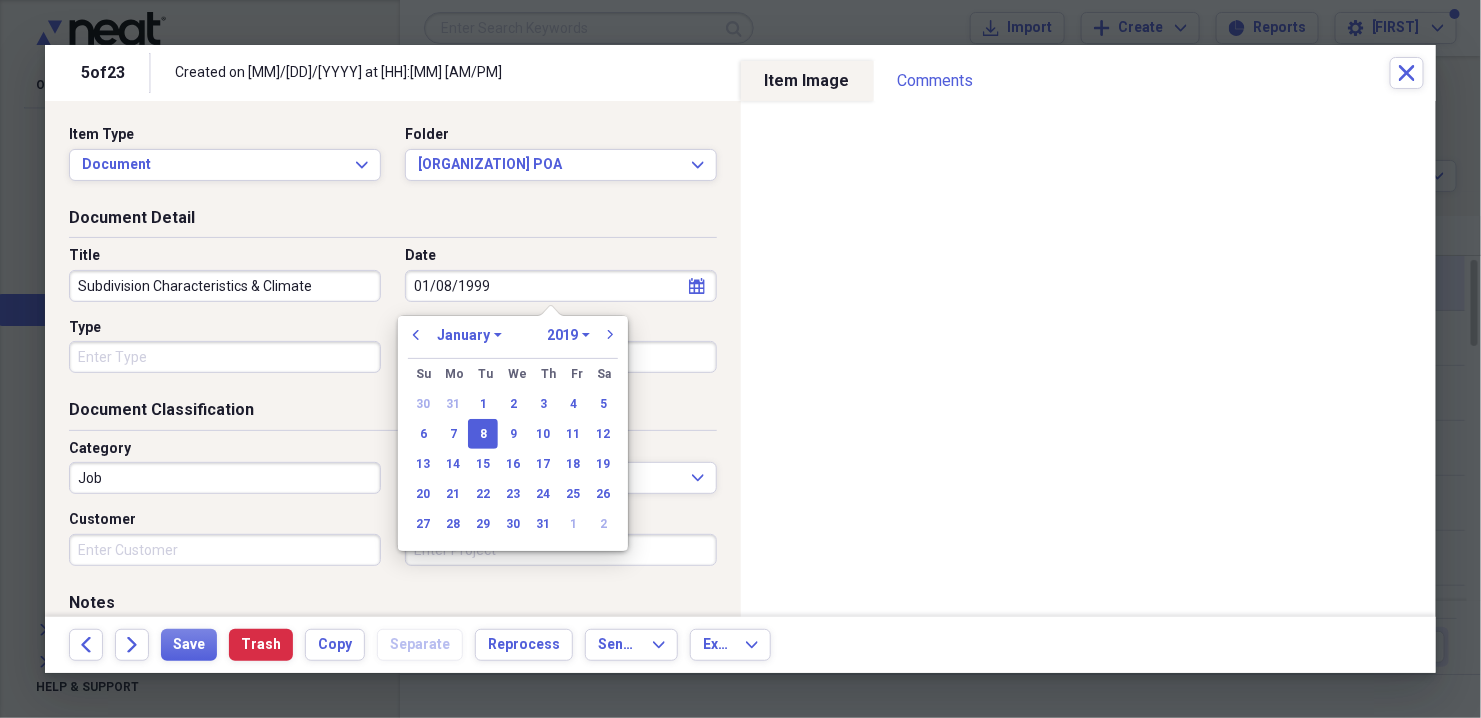 select on "1999" 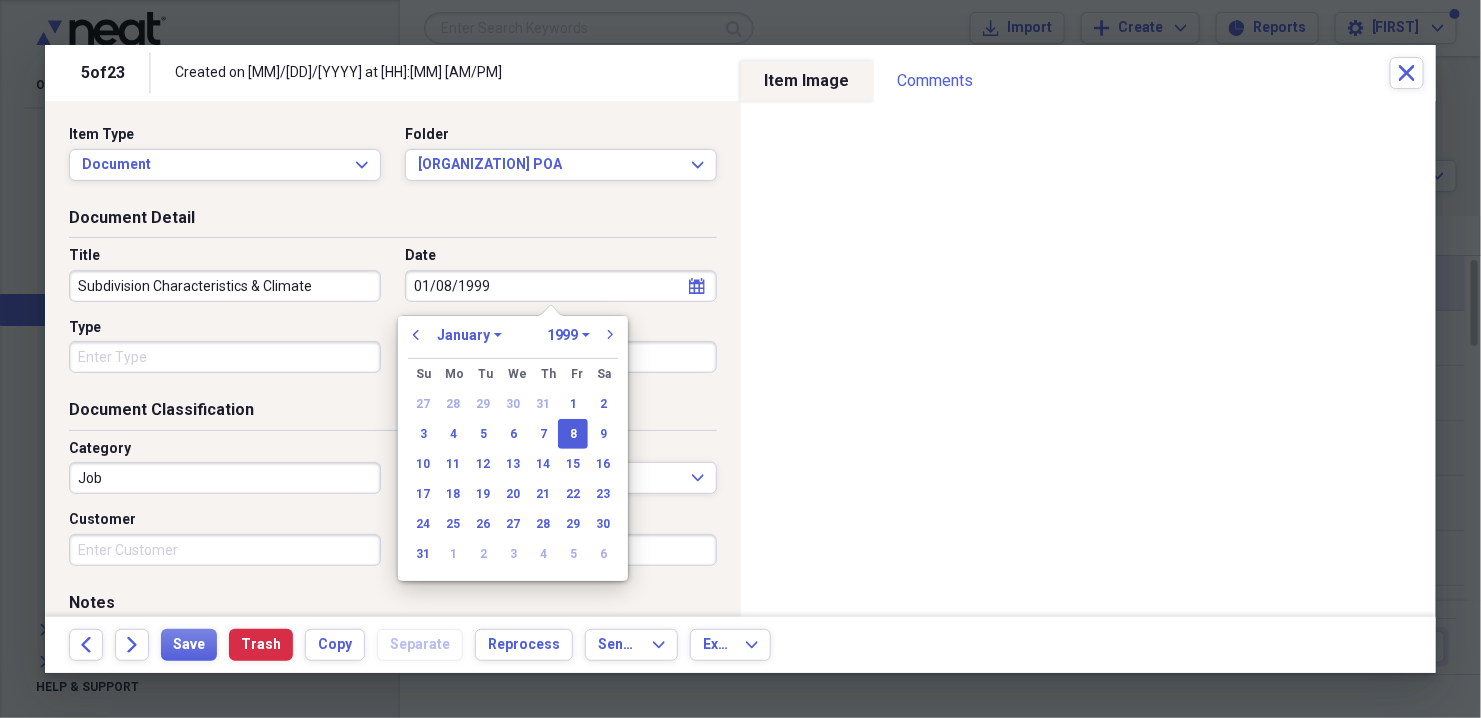 type on "01/08/1999" 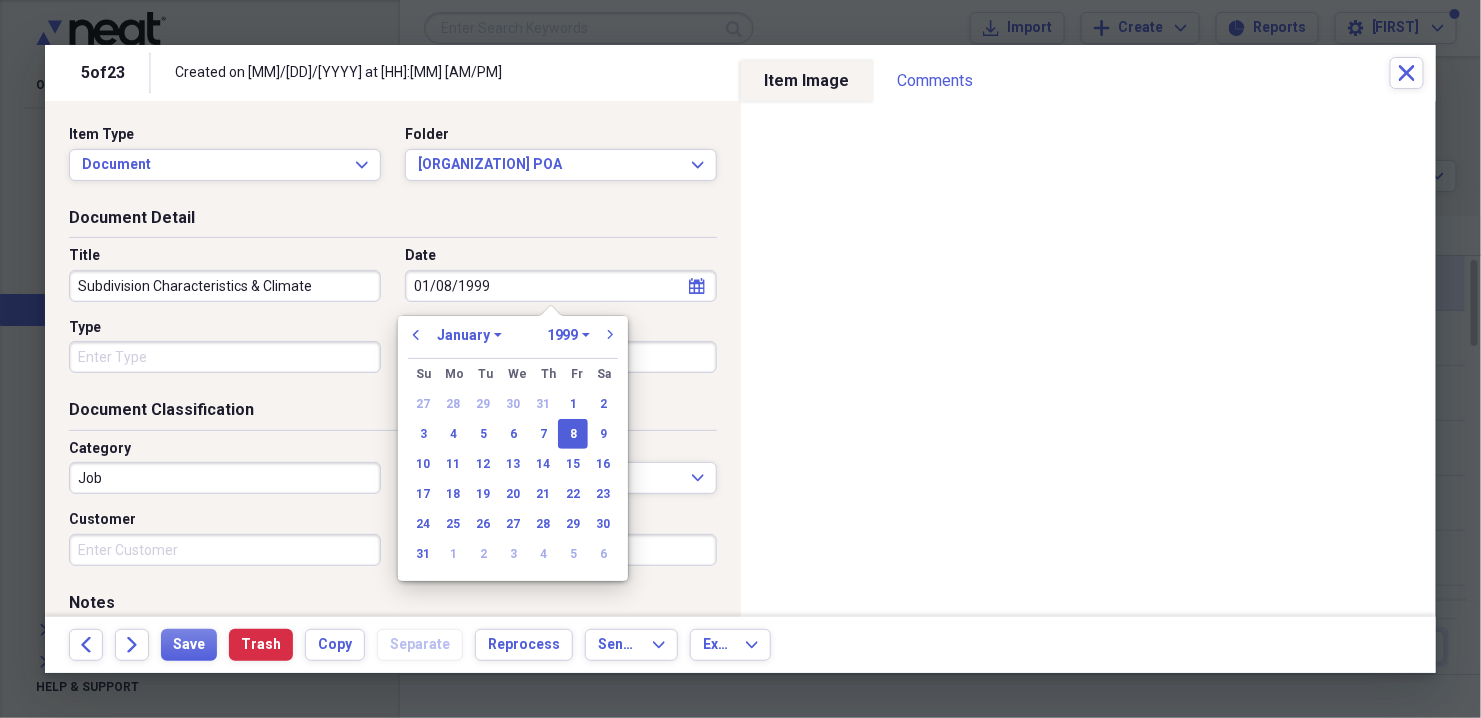 click on "previous" at bounding box center [416, 335] 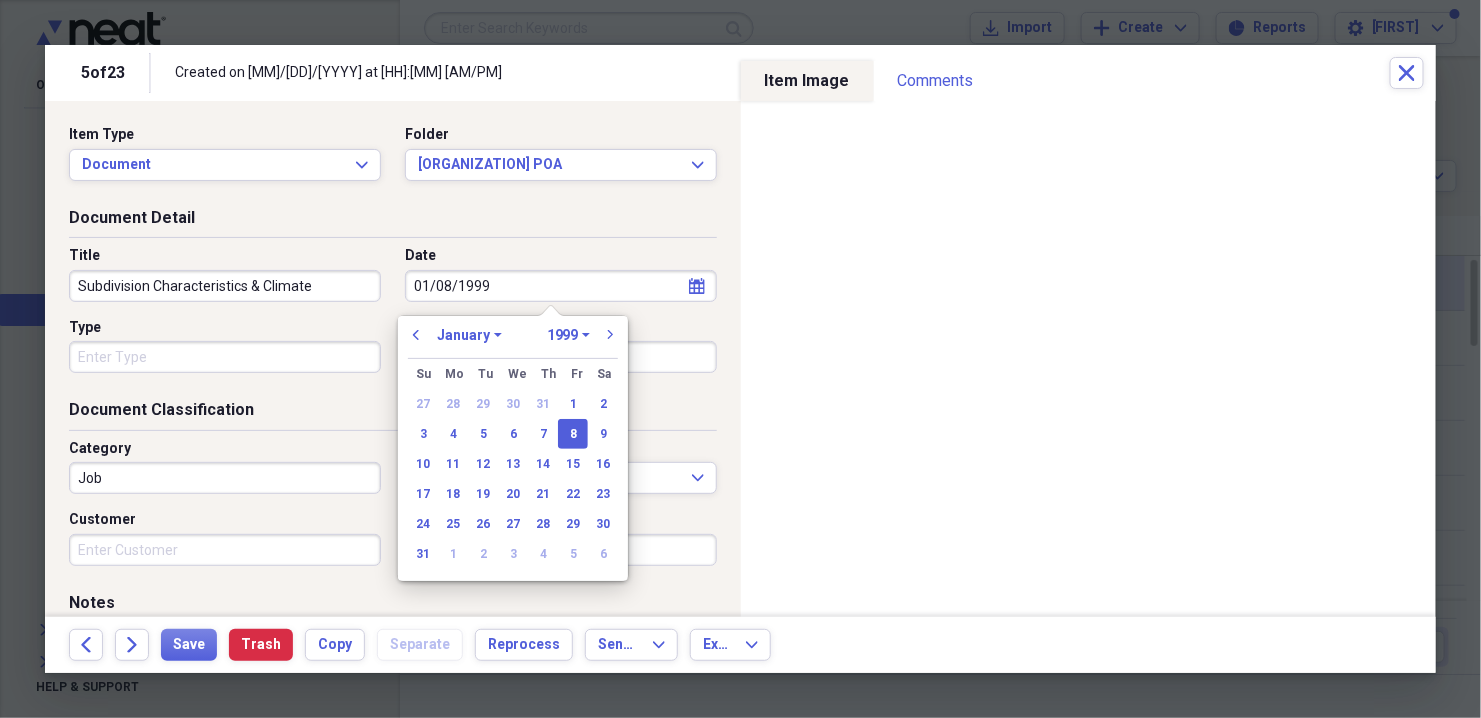 select on "11" 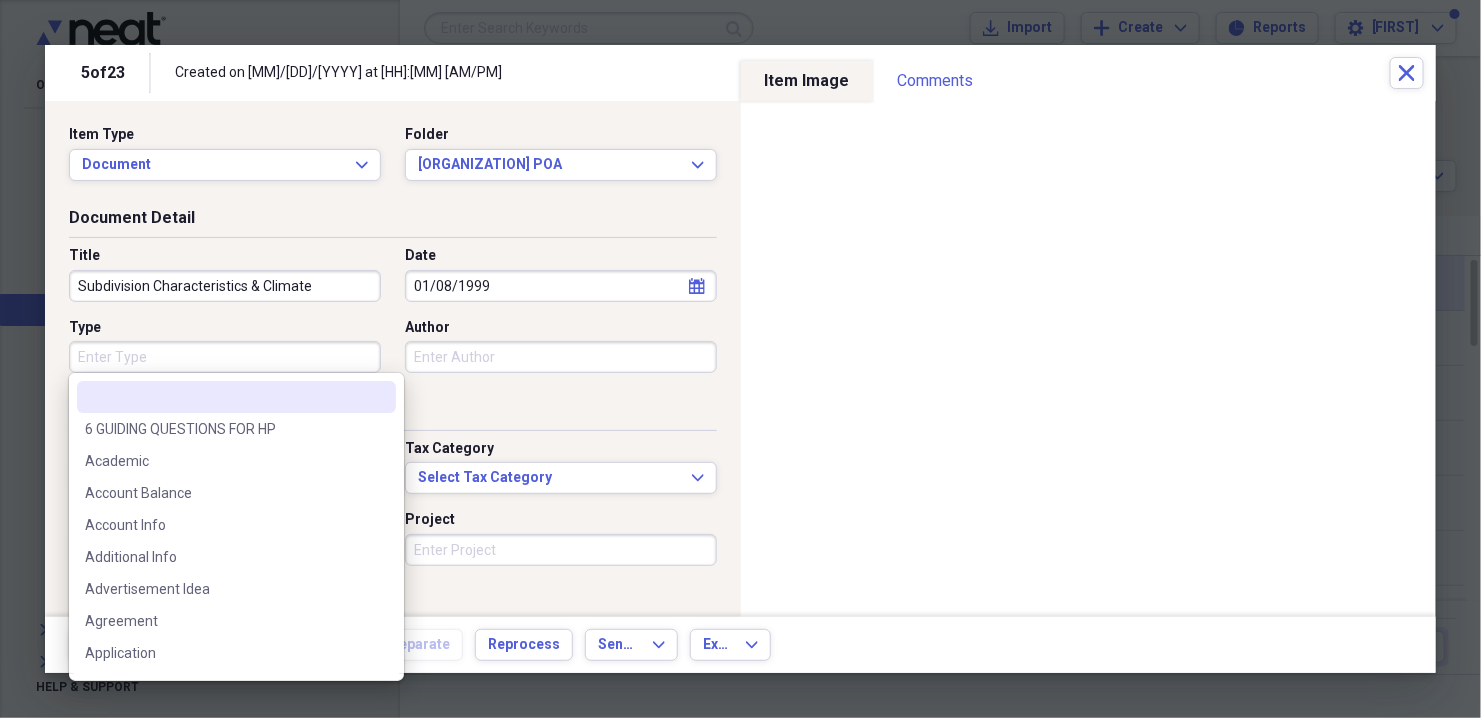 click on "Type" at bounding box center (225, 357) 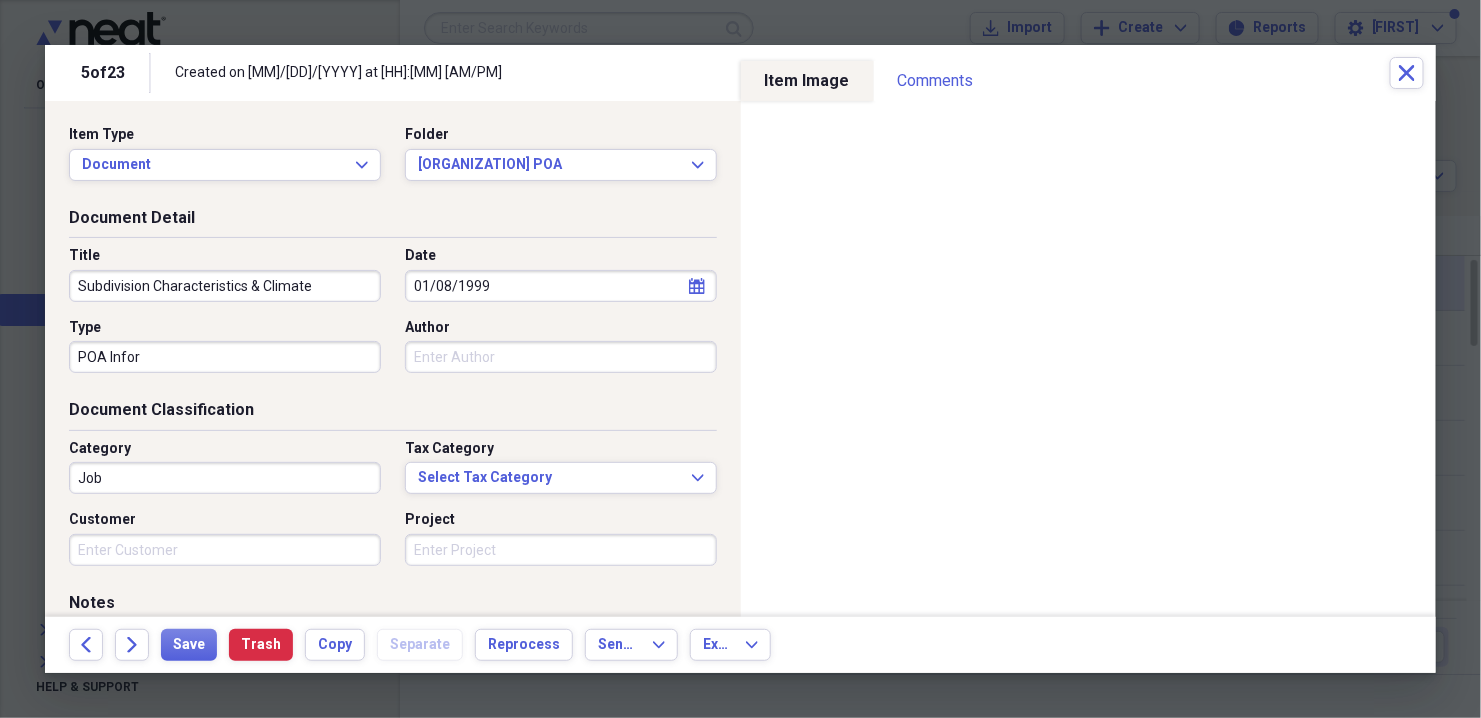 type on "POA Infor" 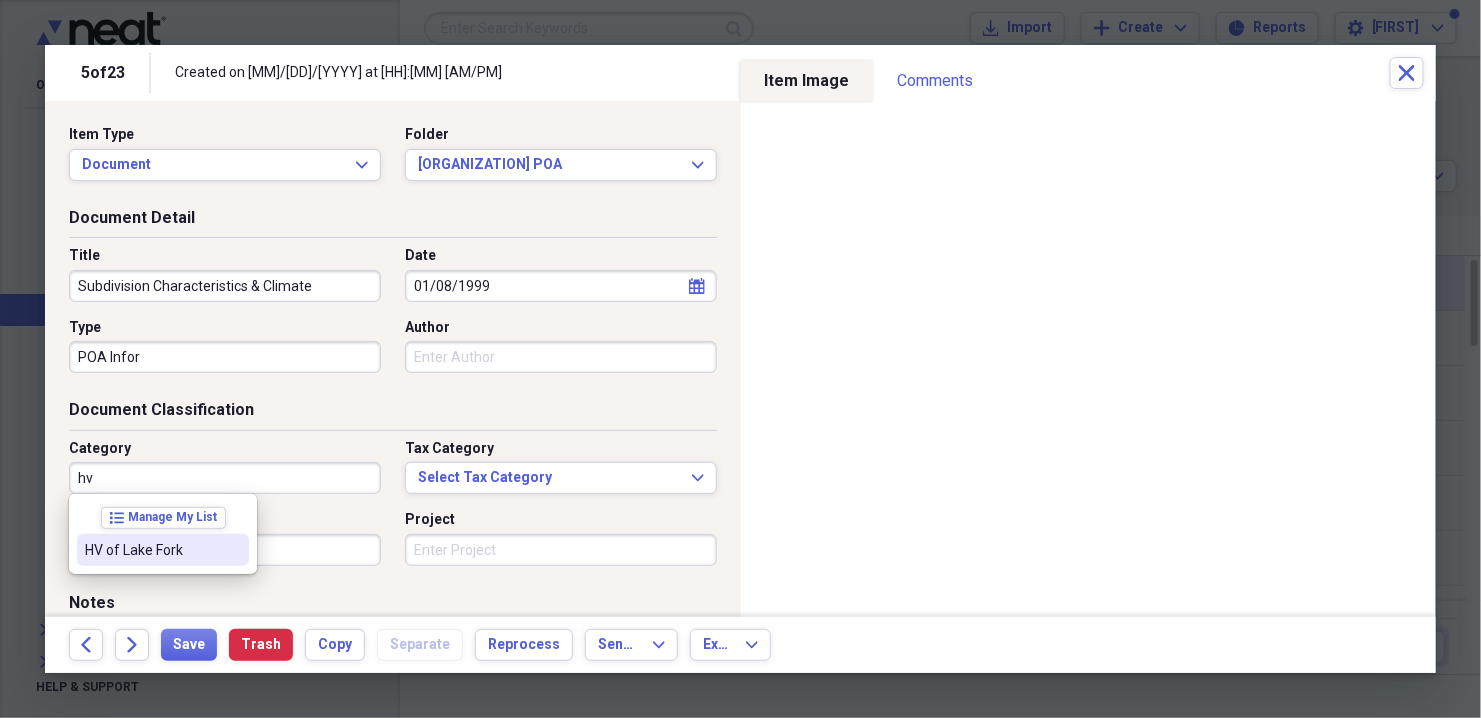 type on "HV of Lake Fork" 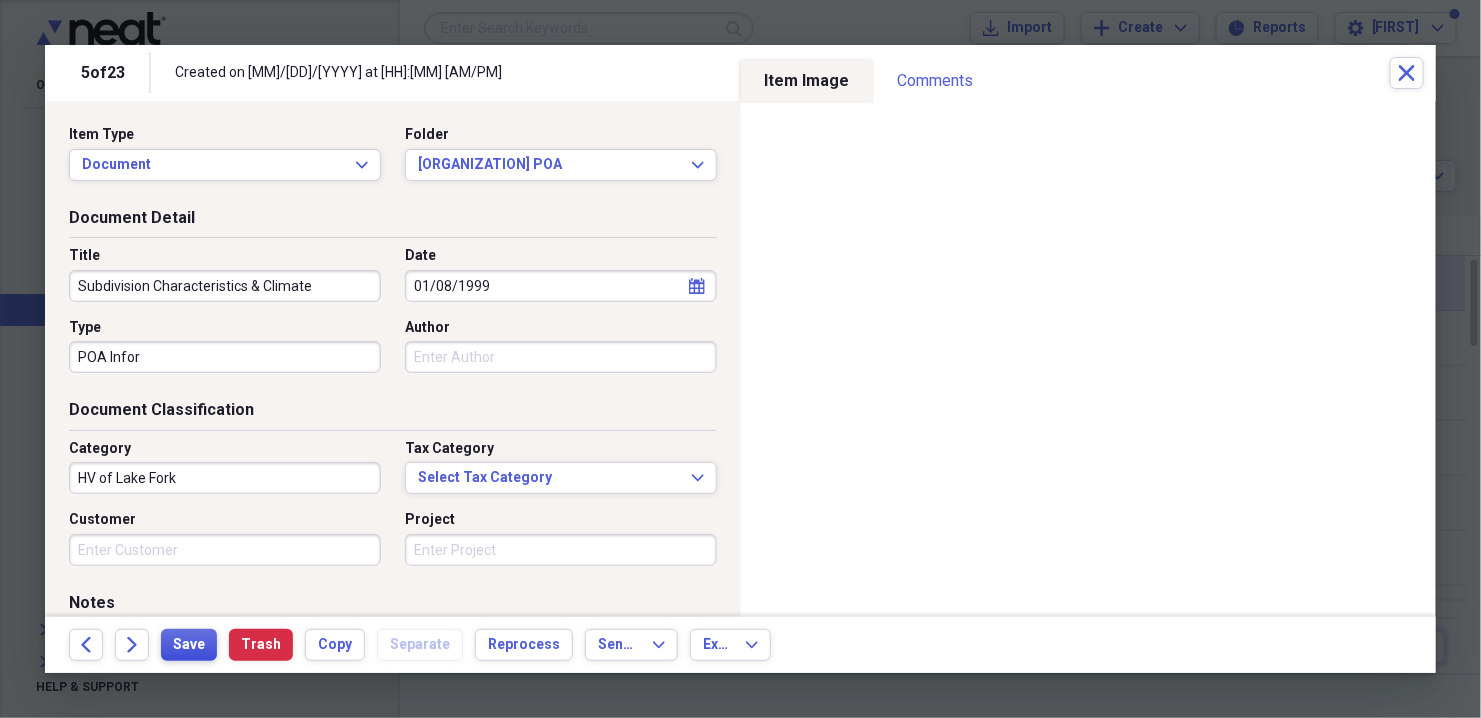 click on "Save" at bounding box center (189, 645) 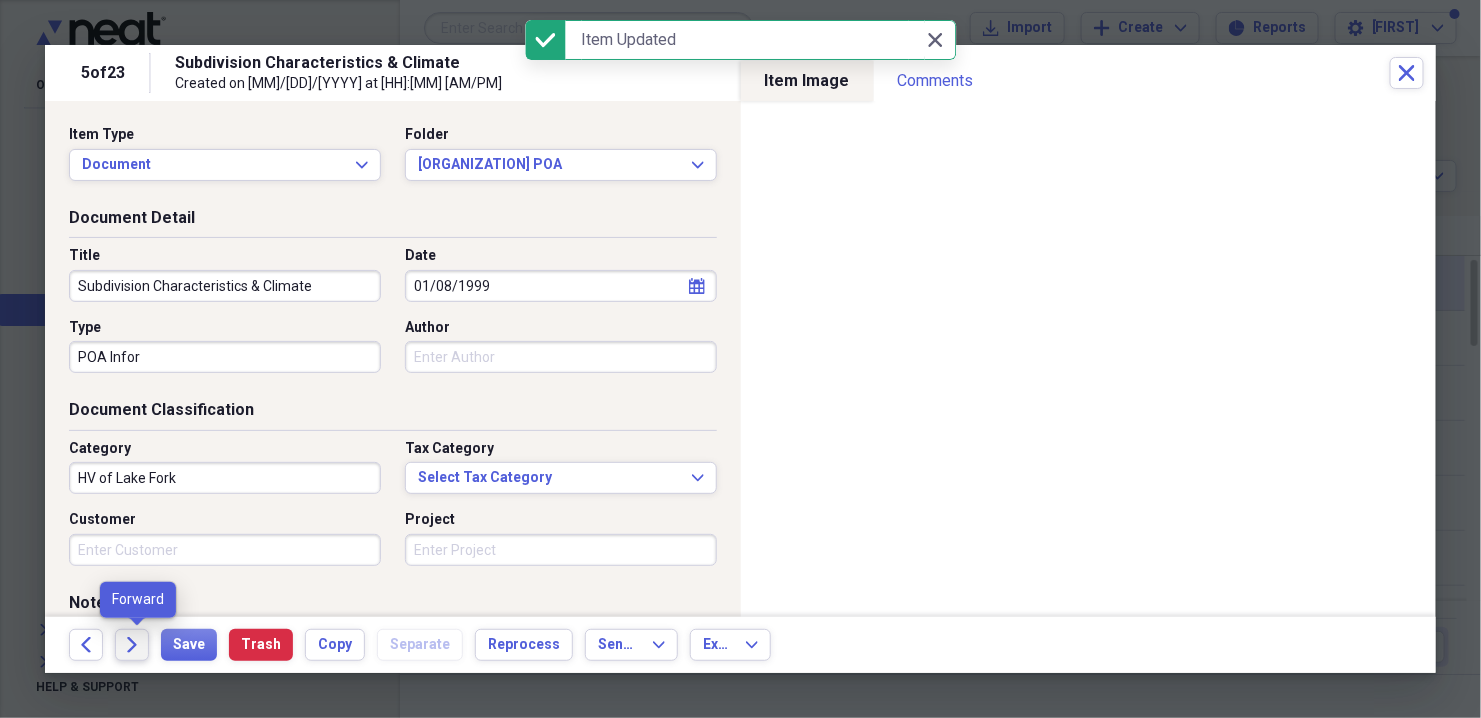 click on "Forward" 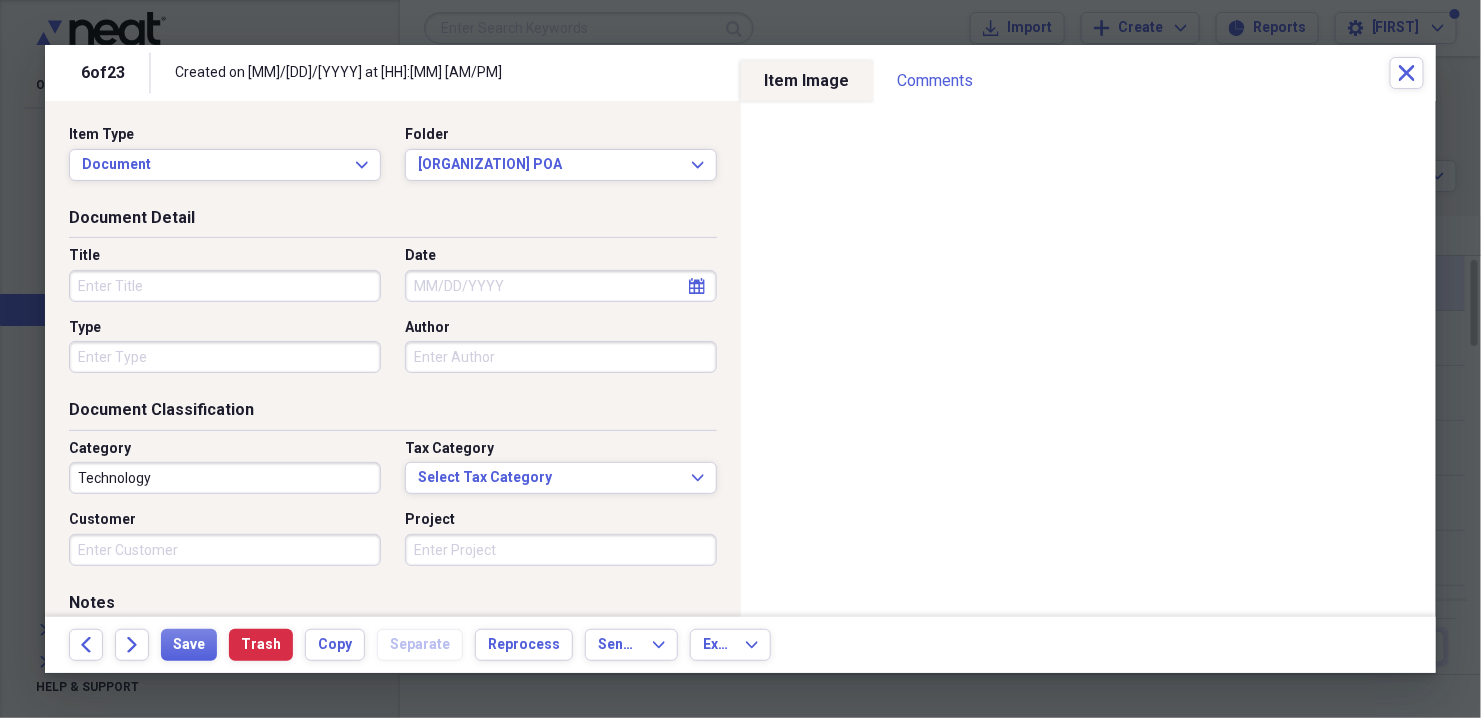 click on "Title" at bounding box center [225, 286] 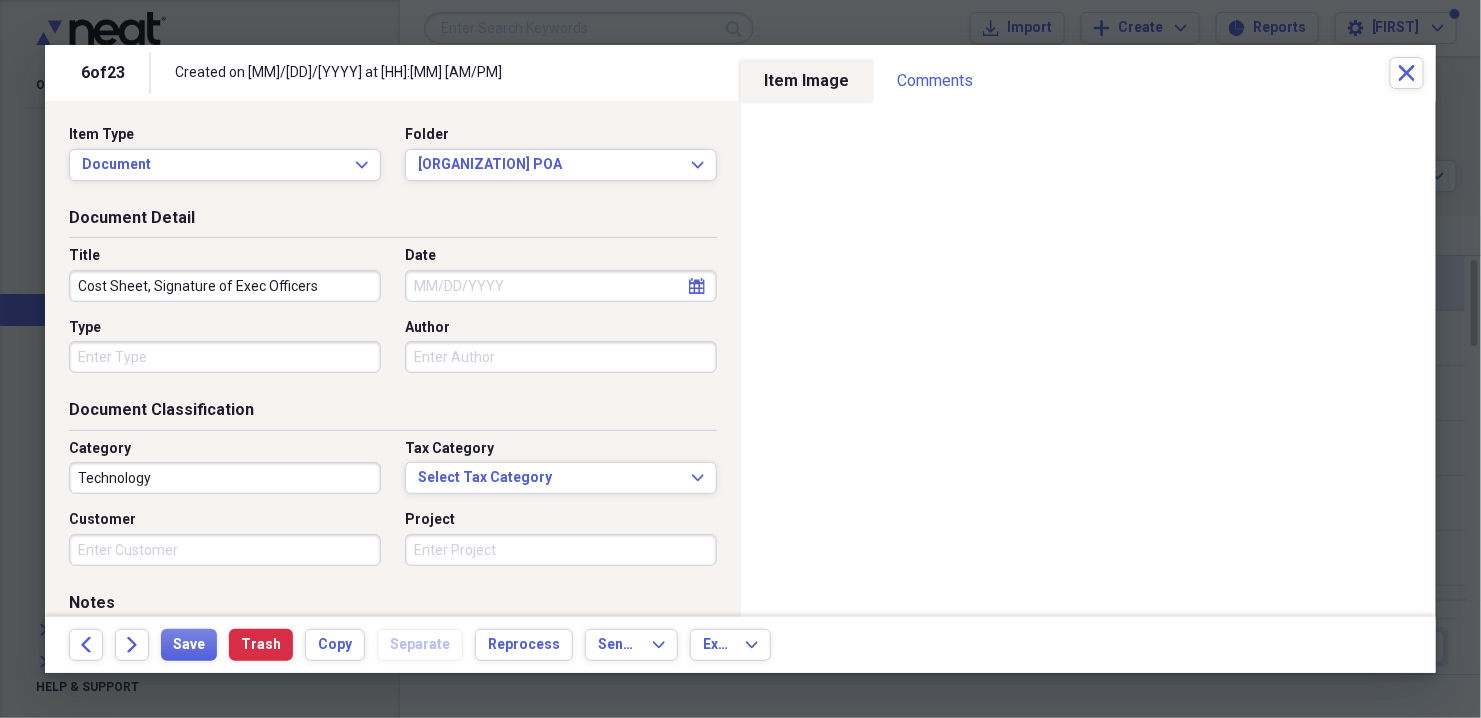 type on "Cost Sheet, Signature of Exec Officers" 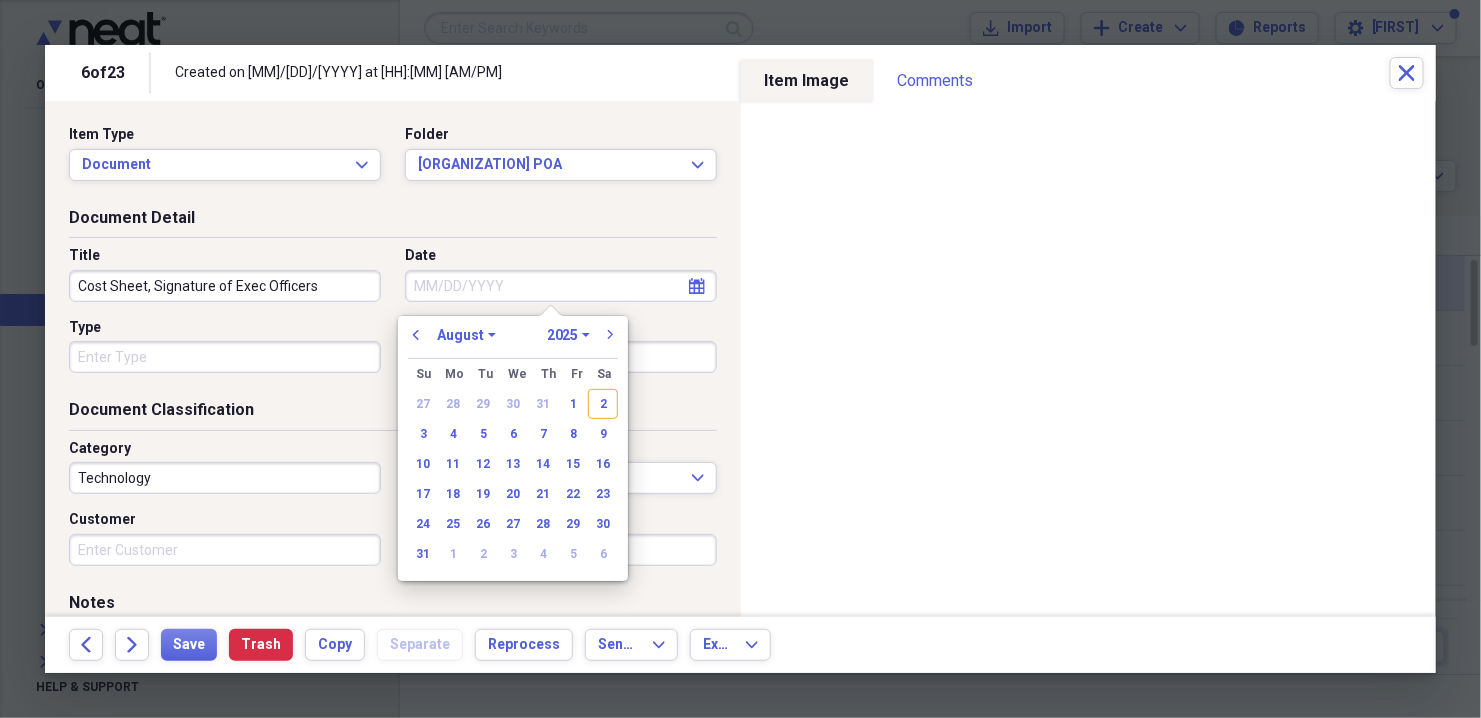 click on "Date" at bounding box center (561, 286) 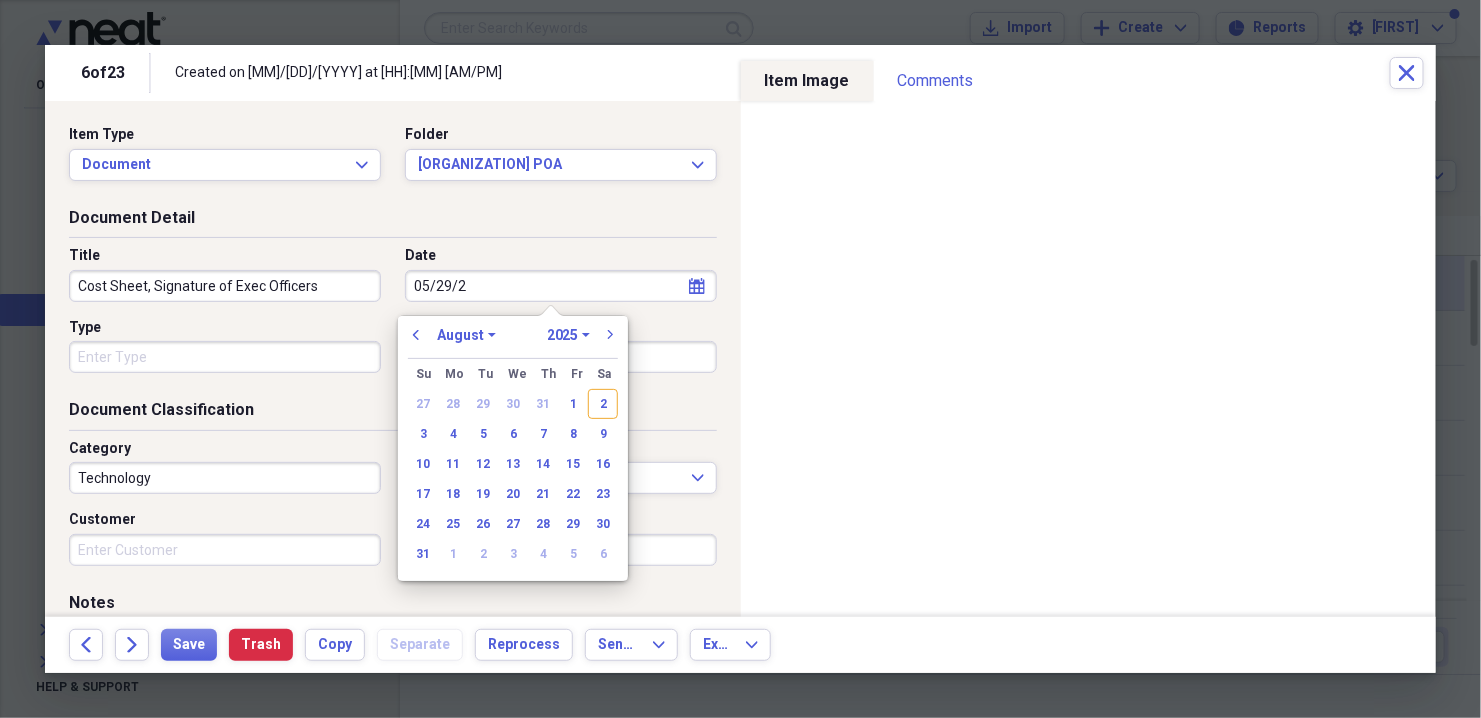 type on "[MM]/[DD]/[YY]" 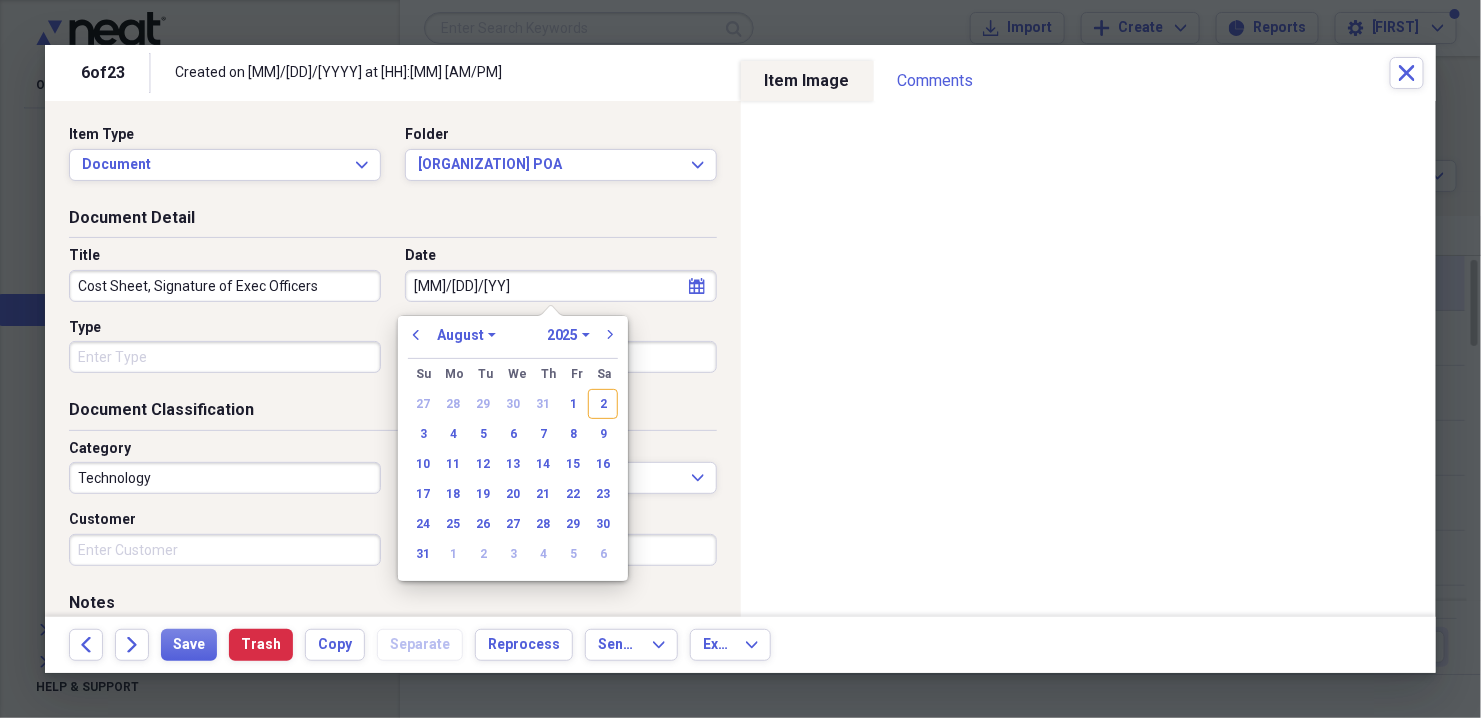 select on "4" 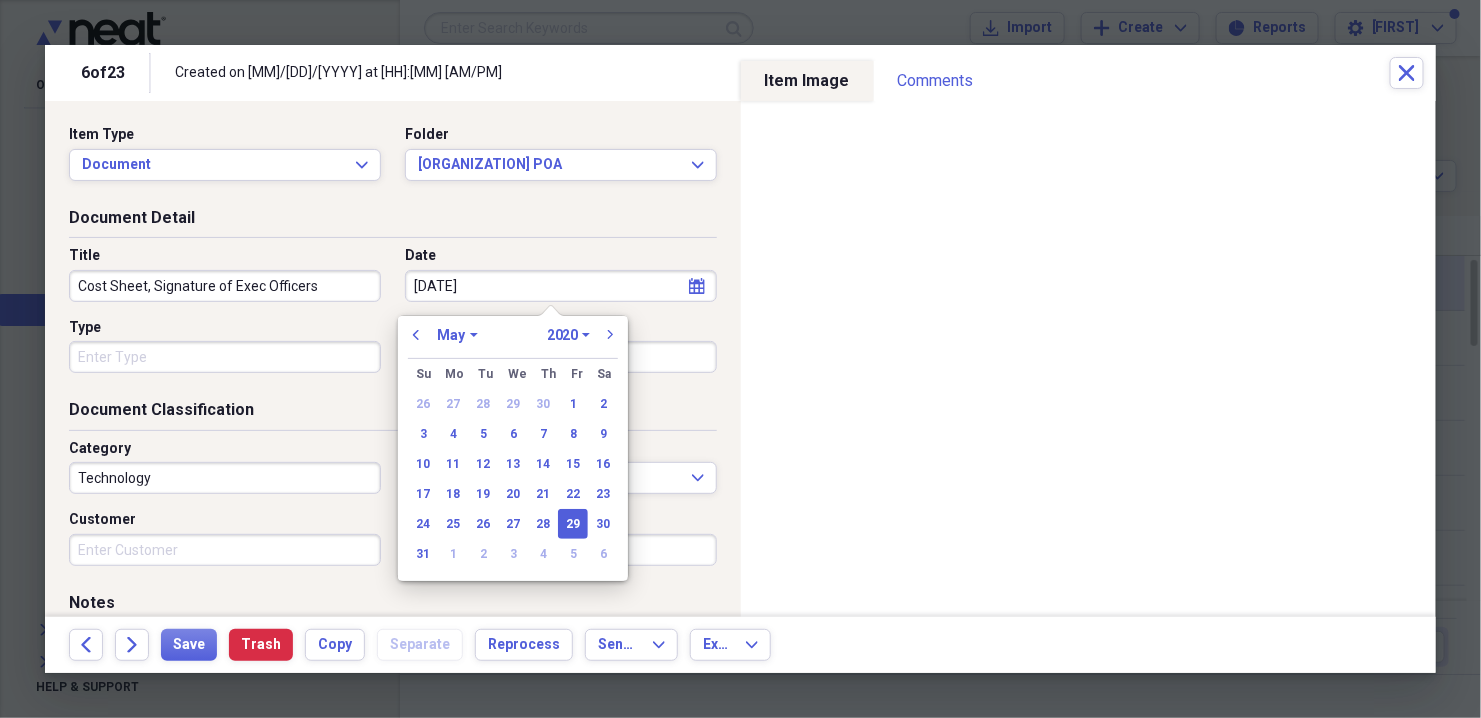 type on "[DATE]" 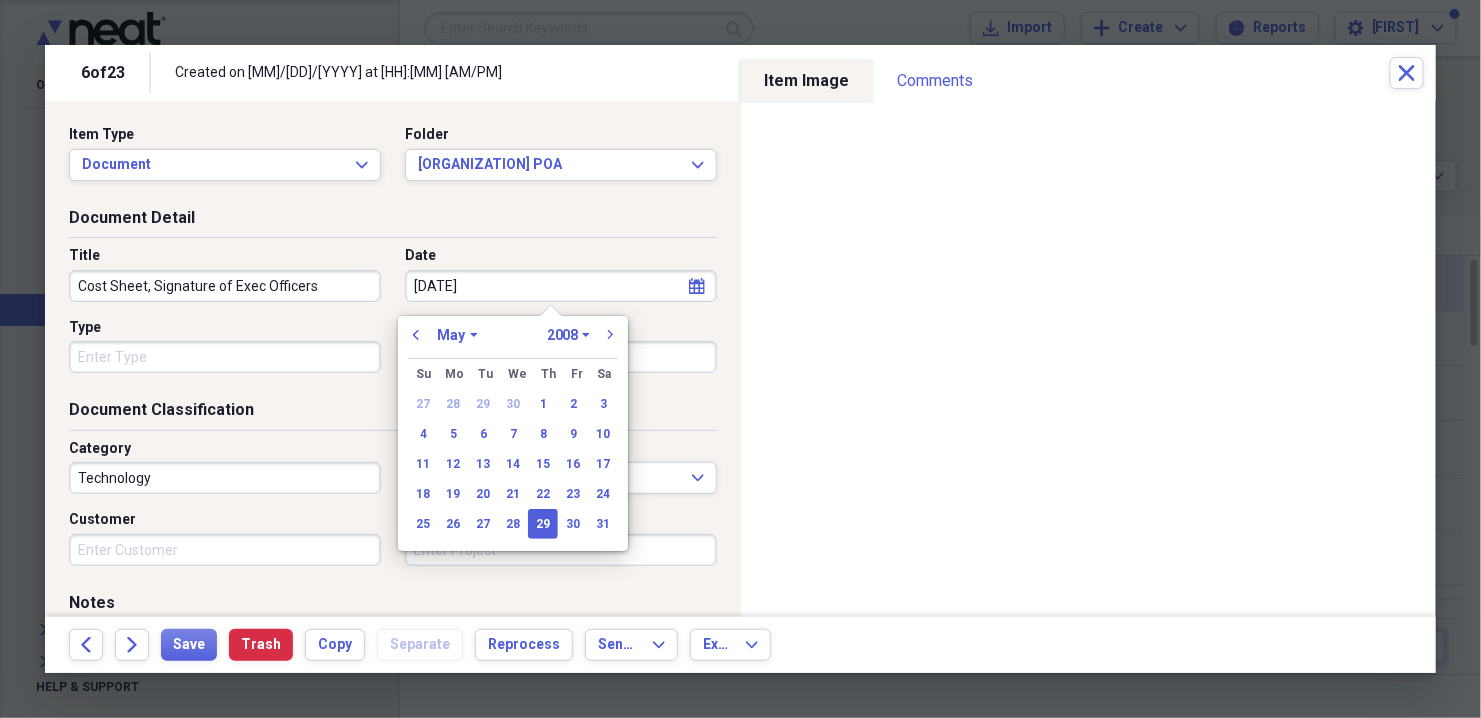 type on "[DATE]" 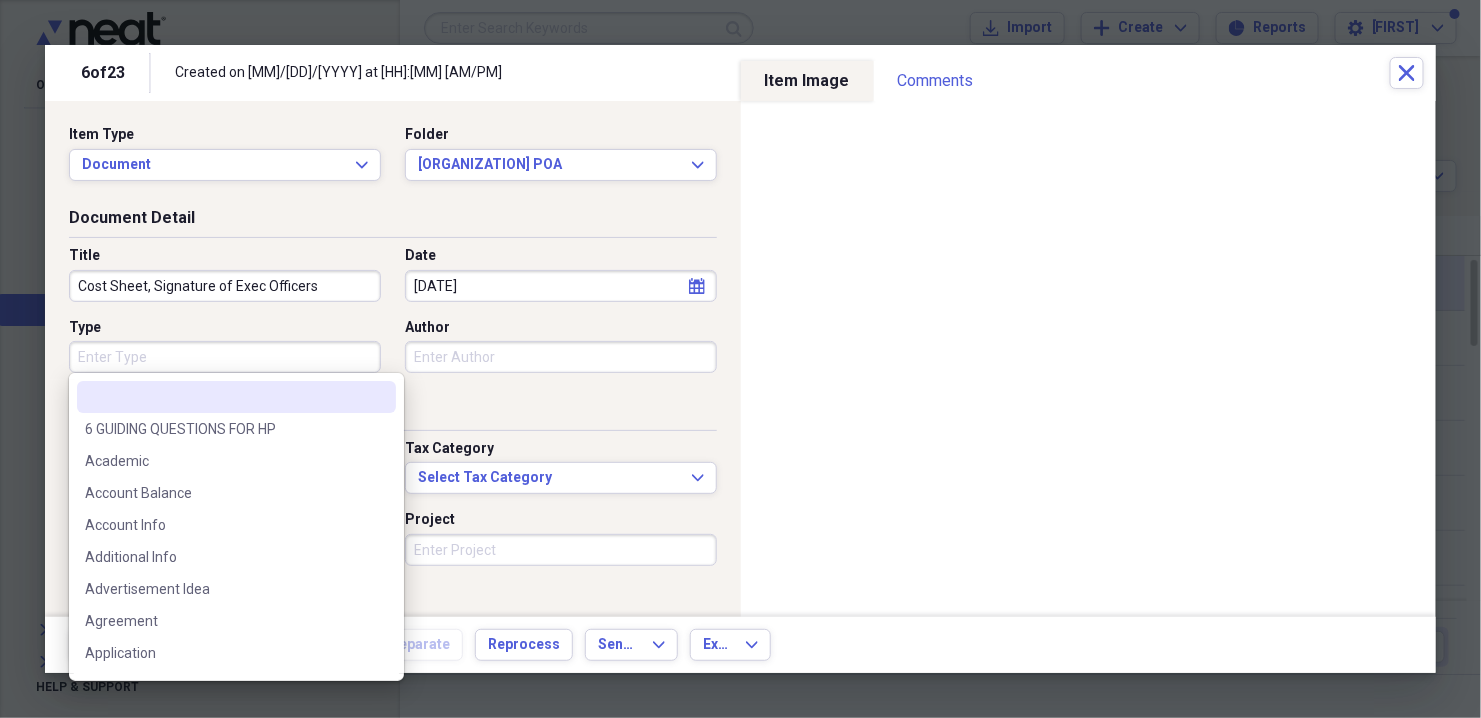 click on "Type" at bounding box center (225, 357) 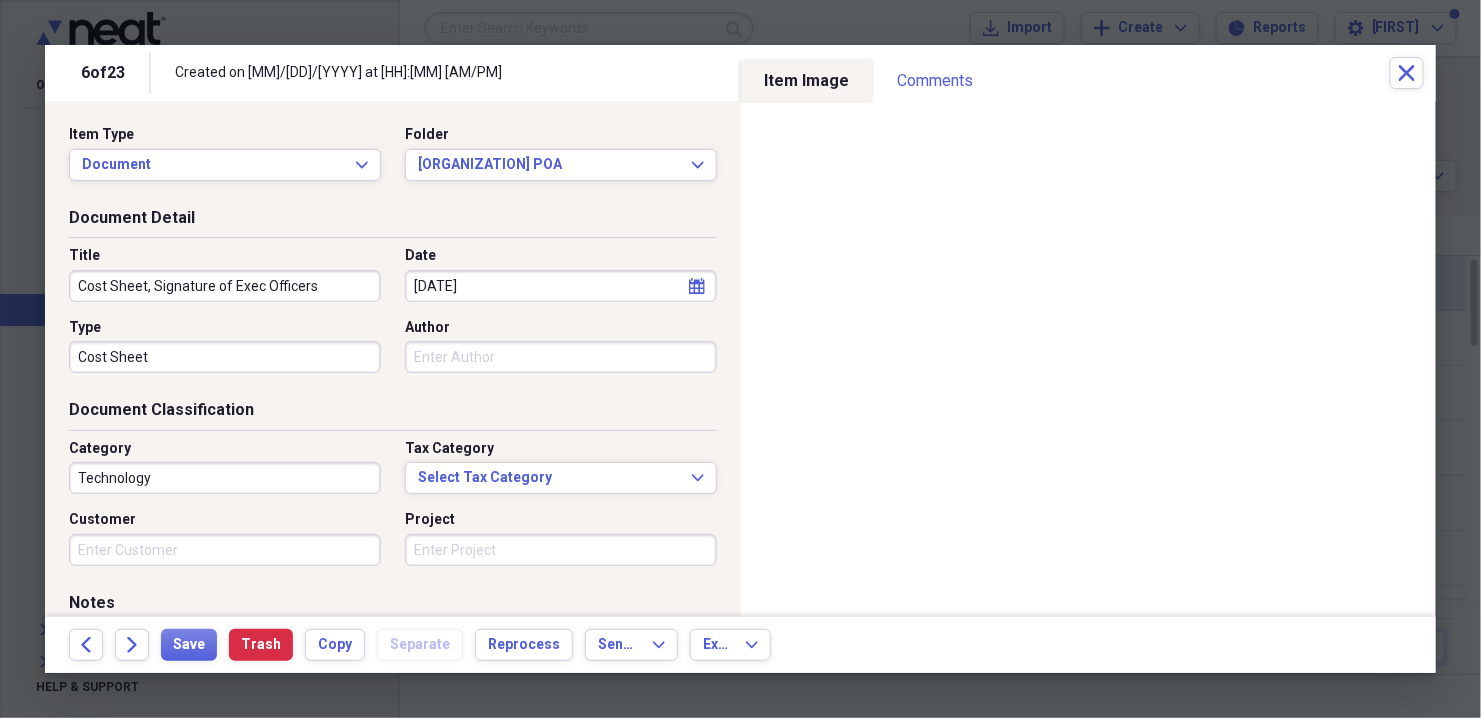 type on "Cost Sheet" 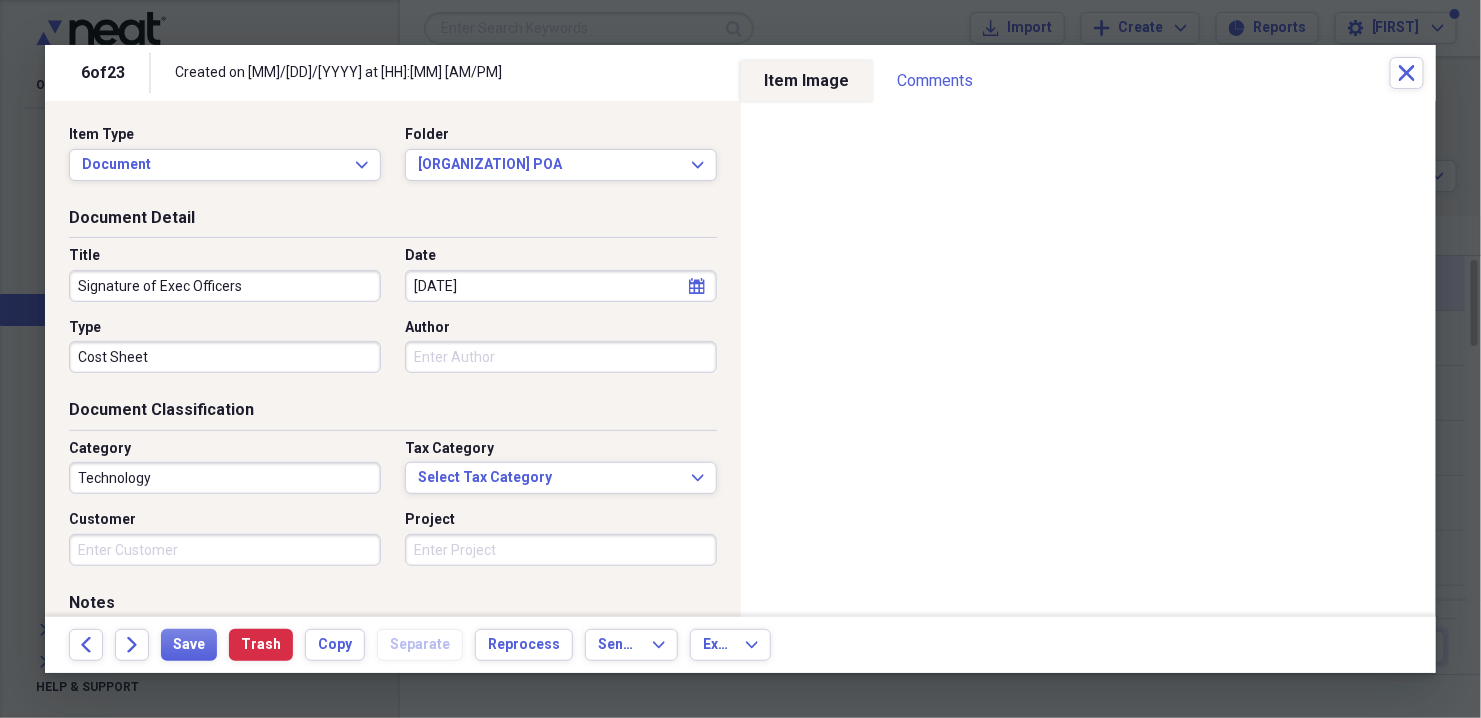type on "Signature of Exec Officers" 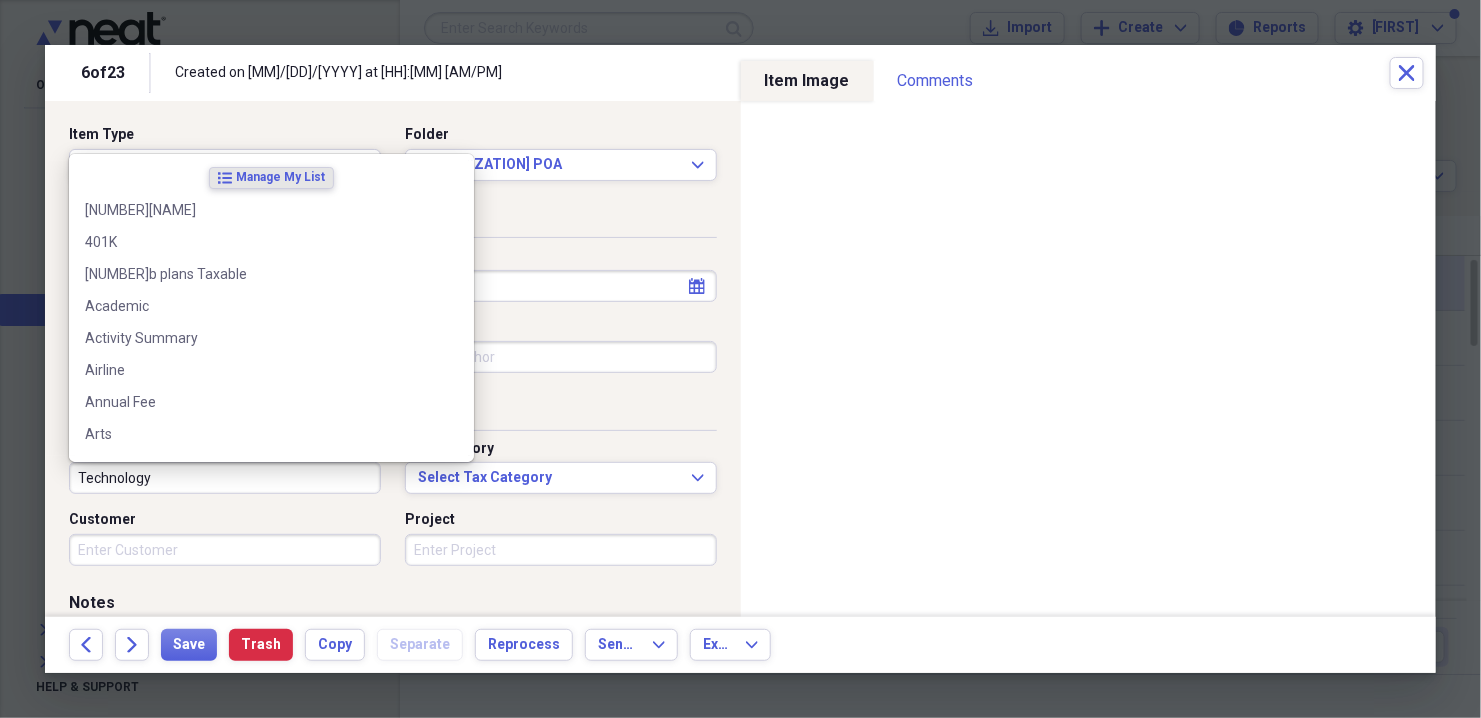 click on "Technology" at bounding box center [225, 478] 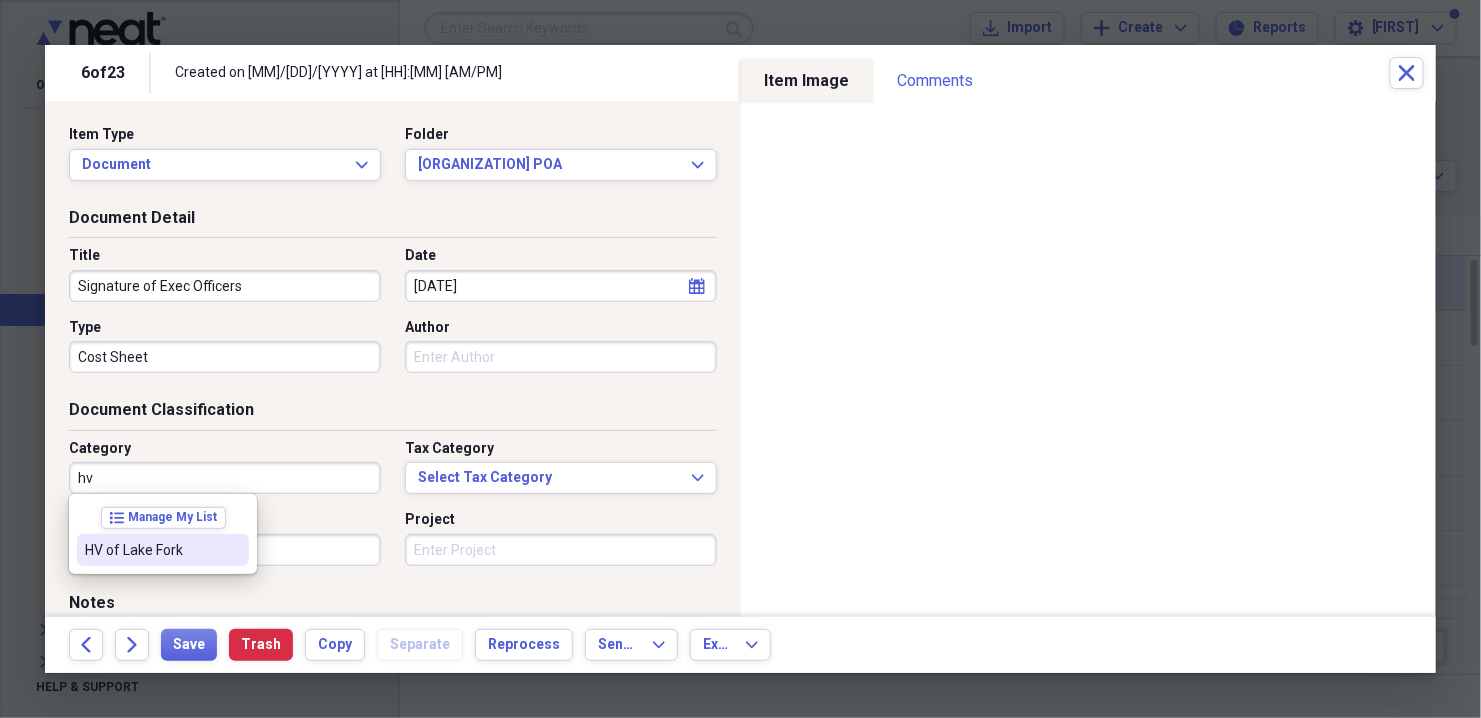 click on "HV of Lake Fork" at bounding box center [151, 550] 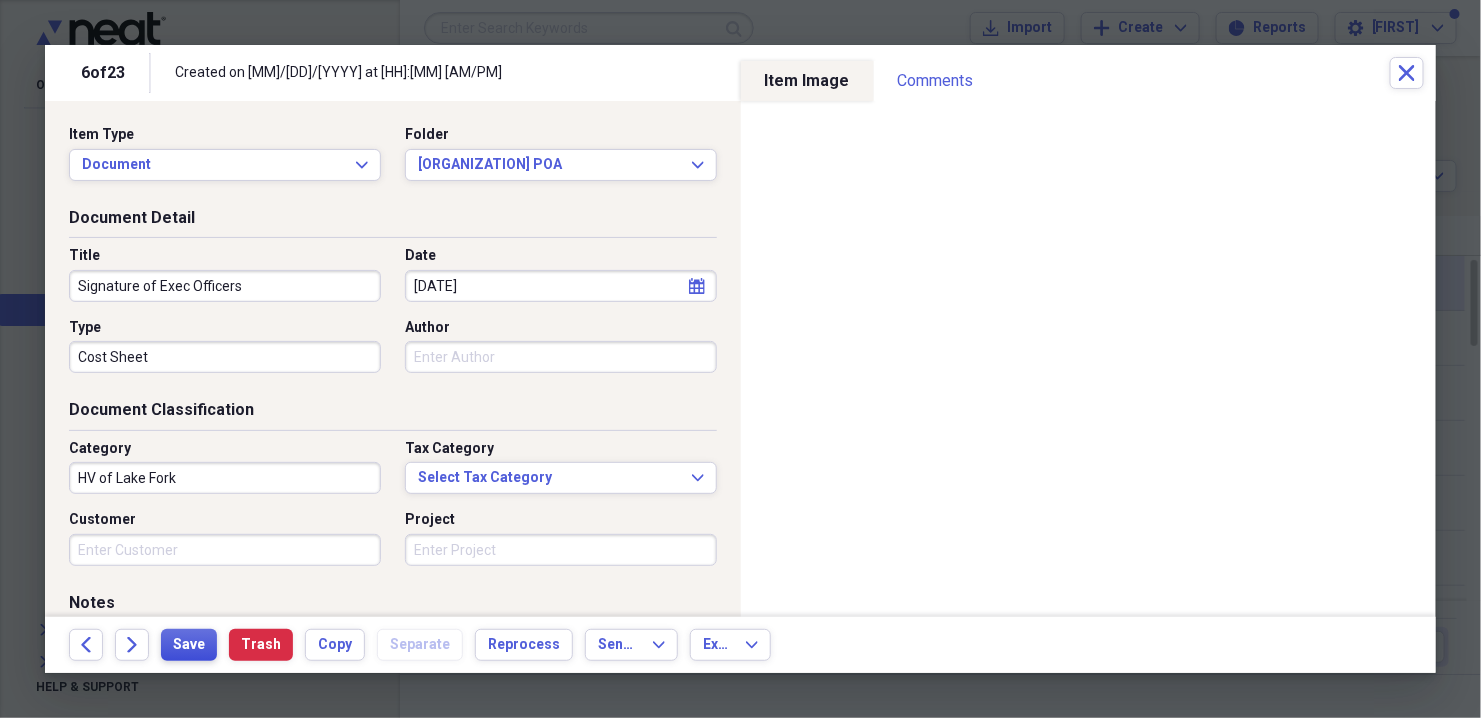 click on "Save" at bounding box center (189, 645) 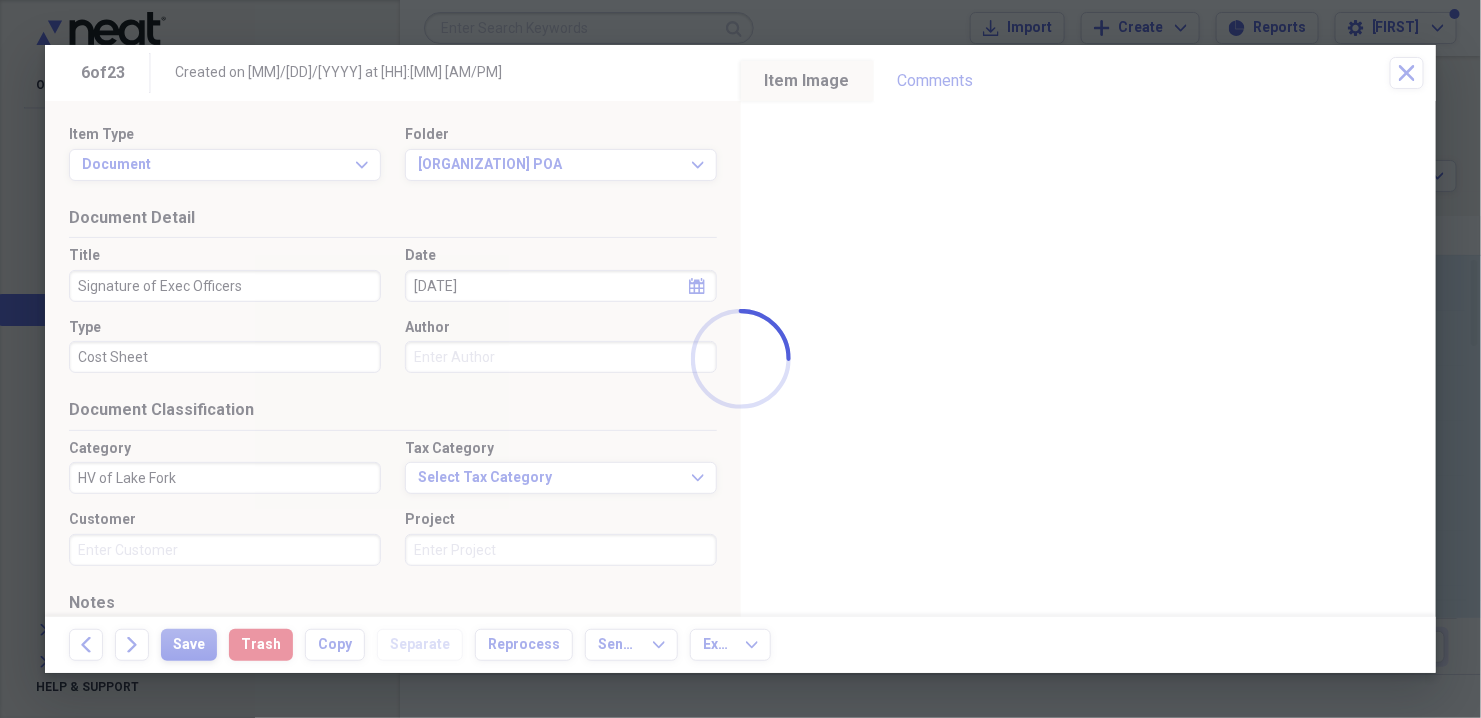 type on "Signature of Exec Officers" 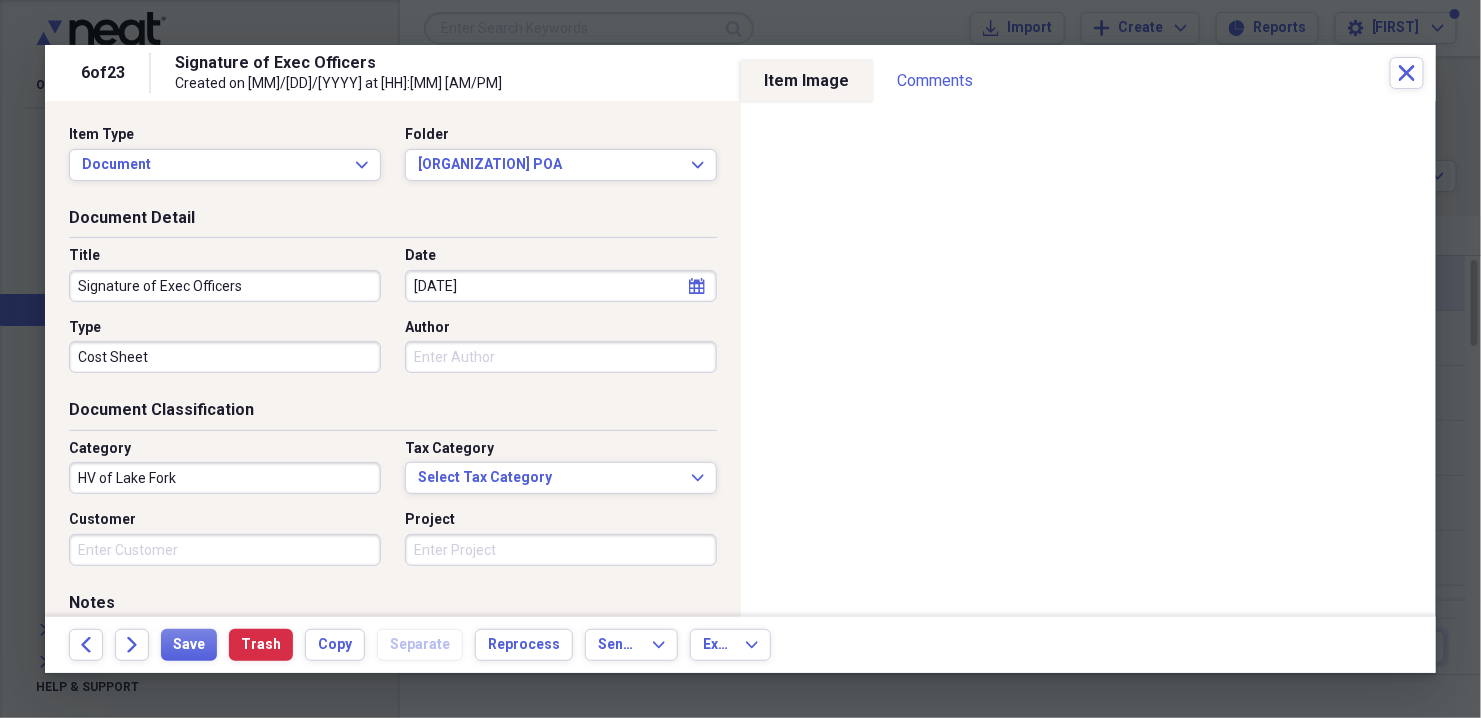 click on "Cost Sheet" at bounding box center (225, 357) 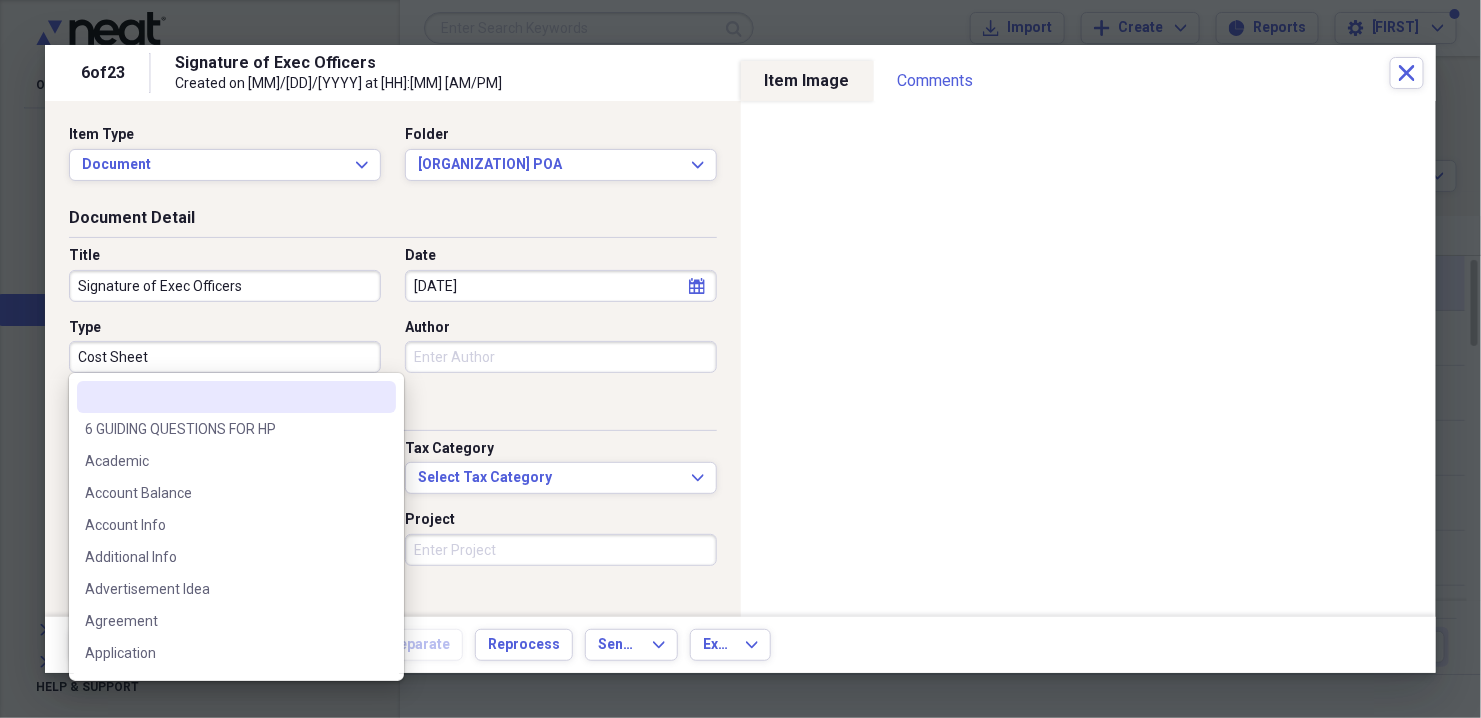 click on "Cost Sheet" at bounding box center (225, 357) 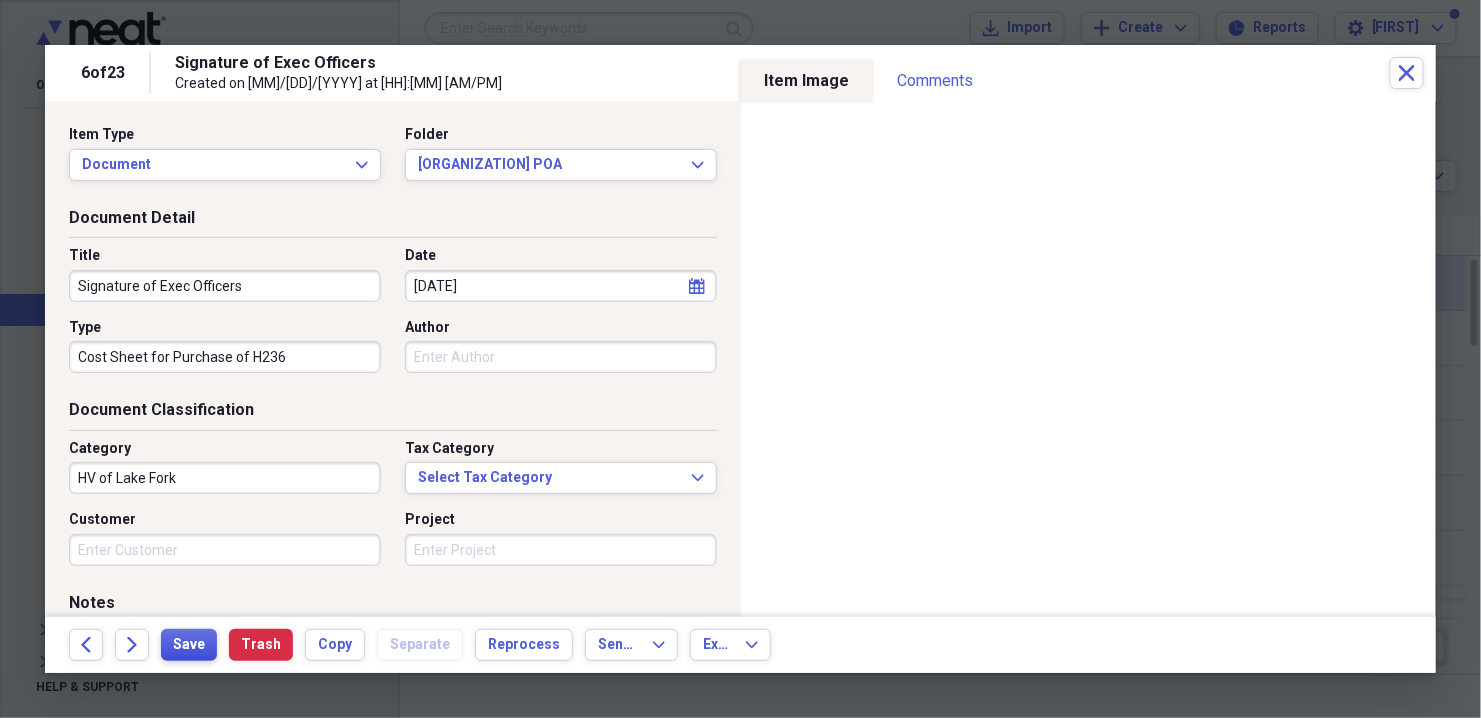 type on "Cost Sheet for Purchase of H236" 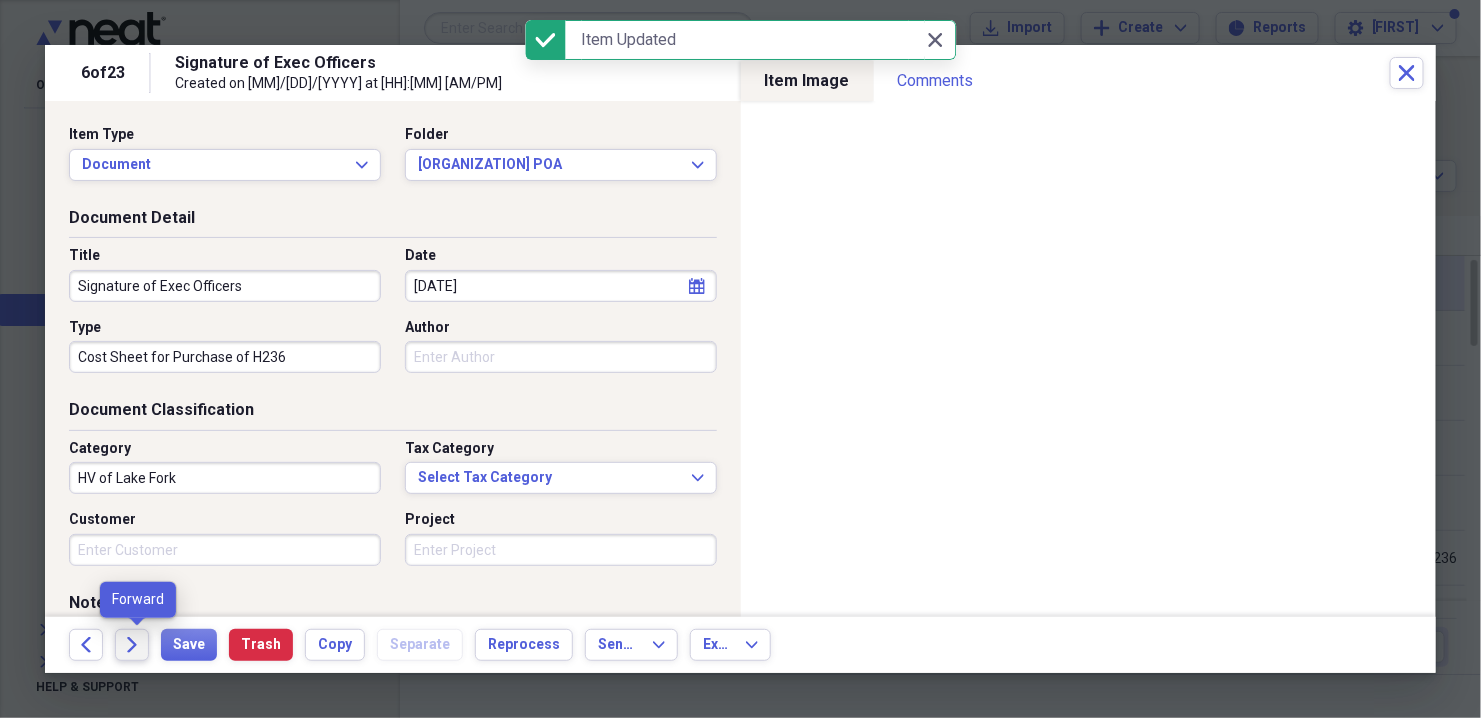 click on "Forward" at bounding box center (132, 645) 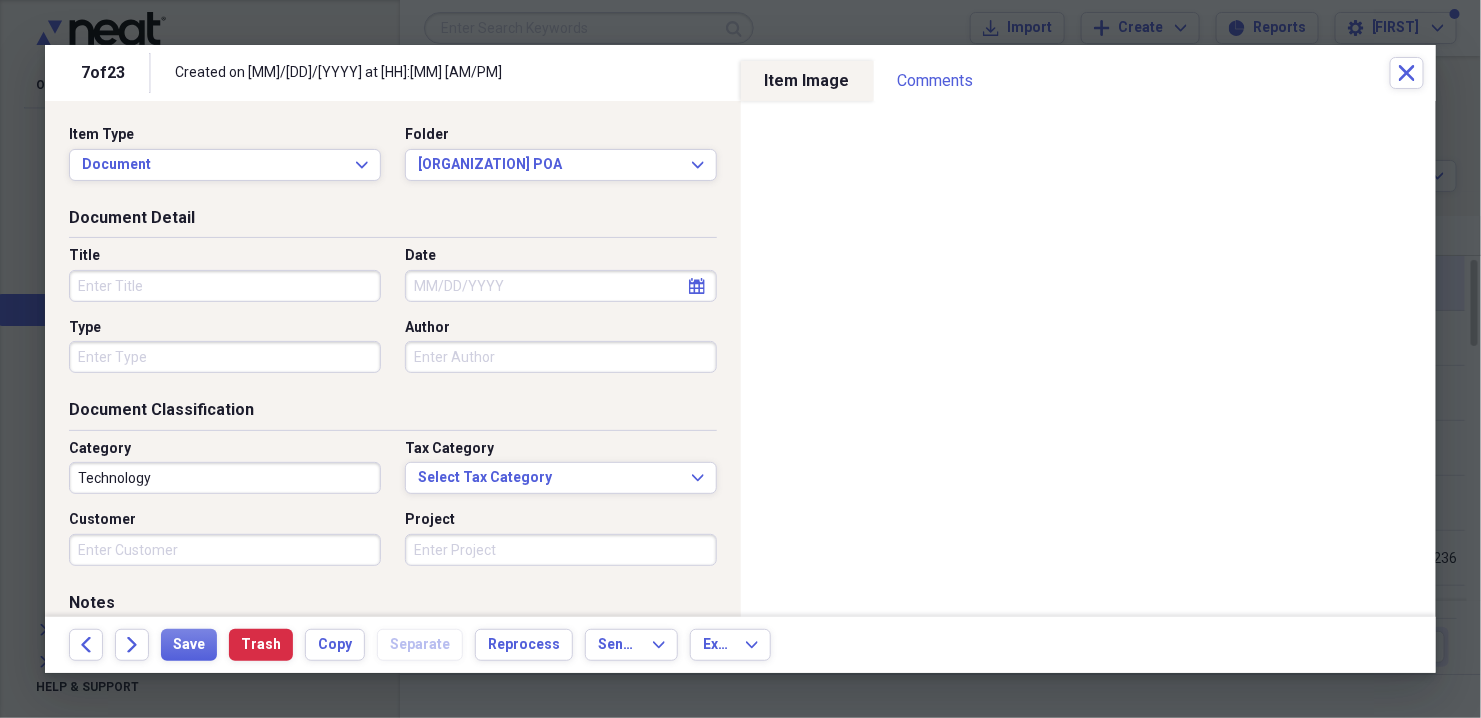 click on "Title" at bounding box center [225, 286] 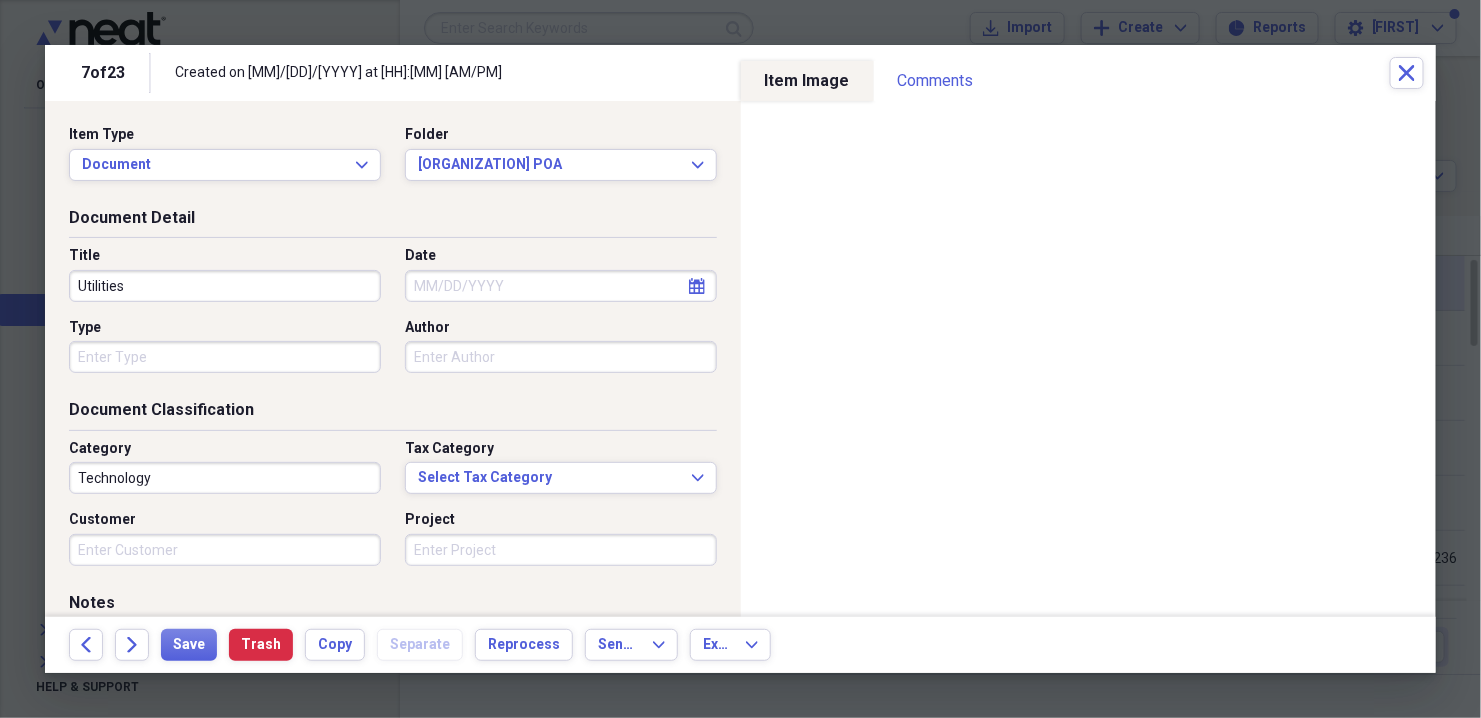 type on "Utilities" 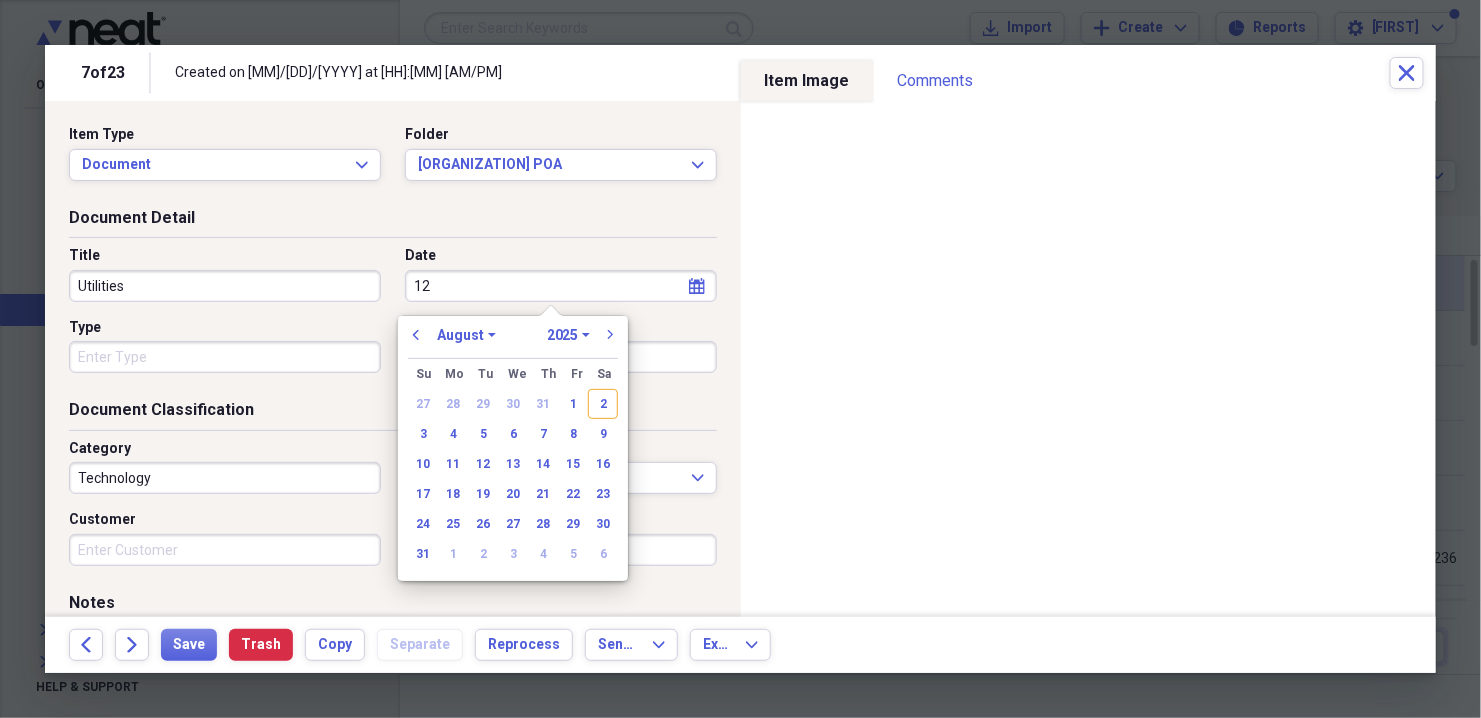 type on "1" 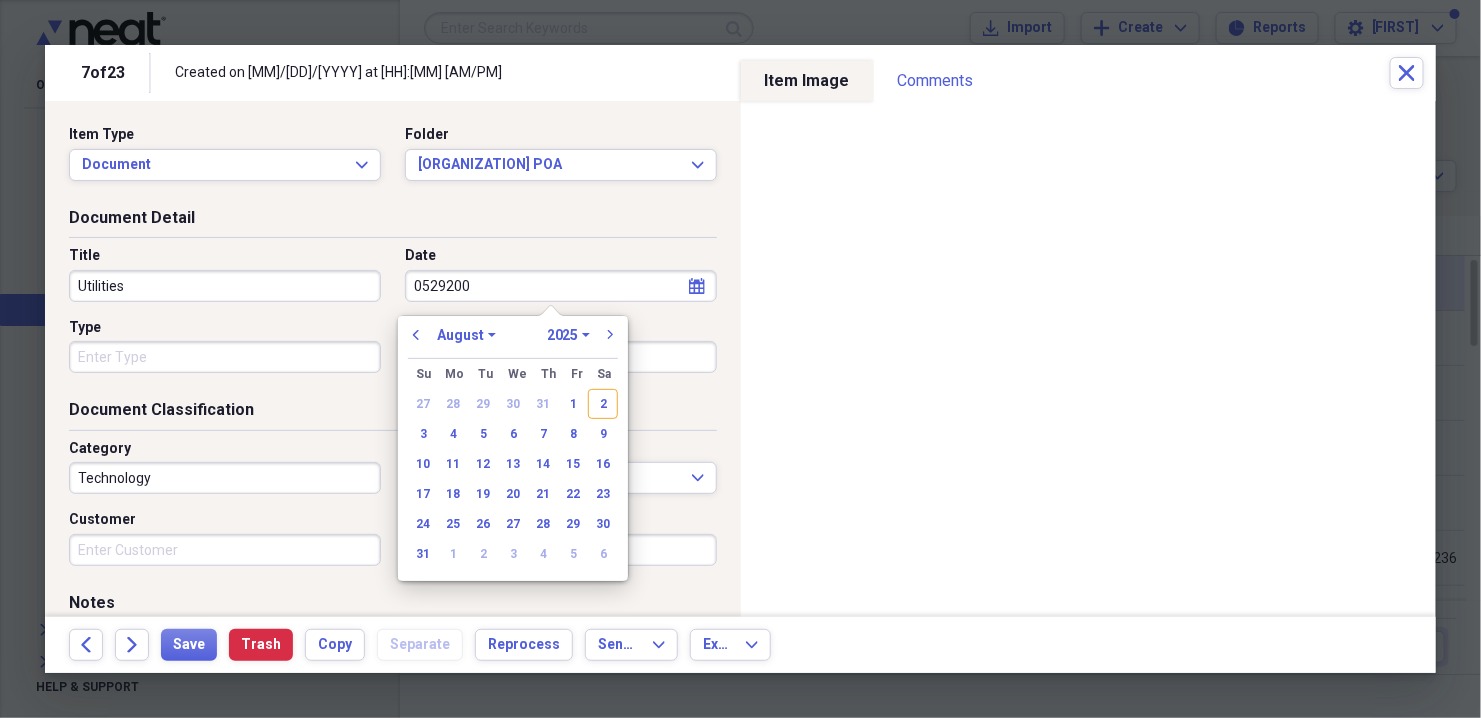 type on "[MM][DD][YYYY]" 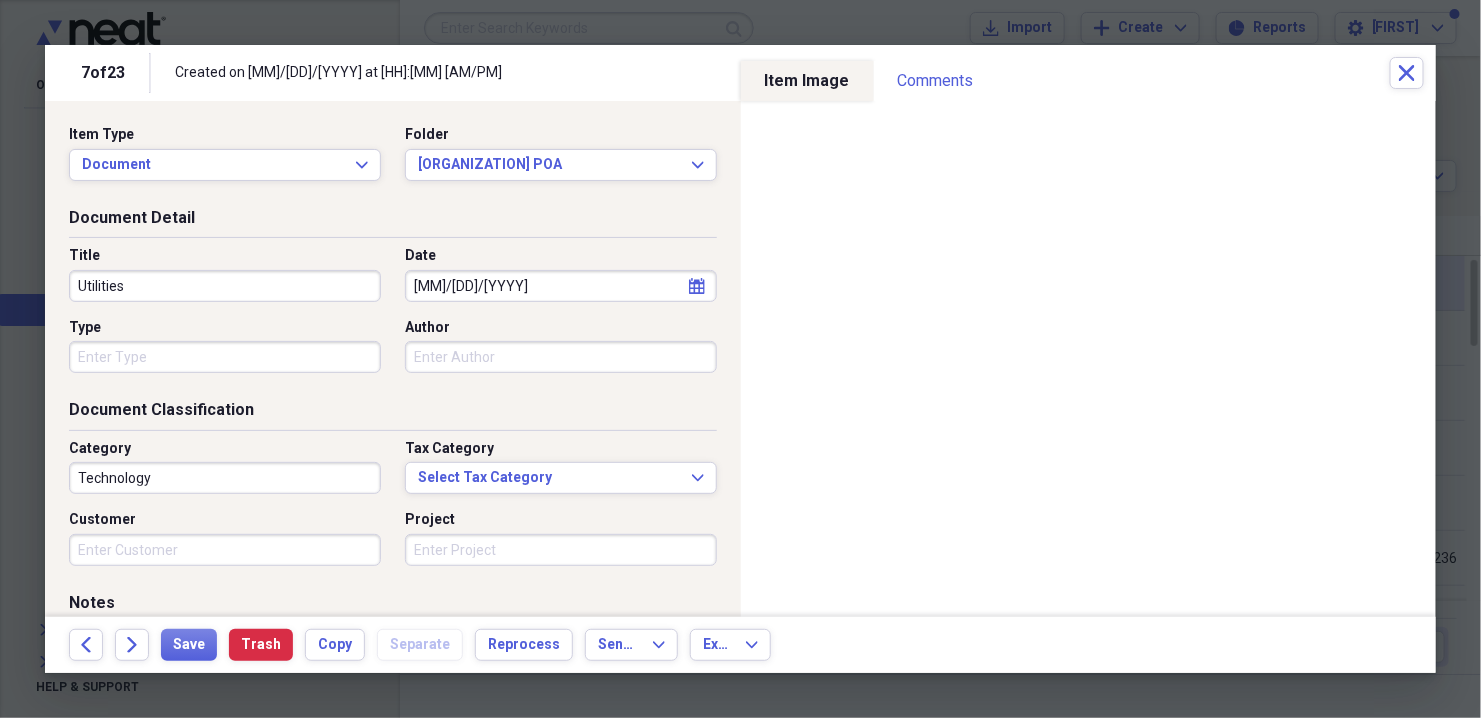 type on "[MM]/[DD]/[YYYY]" 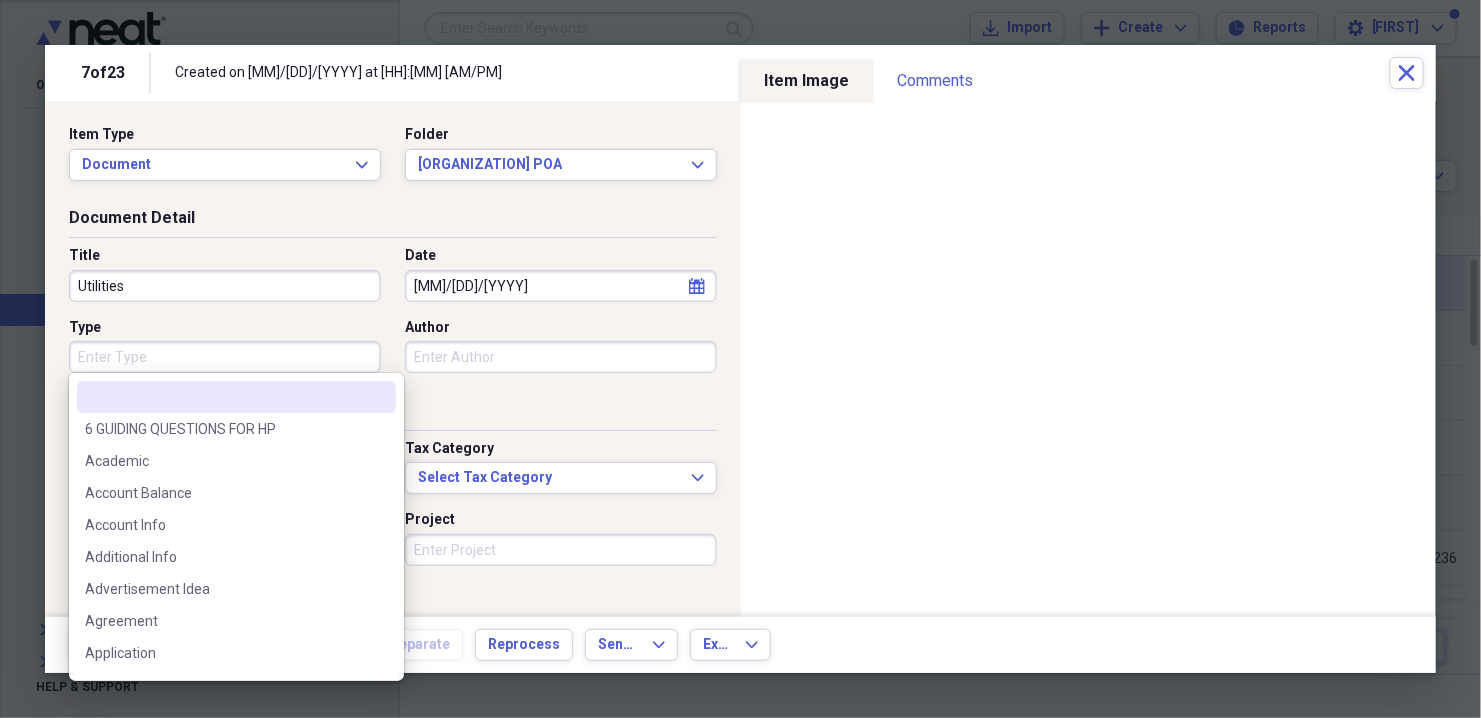 type on "h" 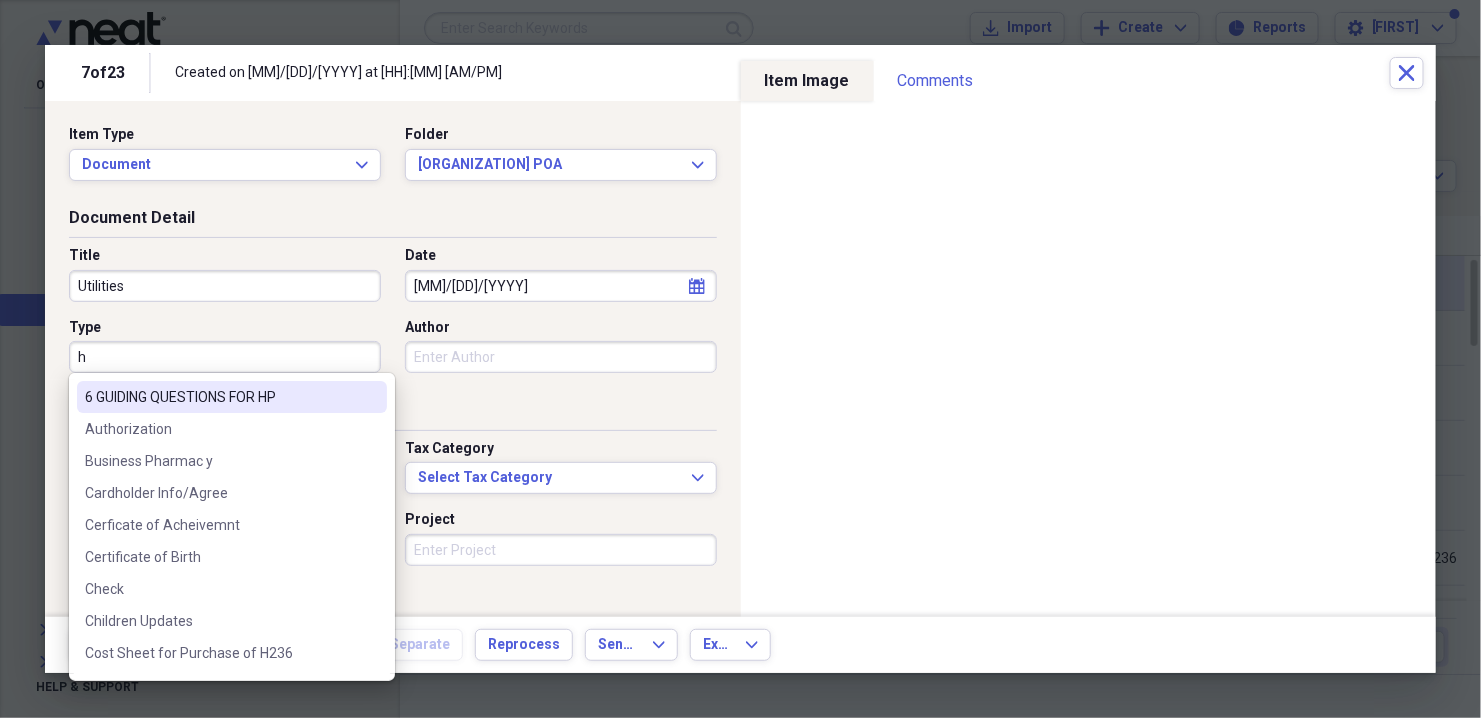 type 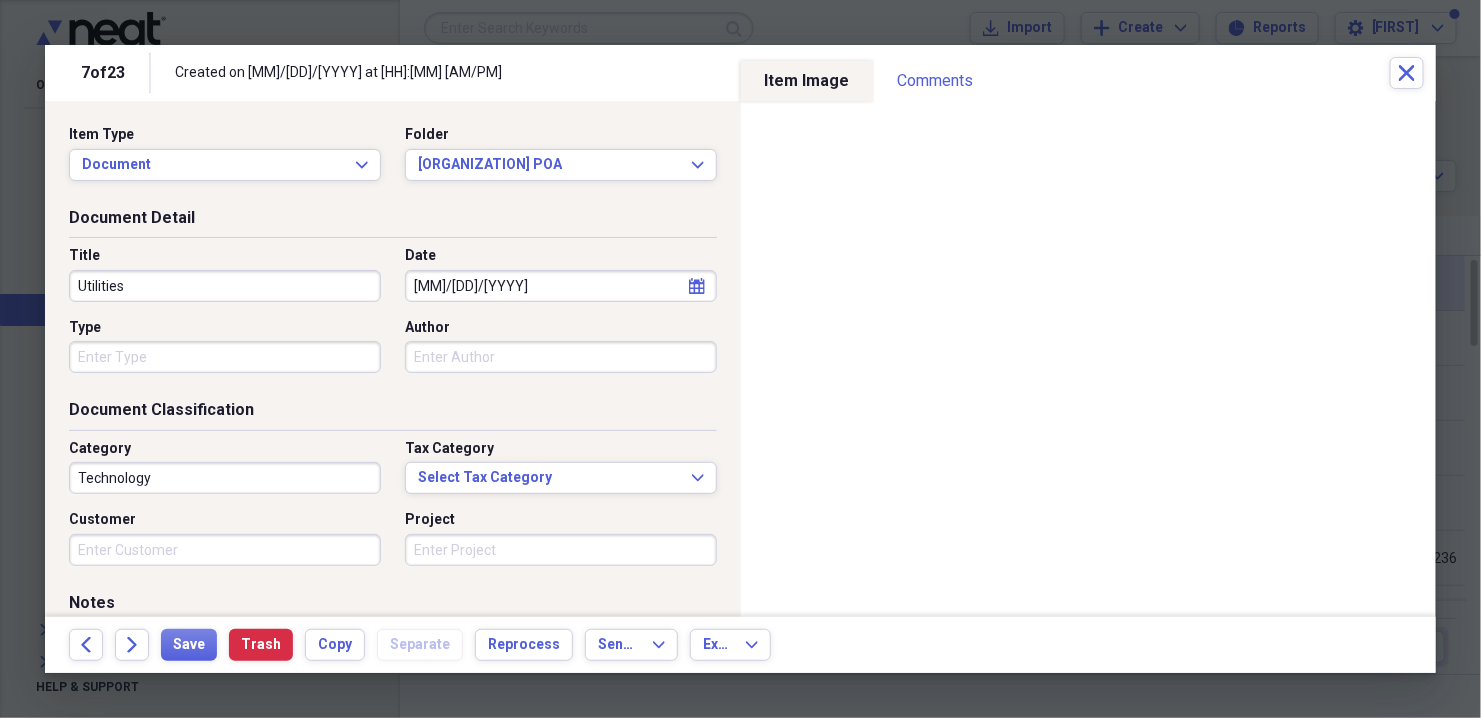 click on "Document Classification" at bounding box center (393, 414) 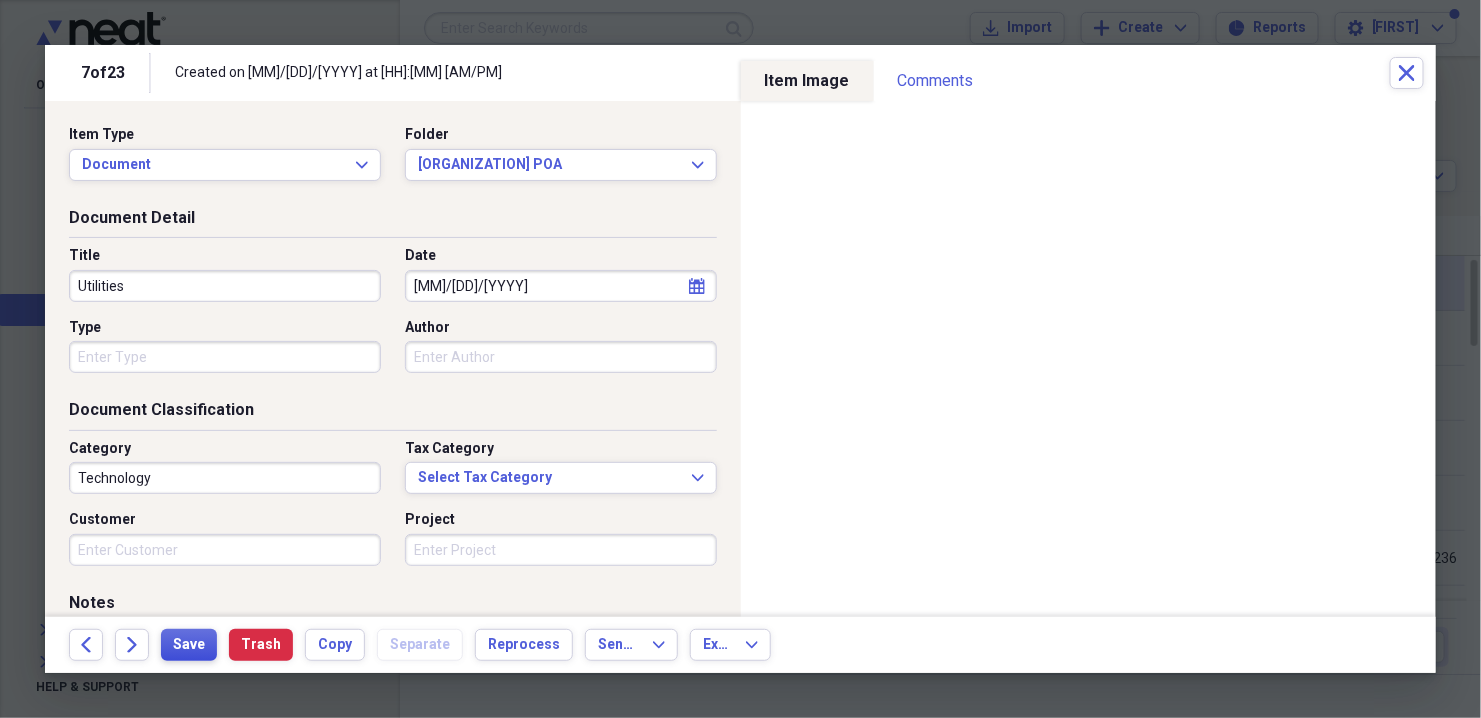 click on "Save" at bounding box center [189, 645] 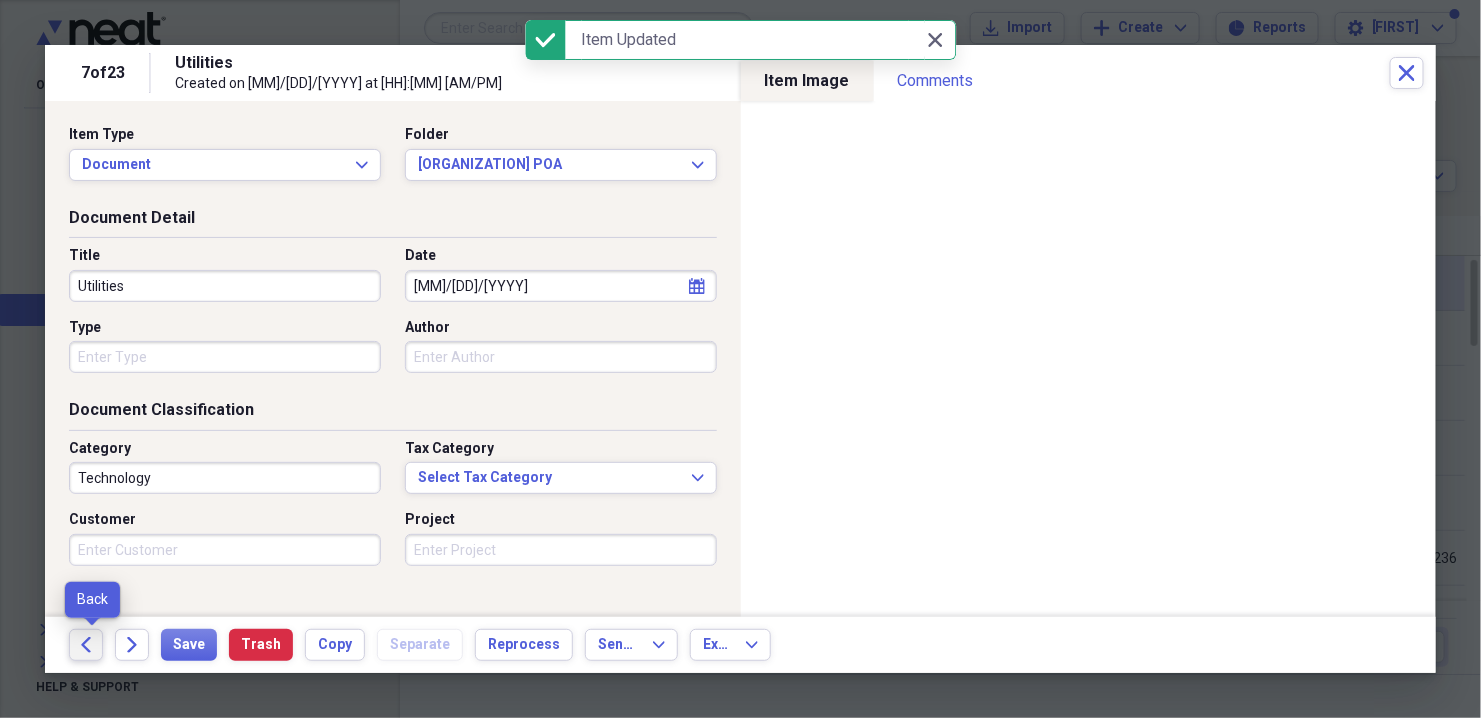 click 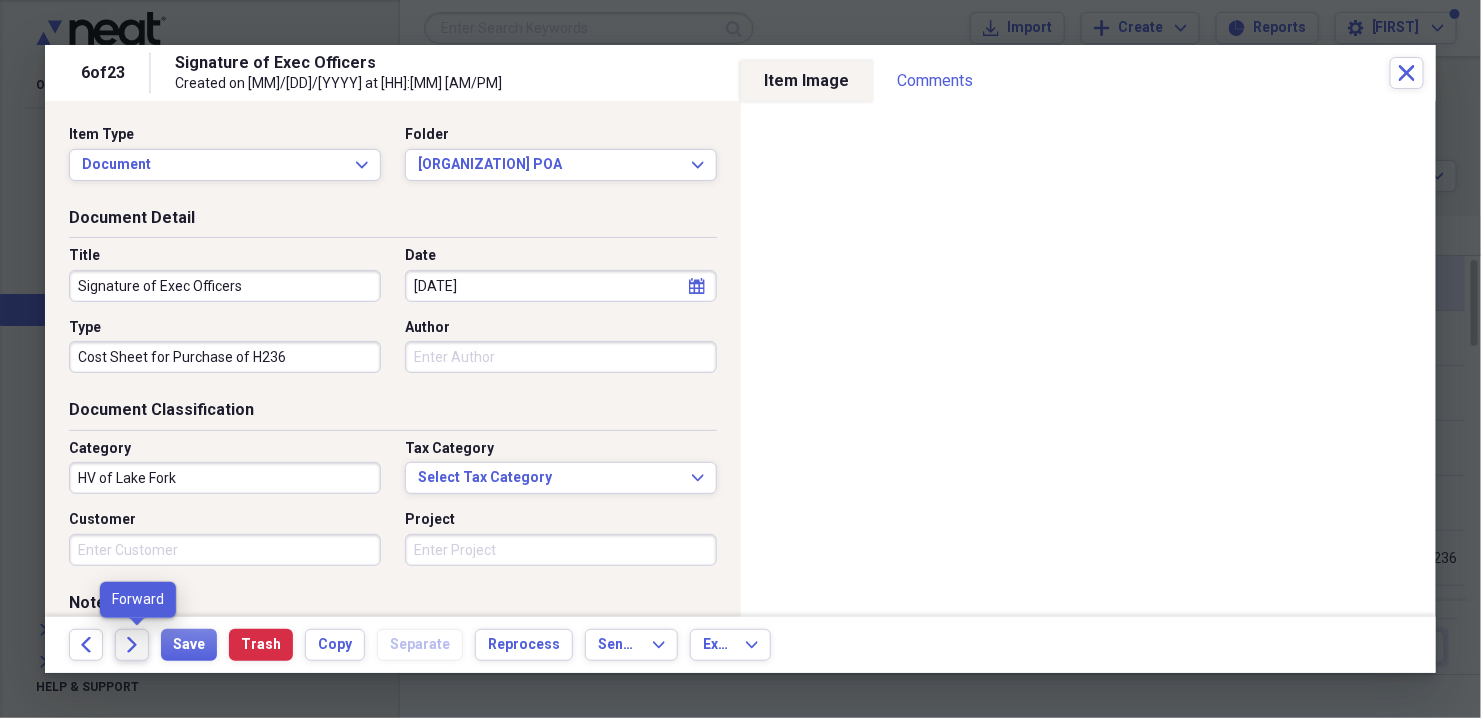 click 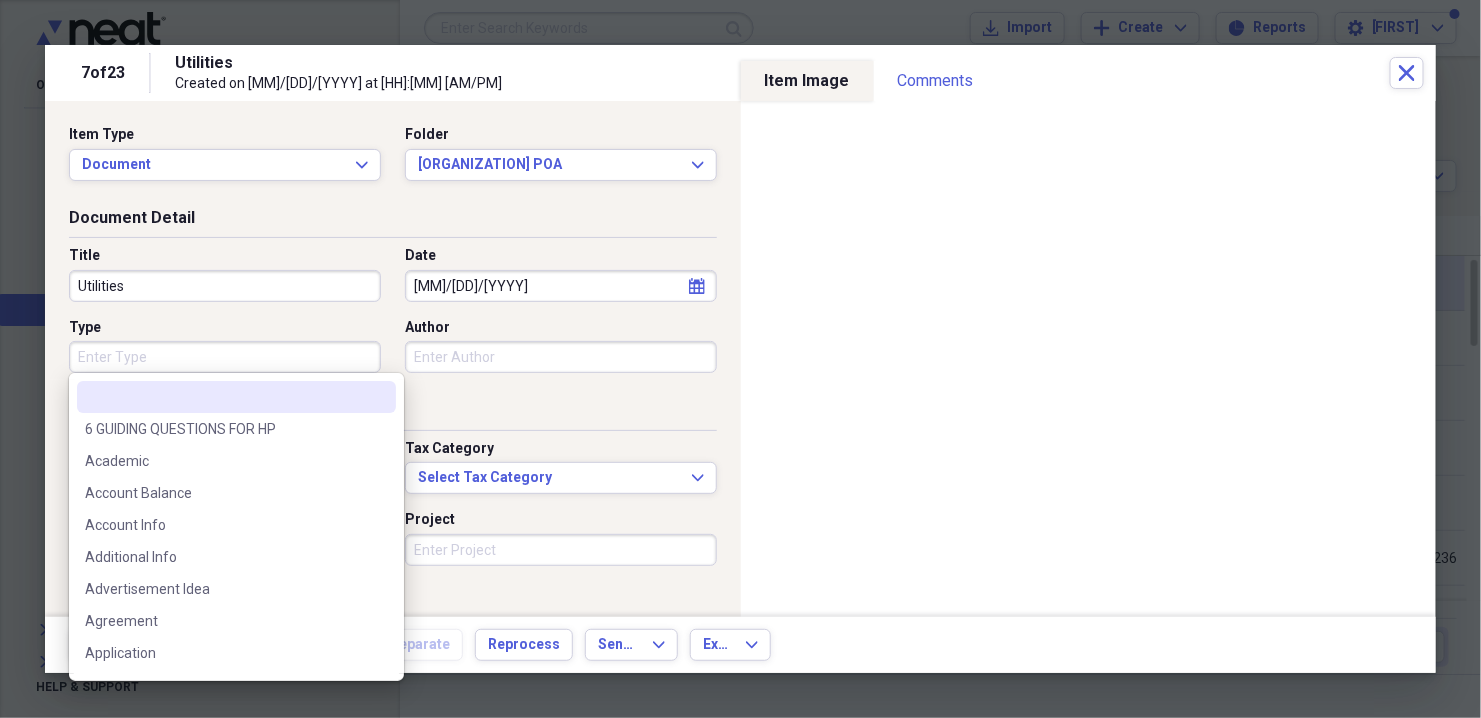 click on "Type" at bounding box center [225, 357] 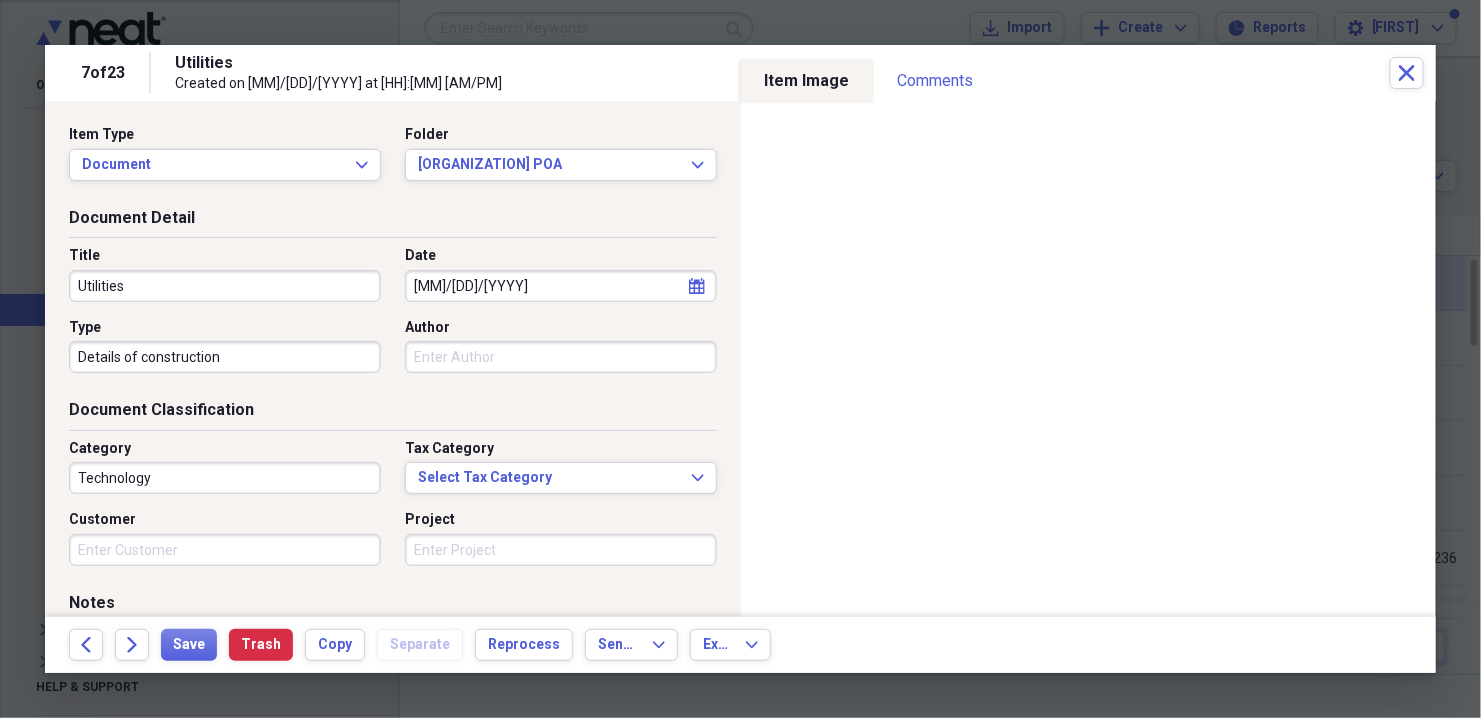 type on "Details of construction" 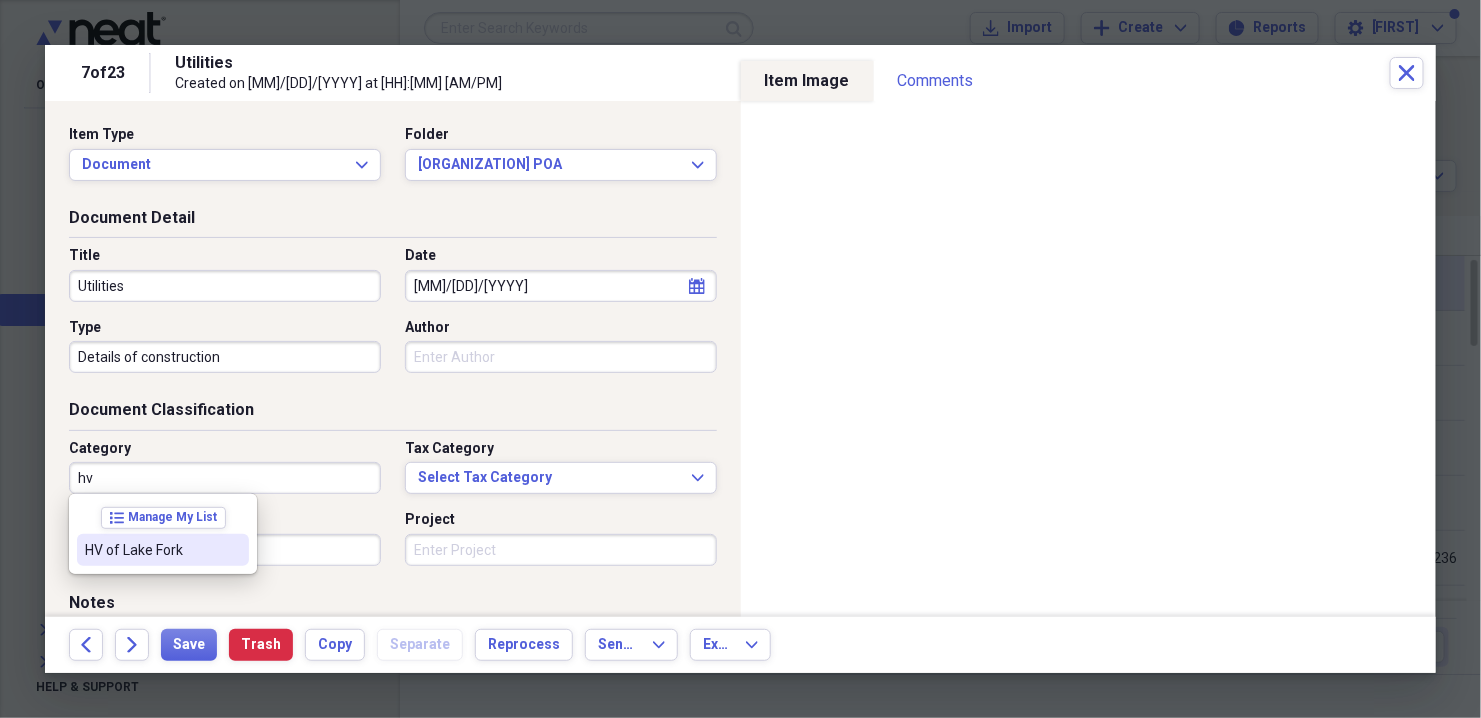 type on "HV of Lake Fork" 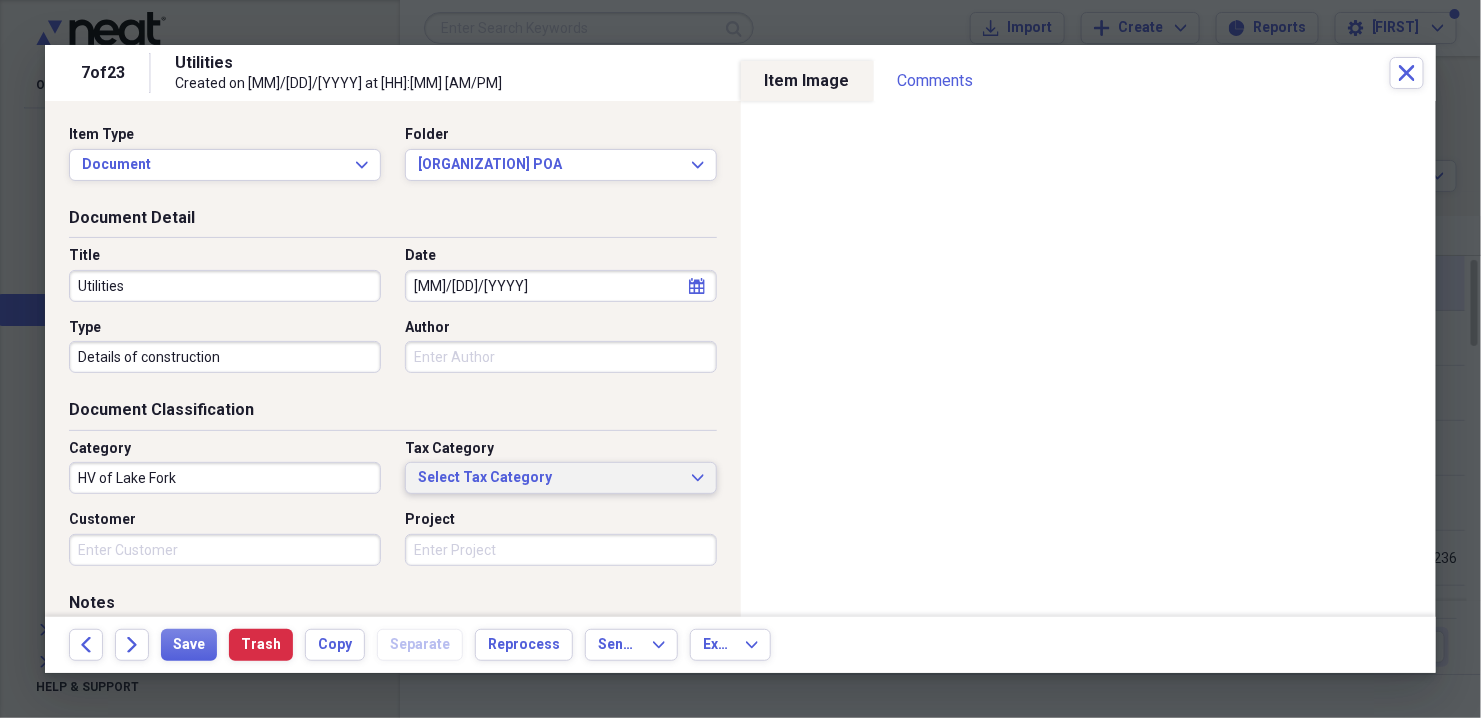 type 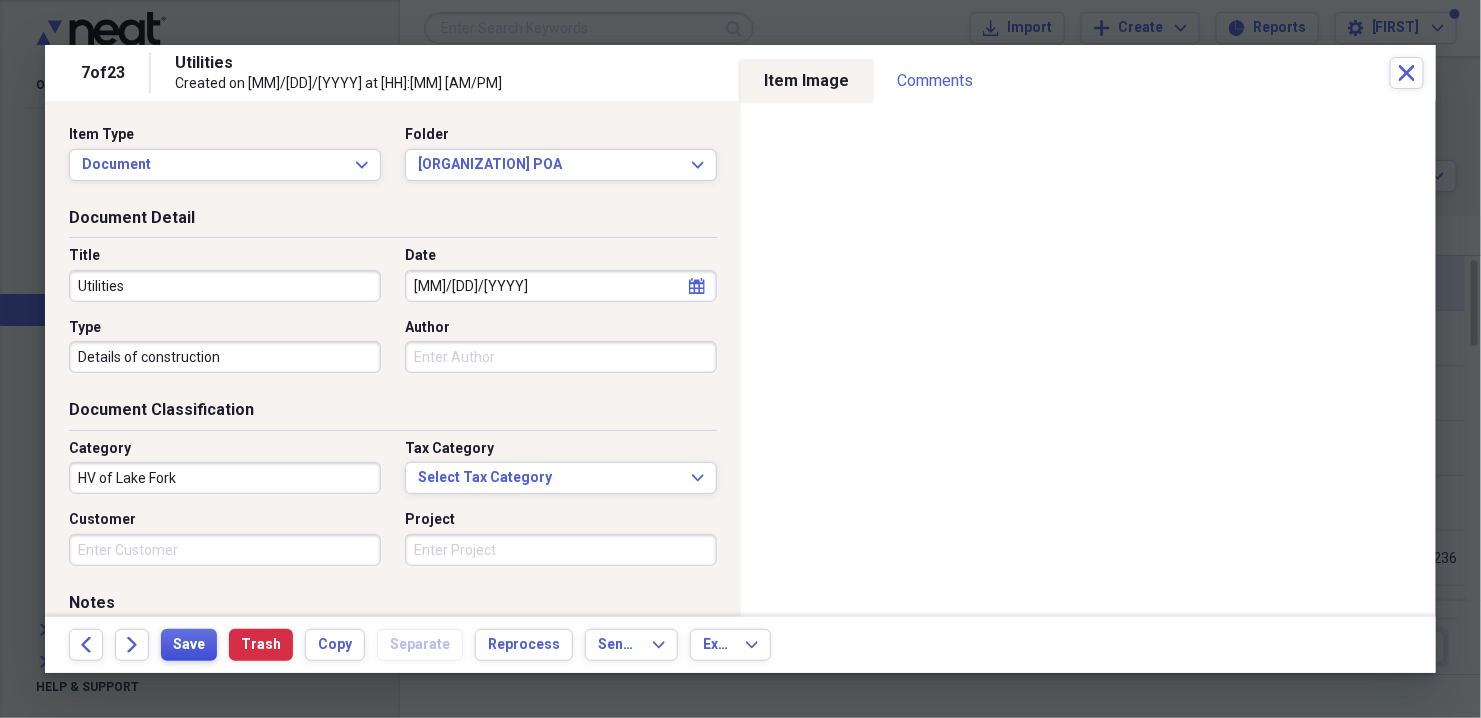 scroll, scrollTop: 218, scrollLeft: 0, axis: vertical 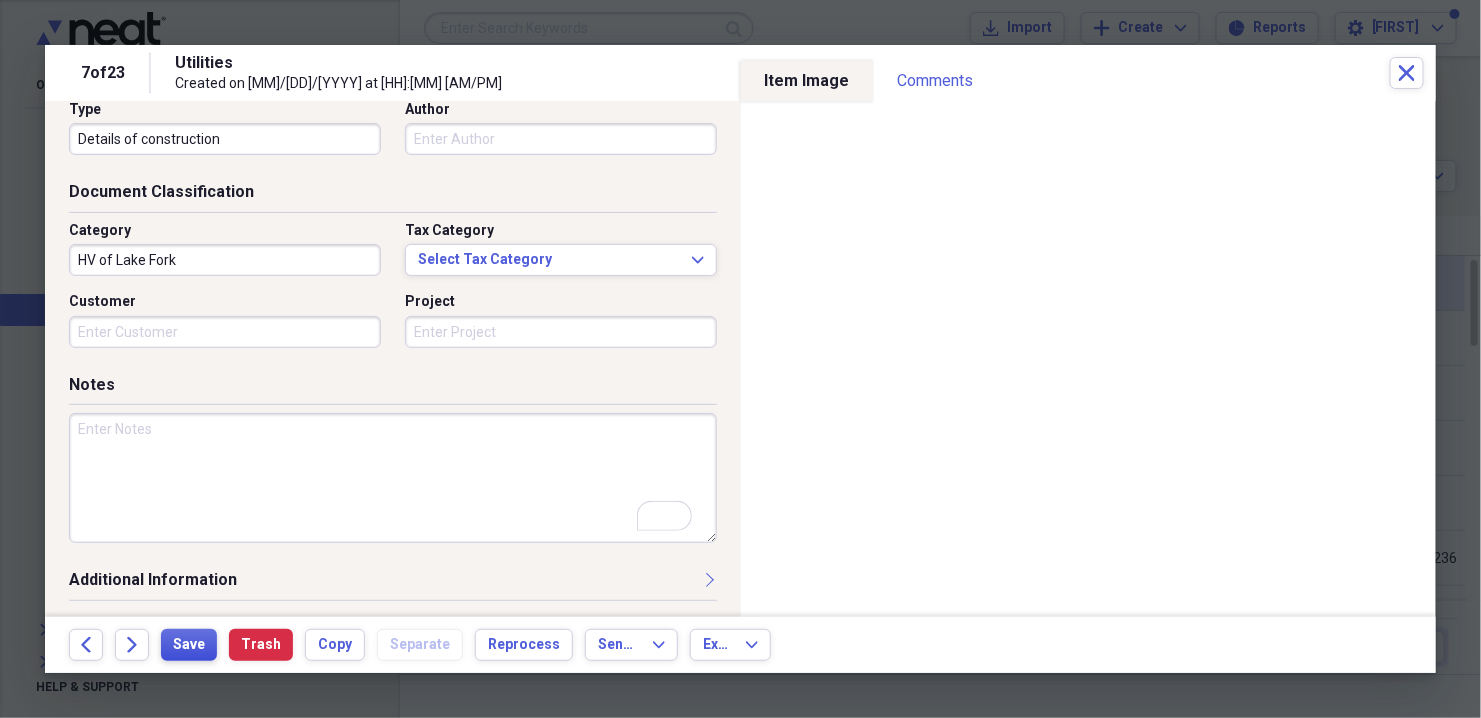 click on "Save" at bounding box center (189, 645) 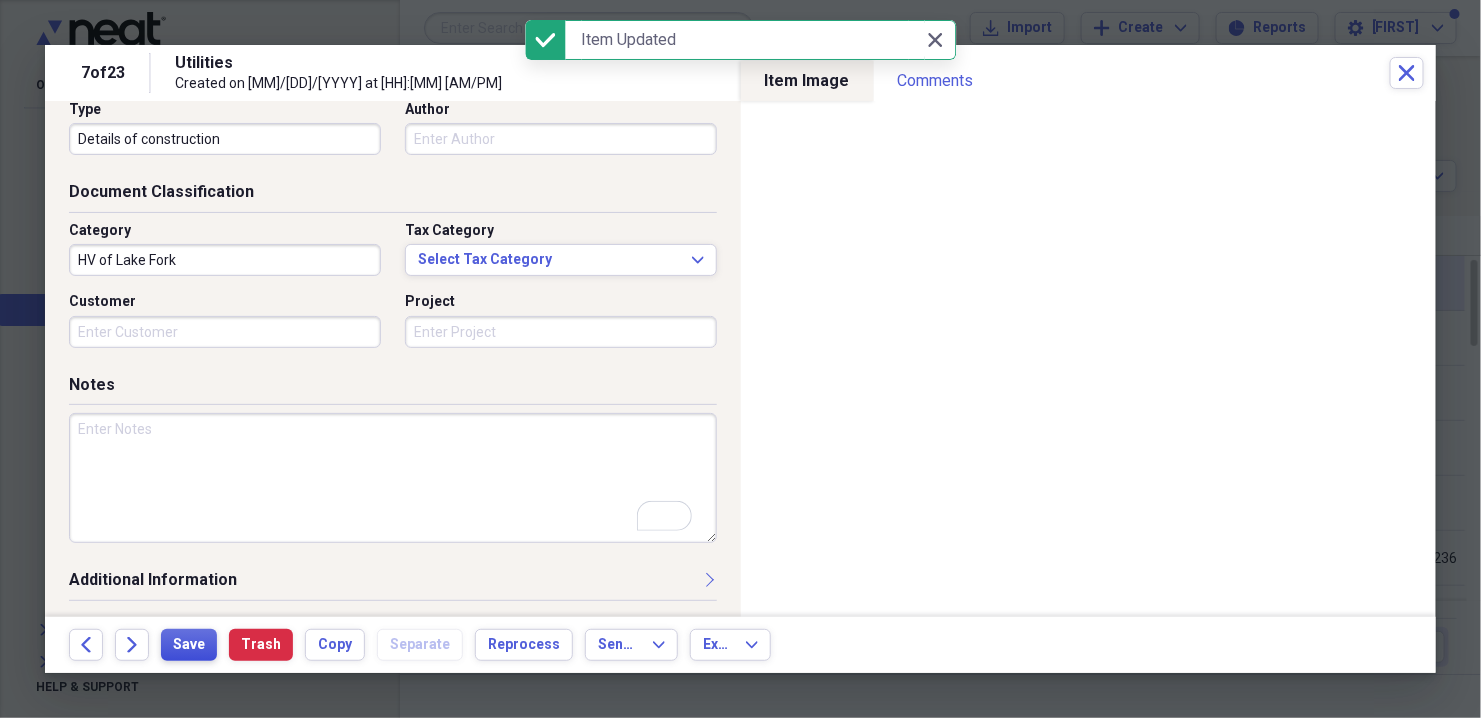 scroll, scrollTop: 5, scrollLeft: 0, axis: vertical 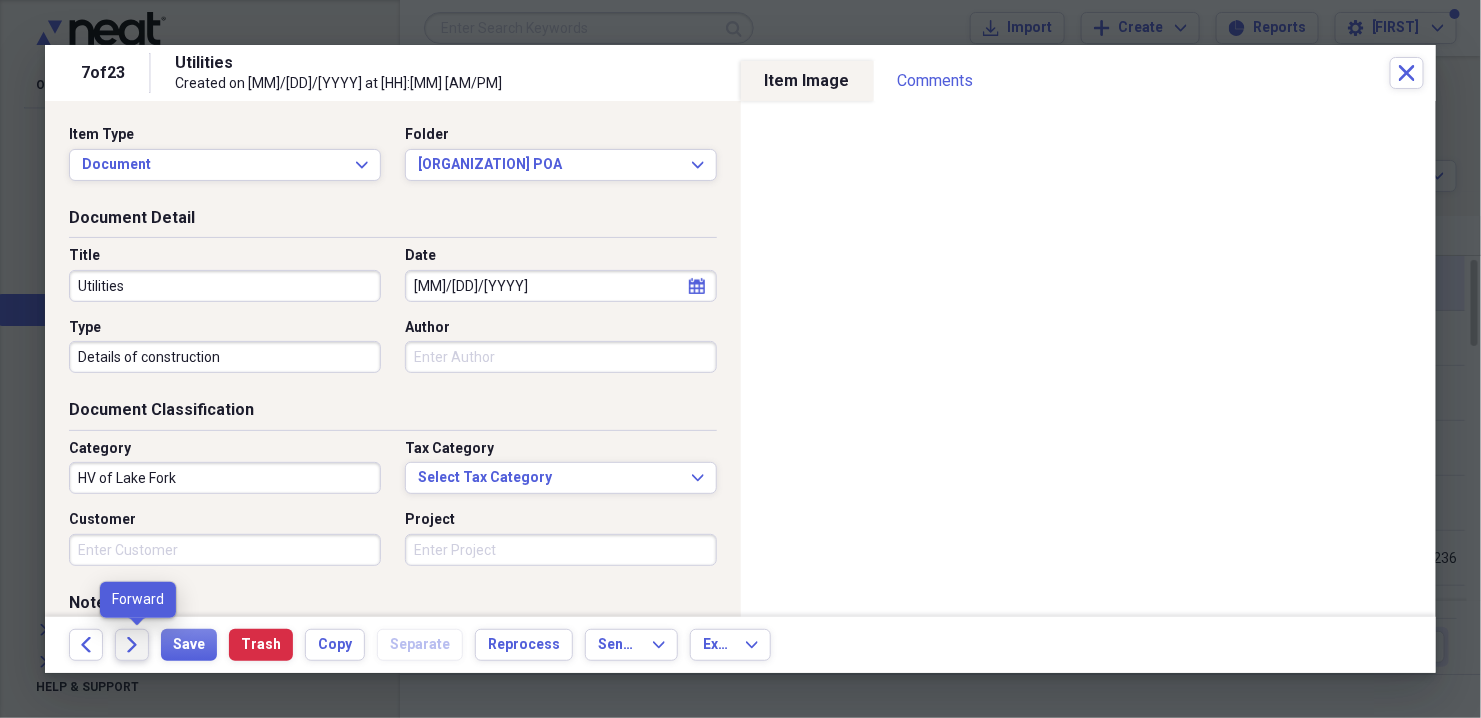 click 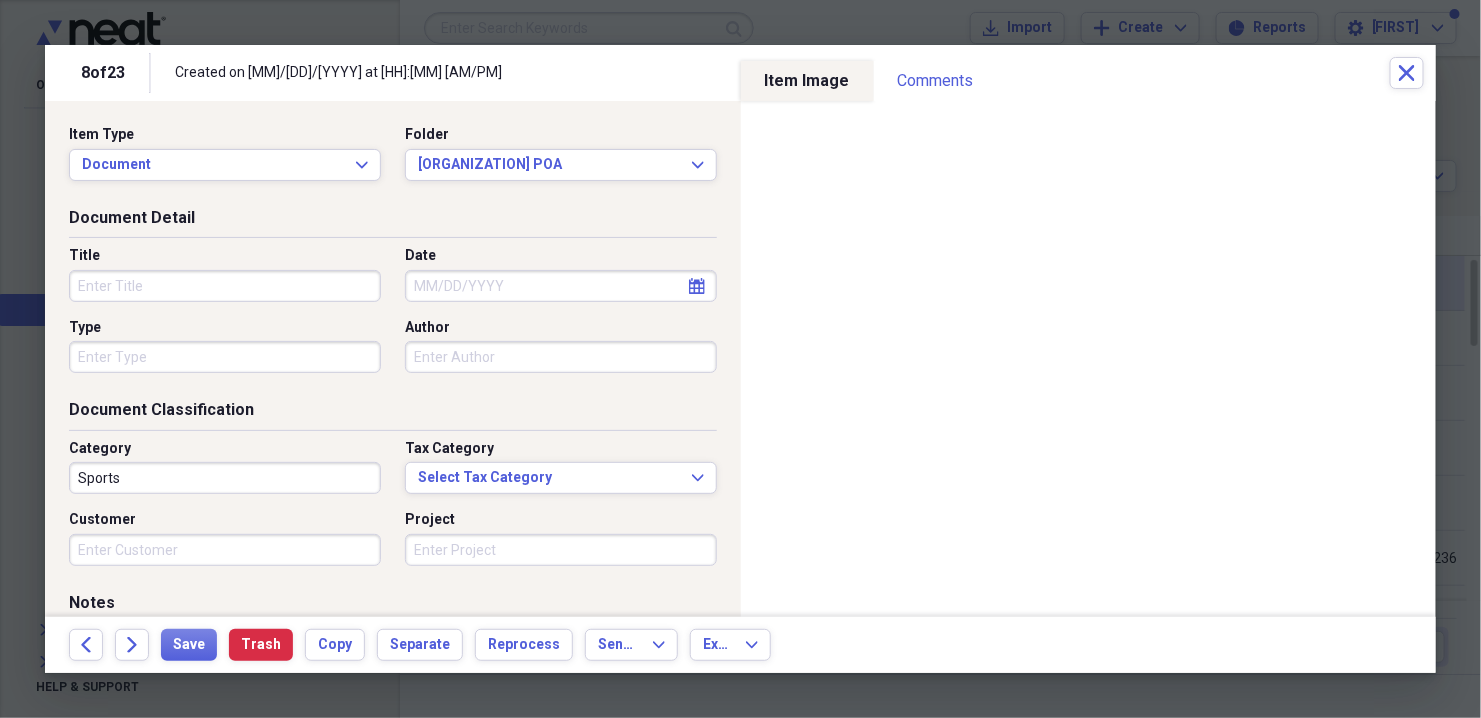 click on "Title" at bounding box center [225, 286] 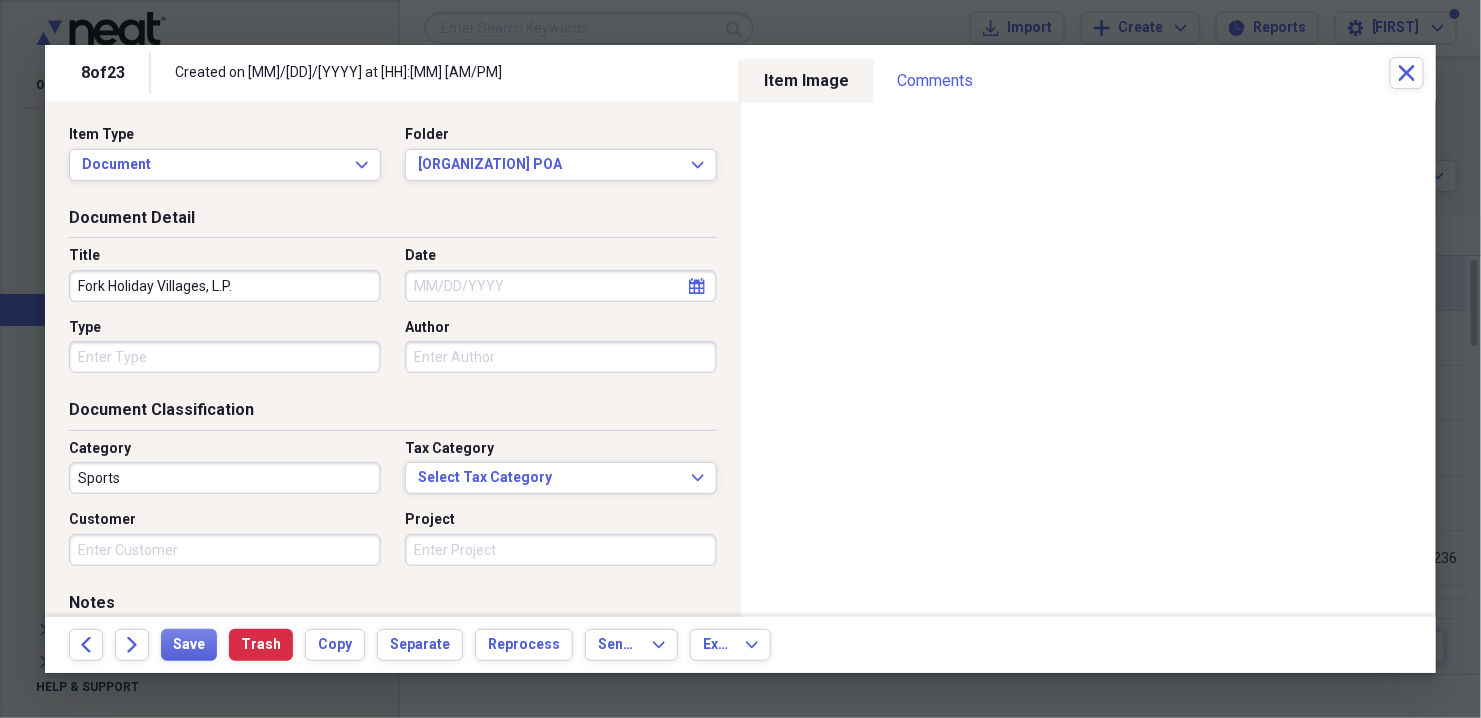 type on "Fork Holiday Villages, L.P." 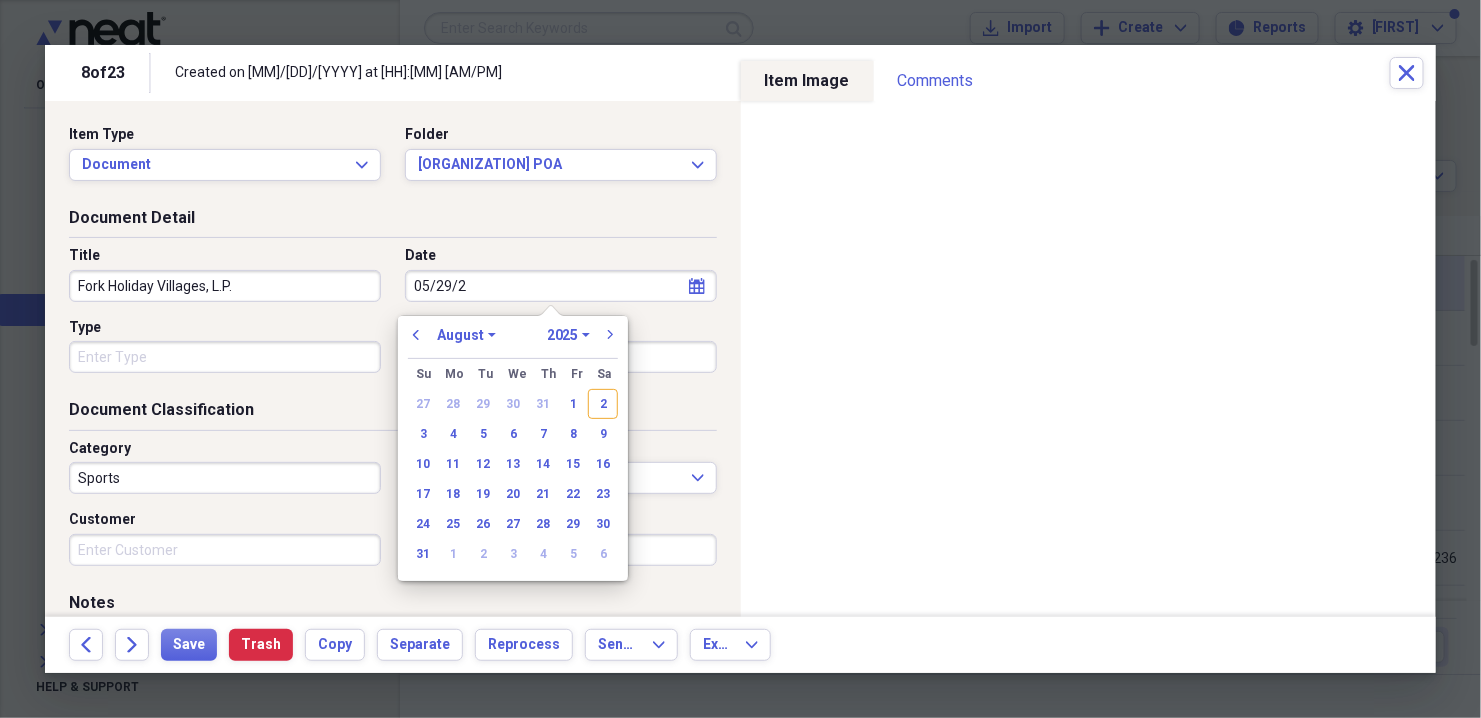 type on "[MM]/[DD]/[YY]" 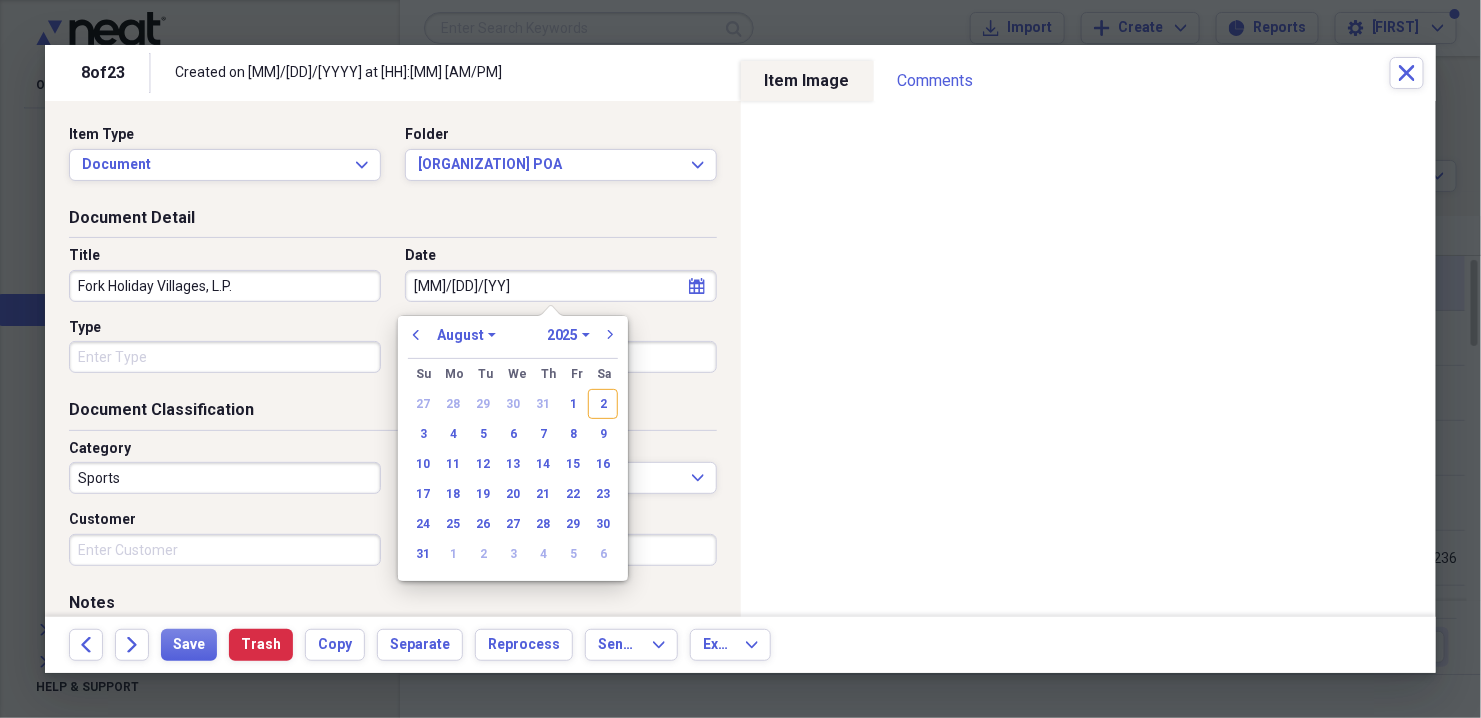 select on "4" 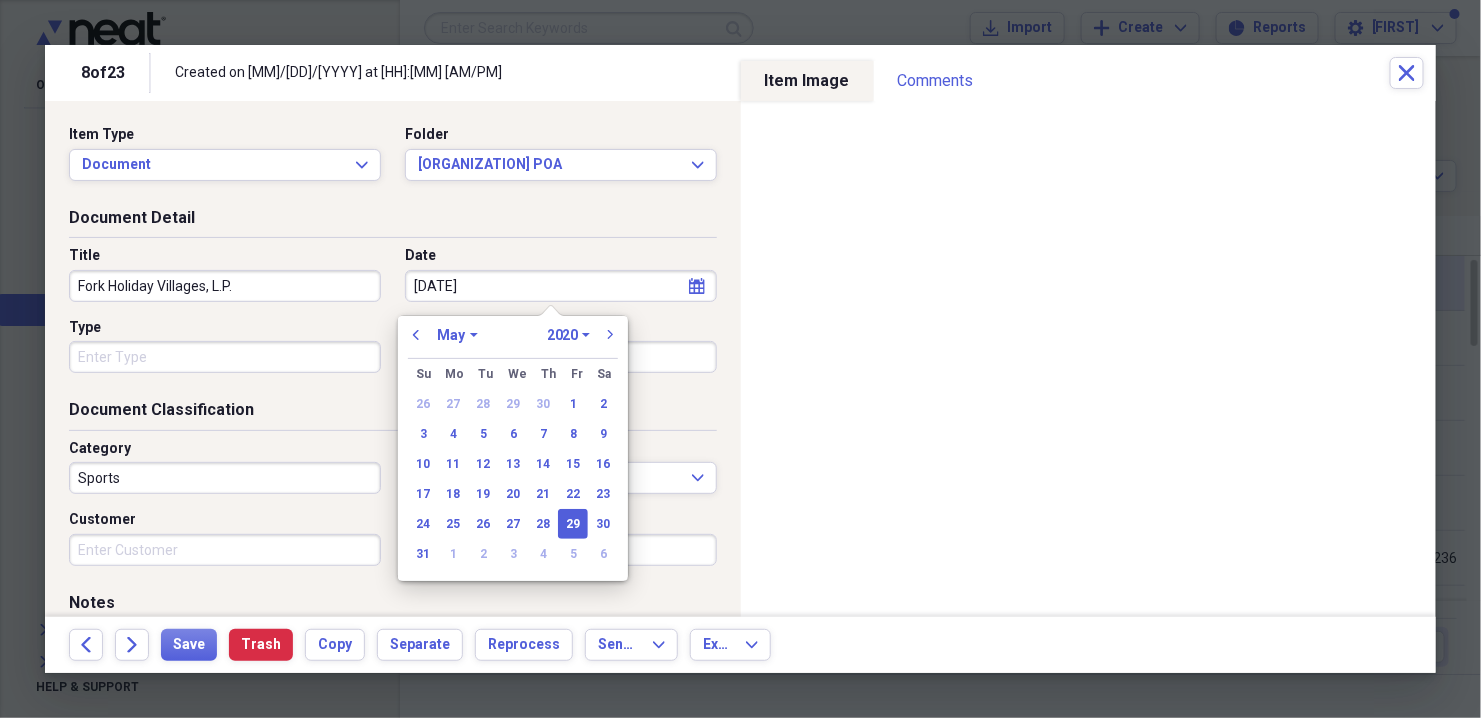 type on "[MM]/[DD]/[YYYY]" 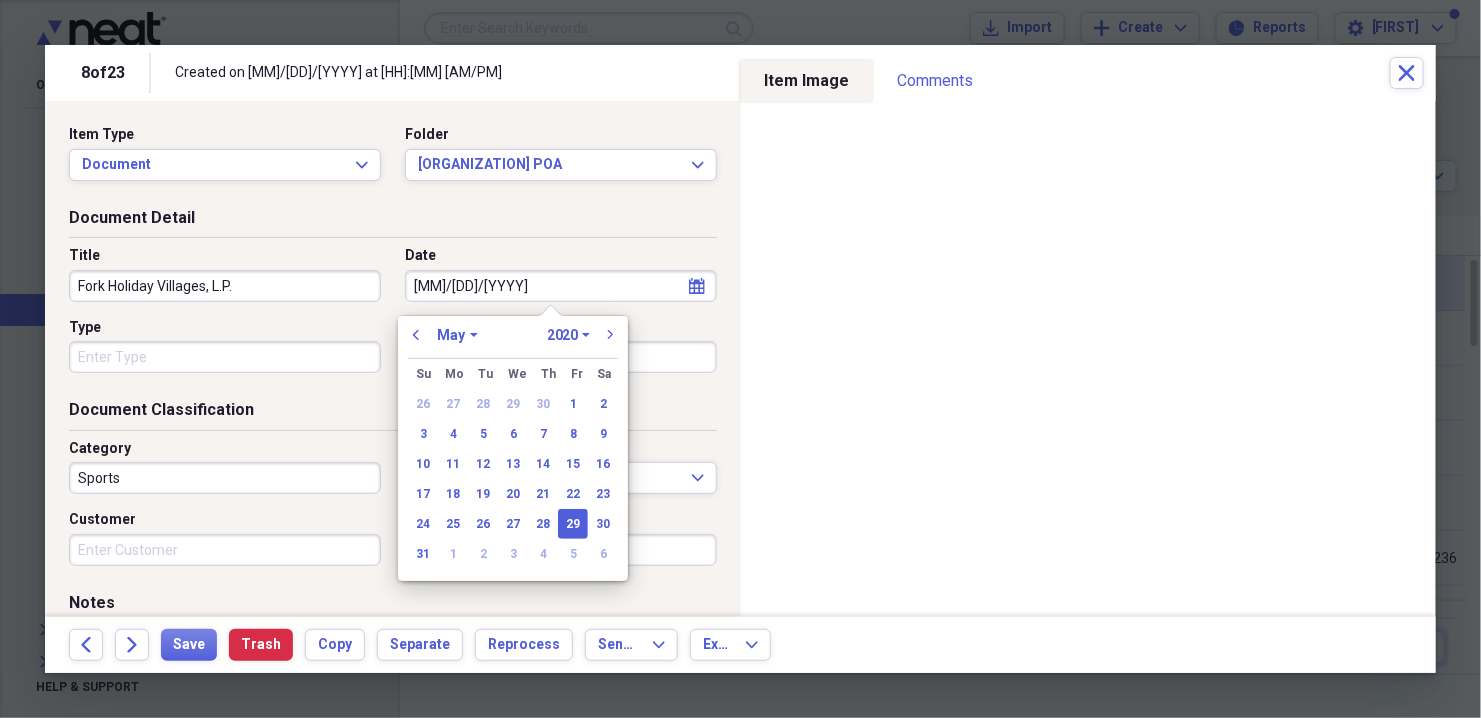 select on "2004" 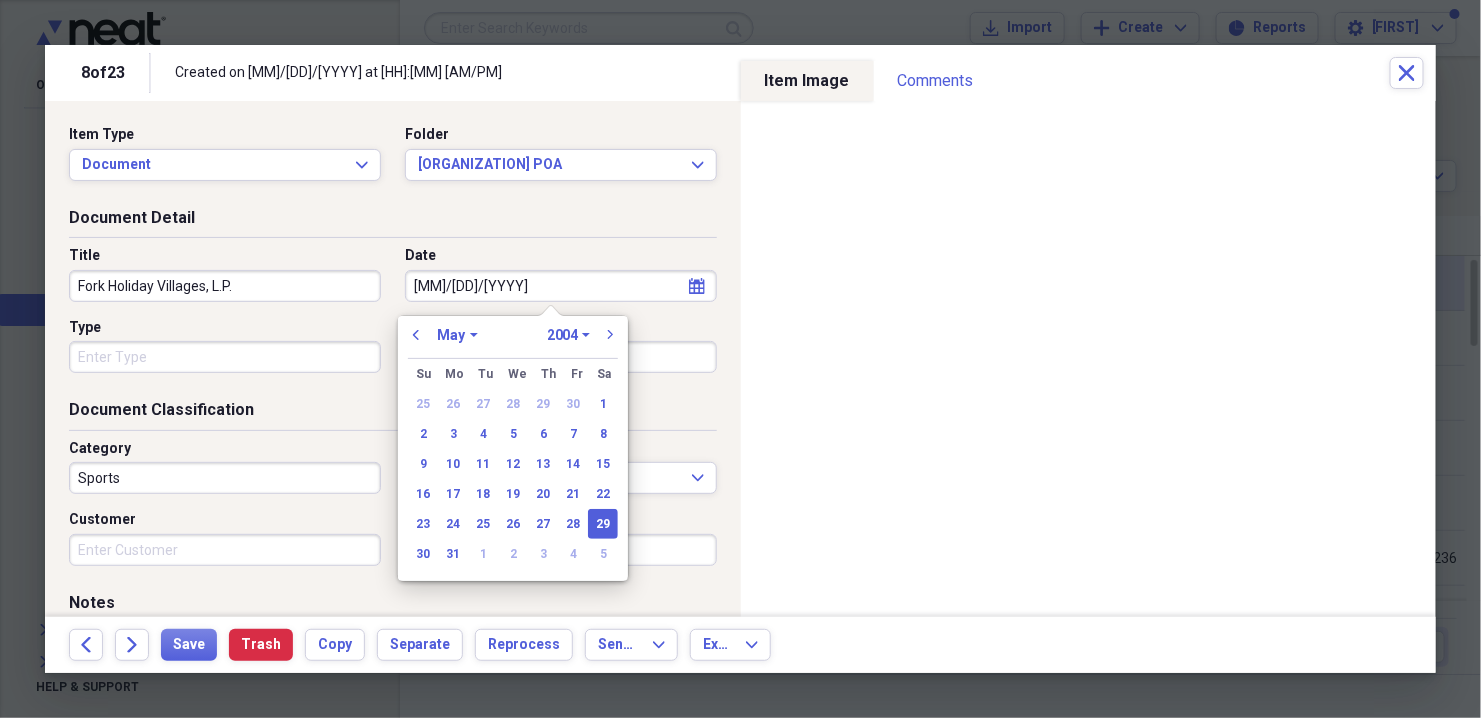 type on "[MM]/[DD]/[YYYY]" 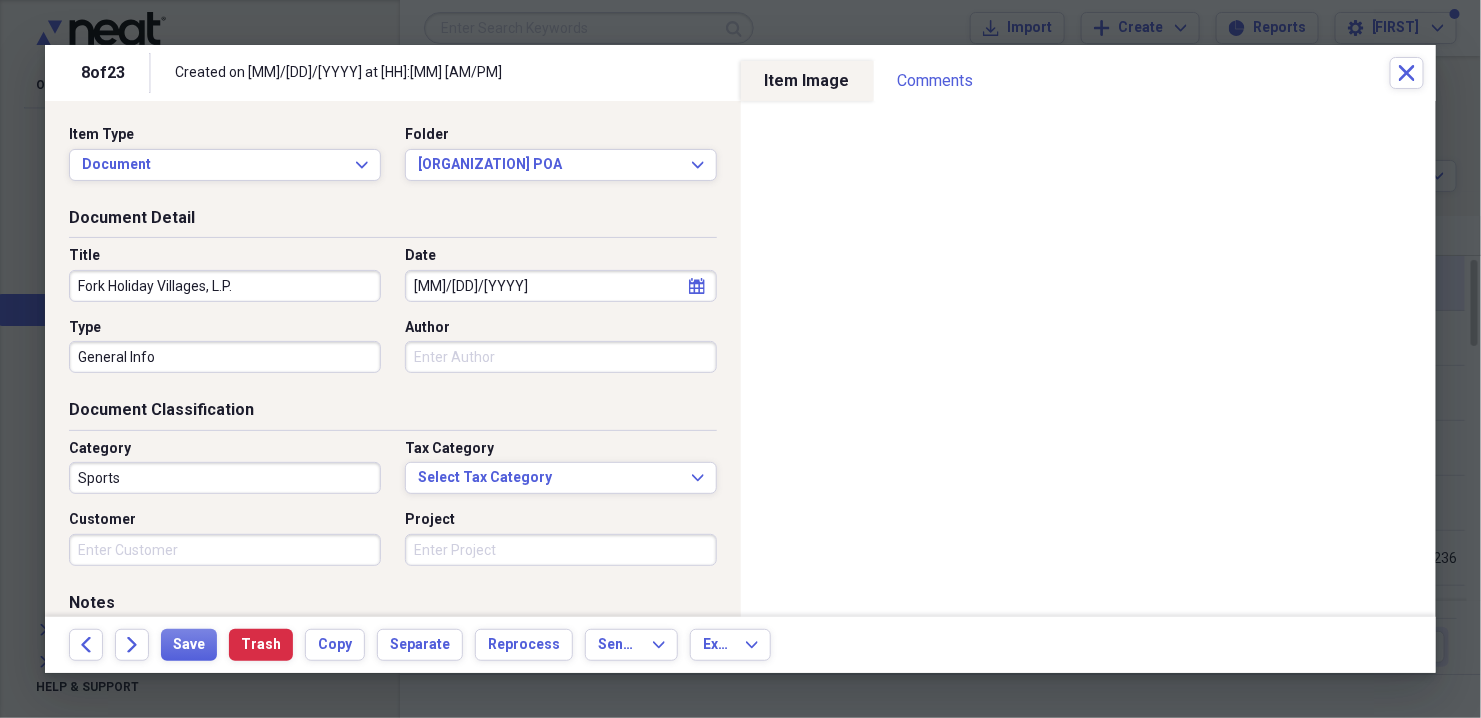 type on "General Info" 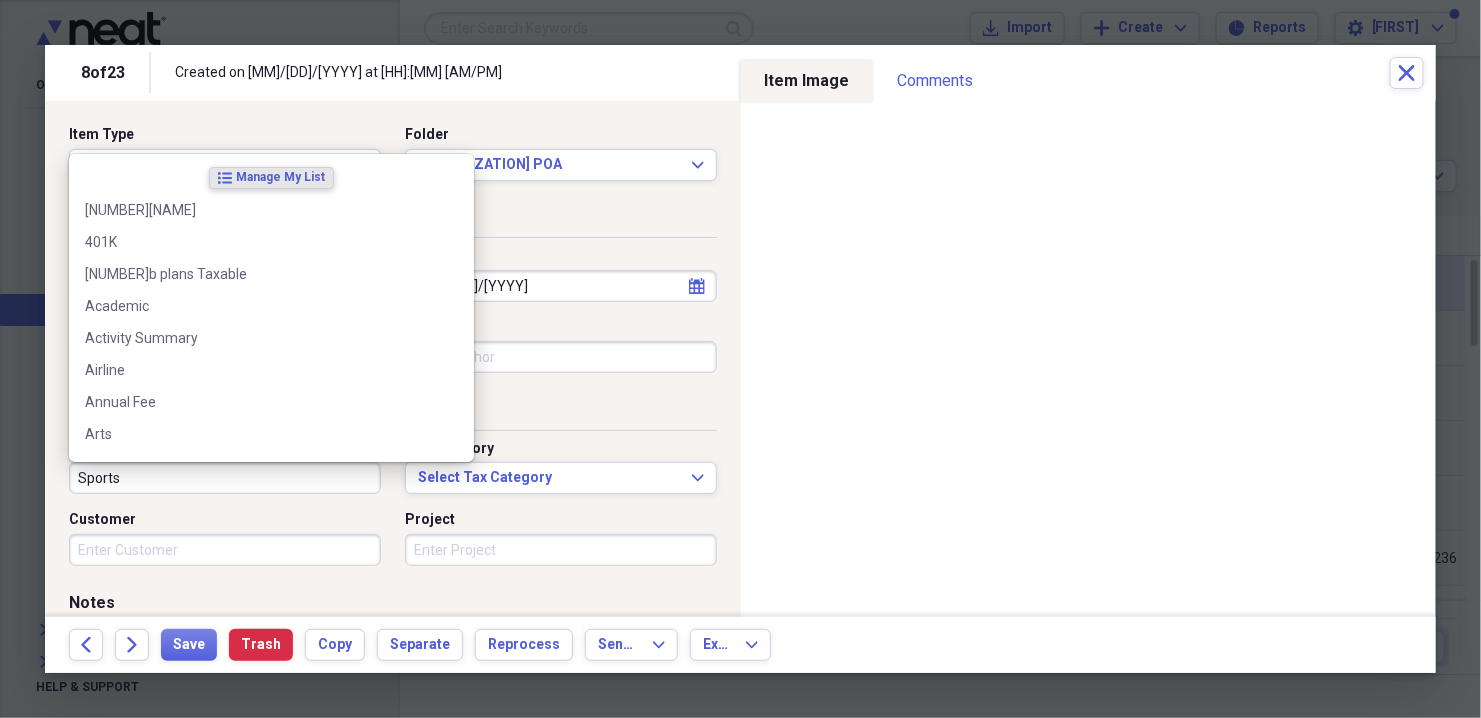 click on "Sports" at bounding box center [225, 478] 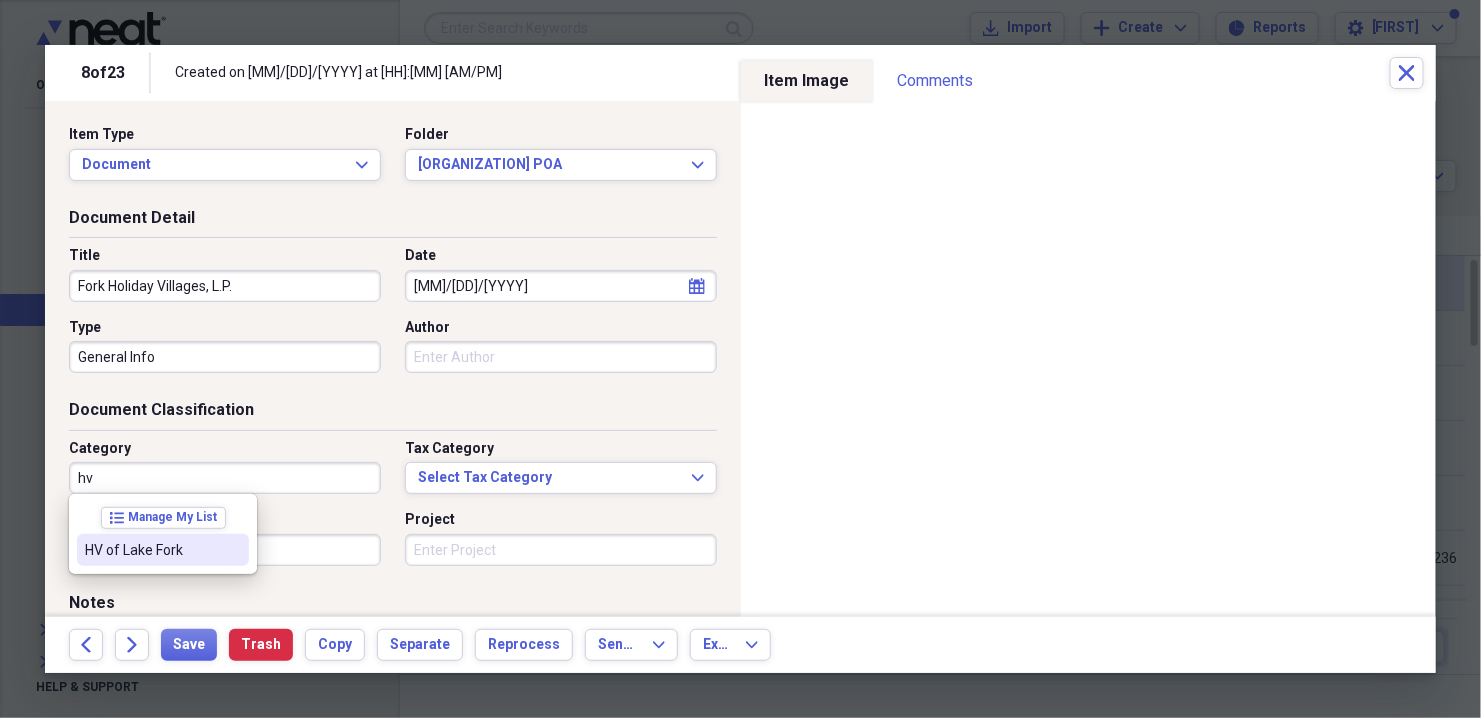 click on "HV of Lake Fork" at bounding box center (151, 550) 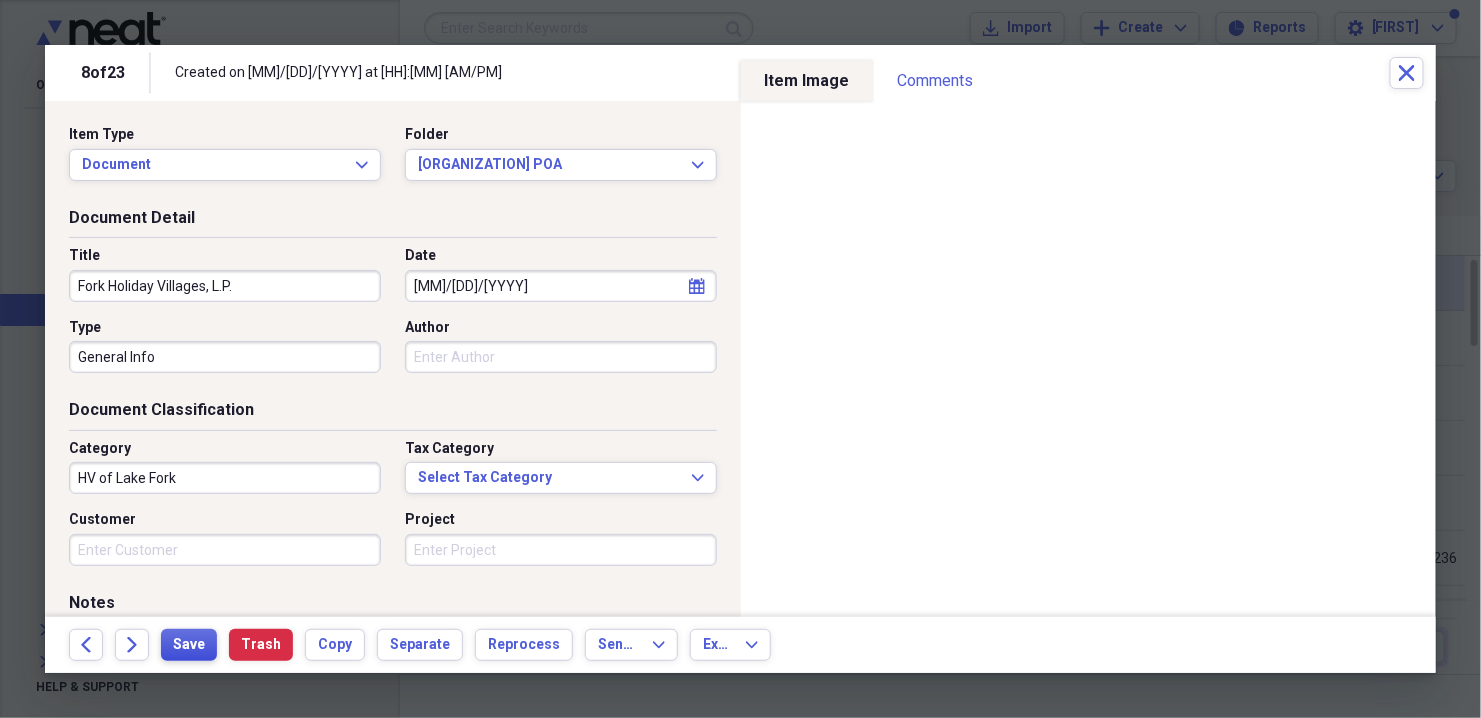 click on "Save" at bounding box center (189, 645) 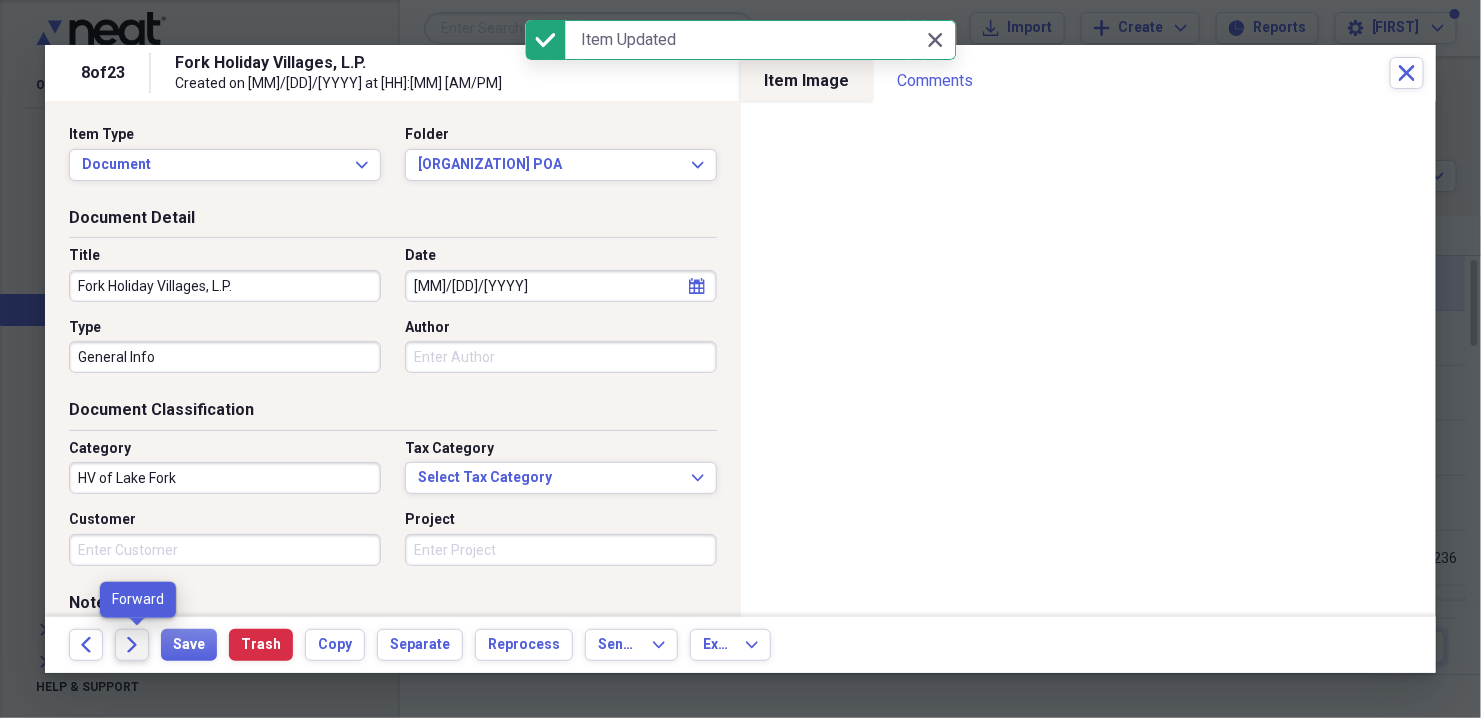click 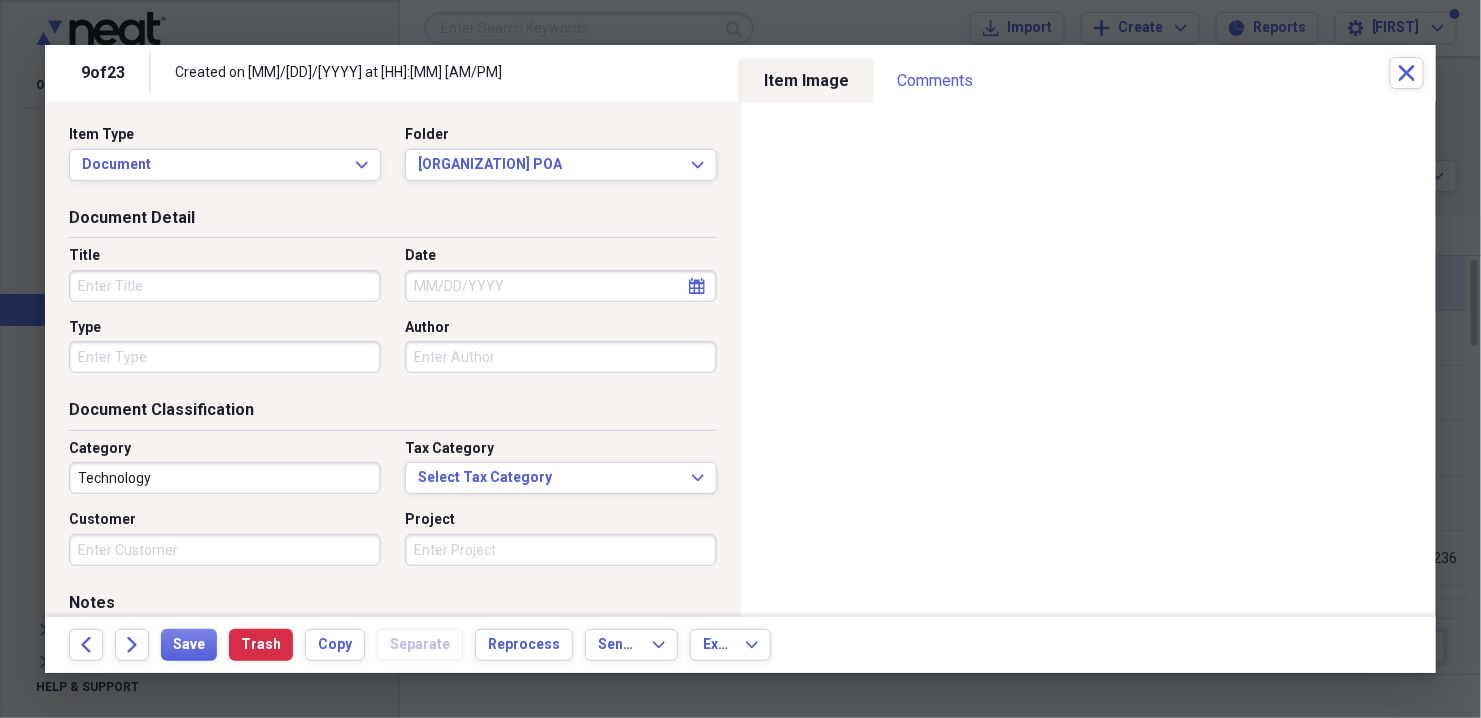 click on "Title" at bounding box center [225, 286] 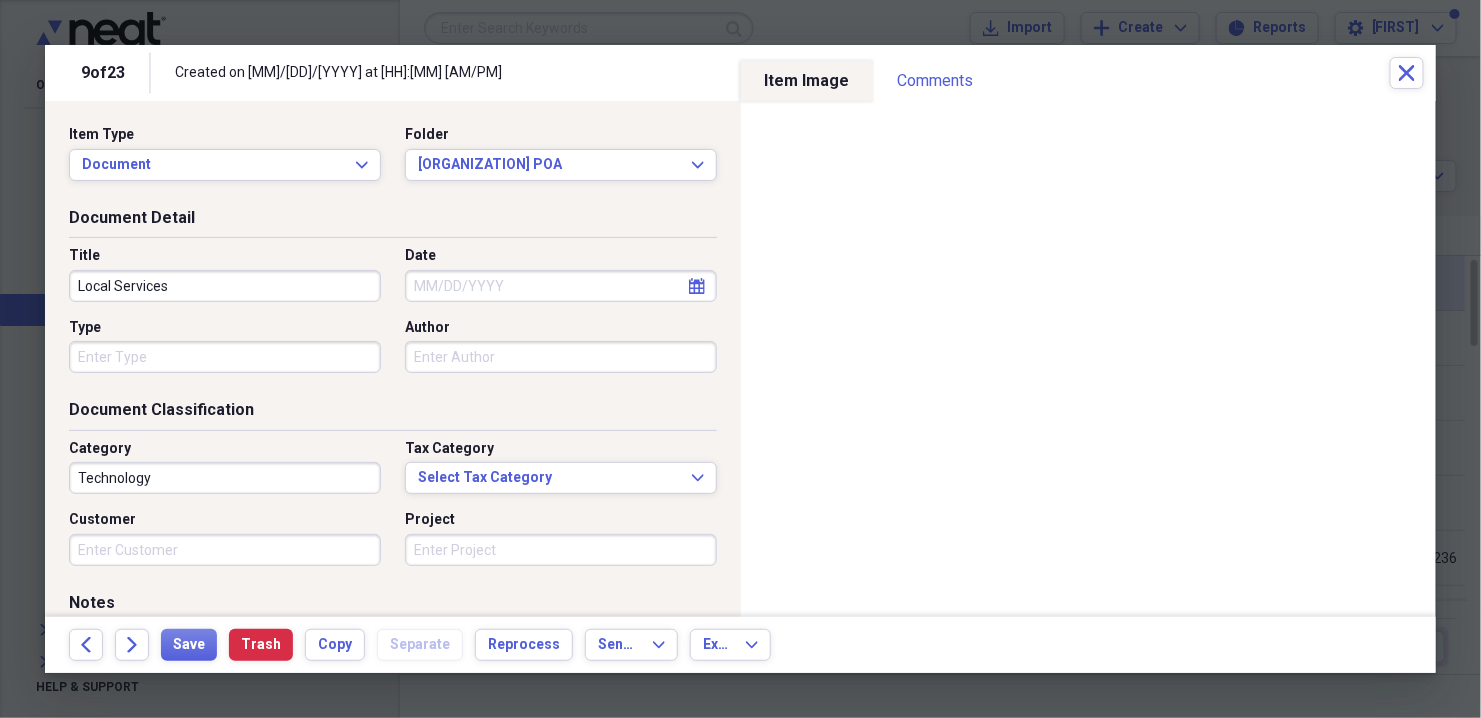 type on "Local Services" 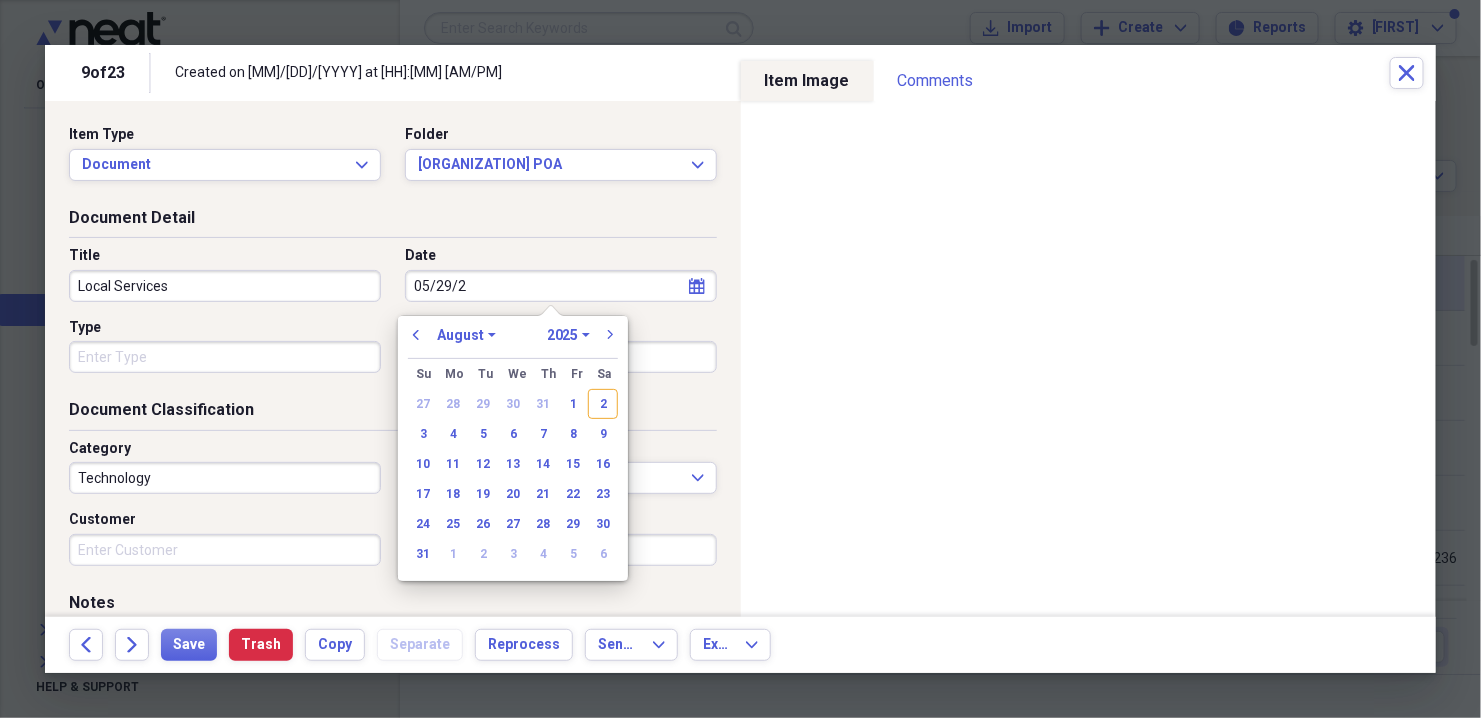 type on "[MM]/[DD]/[YY]" 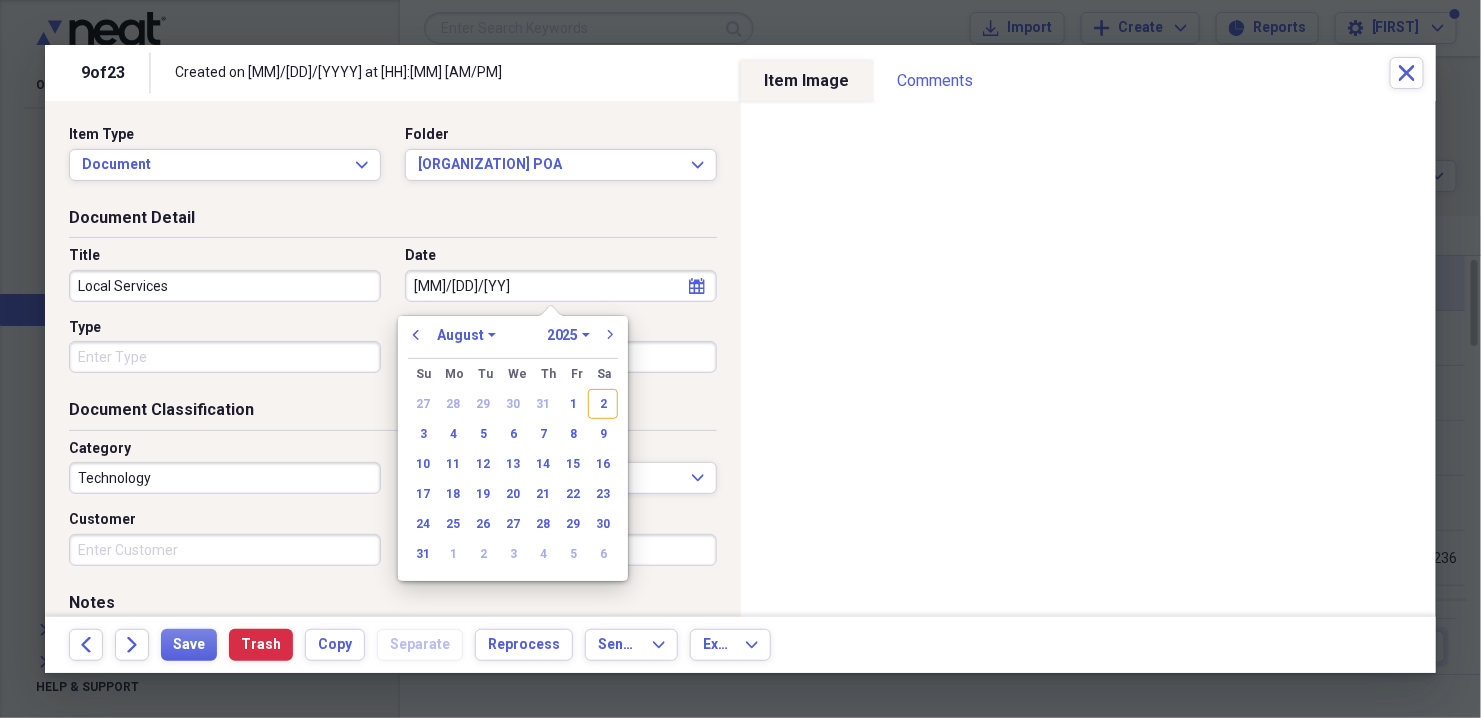 select on "4" 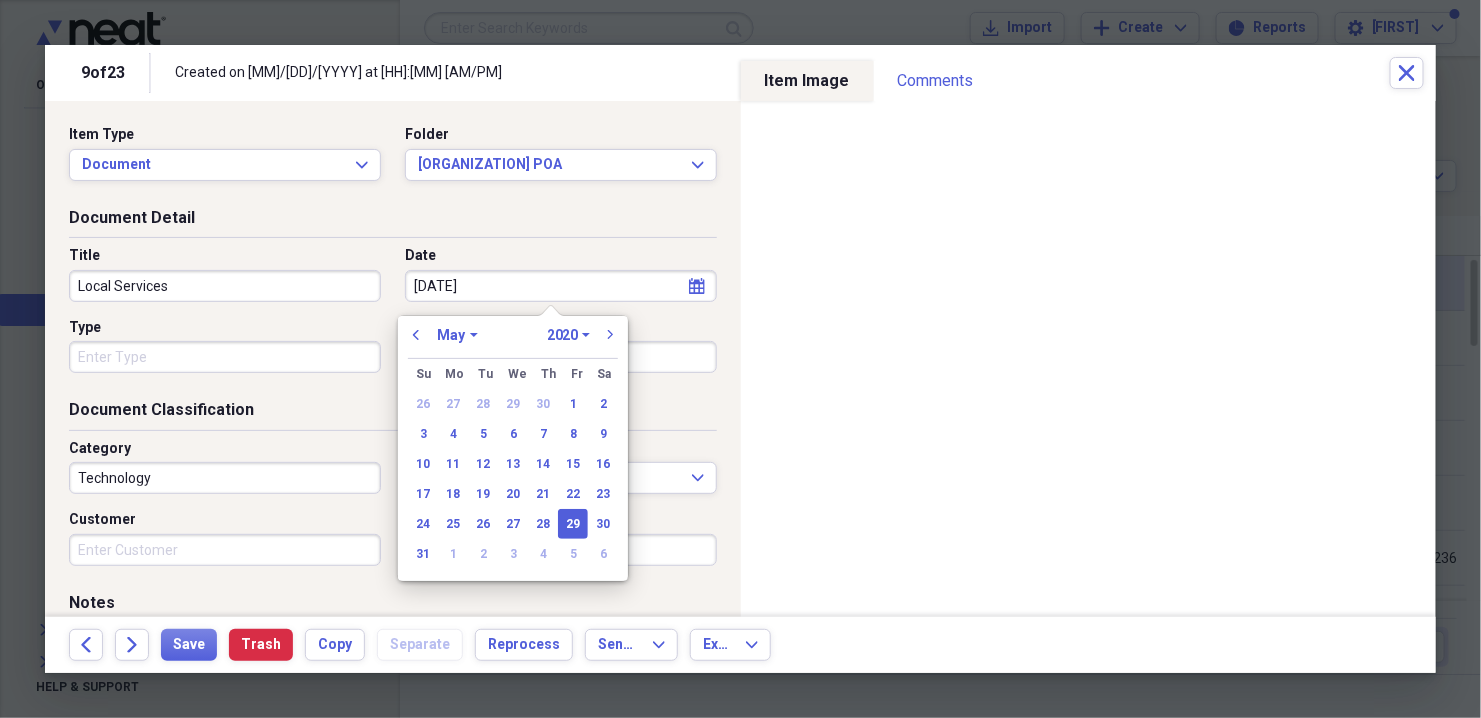 type on "[MM]/[DD]/[YYYY]" 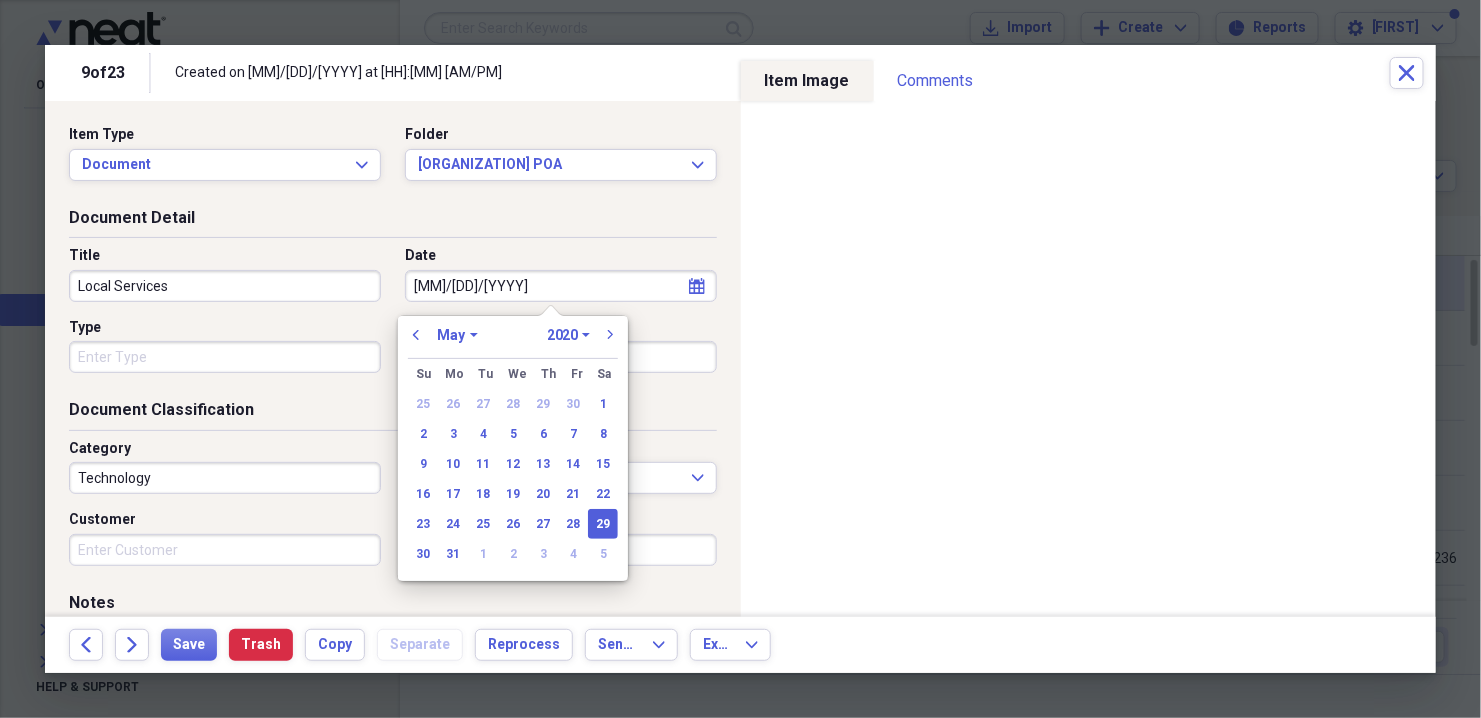 select on "2004" 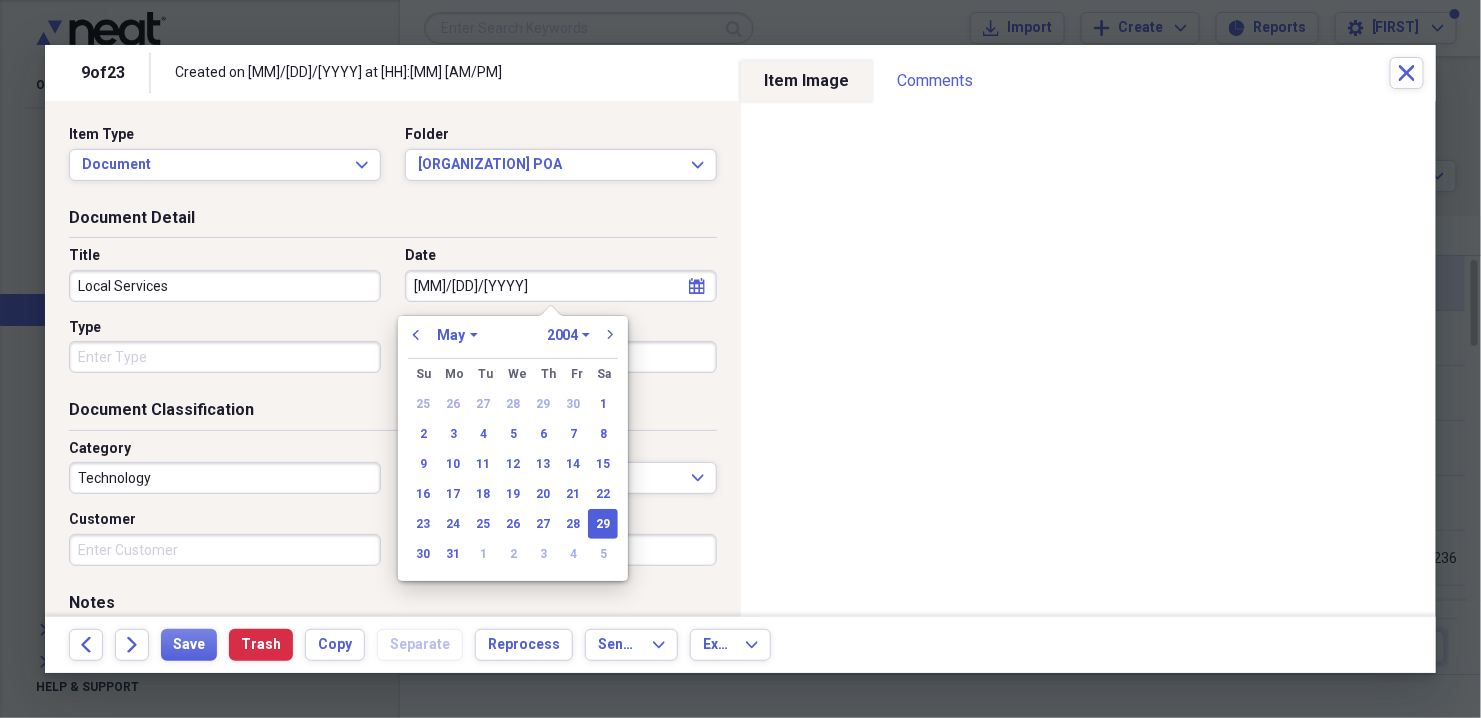 type on "[MM]/[DD]/[YYYY]" 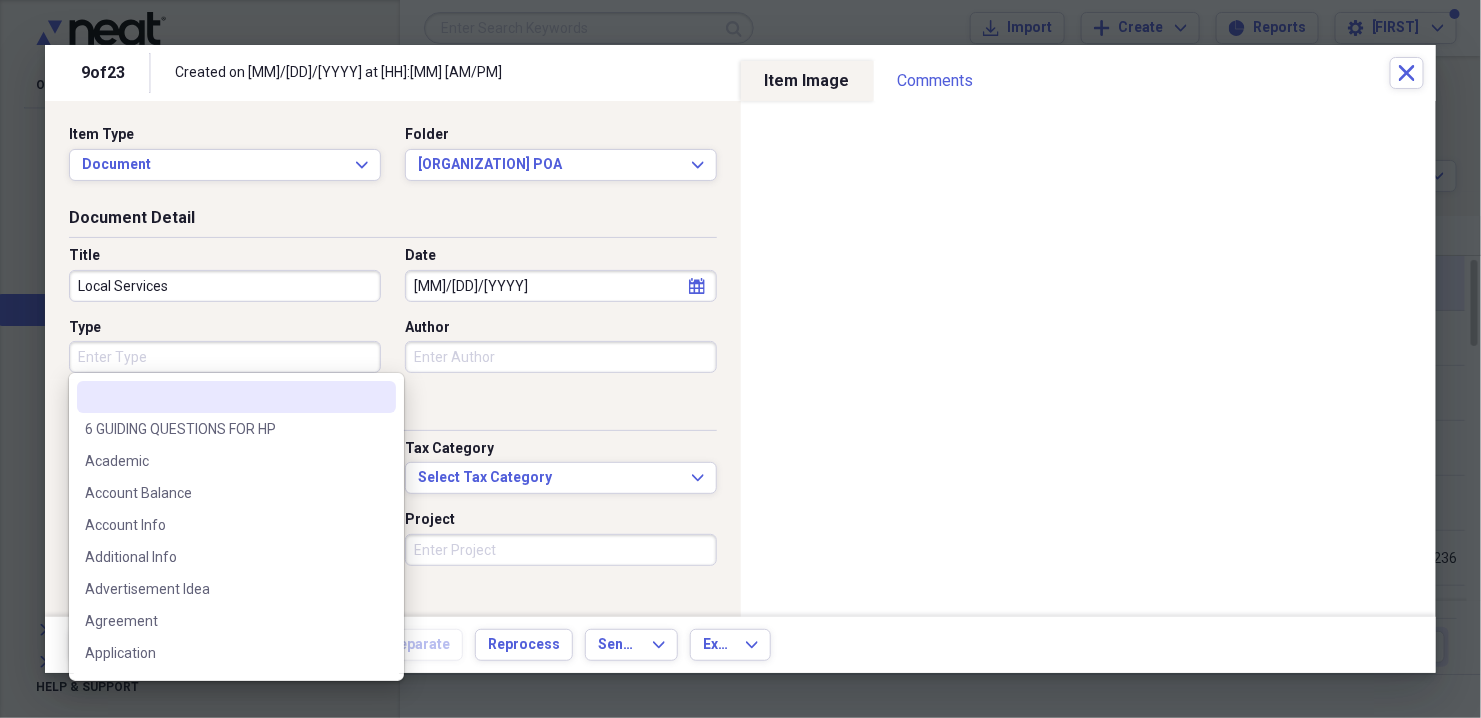 click on "Type" at bounding box center [225, 357] 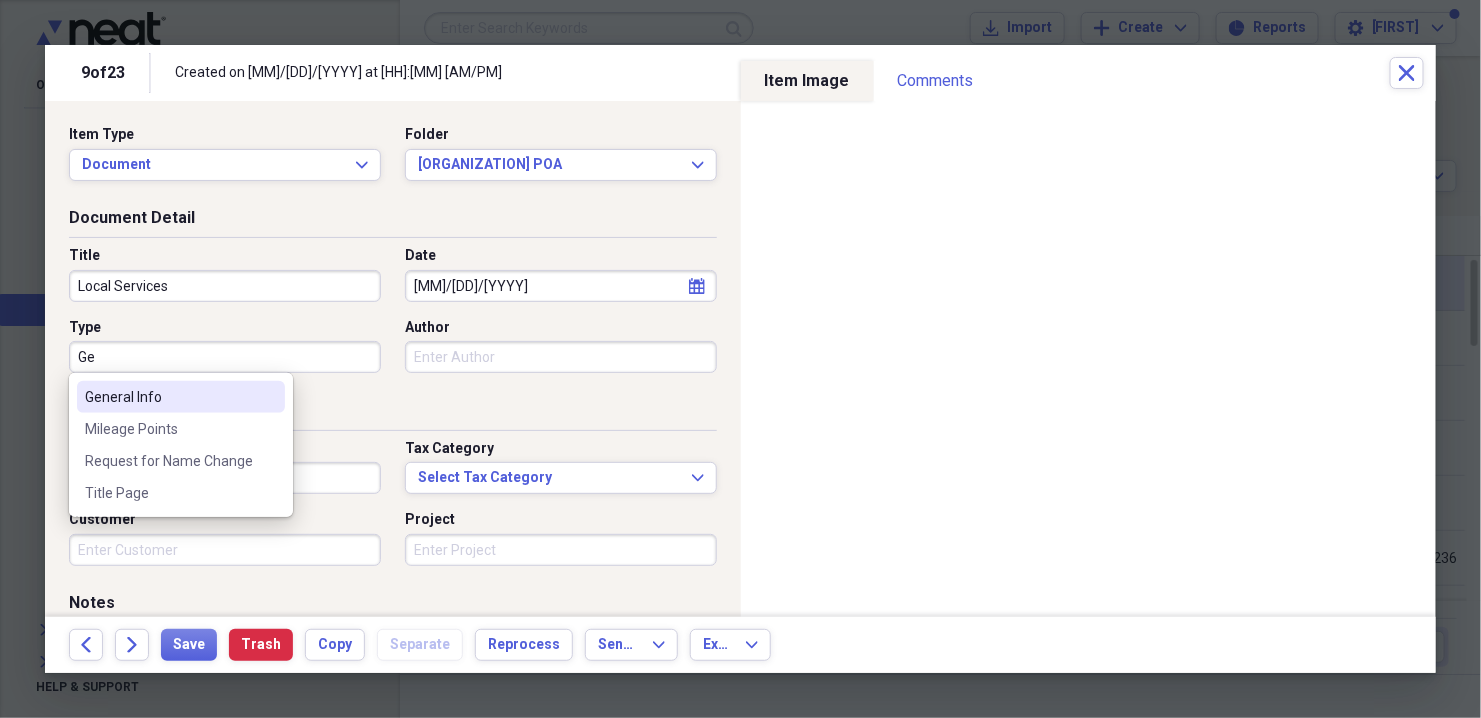 type on "General Info" 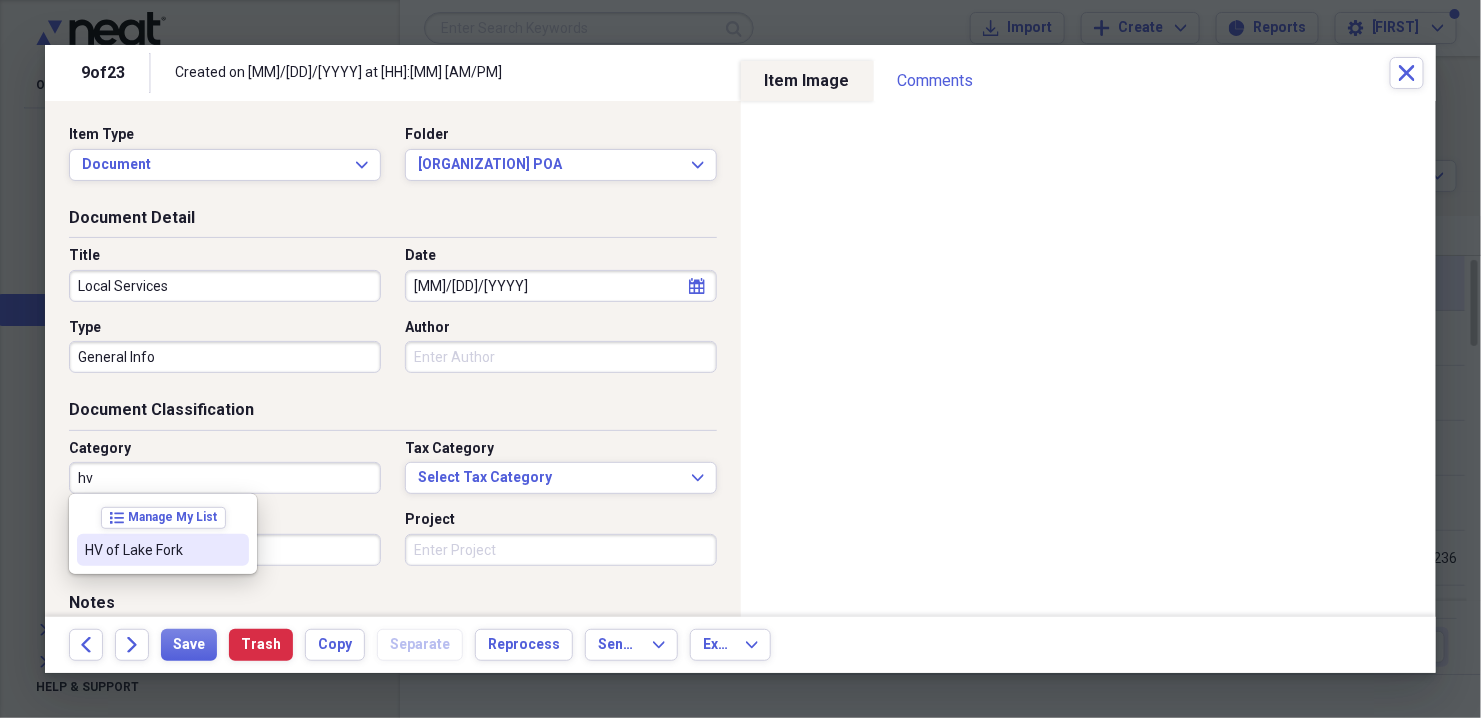 type on "hv" 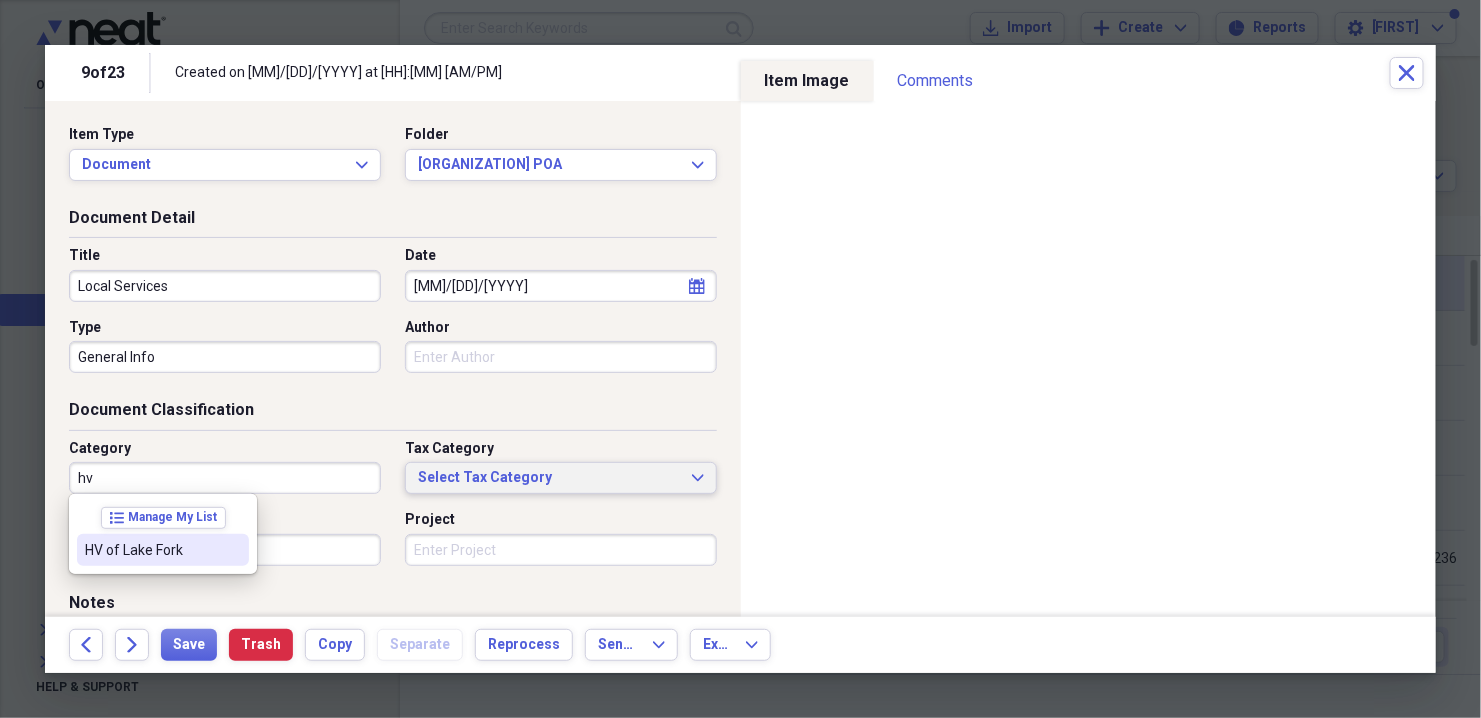 type 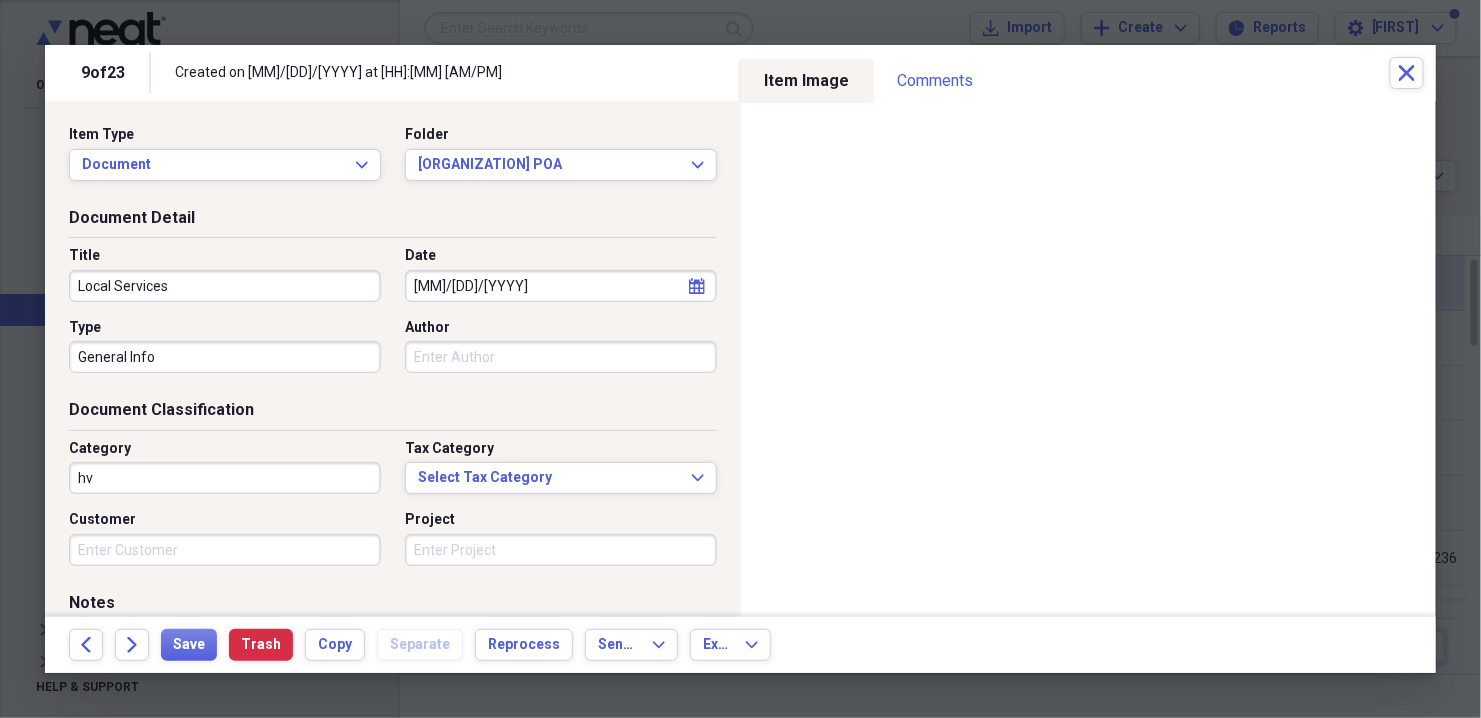 click on "[NUMBER] of [NUMBER] Created on [DATE] at [TIME] Close Item Type Document Expand Folder HV of [CITY] POA Expand Document Detail Title Local Services Date [DATE] calendar Calendar Type General Info Author Document Classification Category hv Tax Category Select Tax Category Expand Customer Project Notes Additional Information Subject Topic Action Type Application Received calendar Calendar Date Sent calendar Calendar From To Date Due calendar Calendar Item Image Comments There are no comments for this item yet Share your comments Back Forward Save Trash Copy Separate Reprocess Send To Expand Export Expand" at bounding box center (740, 0) 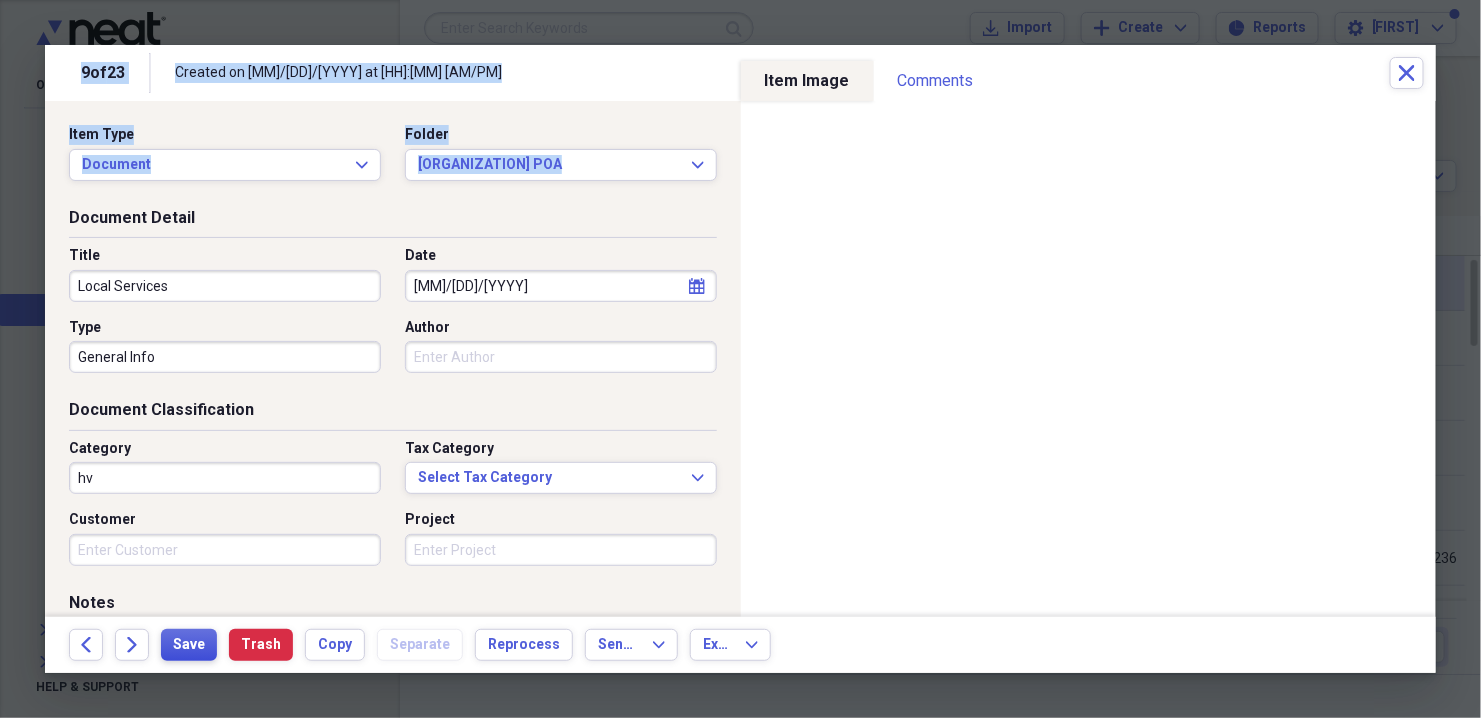 click on "Save" at bounding box center (189, 645) 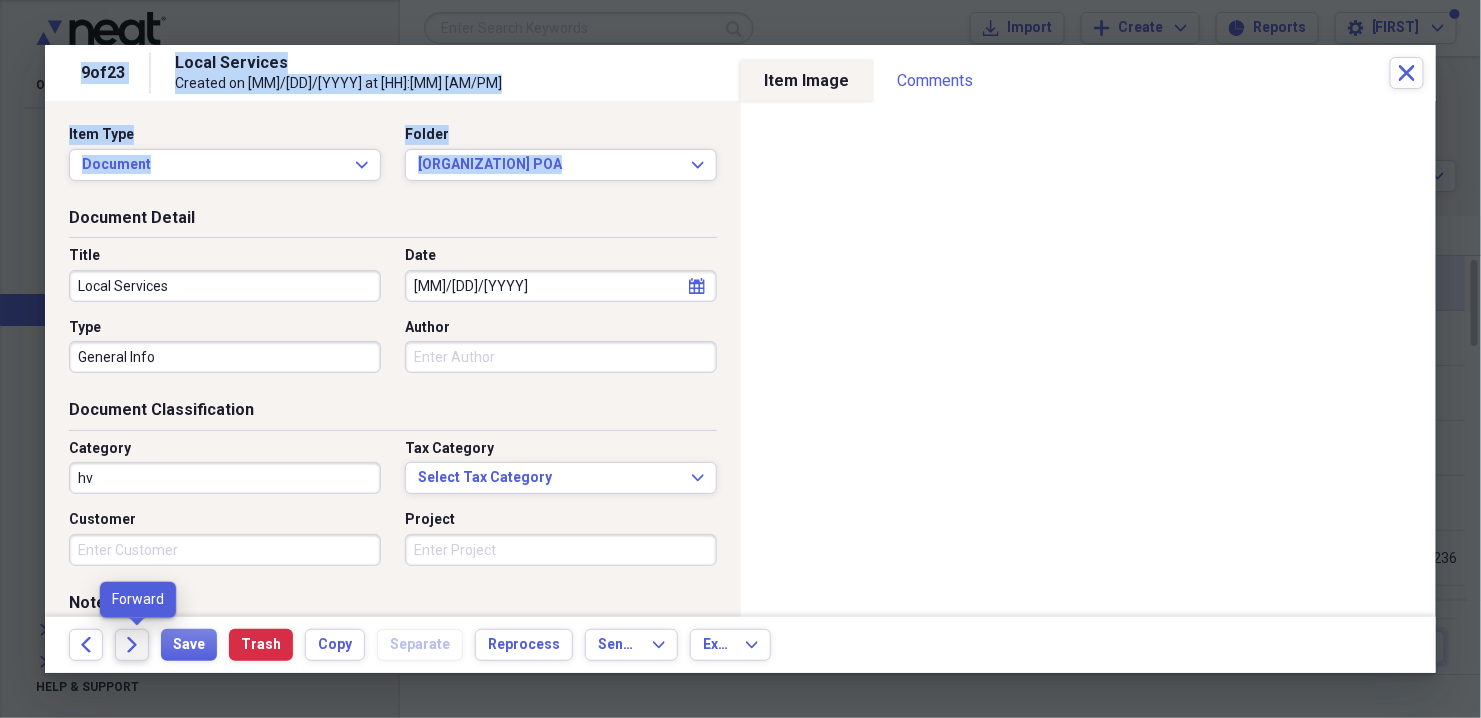 click on "Forward" 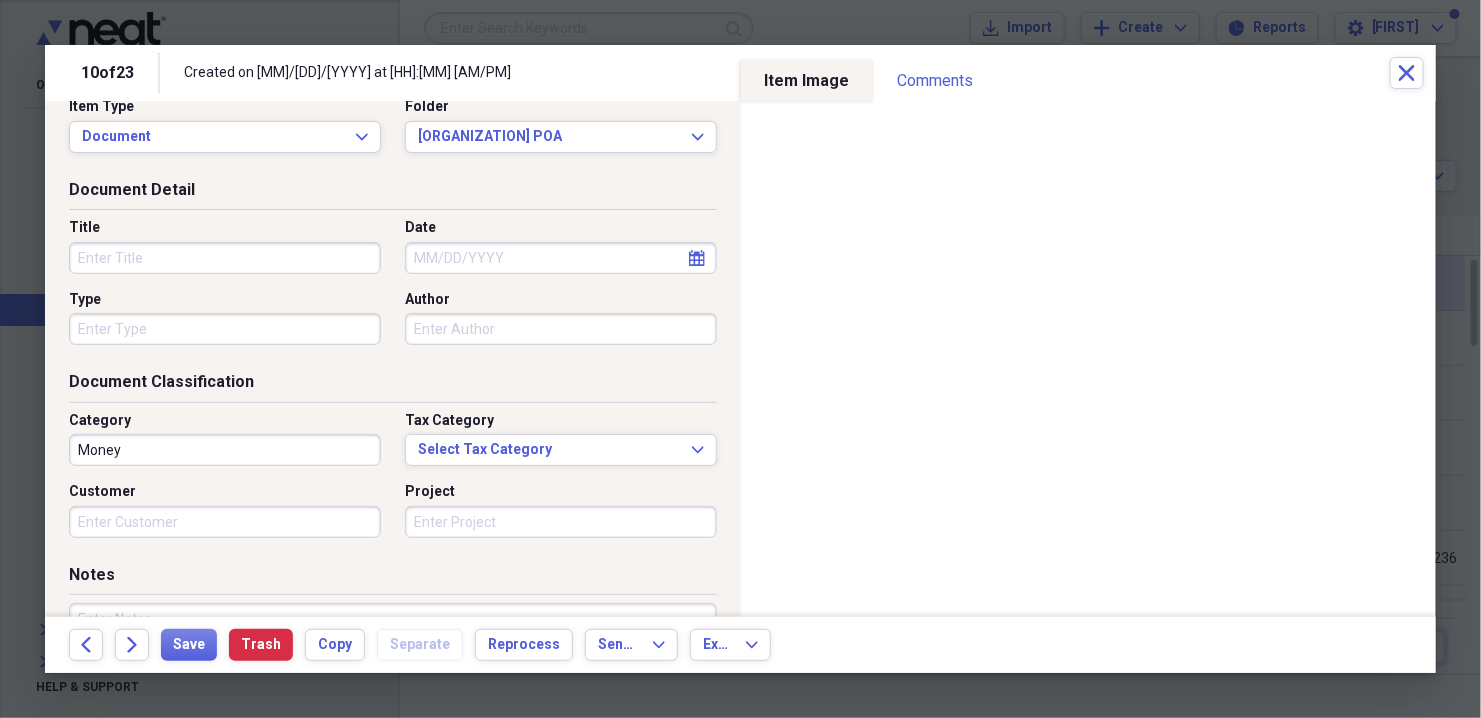 scroll, scrollTop: 0, scrollLeft: 0, axis: both 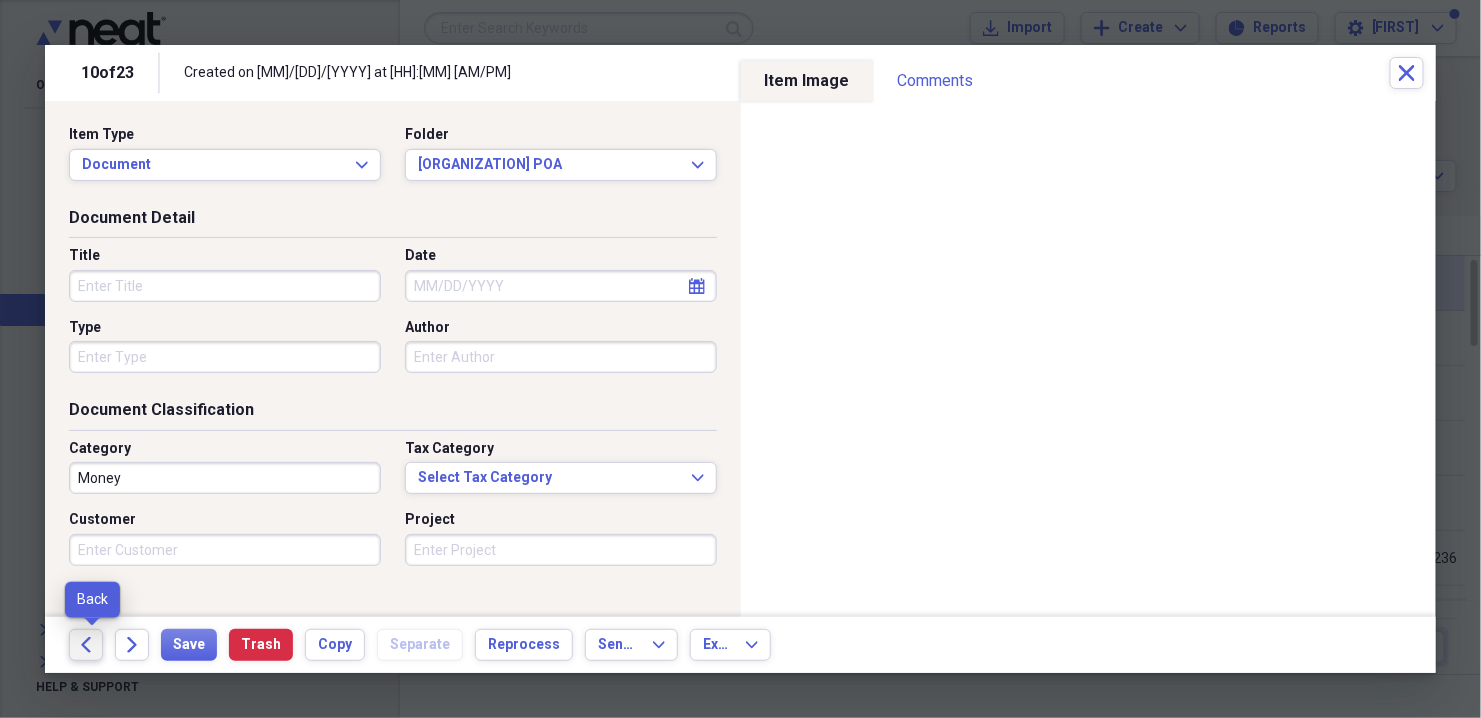 click on "Back" 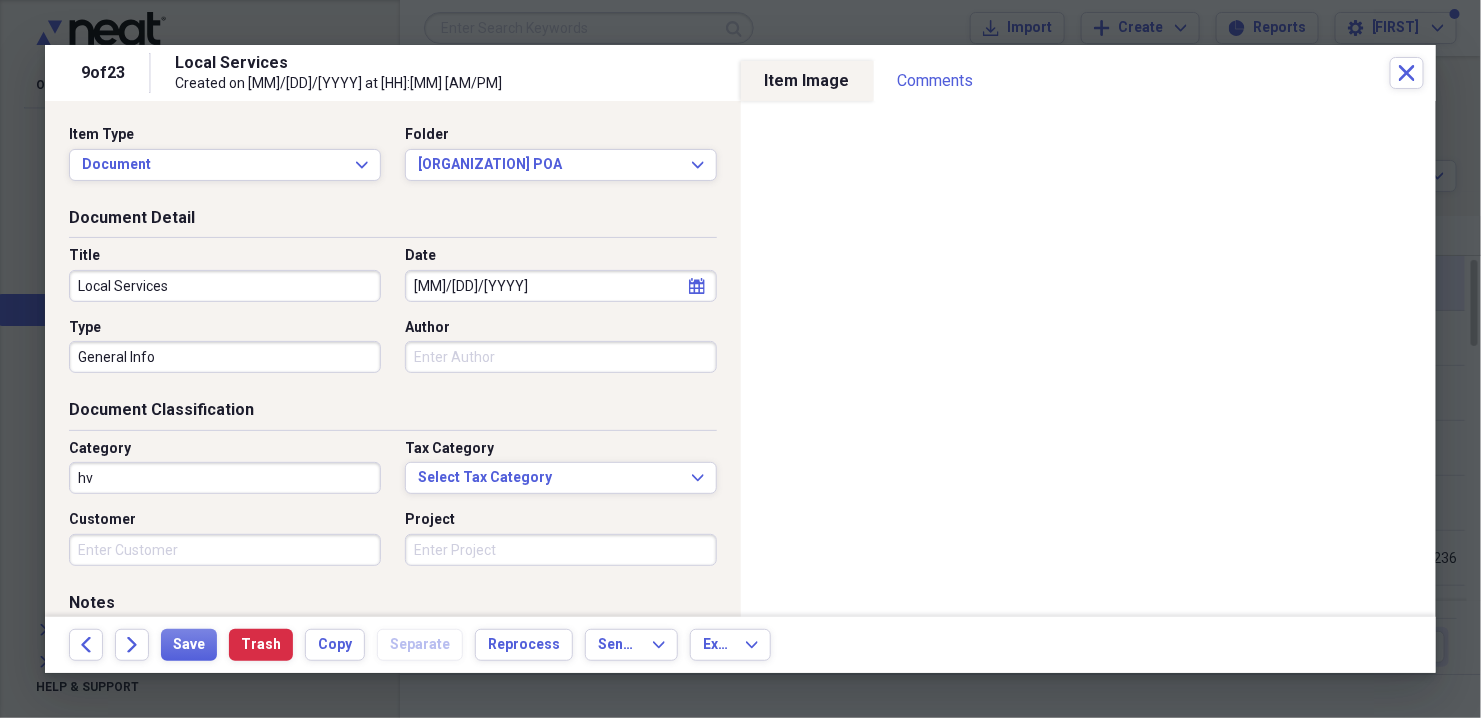 click on "Local Services" at bounding box center (225, 286) 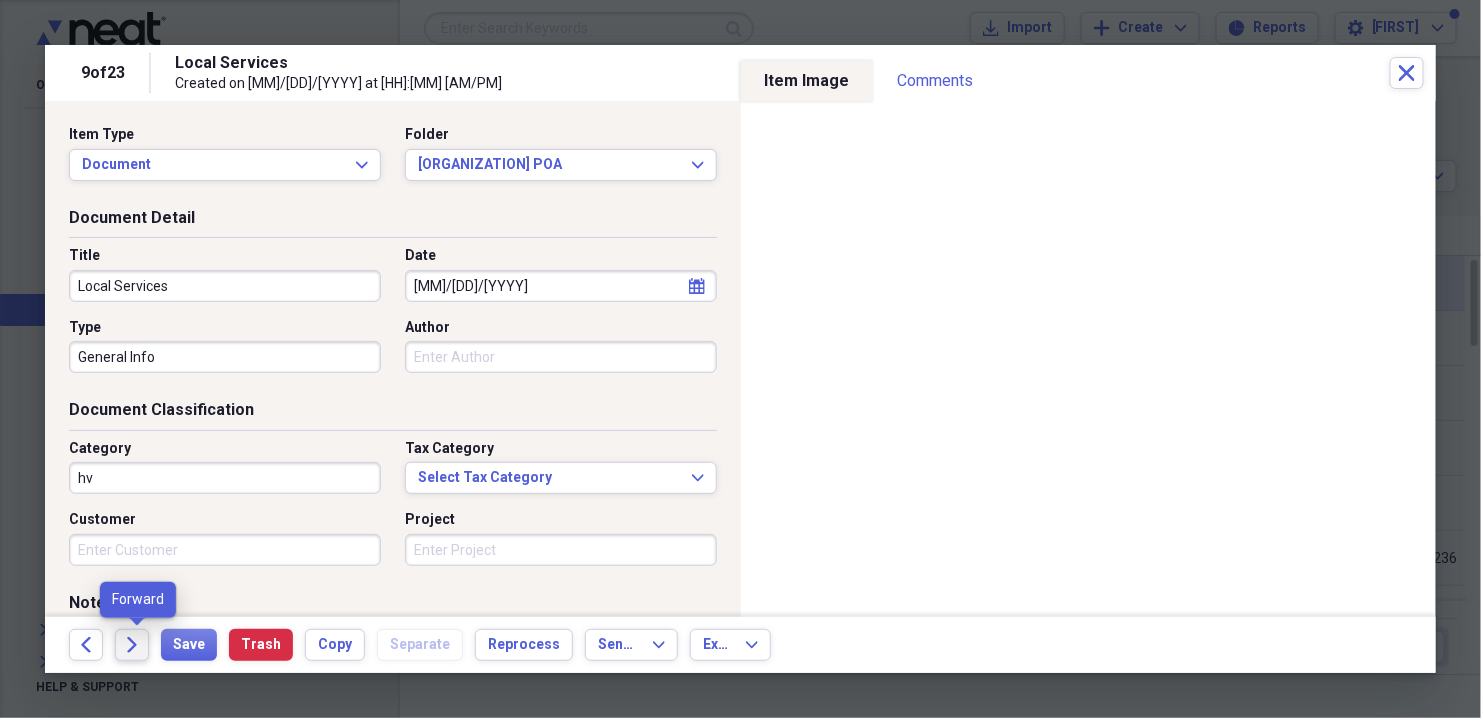 click on "Forward" 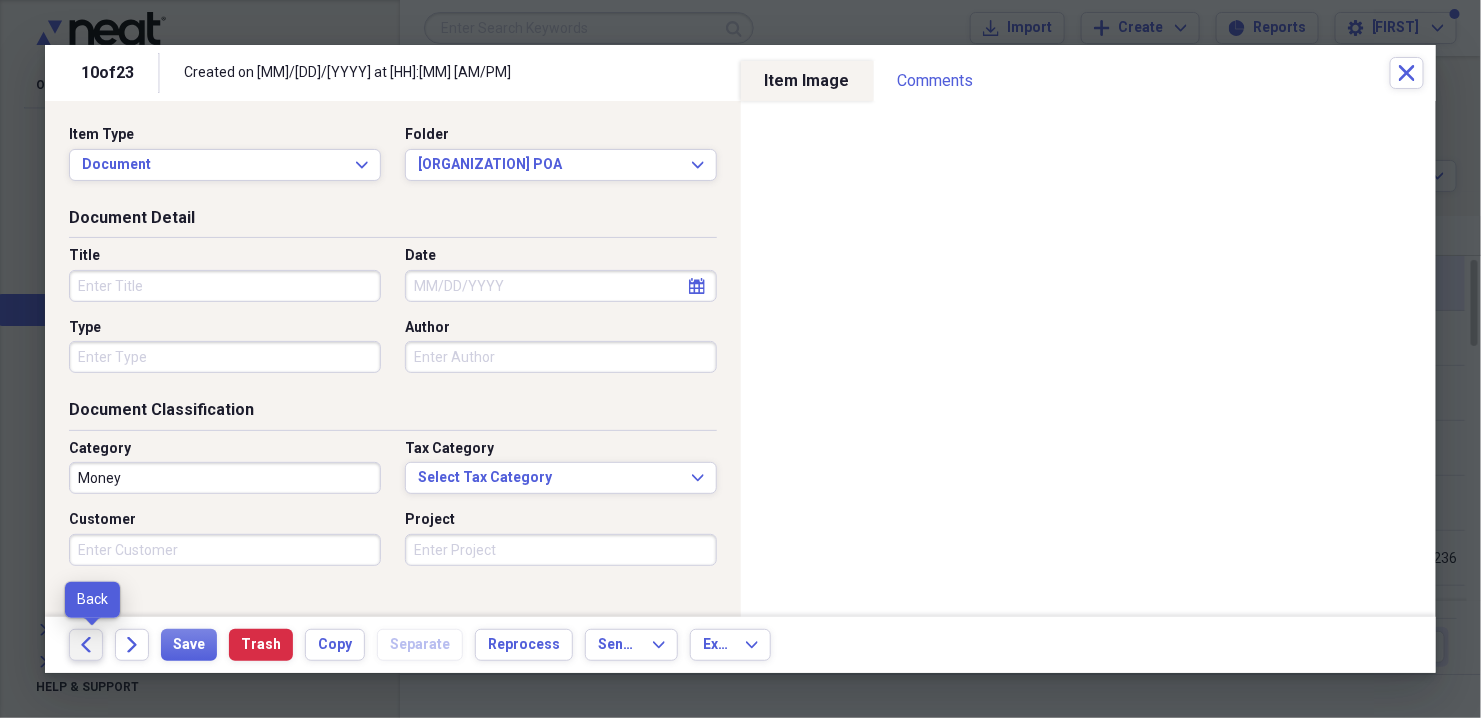 click on "Back" 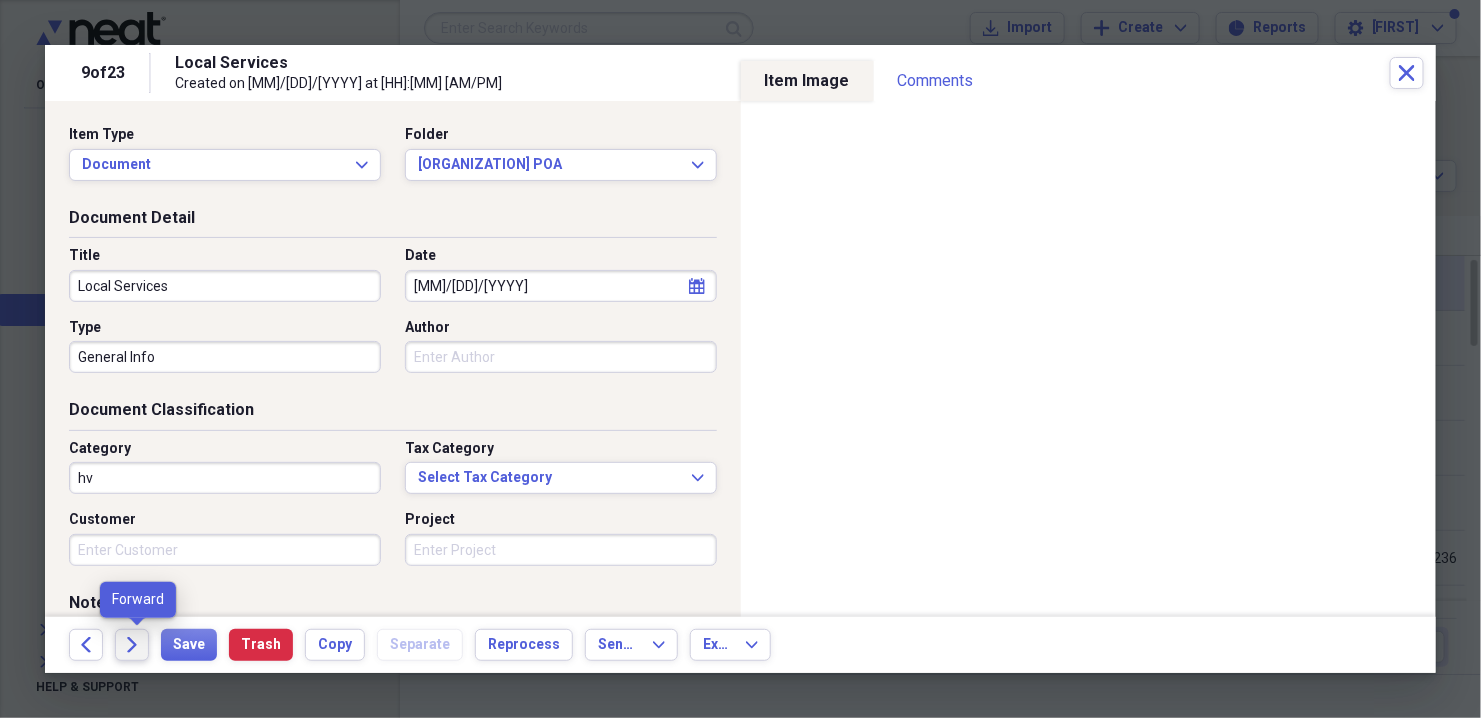 click on "Forward" 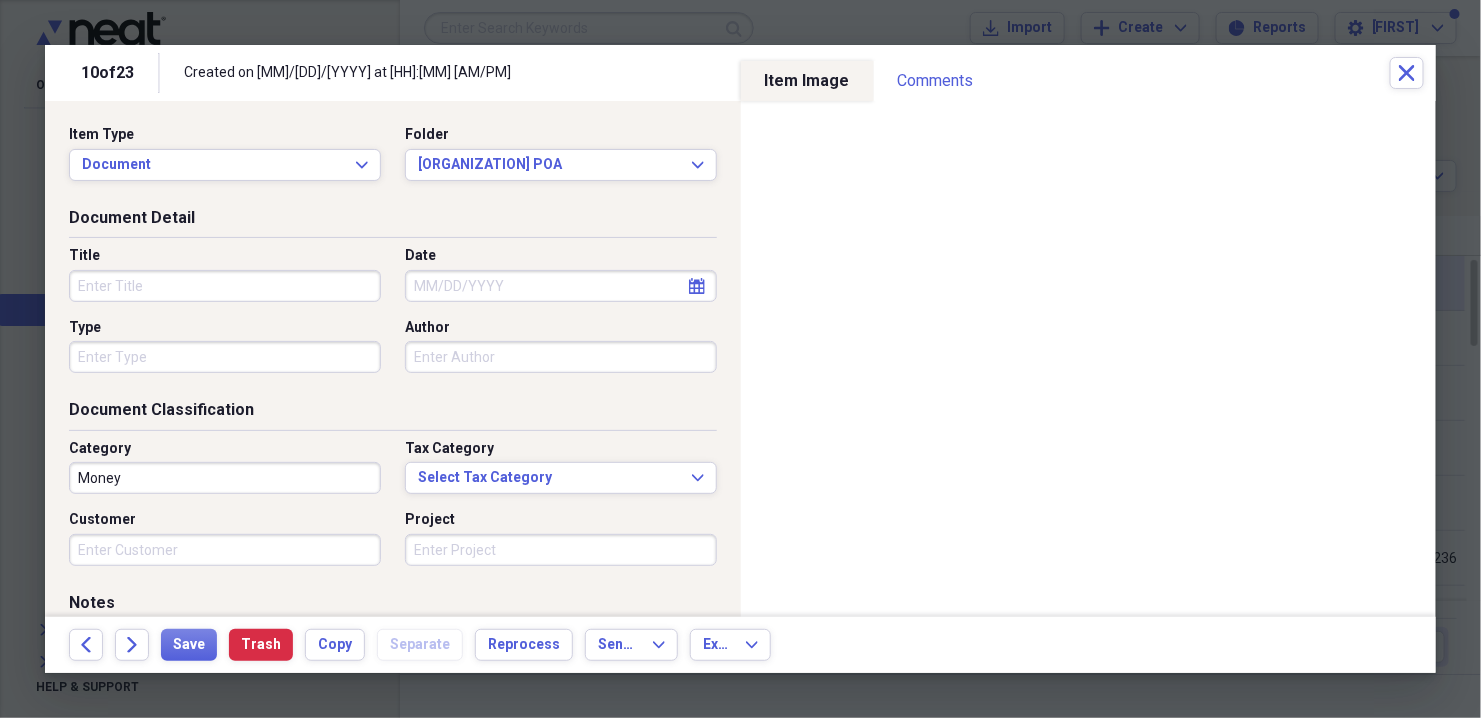 click on "Title" at bounding box center (225, 286) 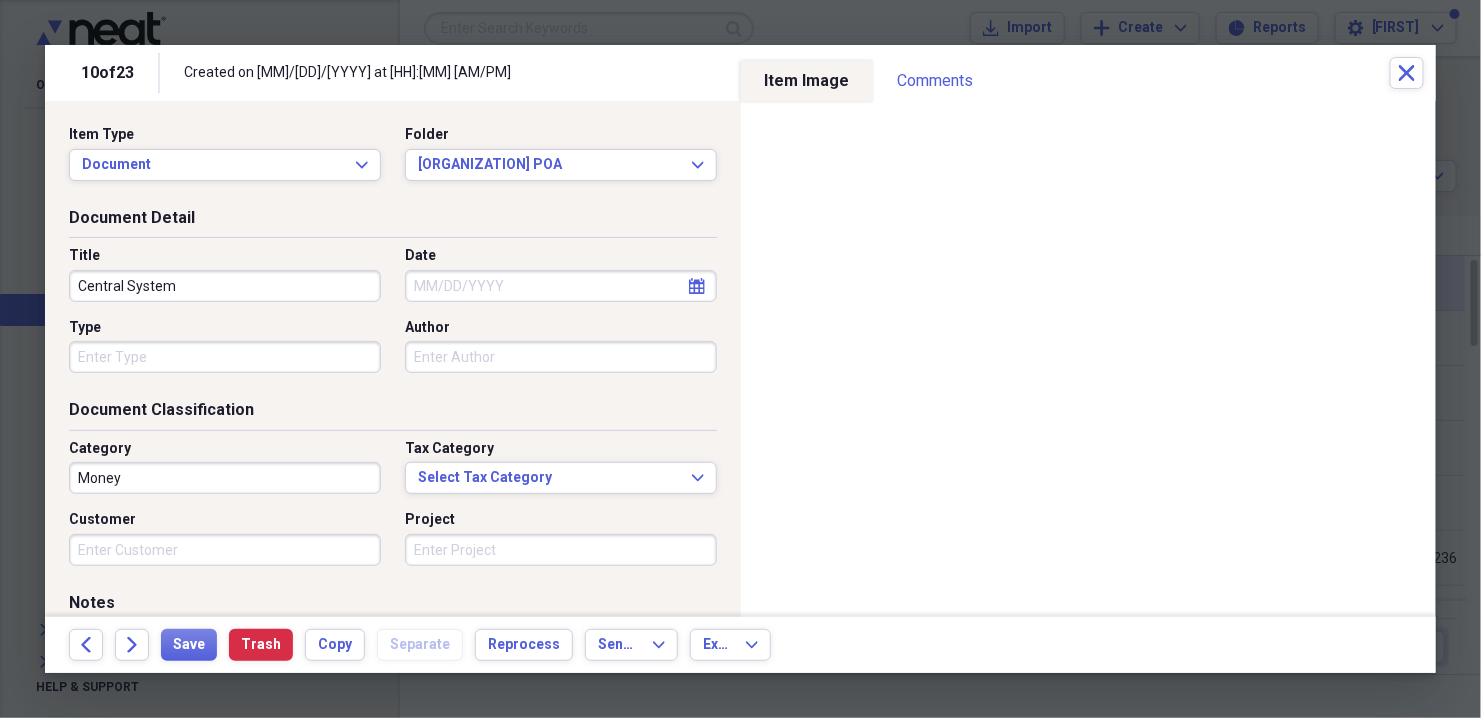 type on "Central System" 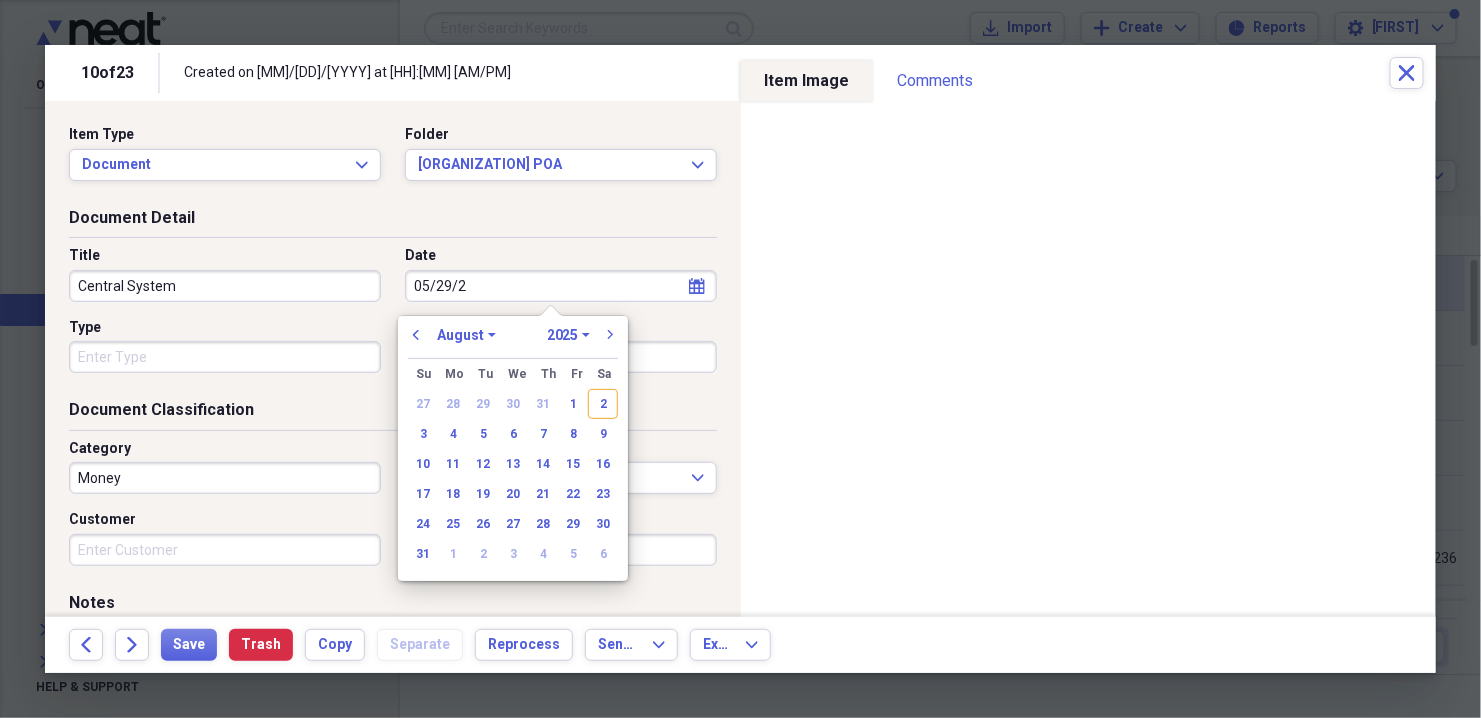 type on "[MM]/[DD]/[YY]" 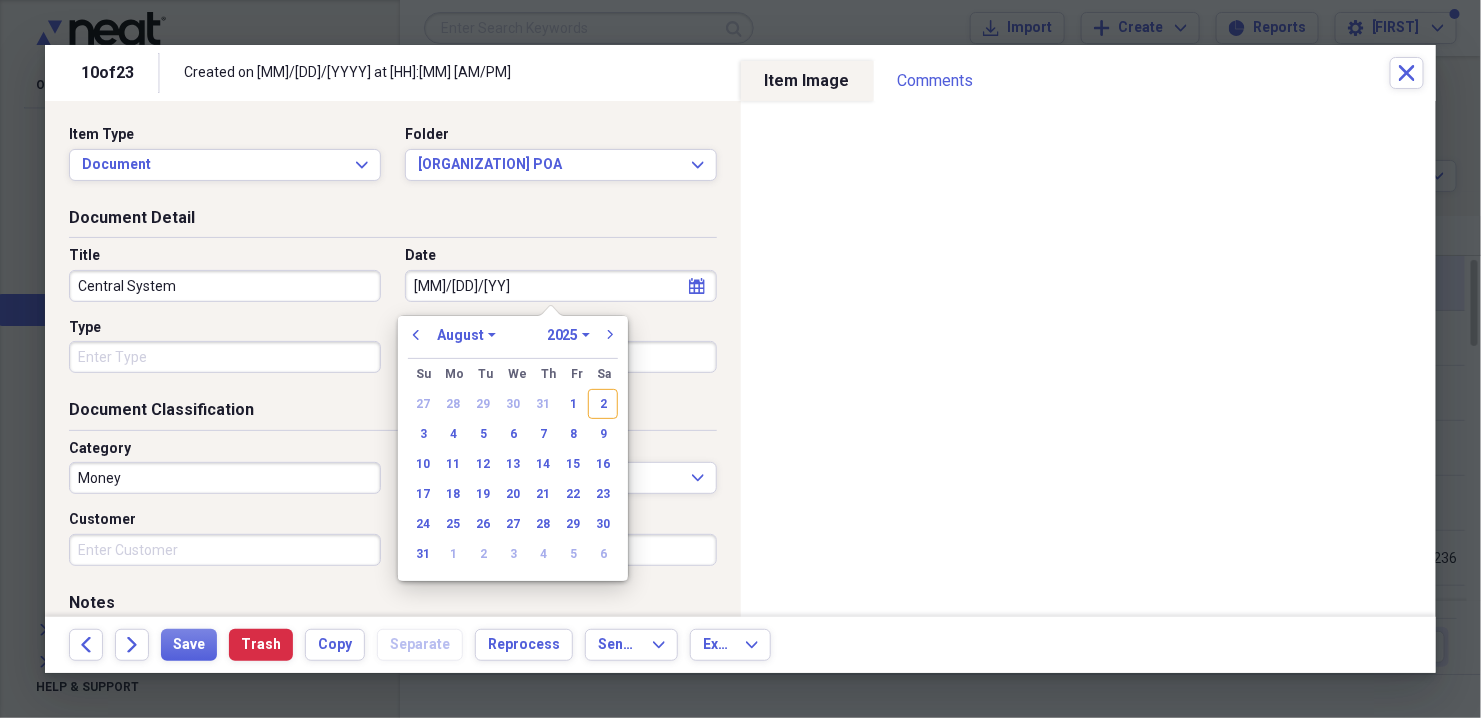 select on "4" 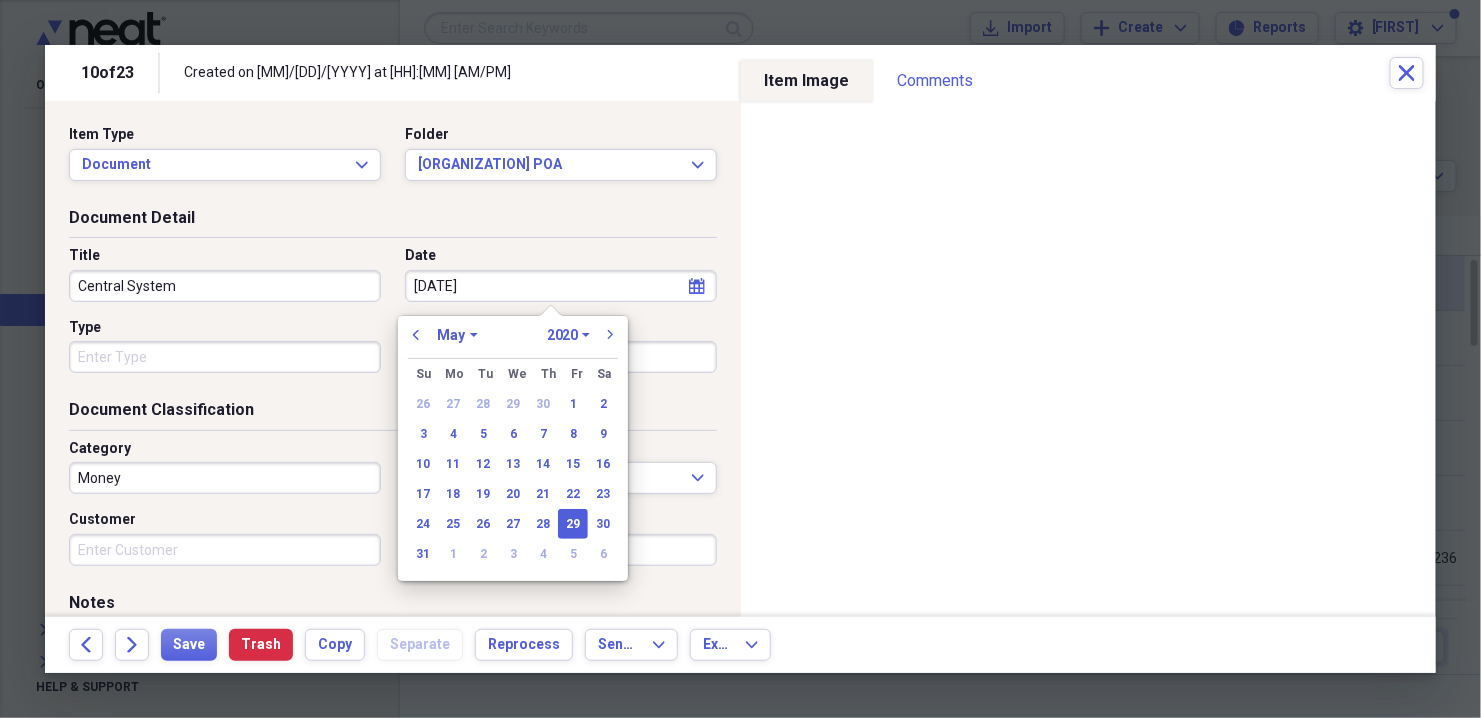 type on "[MM]/[DD]/[YYYY]" 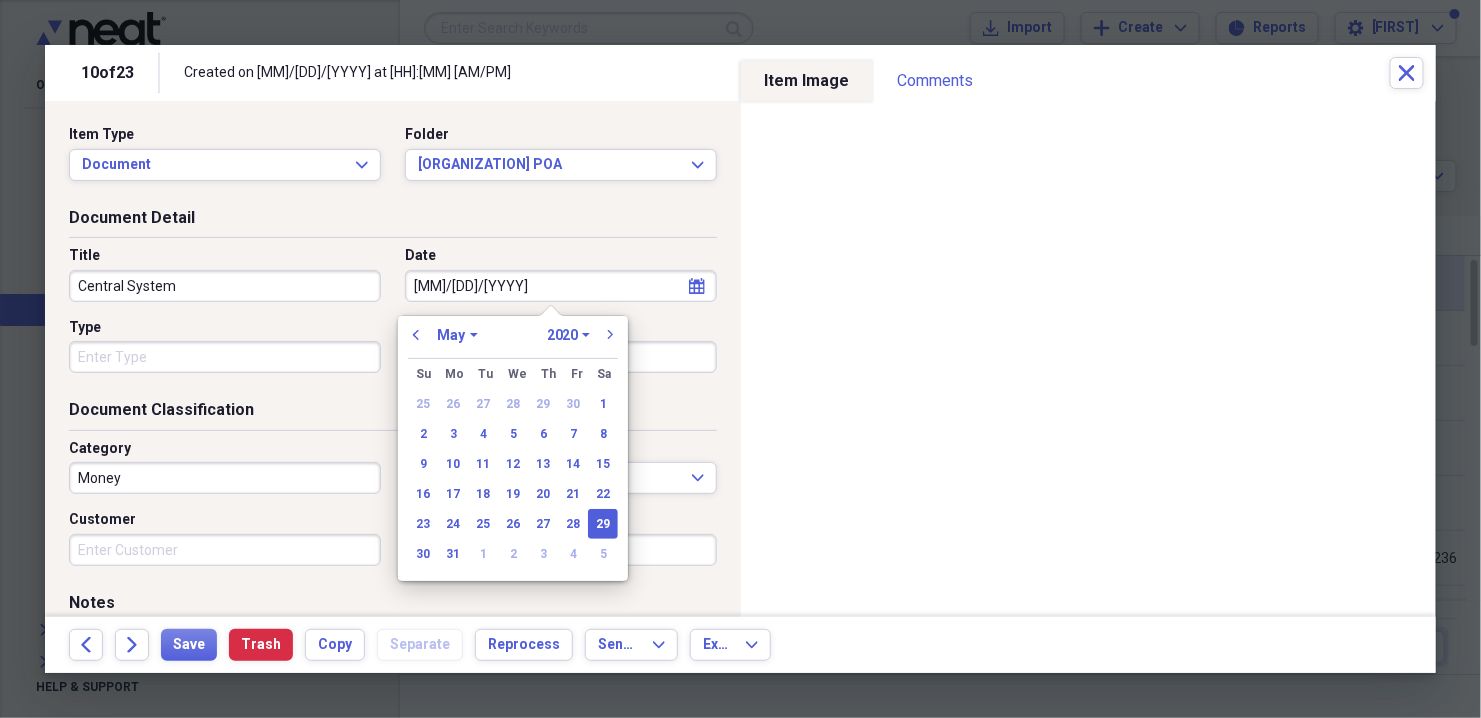 select on "2004" 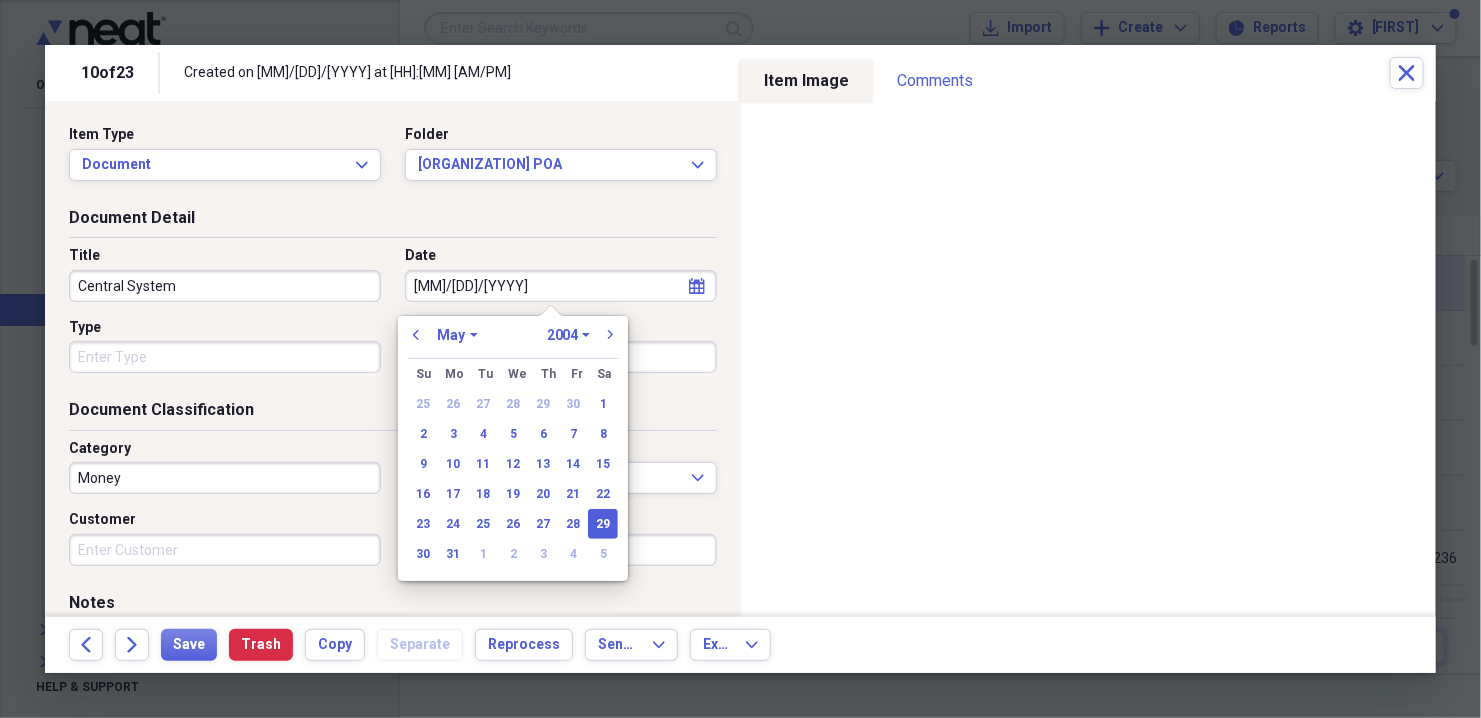 type on "[MM]/[DD]/[YYYY]" 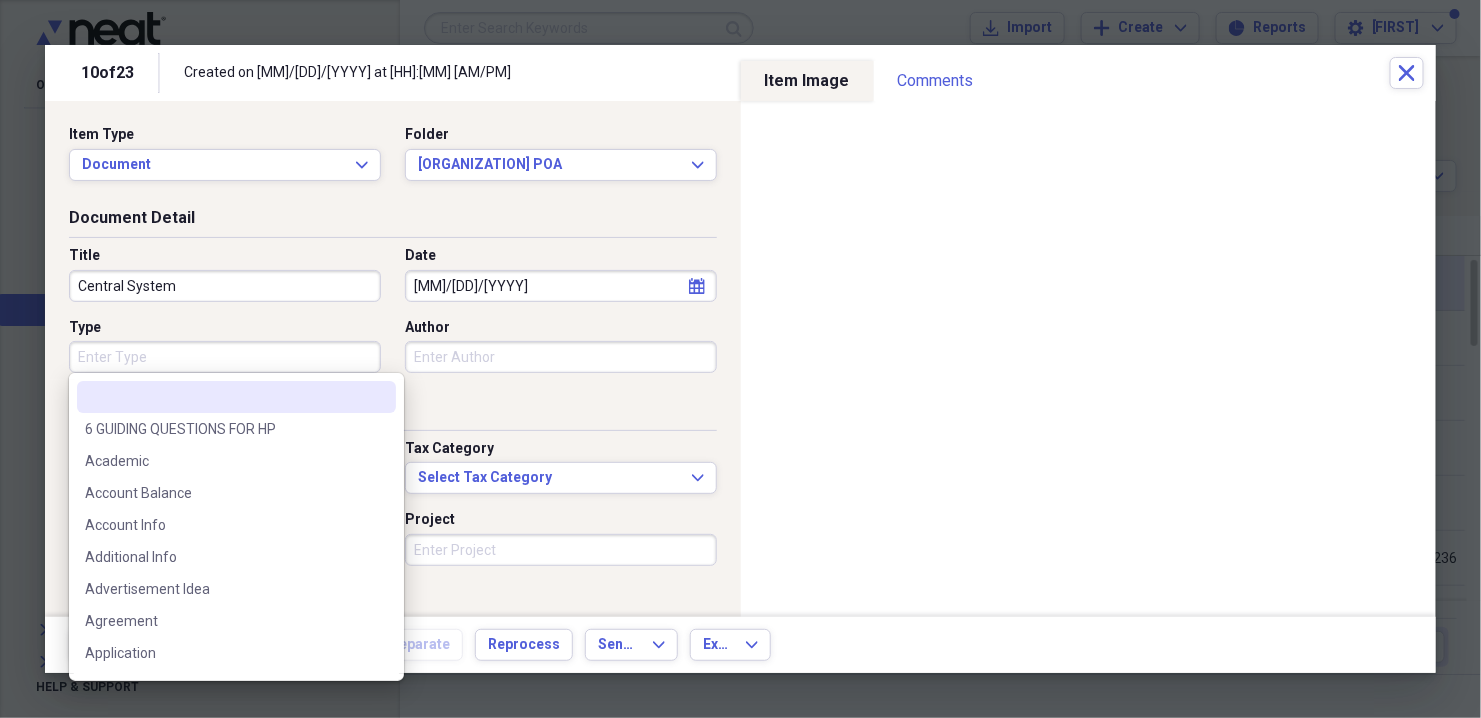 click on "Type" at bounding box center [225, 357] 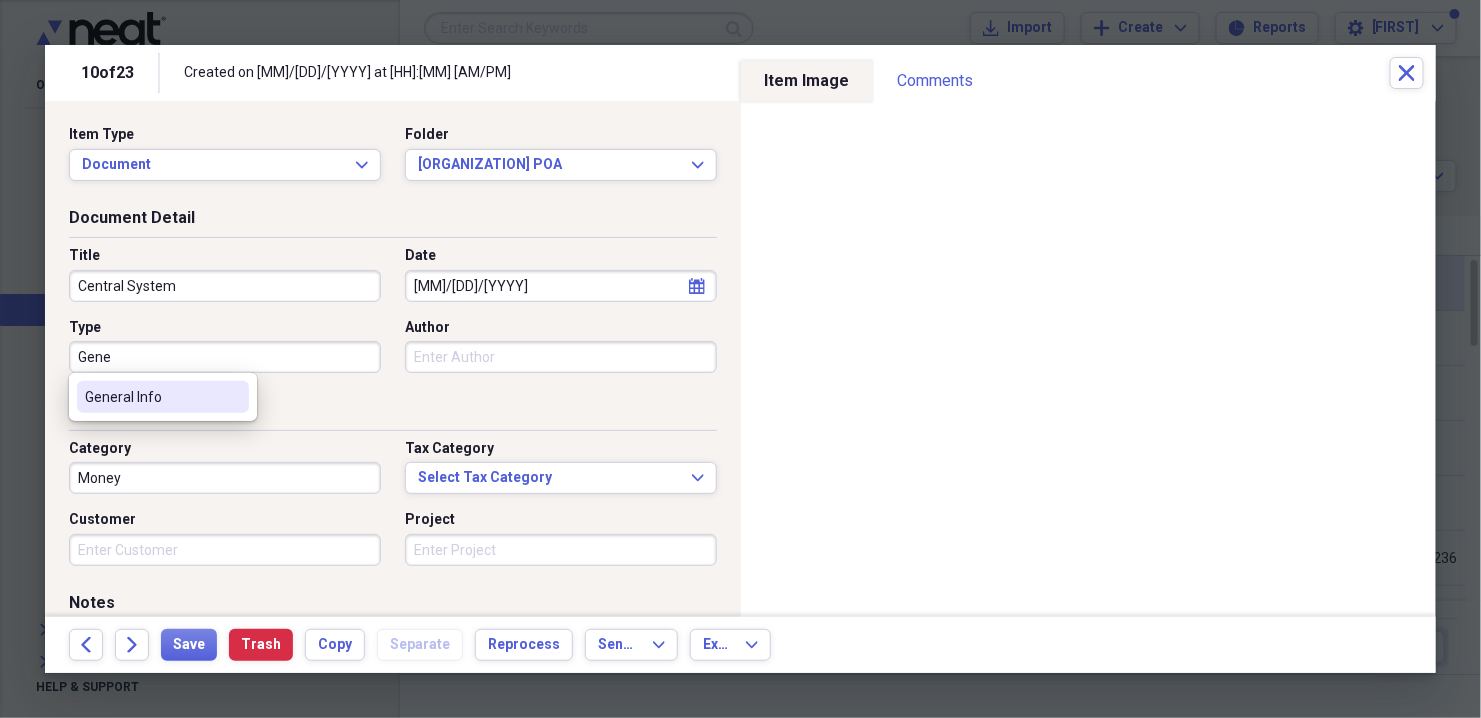 type on "General Info" 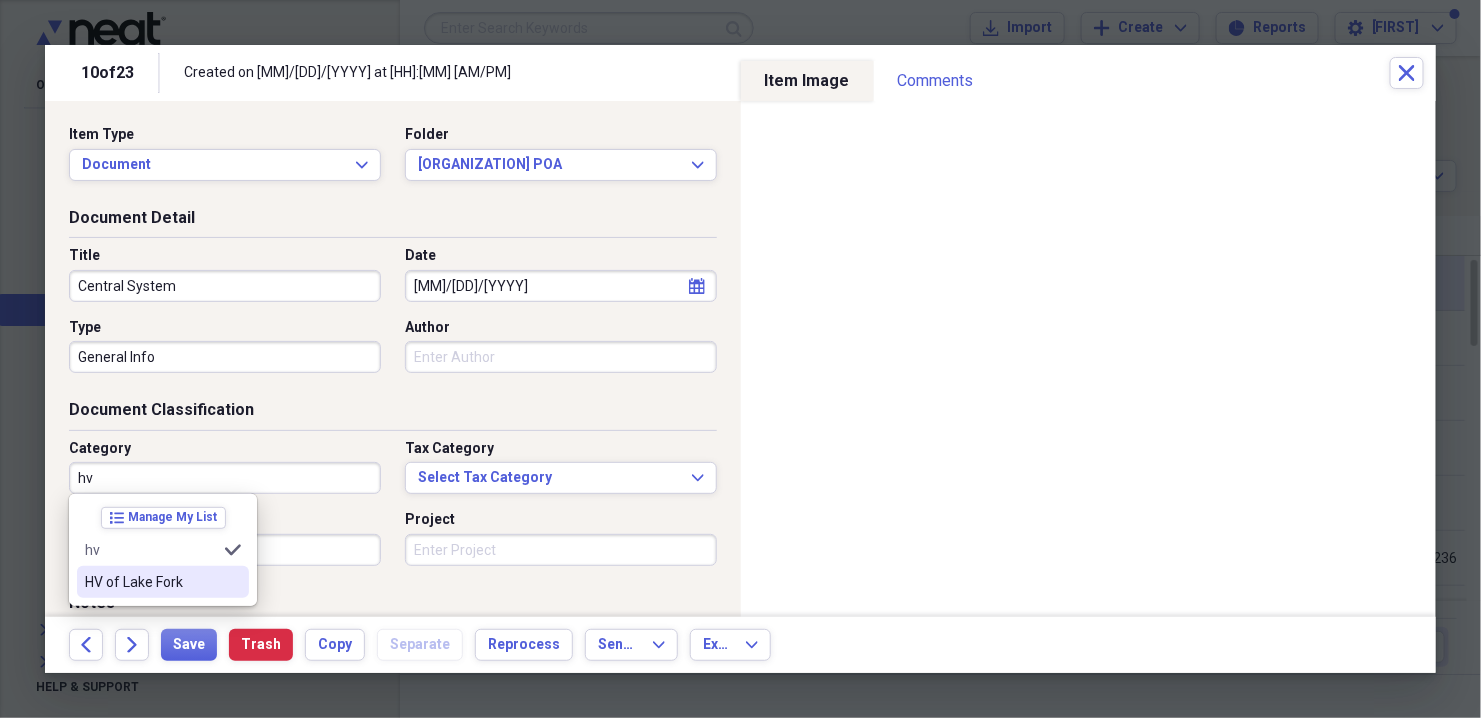 type on "HV of Lake Fork" 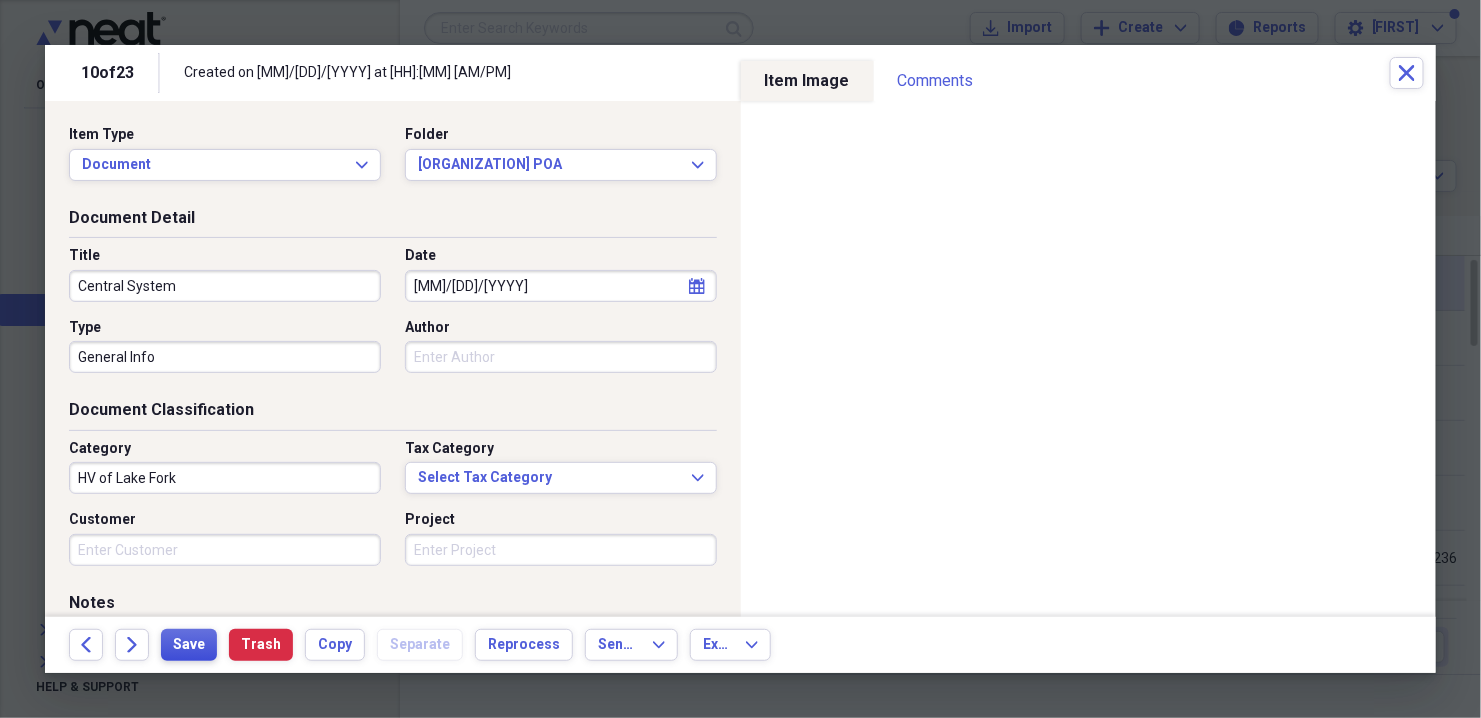 click on "Save" at bounding box center (189, 645) 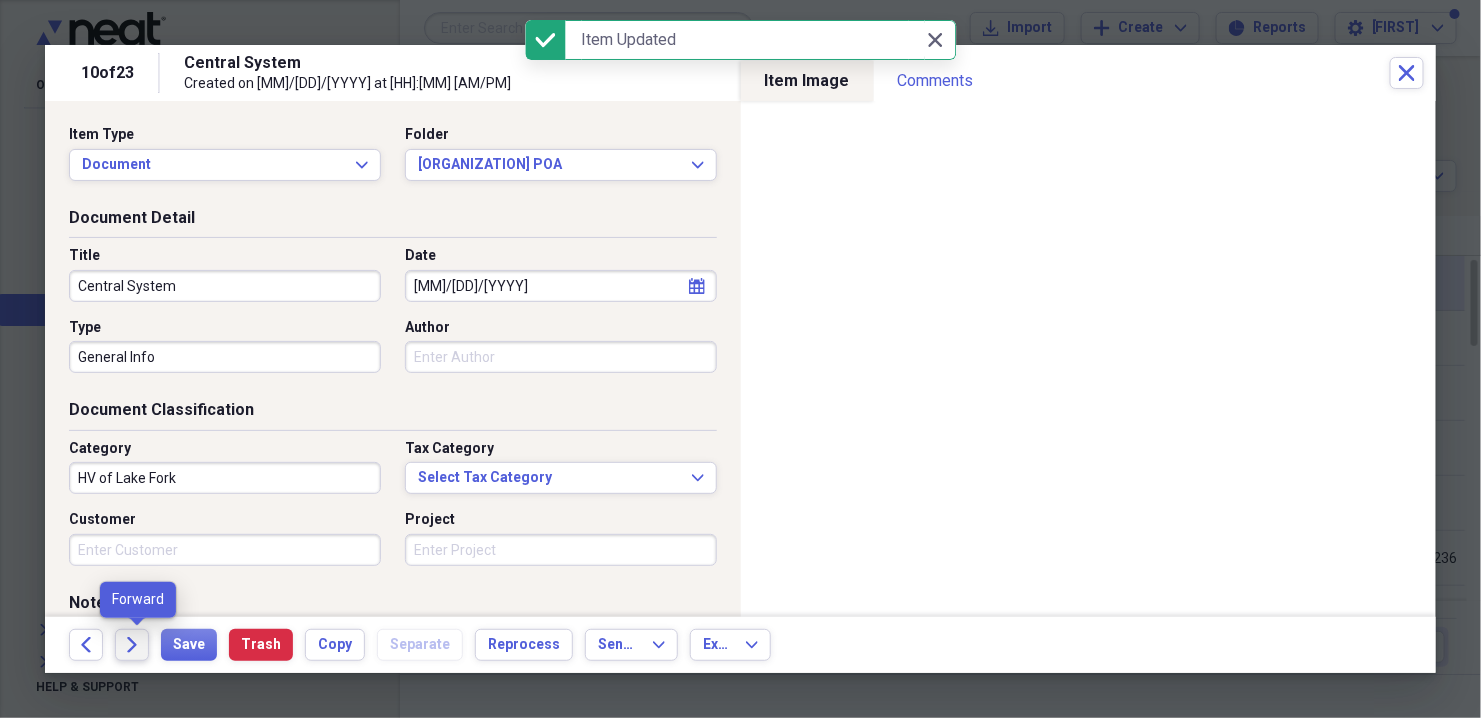 click on "Forward" 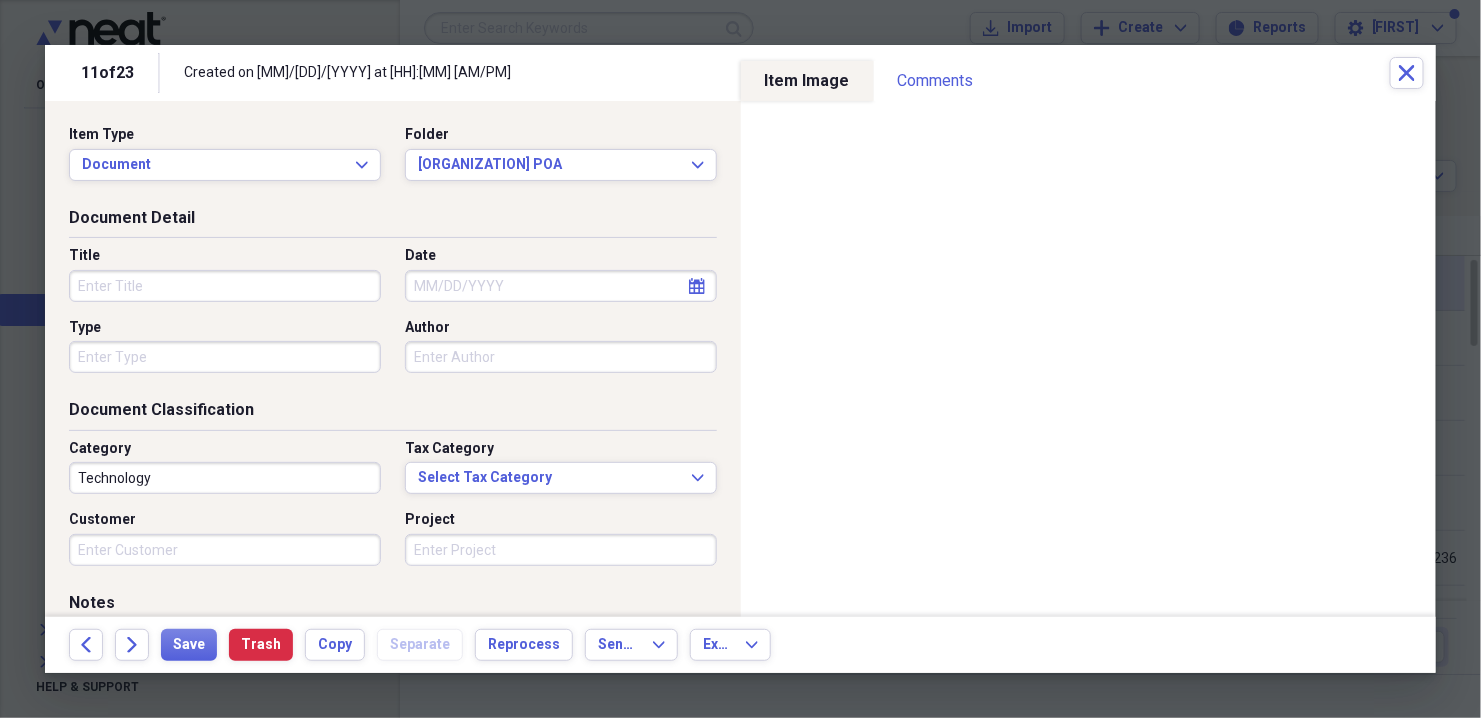 click on "Title" at bounding box center (225, 286) 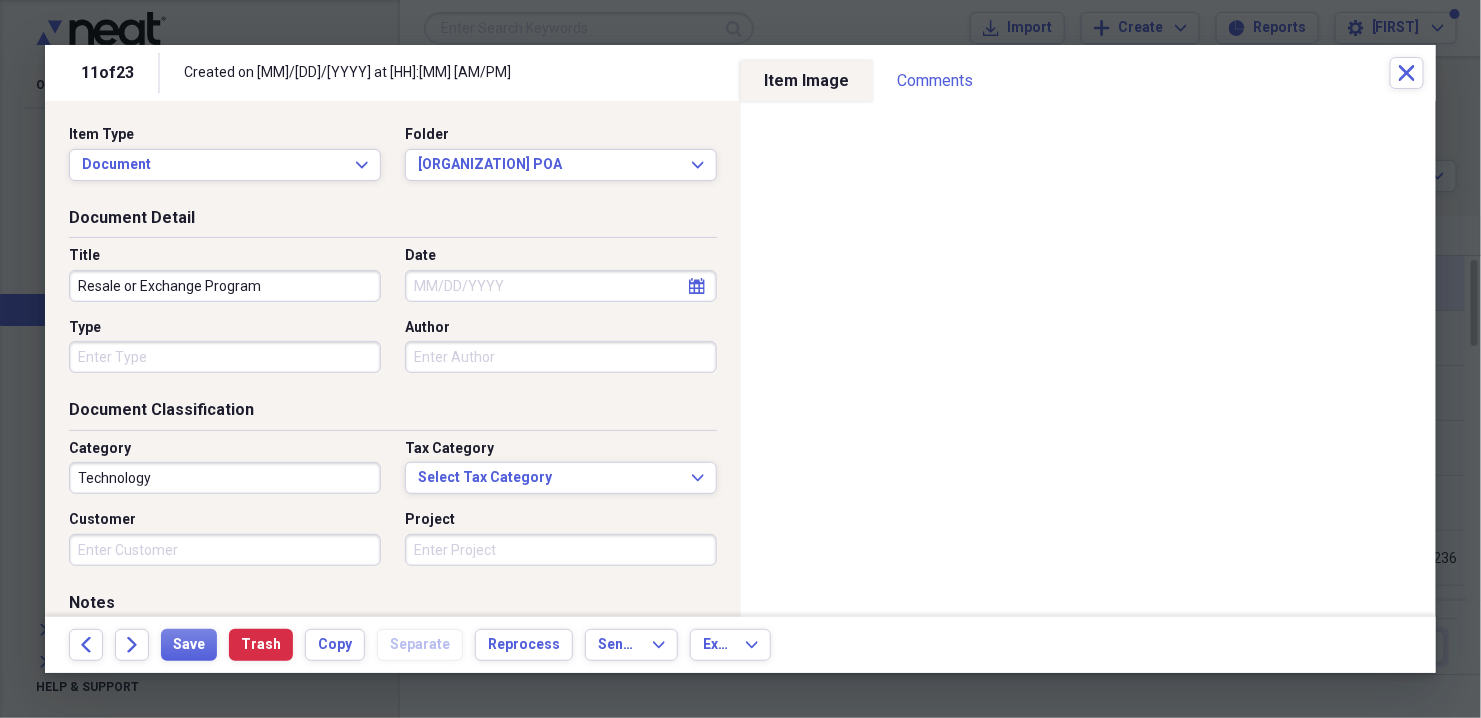 type on "Resale or Exchange Program" 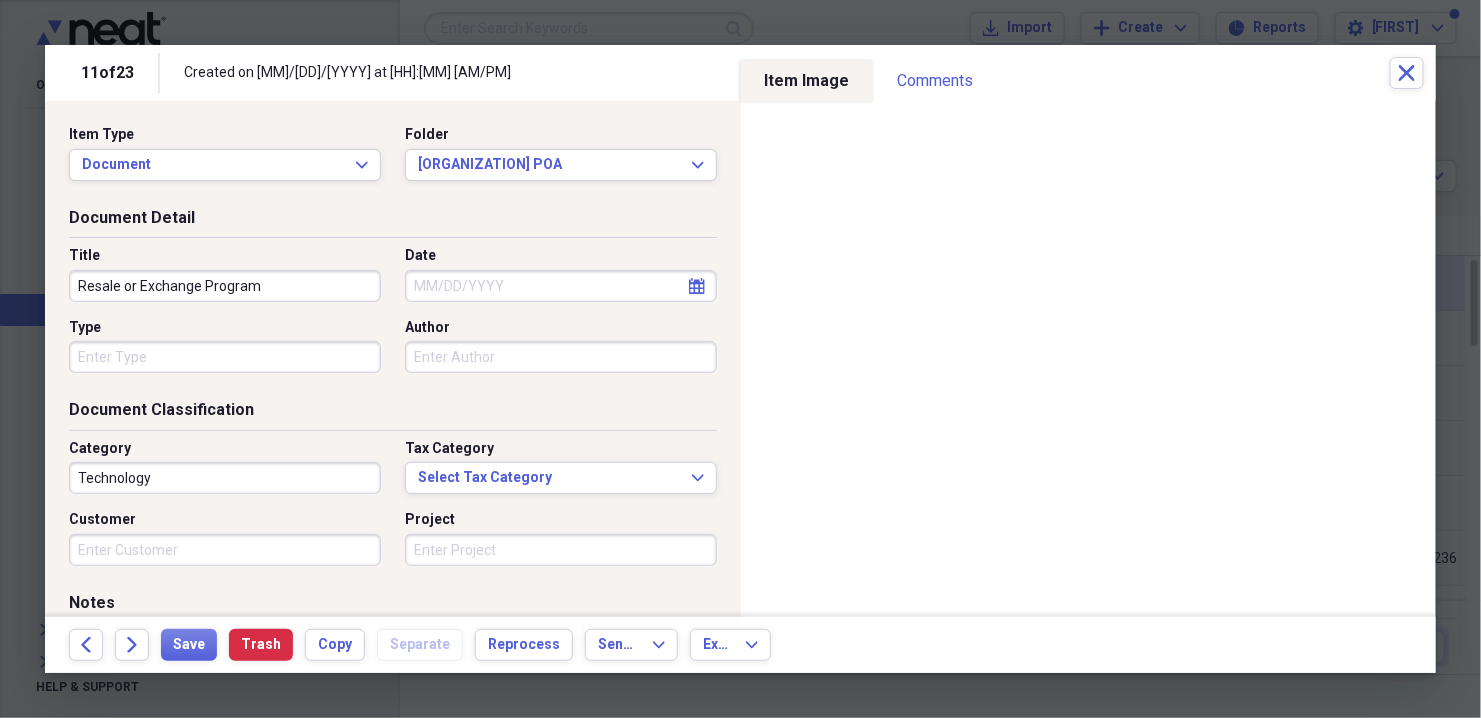 select on "7" 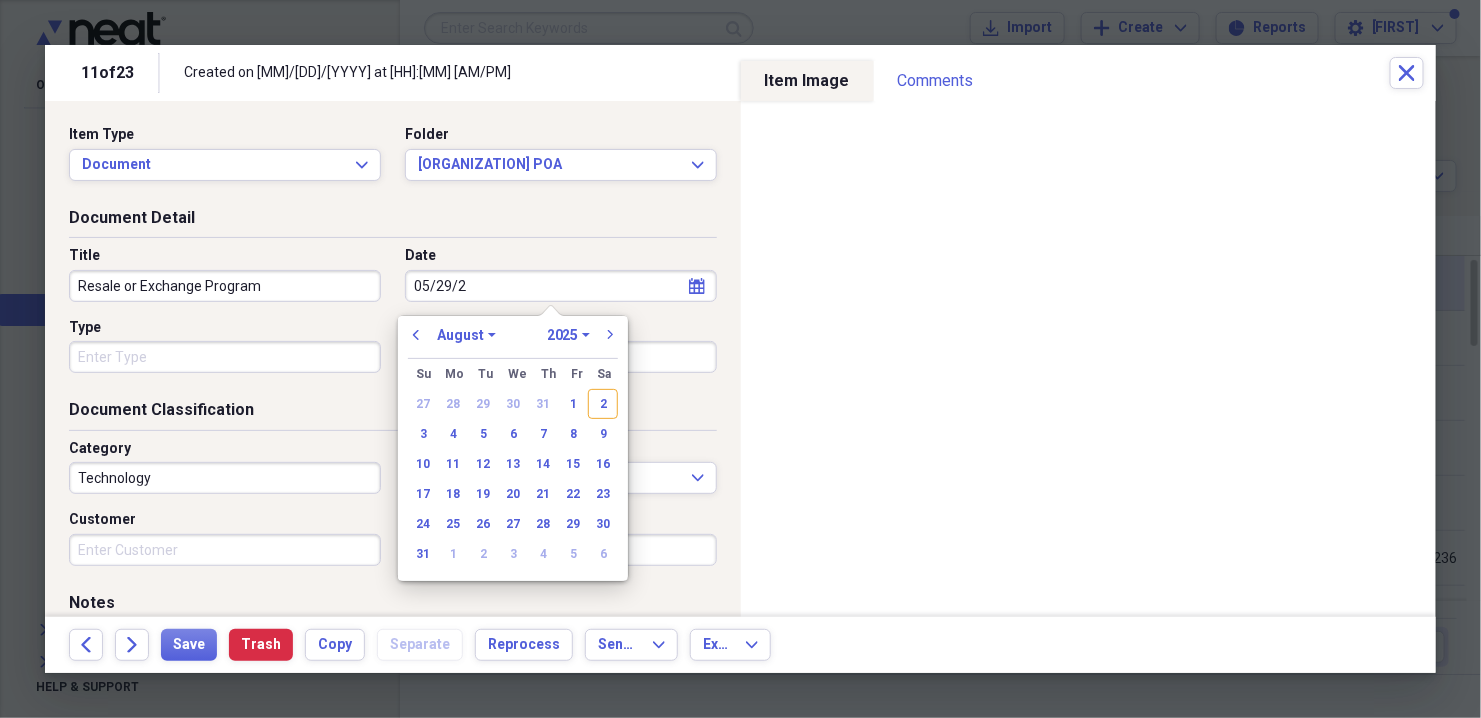 type on "[MM]/[DD]/[YY]" 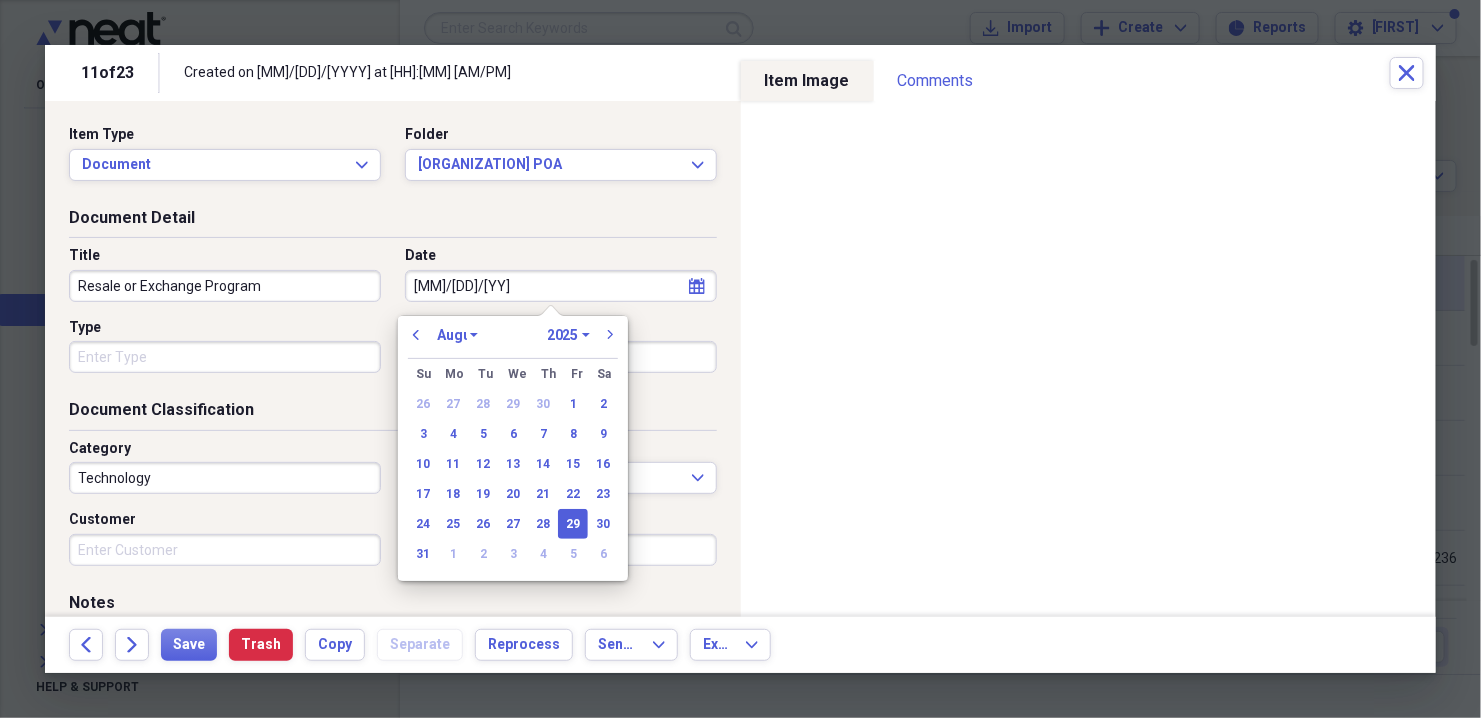 select on "4" 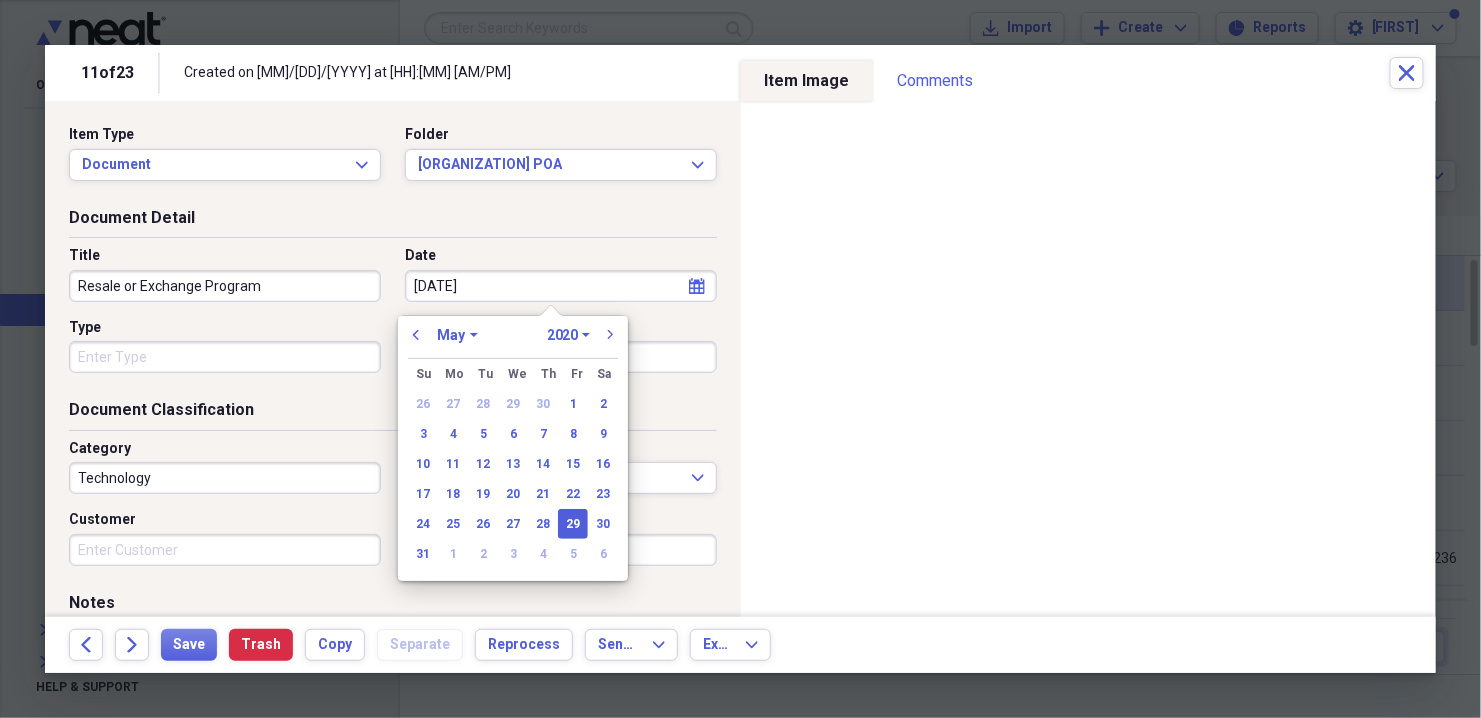 type on "[MM]/[DD]/[YYYY]" 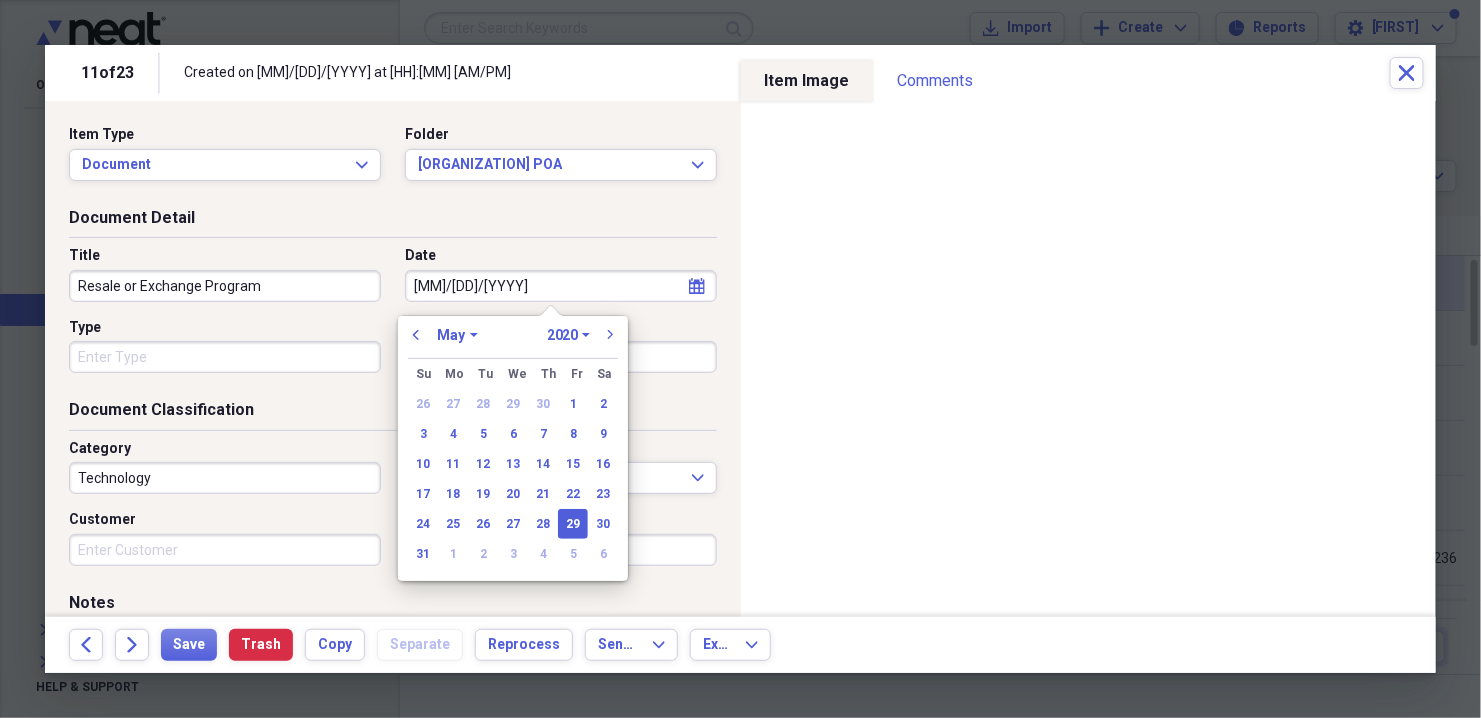 select on "2004" 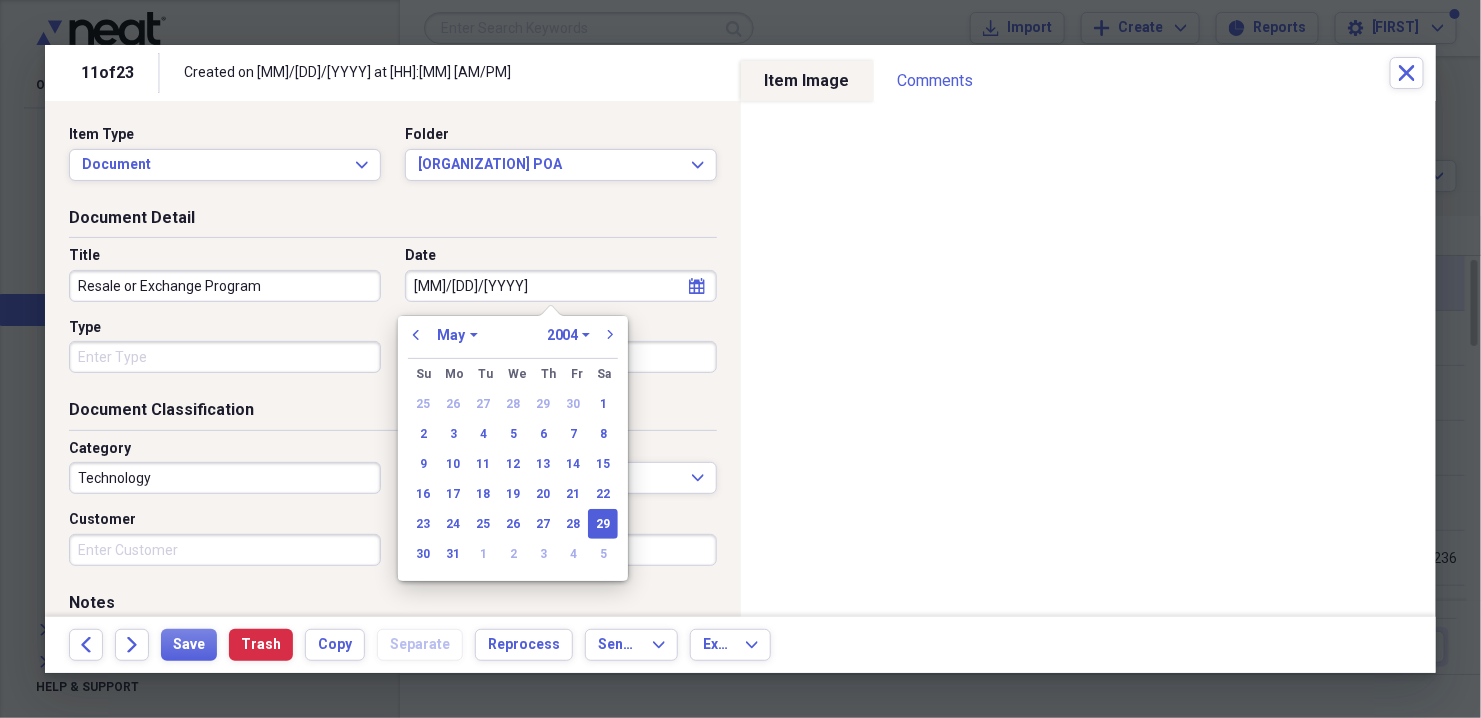 type on "[MM]/[DD]/[YYYY]" 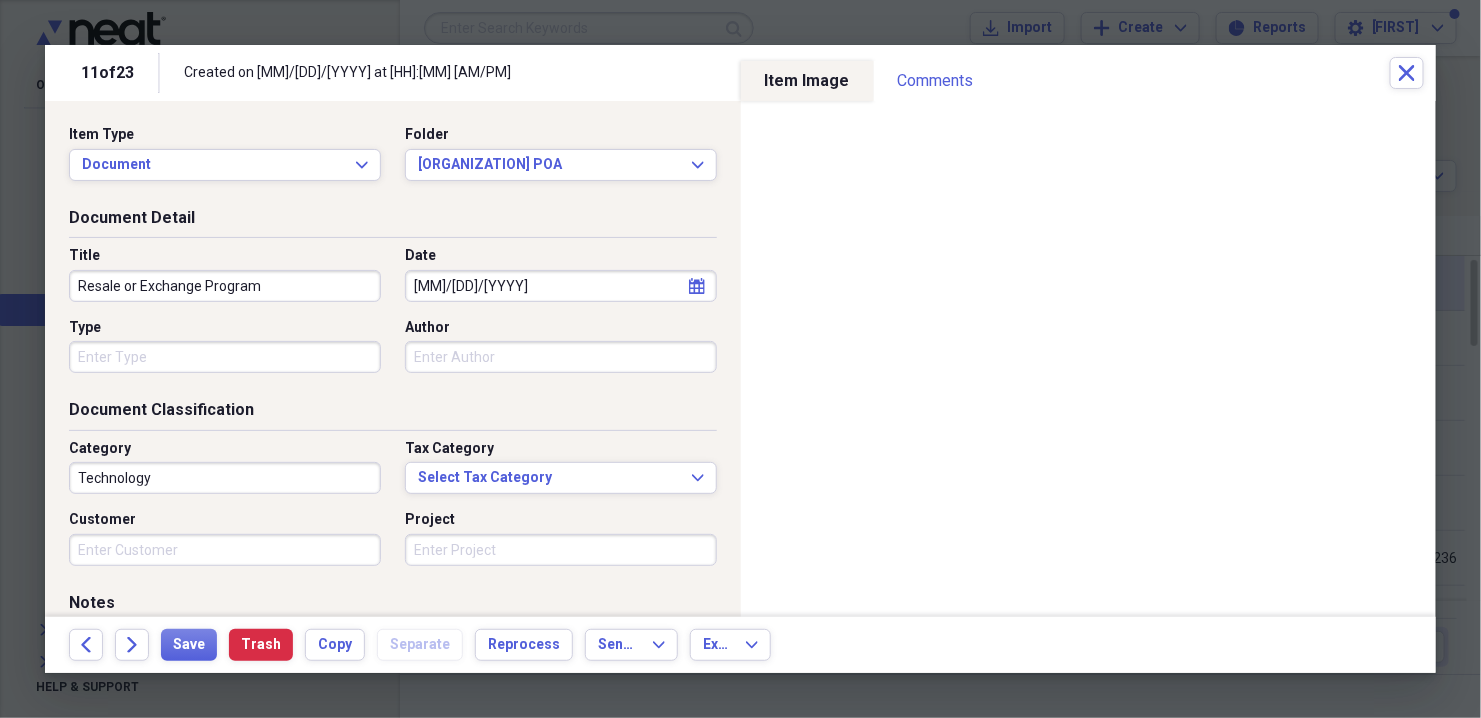 click on "Type" at bounding box center [225, 357] 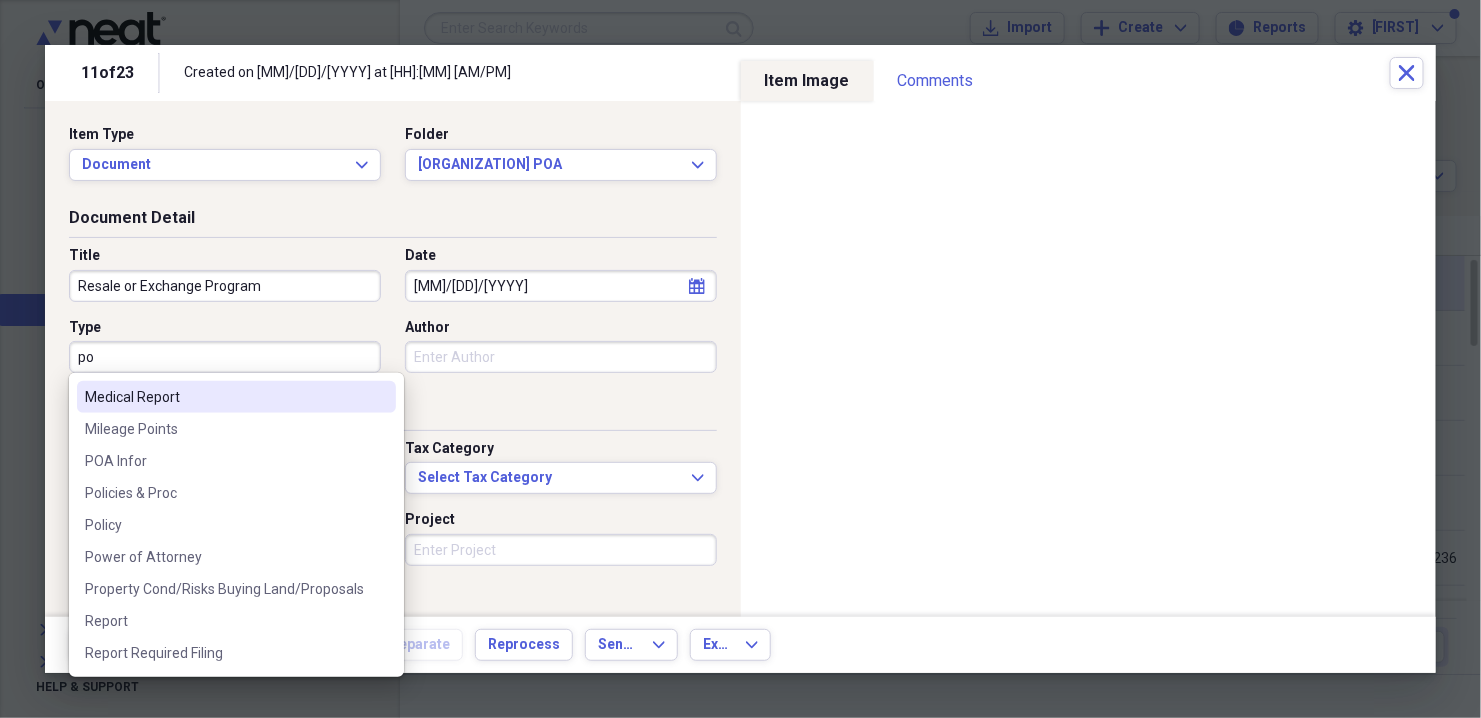 type on "p" 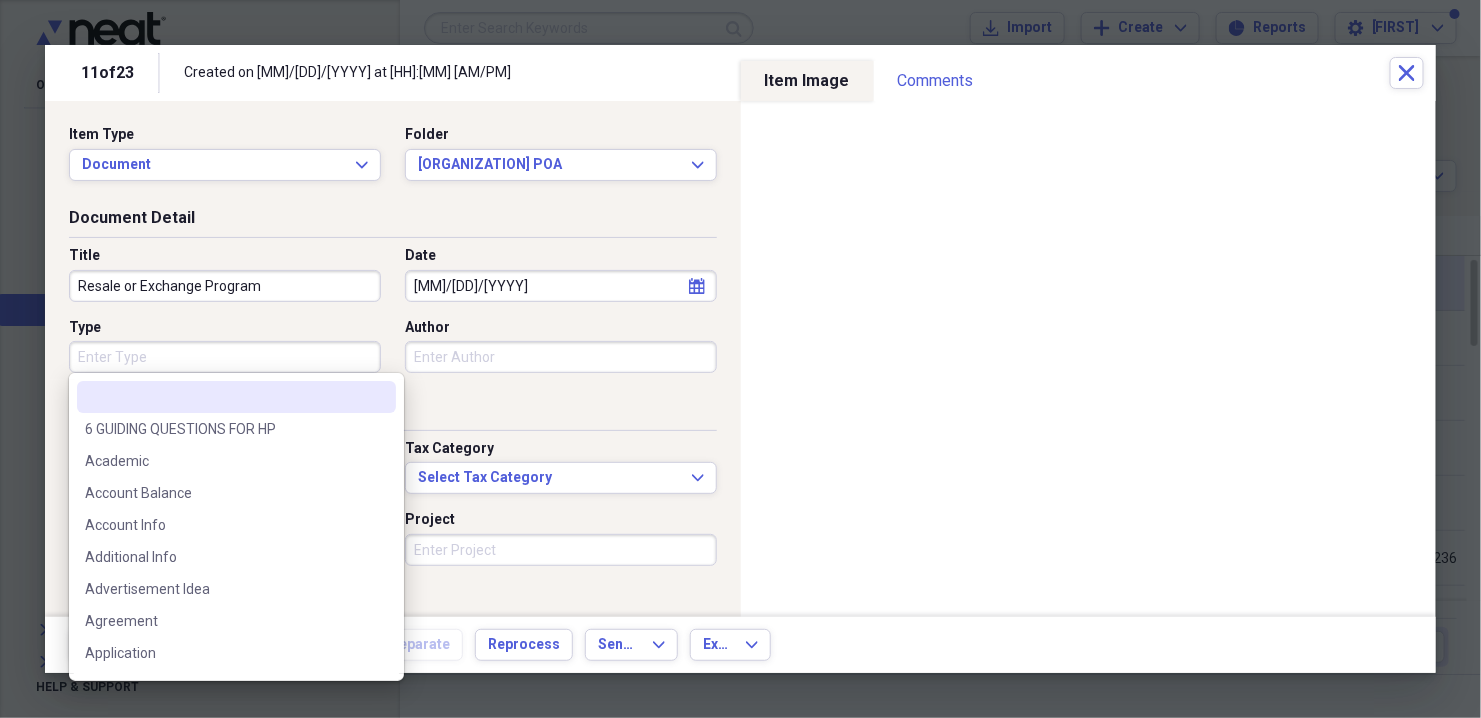 type on "H" 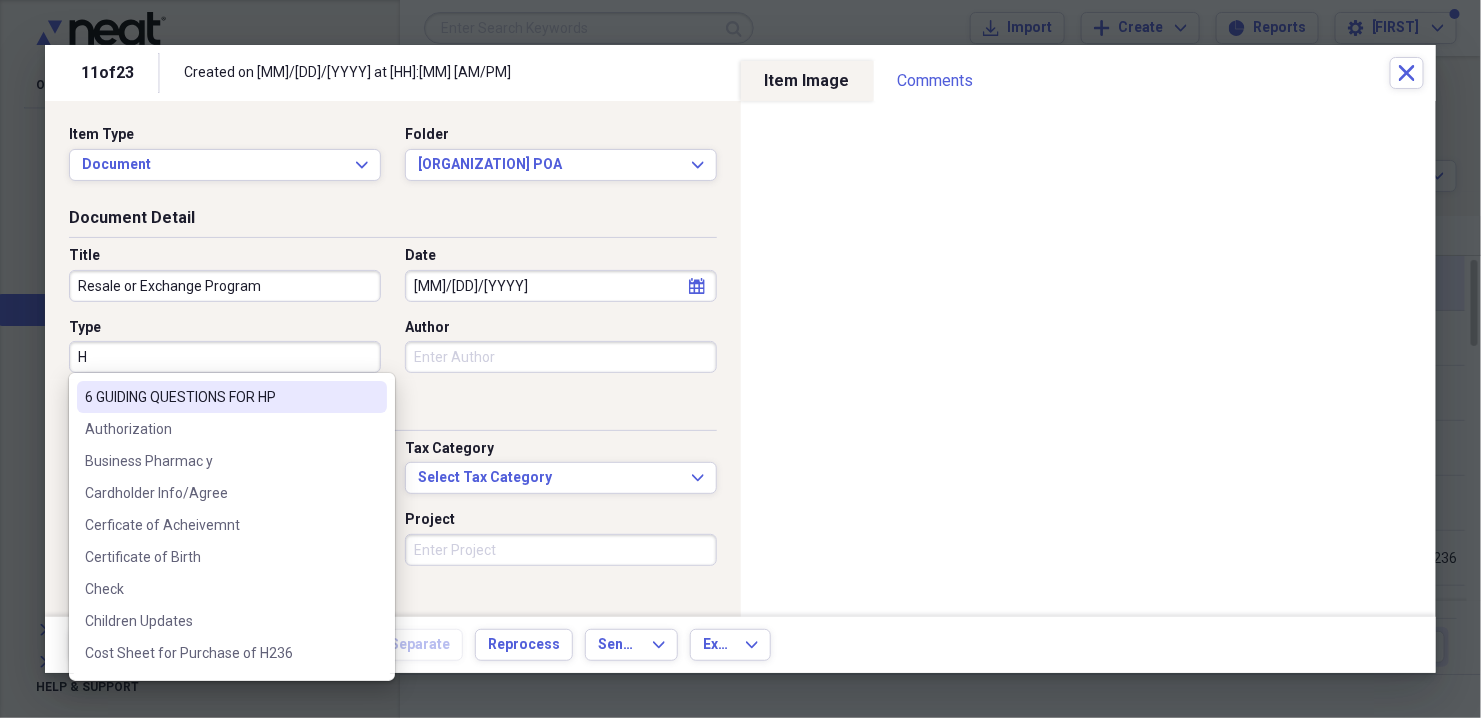 type 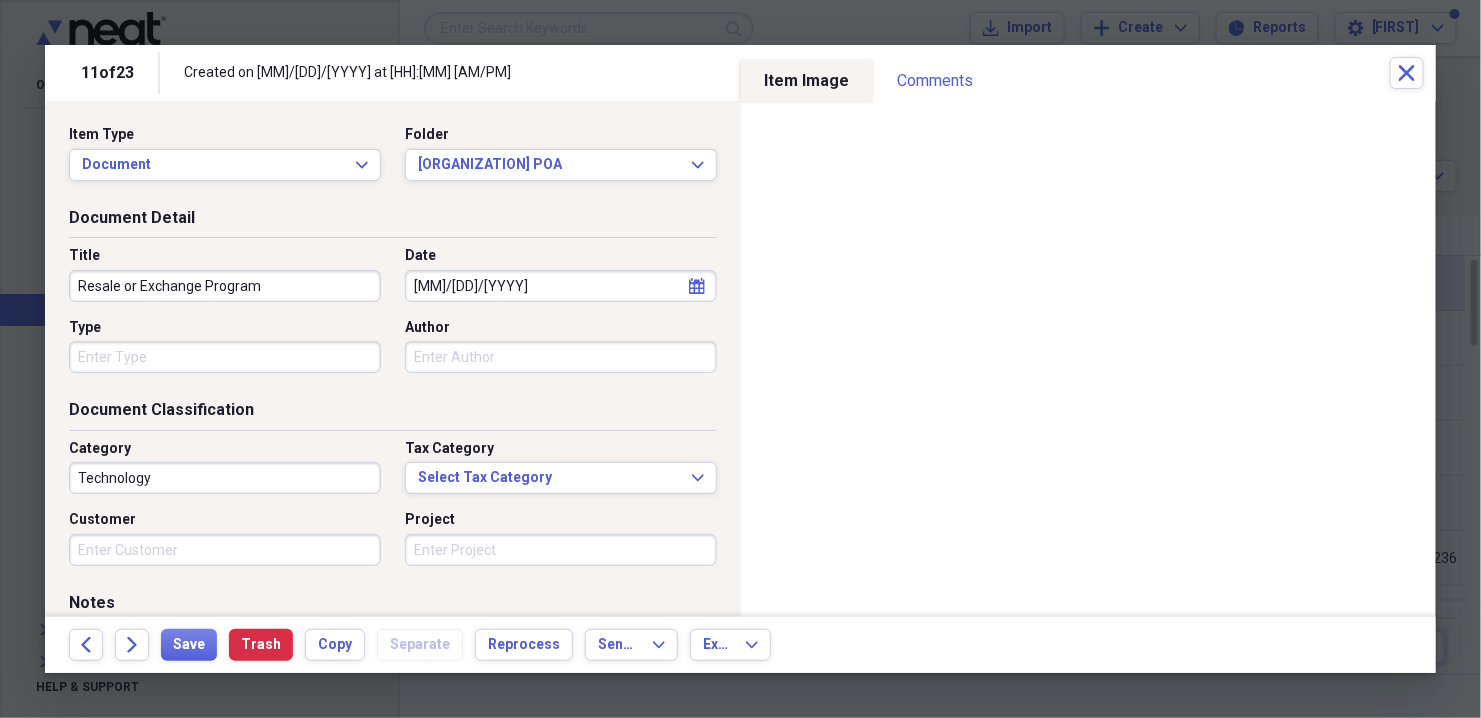 click on "Document Classification" at bounding box center (393, 414) 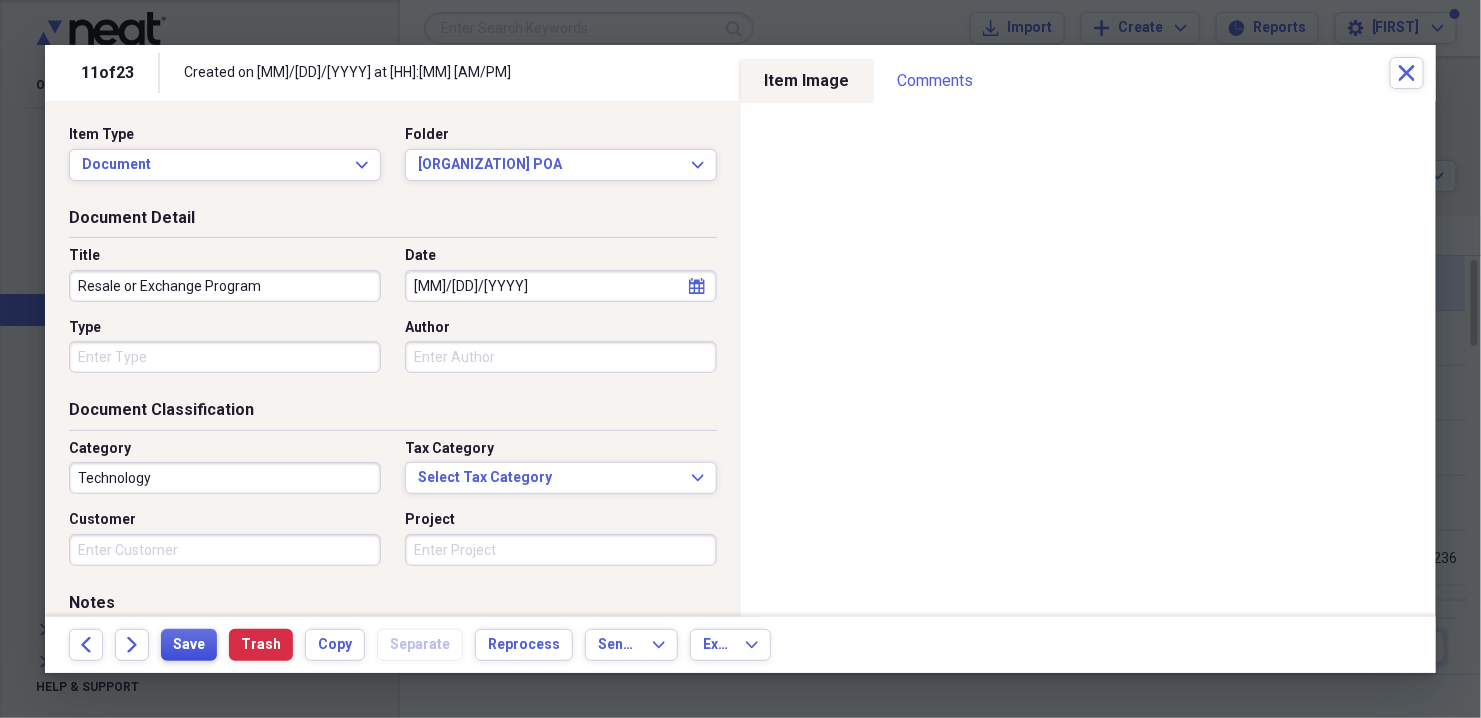 click on "Save" at bounding box center [189, 645] 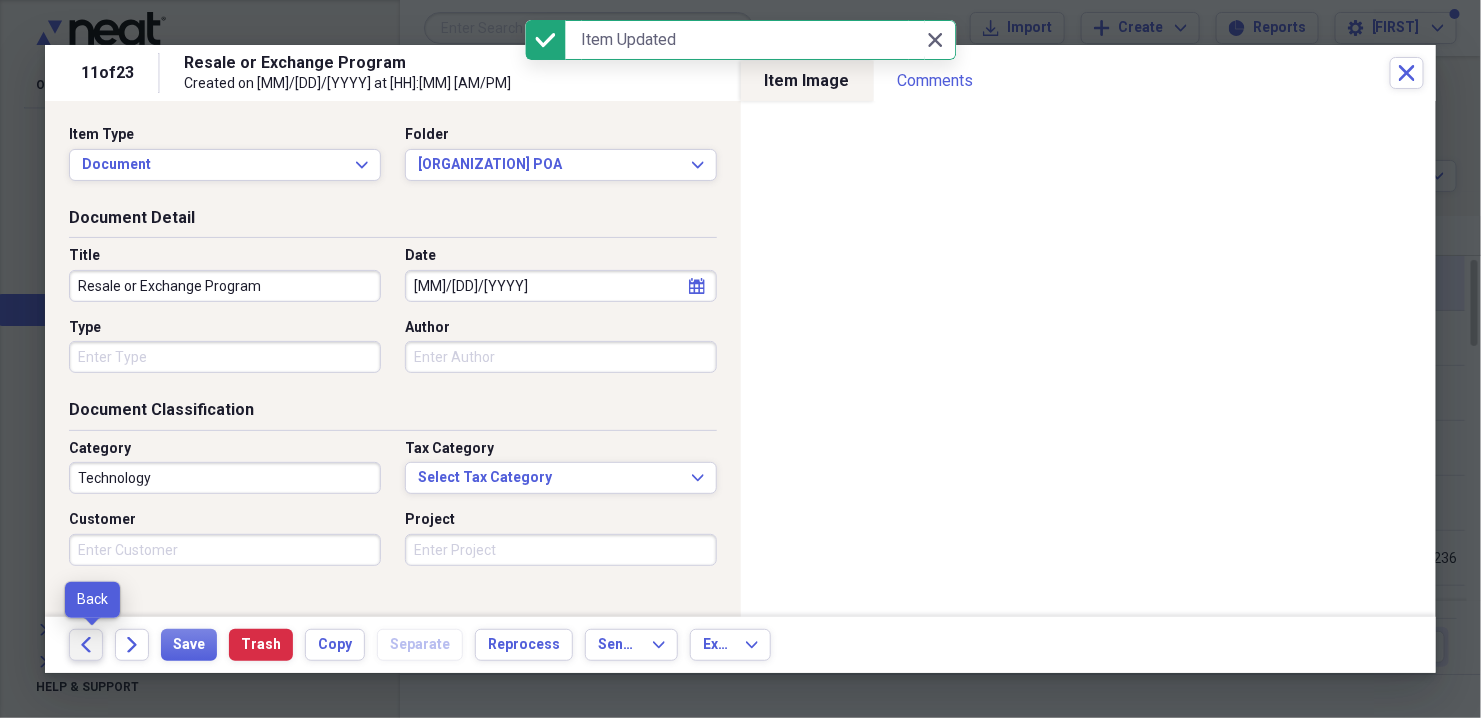 click on "Back" 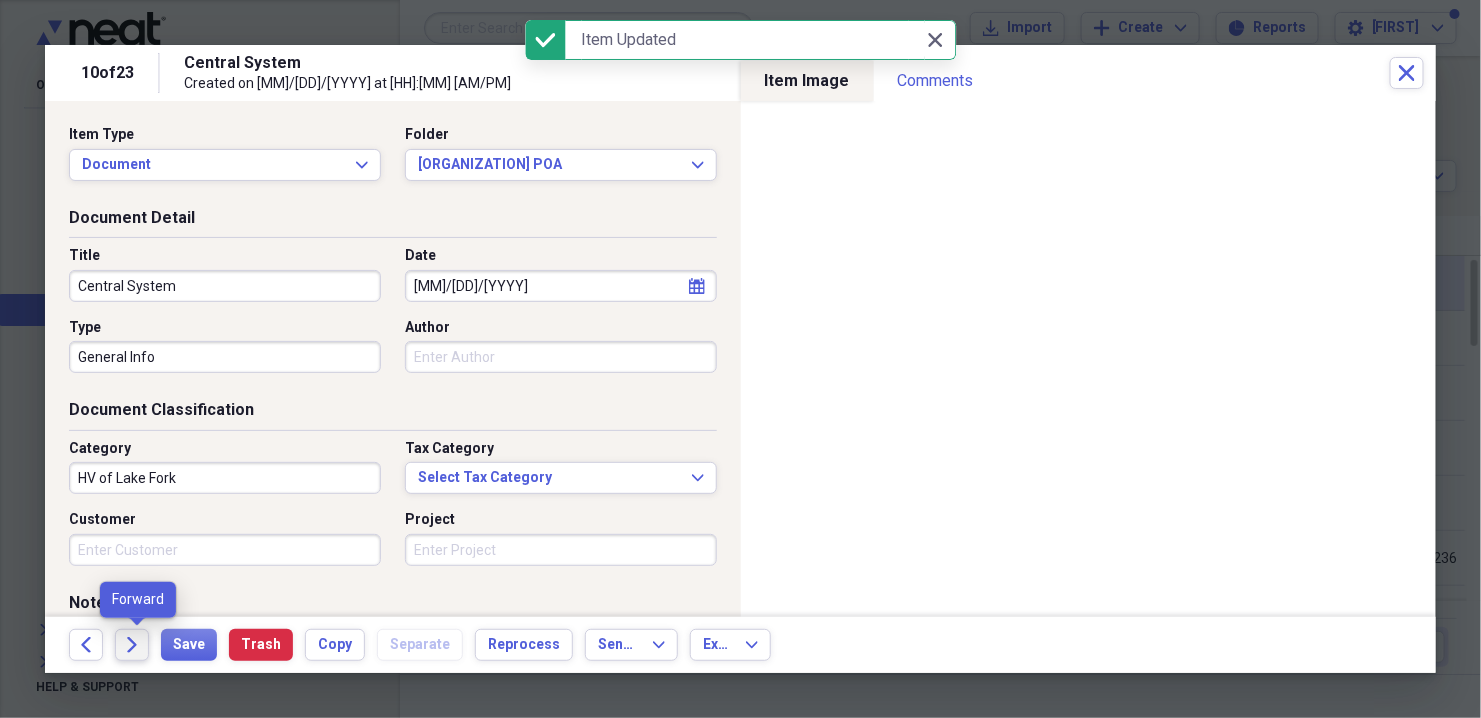 click on "Forward" 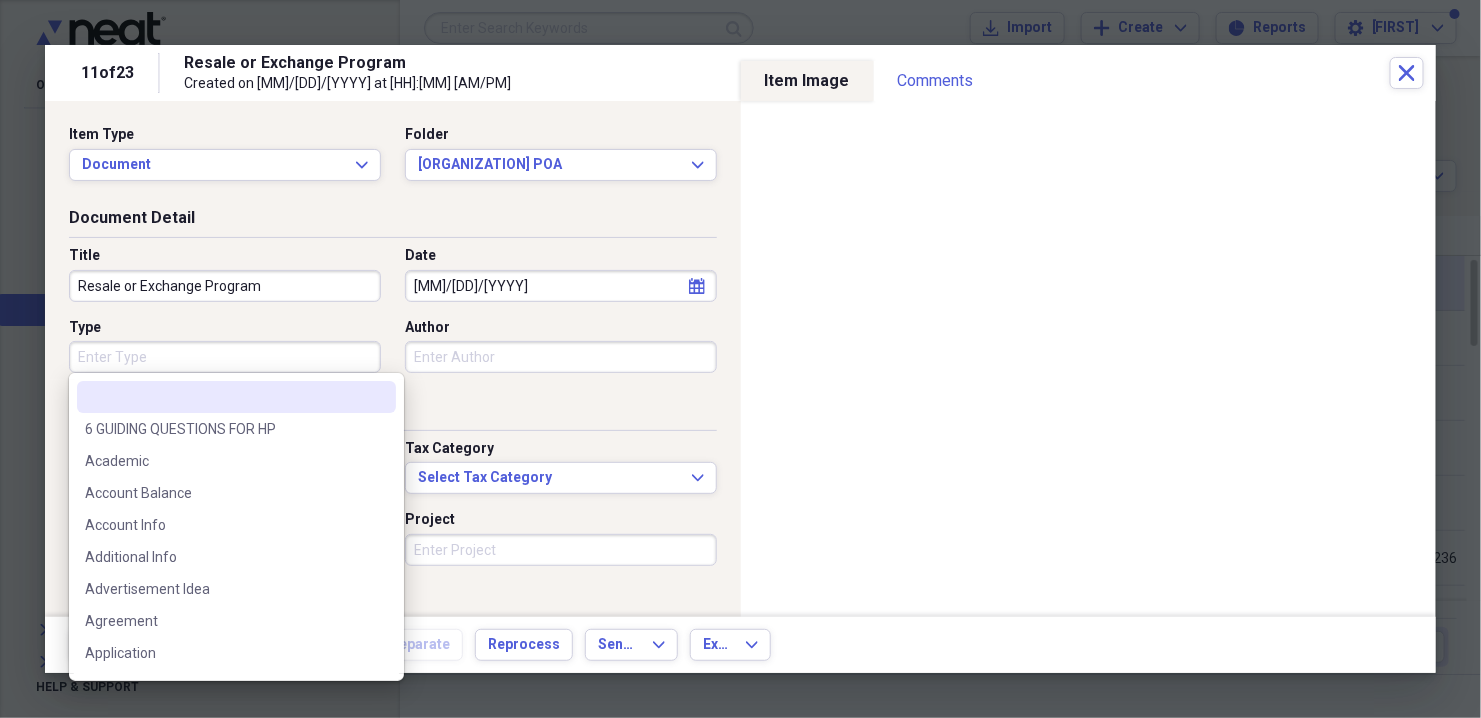click on "Type" at bounding box center (225, 357) 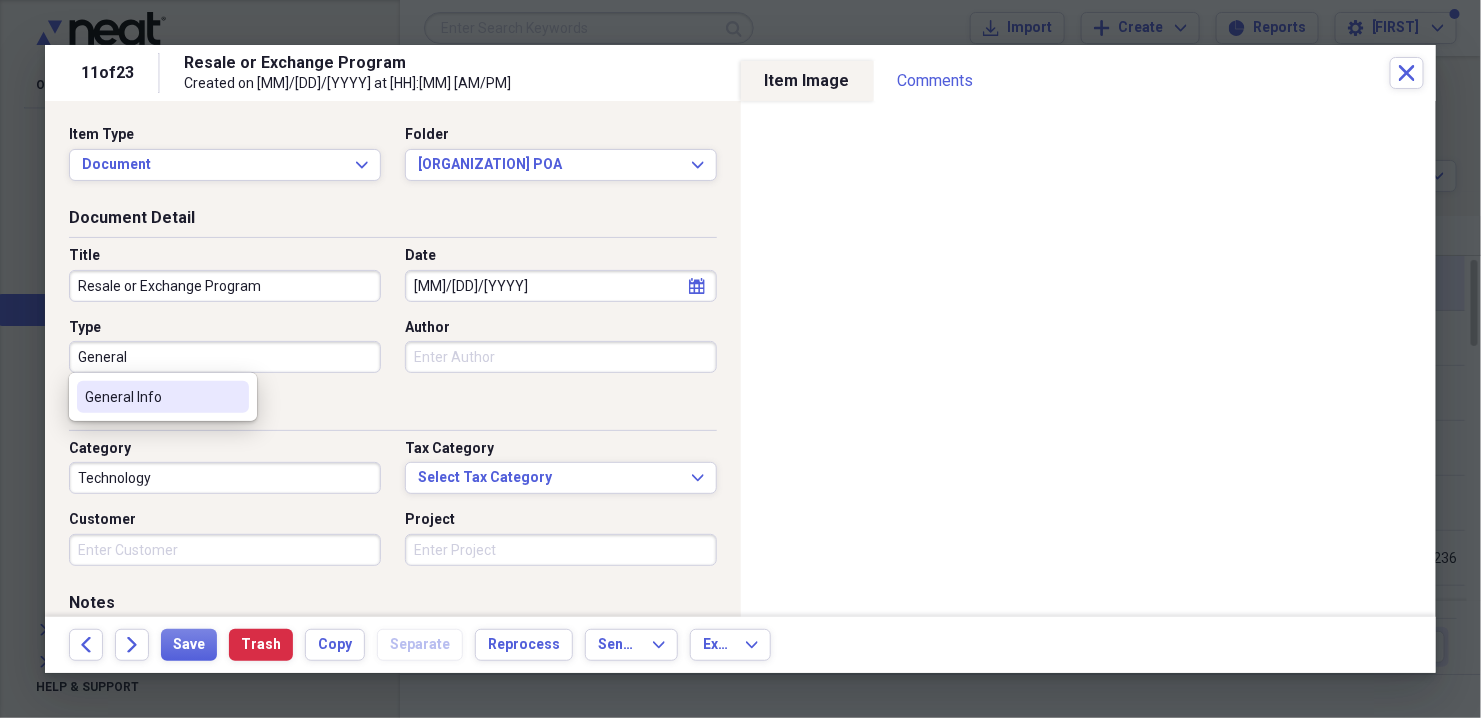 click on "General Info" at bounding box center (151, 397) 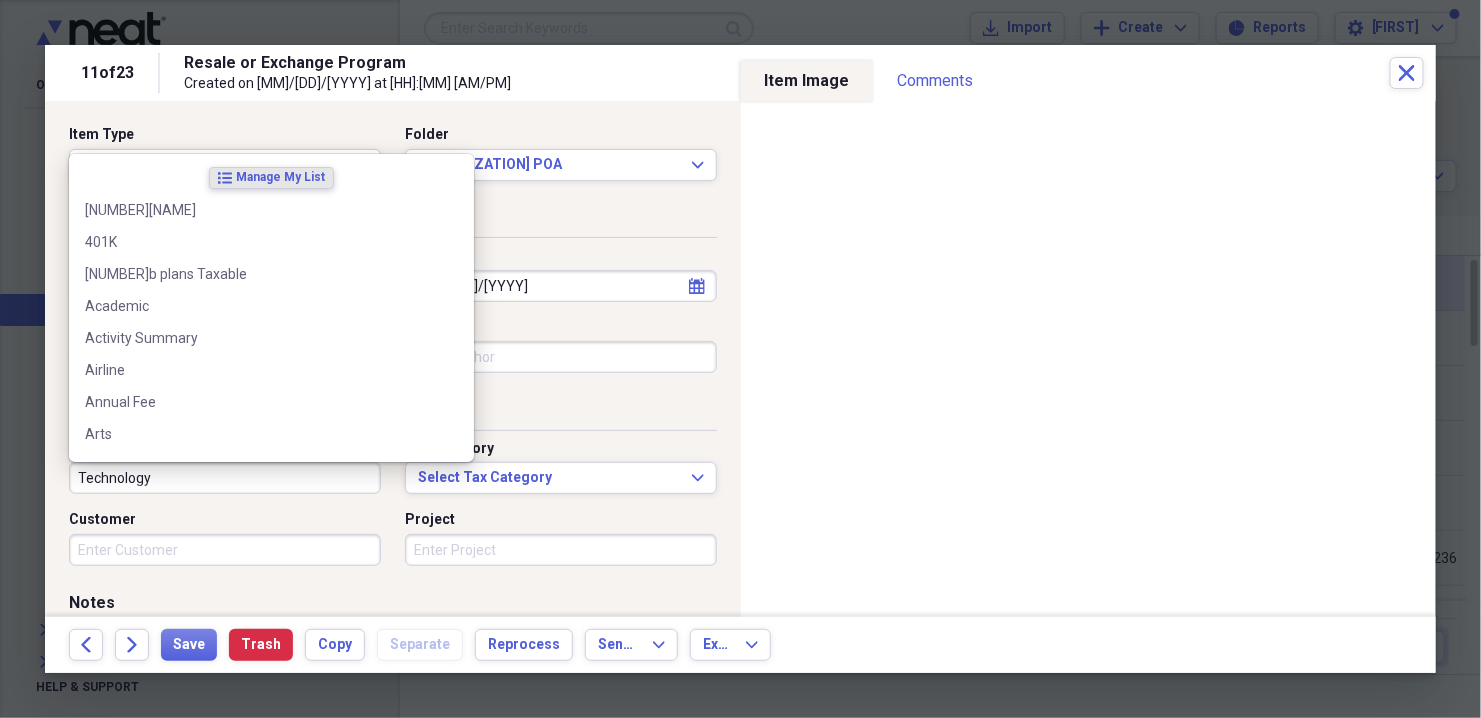 click on "Technology" at bounding box center (225, 478) 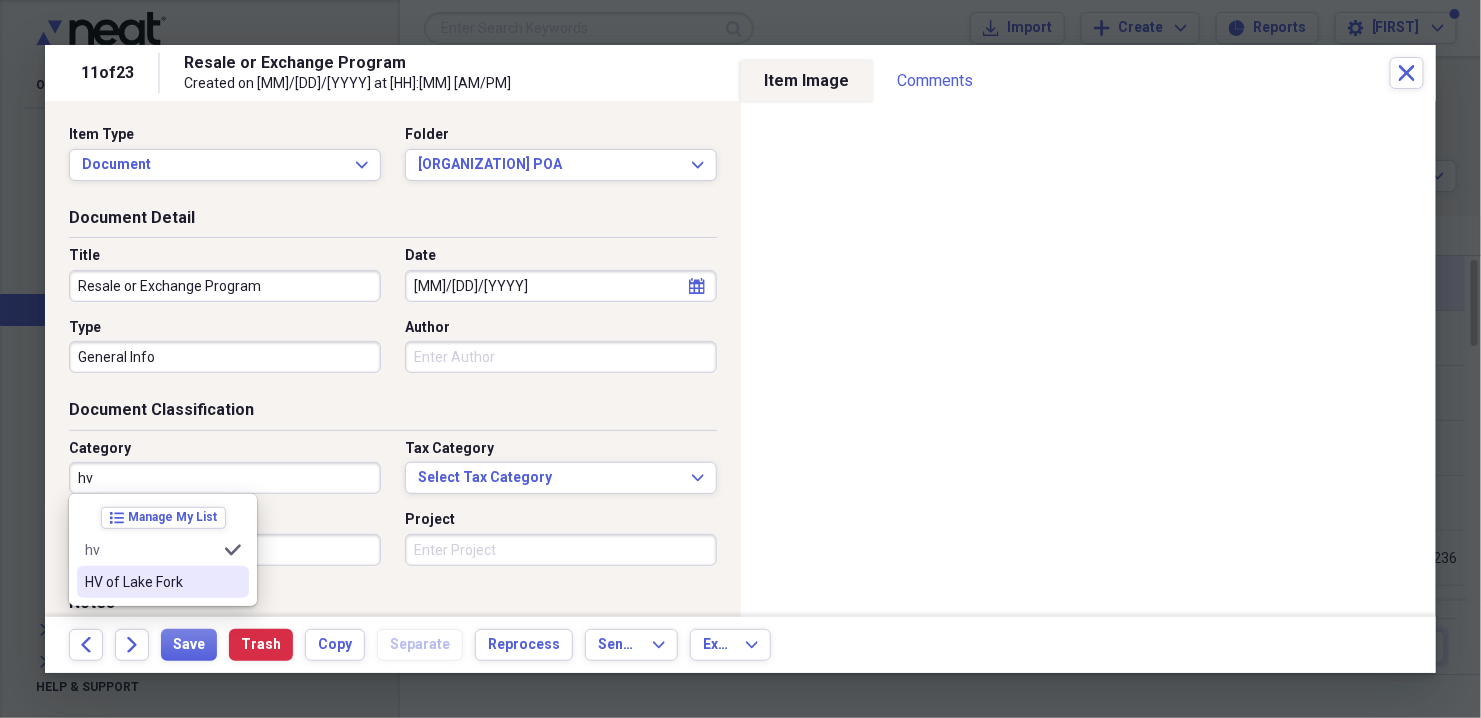 type on "HV of Lake Fork" 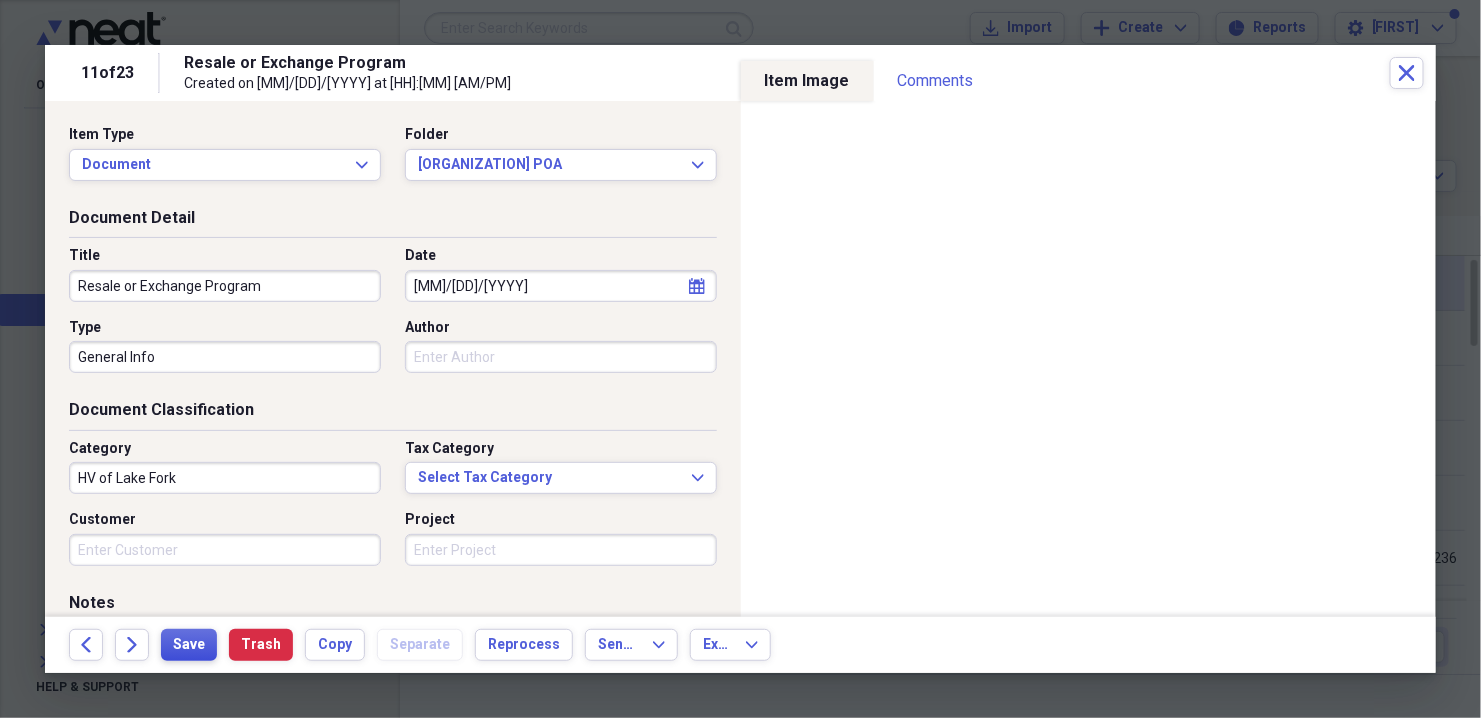 click on "Save" at bounding box center (189, 645) 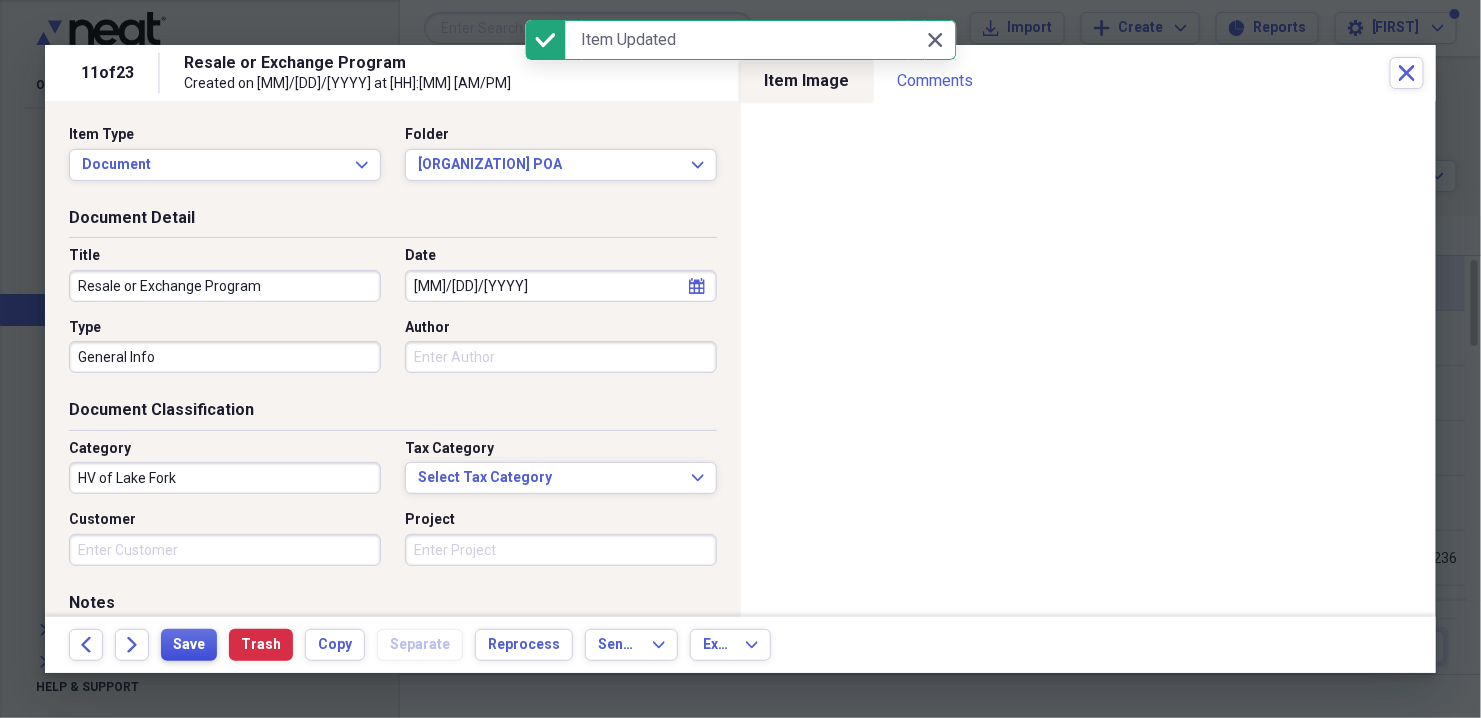 click on "Save" at bounding box center [189, 645] 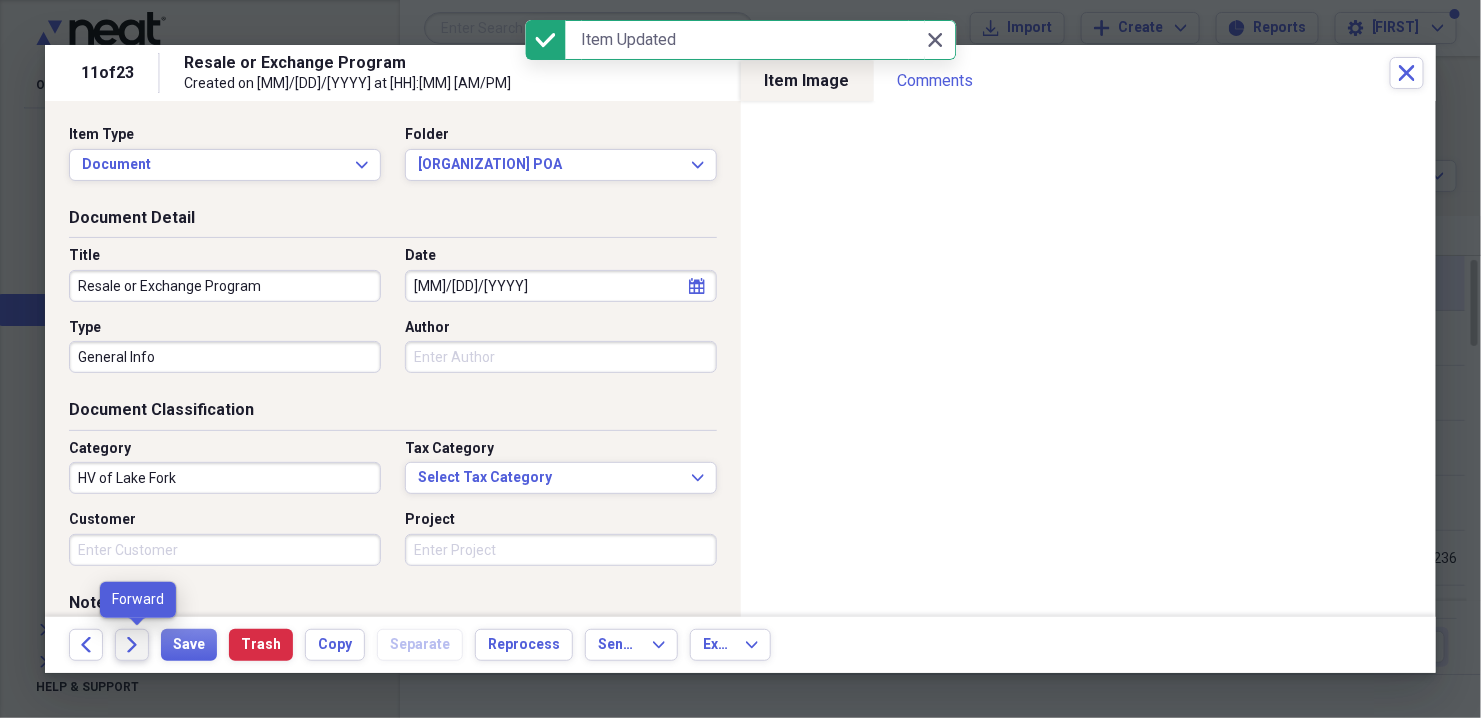 click on "Forward" 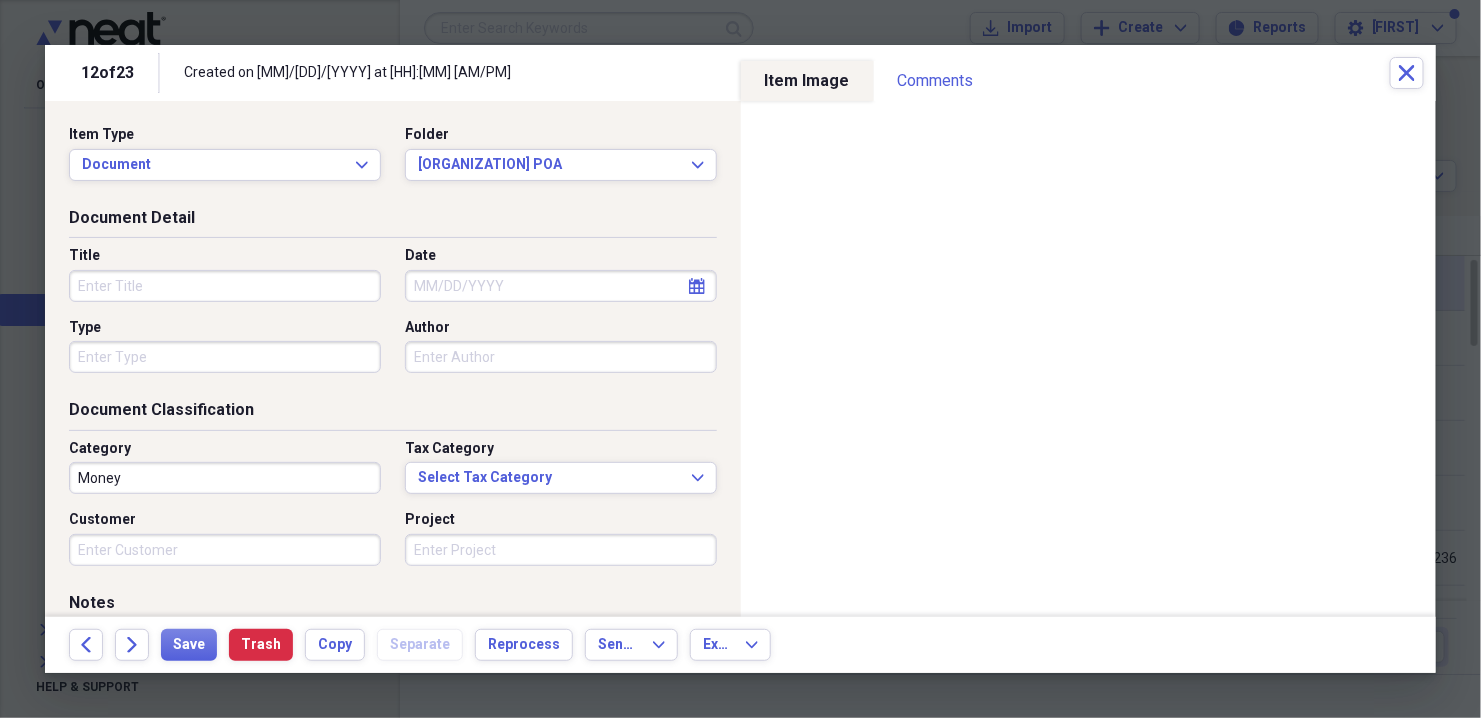 click on "Title" at bounding box center [225, 286] 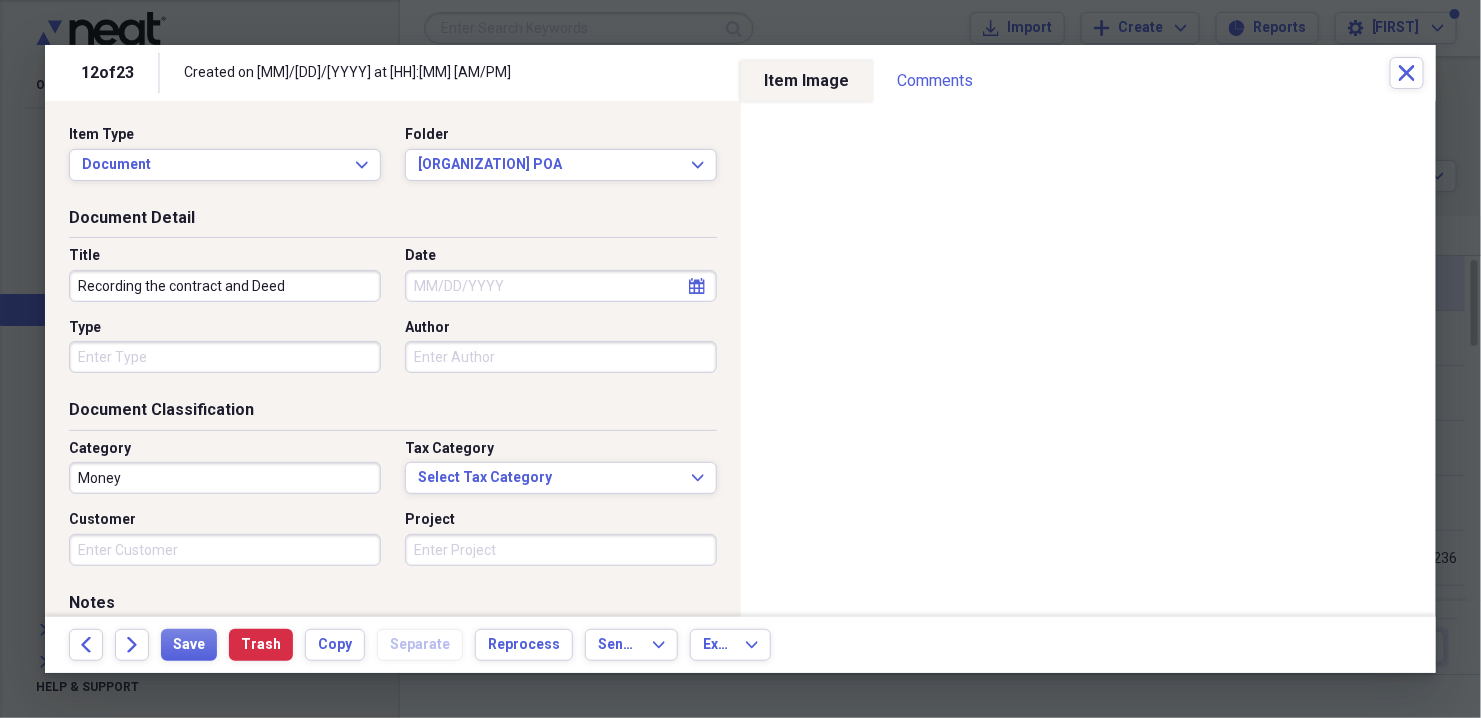 type on "Recording the contract and Deed" 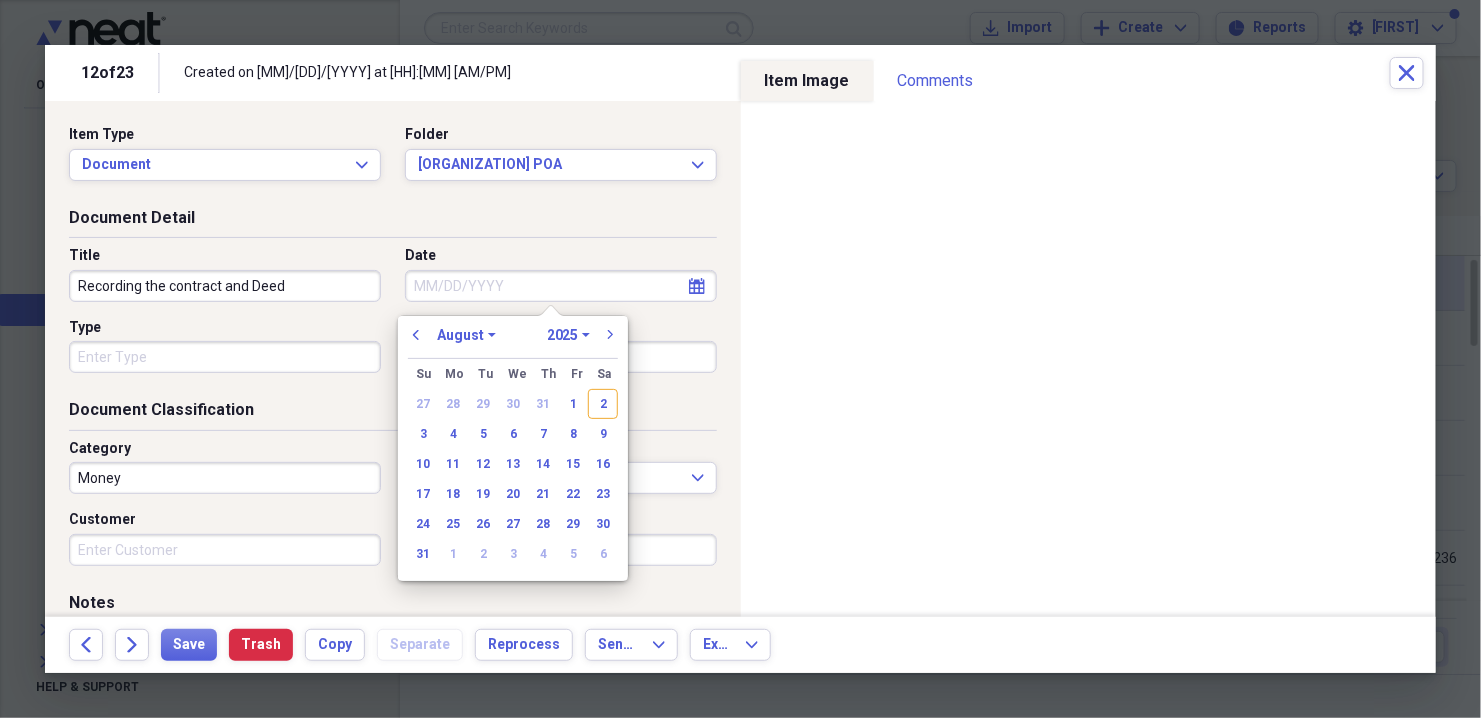 click on "Date" at bounding box center [561, 286] 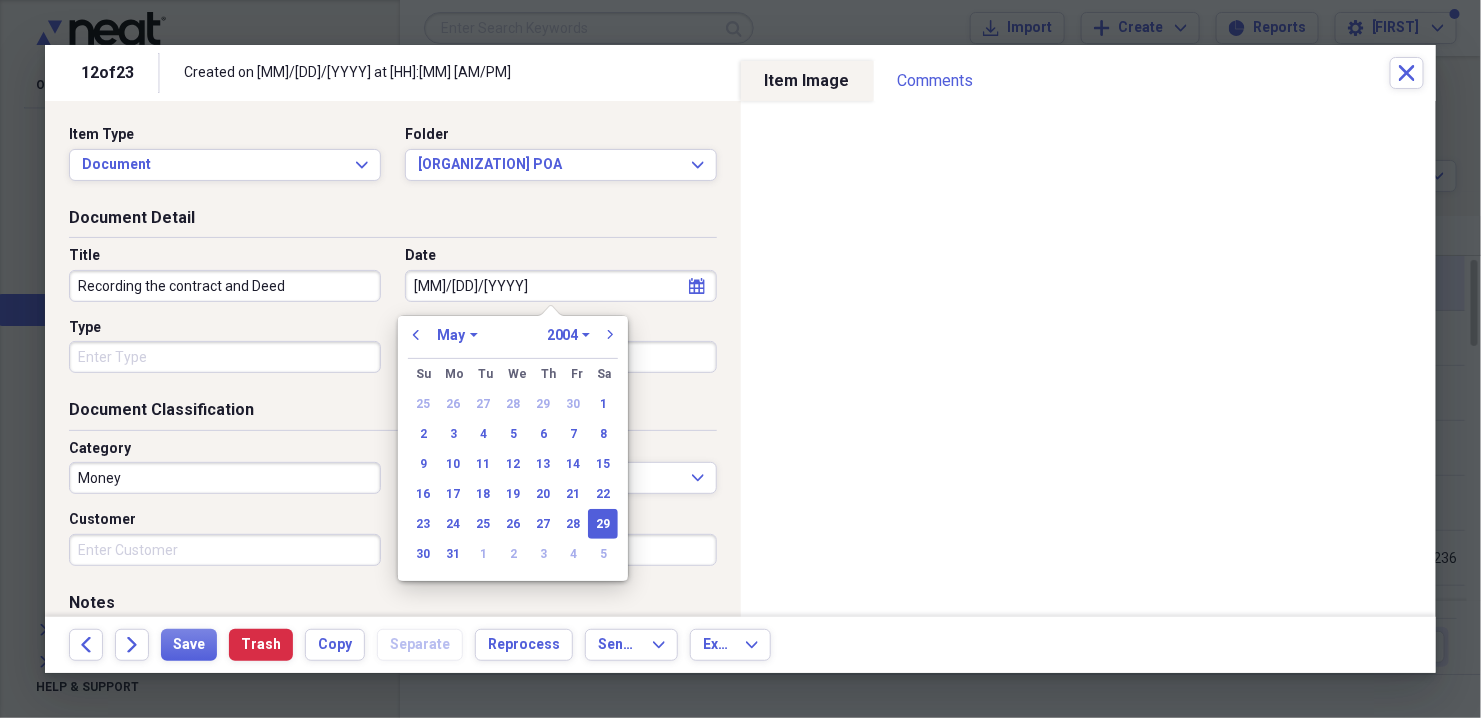 click on "[MM]/[DD]/[YYYY]" at bounding box center (561, 286) 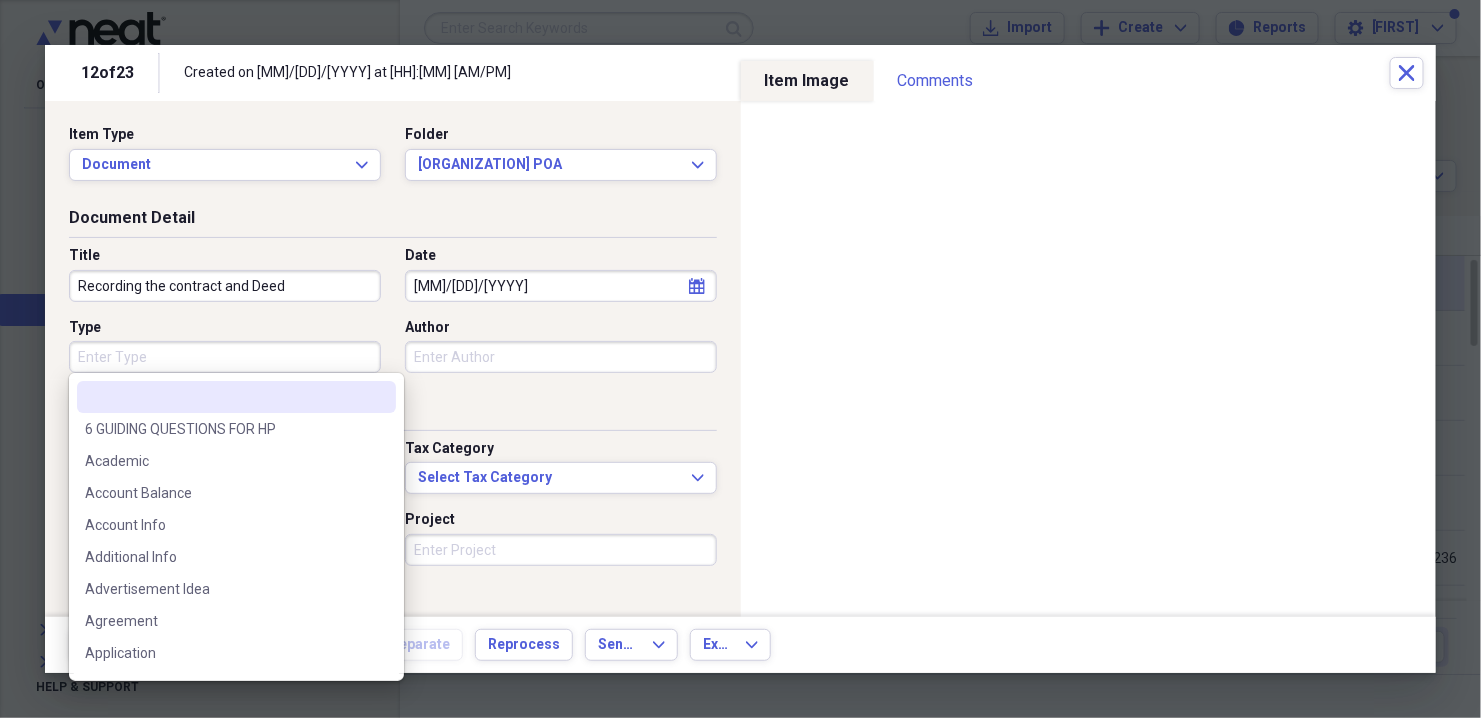 click on "Type" at bounding box center [225, 357] 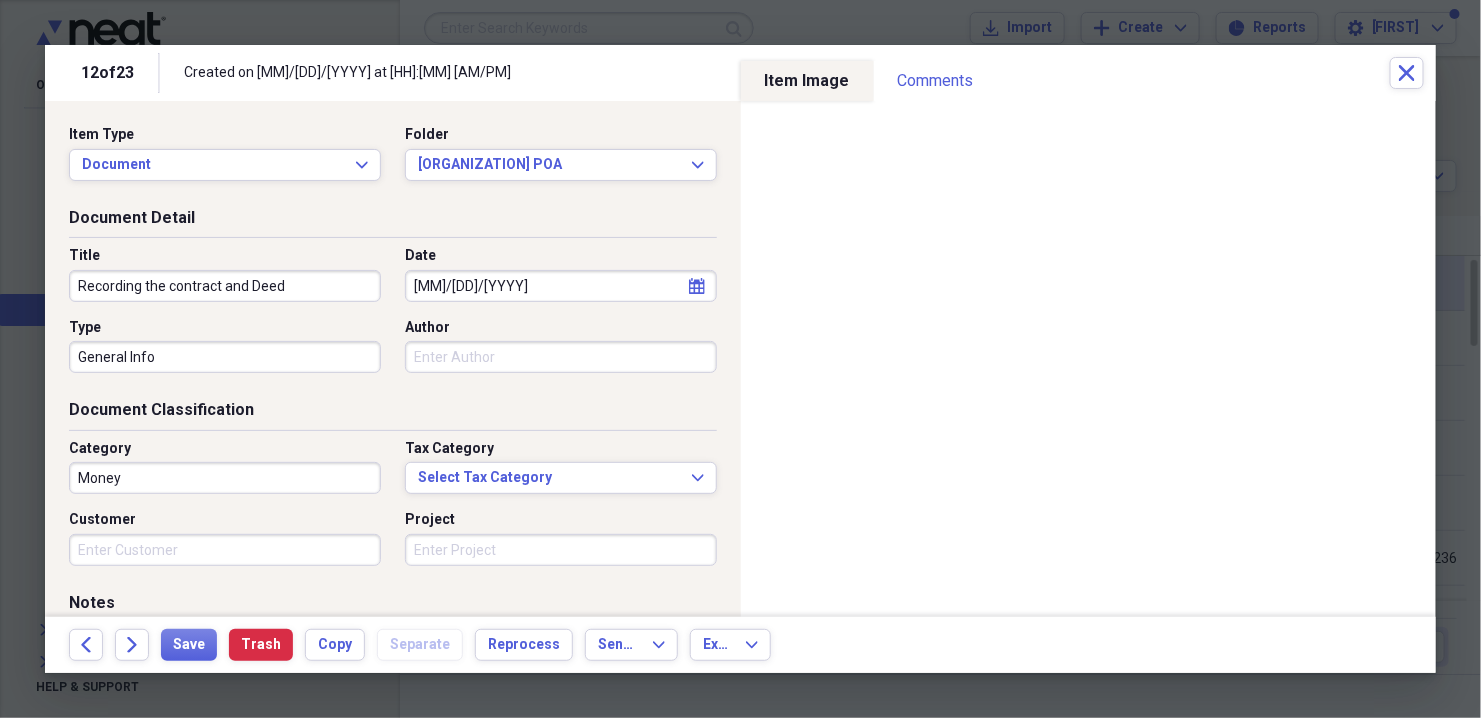 click on "Category" at bounding box center (225, 449) 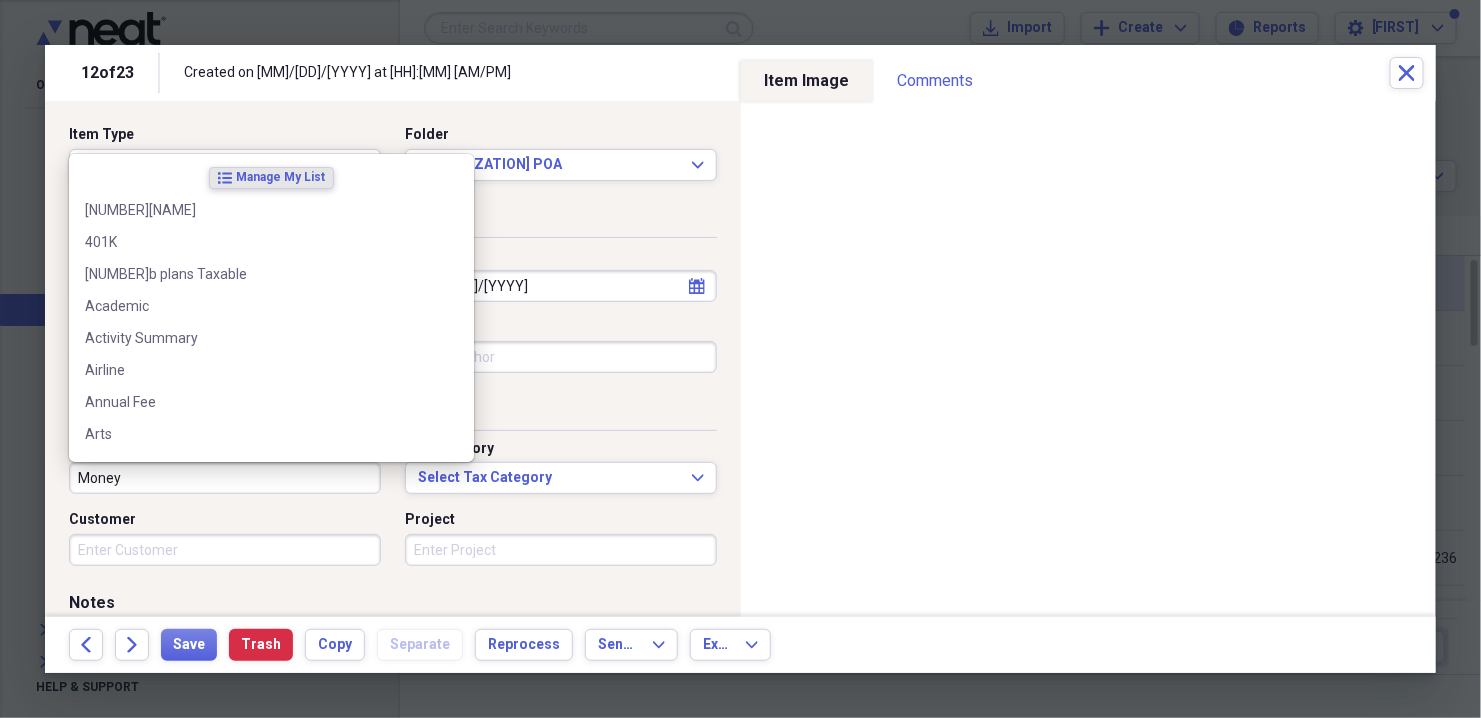 click on "Money" at bounding box center (225, 478) 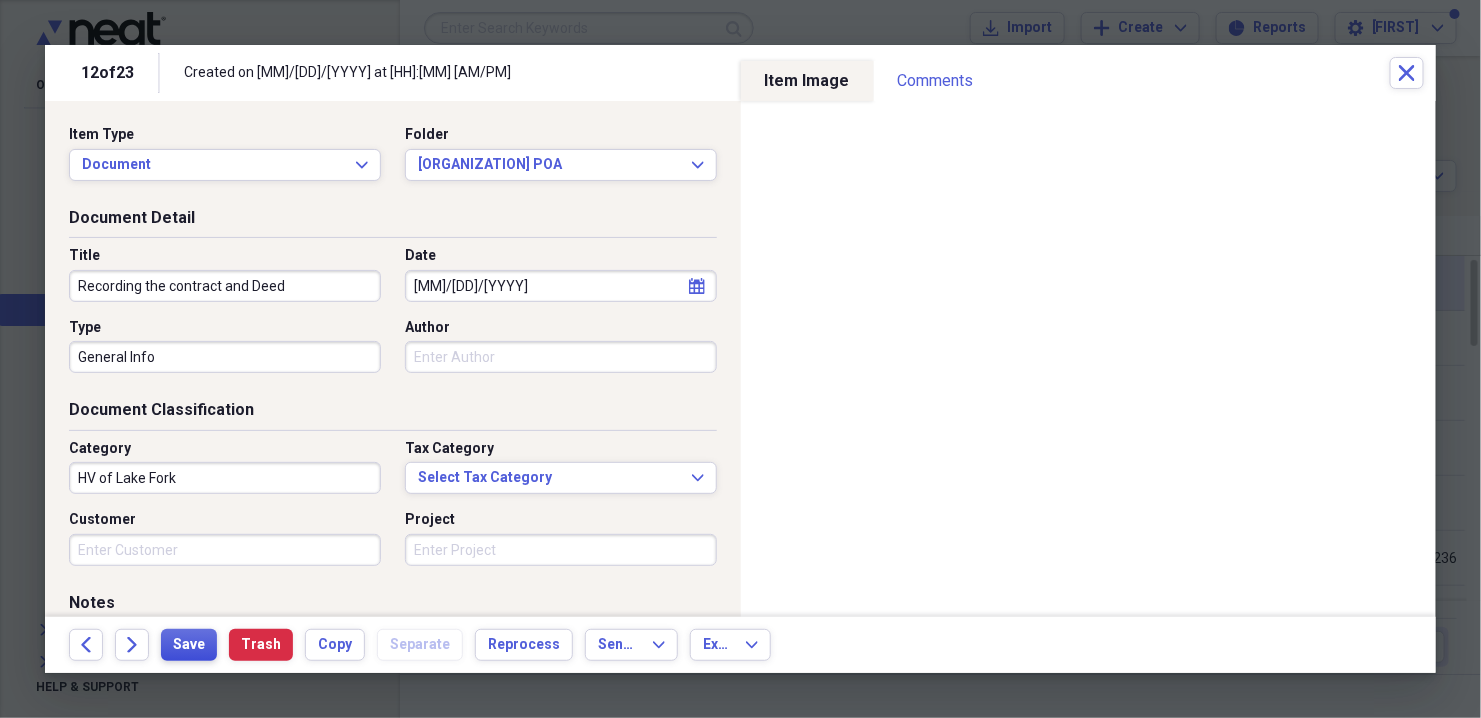 click on "Save" at bounding box center [189, 645] 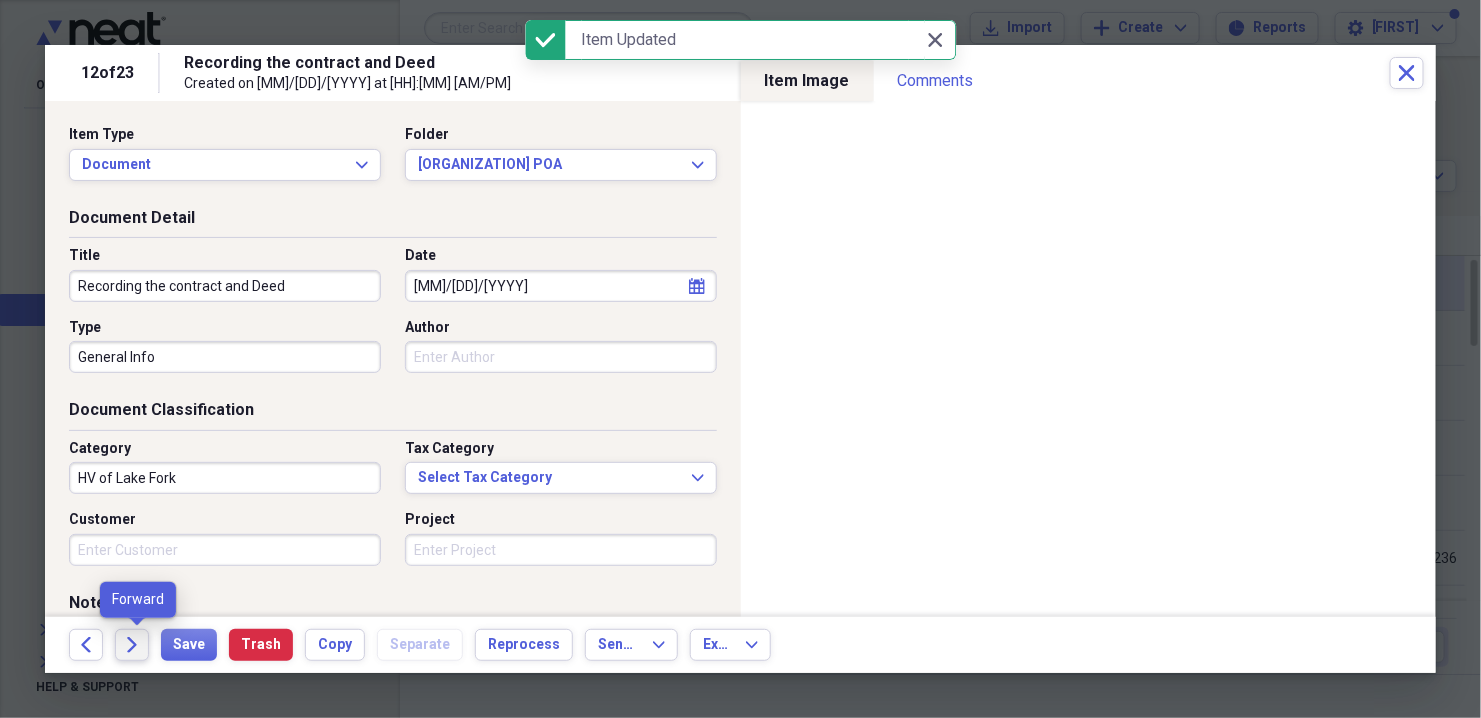 click on "Forward" at bounding box center (132, 645) 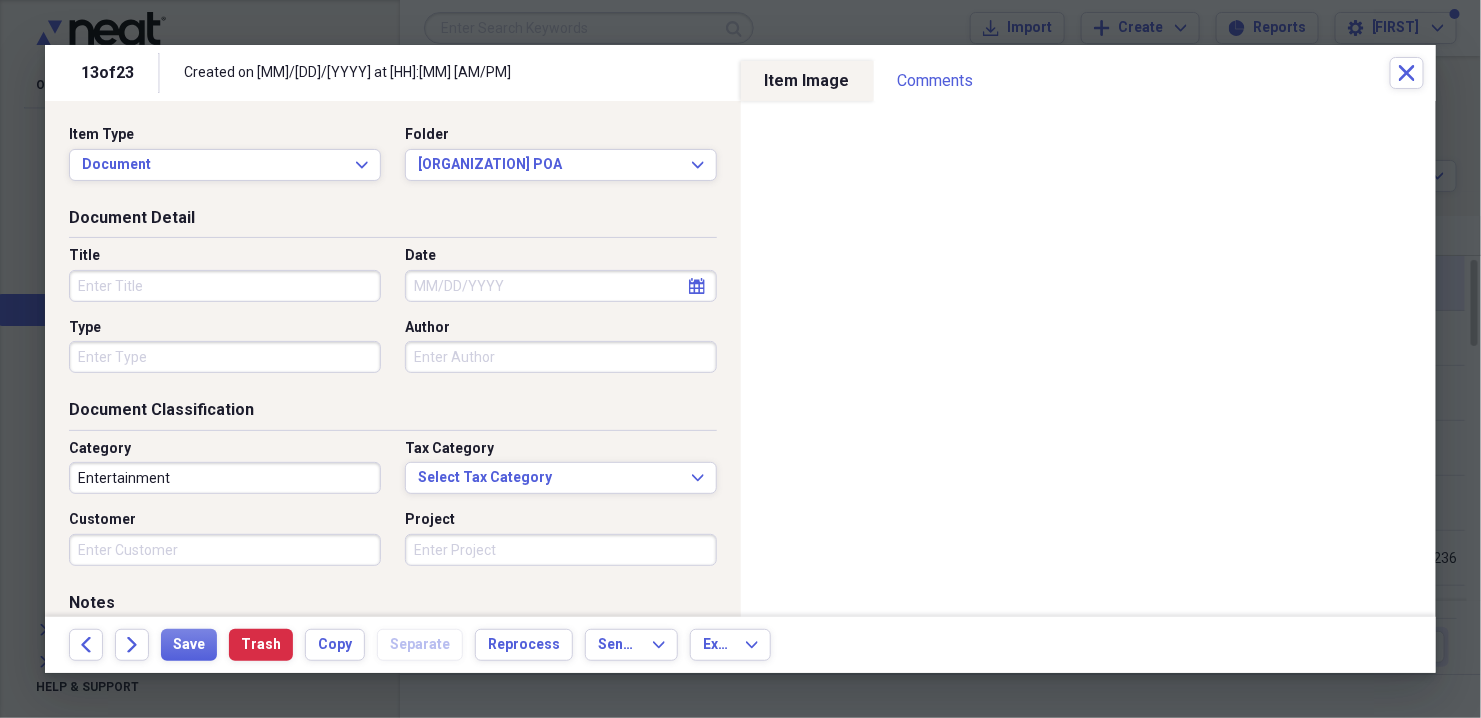 click on "Title" at bounding box center [225, 286] 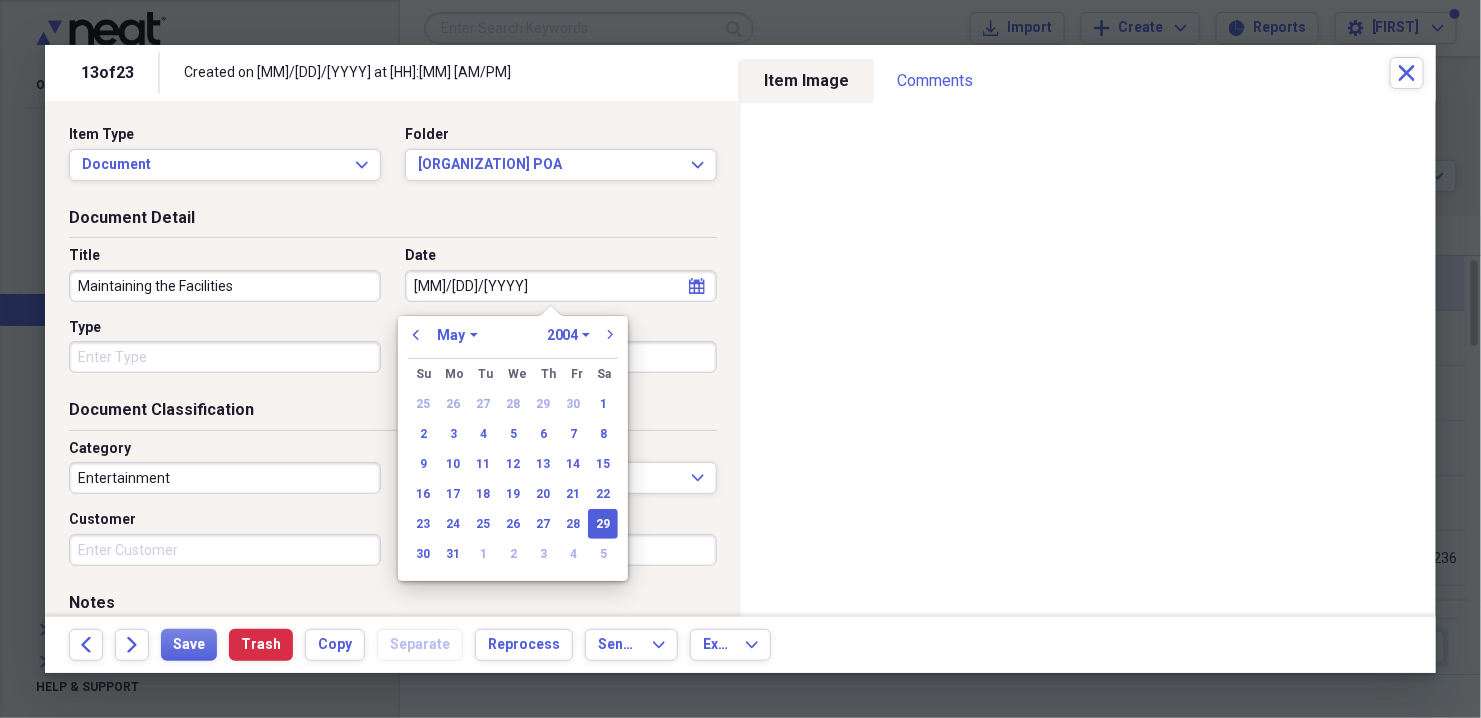 click on "Type" at bounding box center [225, 328] 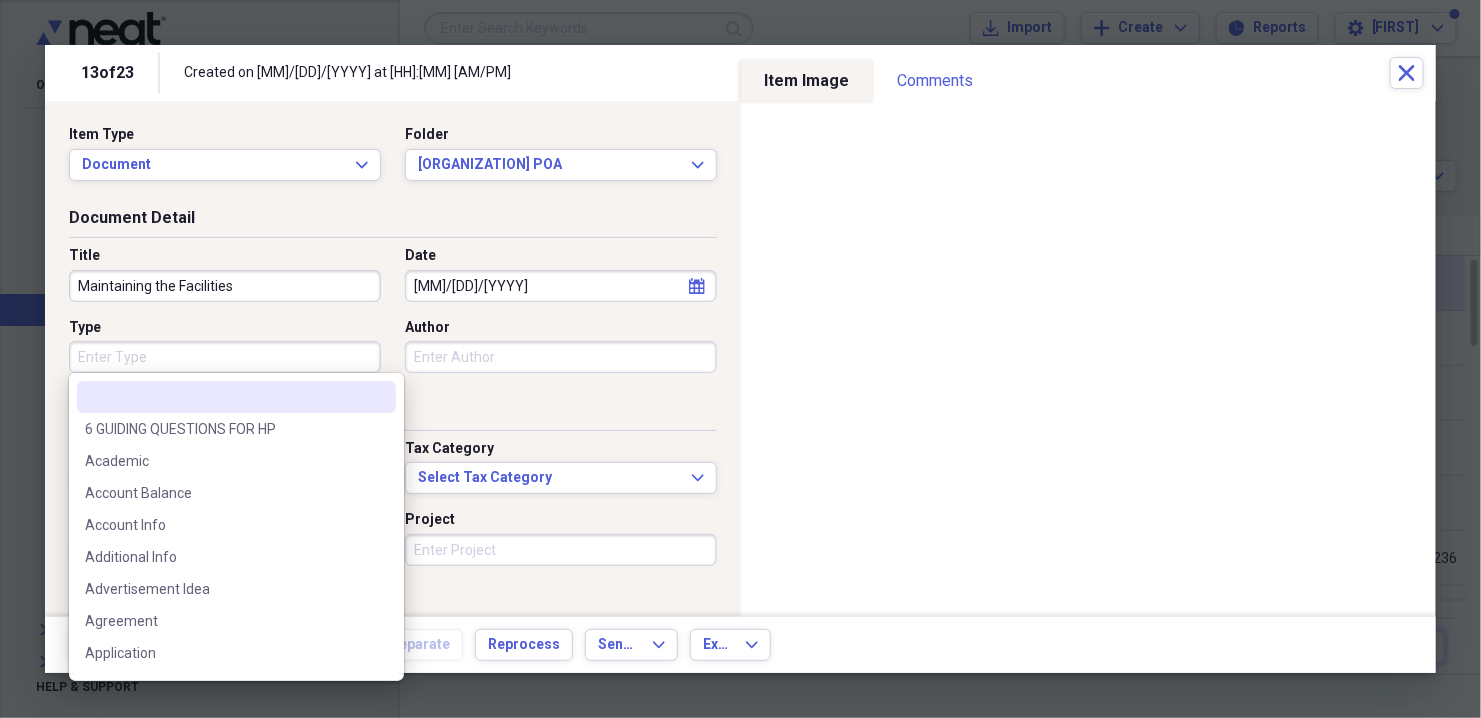 click on "Type" at bounding box center [225, 357] 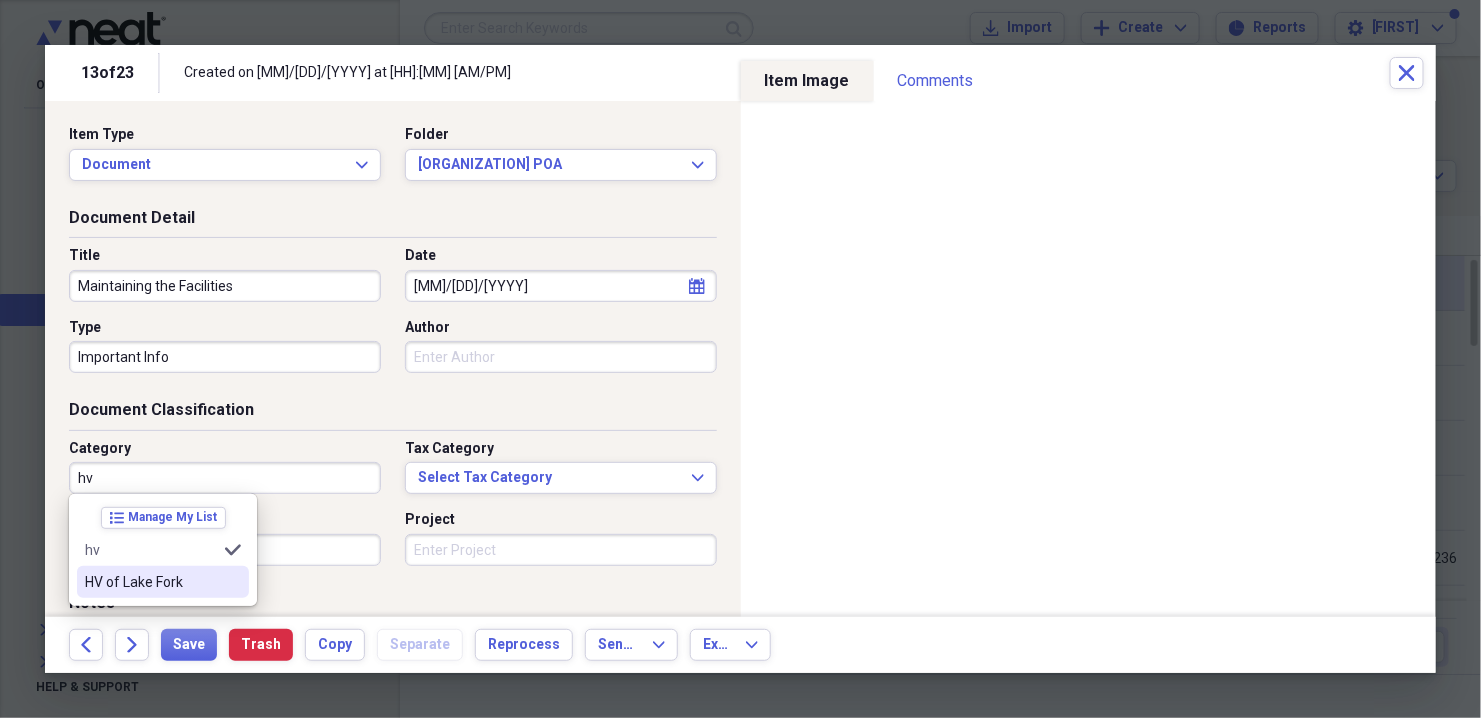 click on "HV of Lake Fork" at bounding box center (151, 582) 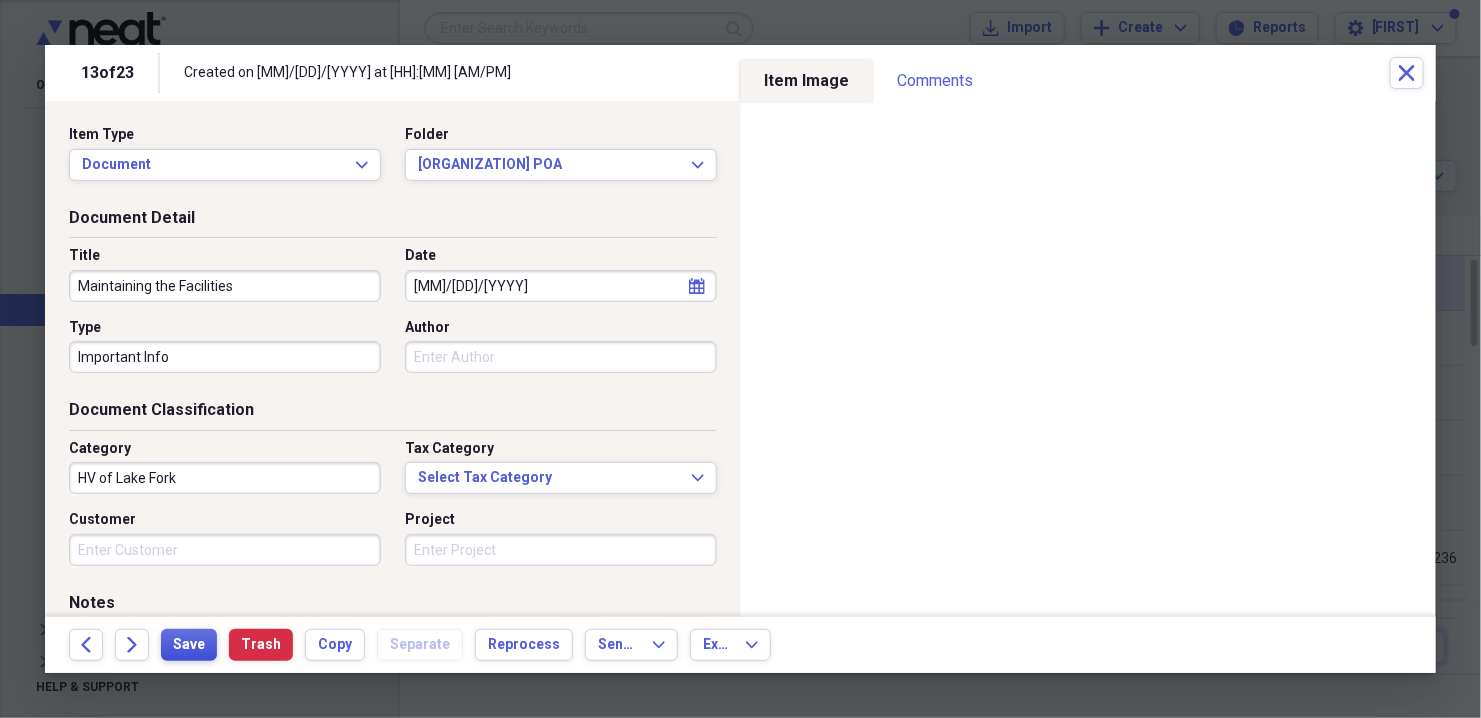 click on "Save" at bounding box center [189, 645] 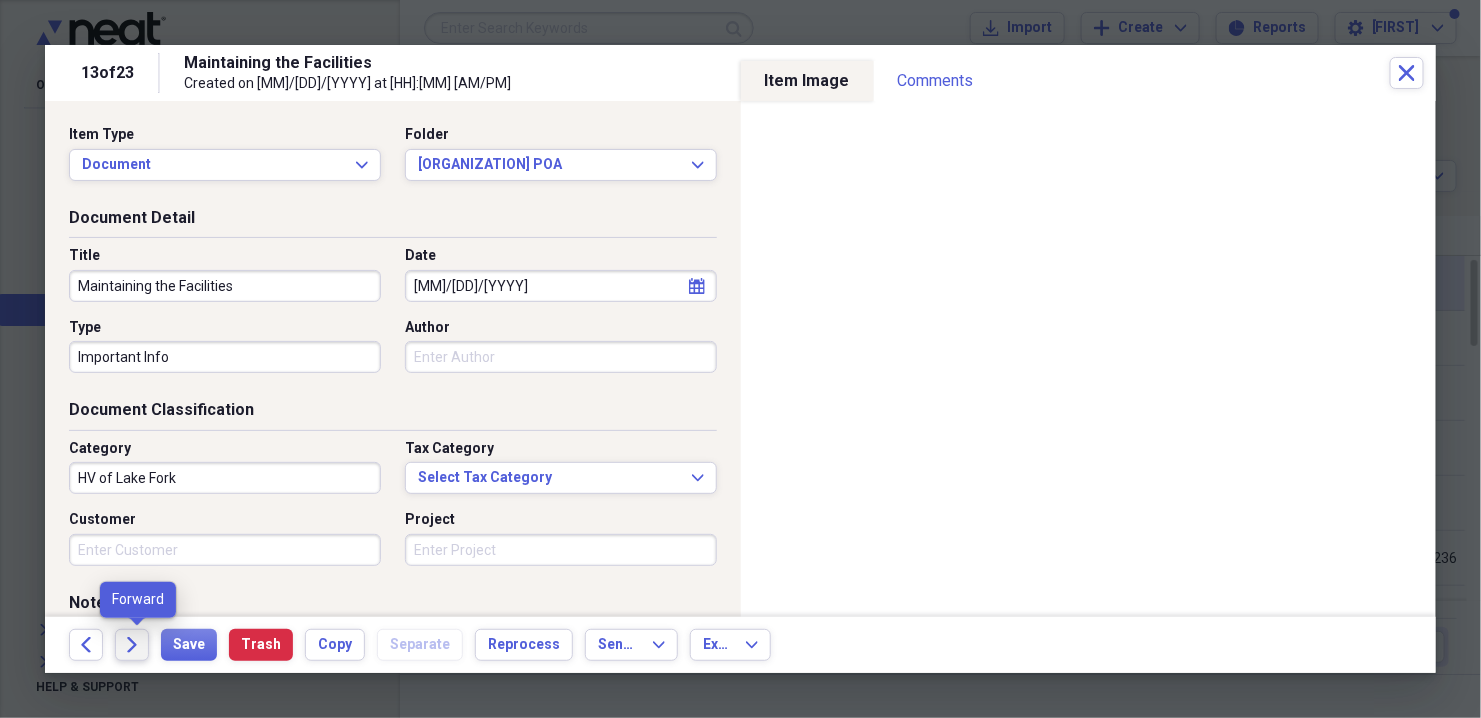 click on "Forward" 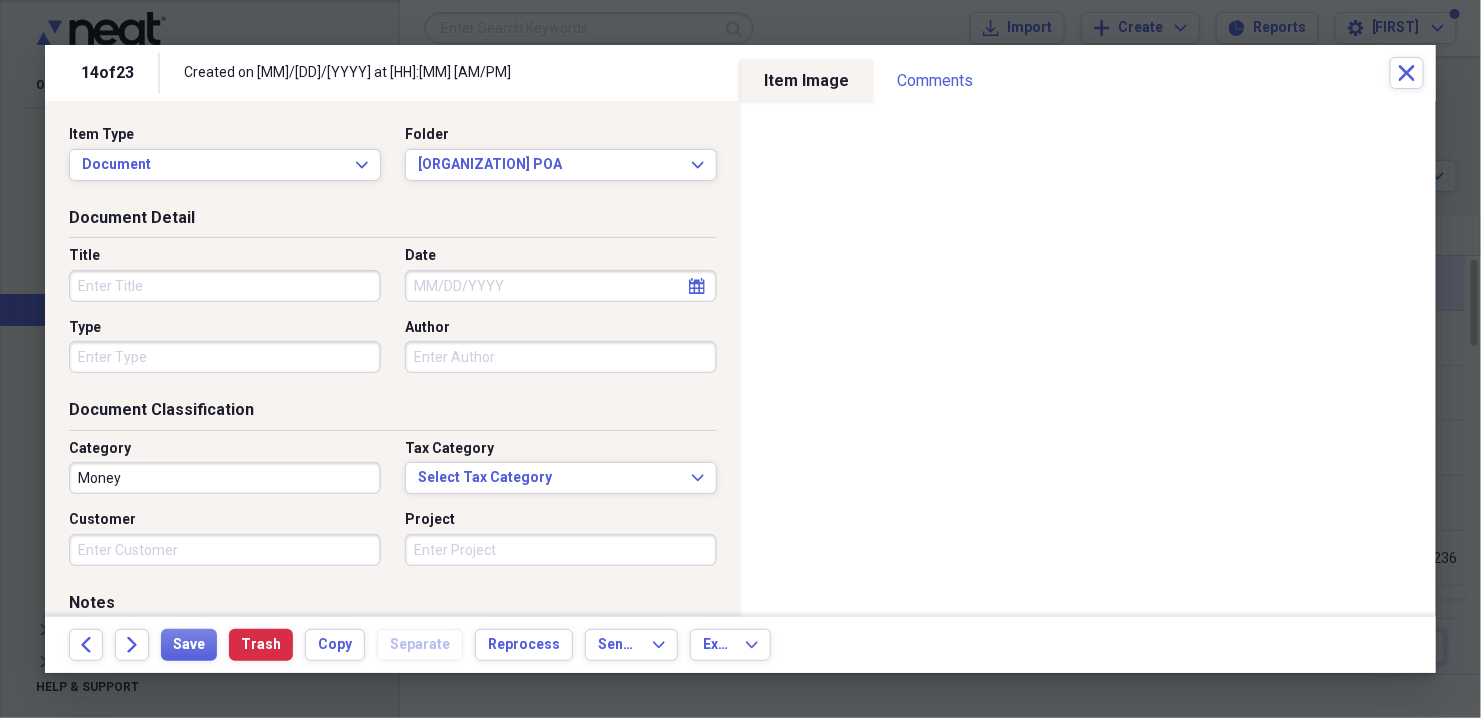 click on "Title" at bounding box center [225, 286] 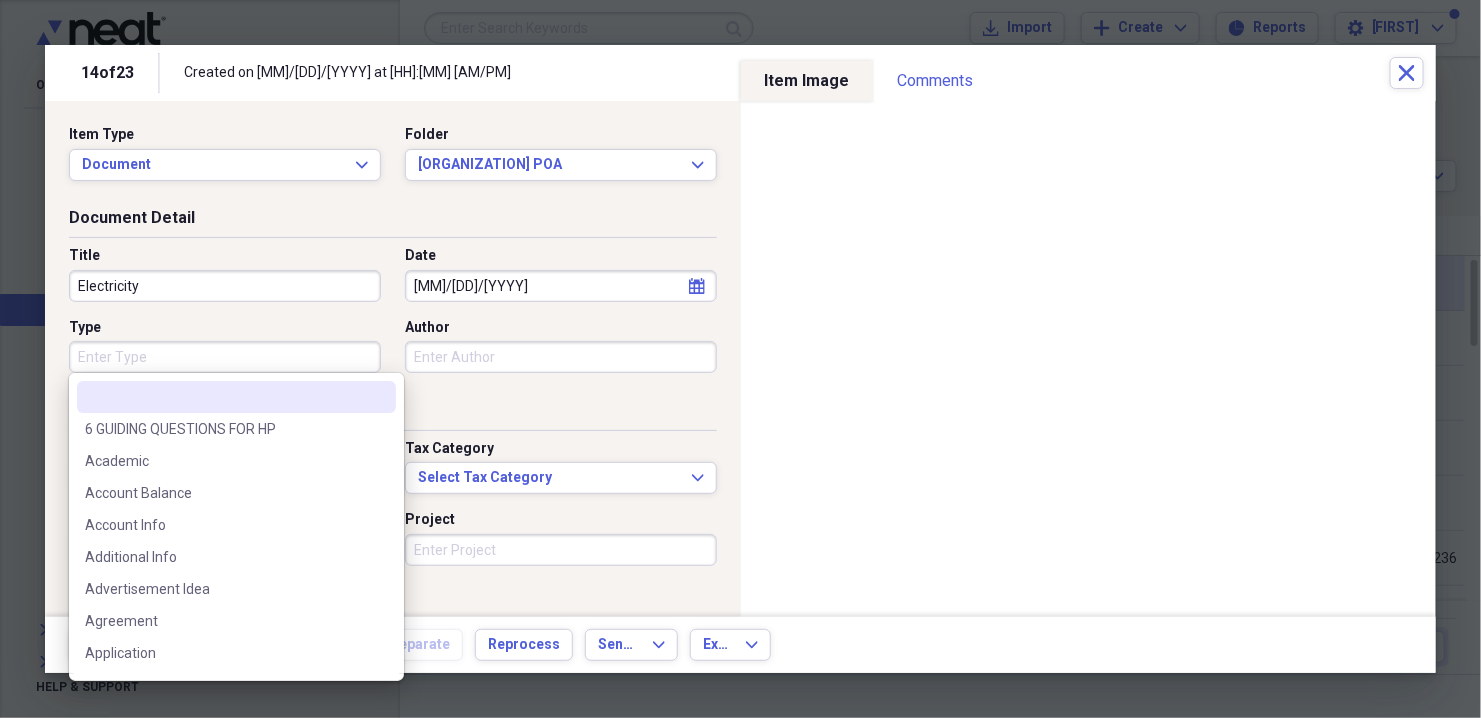click on "Type" at bounding box center (225, 357) 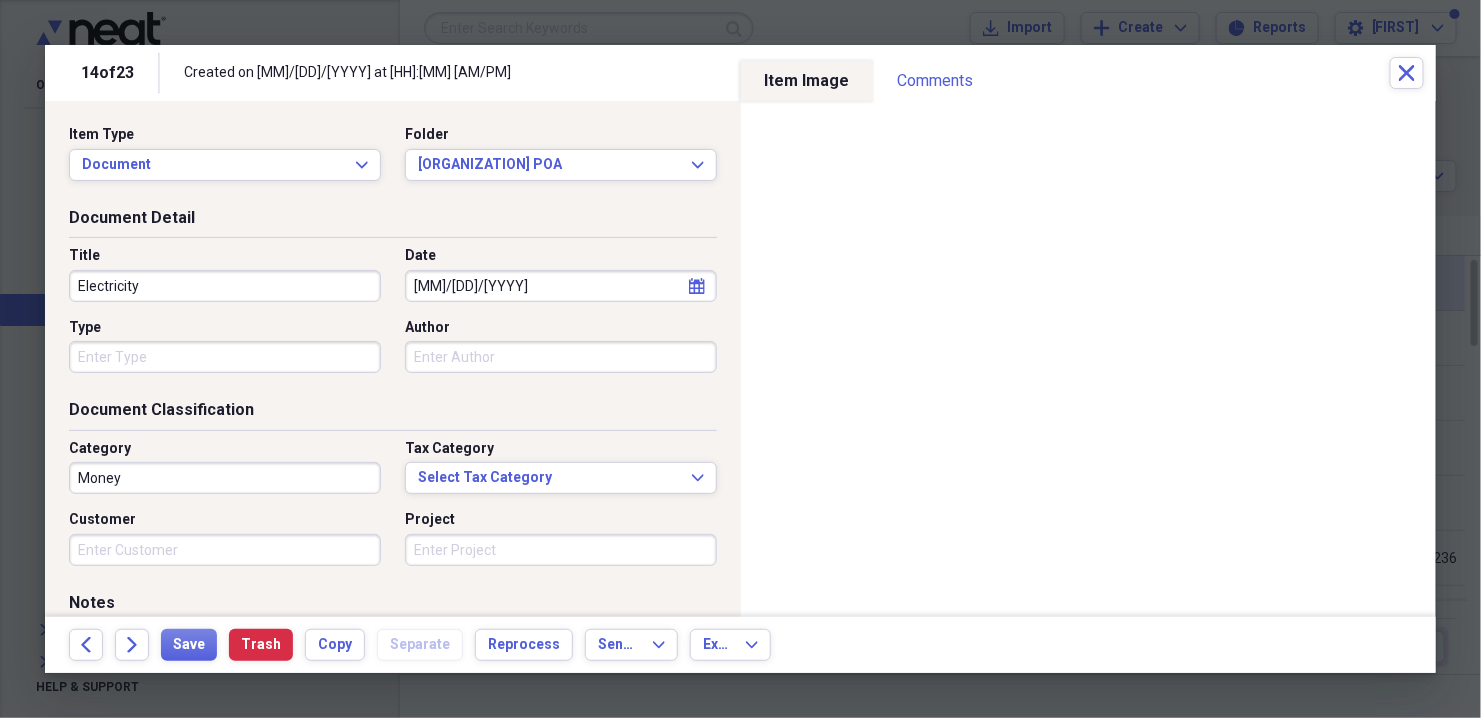 click on "Document Classification" at bounding box center (393, 414) 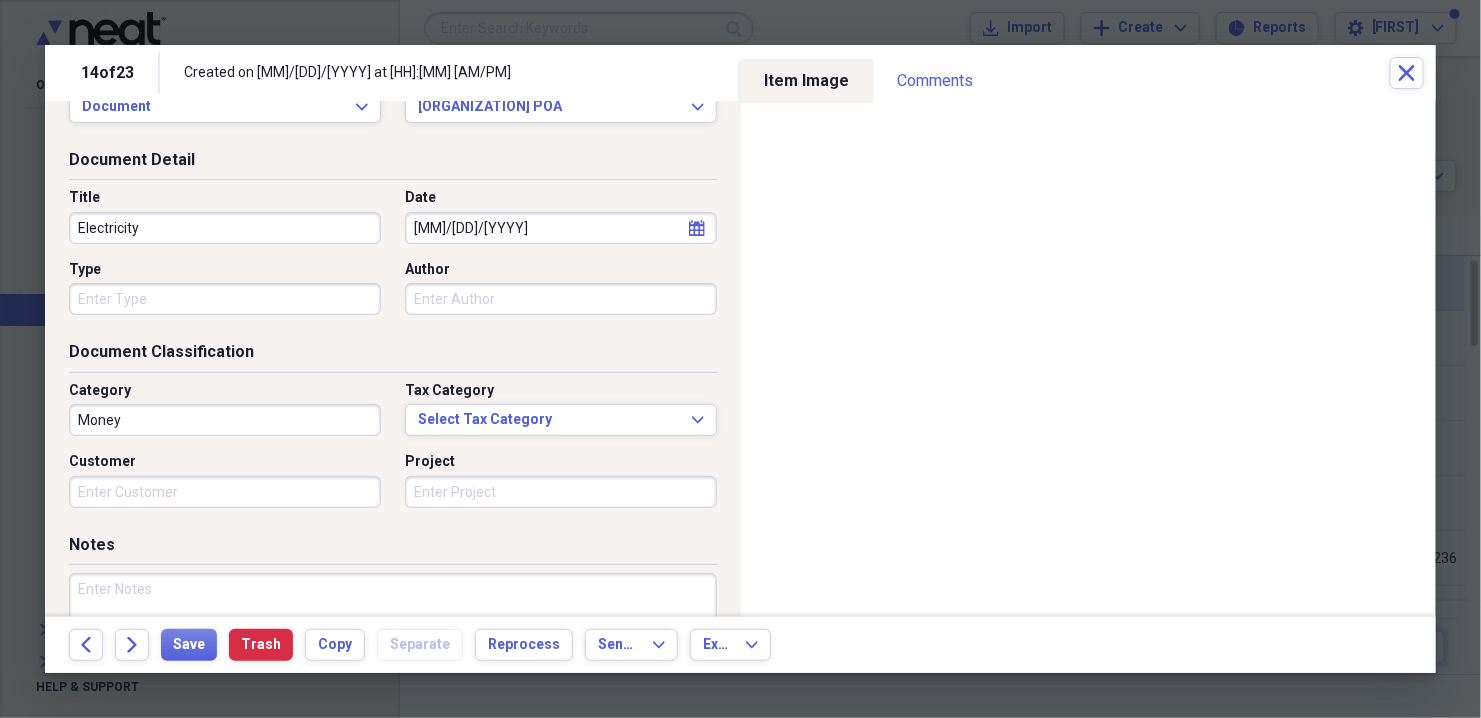 scroll, scrollTop: 80, scrollLeft: 0, axis: vertical 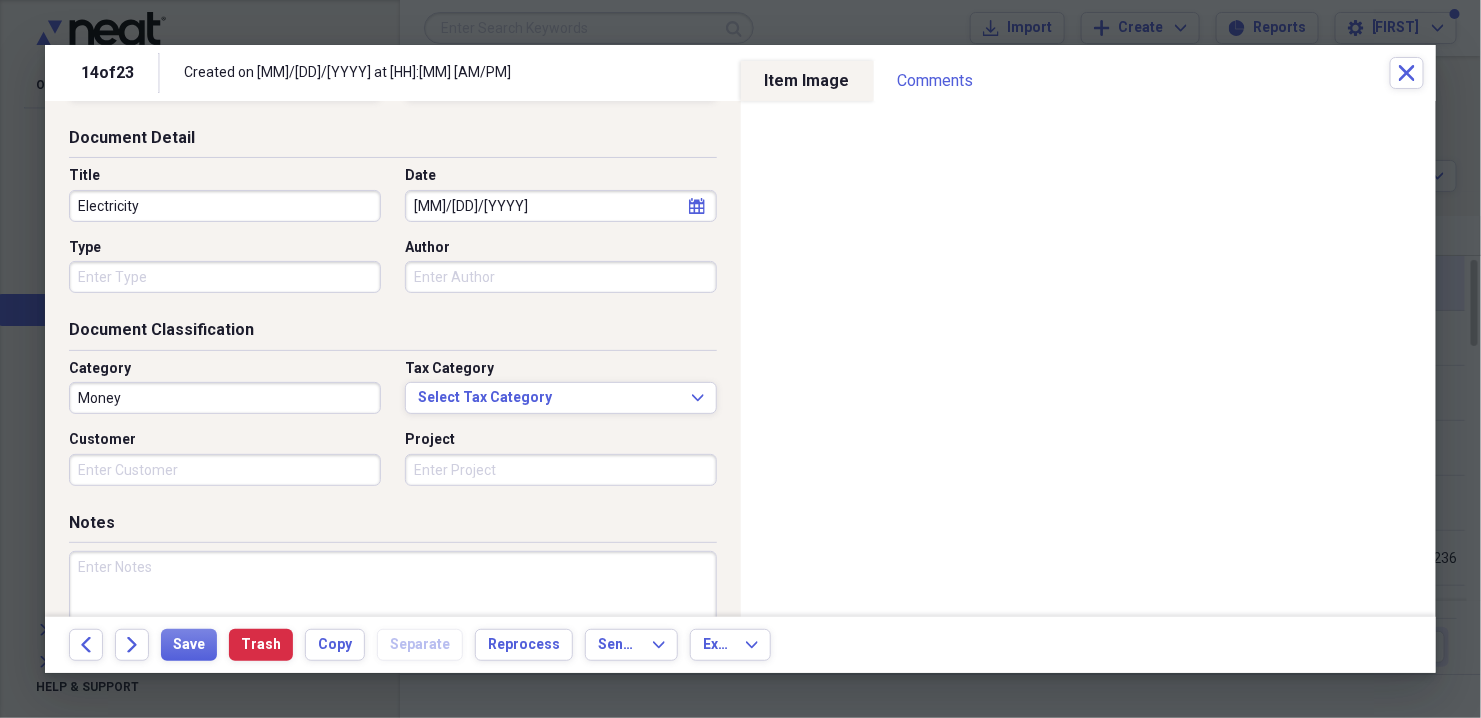 click on "Type" at bounding box center [225, 277] 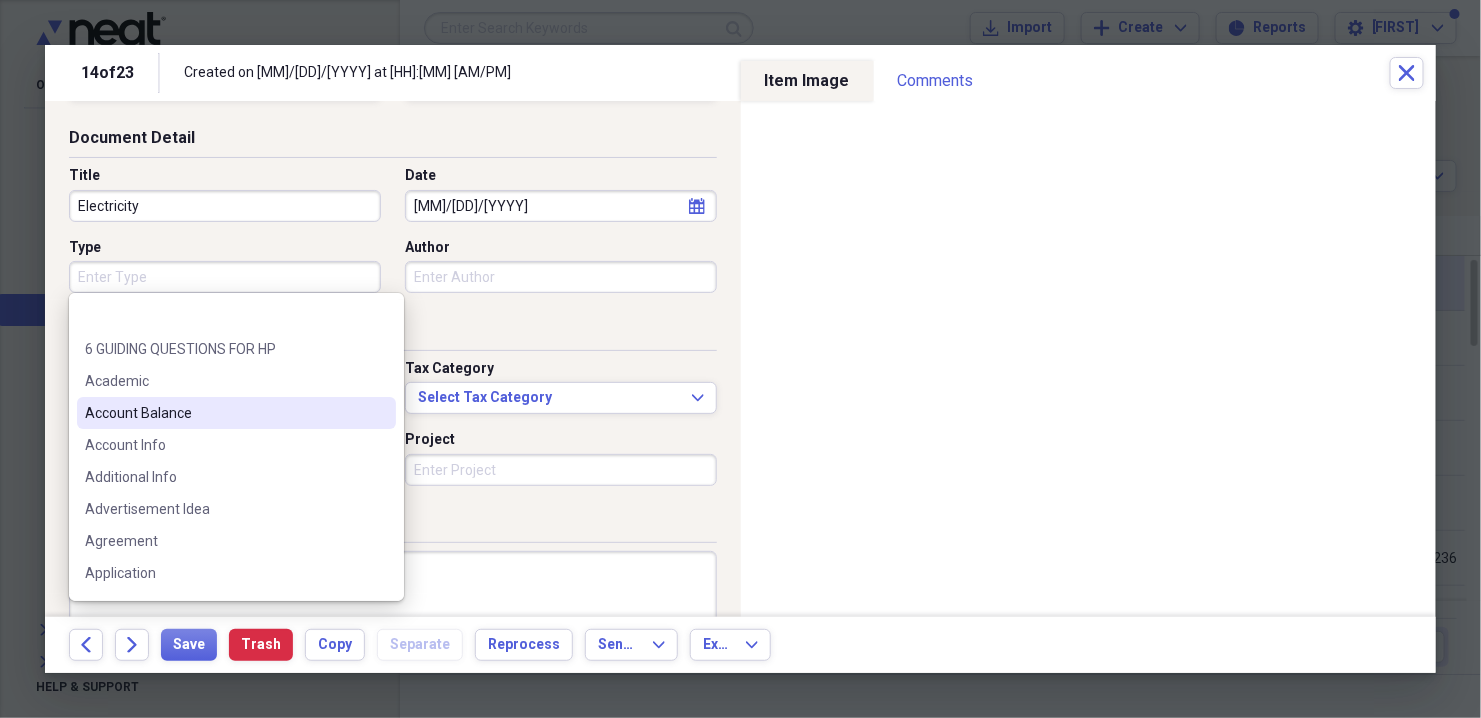 click on "Document Classification" at bounding box center (393, 334) 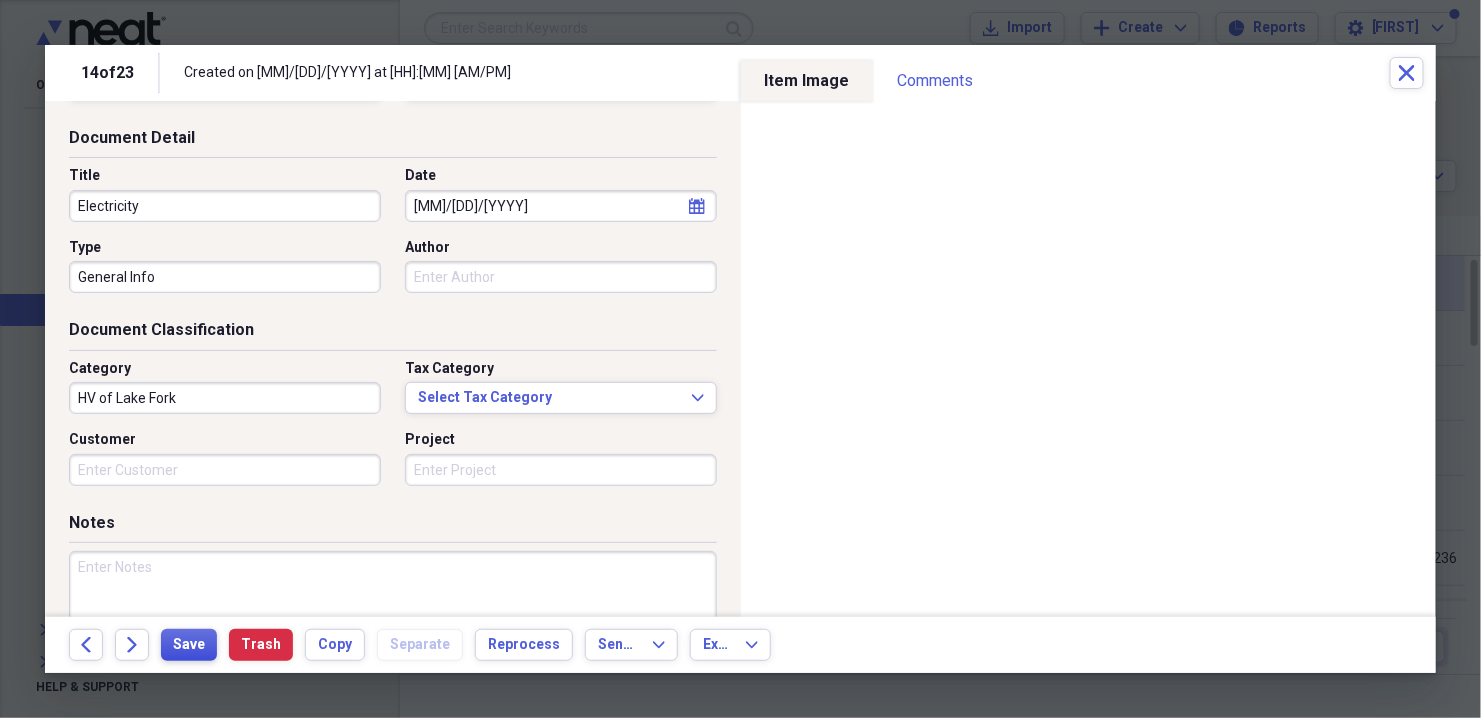 click on "Save" at bounding box center [189, 645] 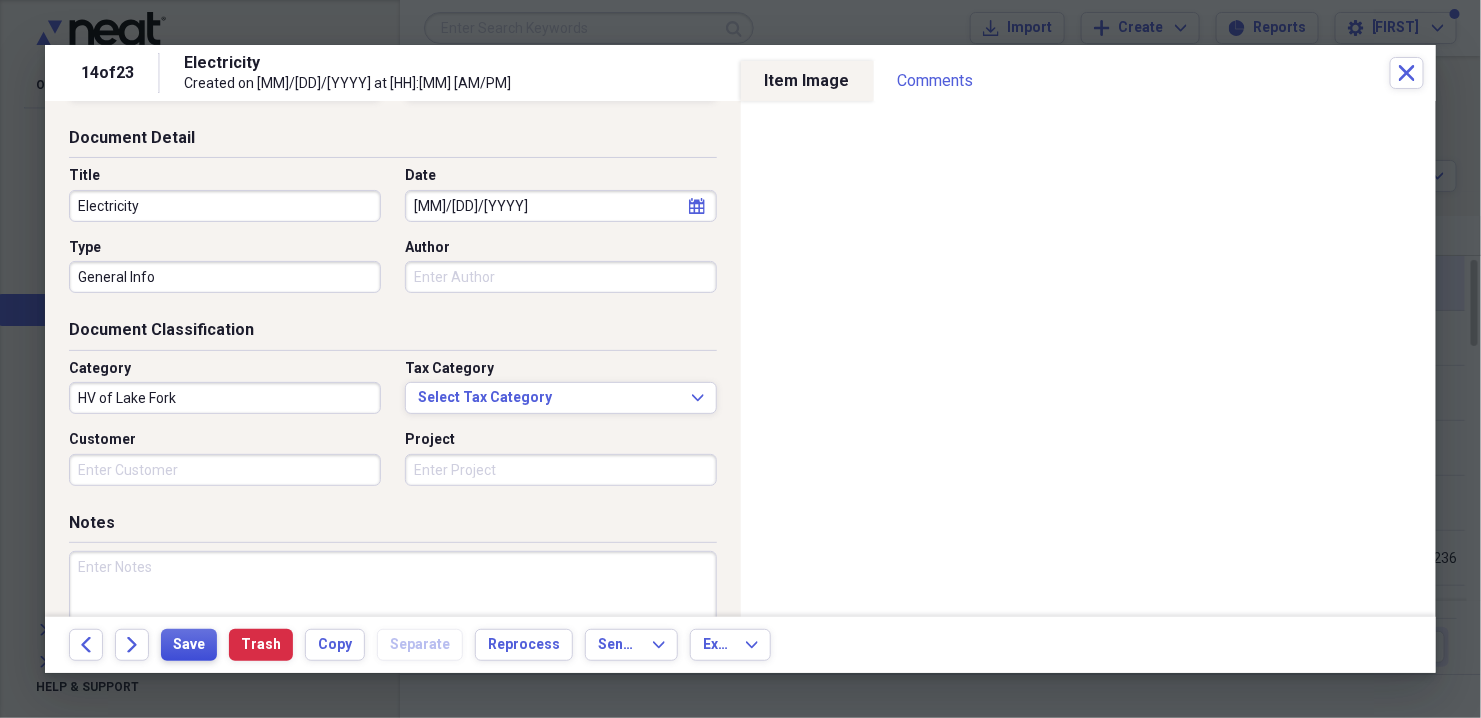 click on "Save" at bounding box center (189, 645) 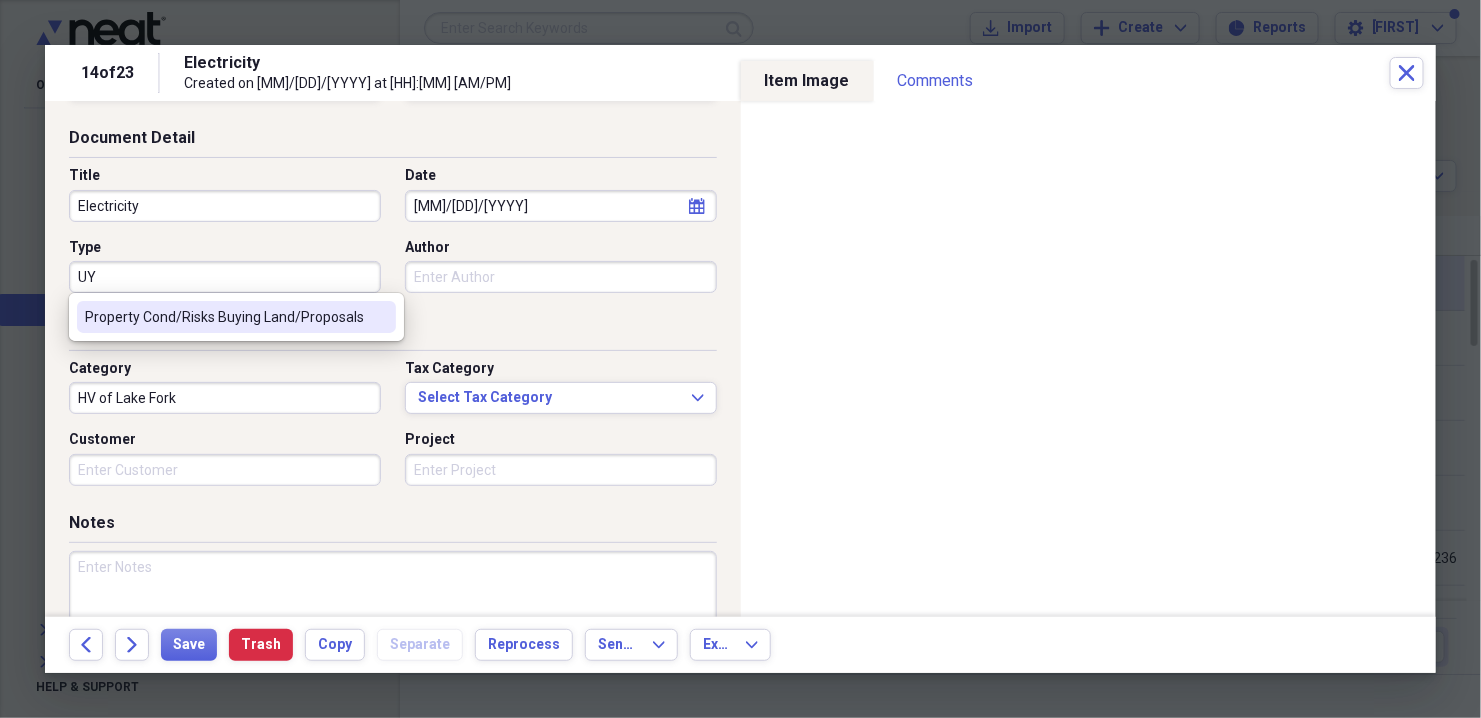 scroll, scrollTop: 0, scrollLeft: 0, axis: both 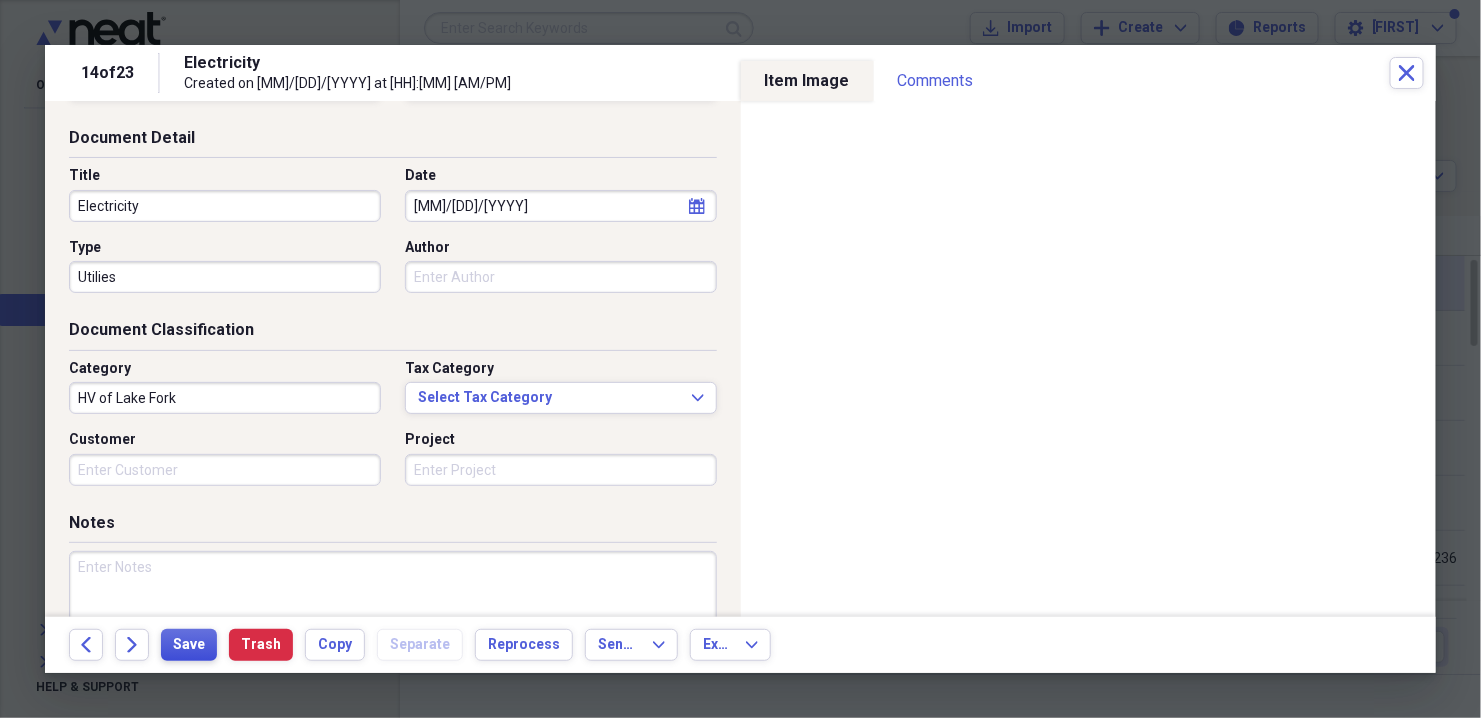click on "Save" at bounding box center (189, 645) 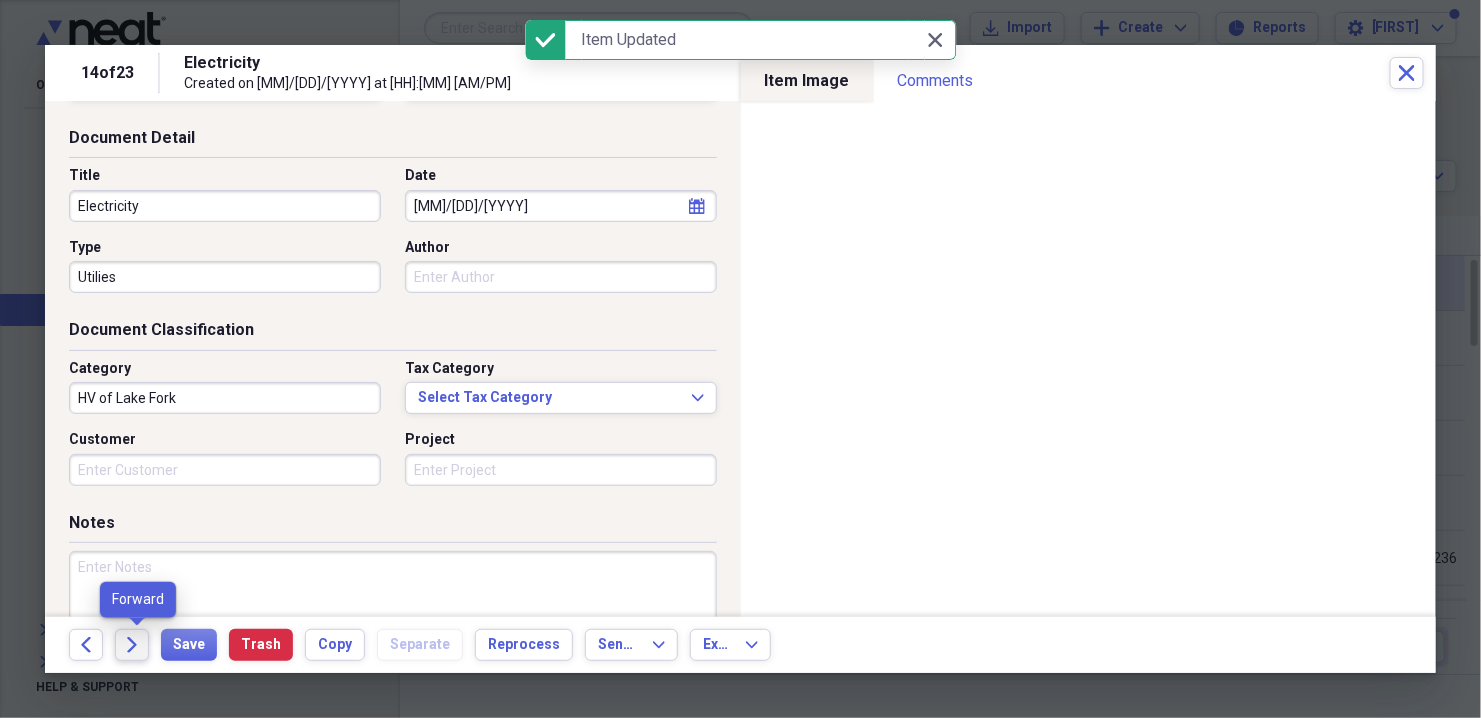 click on "Forward" 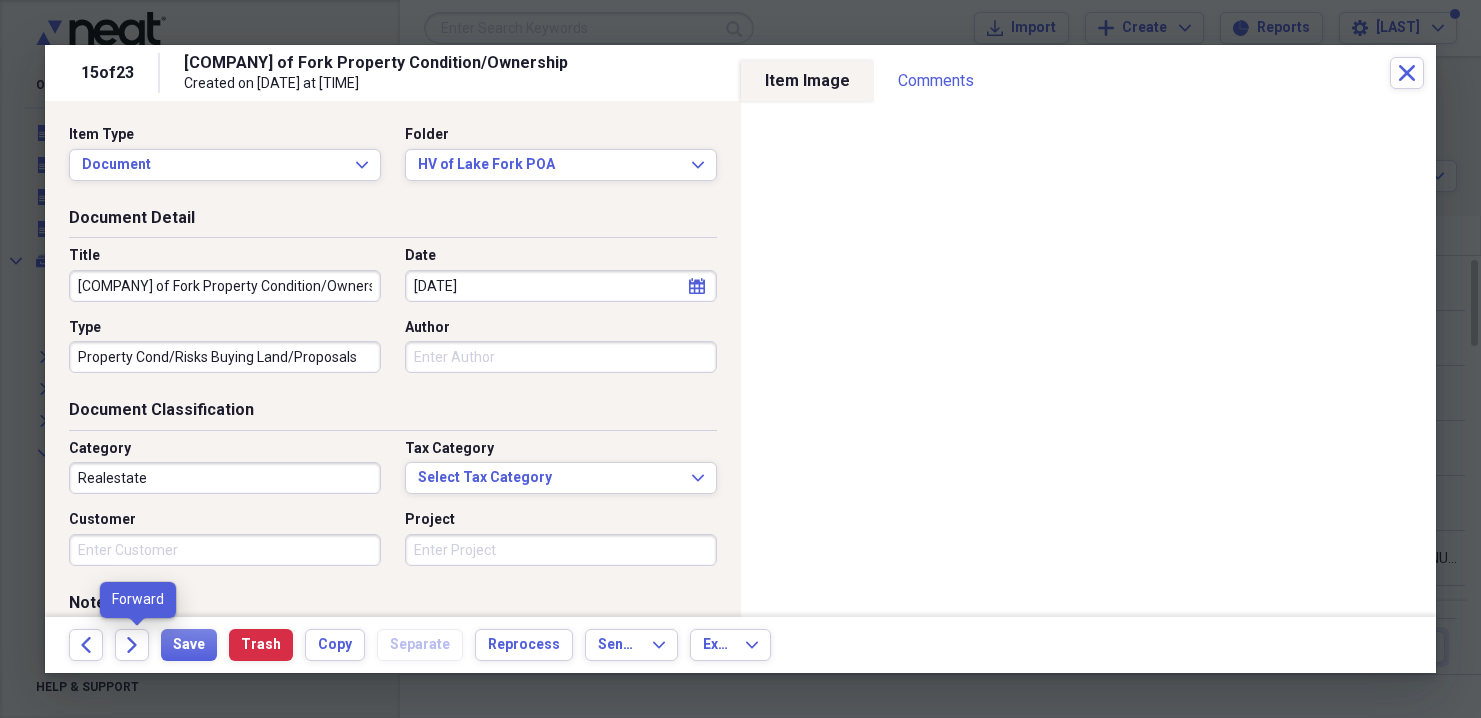 scroll, scrollTop: 0, scrollLeft: 0, axis: both 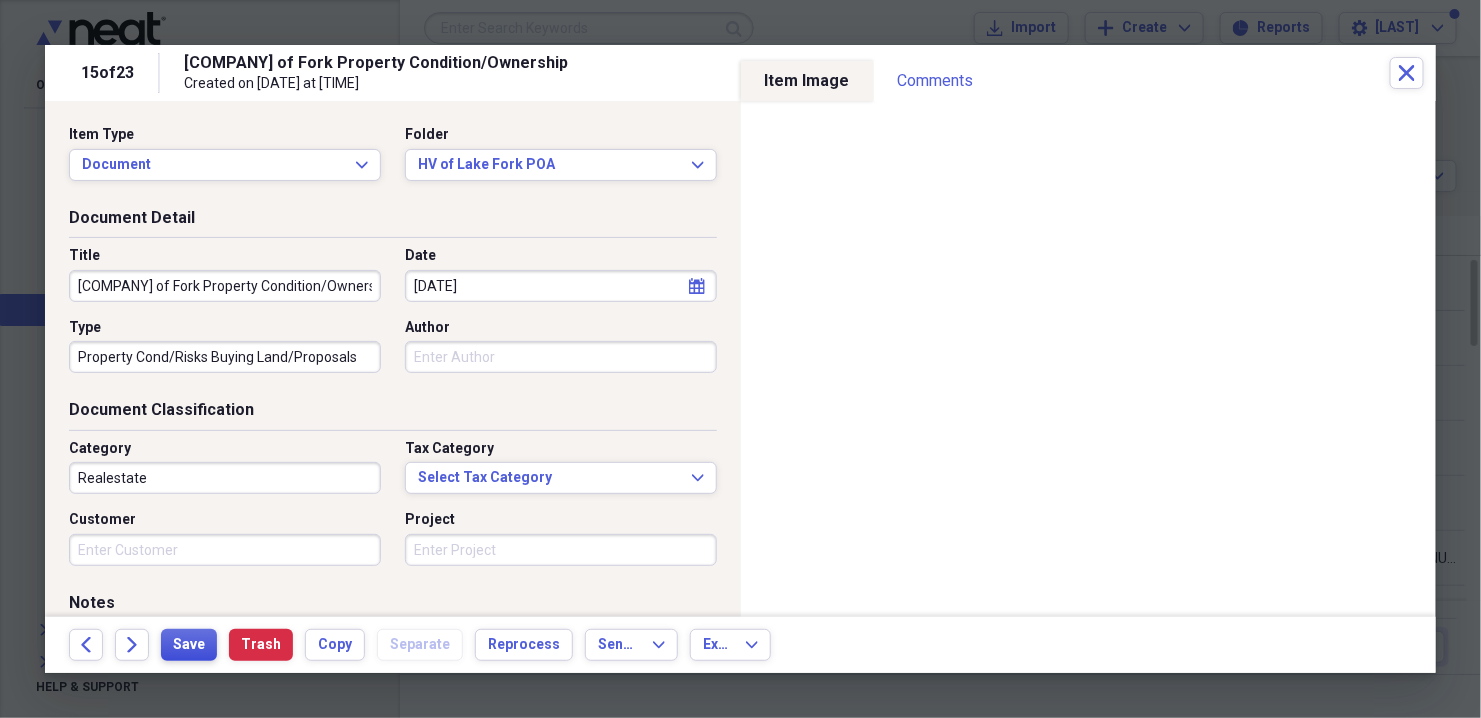 click on "Save" at bounding box center [189, 645] 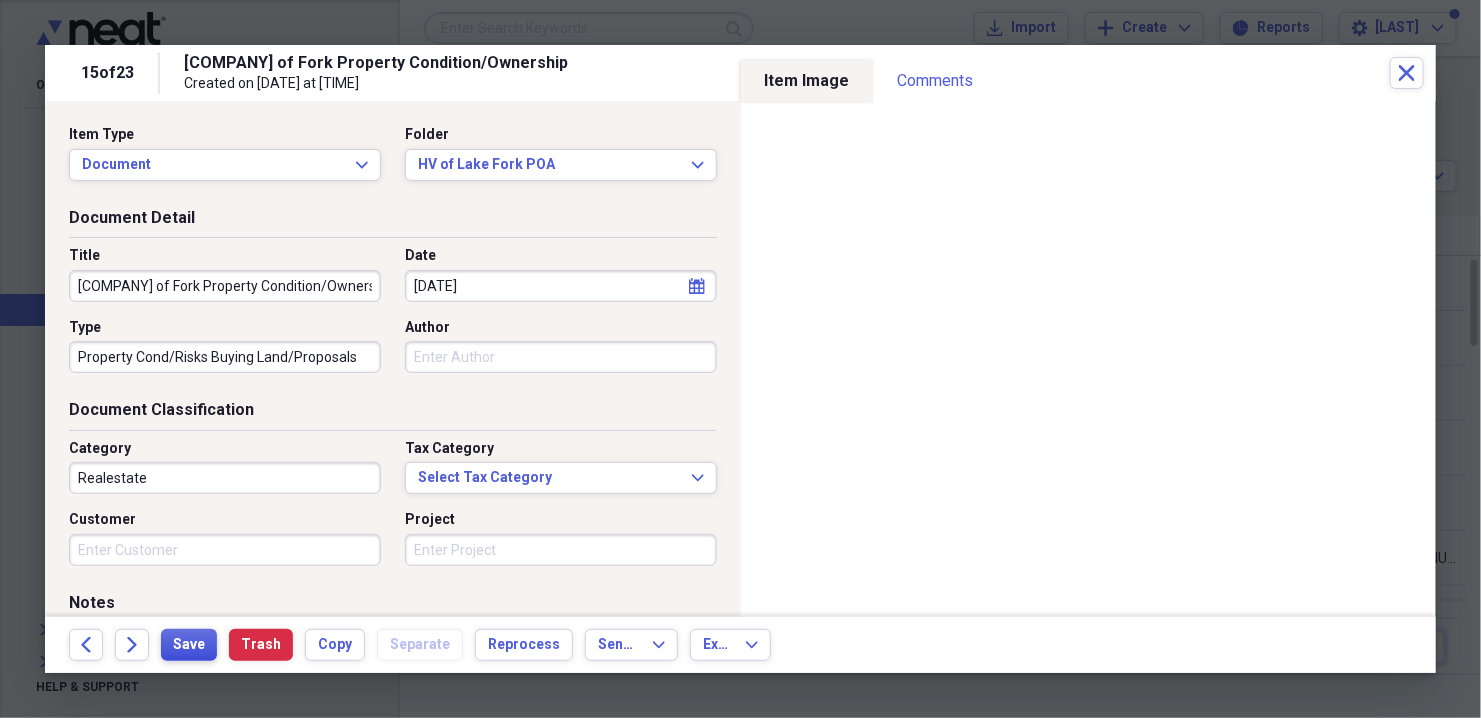 type 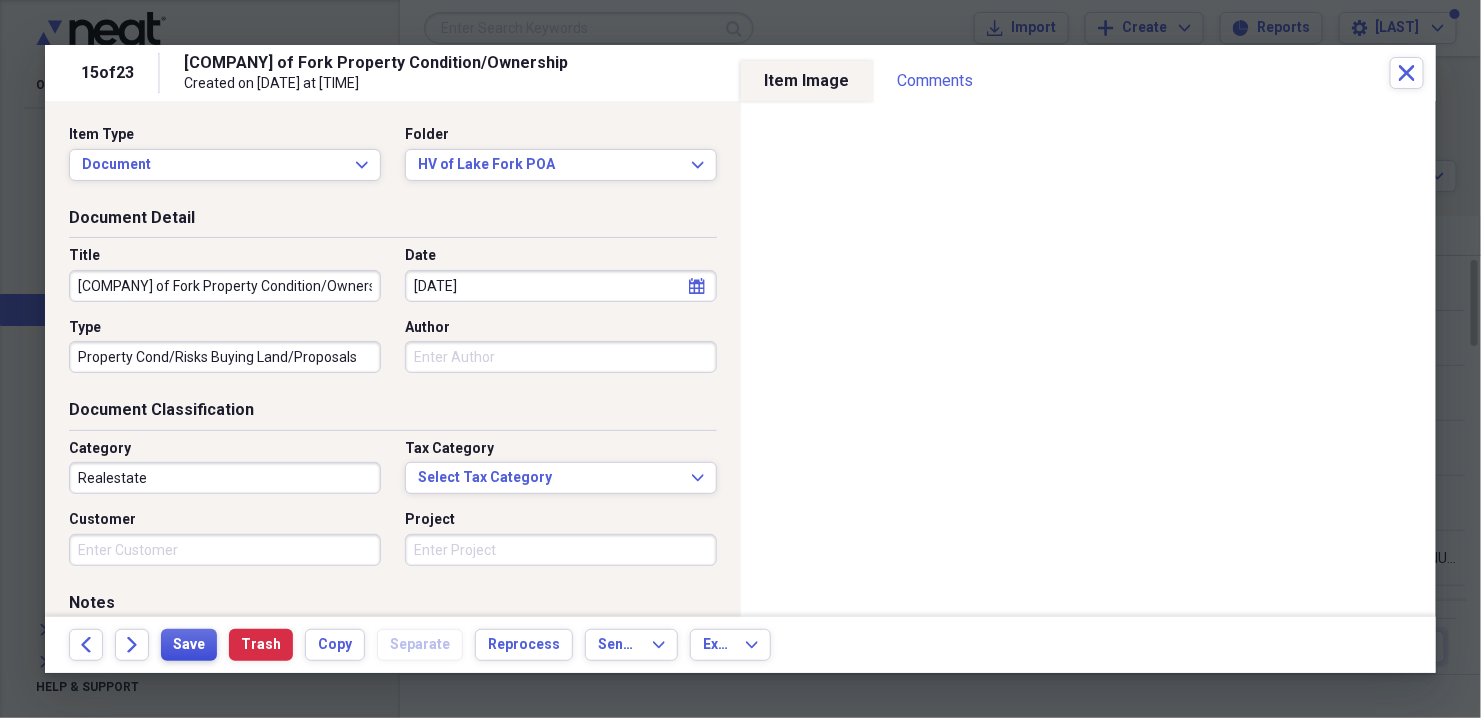 click on "Save" at bounding box center (189, 645) 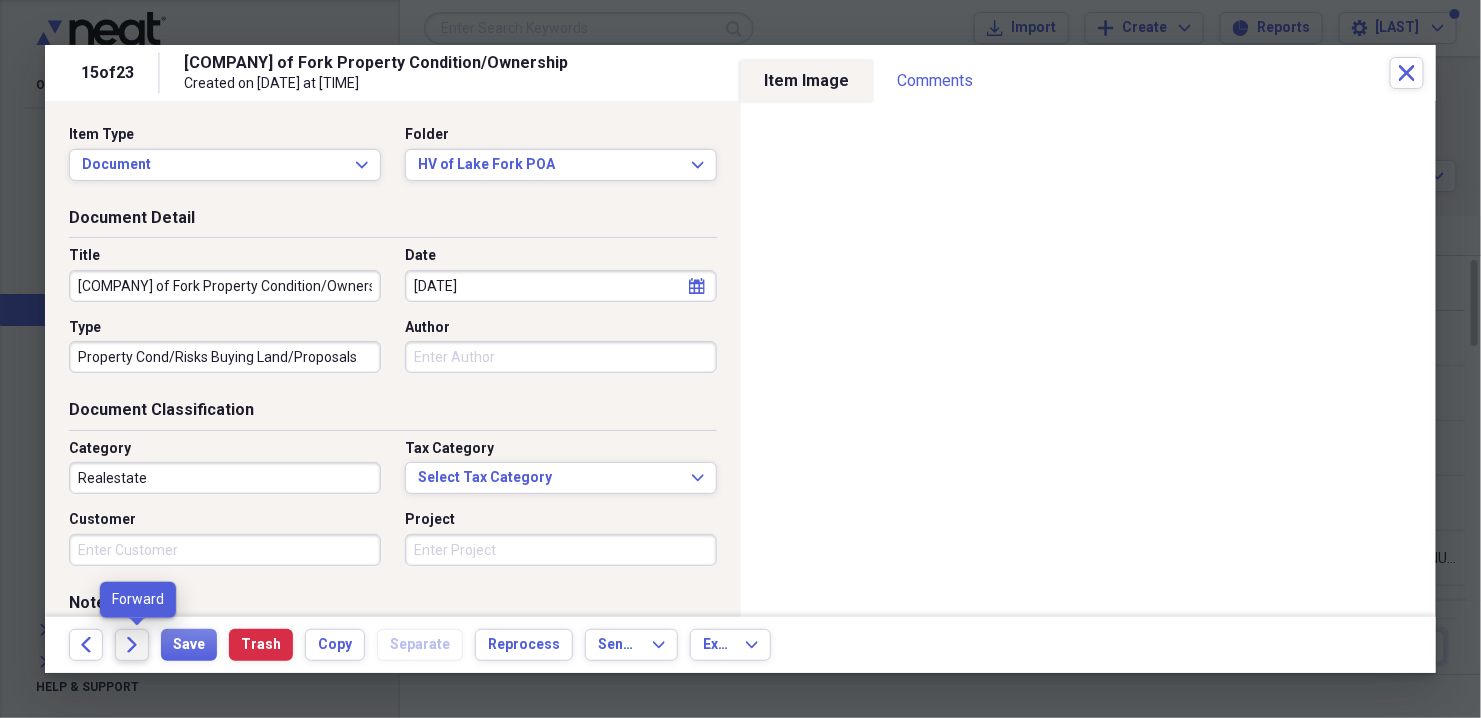 click 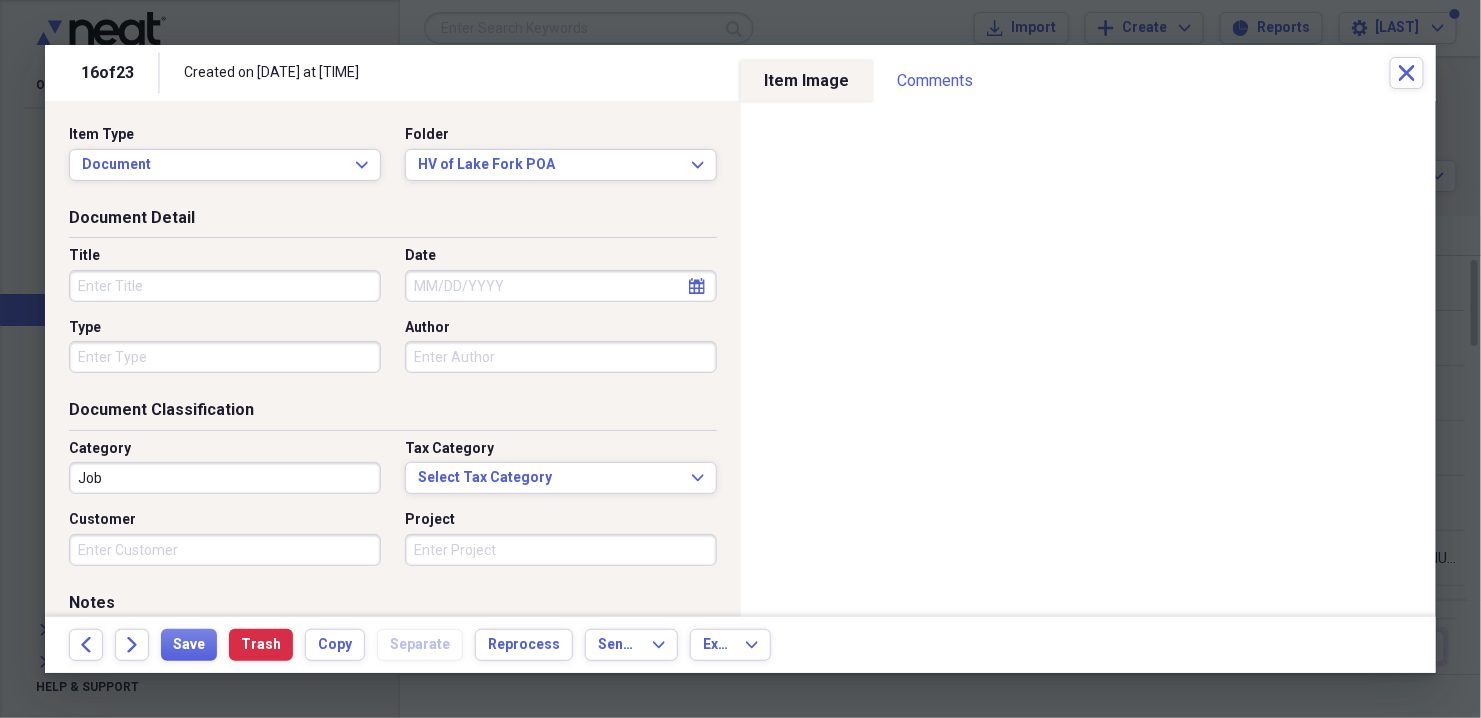click on "Title" at bounding box center [225, 286] 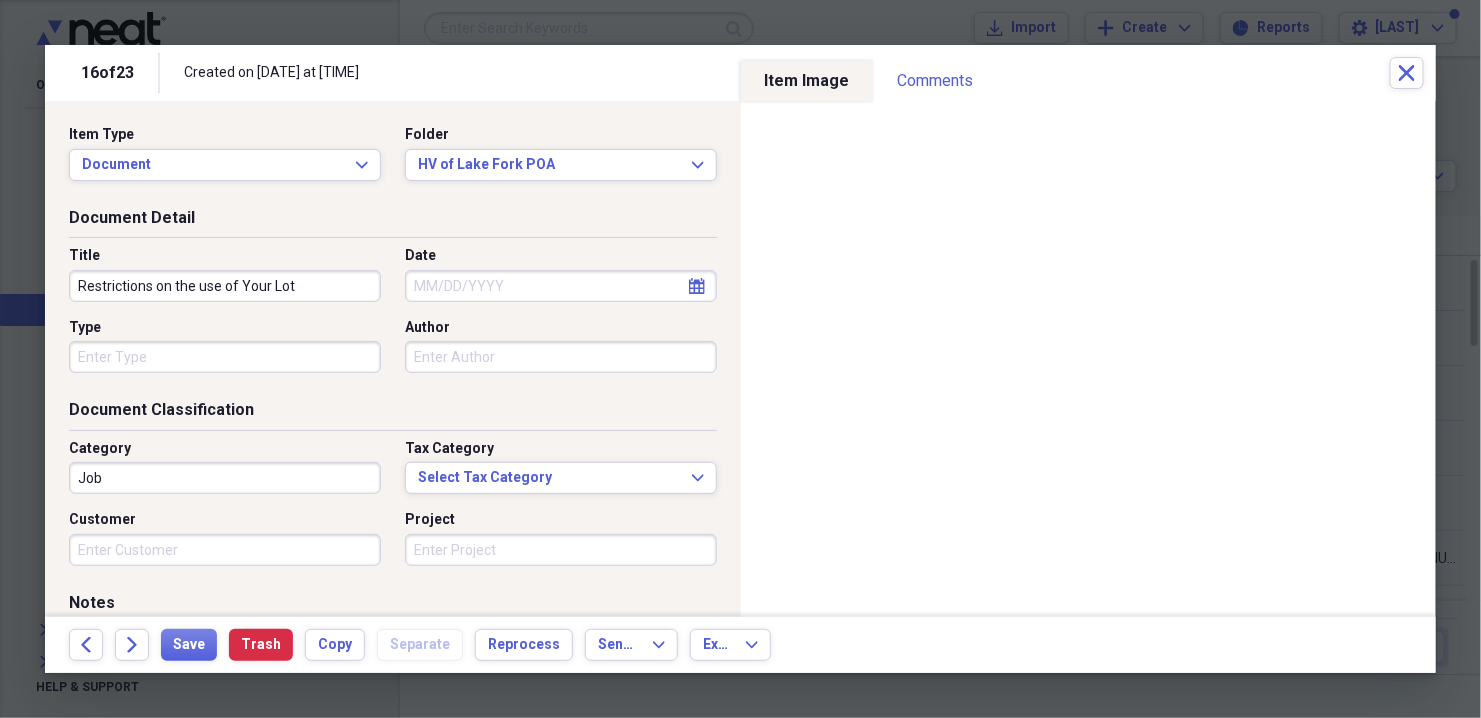 type on "Restrictions on the use of Your Lot" 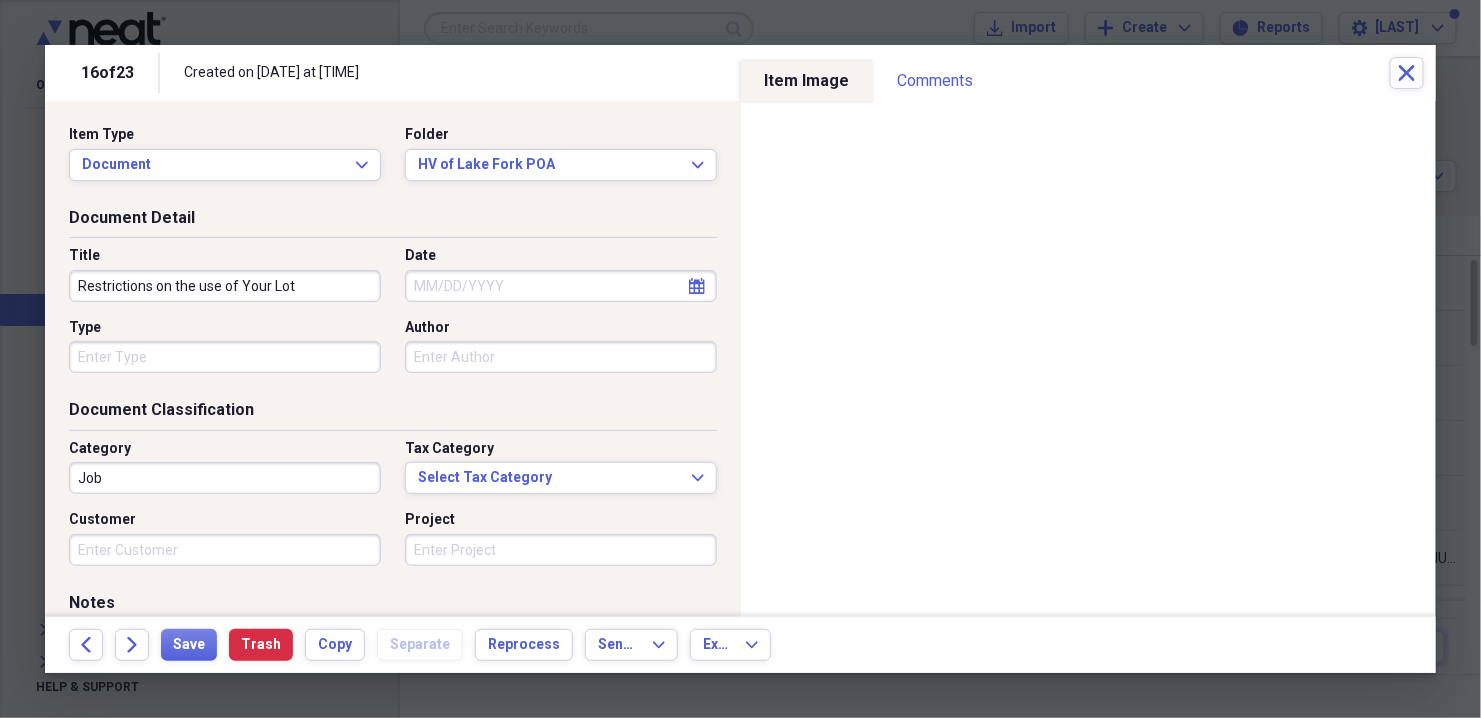 click on "Restrictions on the use of Your Lot" at bounding box center [225, 286] 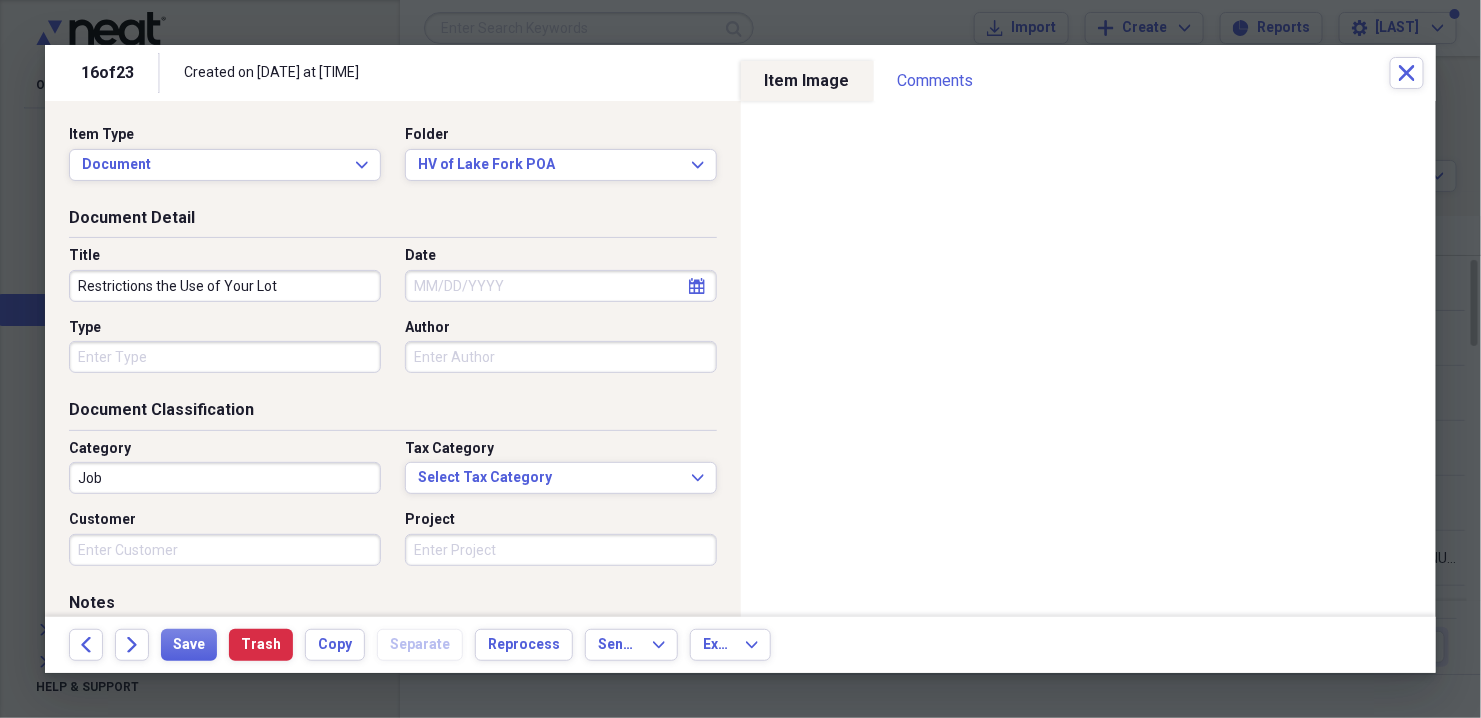 type on "Restrictions the Use of Your Lot" 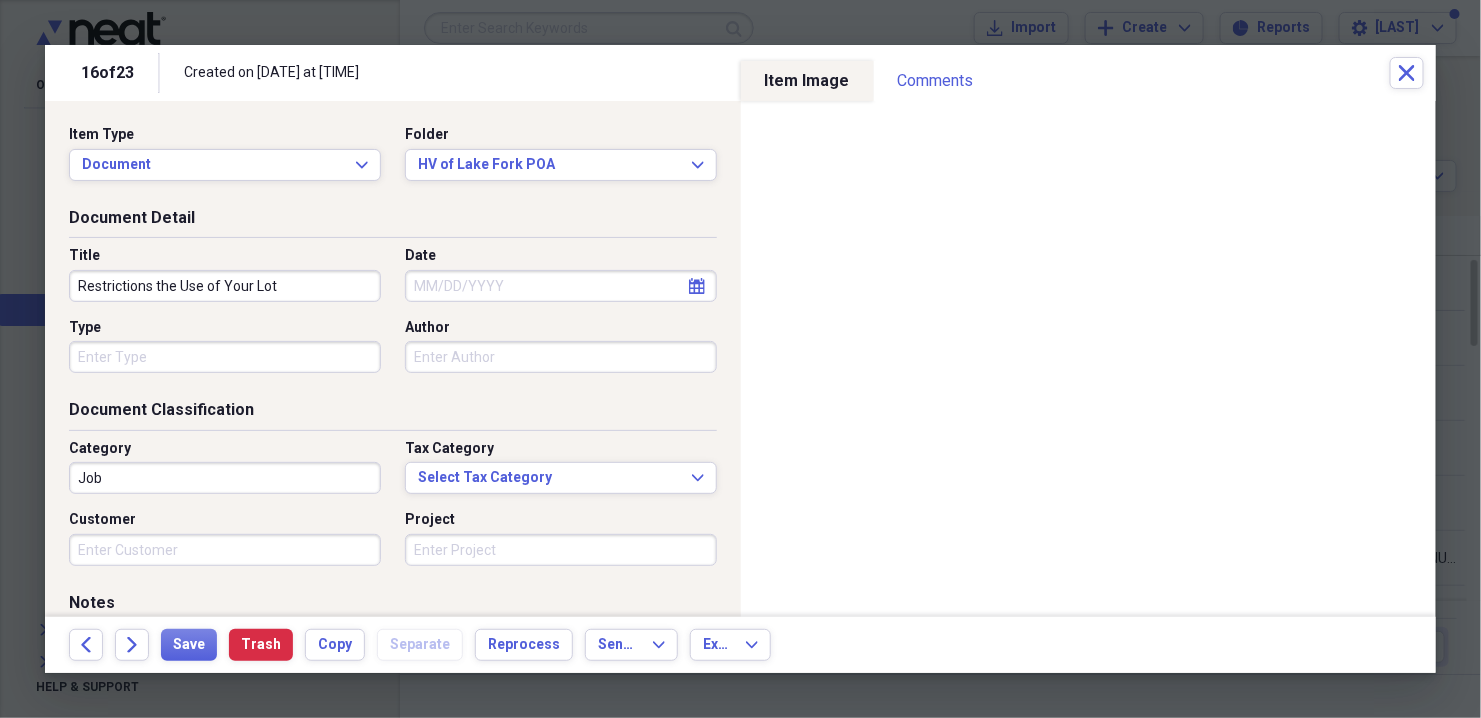 select on "7" 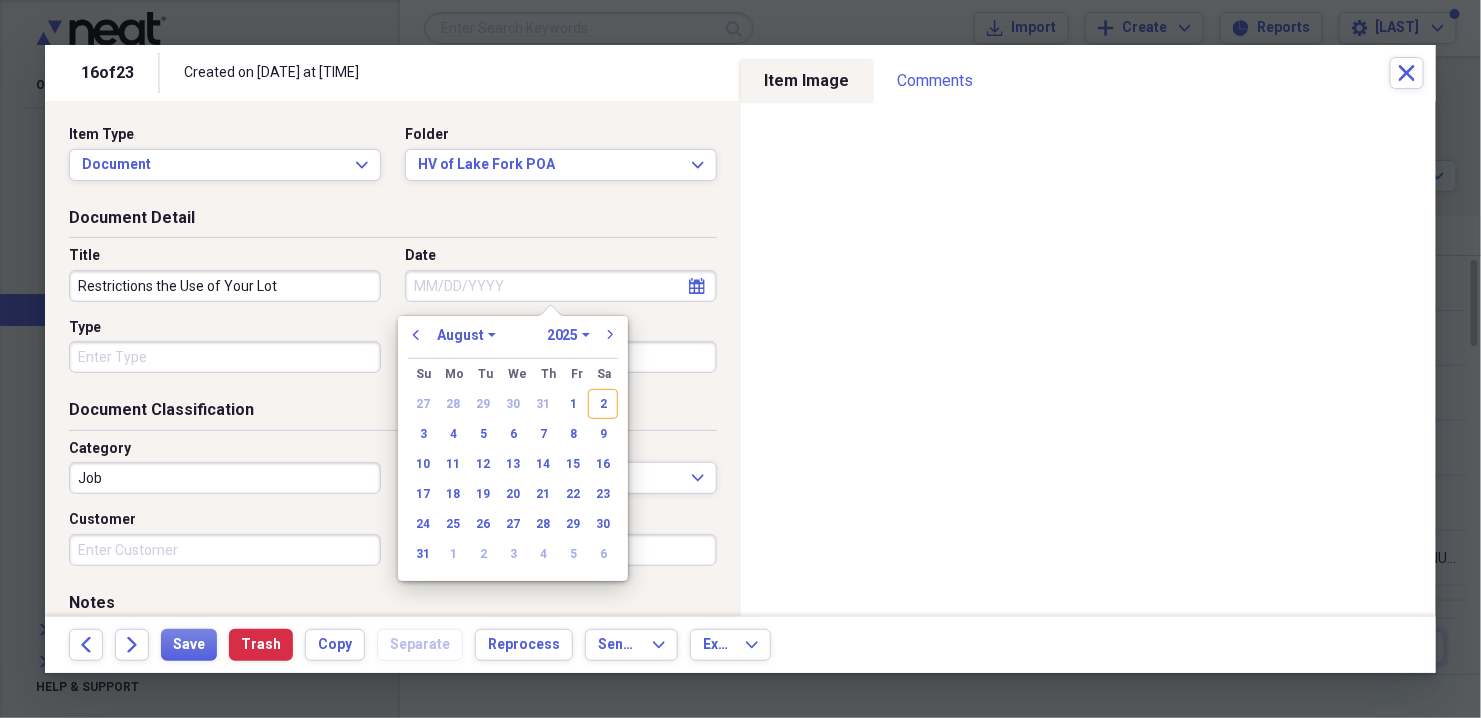 click on "Date" at bounding box center (561, 286) 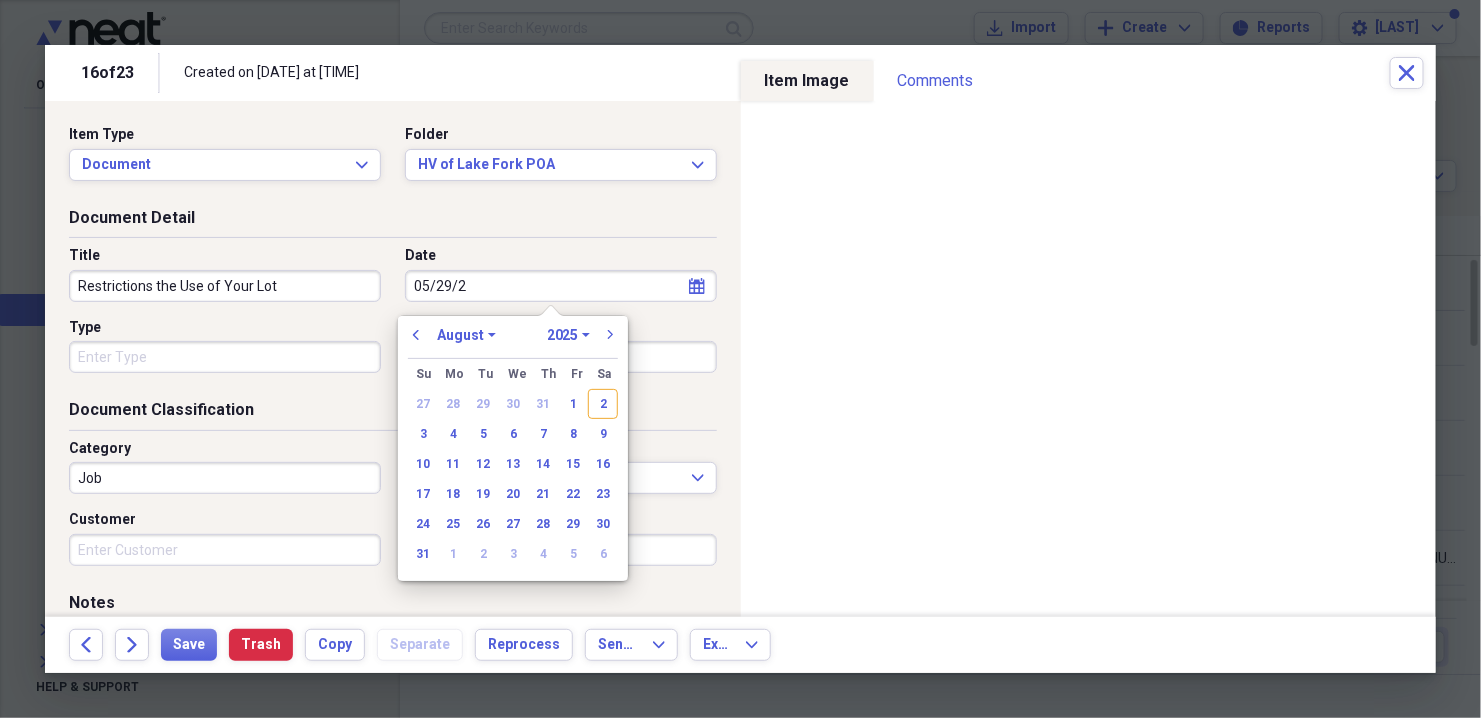type on "[MM]/[DD]/[YY]" 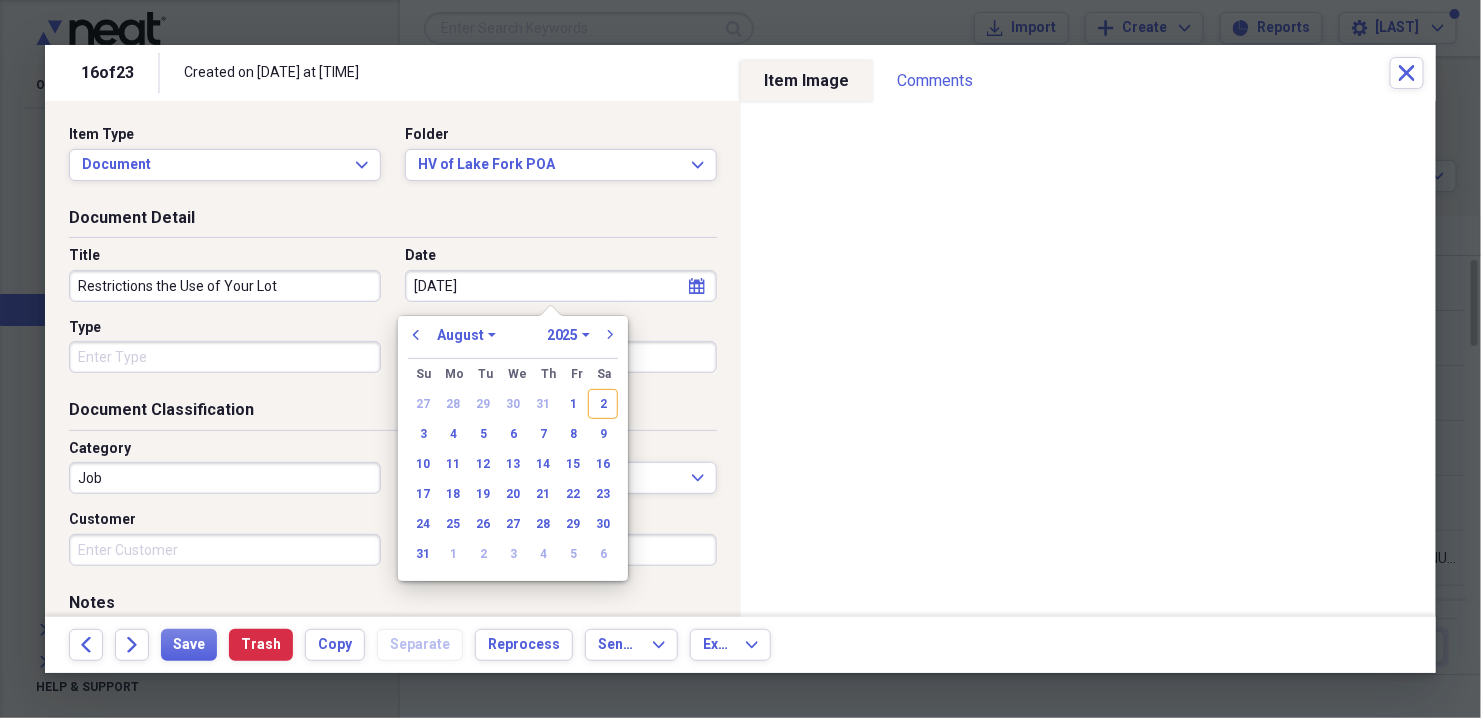 select on "4" 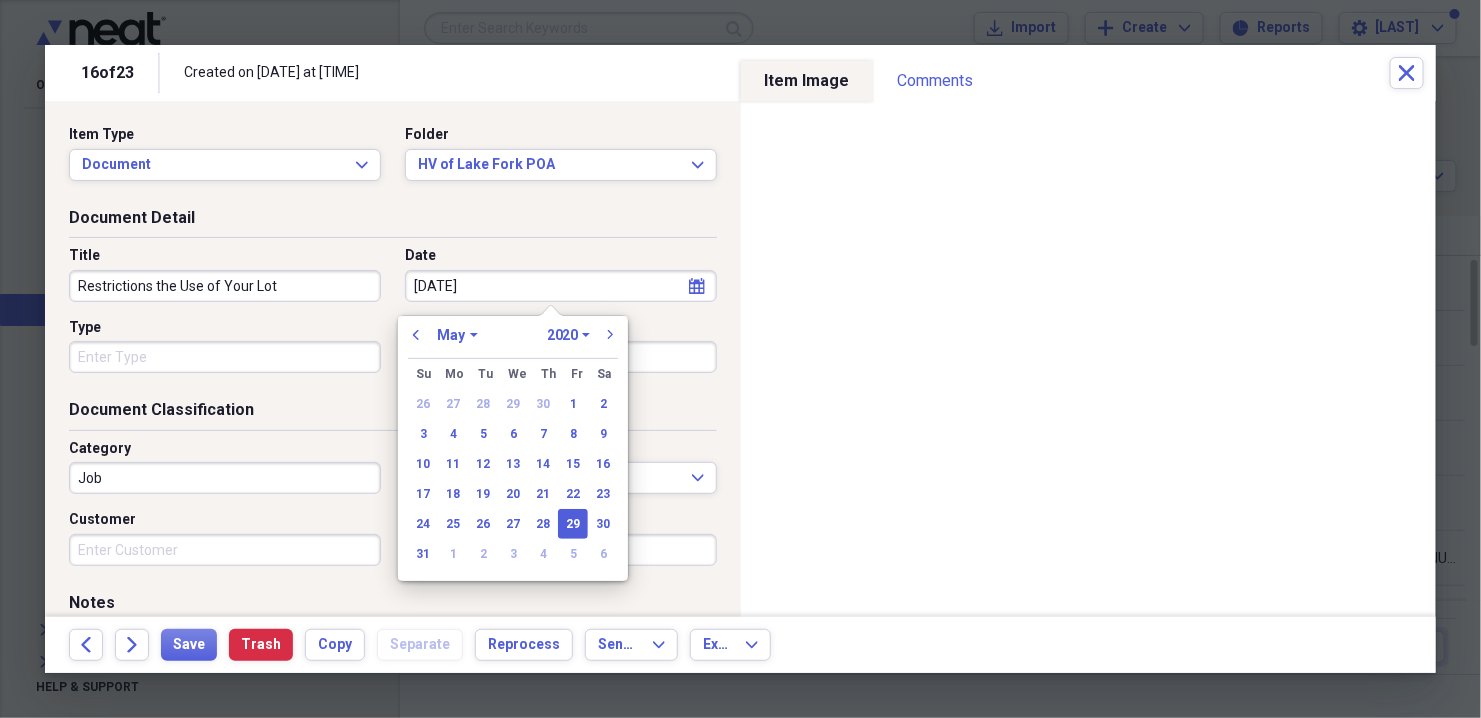 type on "[MM]/[DD]/[YYYY]" 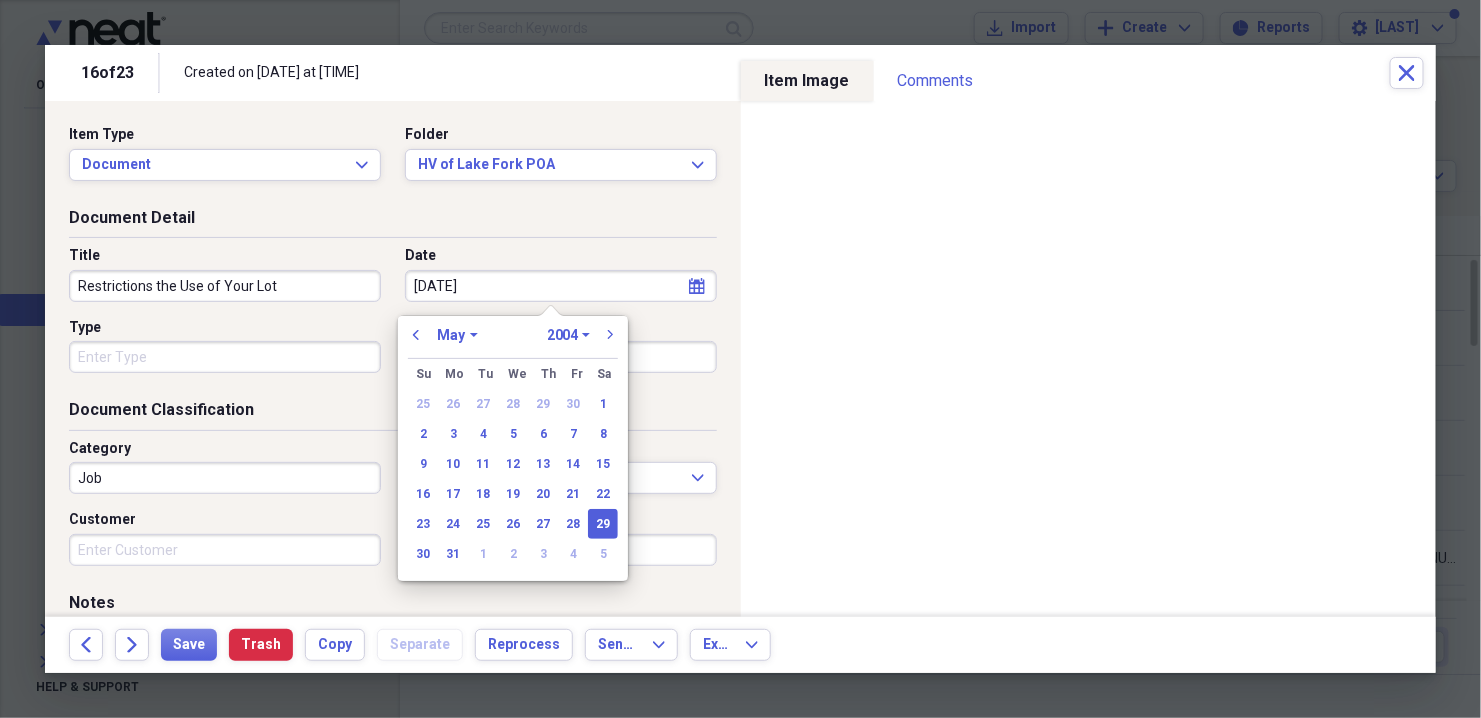 type on "[MM]/[DD]/[YYYY]" 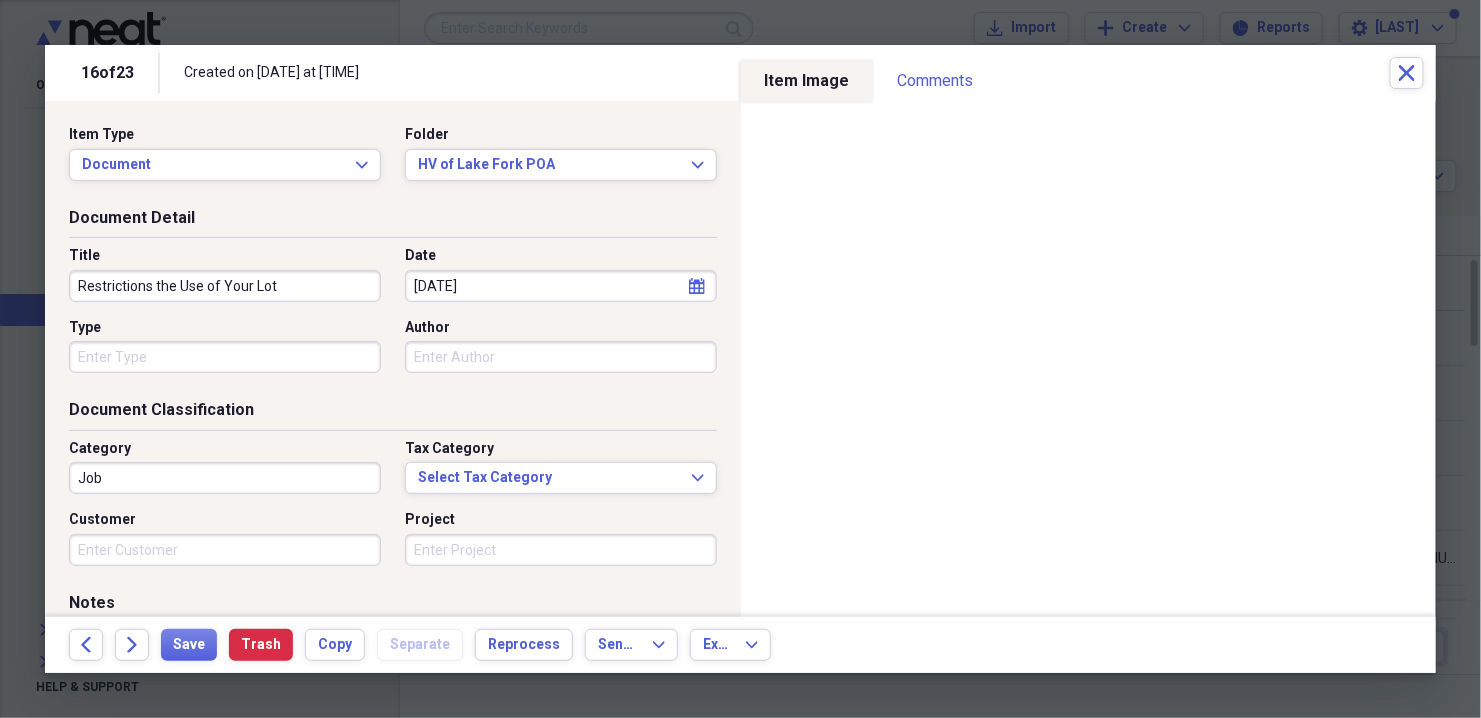 click on "Type" at bounding box center [225, 328] 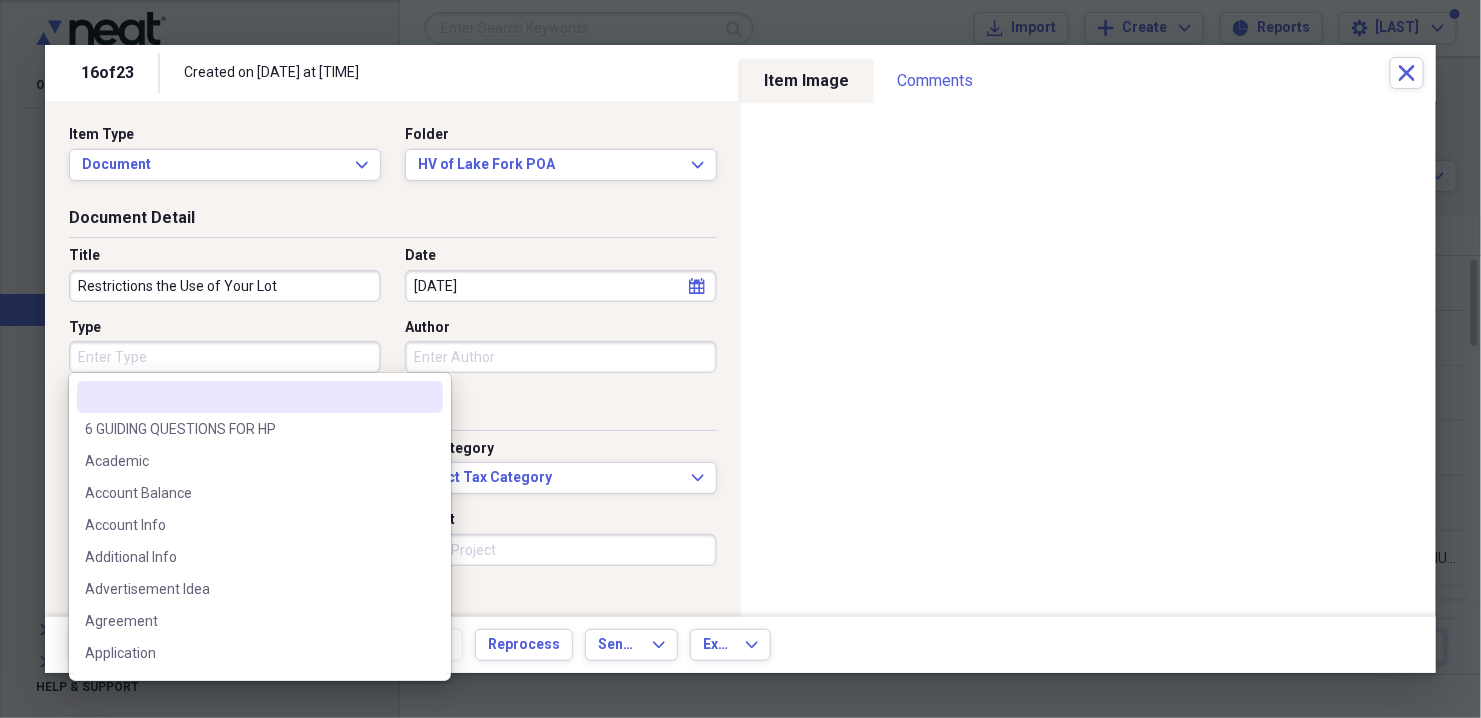 click on "Type" at bounding box center (225, 357) 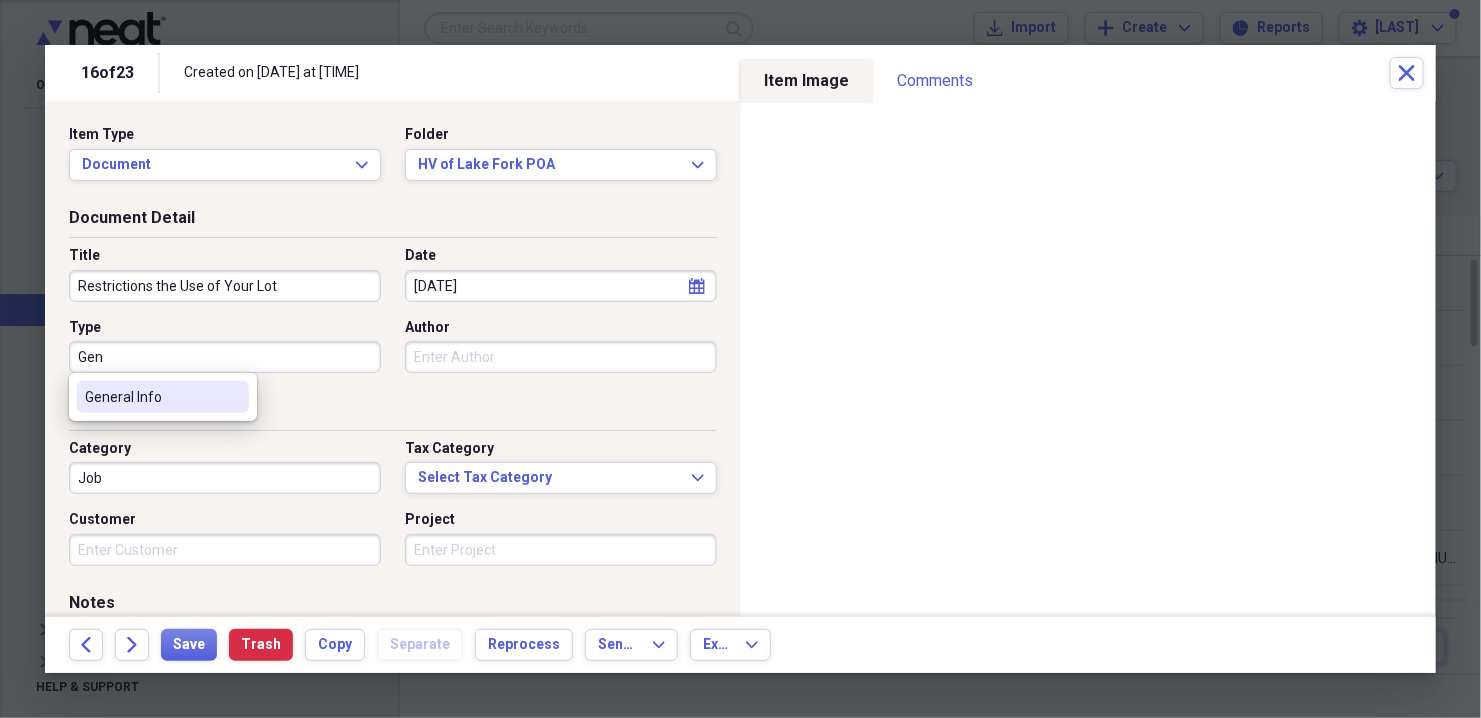 type on "Gen" 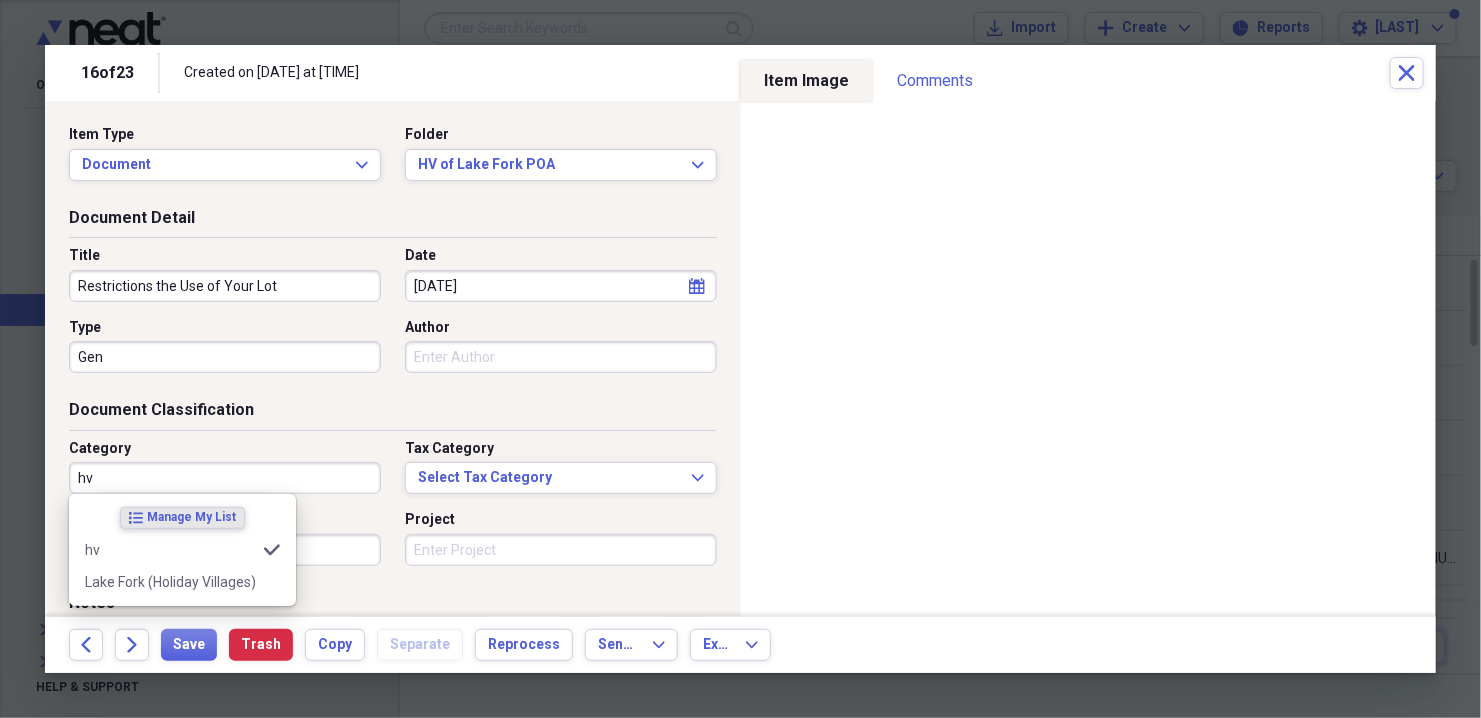 type on "hv" 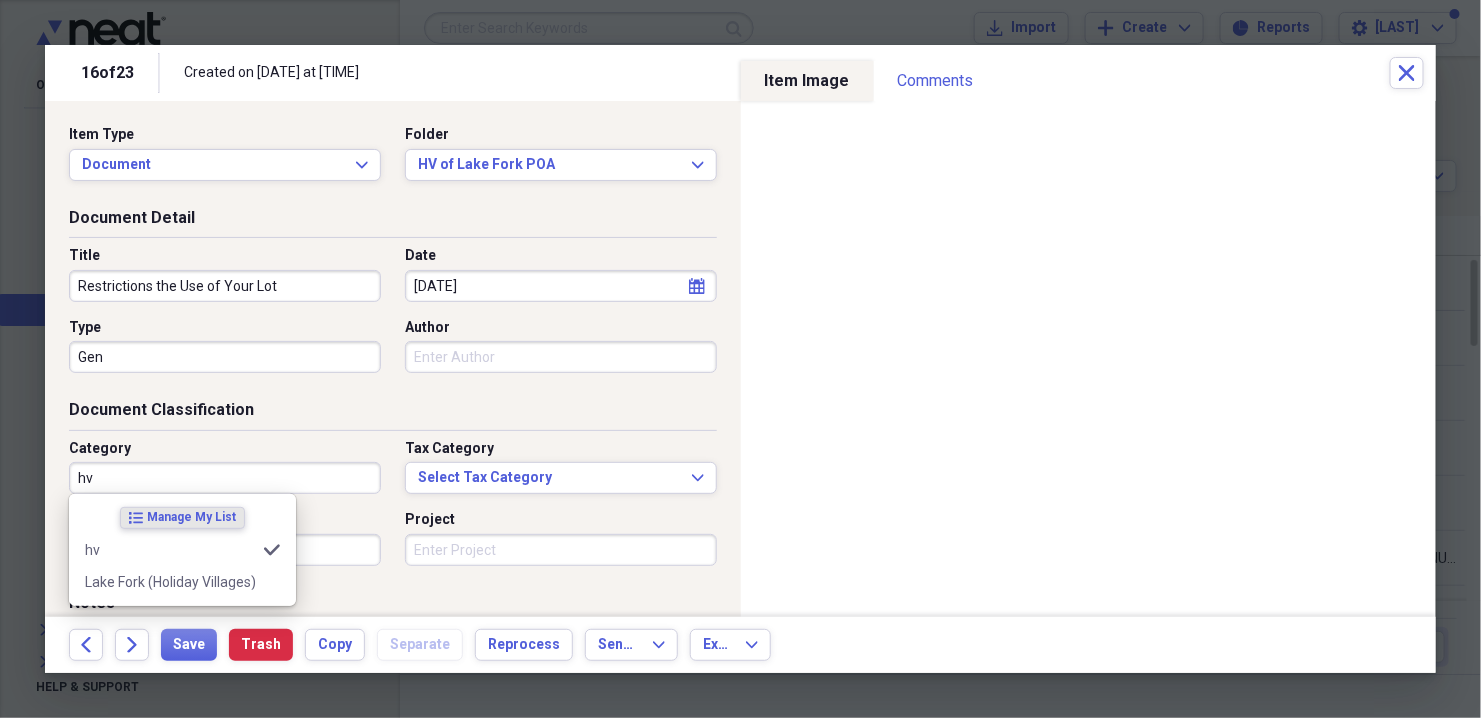 click on "Manage My List" at bounding box center [191, 517] 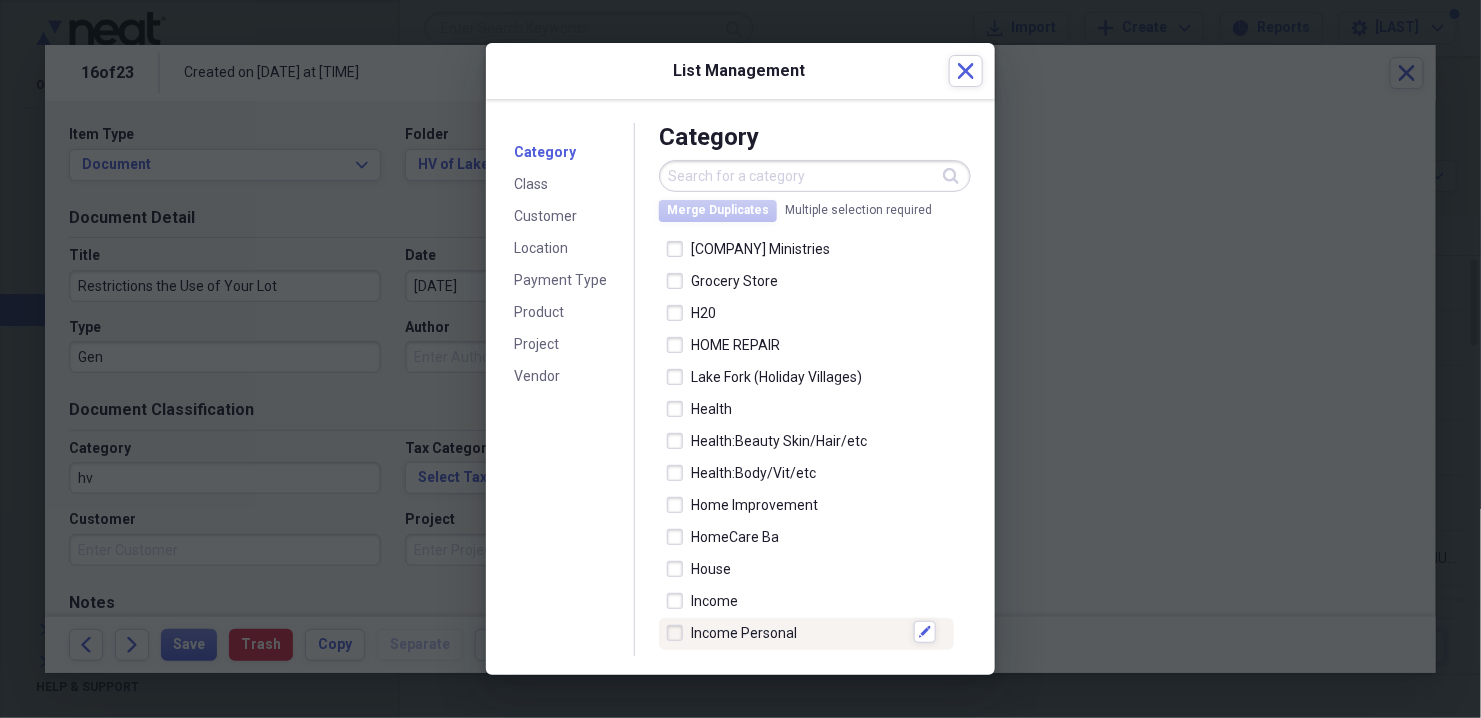 scroll, scrollTop: 2080, scrollLeft: 0, axis: vertical 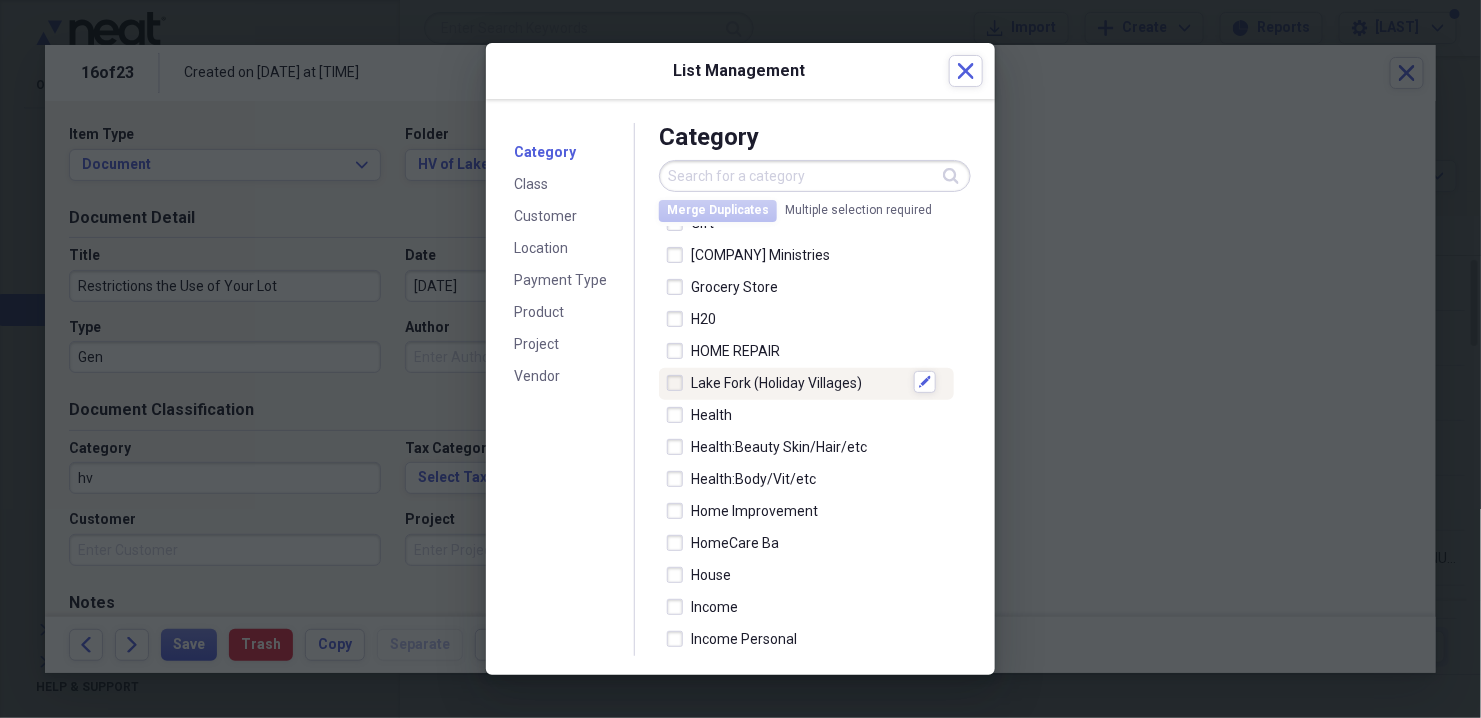 click on "HV of Lake Fork" at bounding box center [798, 383] 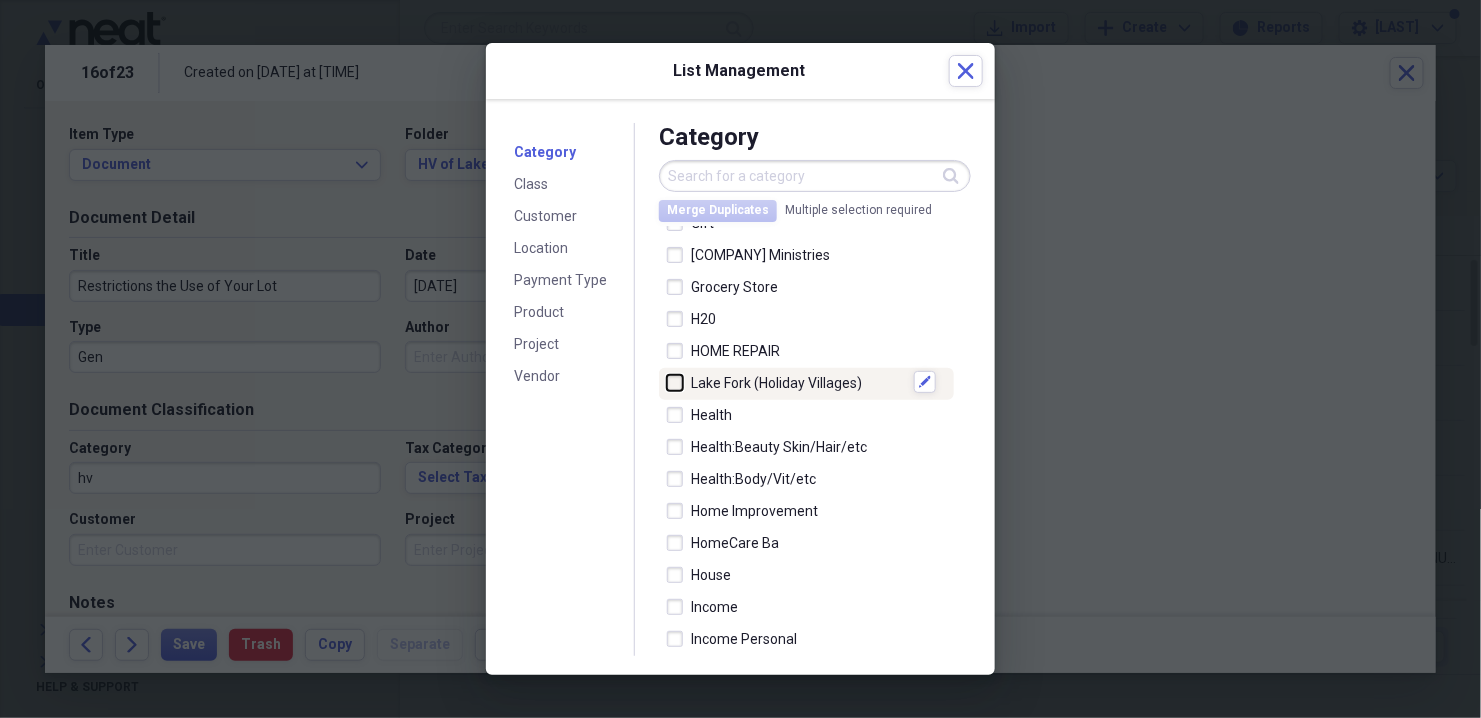 click at bounding box center [667, 382] 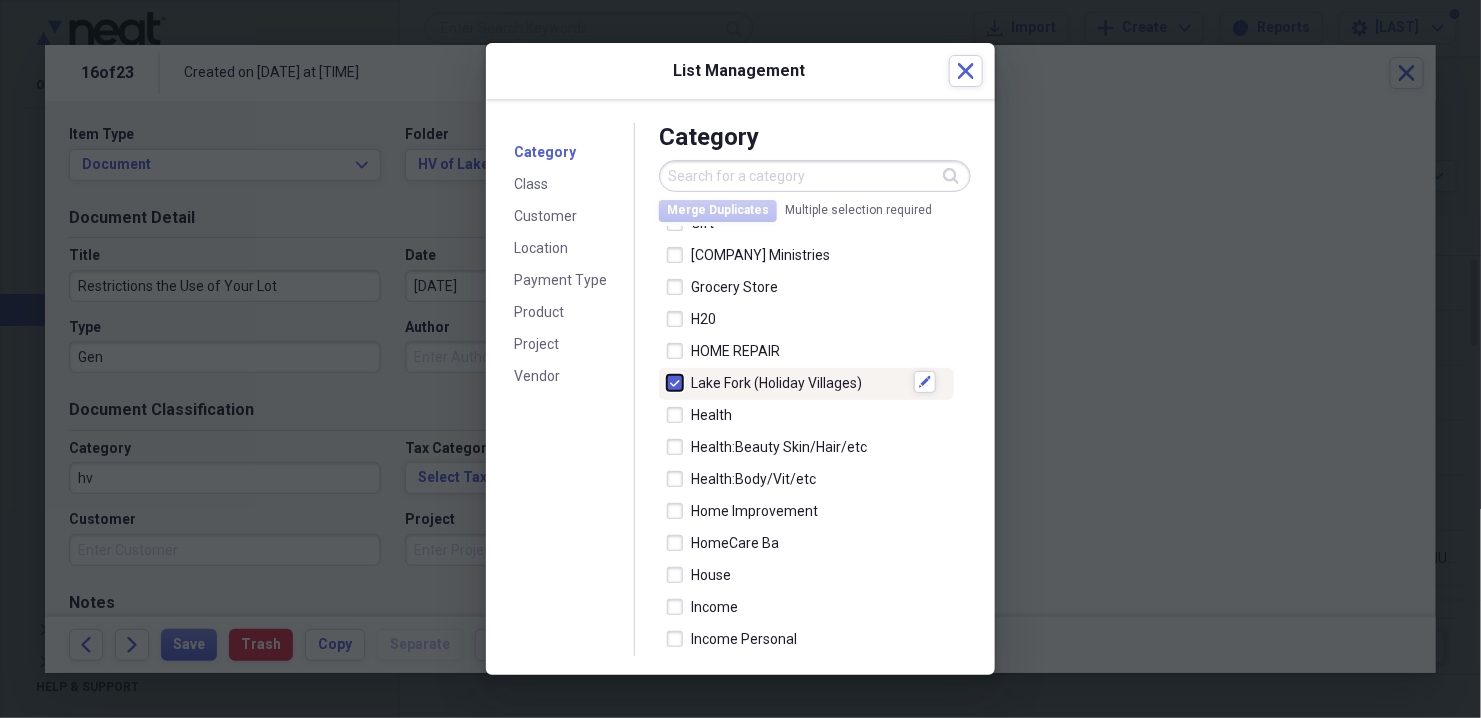 checkbox on "true" 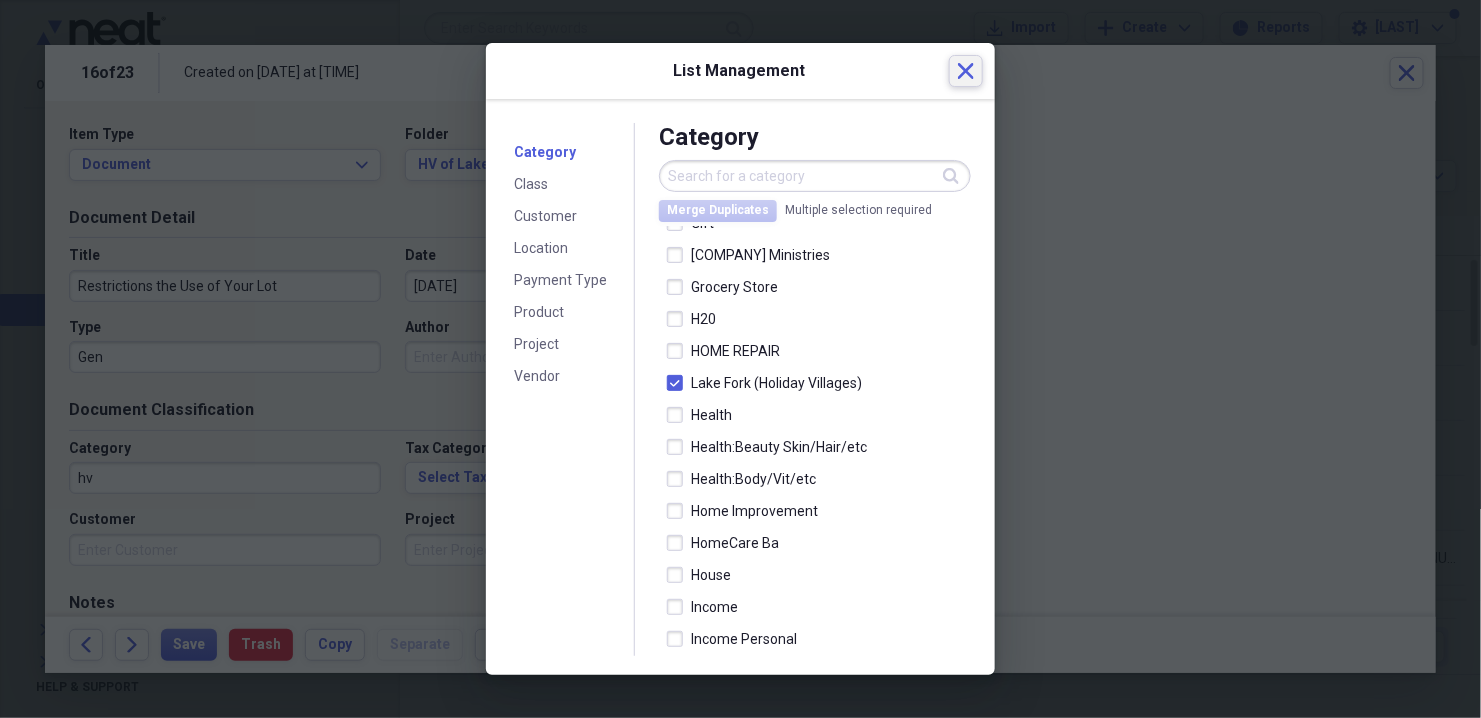 click on "Close" 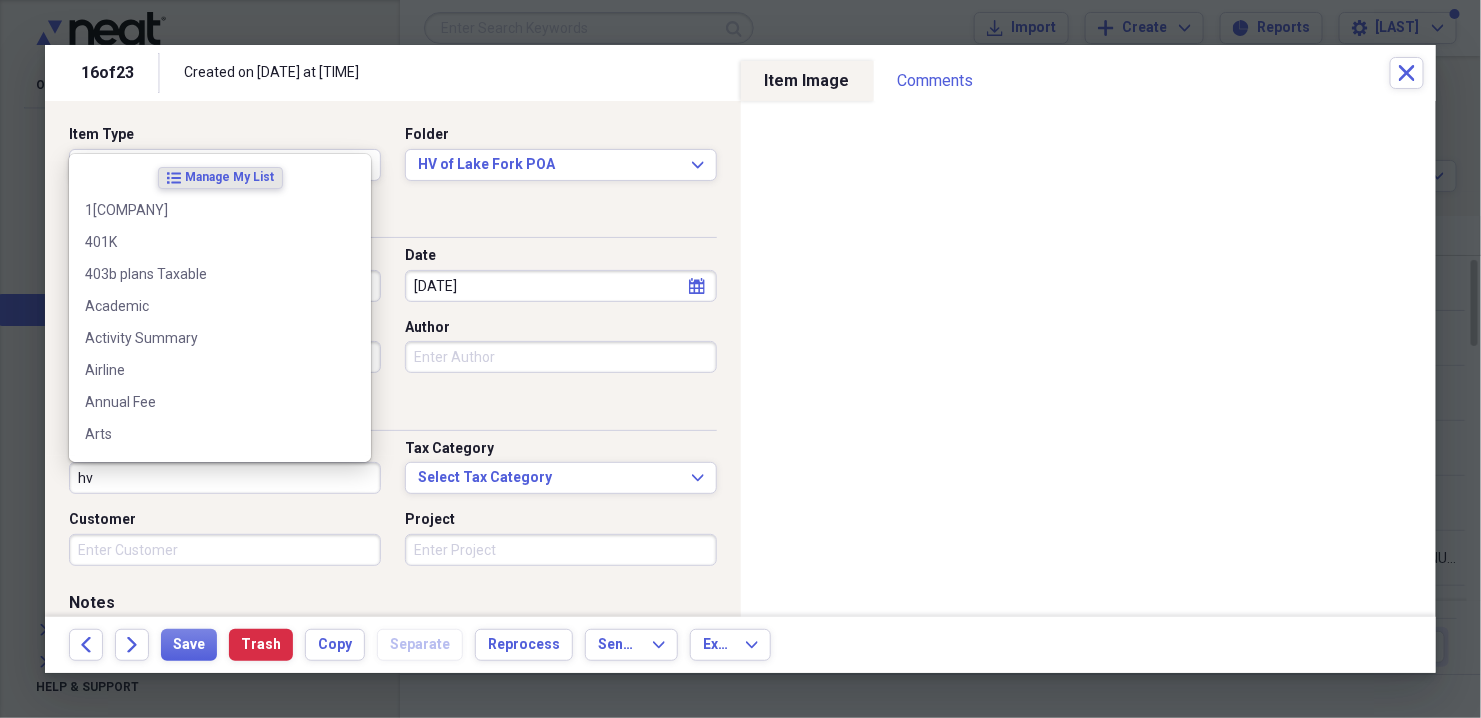 click on "hv" at bounding box center [225, 478] 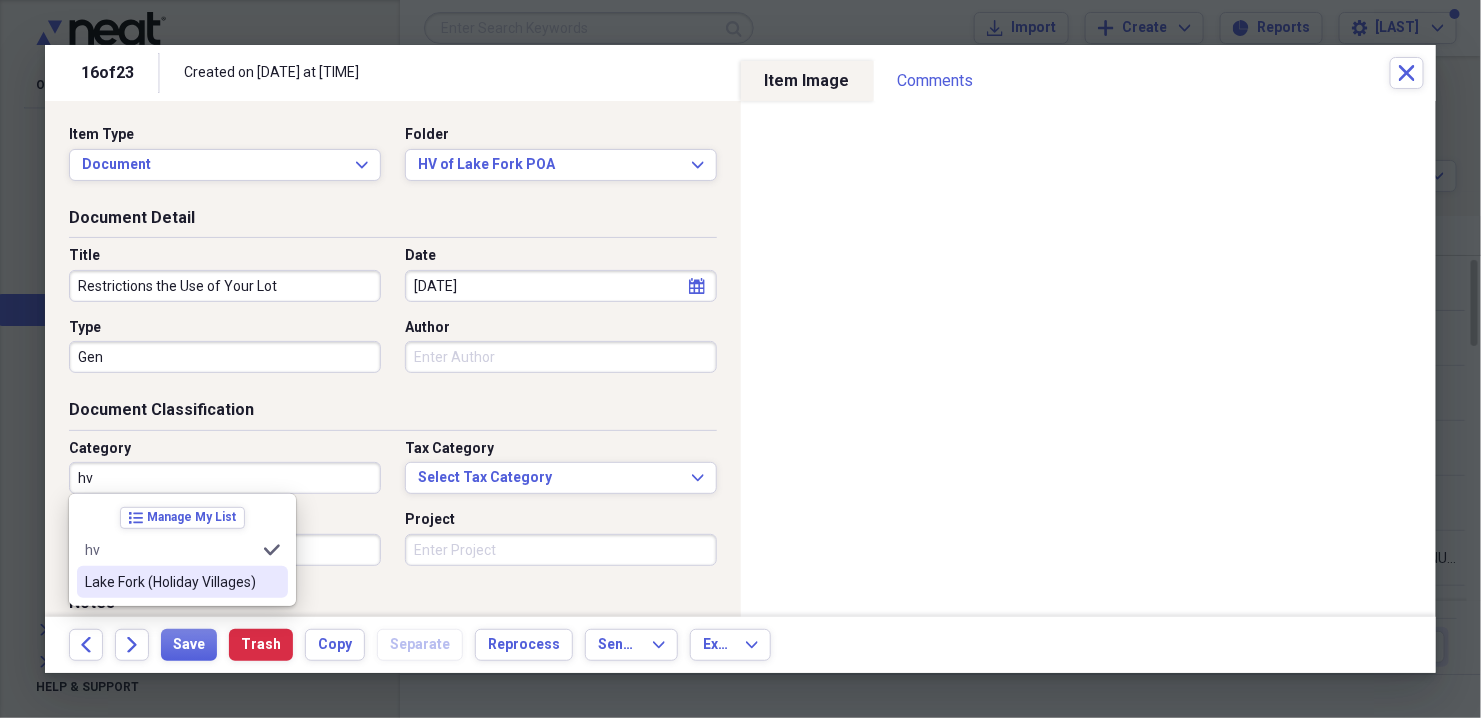 type on "HV of Lake Fork" 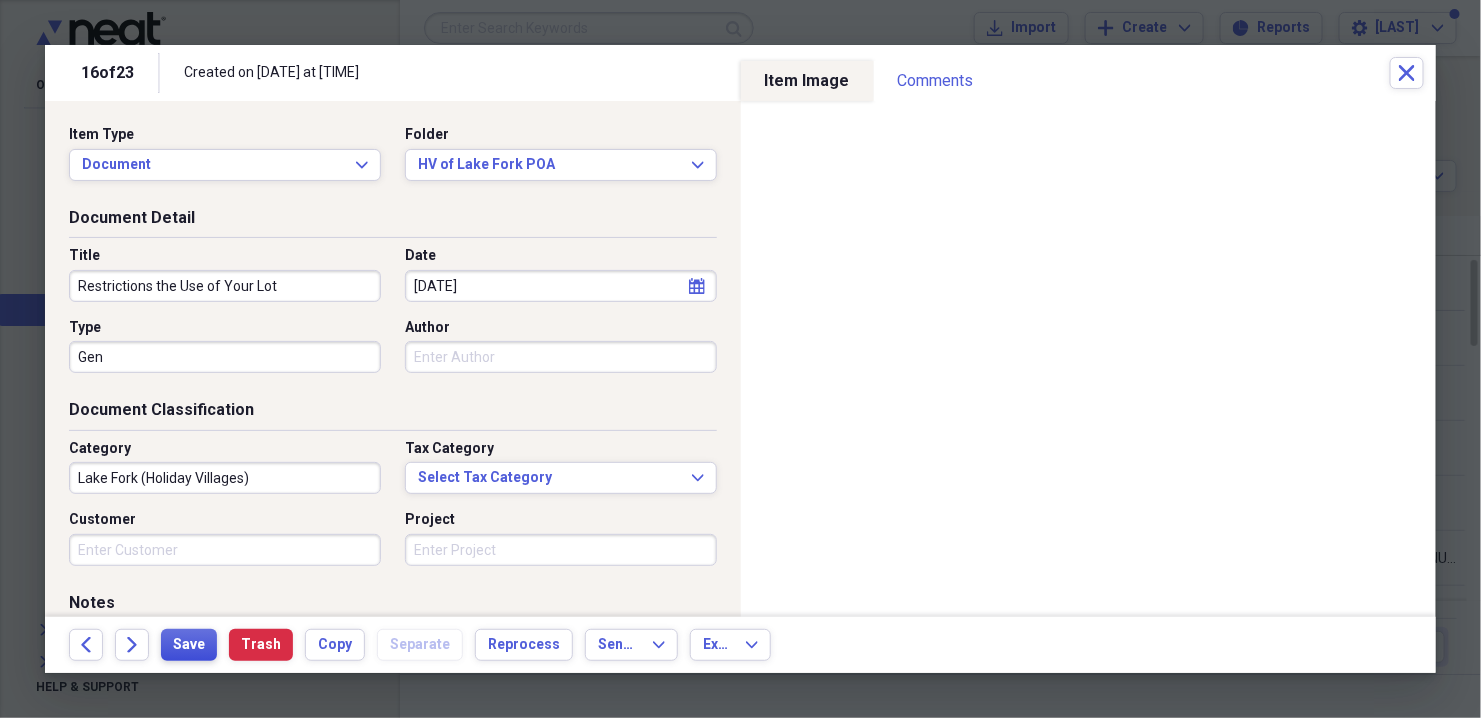 click on "Save" at bounding box center (189, 645) 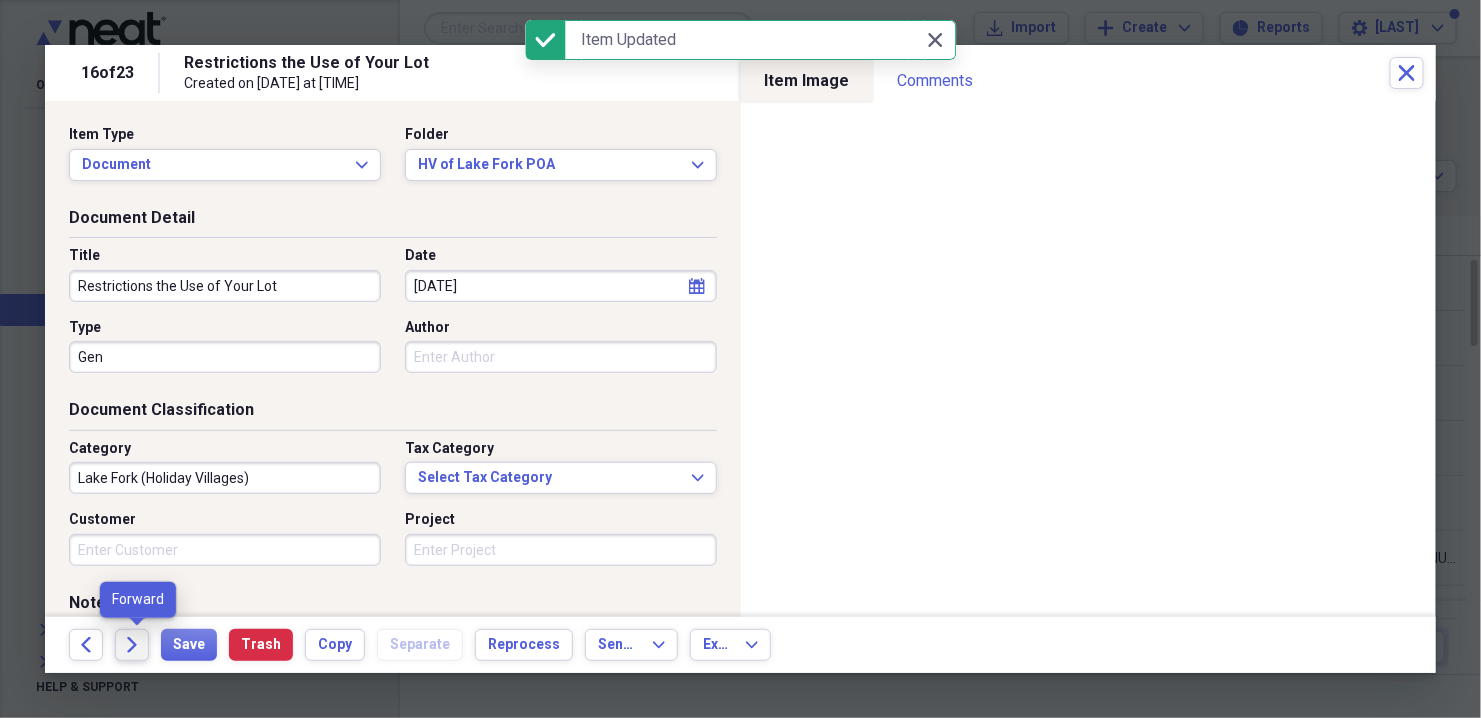 click on "Forward" 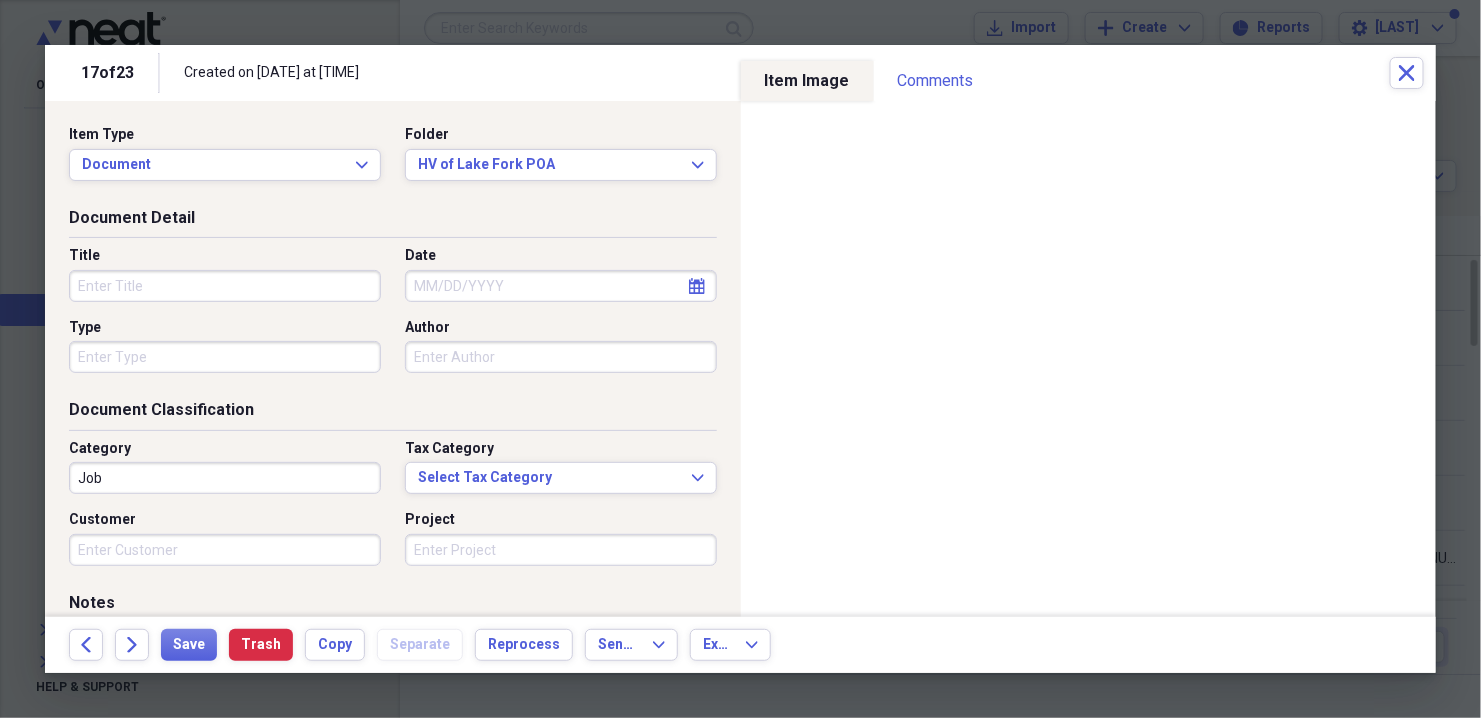 click on "Title" at bounding box center (225, 286) 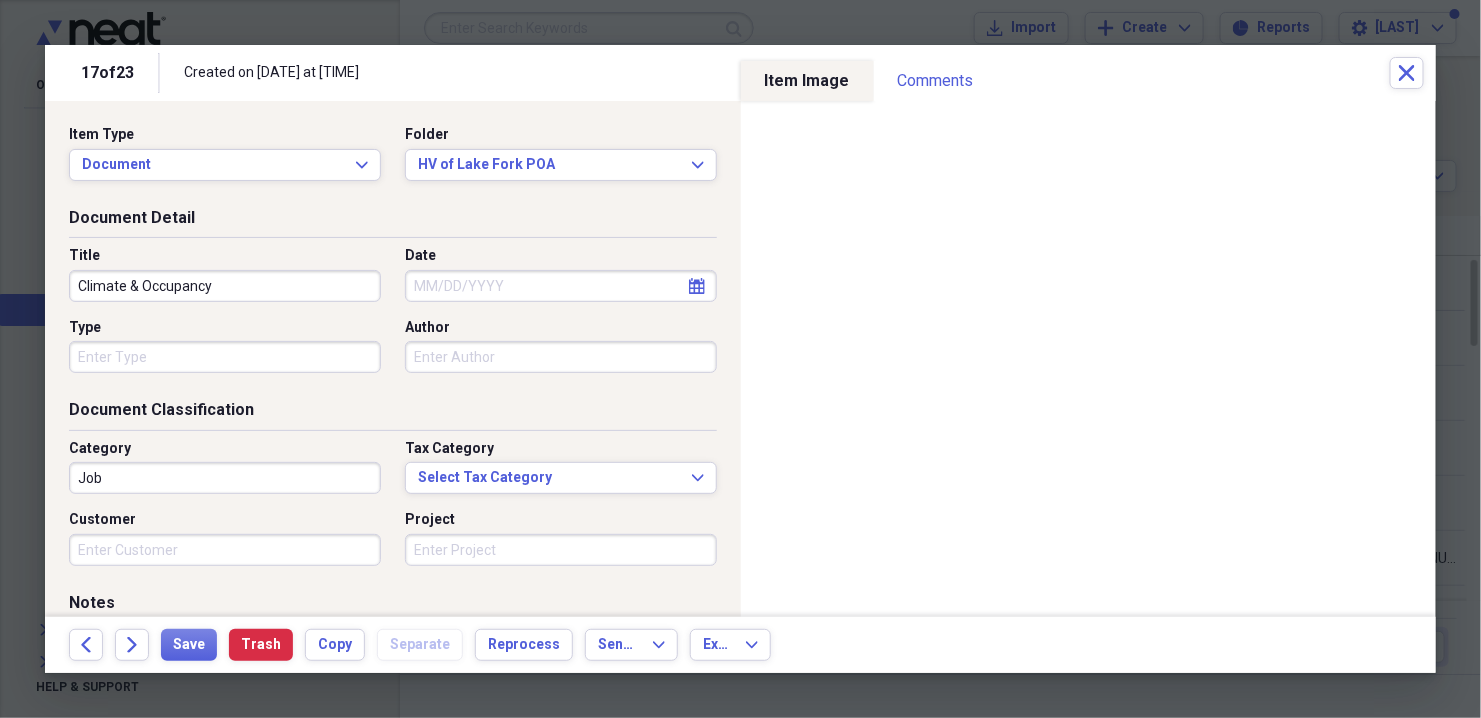 type on "Climate & Occupancy" 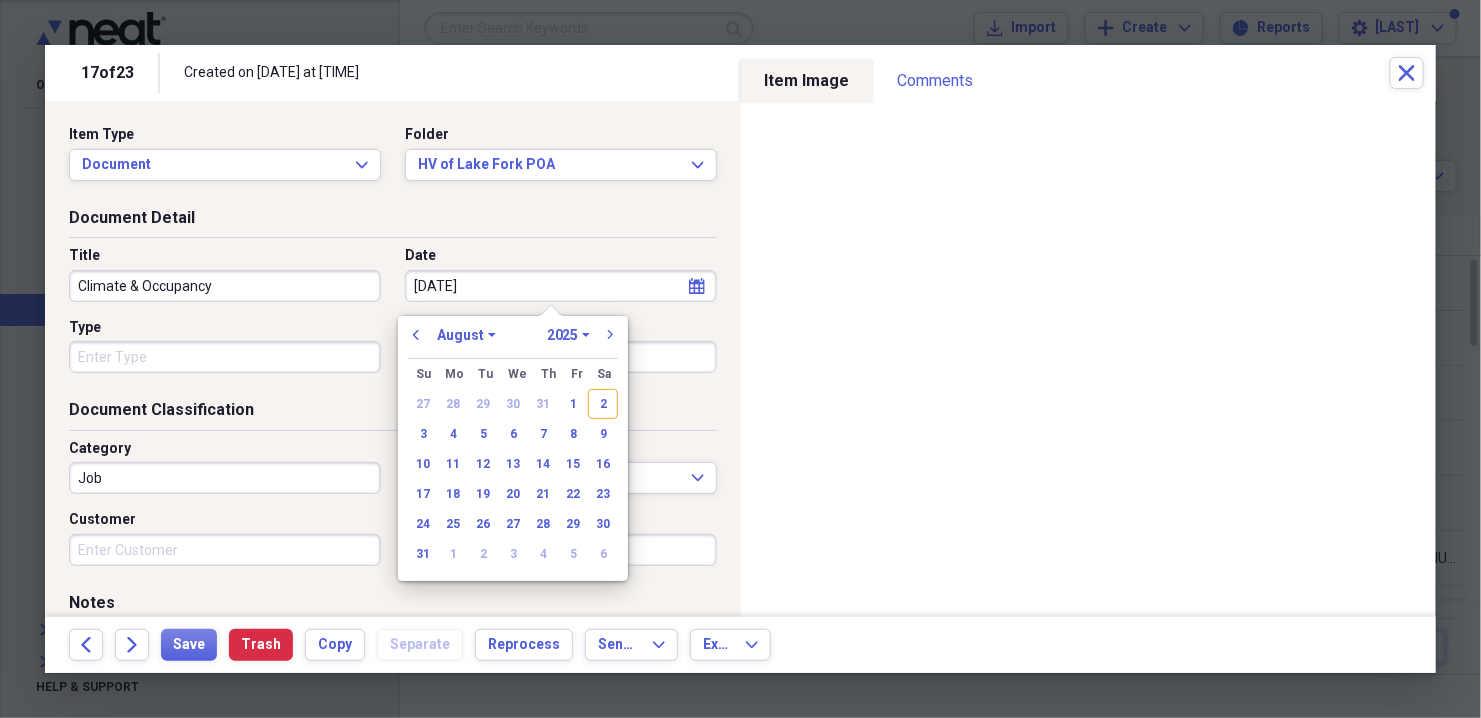 type on "02/01/19" 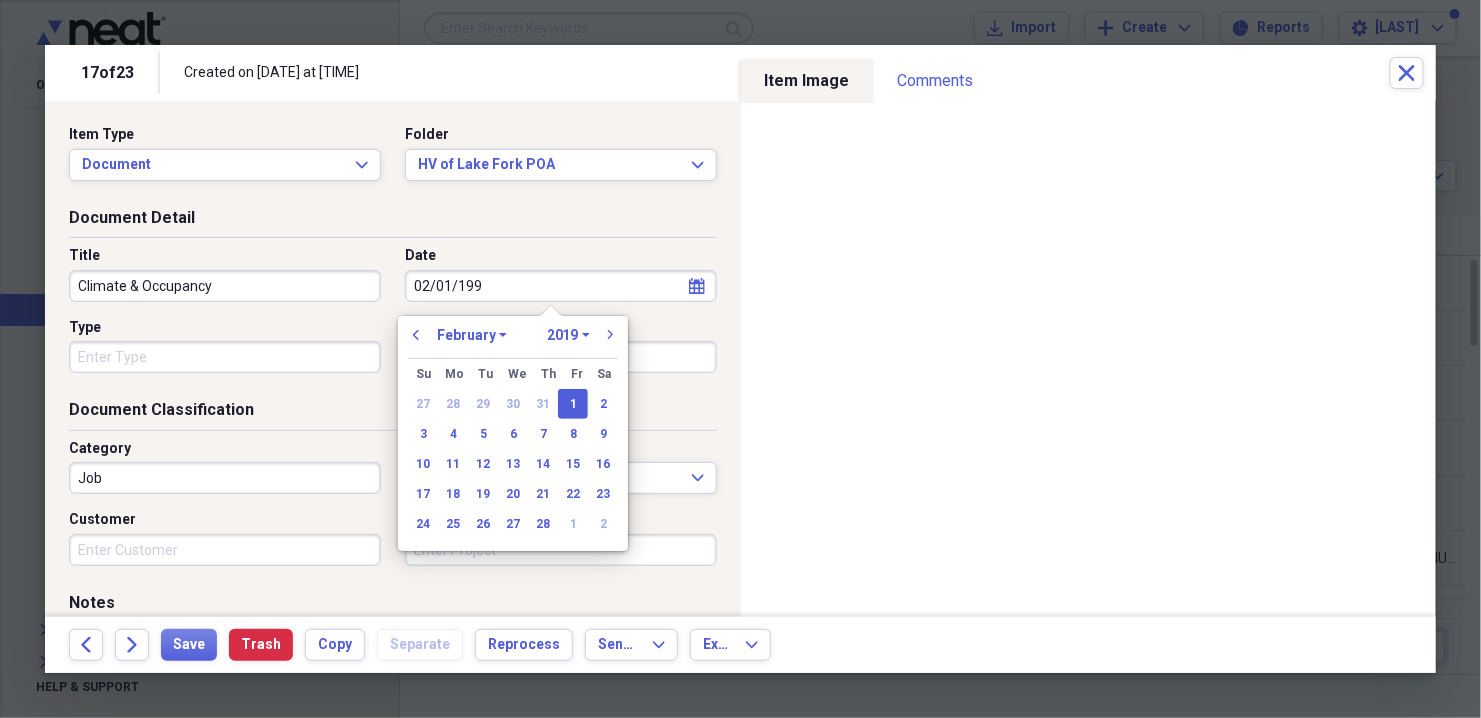 type on "02/01/1999" 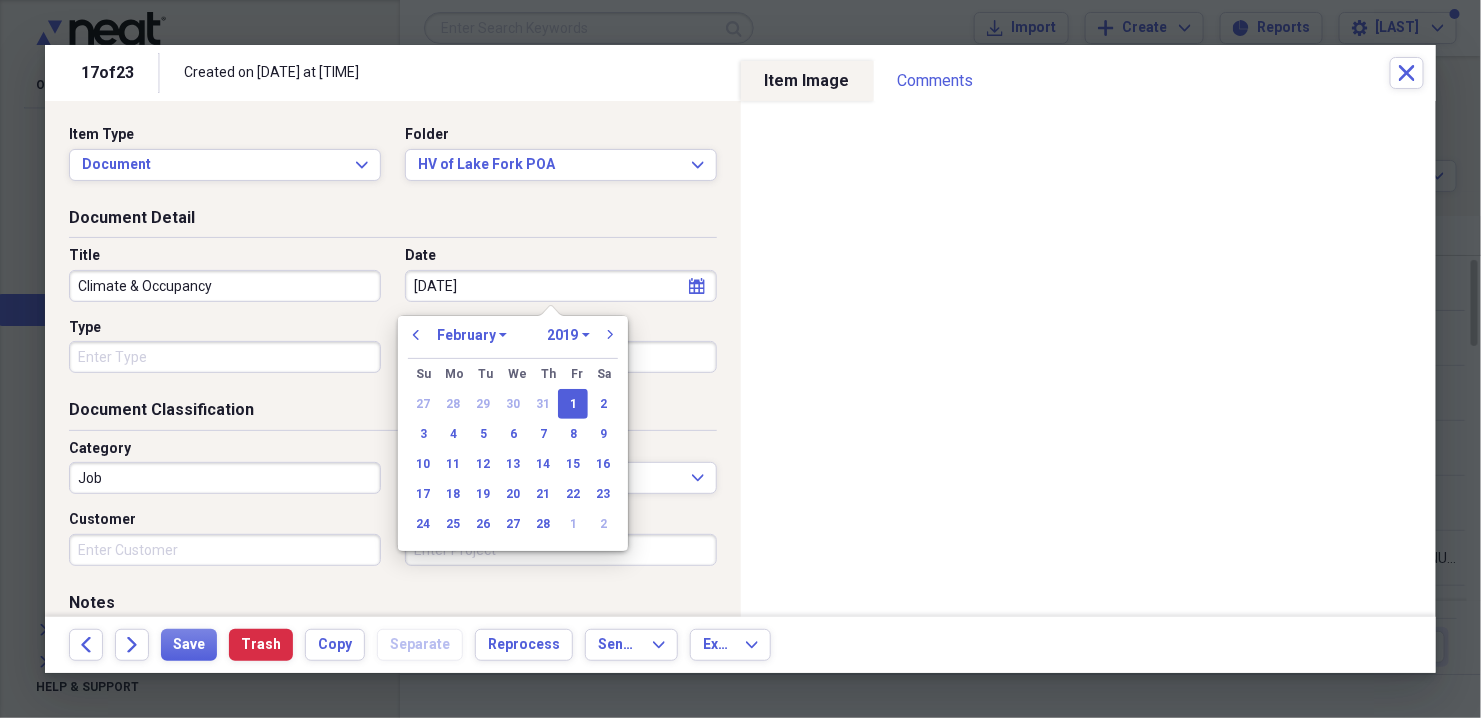 select on "1999" 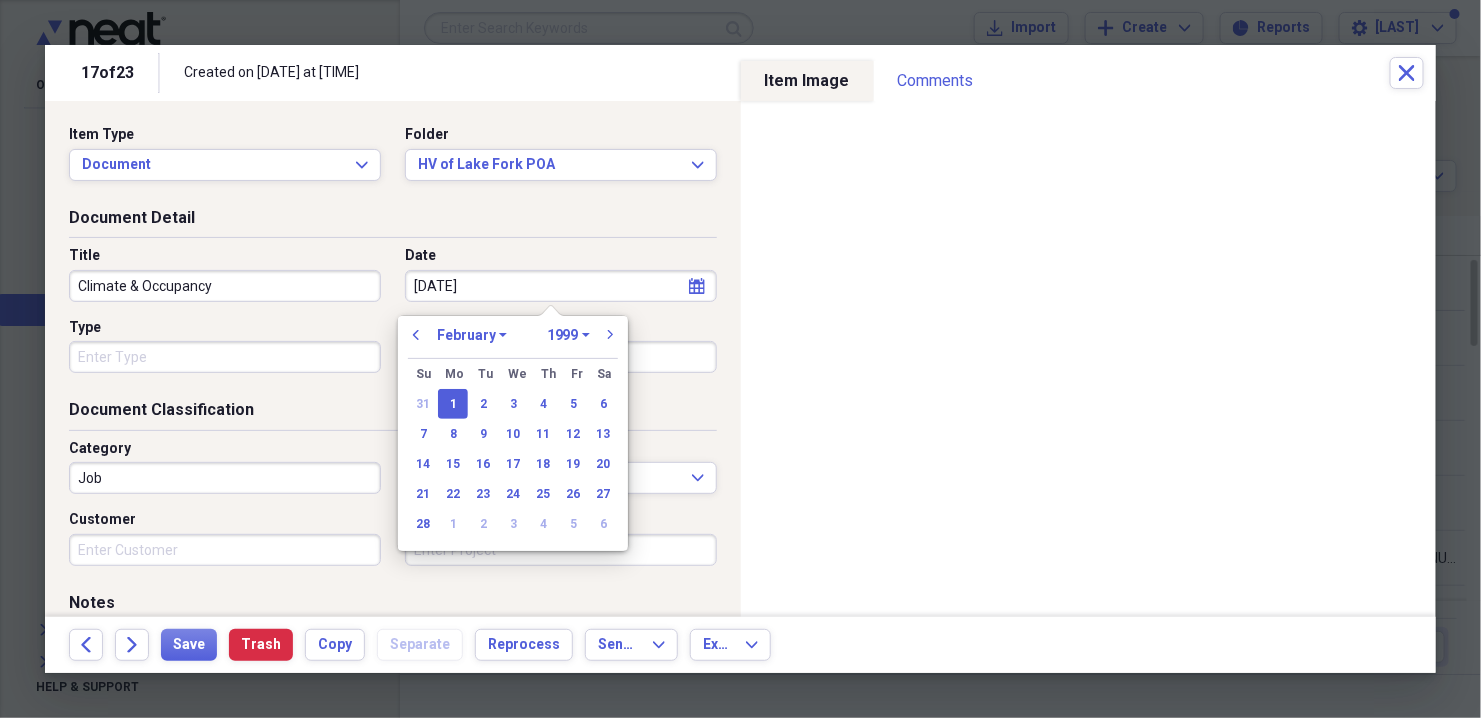 type on "02/01/1999" 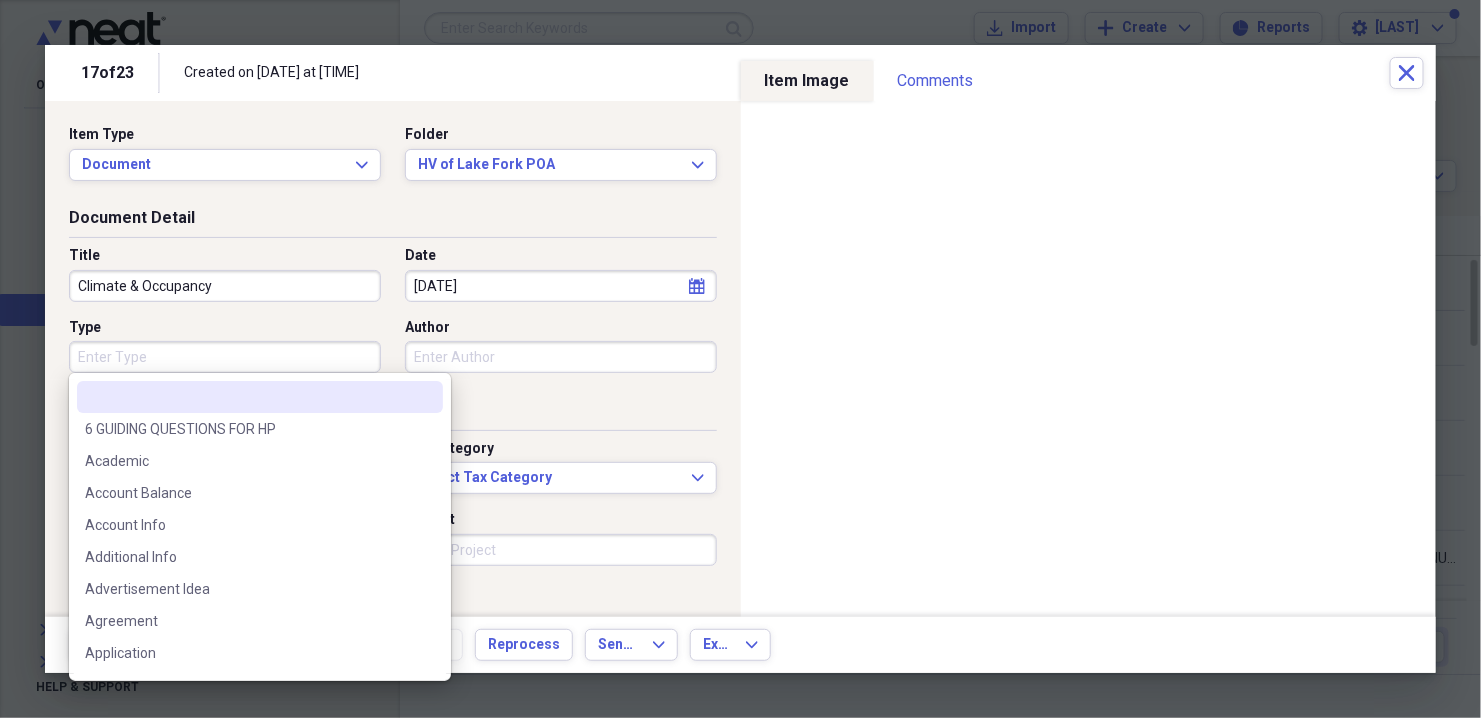 click on "Type" at bounding box center [225, 357] 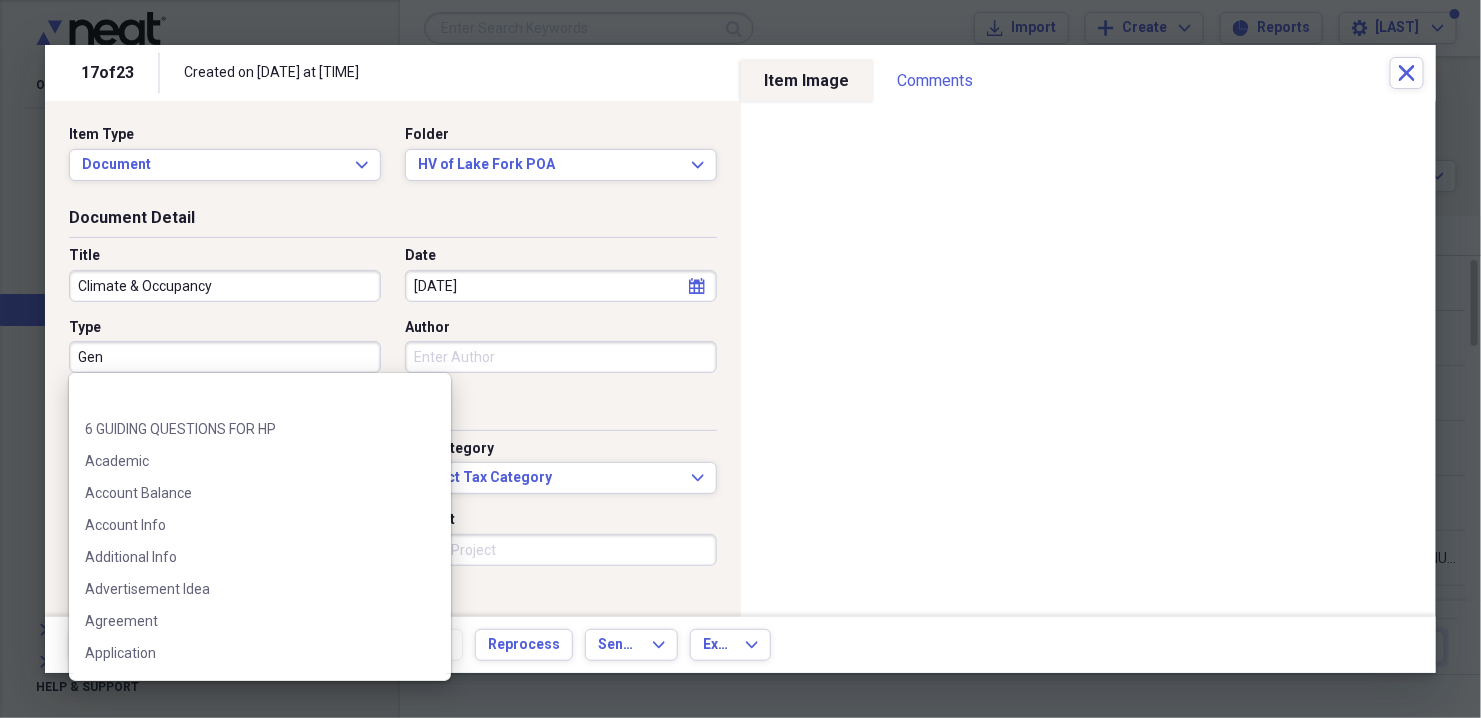 click on "Gen" at bounding box center [225, 357] 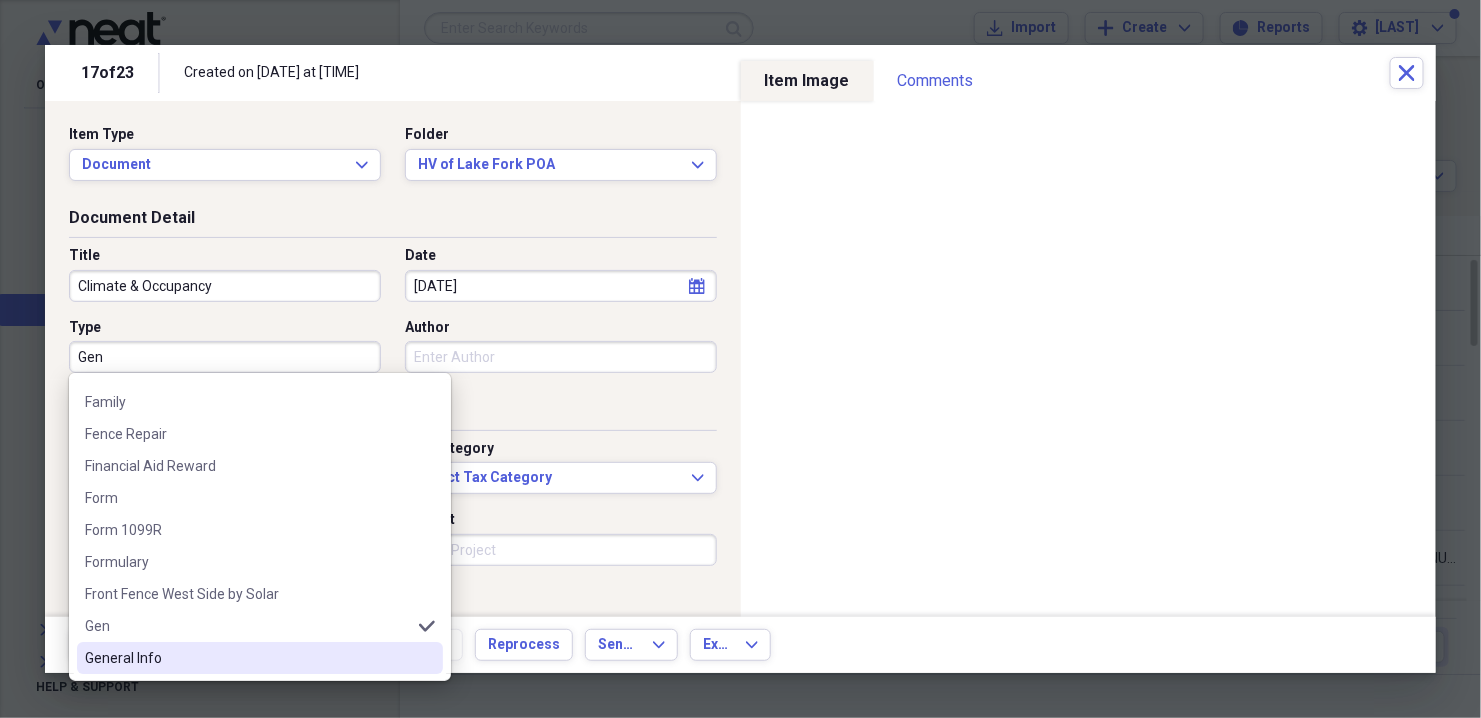 click on "General Info" at bounding box center [248, 658] 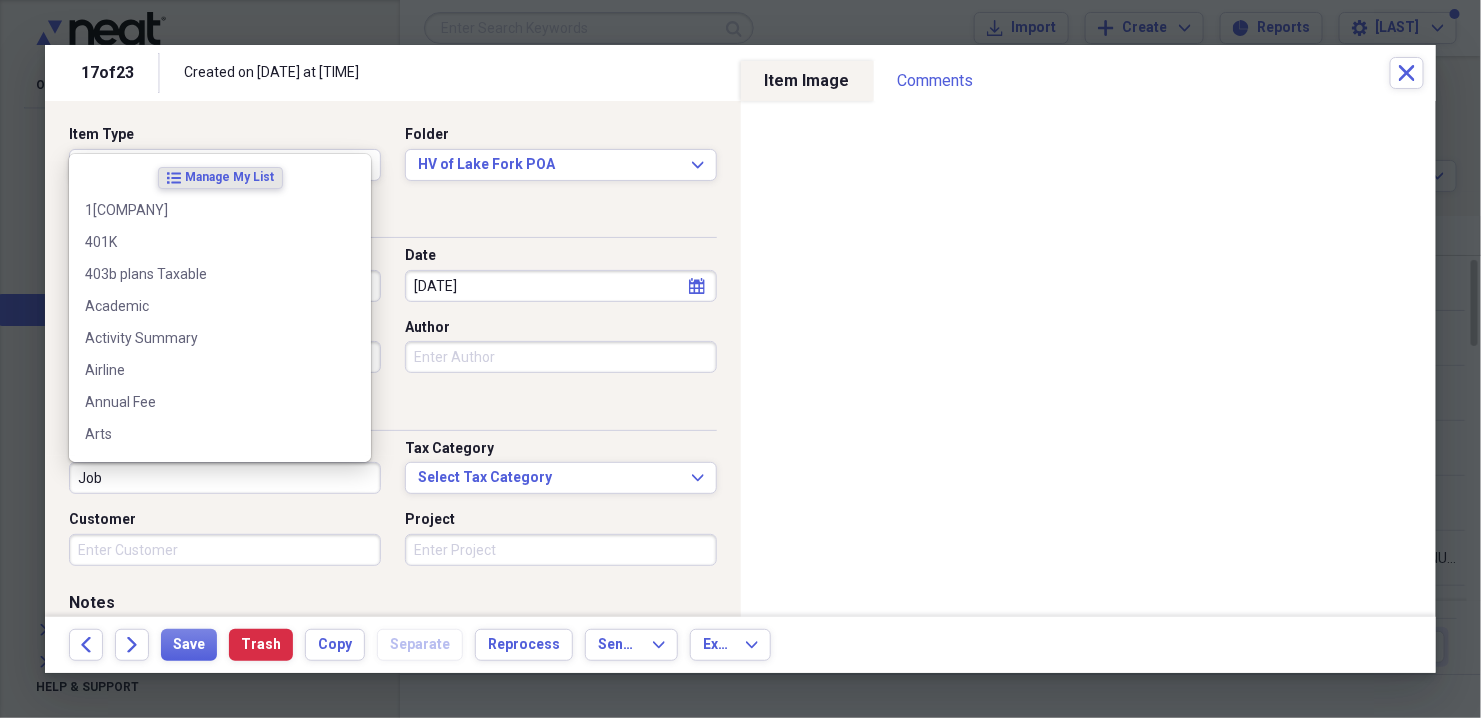 click on "Job" at bounding box center (225, 478) 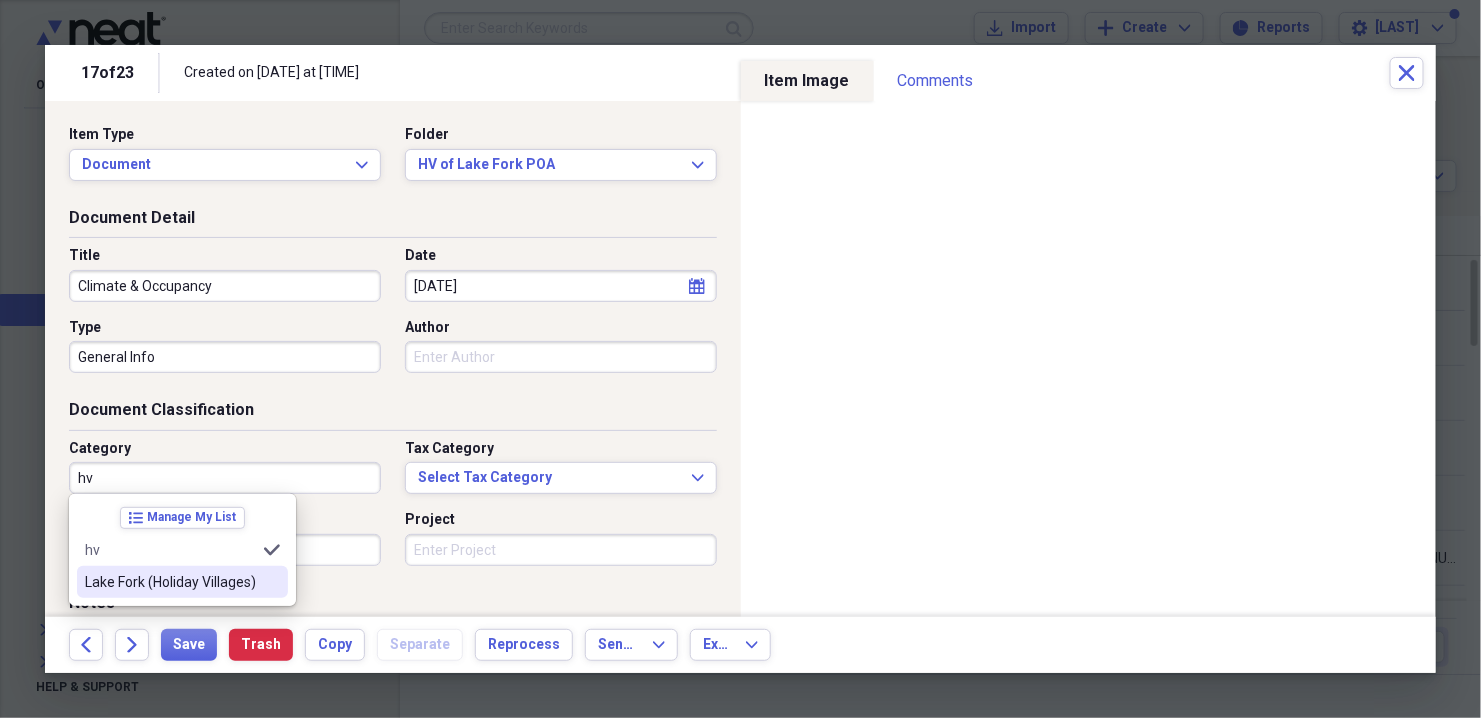 click on "HV of Lake Fork" at bounding box center [170, 582] 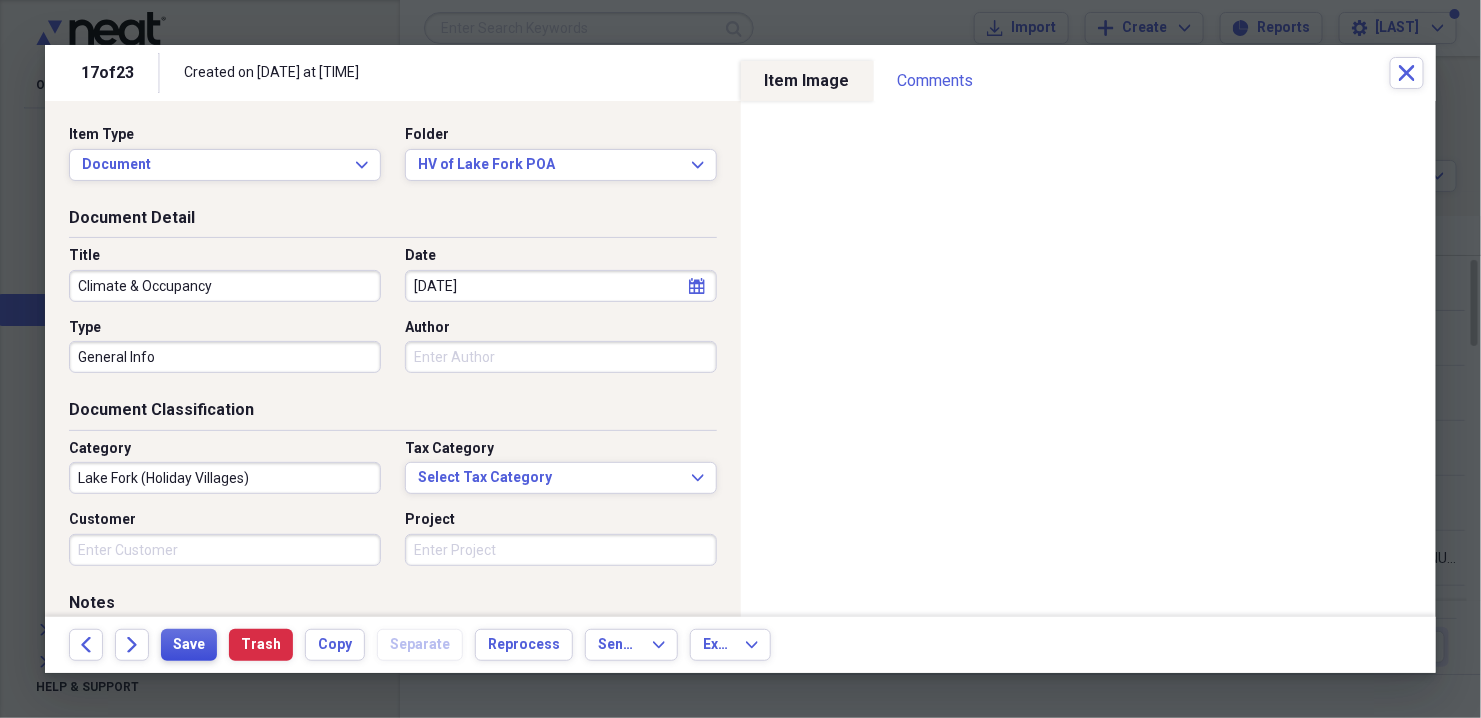 click on "Save" at bounding box center [189, 645] 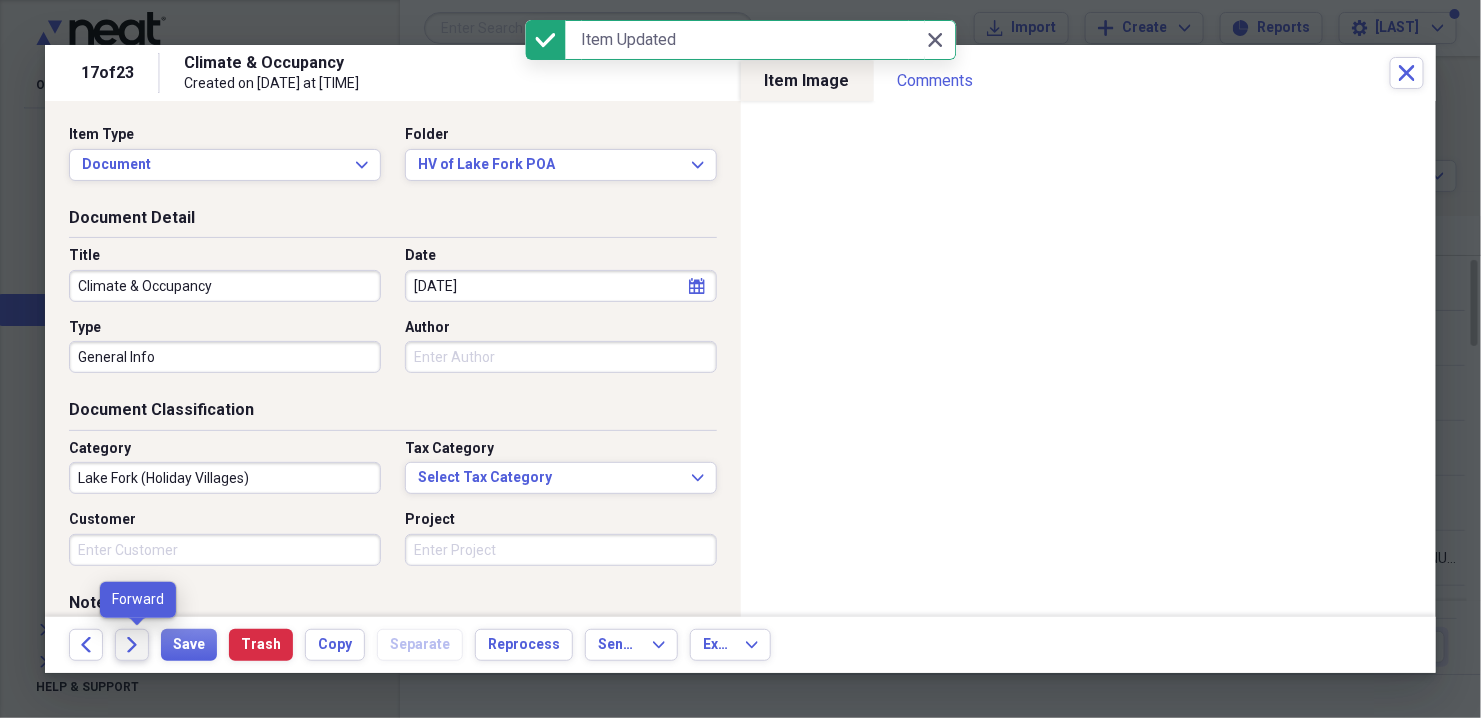 click on "Forward" 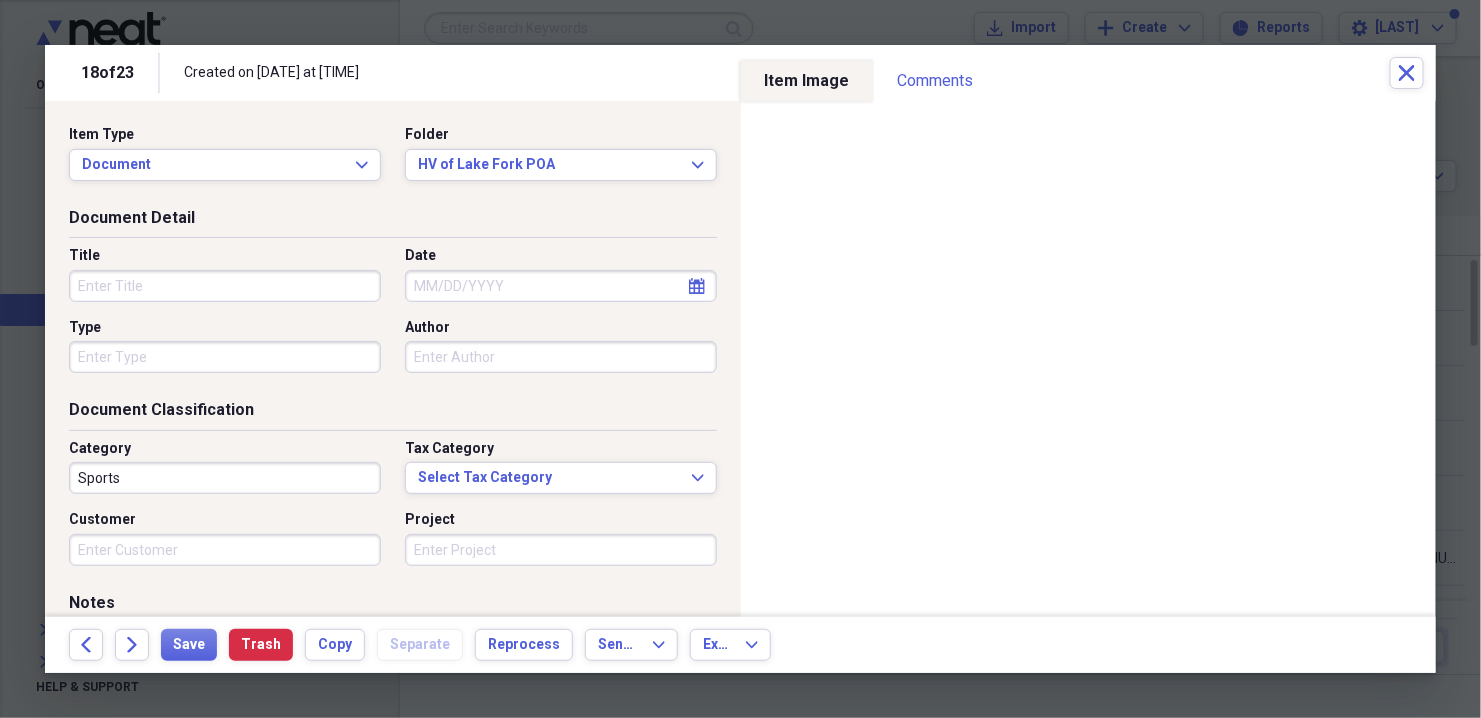 click on "Title" at bounding box center [225, 286] 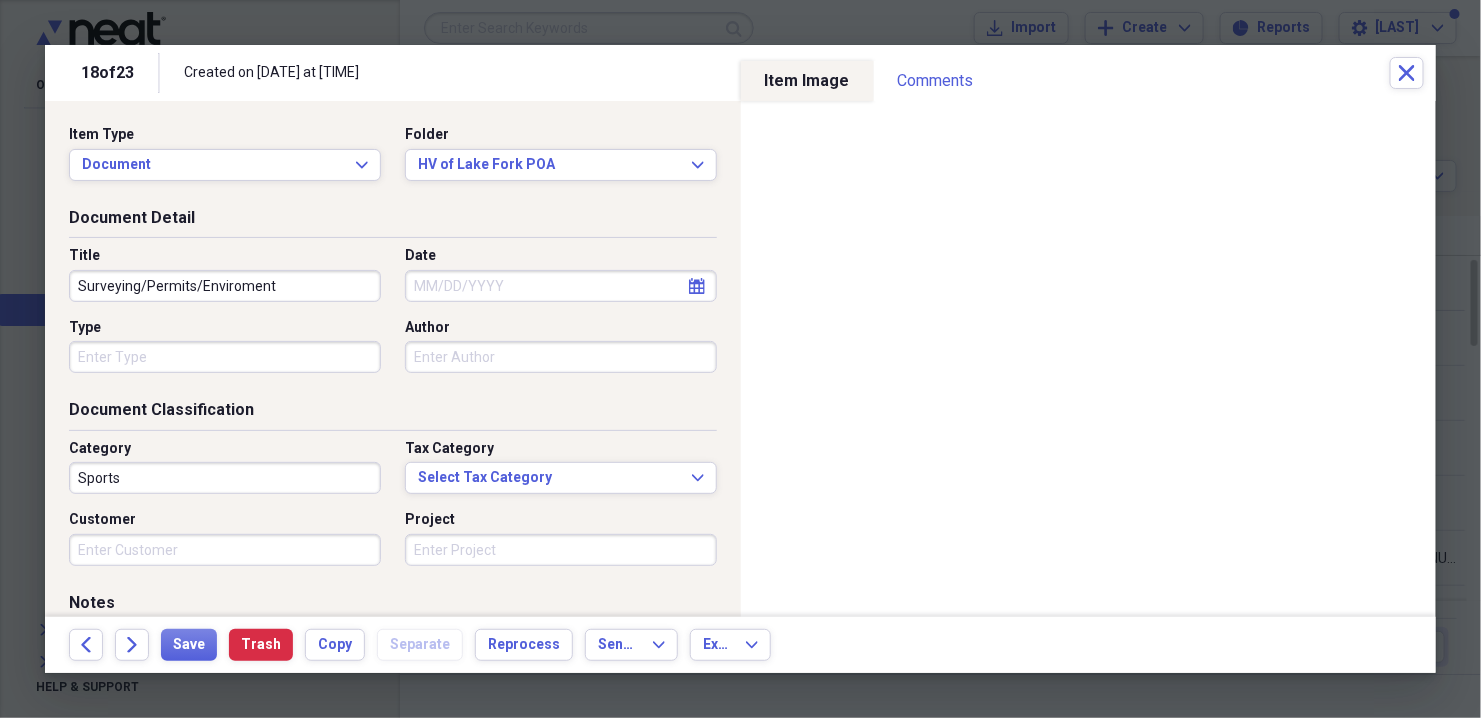 type on "Surveying/Permits/Enviroment" 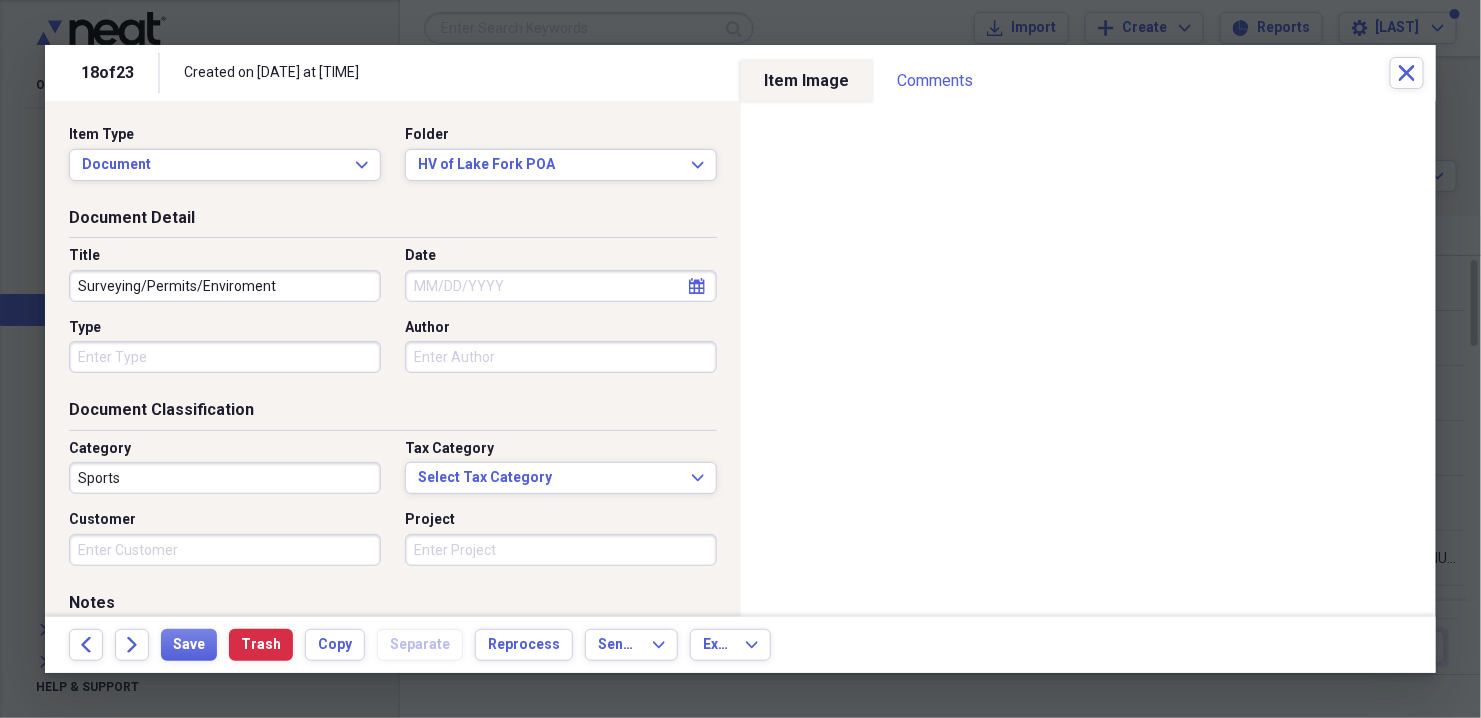 select on "2025" 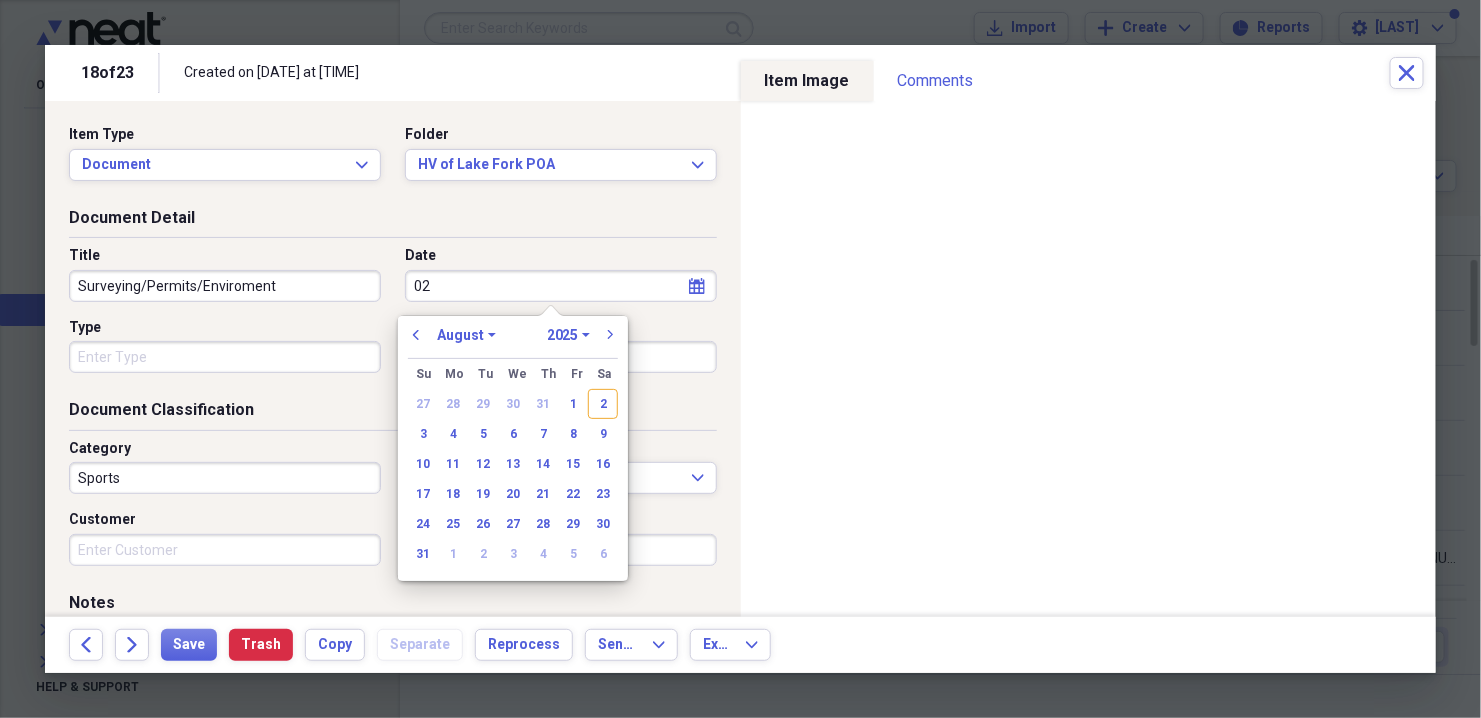 type on "0" 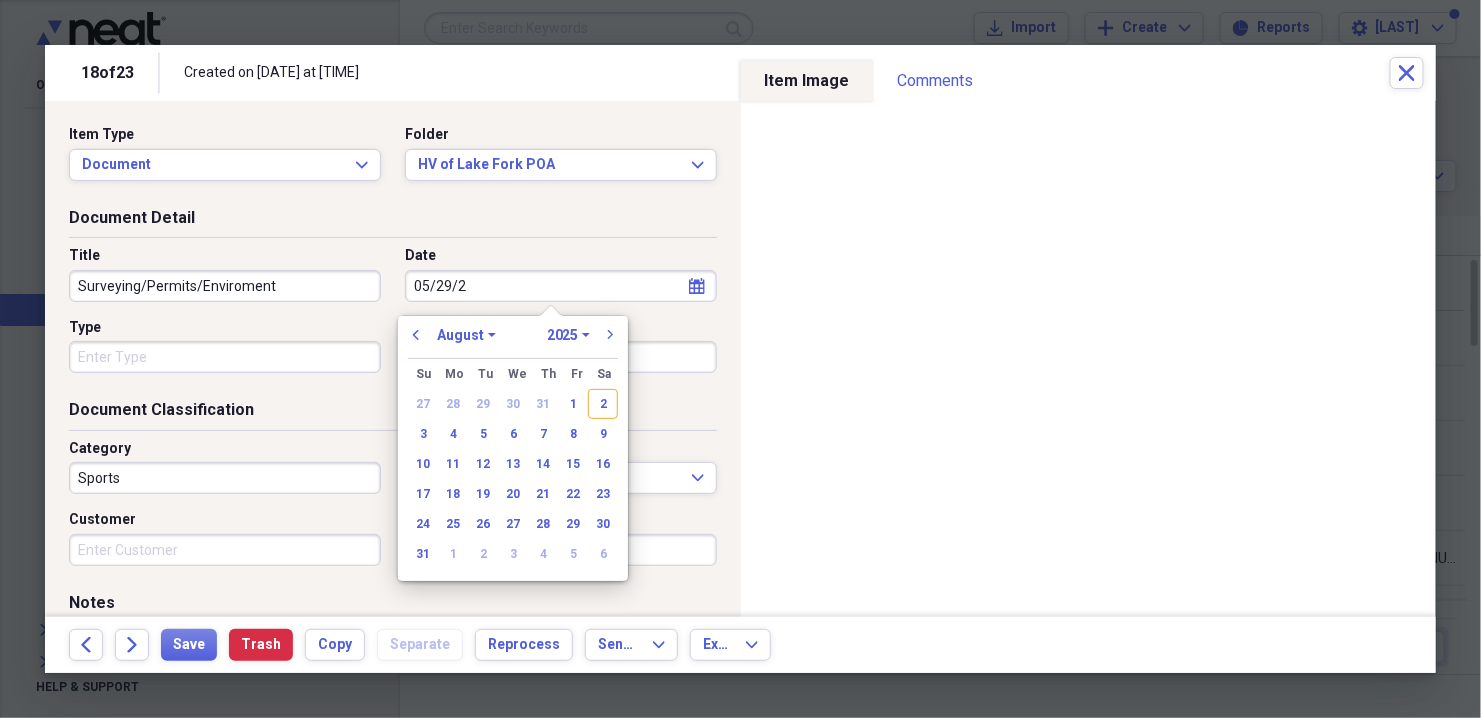 type on "[MM]/[DD]/[YY]" 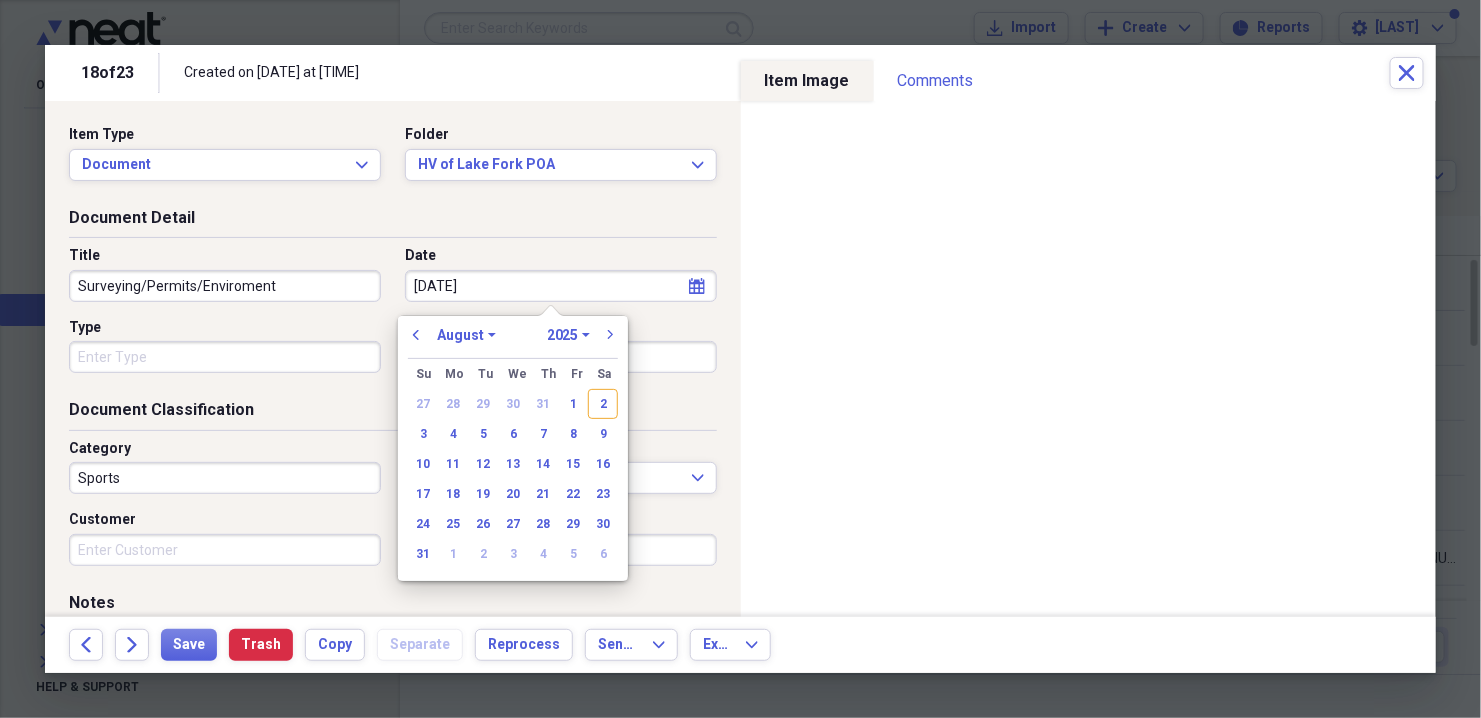 select on "4" 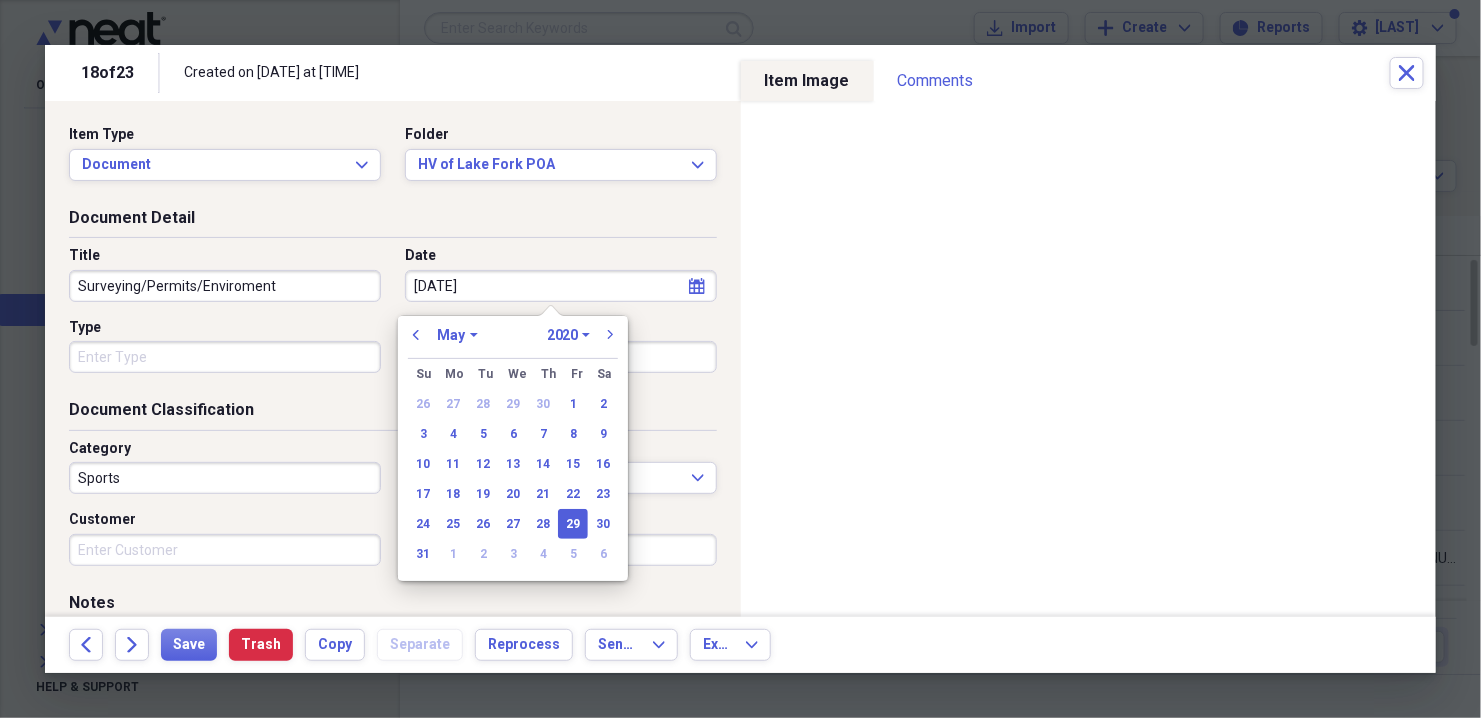type on "[MM]/[DD]/[YYYY]" 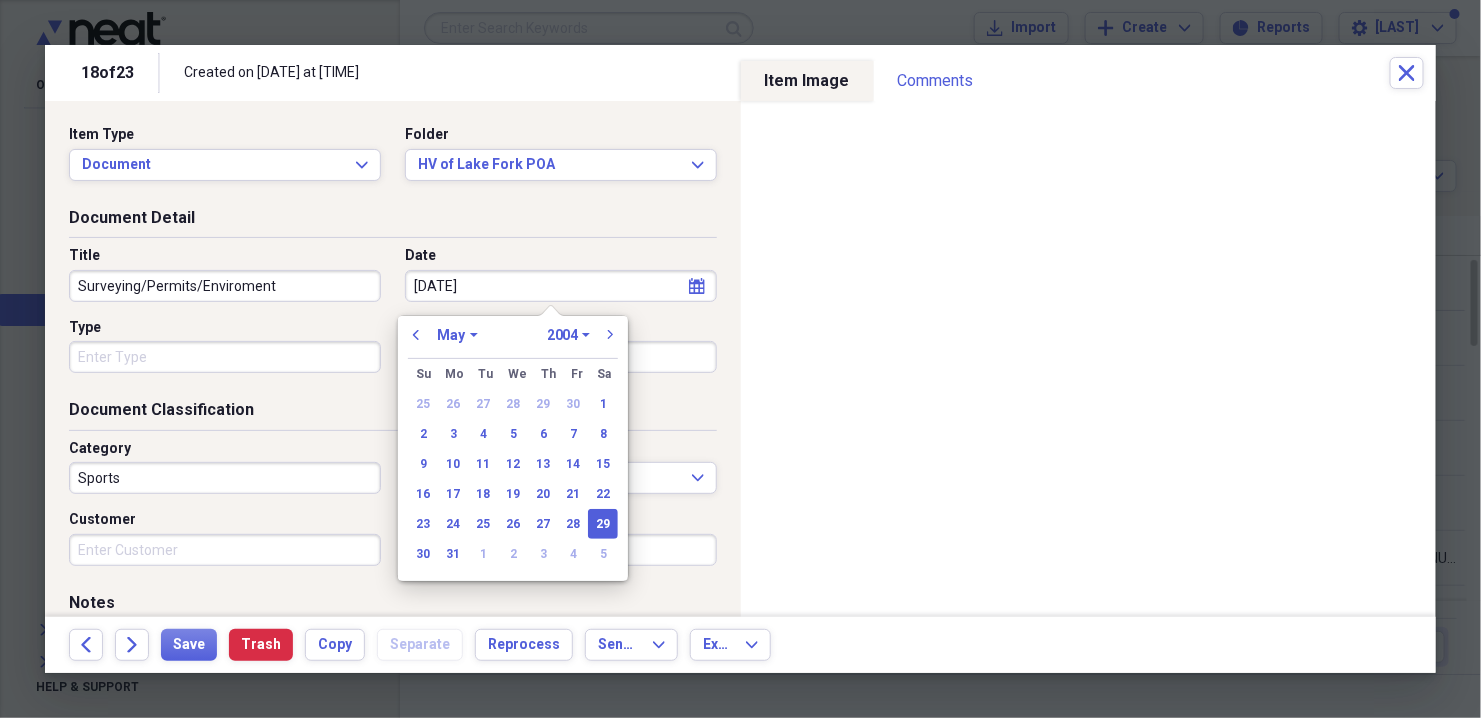 type on "[MM]/[DD]/[YYYY]" 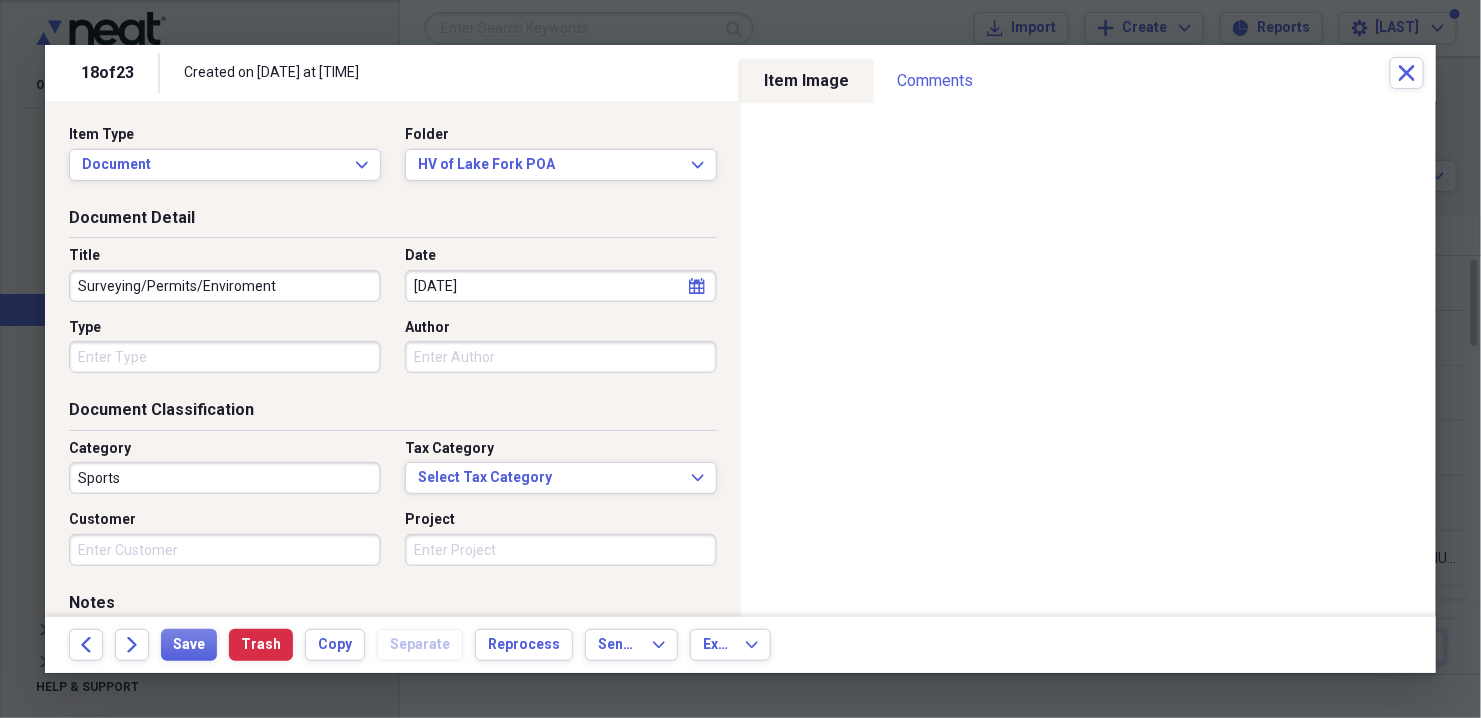 click on "Title Surveying/Permits/Enviroment Date 05/29/2004 calendar Calendar Type Author" at bounding box center (393, 317) 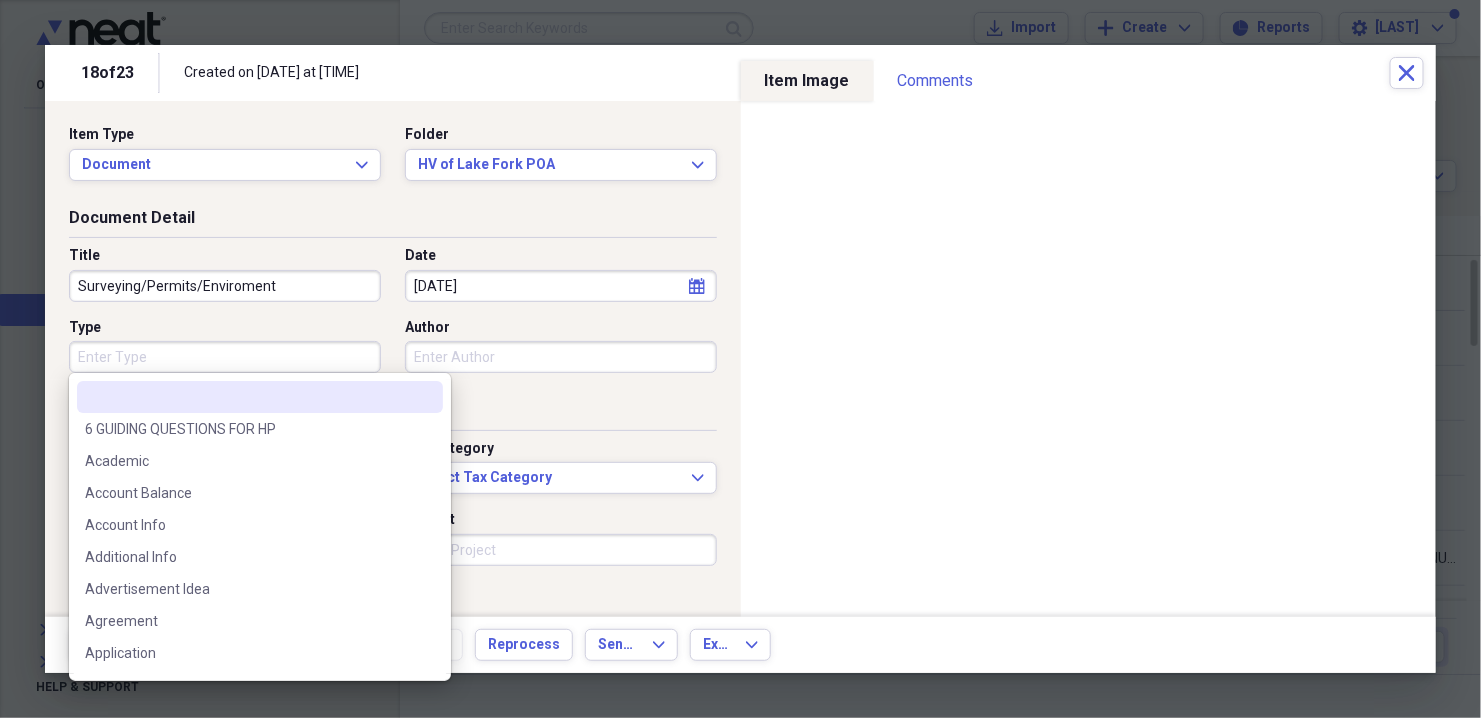 click on "Type" at bounding box center [225, 357] 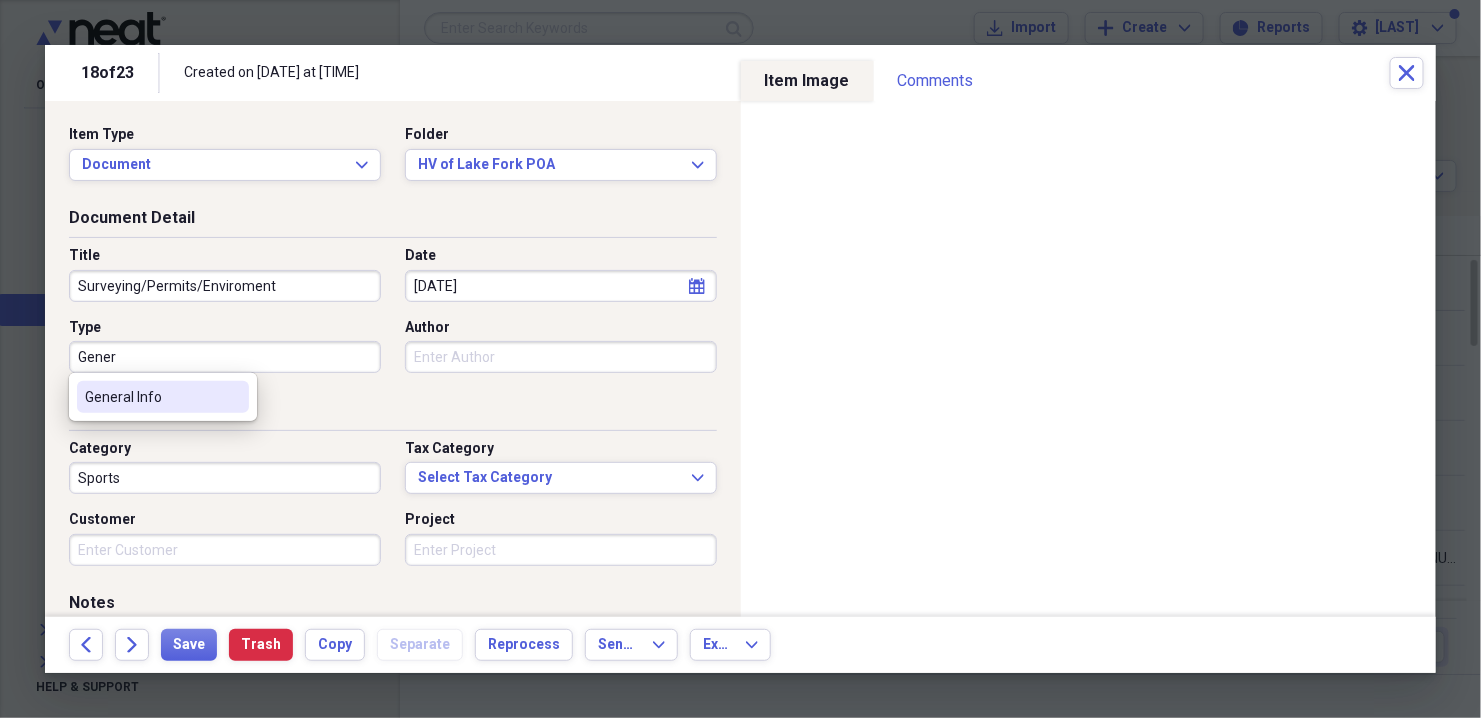 type on "General Info" 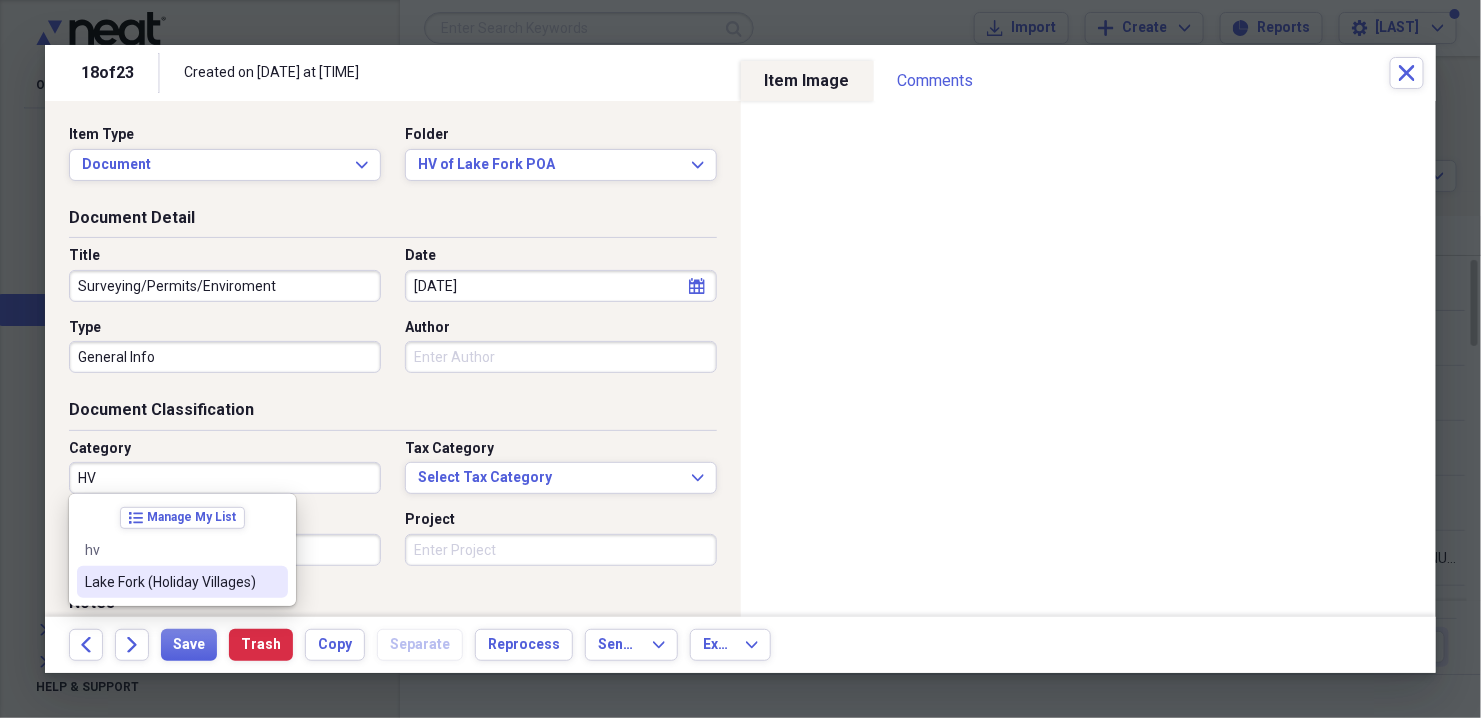 type on "HV of Lake Fork" 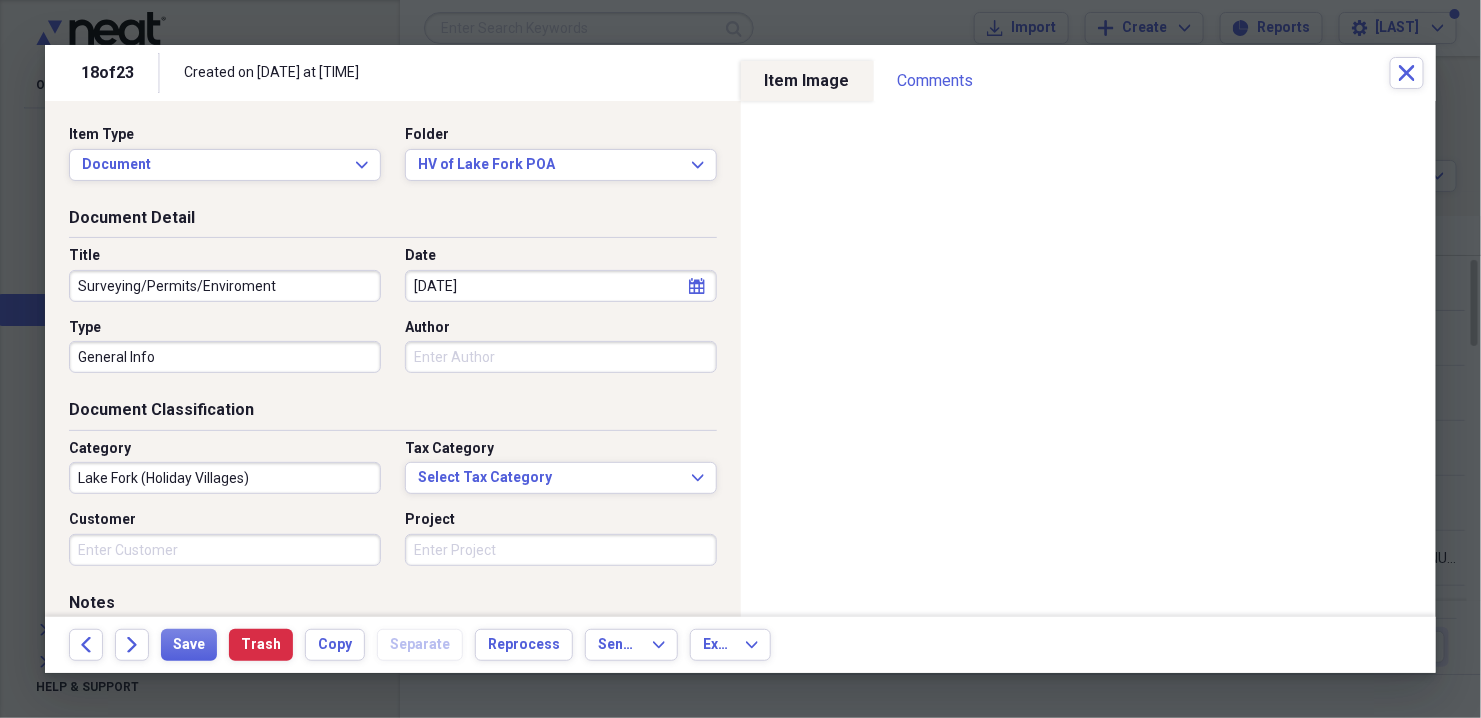click on "Document Detail Title Surveying/Permits/Enviroment Date 05/29/2004 calendar Calendar Type General Info Author" at bounding box center [393, 303] 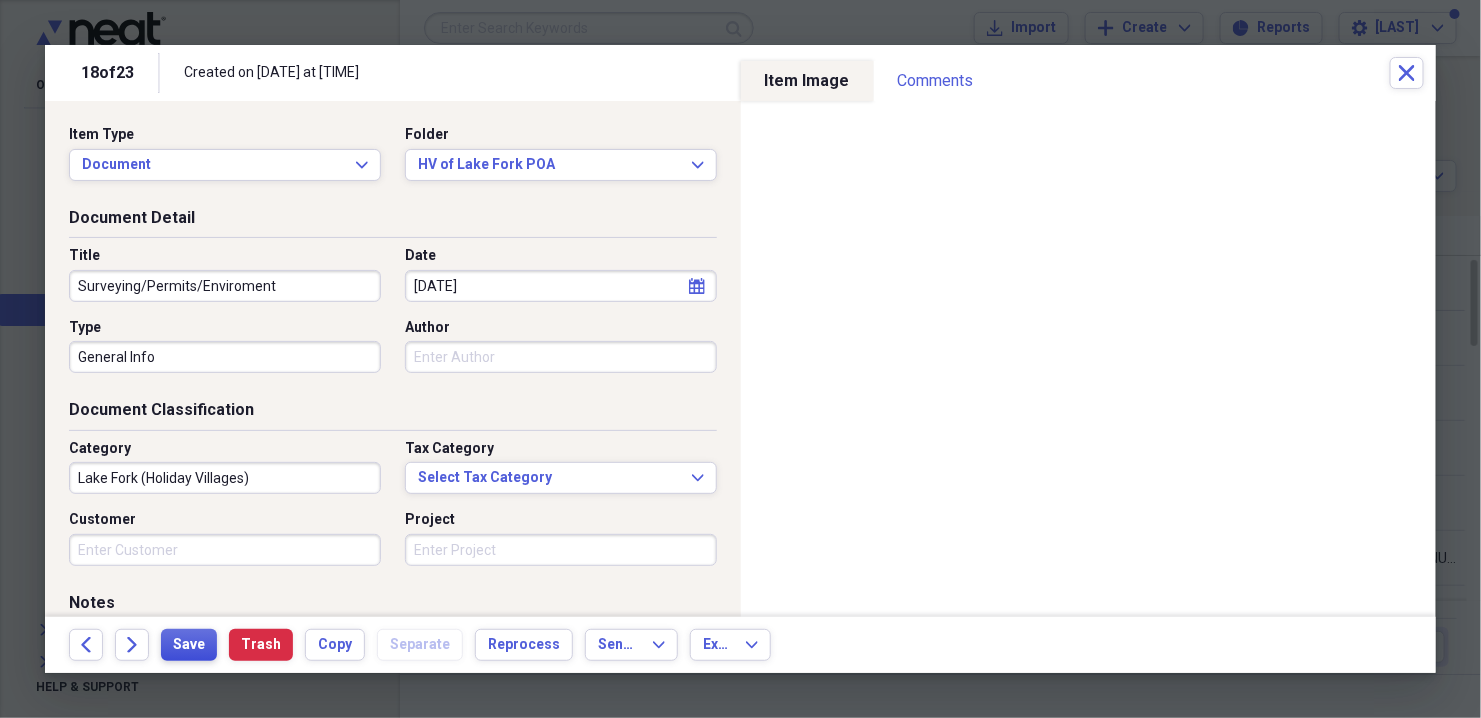 click on "Save" at bounding box center (189, 645) 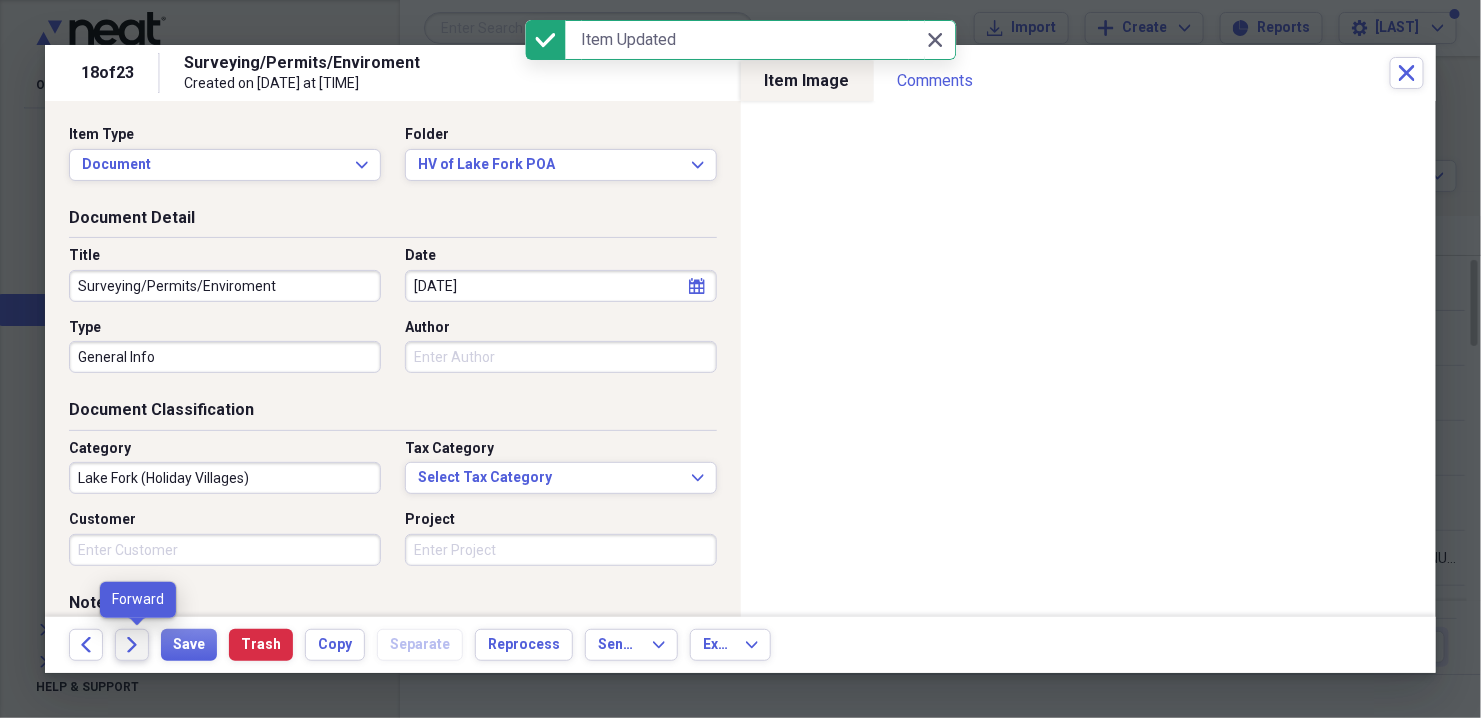 click 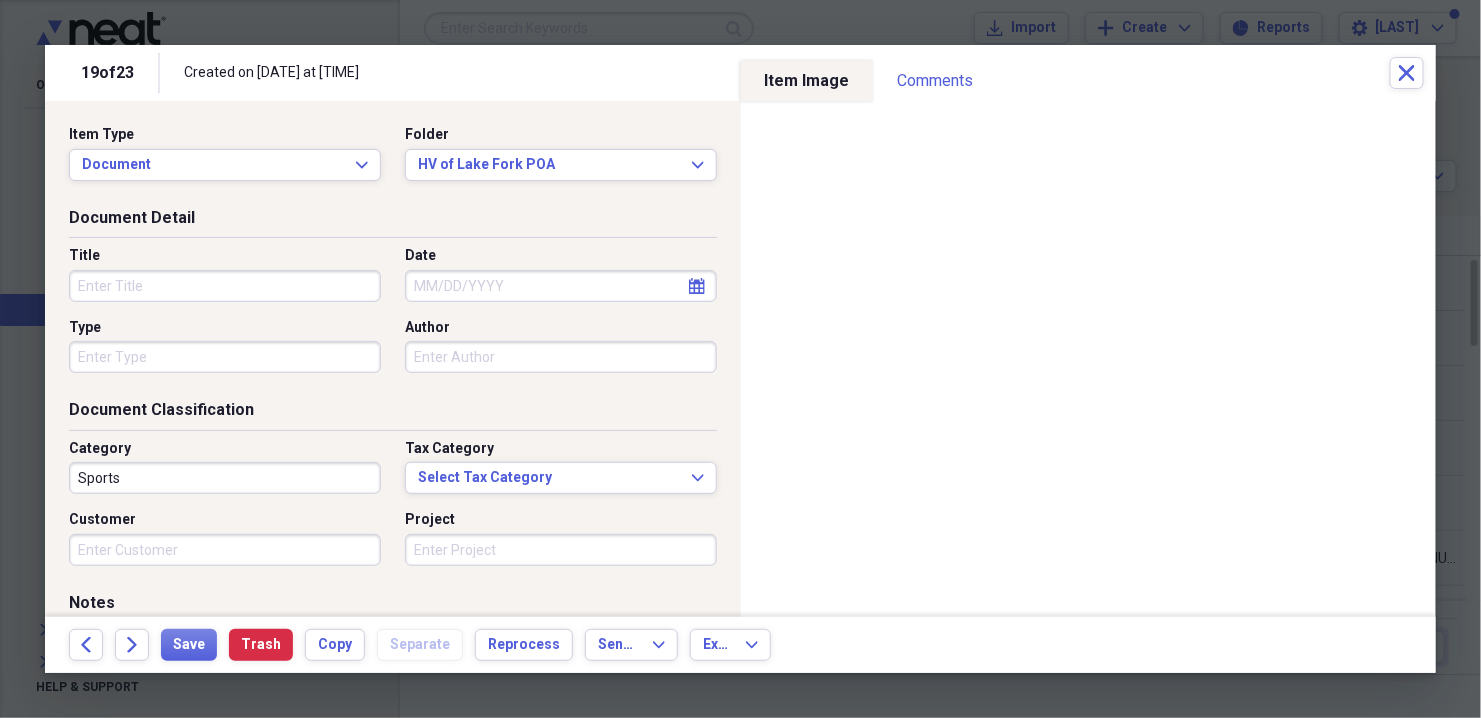 click on "Title" at bounding box center [225, 286] 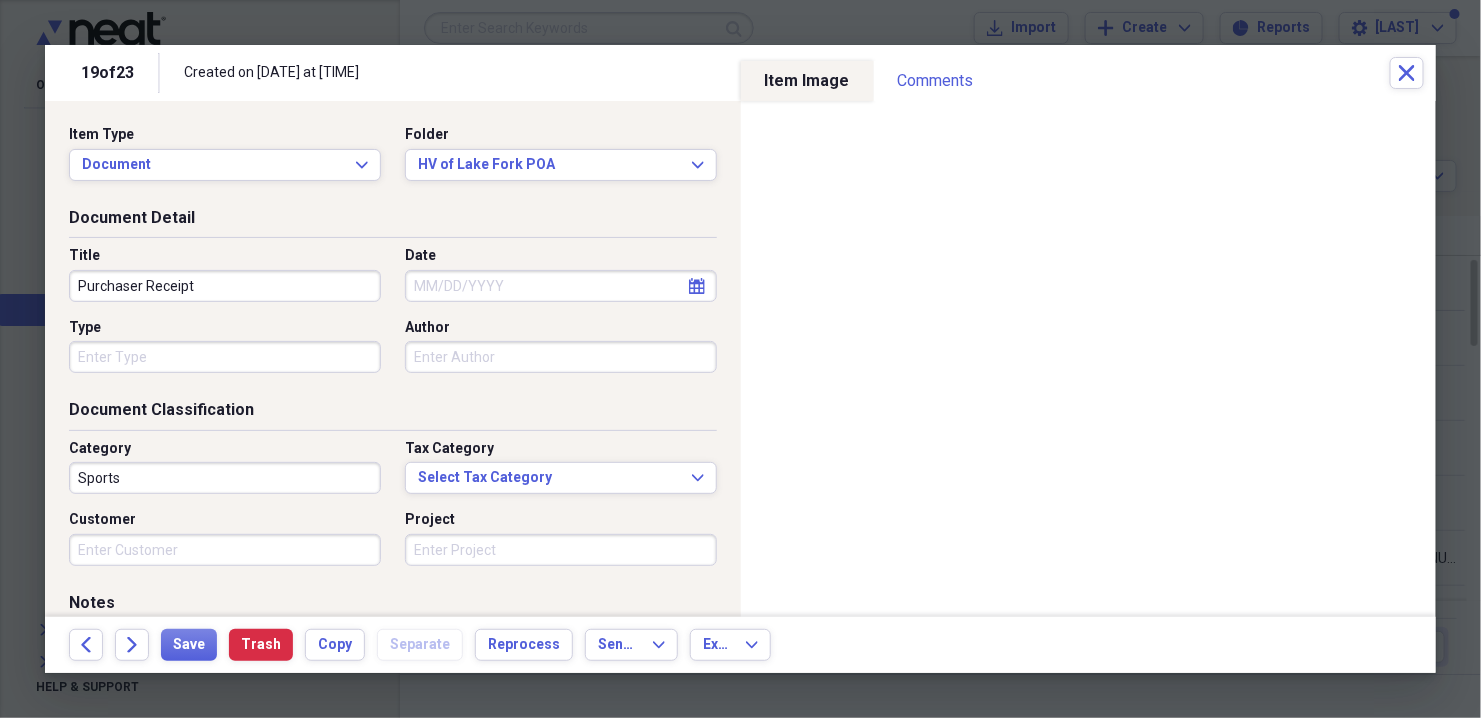 type on "Purchaser Receipt" 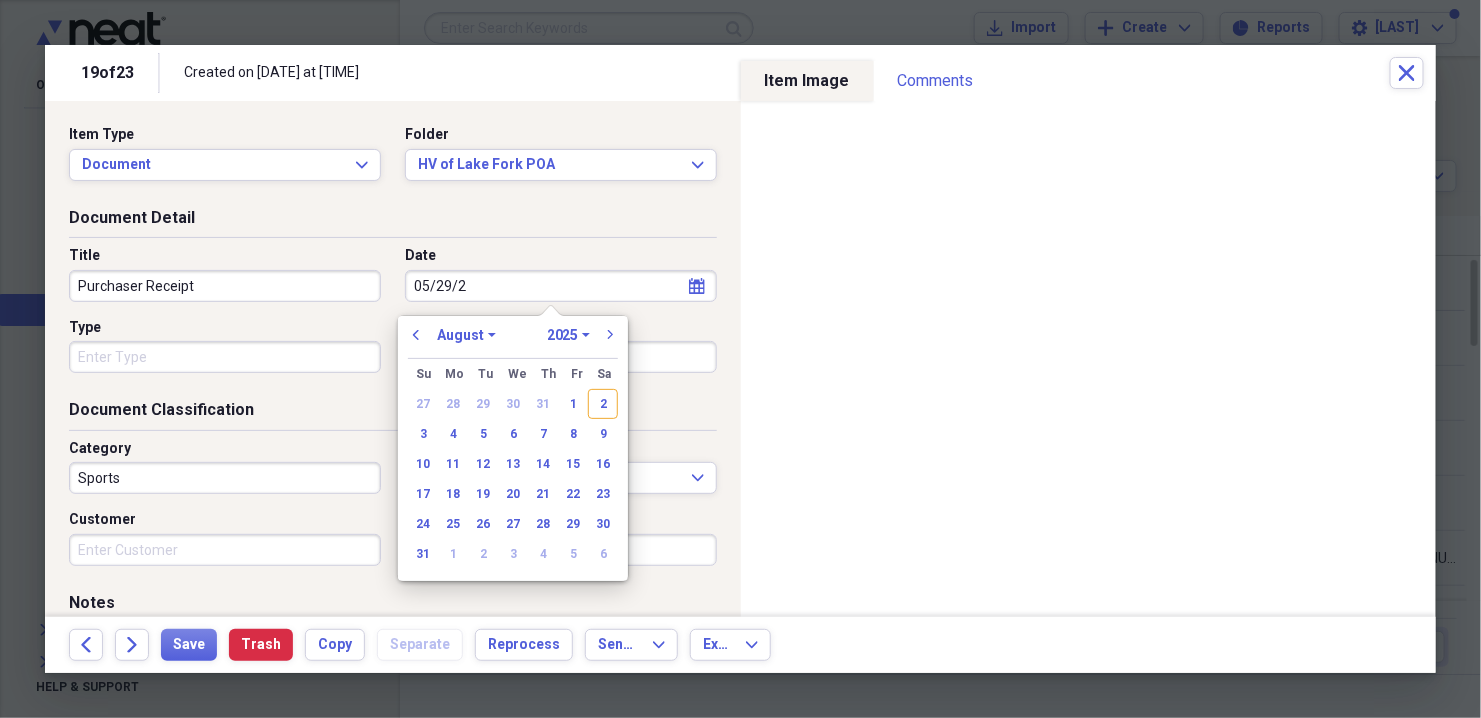 type on "[MM]/[DD]/[YY]" 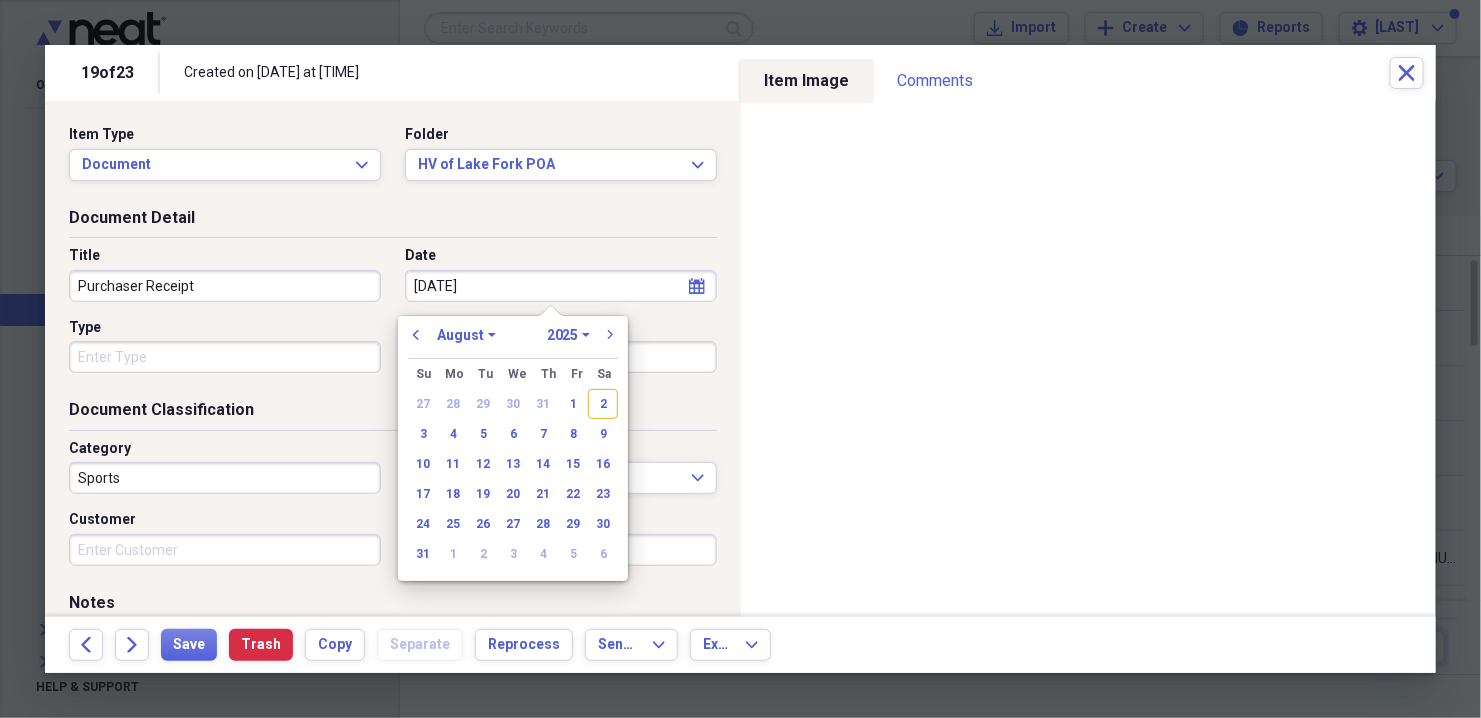 select on "4" 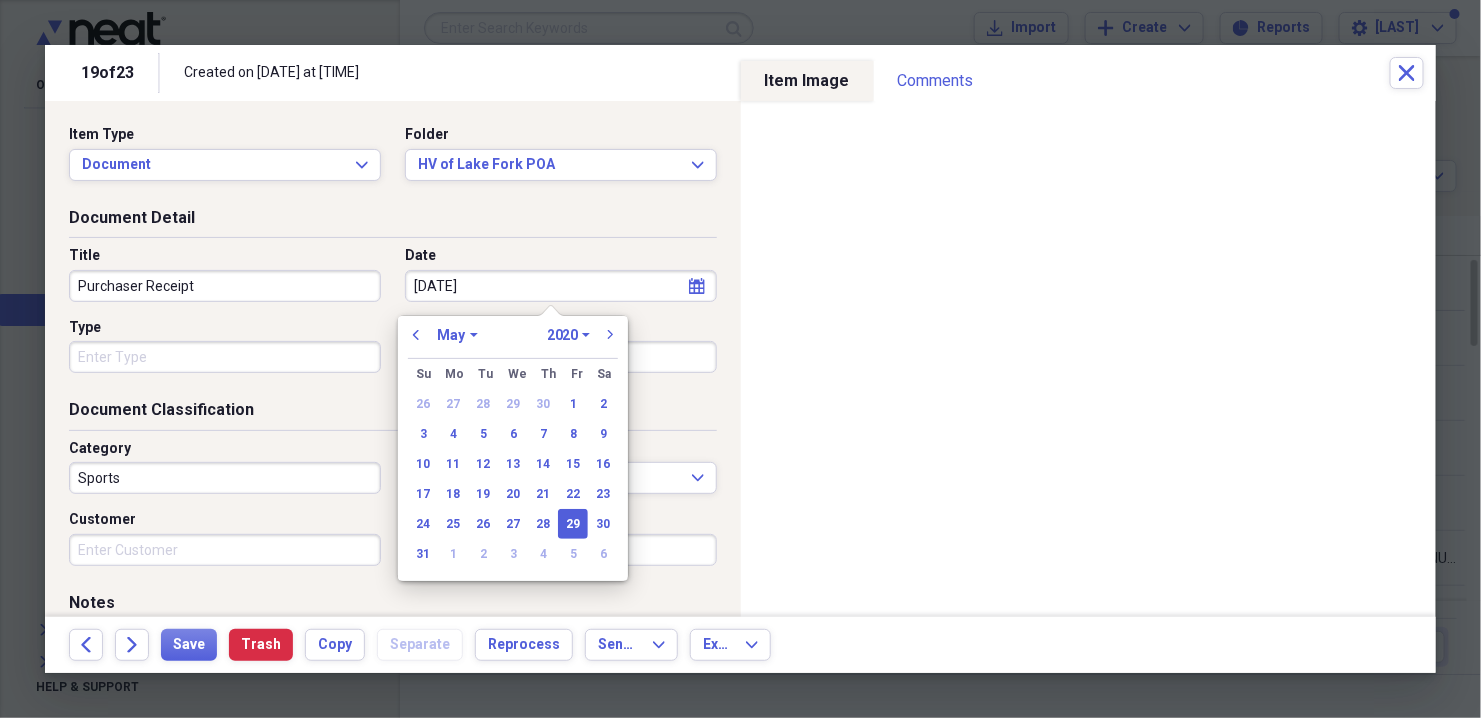 type on "[MM]/[DD]/[YYYY]" 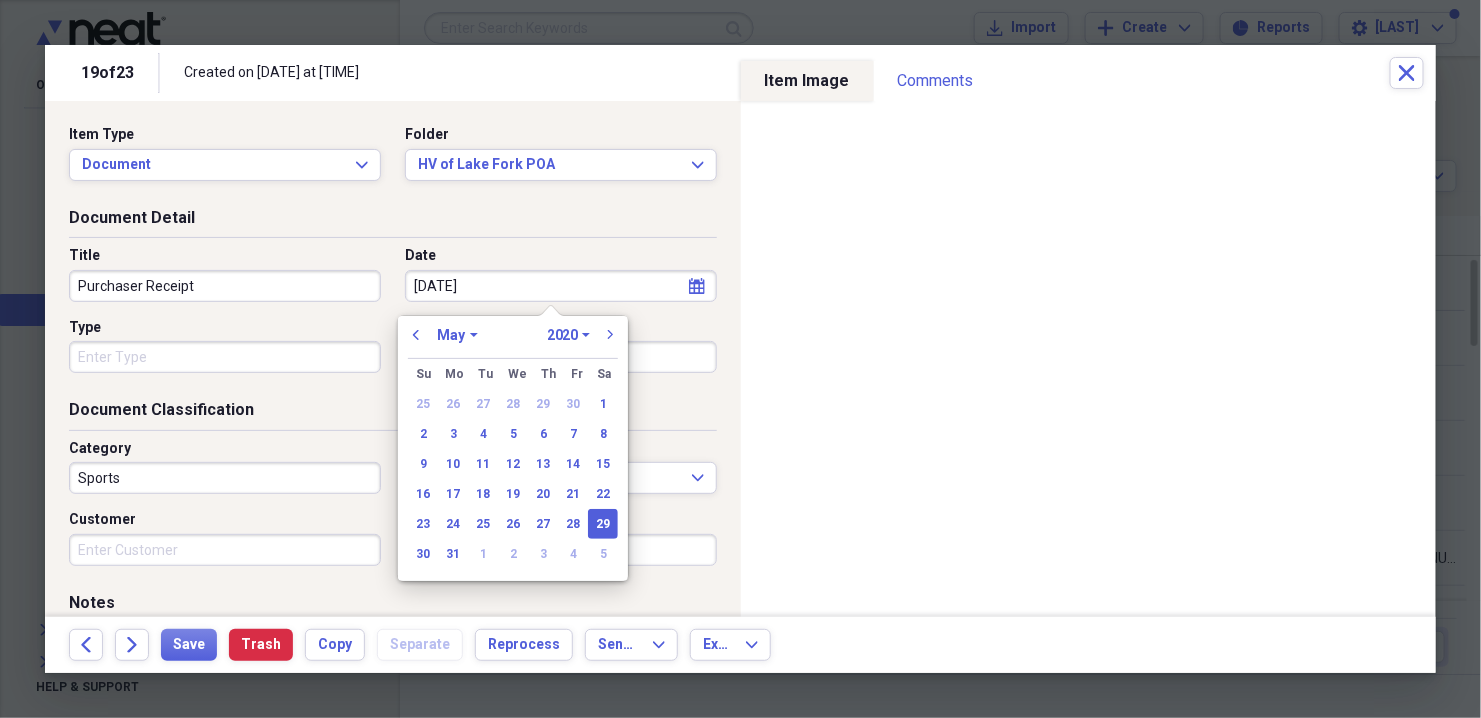 select on "2004" 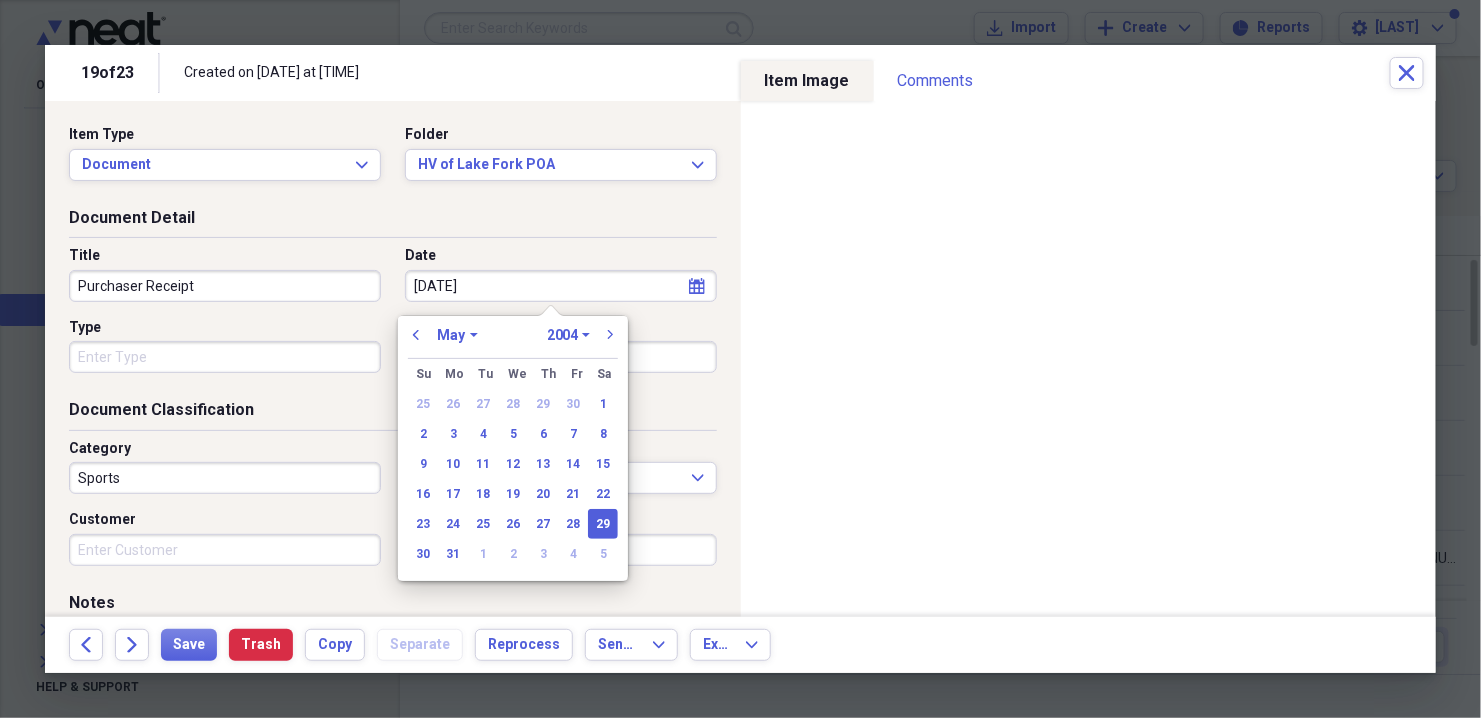 type on "[MM]/[DD]/[YYYY]" 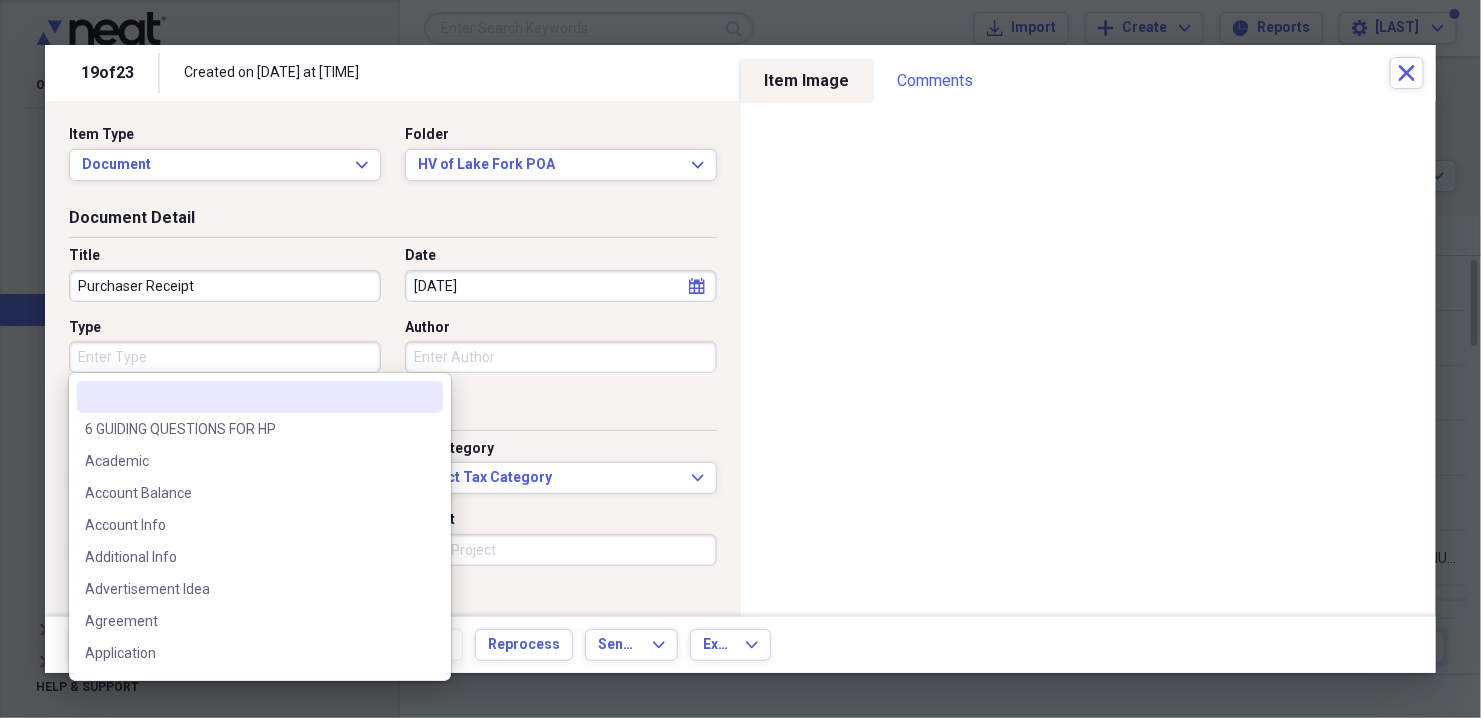 click on "Type" at bounding box center (225, 357) 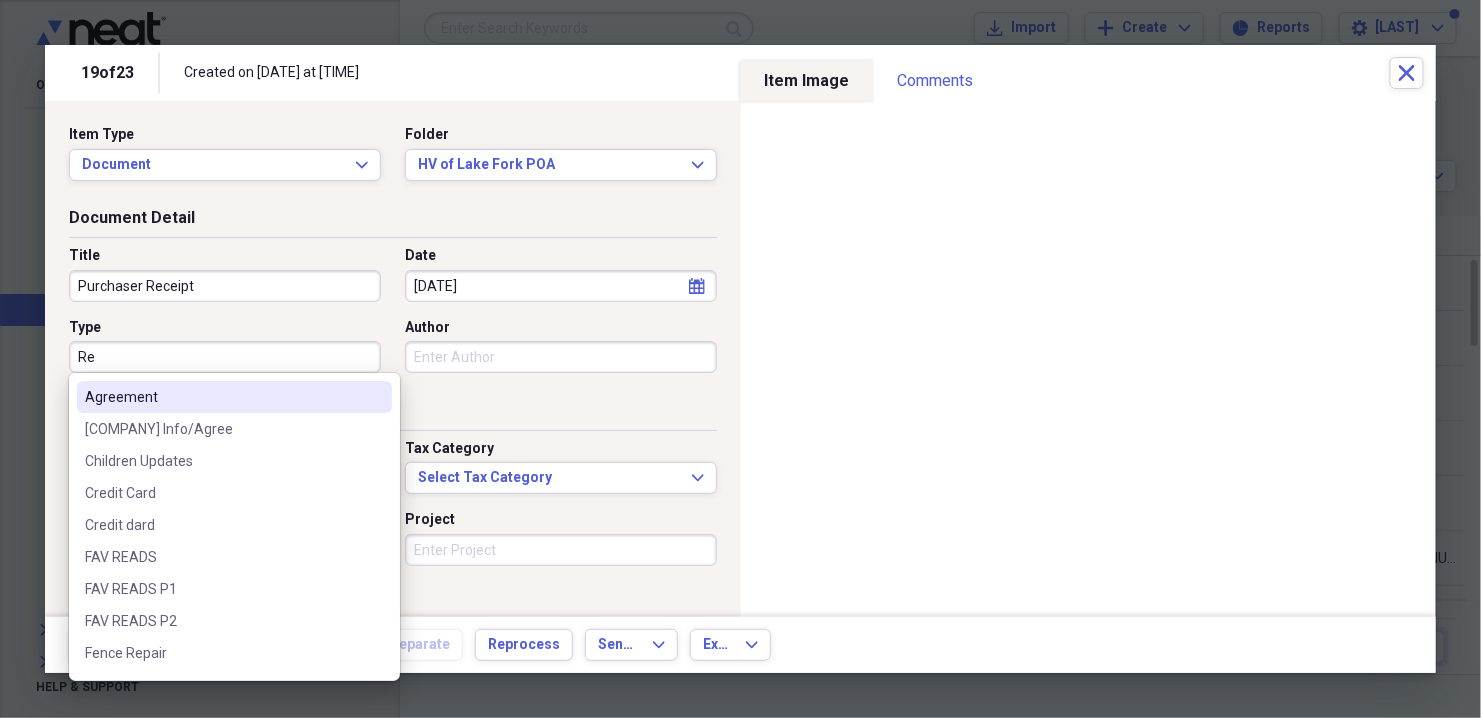 type on "R" 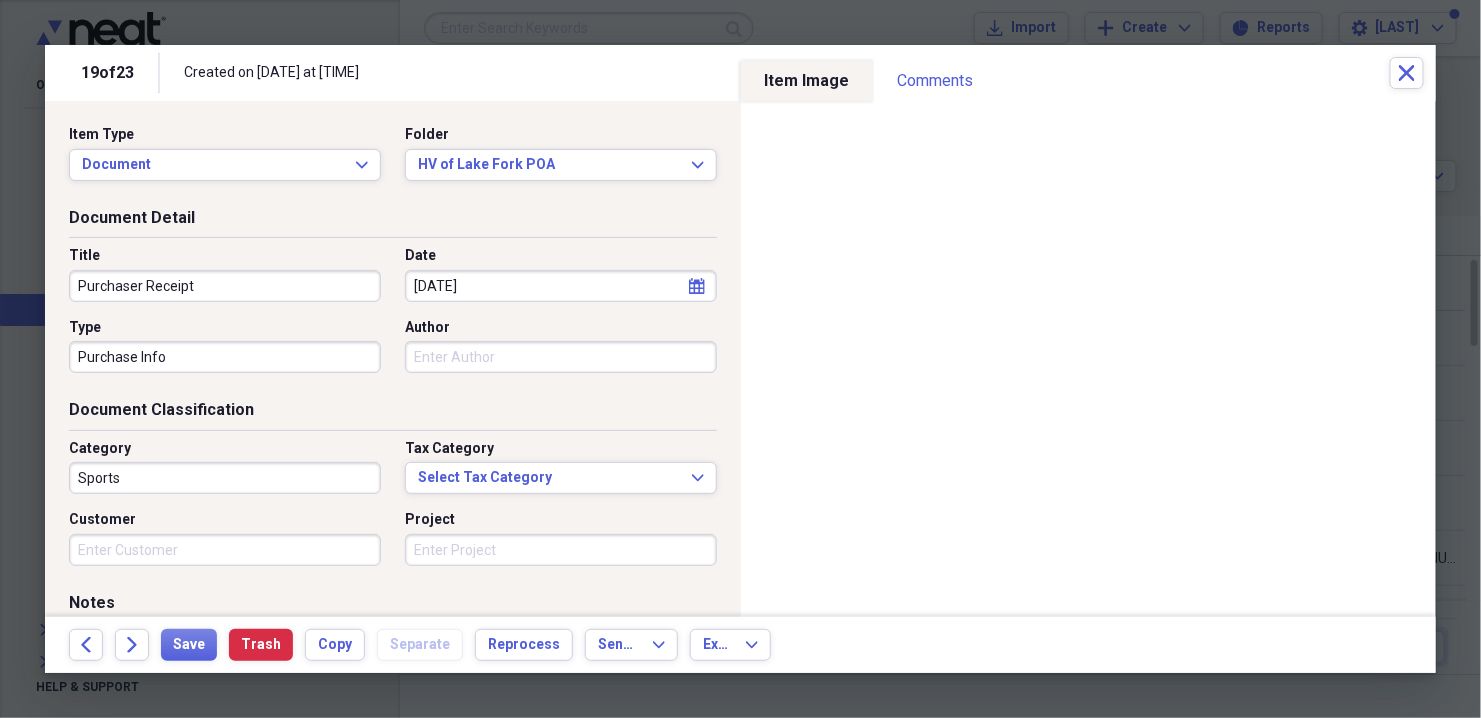type on "Purchase Info" 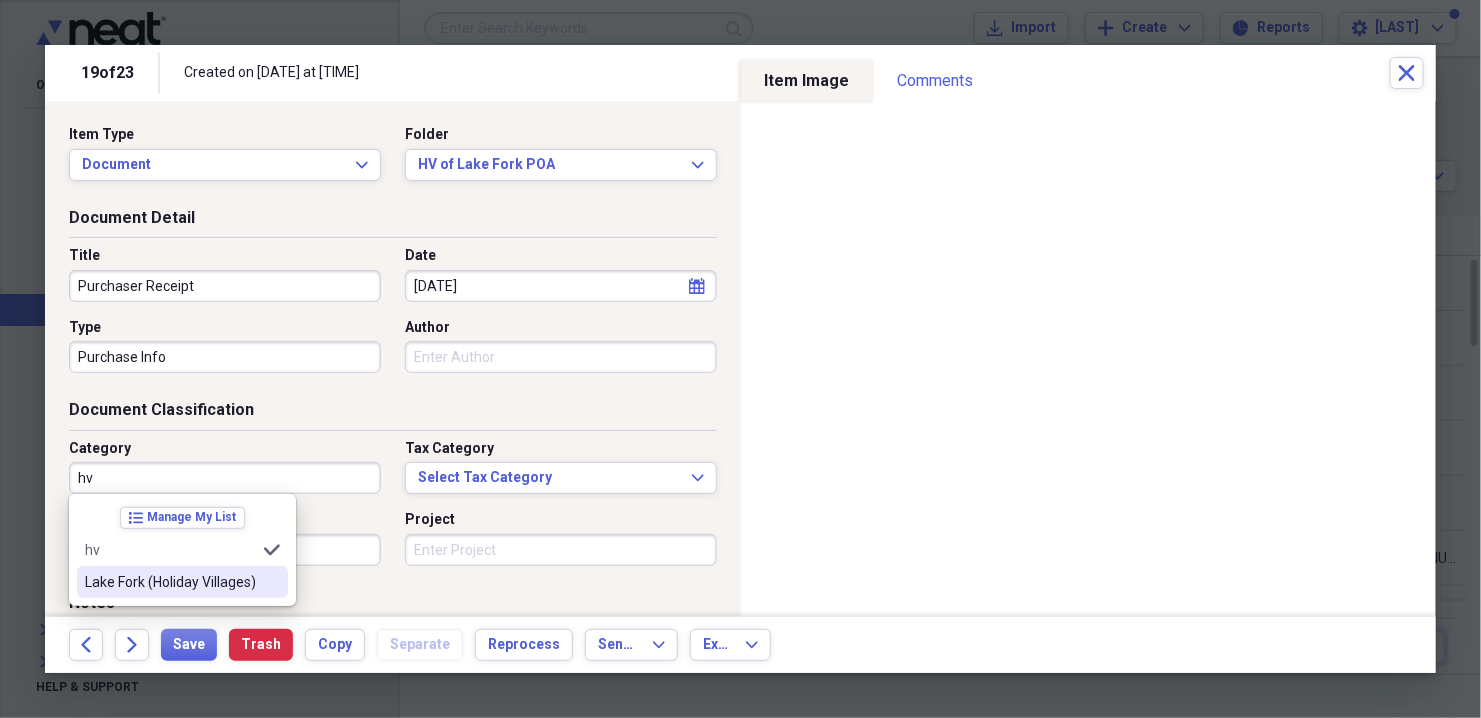 type on "HV of Lake Fork" 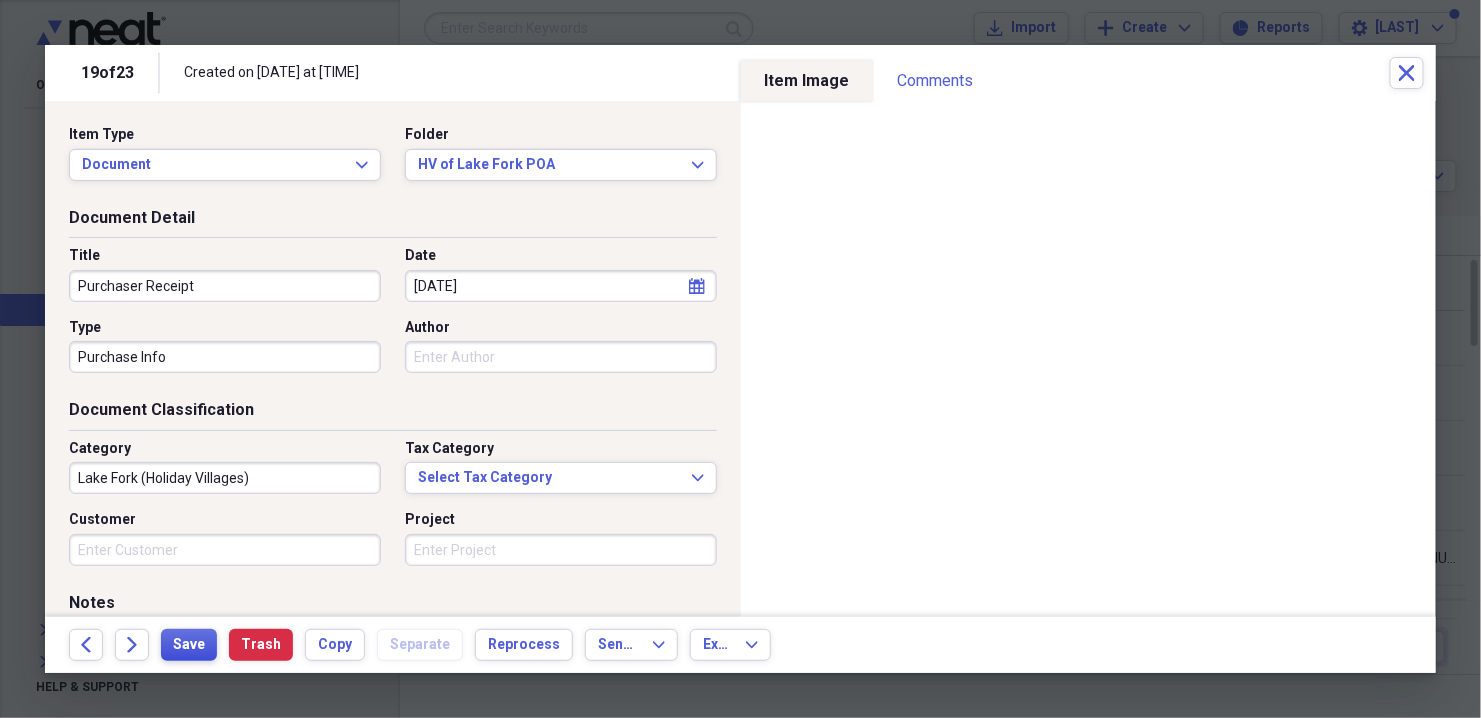 click on "Save" at bounding box center (189, 645) 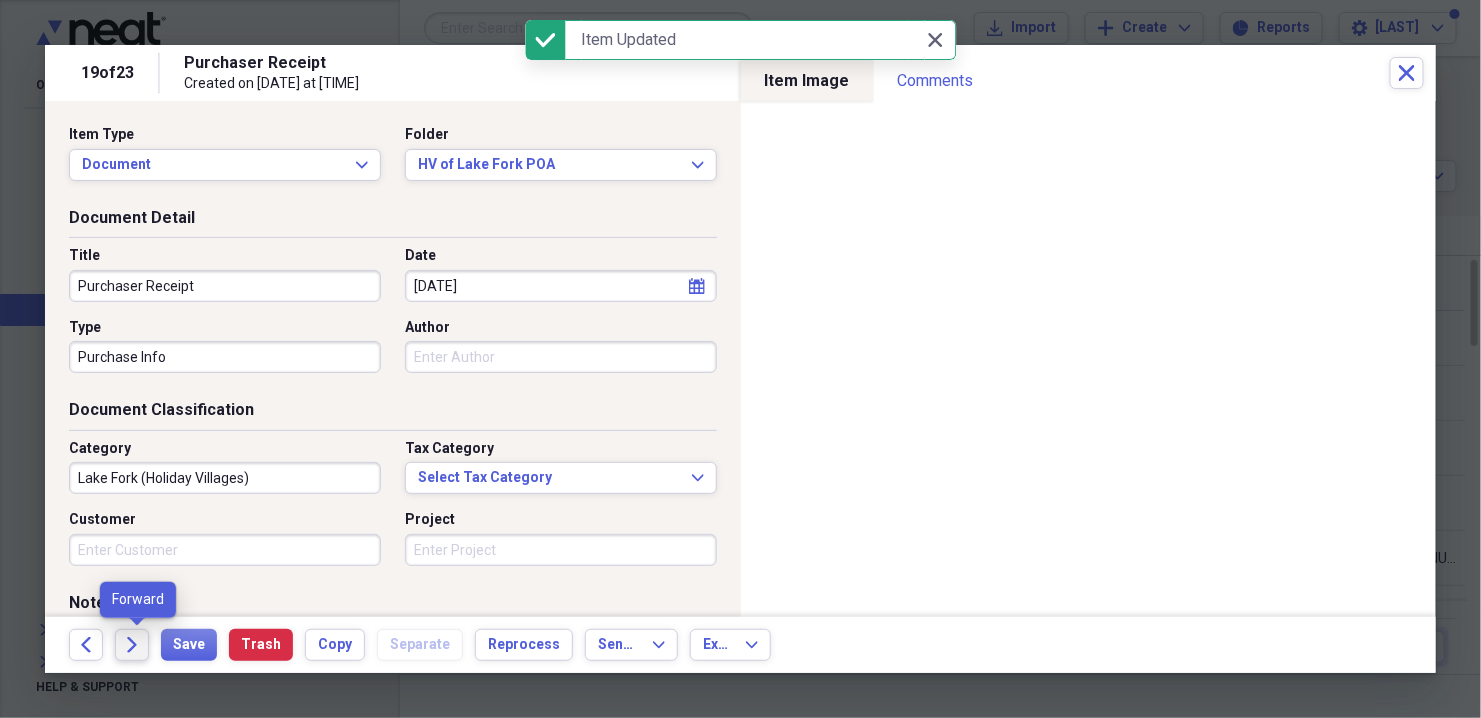 click 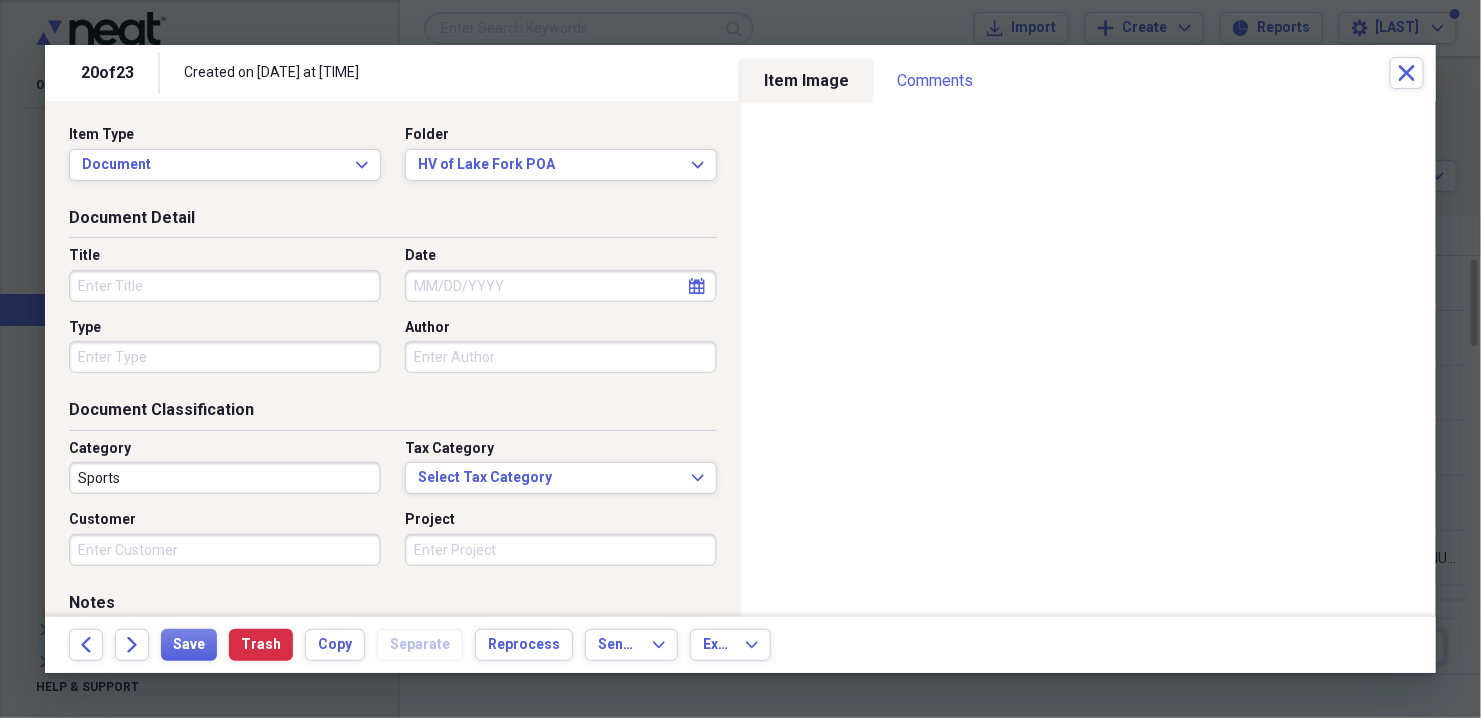 click on "Title" at bounding box center (225, 286) 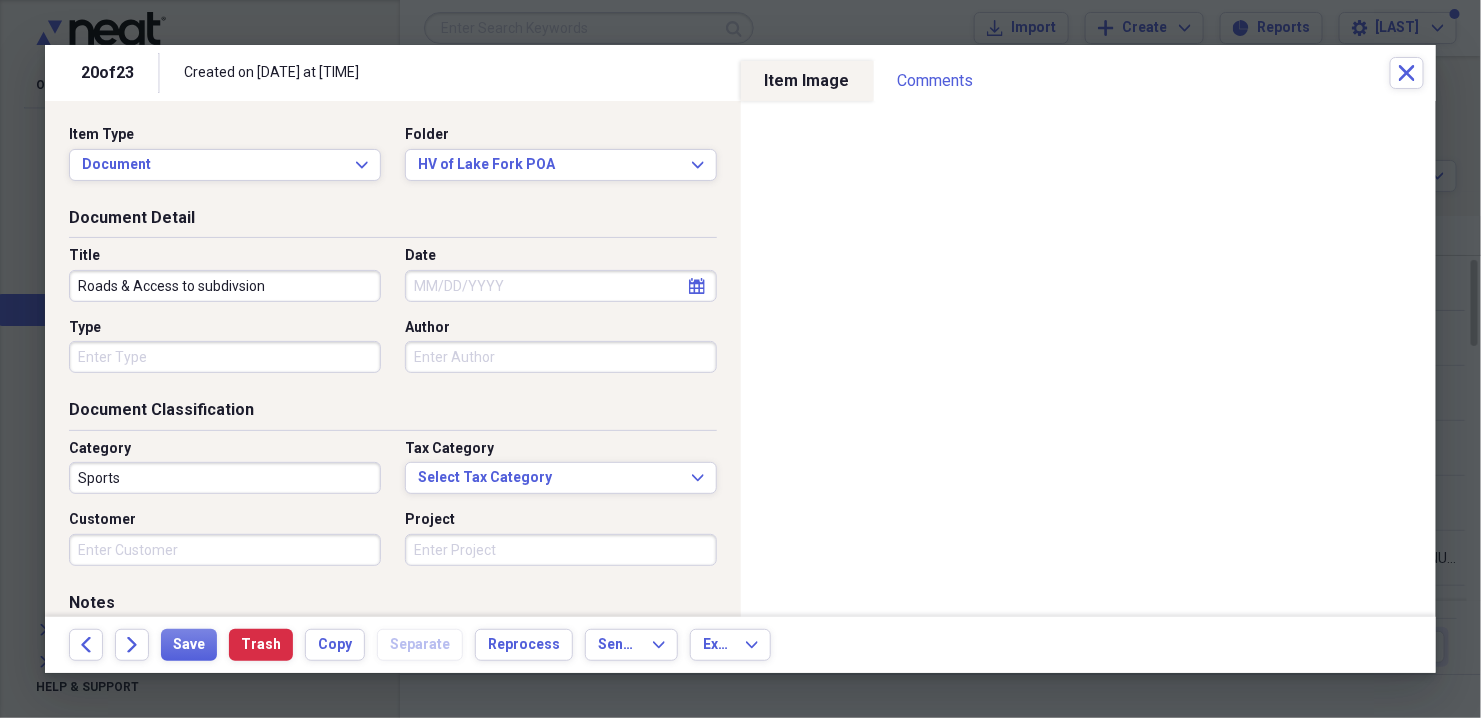 type on "Roads & Access to subdivsion" 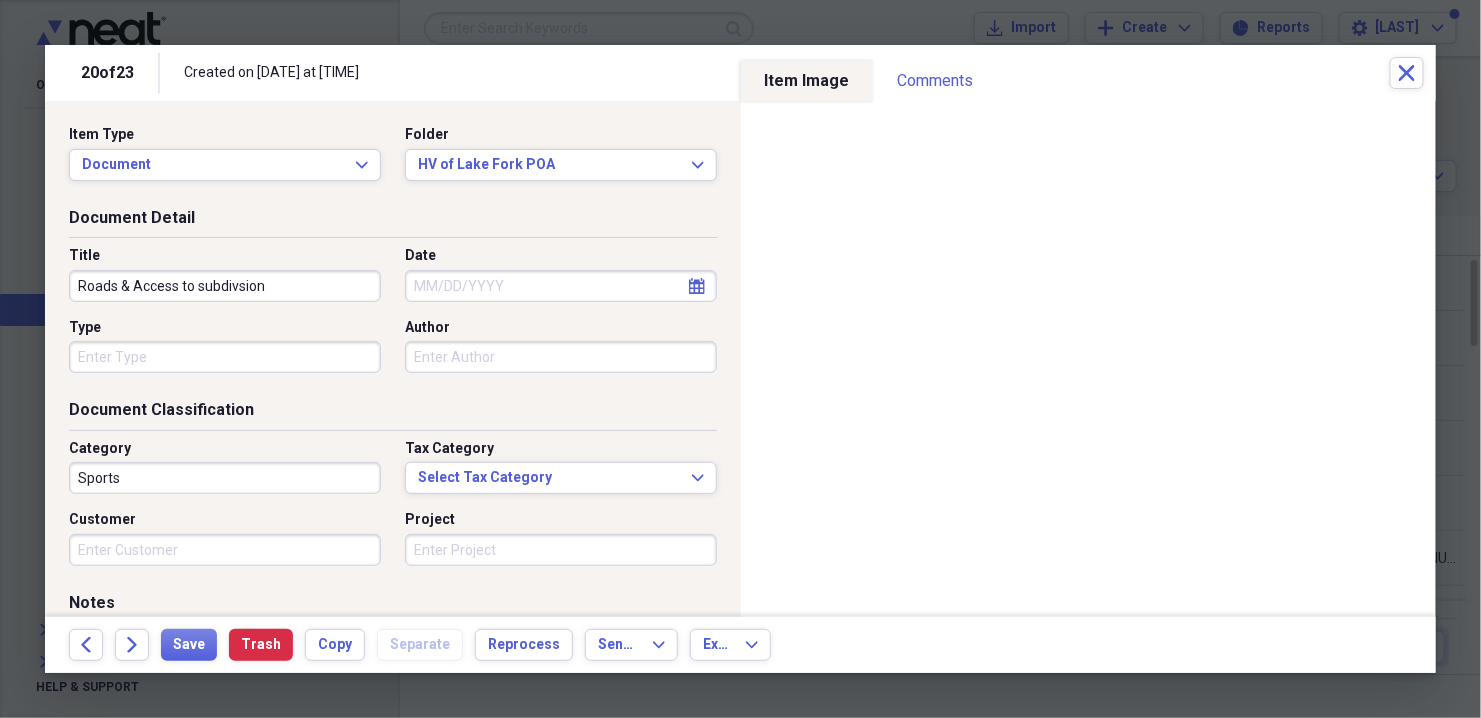 select on "7" 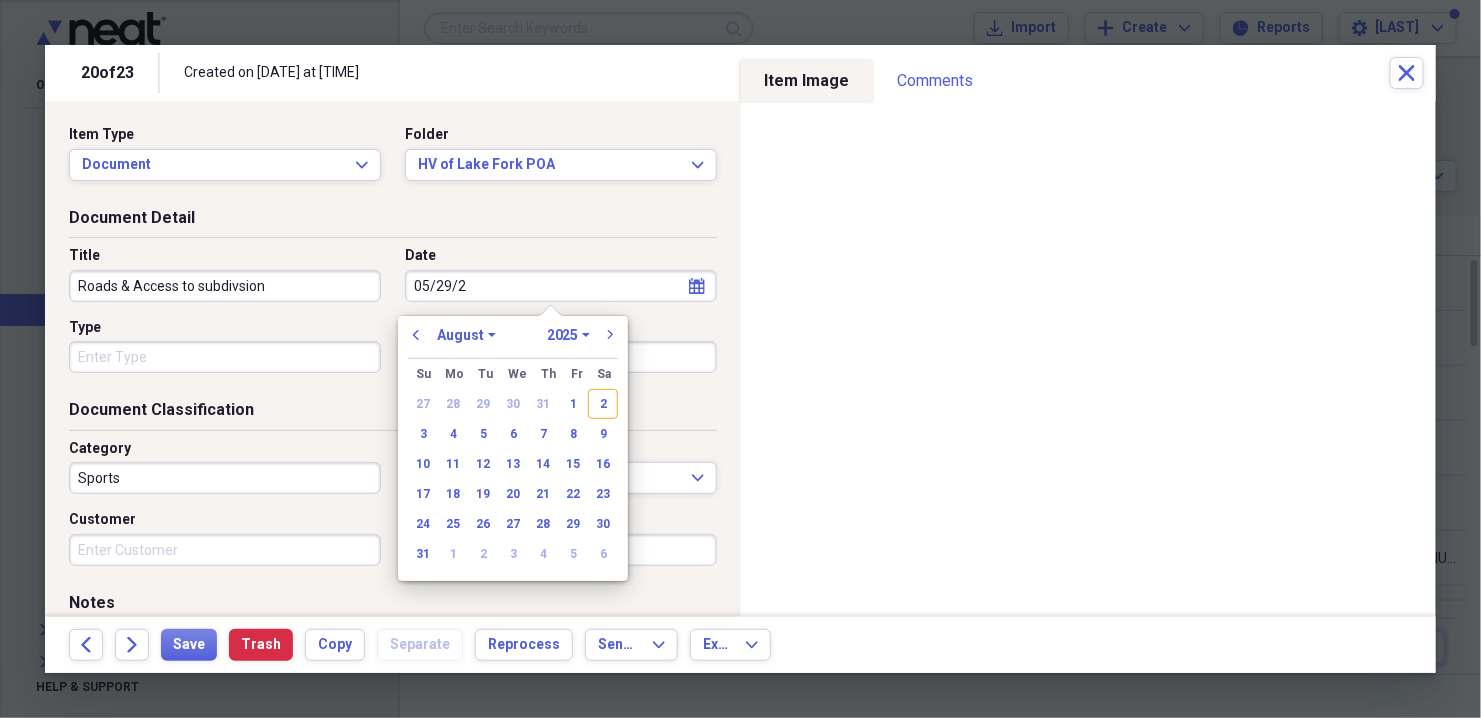 type on "[MM]/[DD]/[YY]" 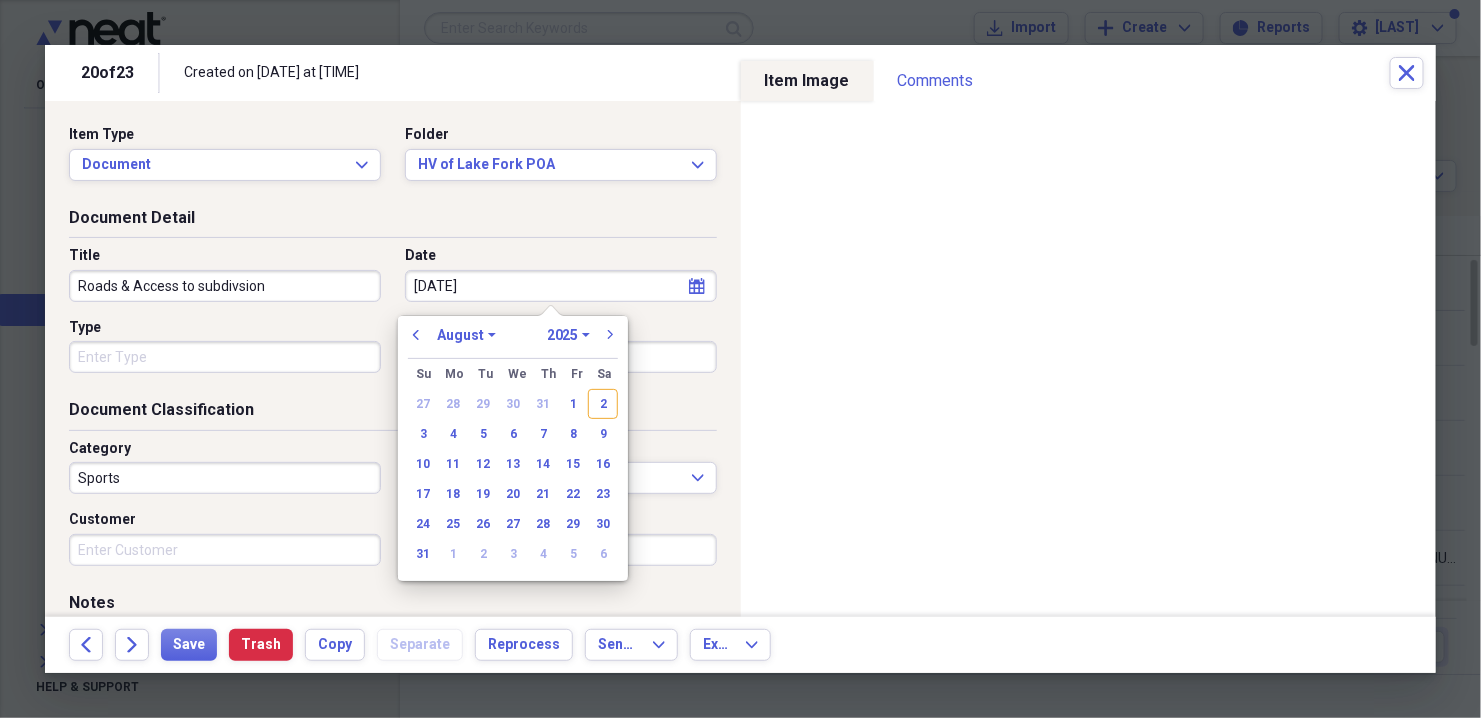 select on "4" 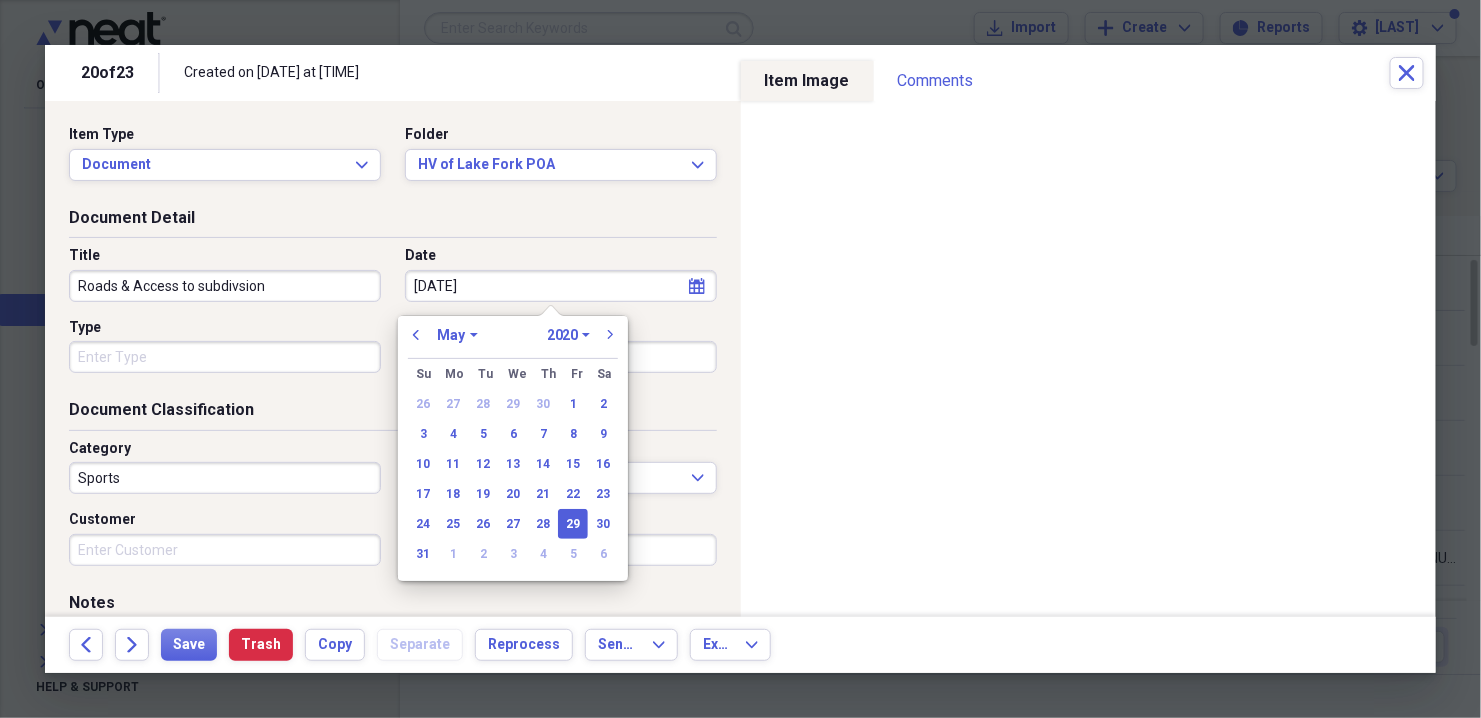 type on "[MM]/[DD]/[YYYY]" 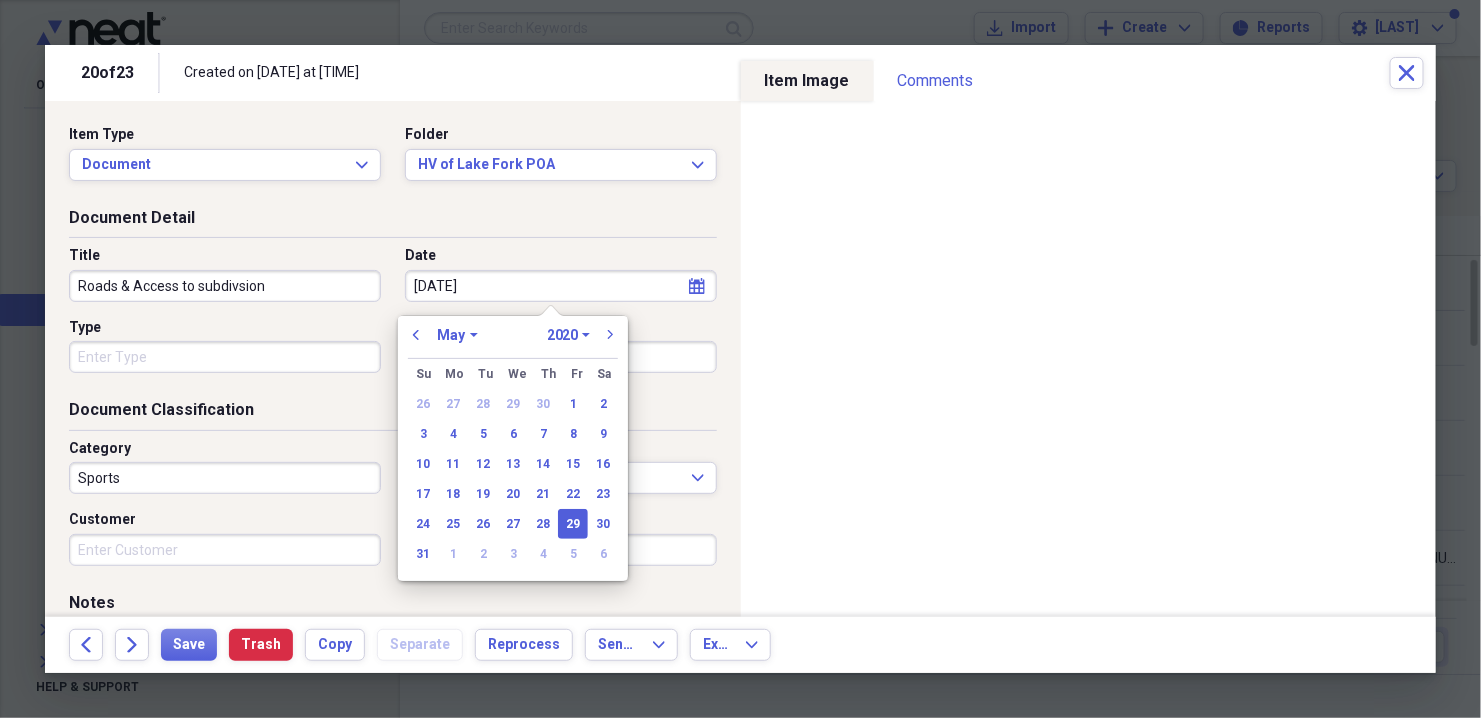 select on "2004" 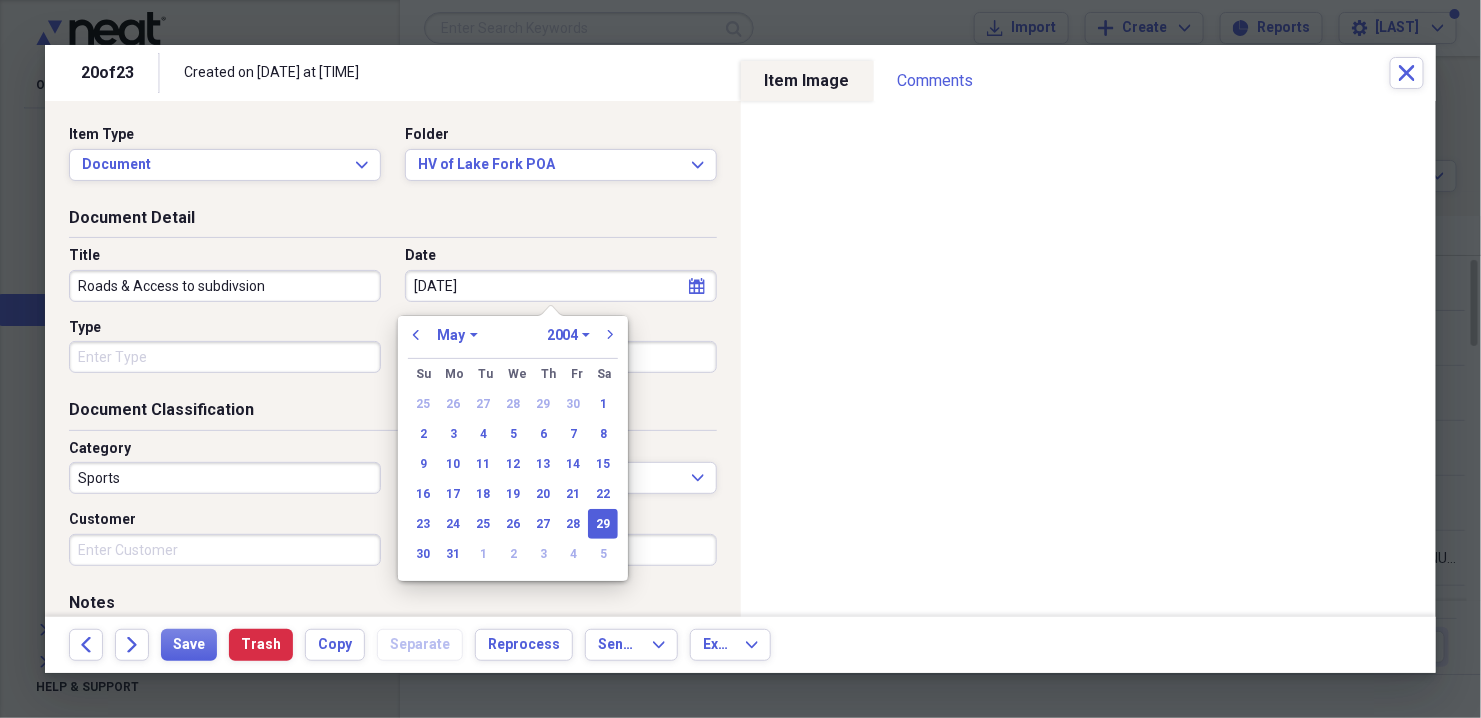 type on "[MM]/[DD]/[YYYY]" 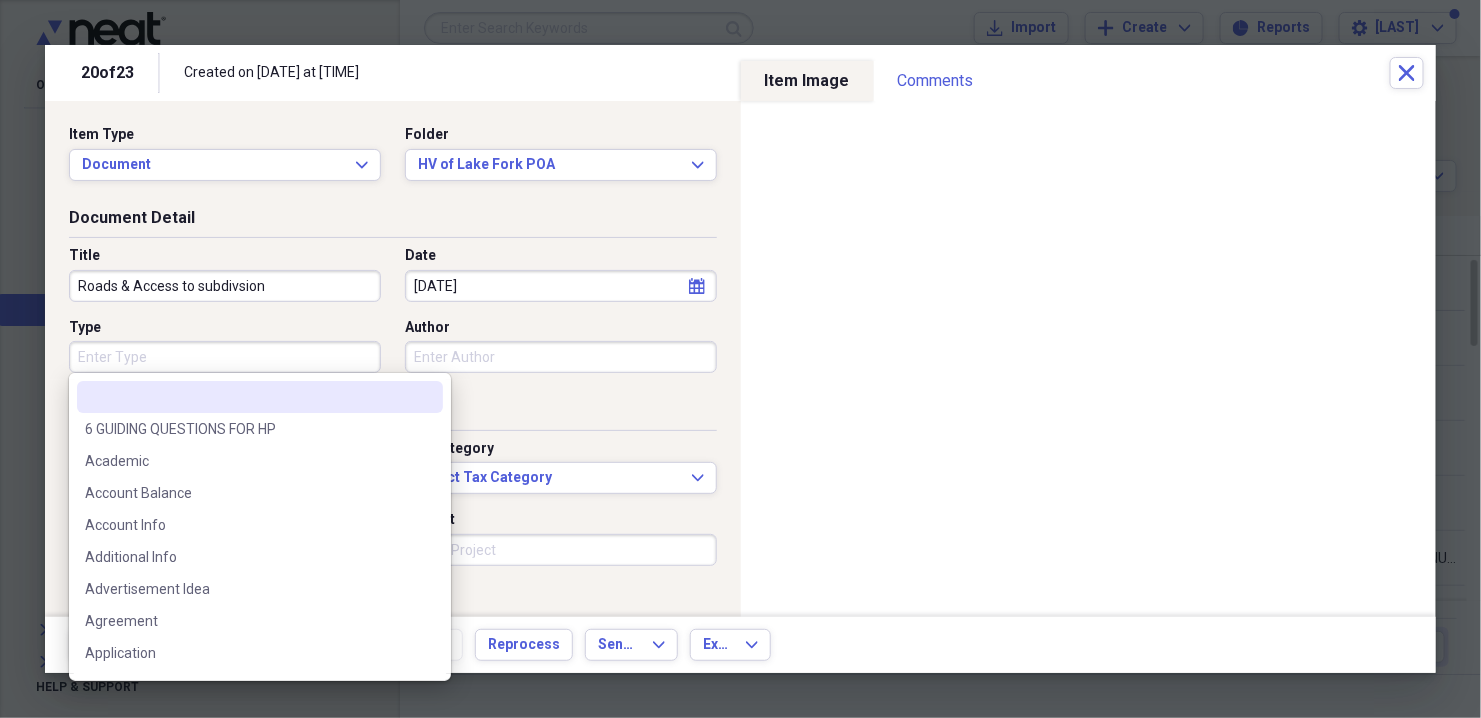 click on "Type" at bounding box center (225, 357) 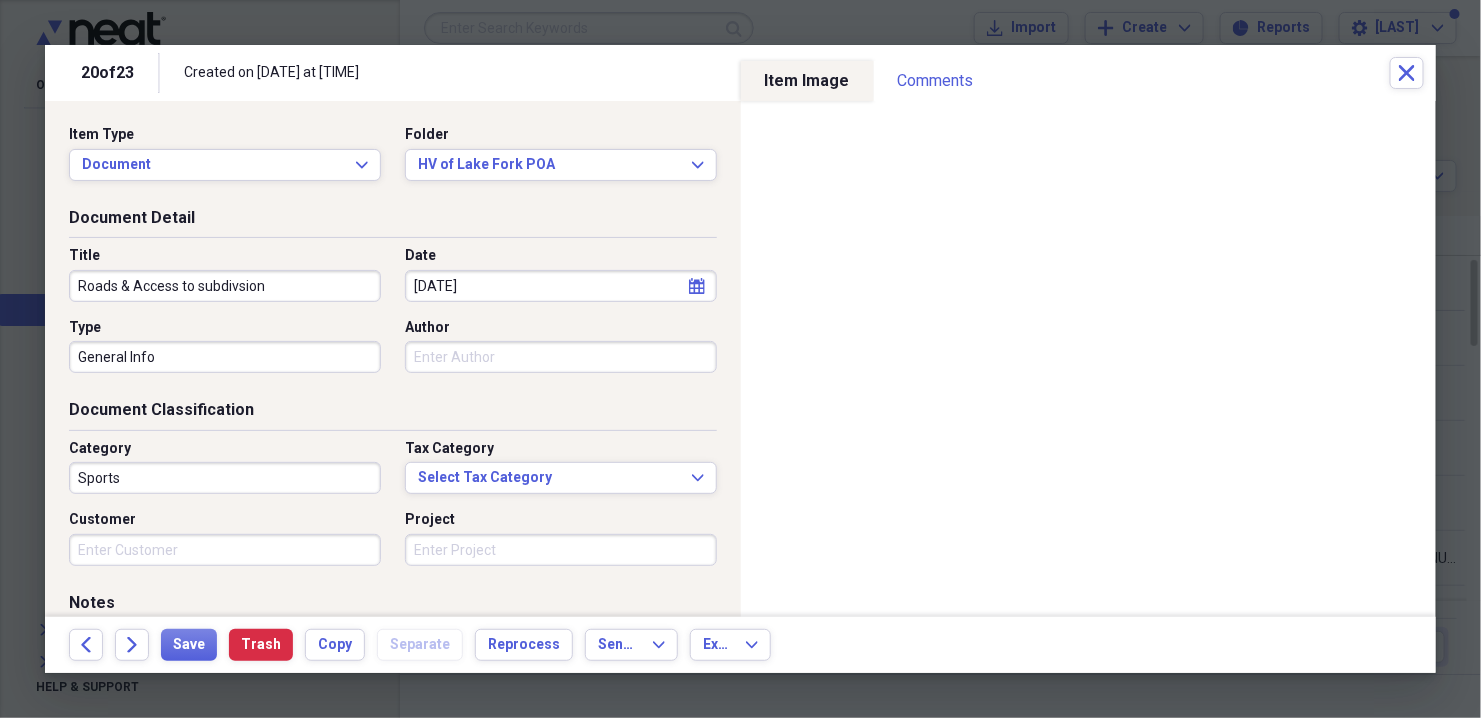 type on "General Info" 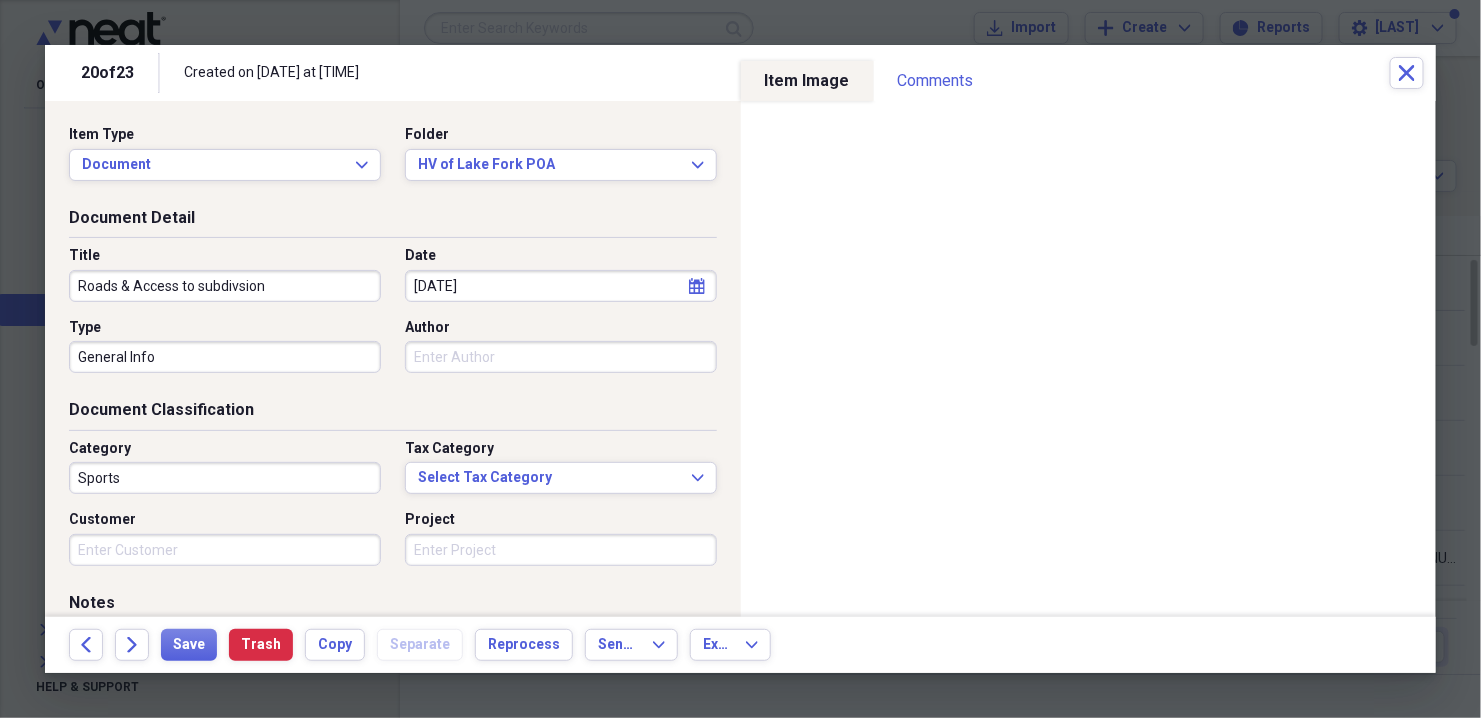 click on "Sports" at bounding box center (225, 478) 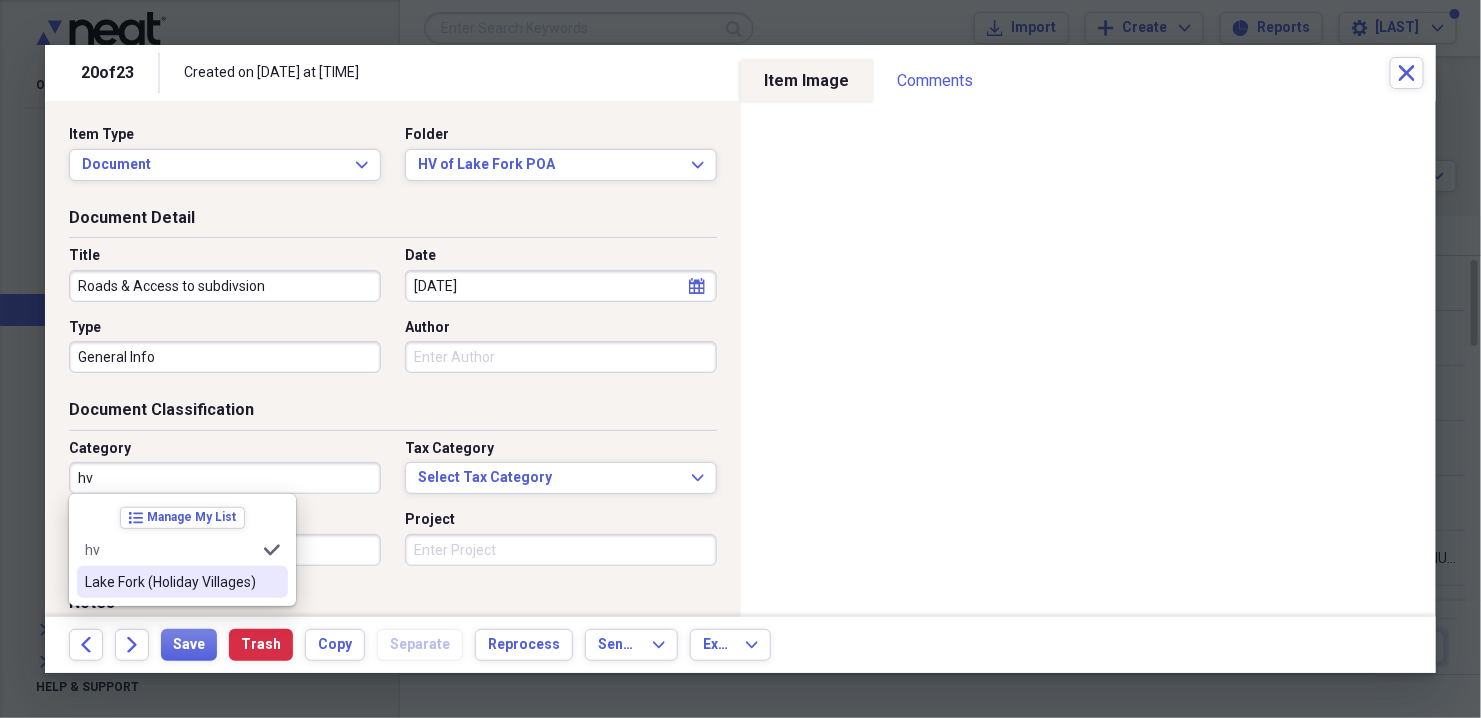type on "HV of Lake Fork" 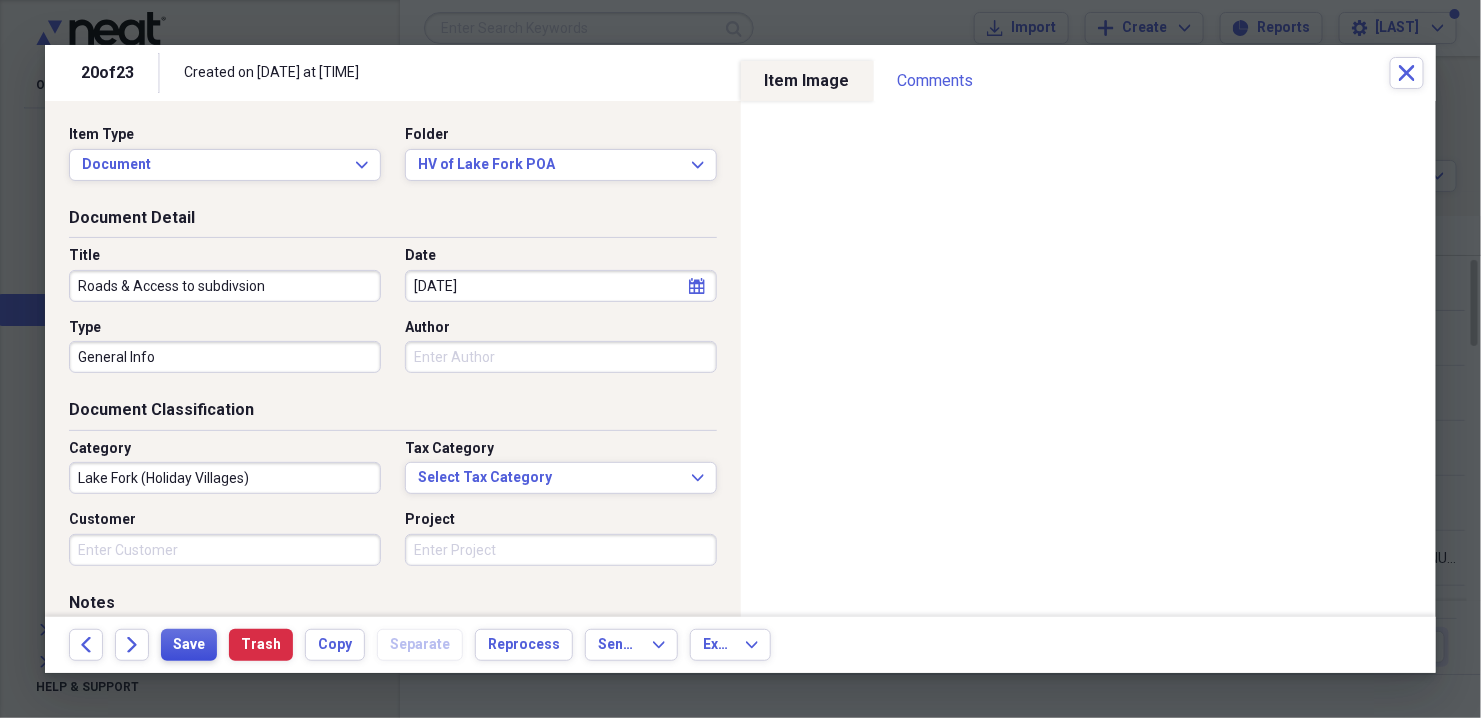click on "Save" at bounding box center (189, 645) 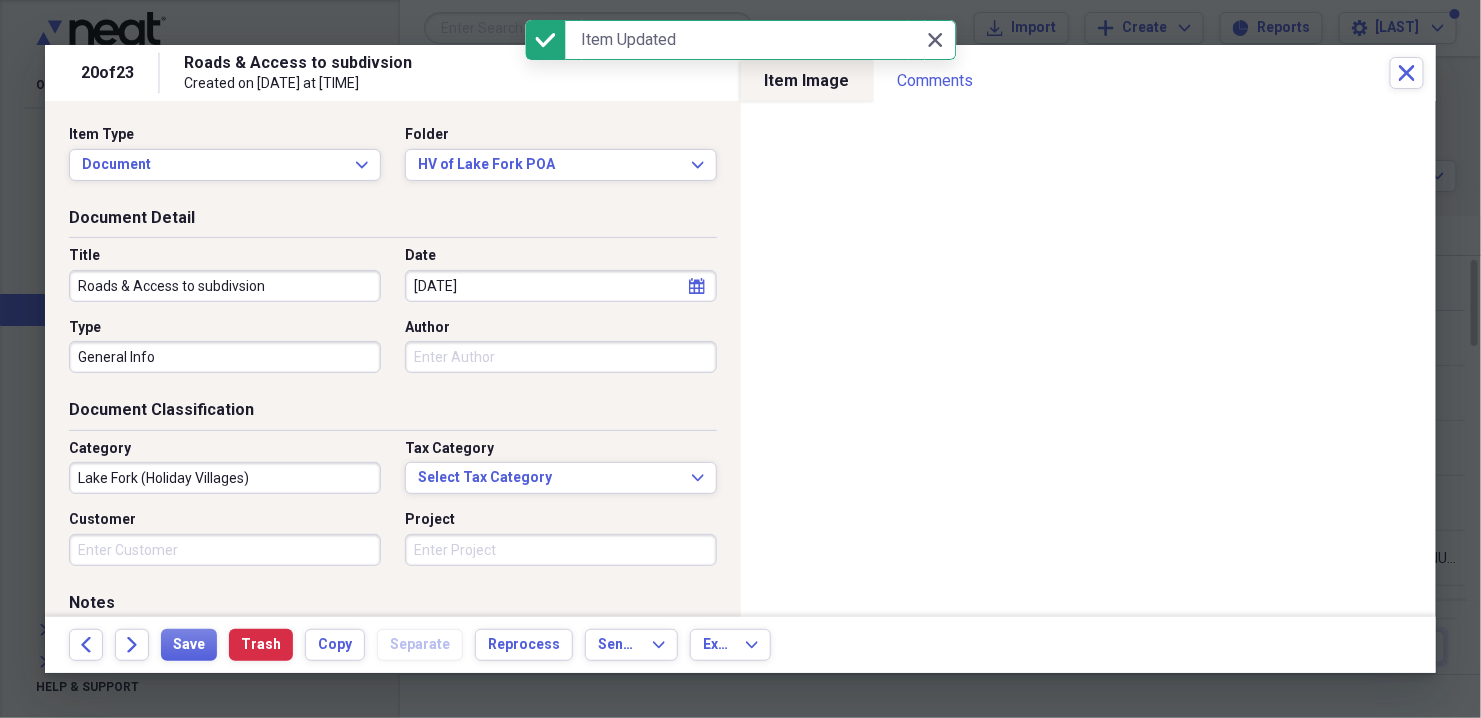 click on "General Info" at bounding box center (225, 357) 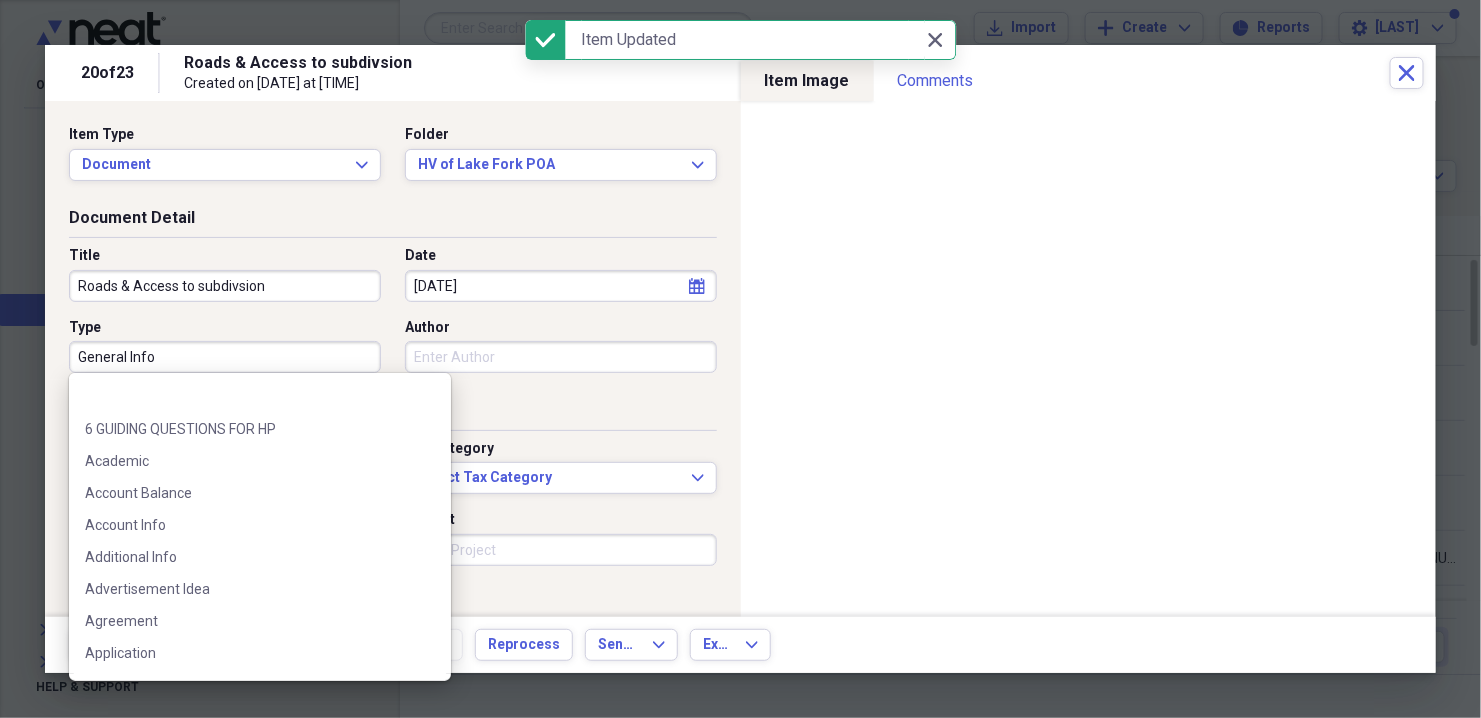 scroll, scrollTop: 2395, scrollLeft: 0, axis: vertical 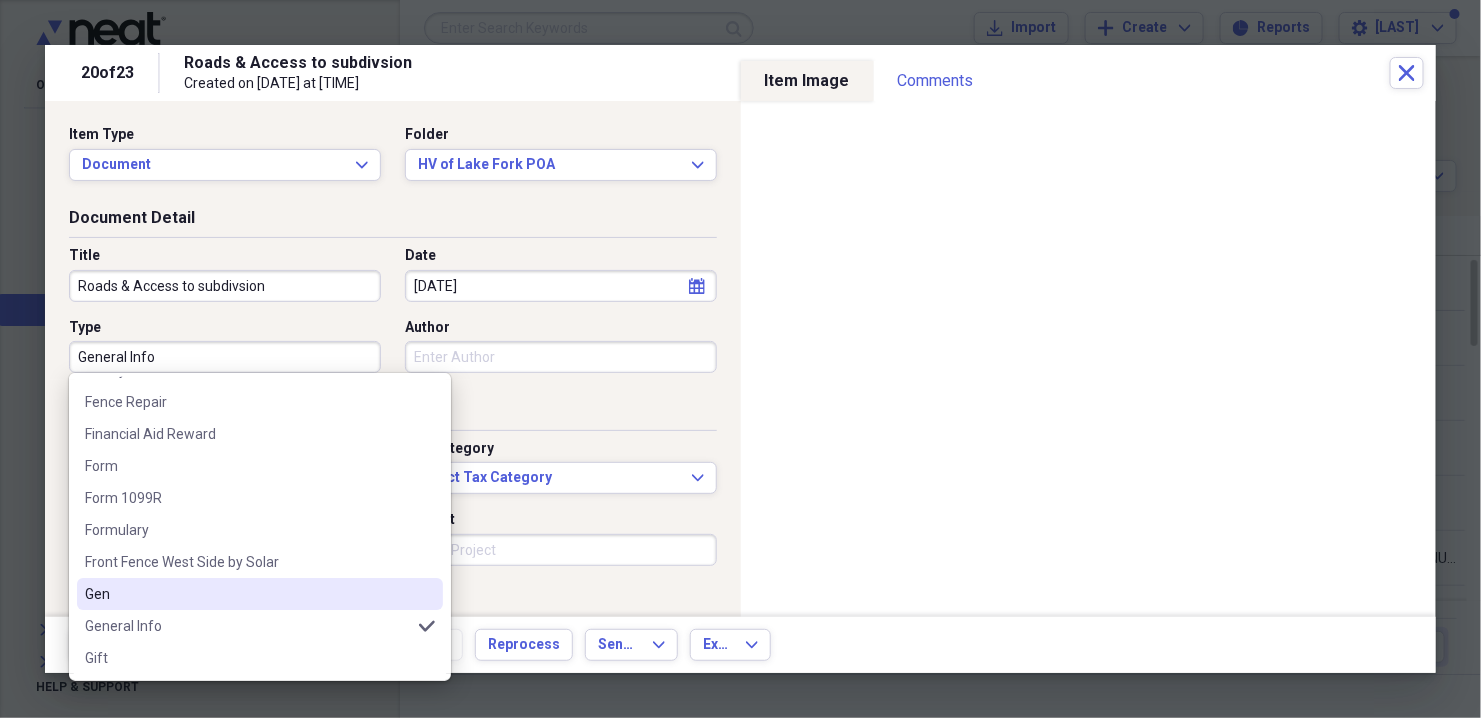 click on "Gen" at bounding box center (248, 594) 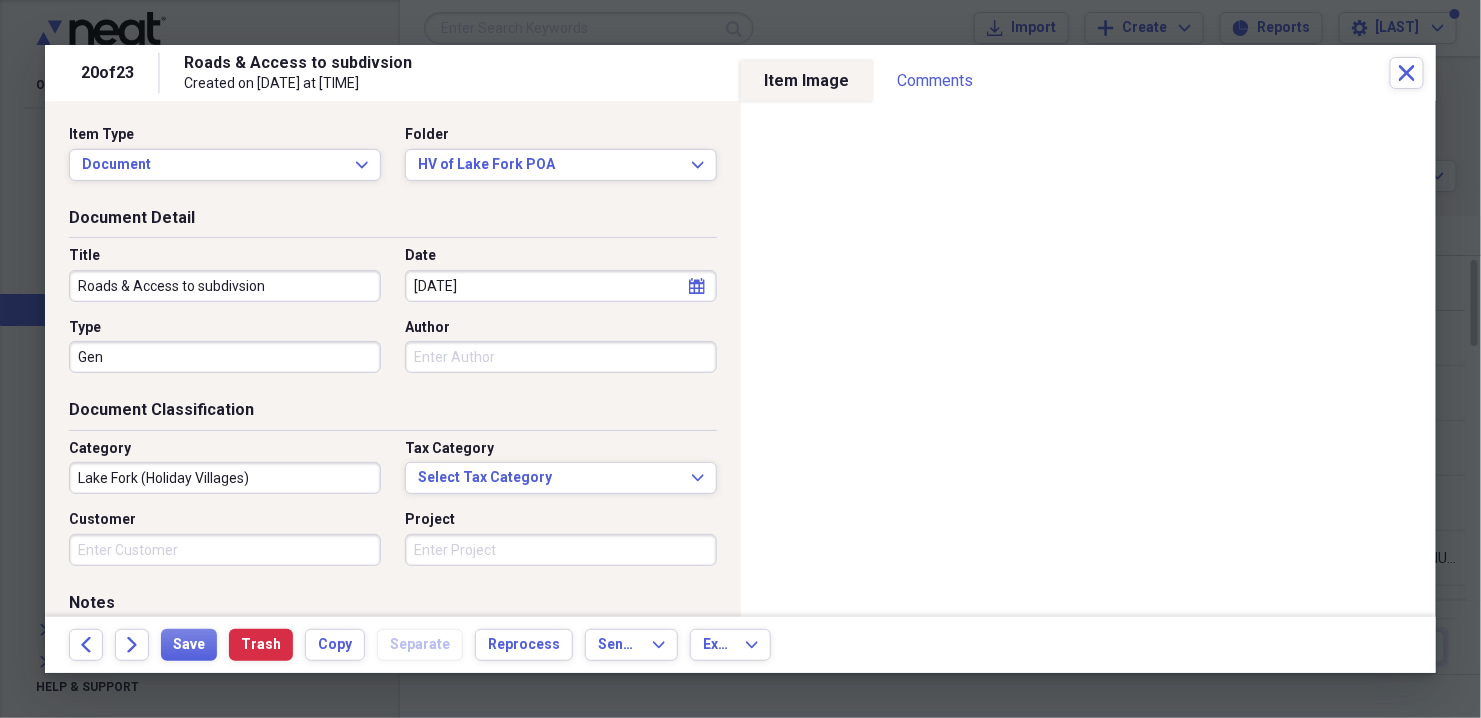 click on "Gen" at bounding box center [225, 357] 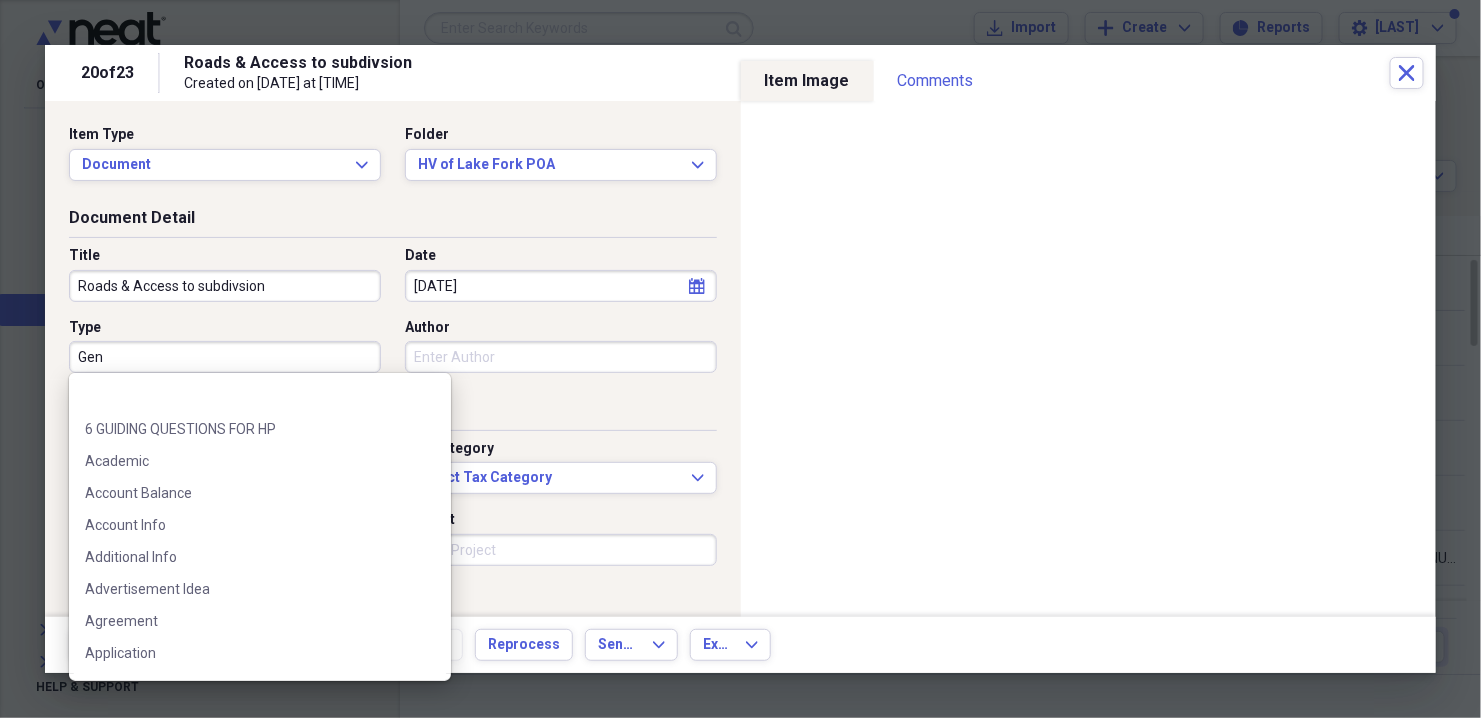 scroll, scrollTop: 2363, scrollLeft: 0, axis: vertical 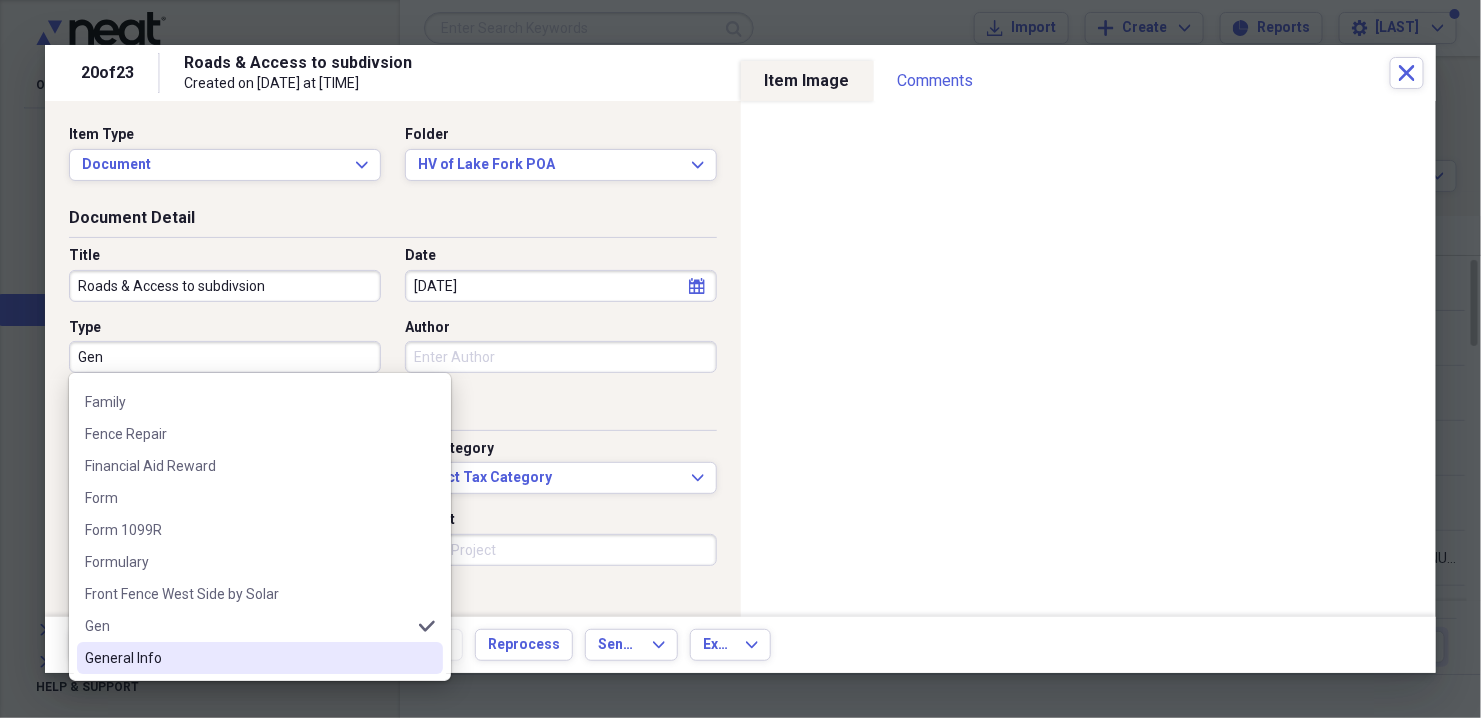 click on "General Info" at bounding box center [248, 658] 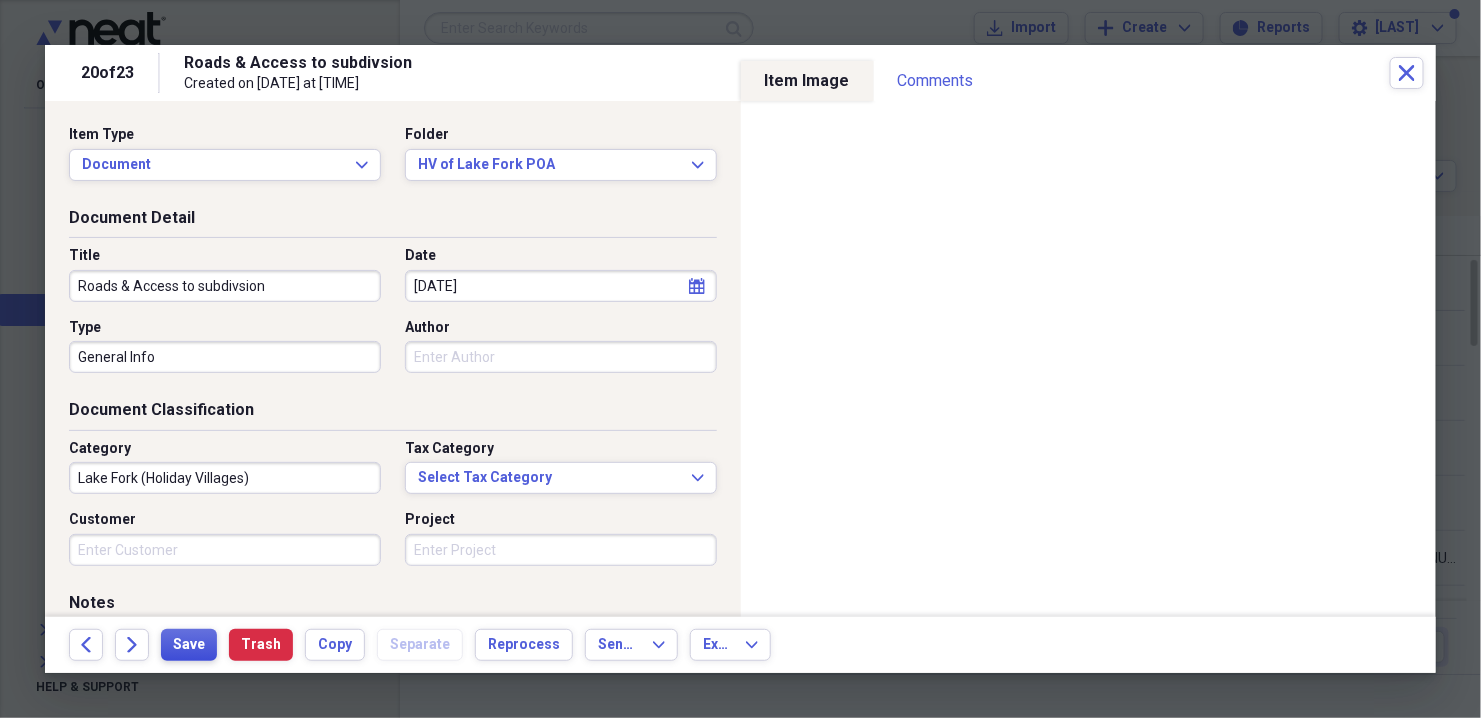 click on "Save" at bounding box center [189, 645] 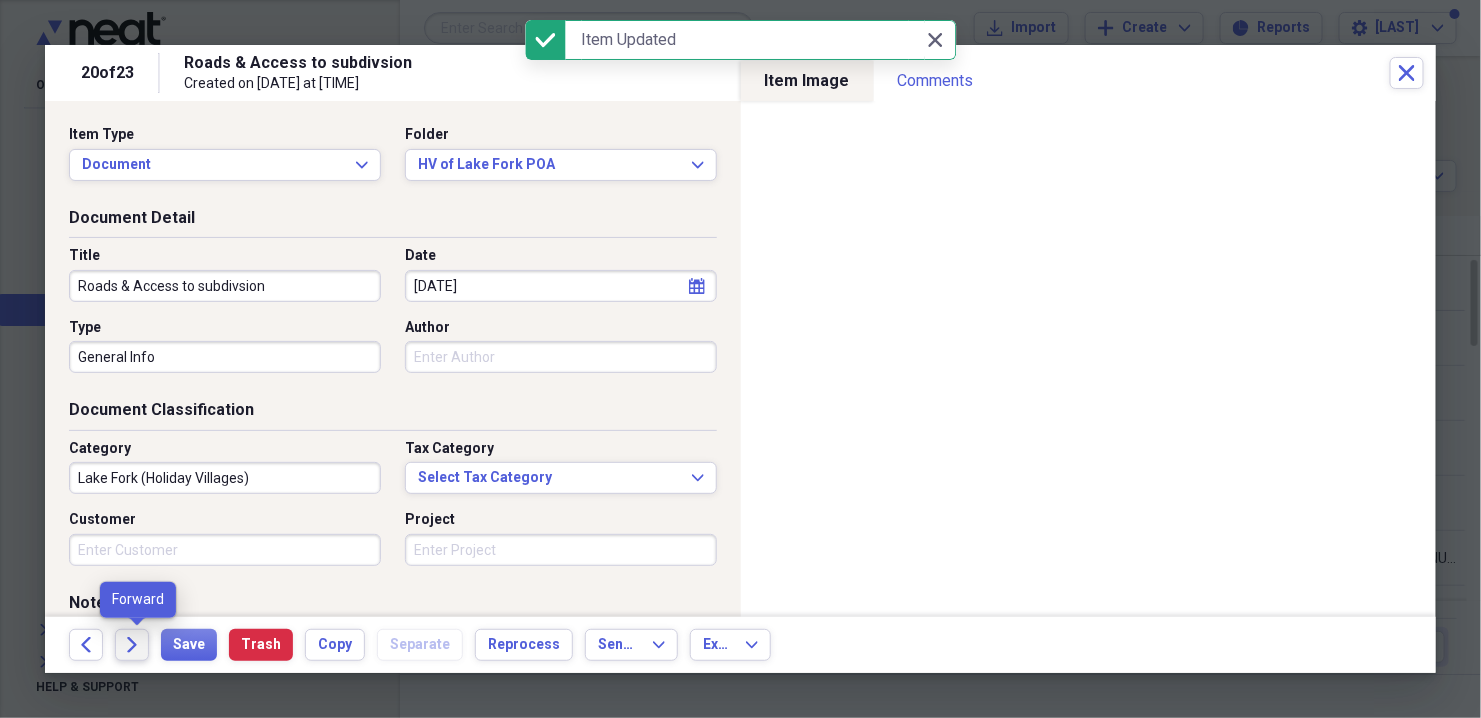 click on "Forward" at bounding box center (132, 645) 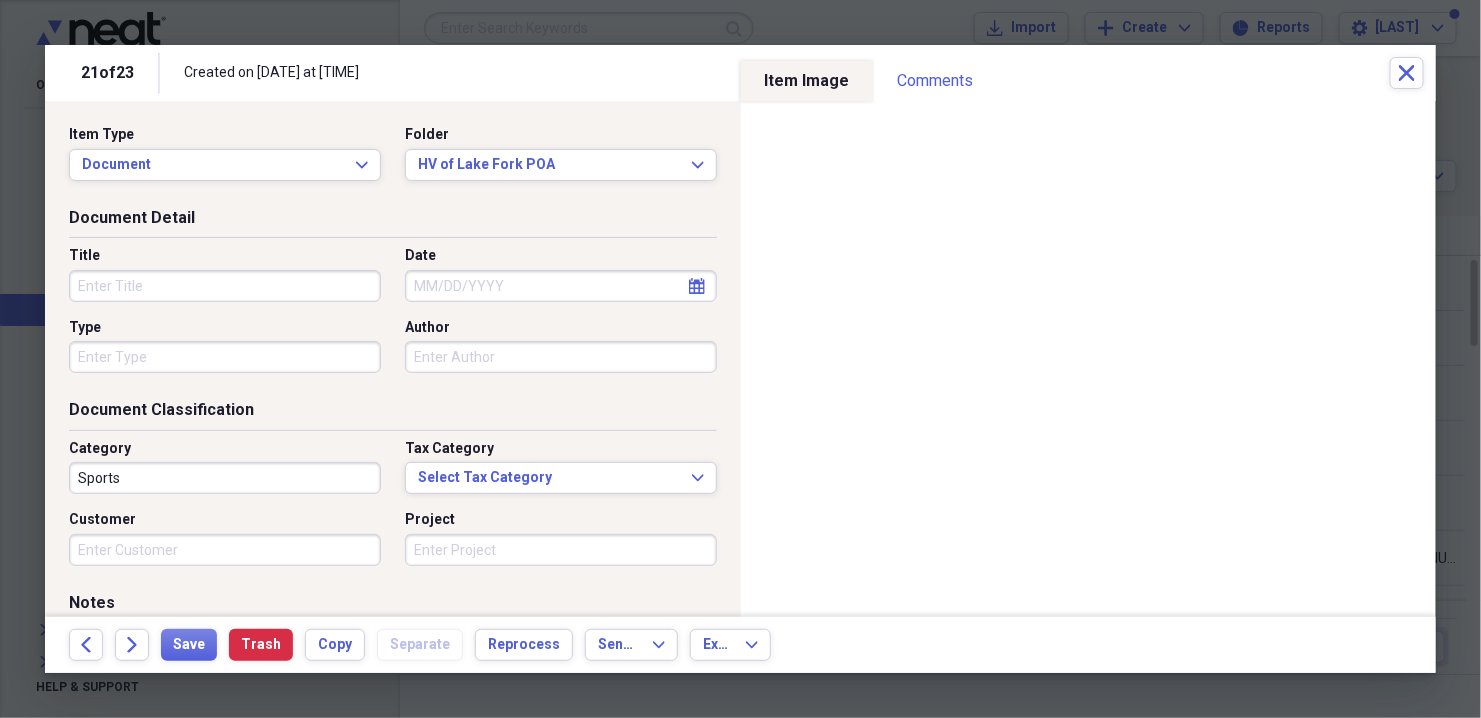 click on "Title" at bounding box center (225, 286) 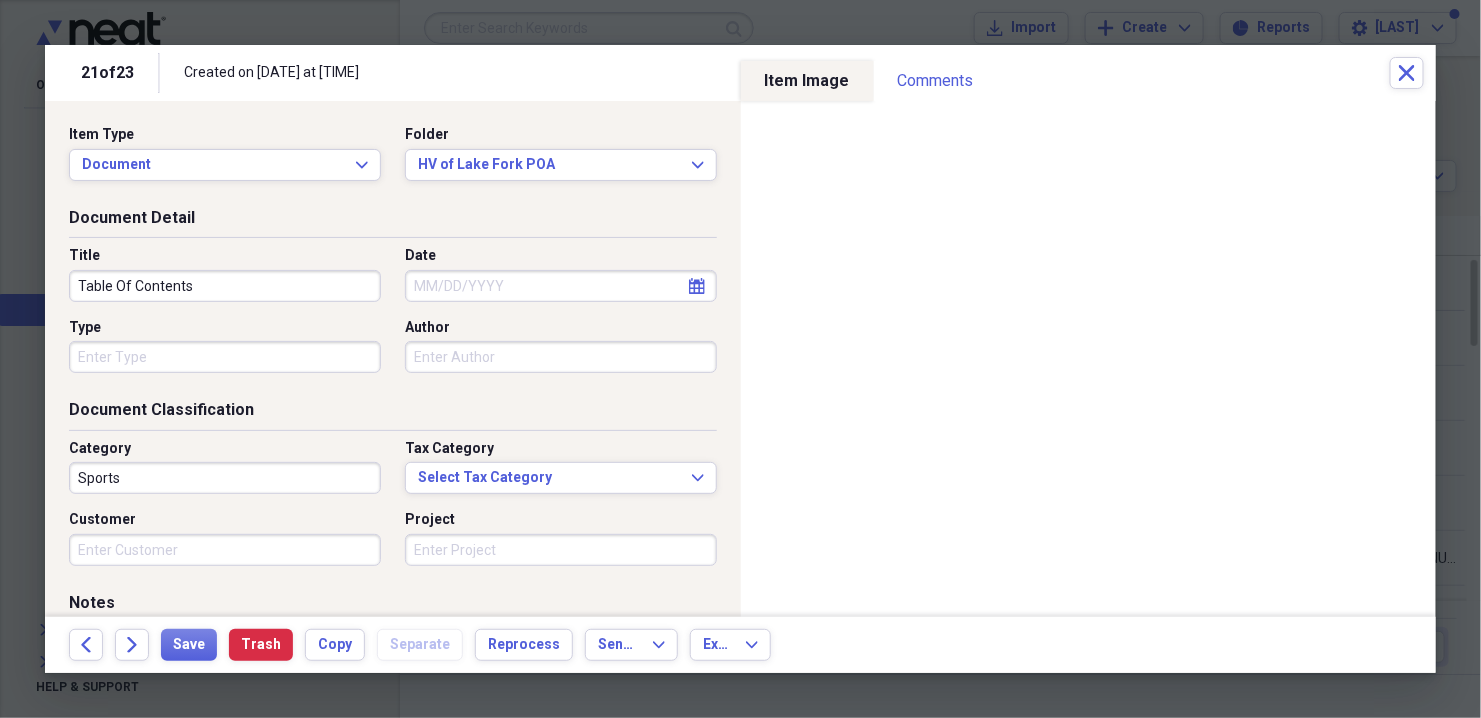 type on "Table Of Contents" 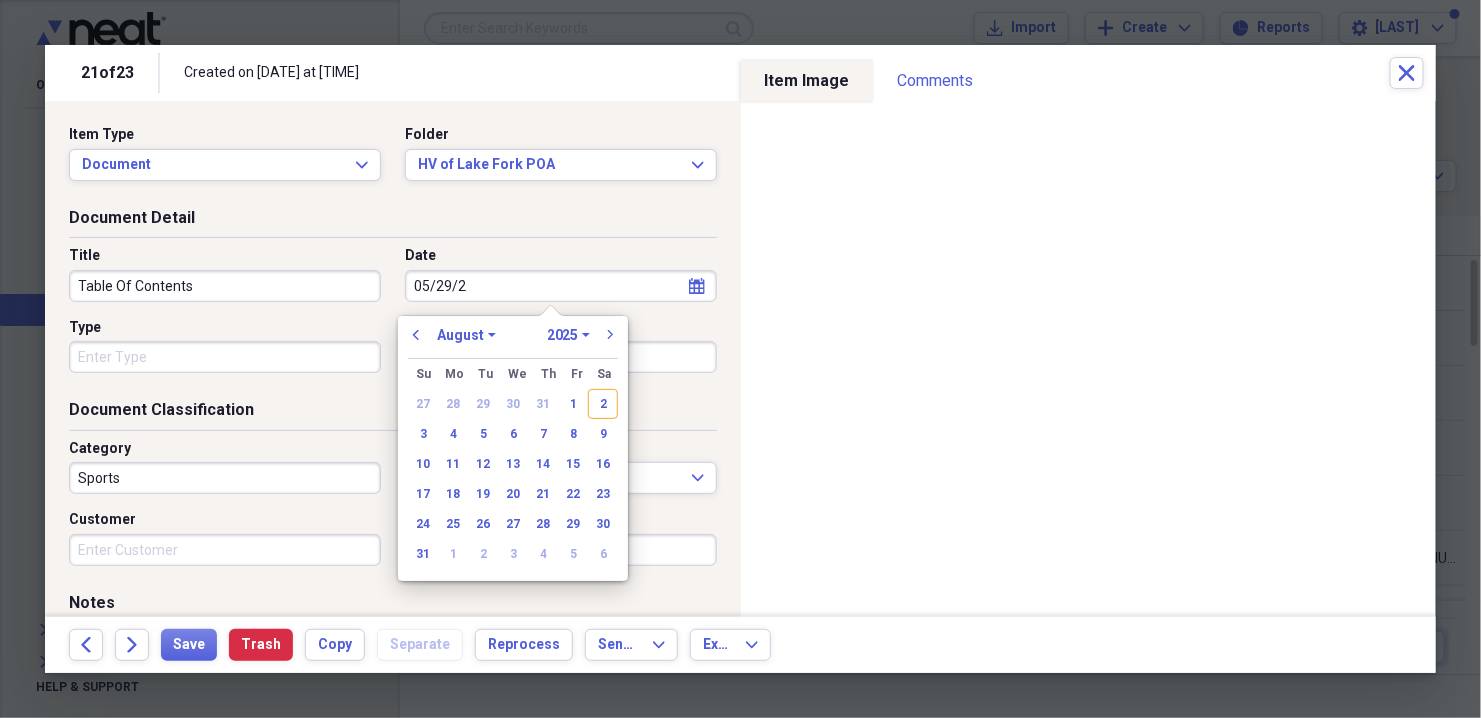 type on "[MM]/[DD]/[YY]" 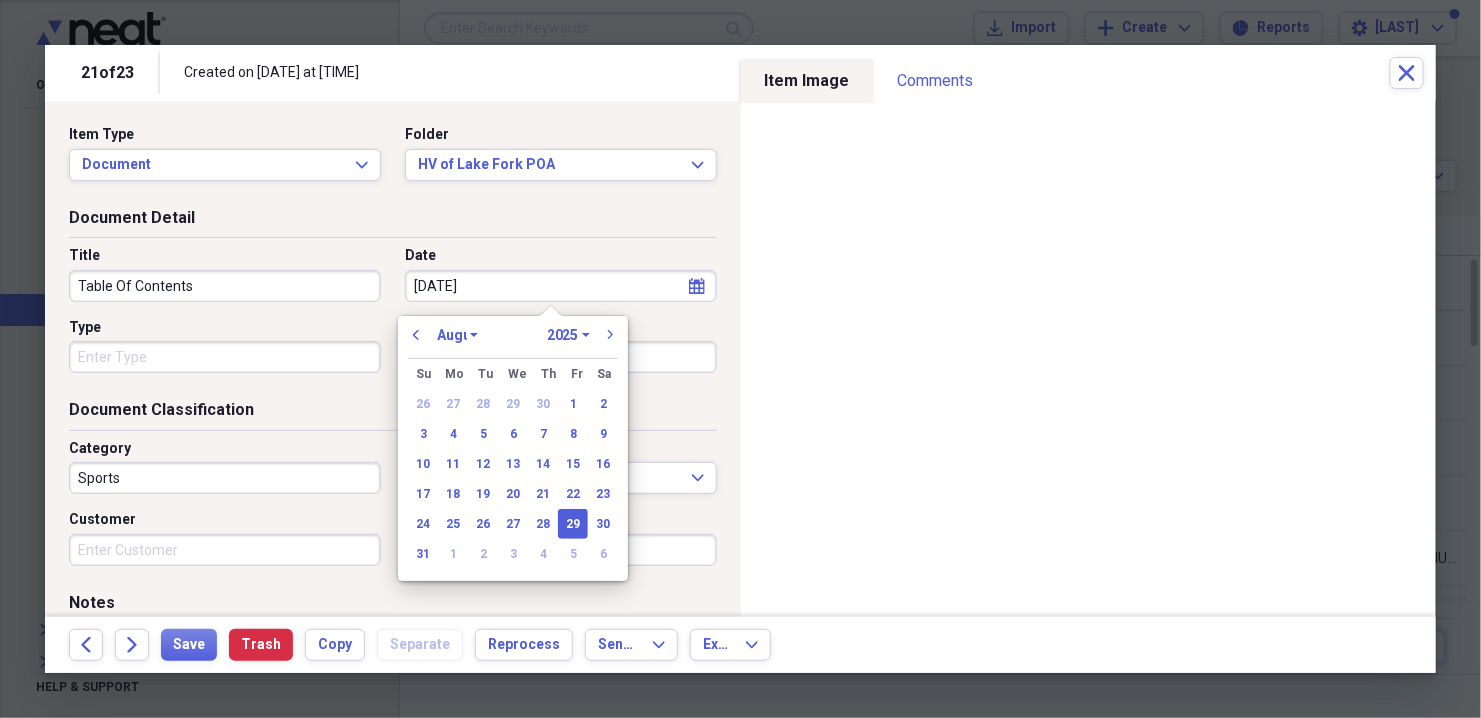 select on "4" 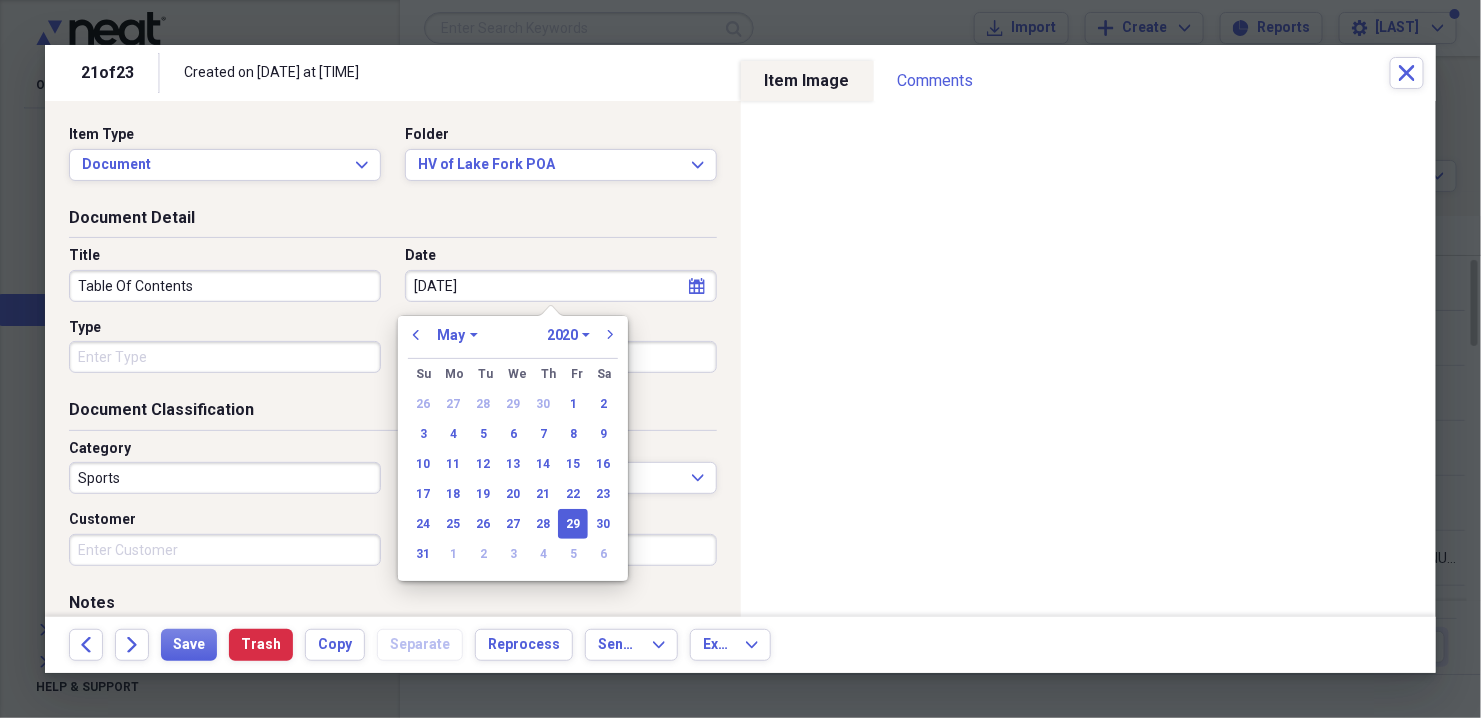 type on "[MM]/[DD]/[YYYY]" 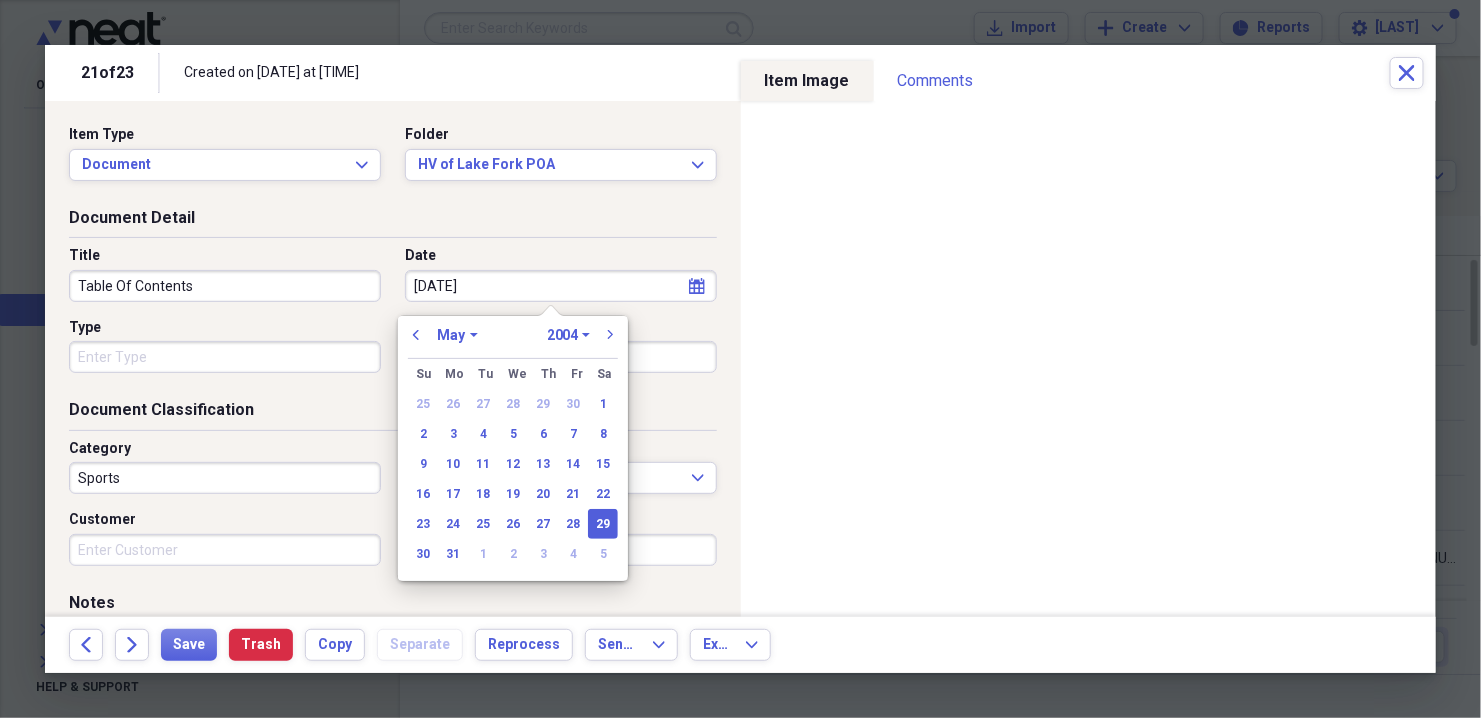 type on "[MM]/[DD]/[YYYY]" 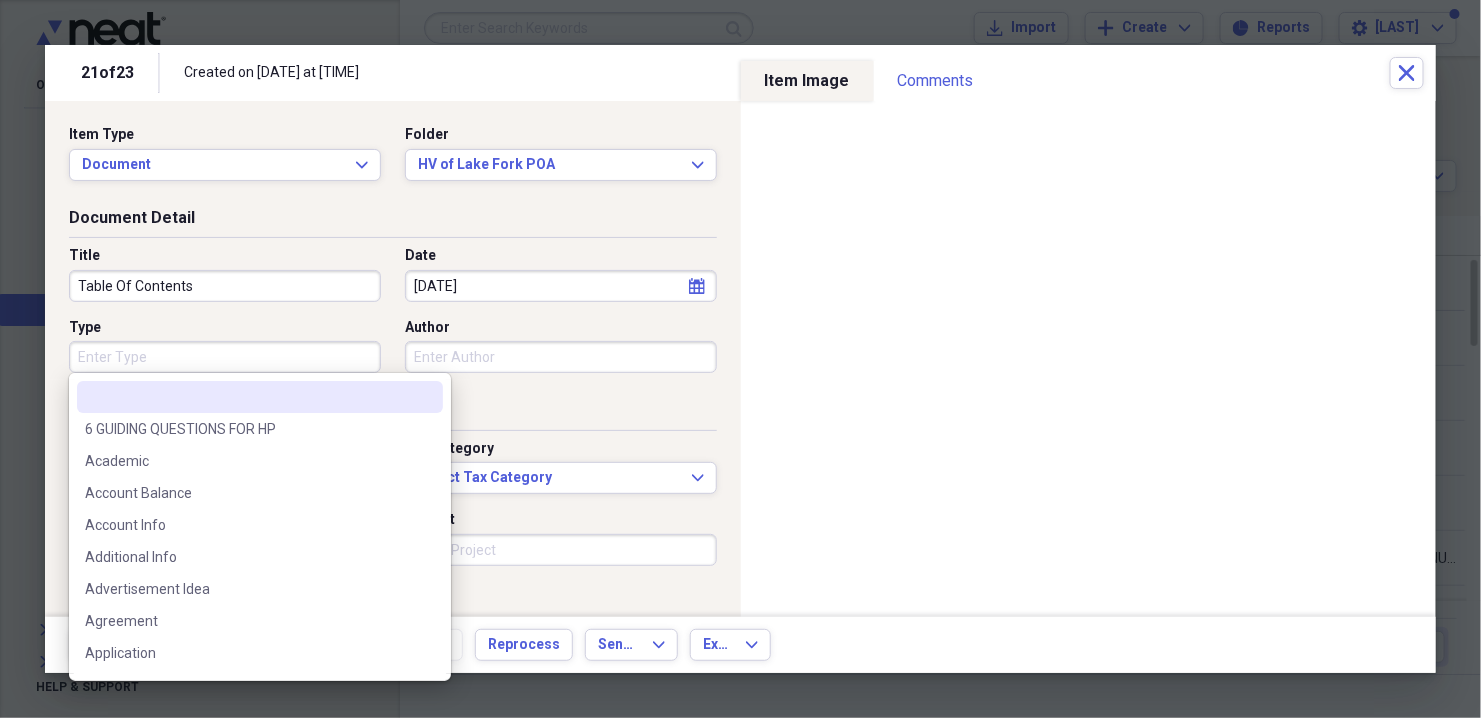 click on "Type" at bounding box center [225, 357] 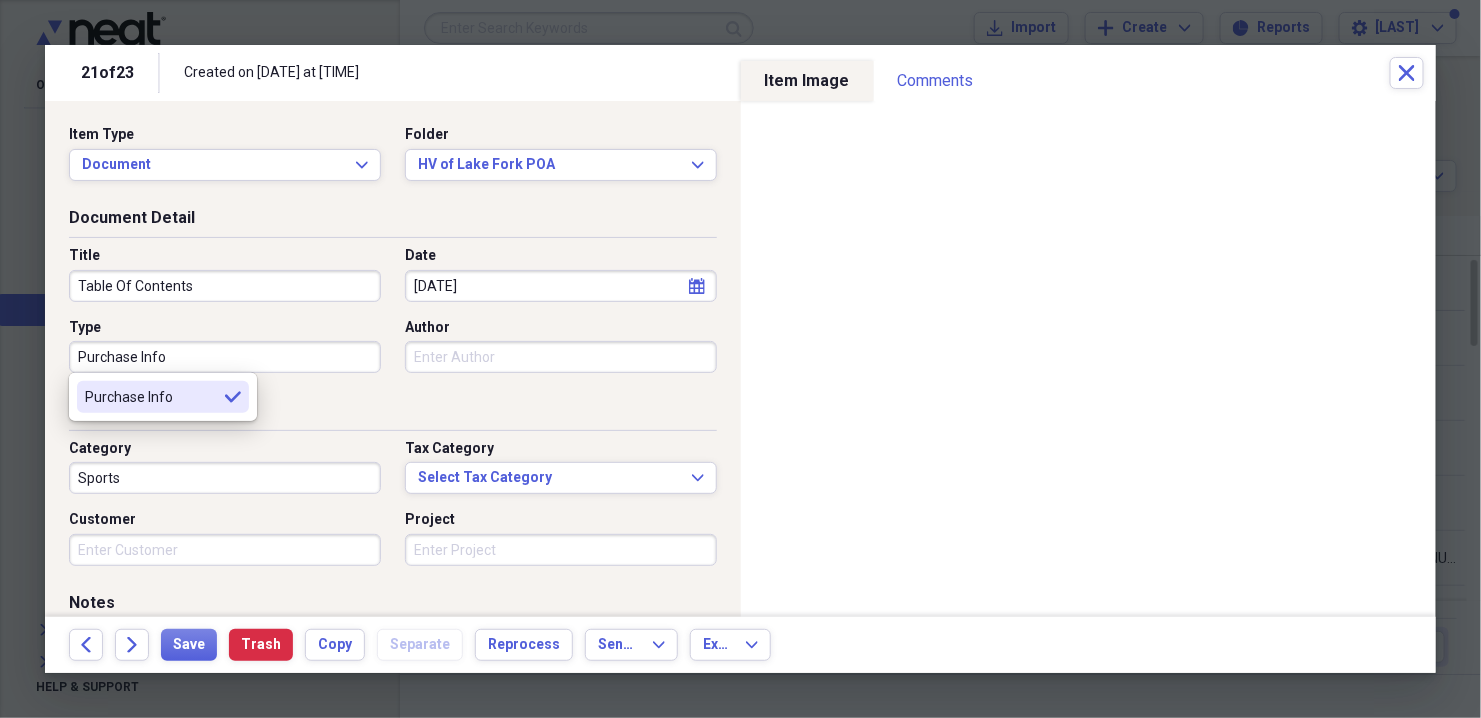 type on "Purchase Info" 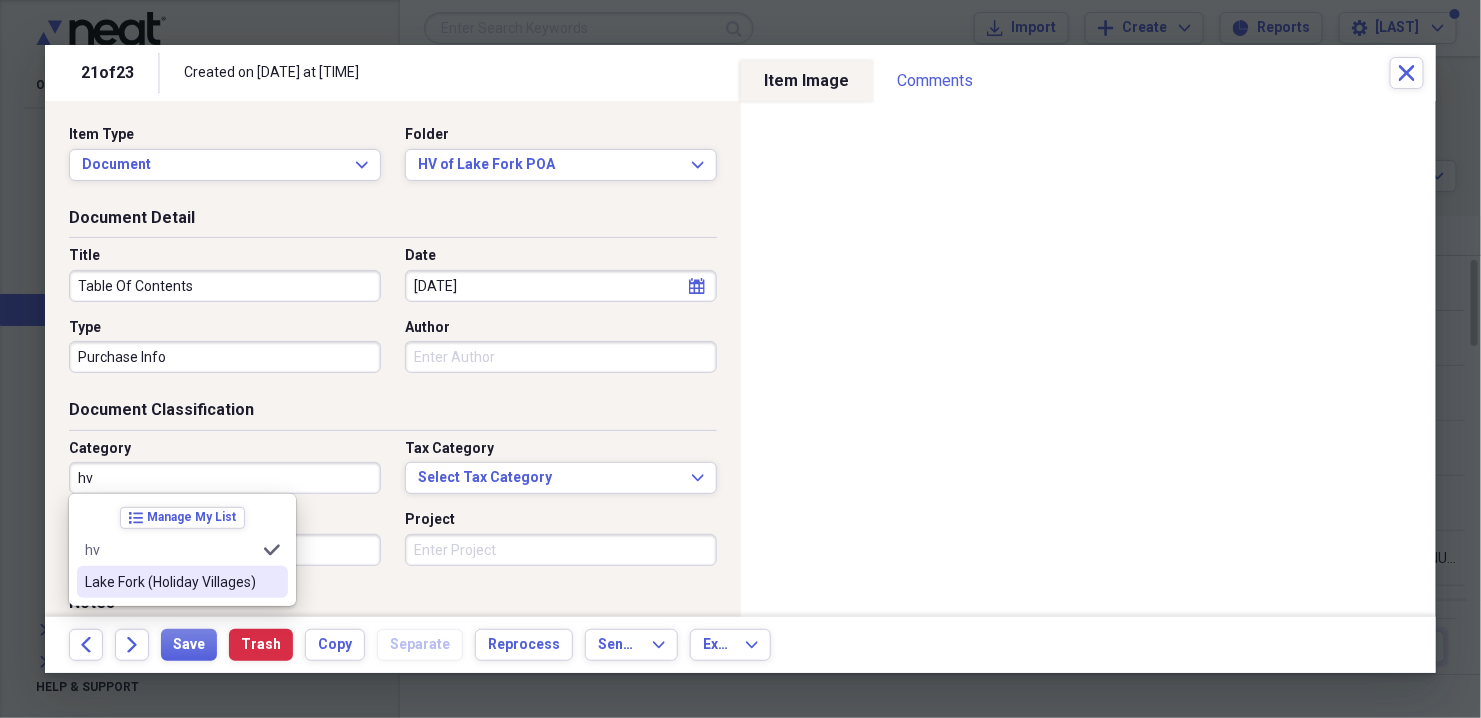 type on "HV of Lake Fork" 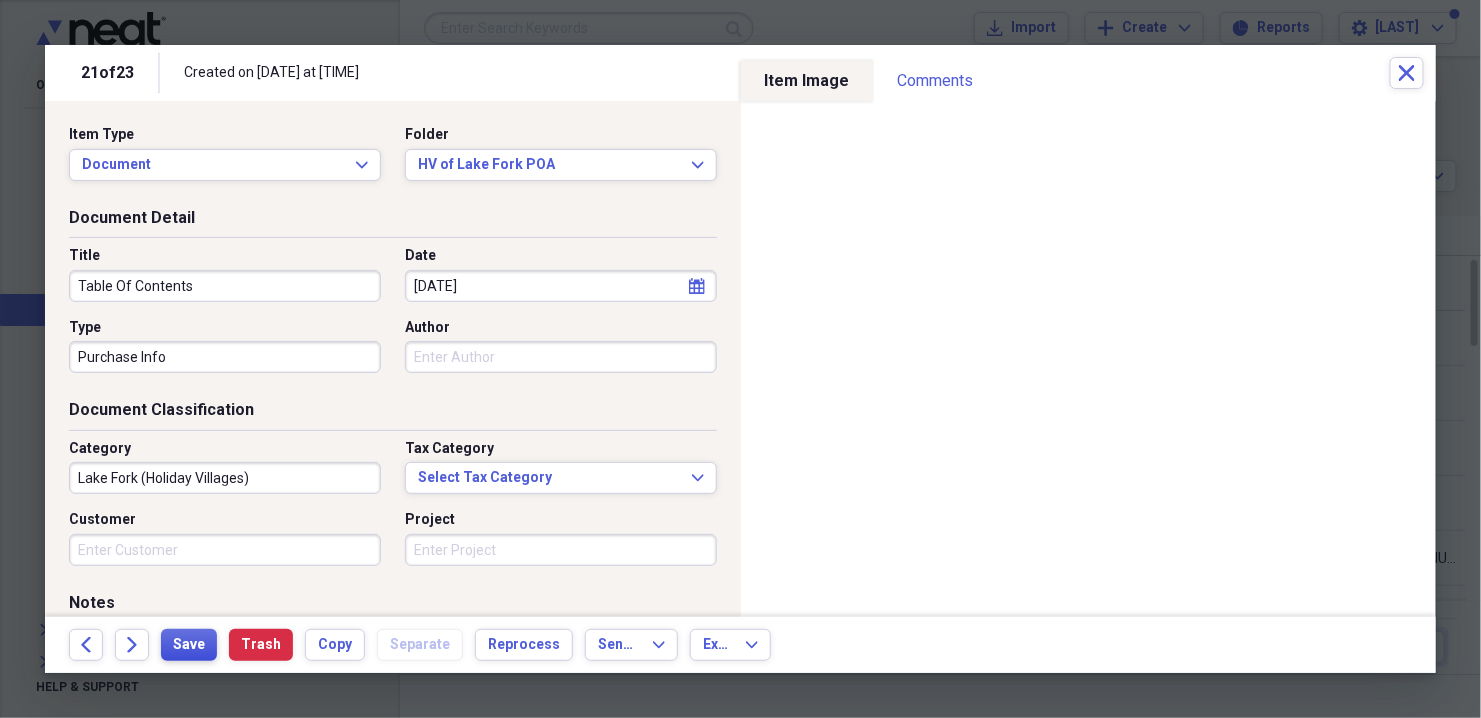 click on "Save" at bounding box center (189, 645) 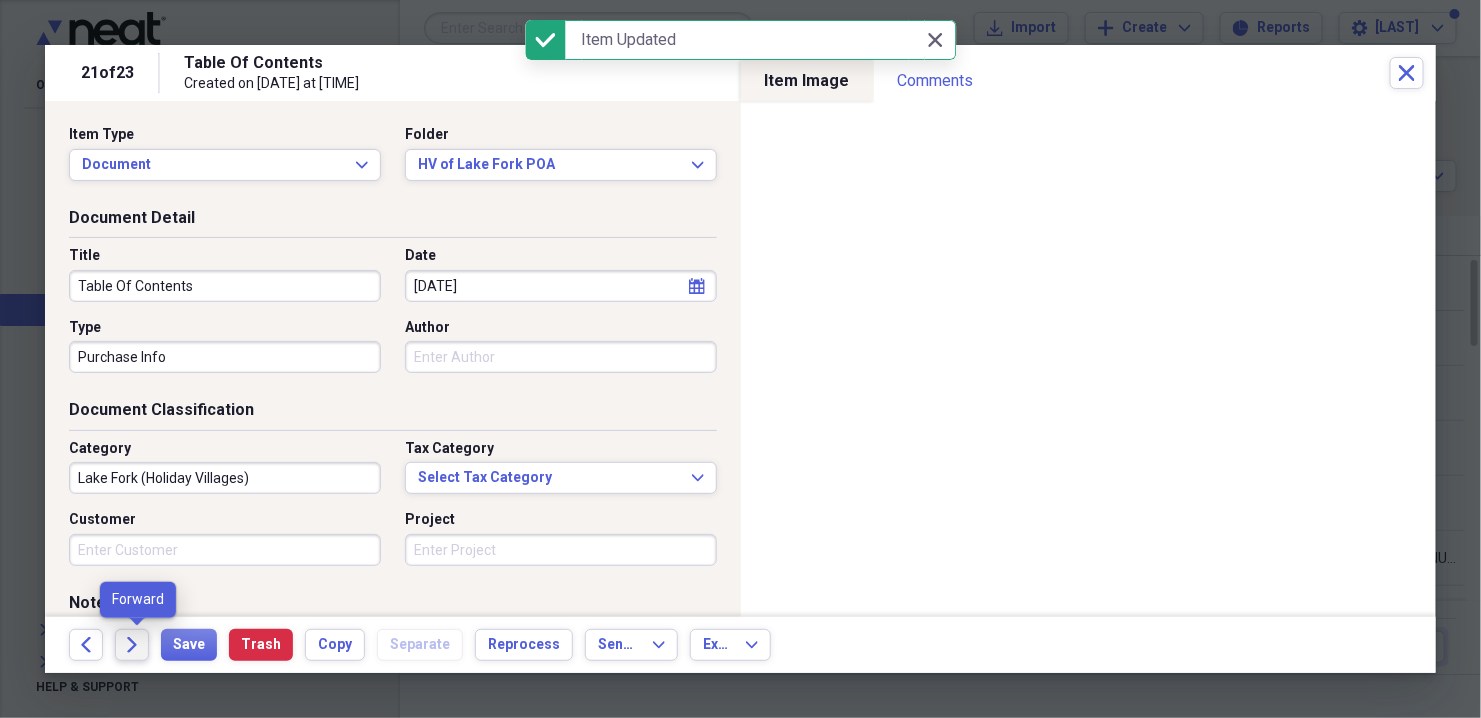click on "Forward" at bounding box center (132, 645) 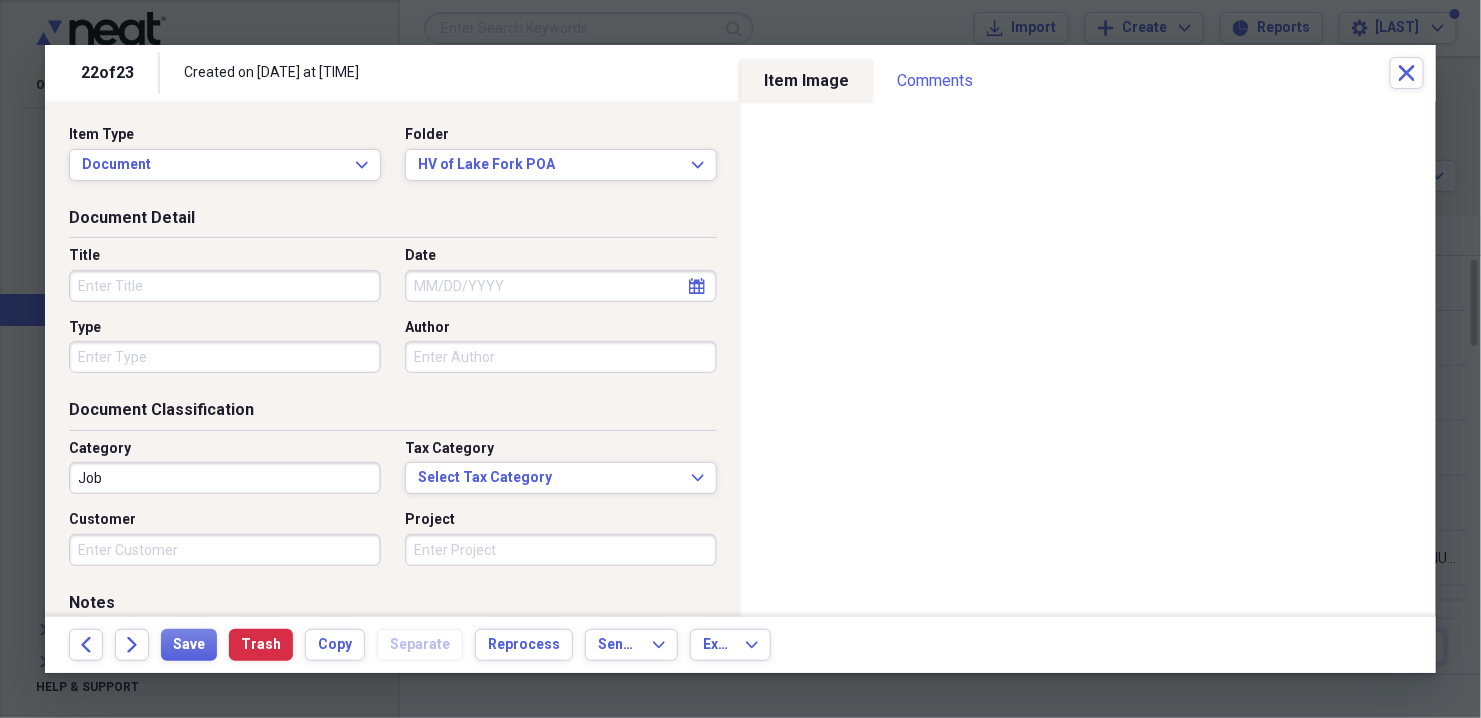 click on "Title" at bounding box center [225, 286] 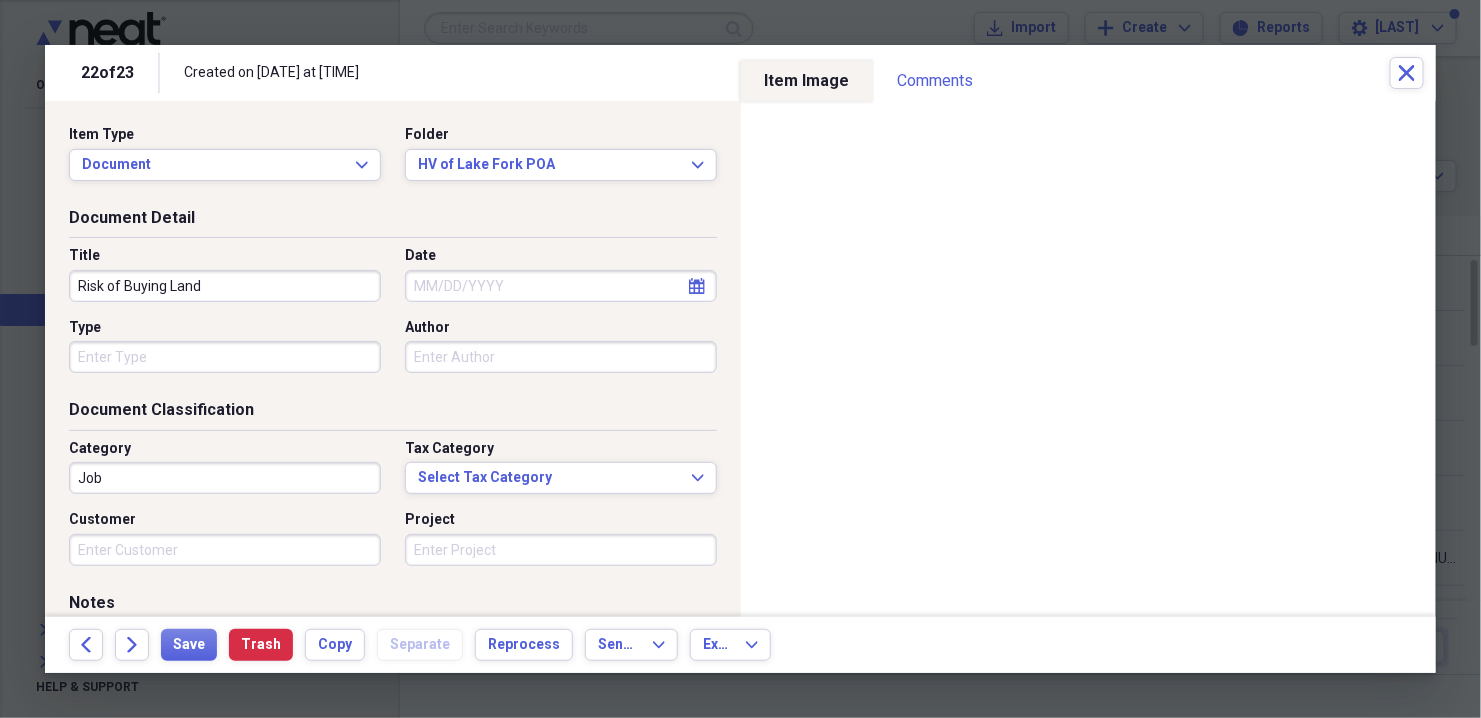 type on "Risk of Buying Land" 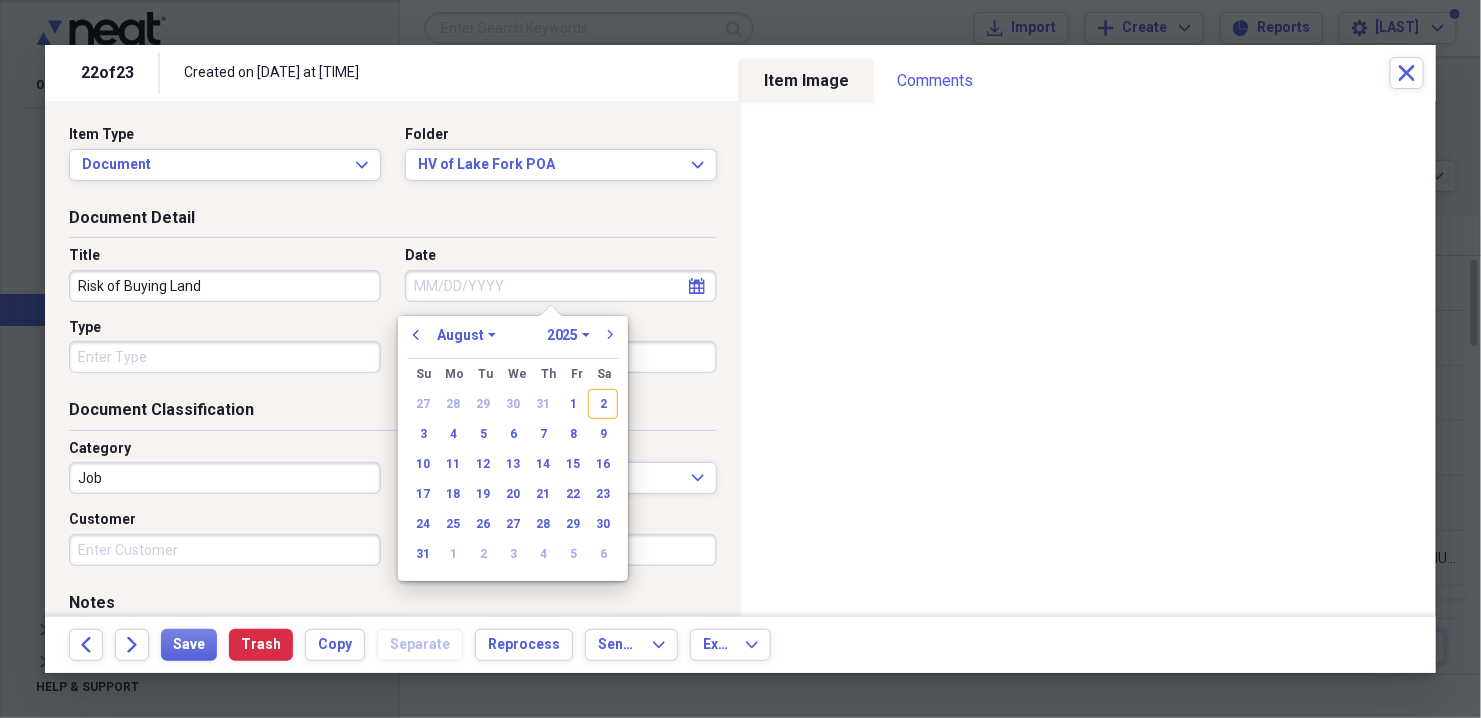 click on "Date" at bounding box center [561, 286] 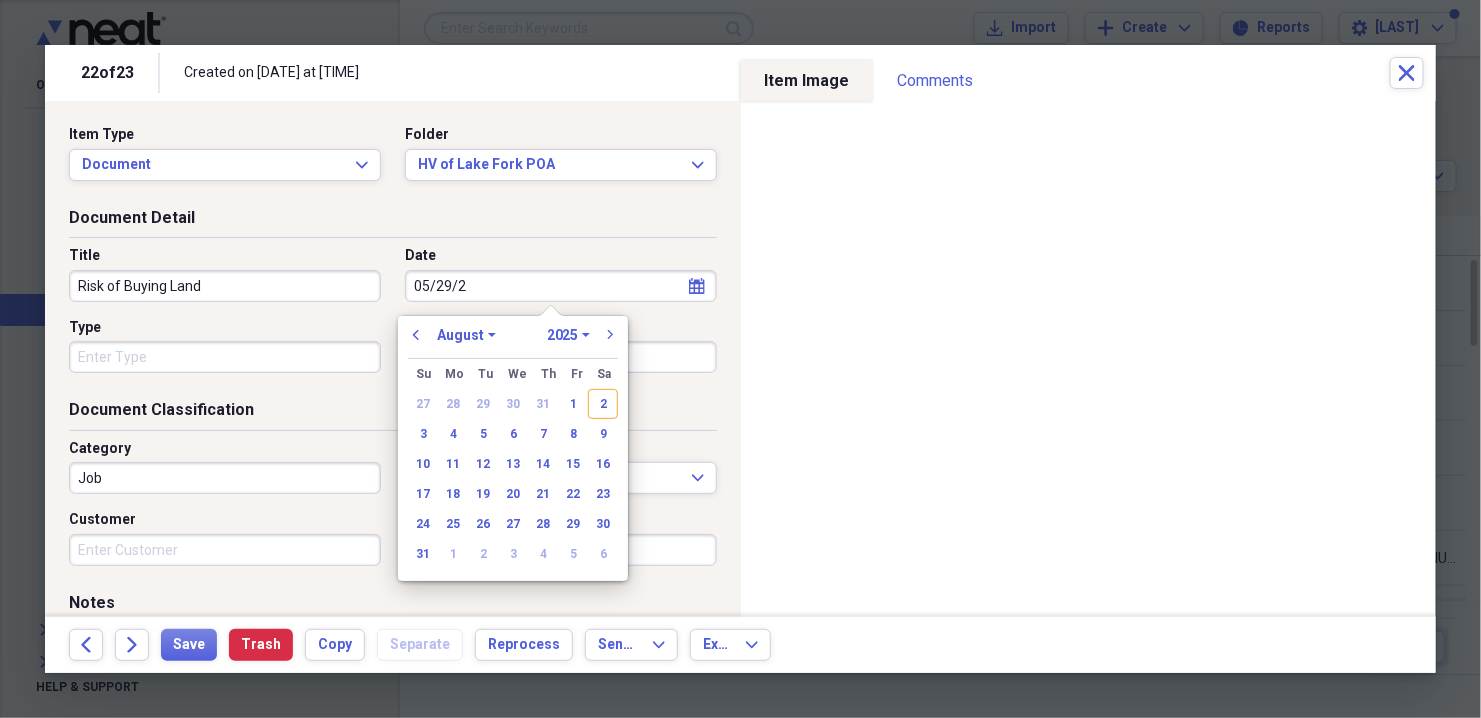 type on "[MM]/[DD]/[YY]" 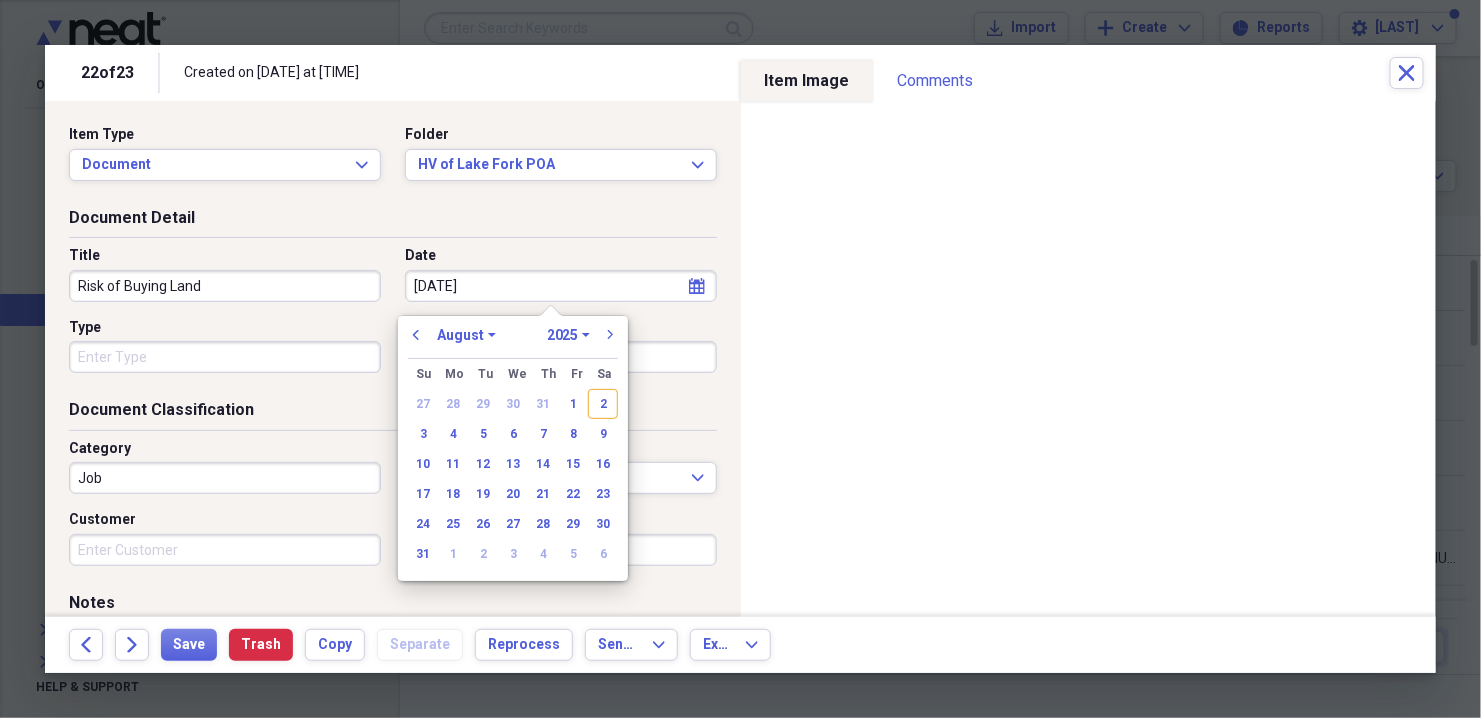 select on "4" 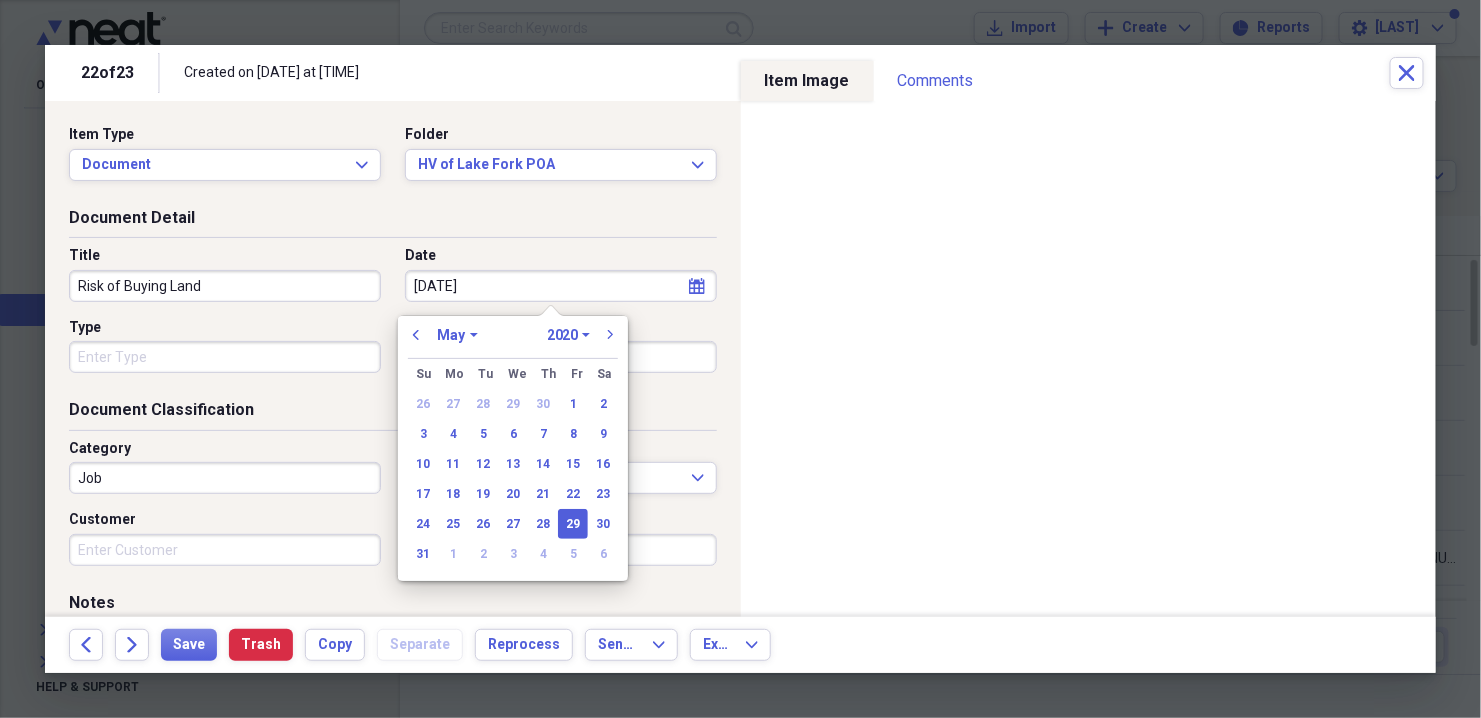 type on "[MM]/[DD]/[YYYY]" 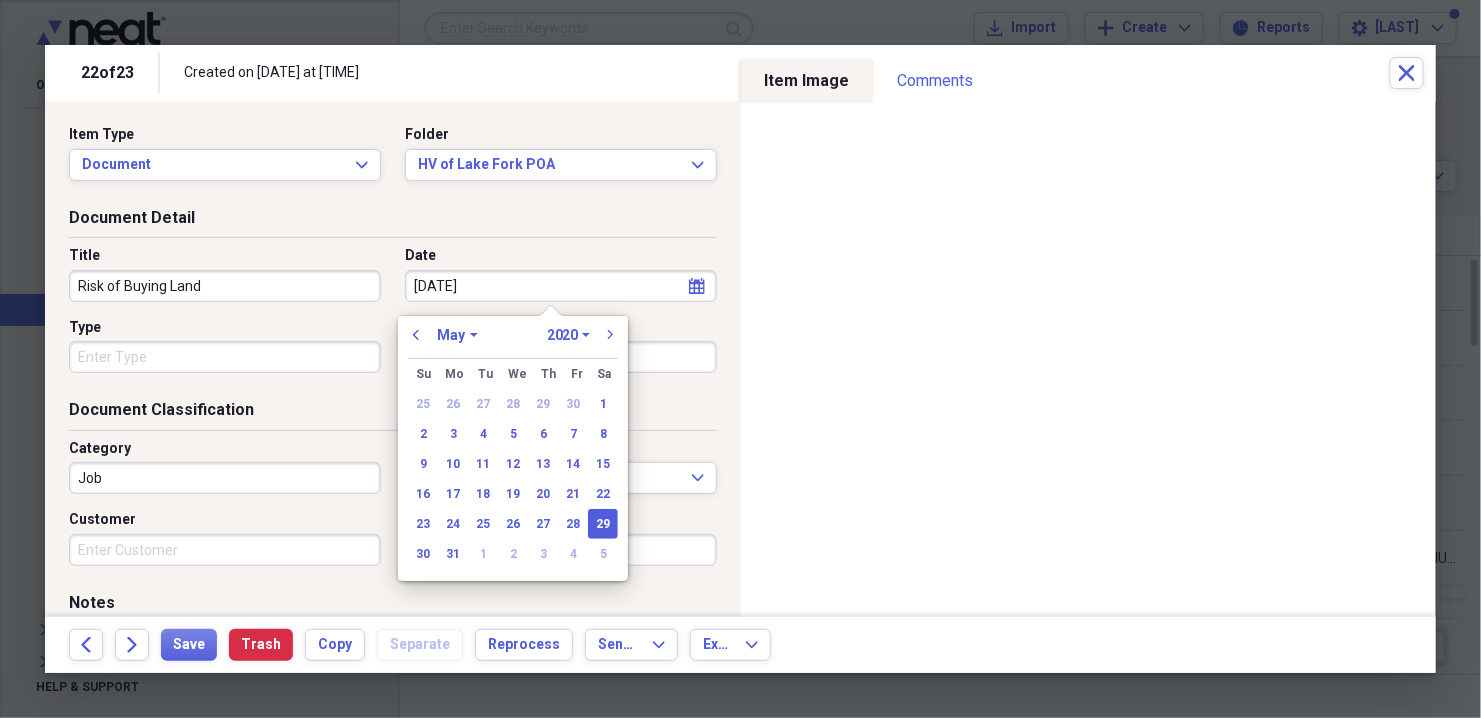 select on "2004" 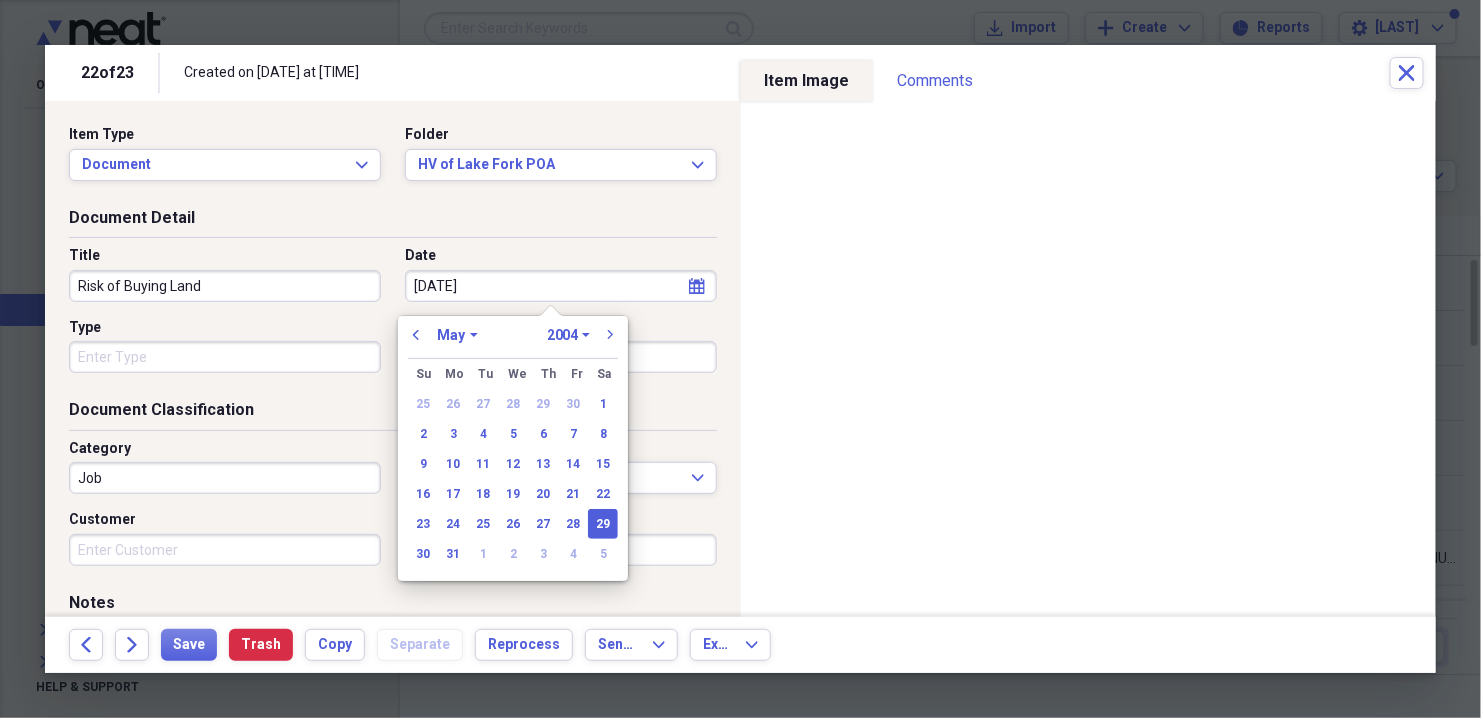 type on "[MM]/[DD]/[YYYY]" 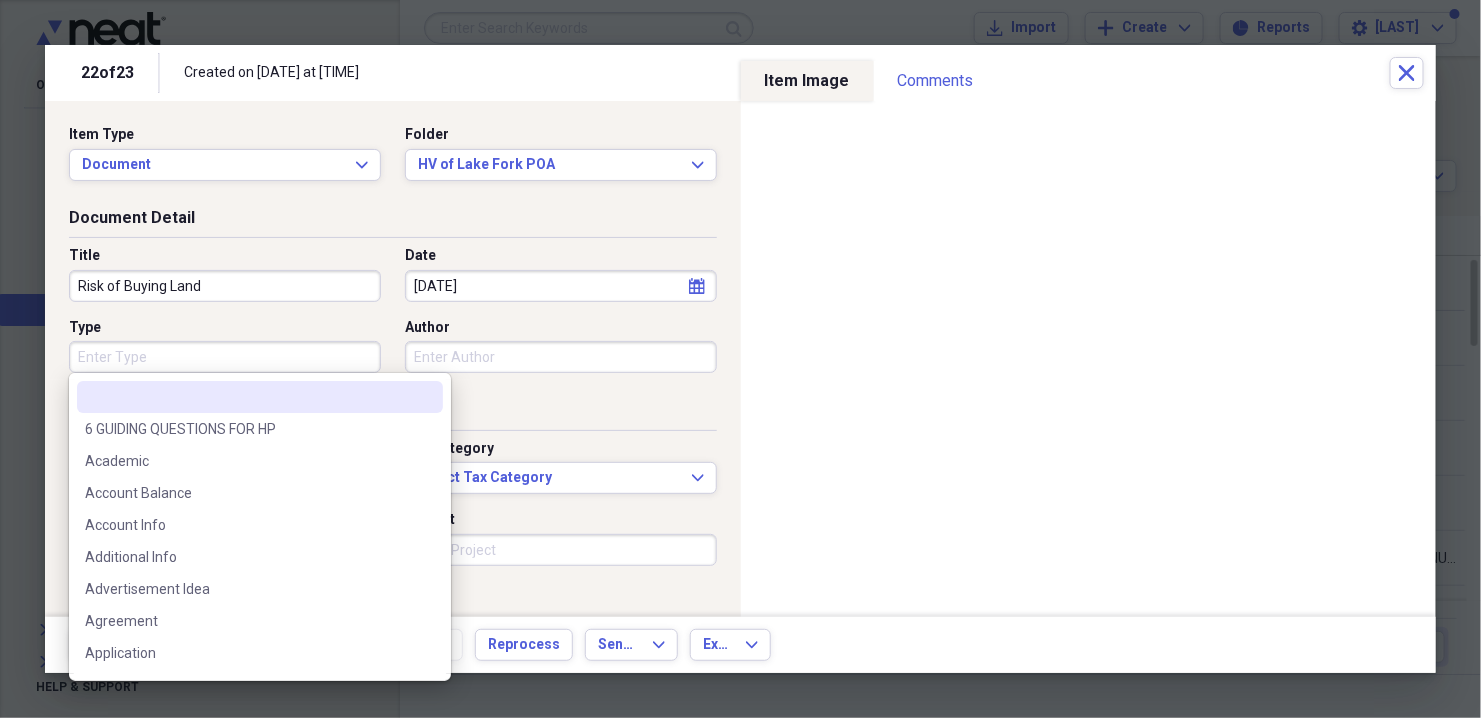 click on "Type" at bounding box center [225, 357] 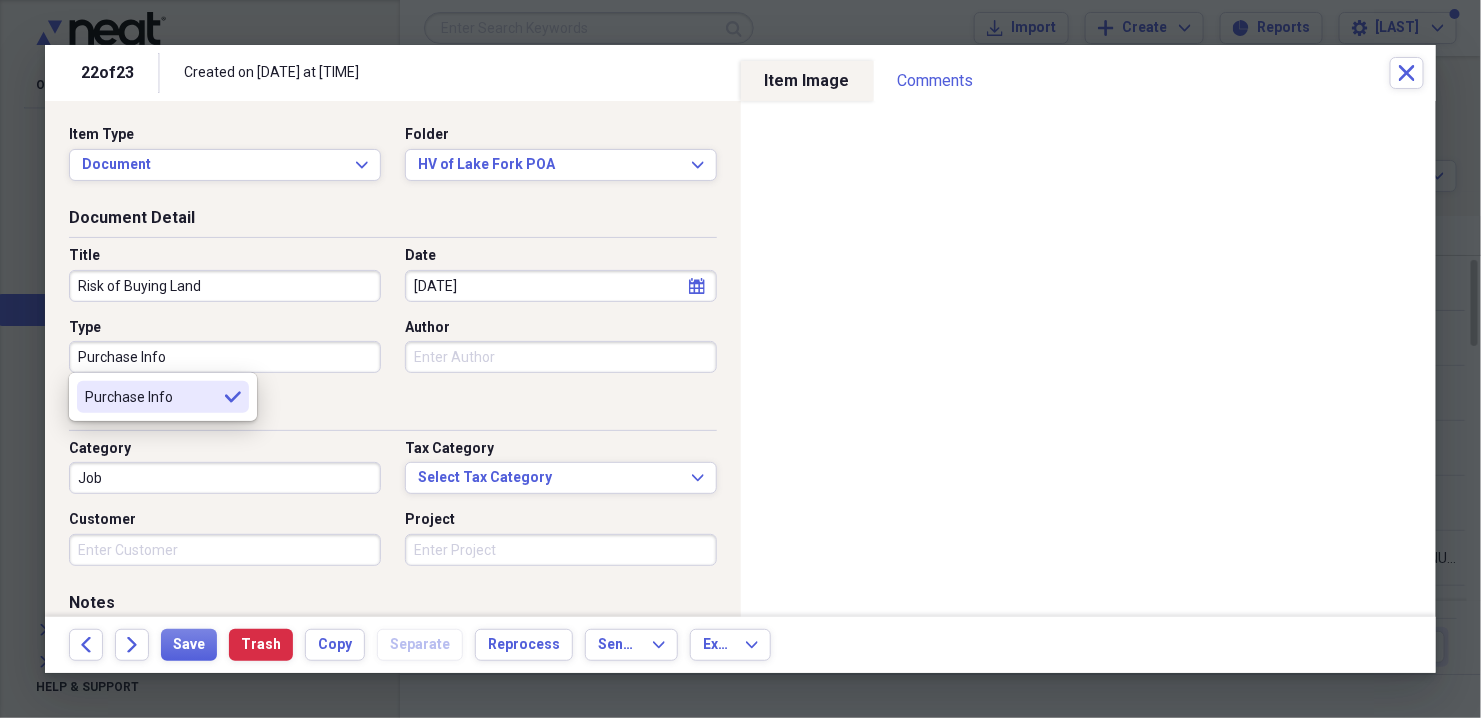 type on "Purchase Info" 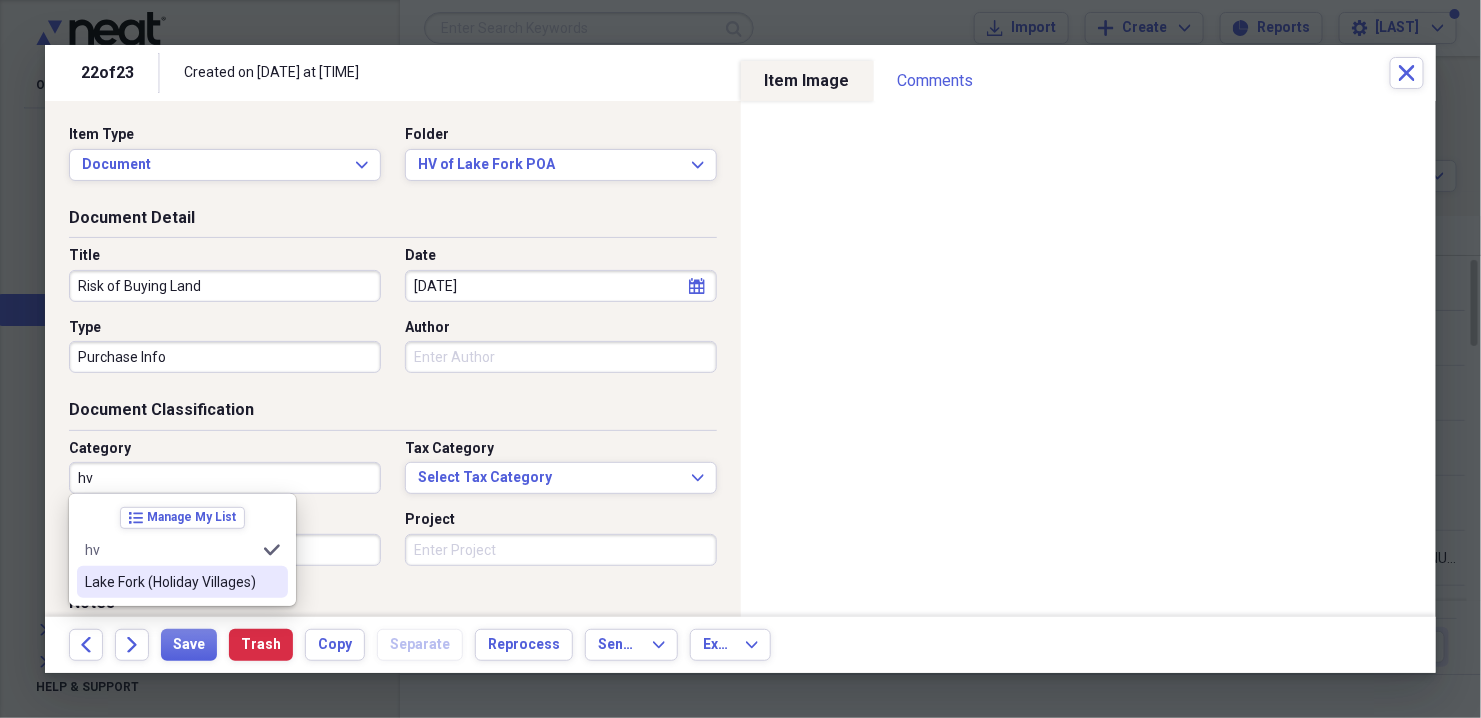 click on "HV of Lake Fork" at bounding box center [182, 582] 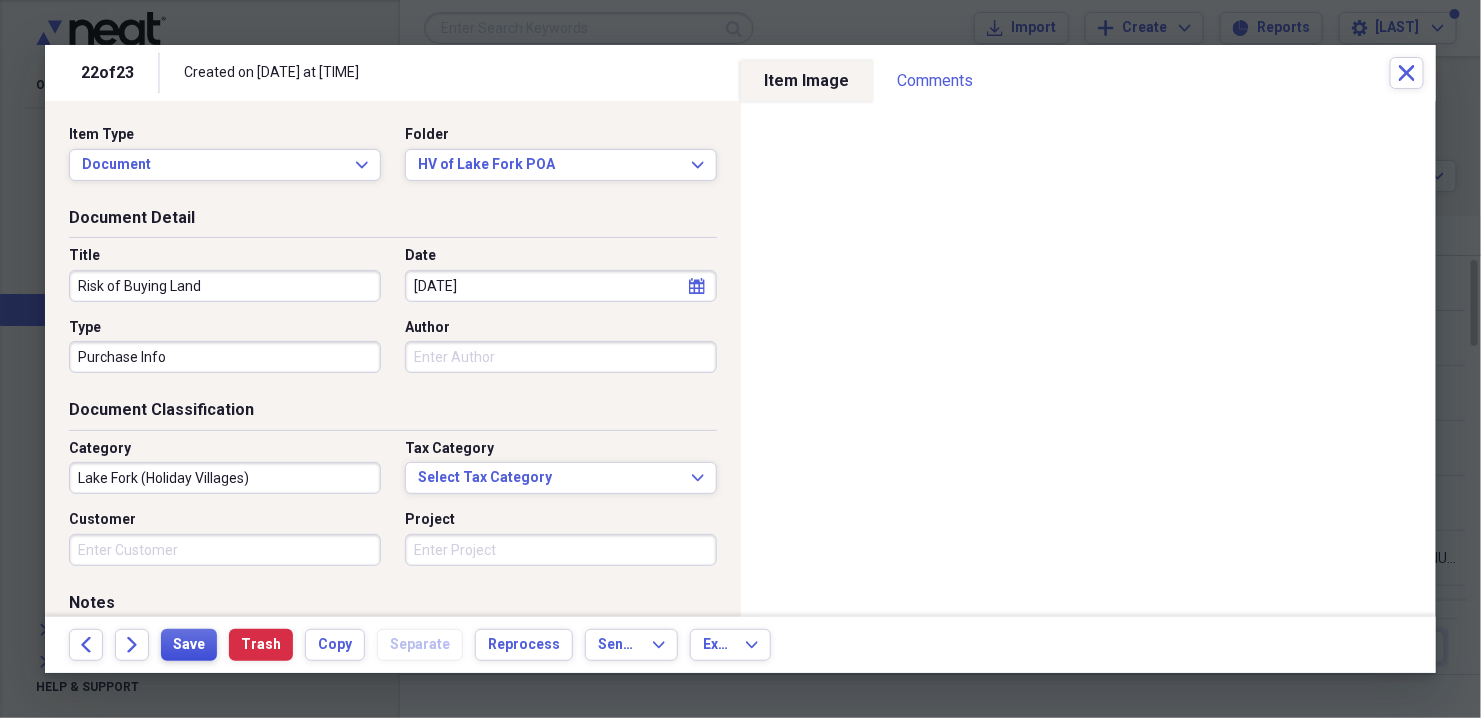 click on "Save" at bounding box center [189, 645] 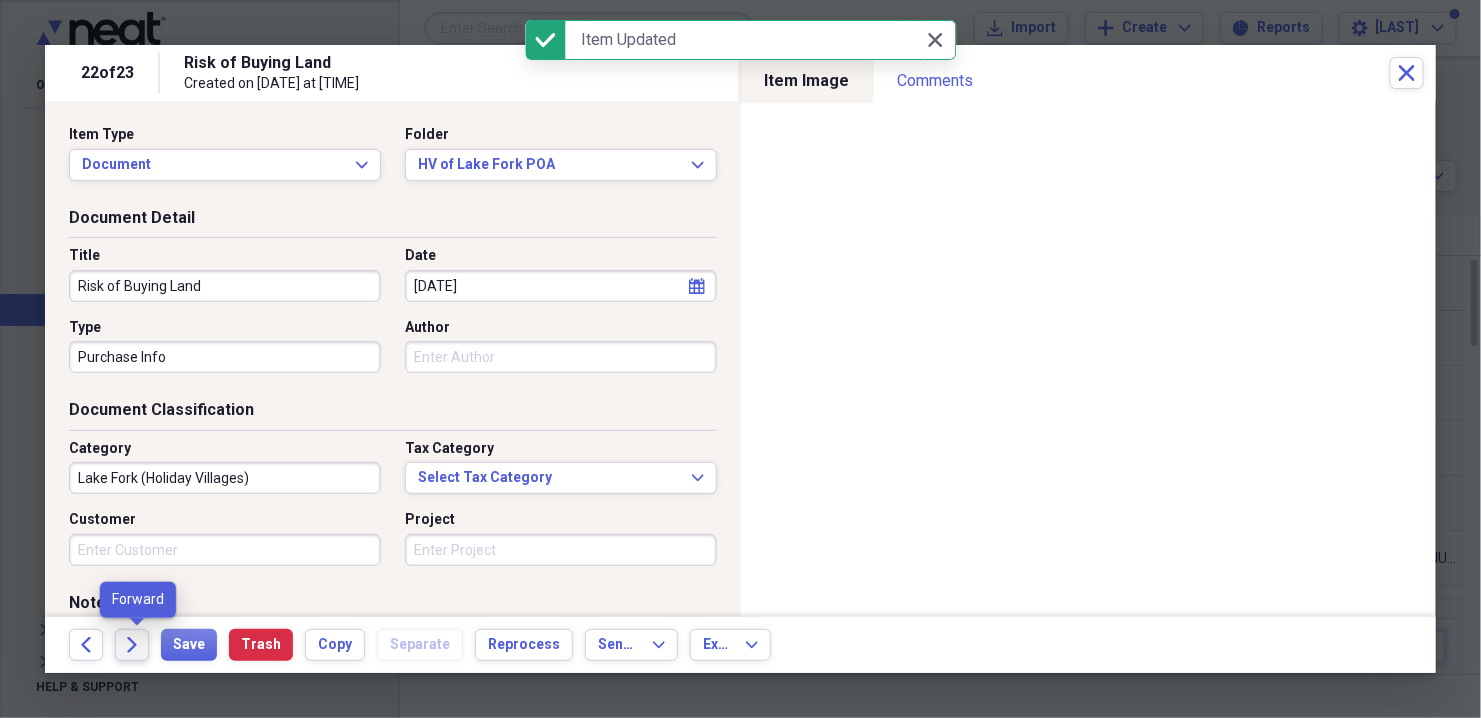 click on "Forward" 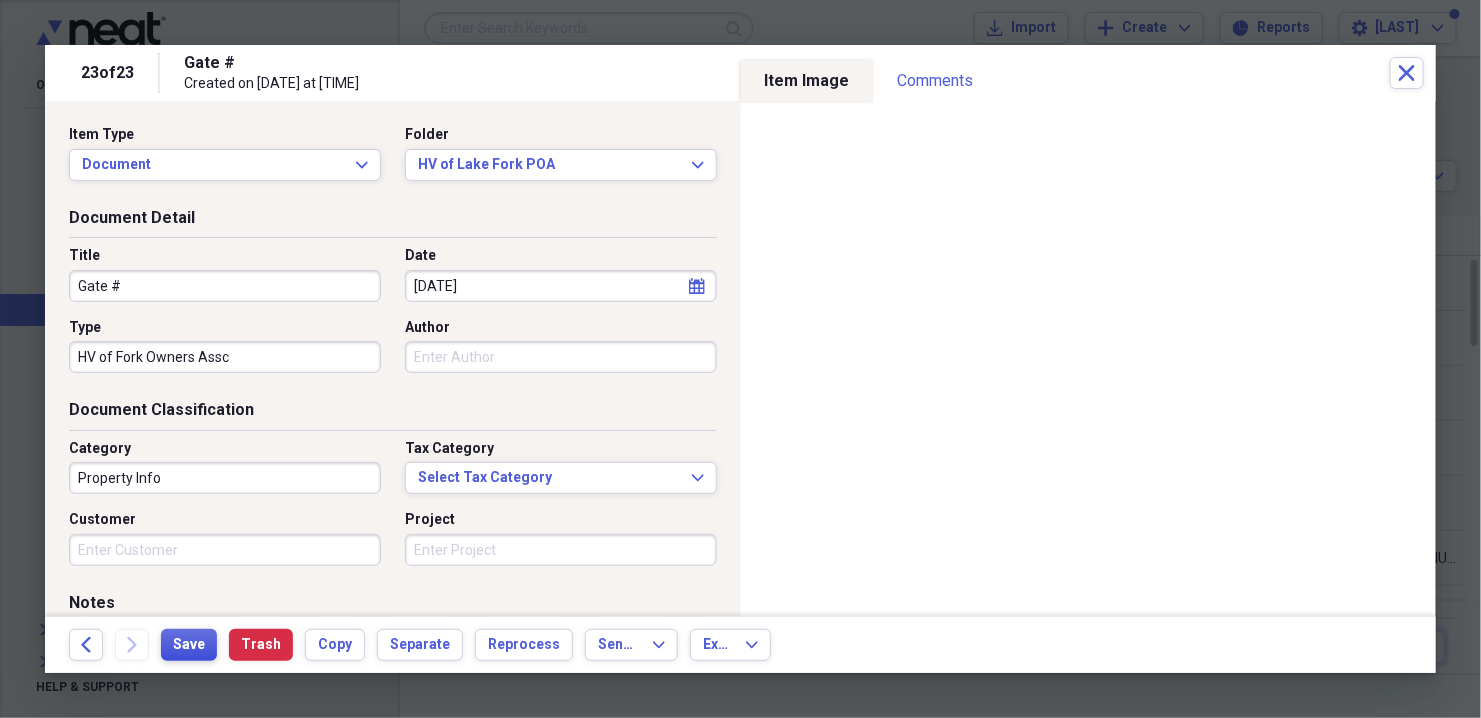 click on "Save" at bounding box center (189, 645) 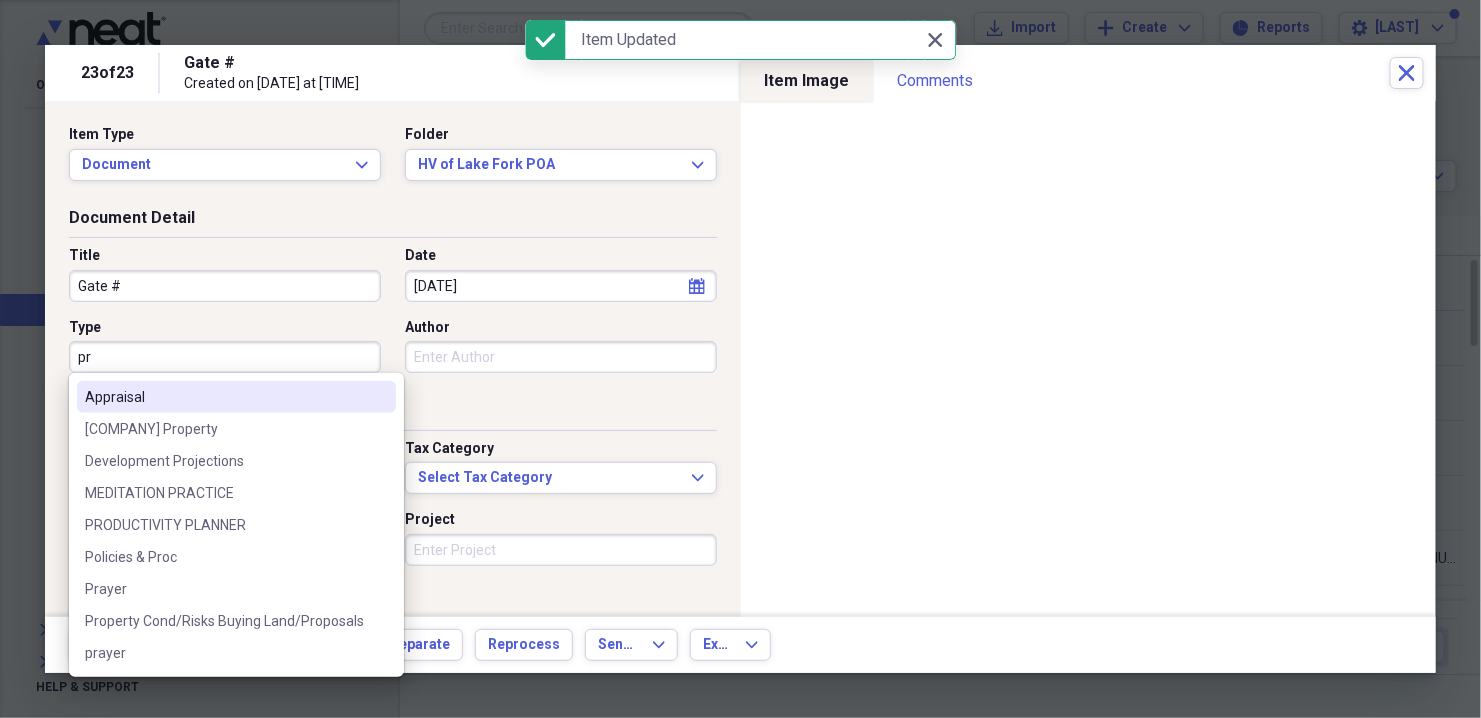 type on "p" 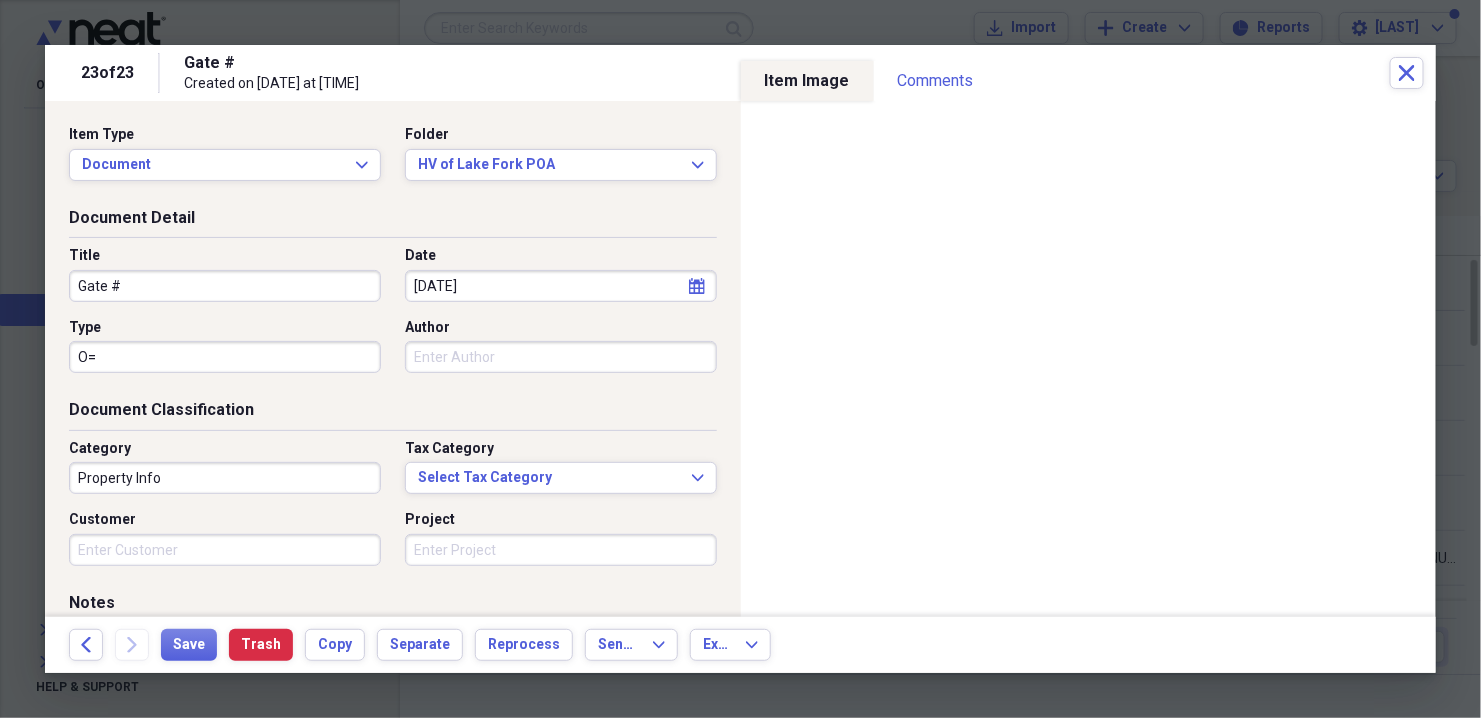 type on "O" 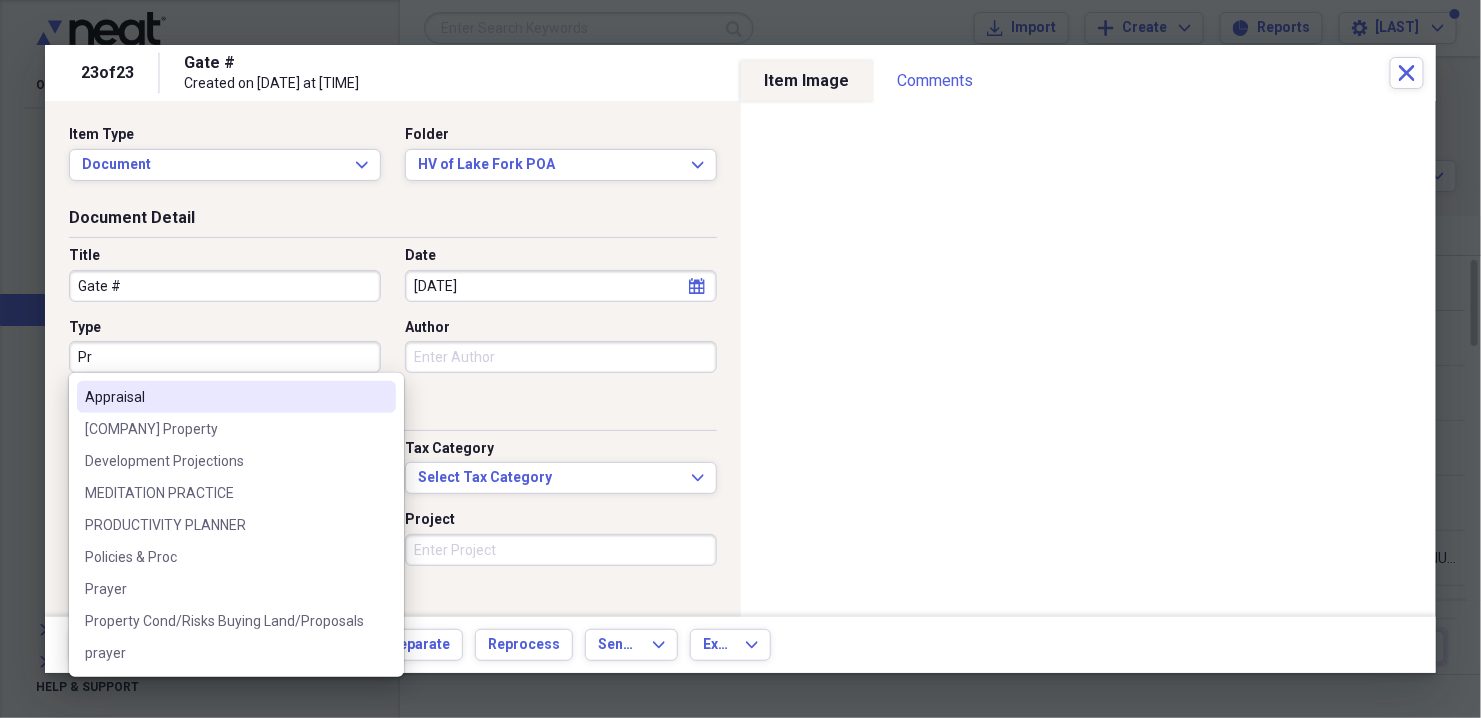 type on "P" 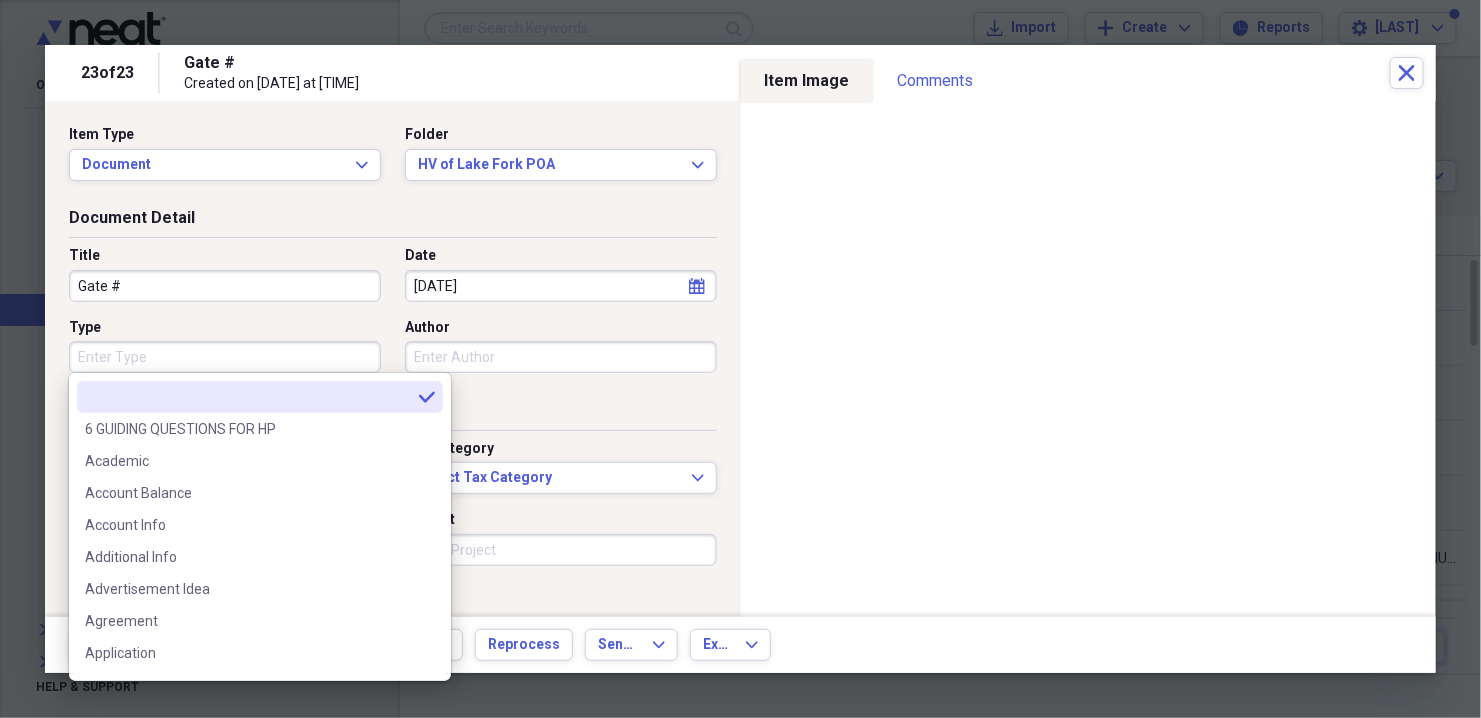 type on "G" 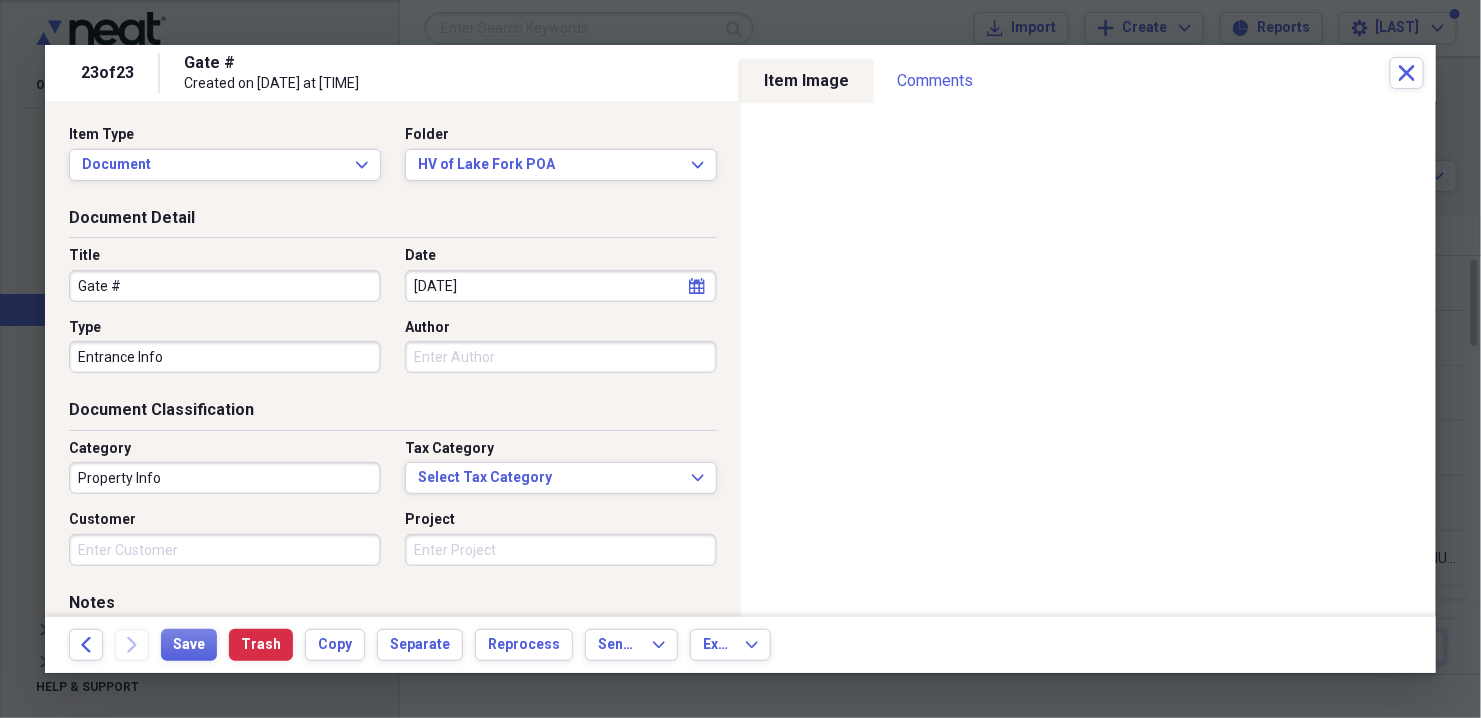 type on "Entrance Info" 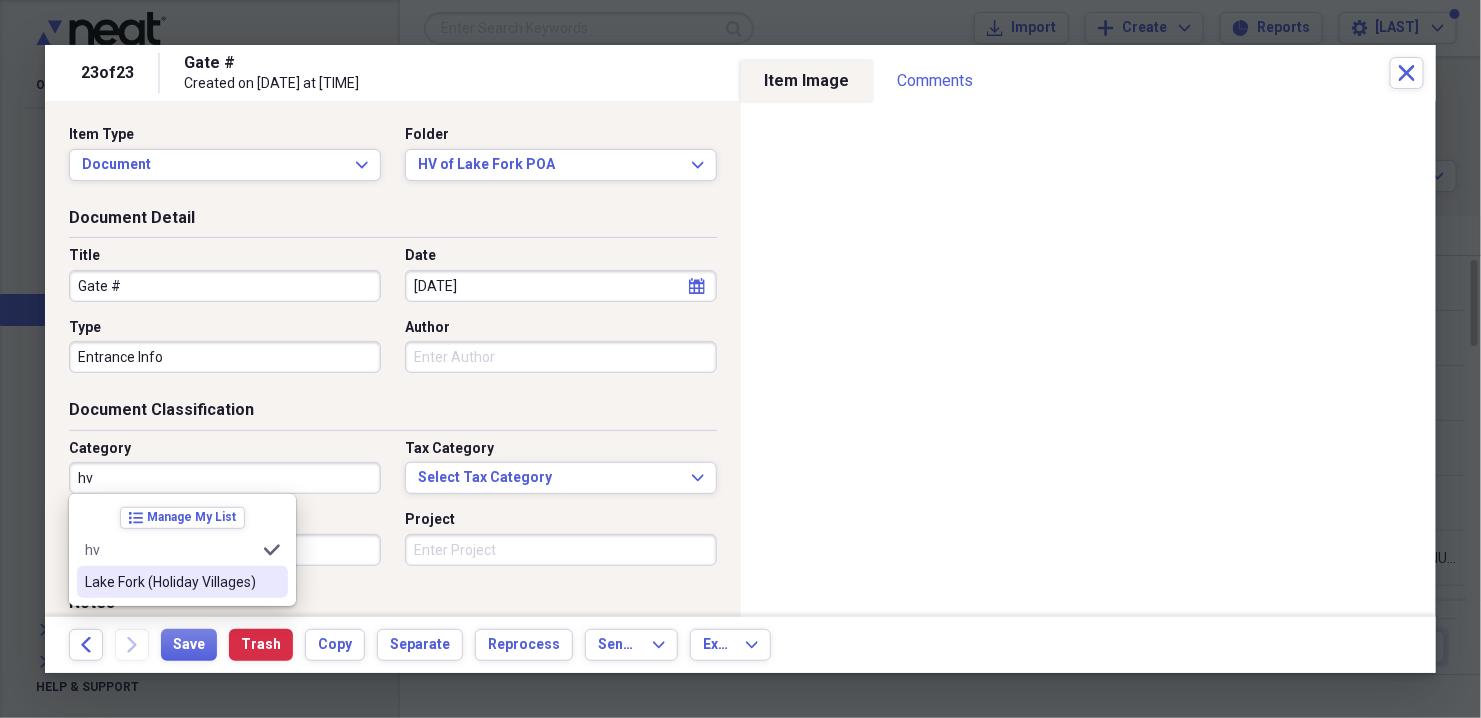 type on "HV of Lake Fork" 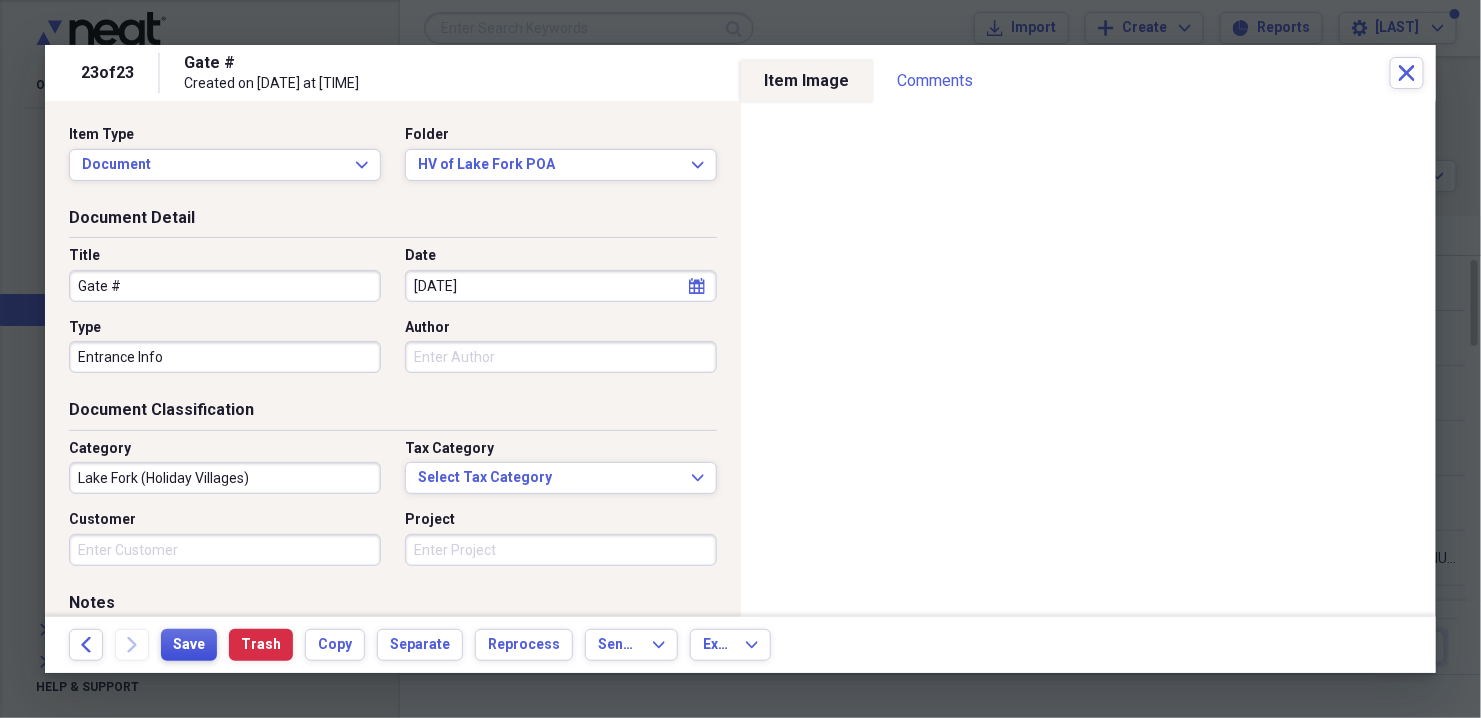 click on "Save" at bounding box center (189, 645) 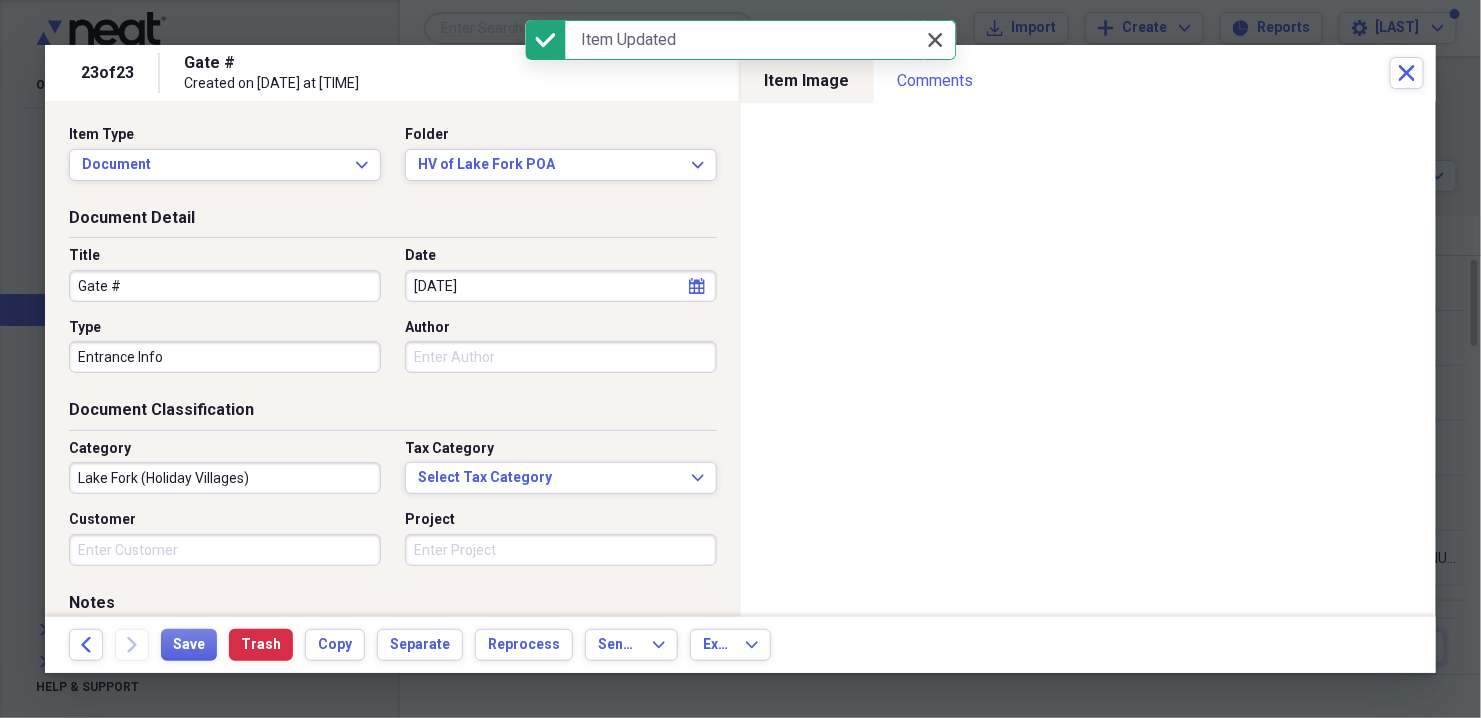 click 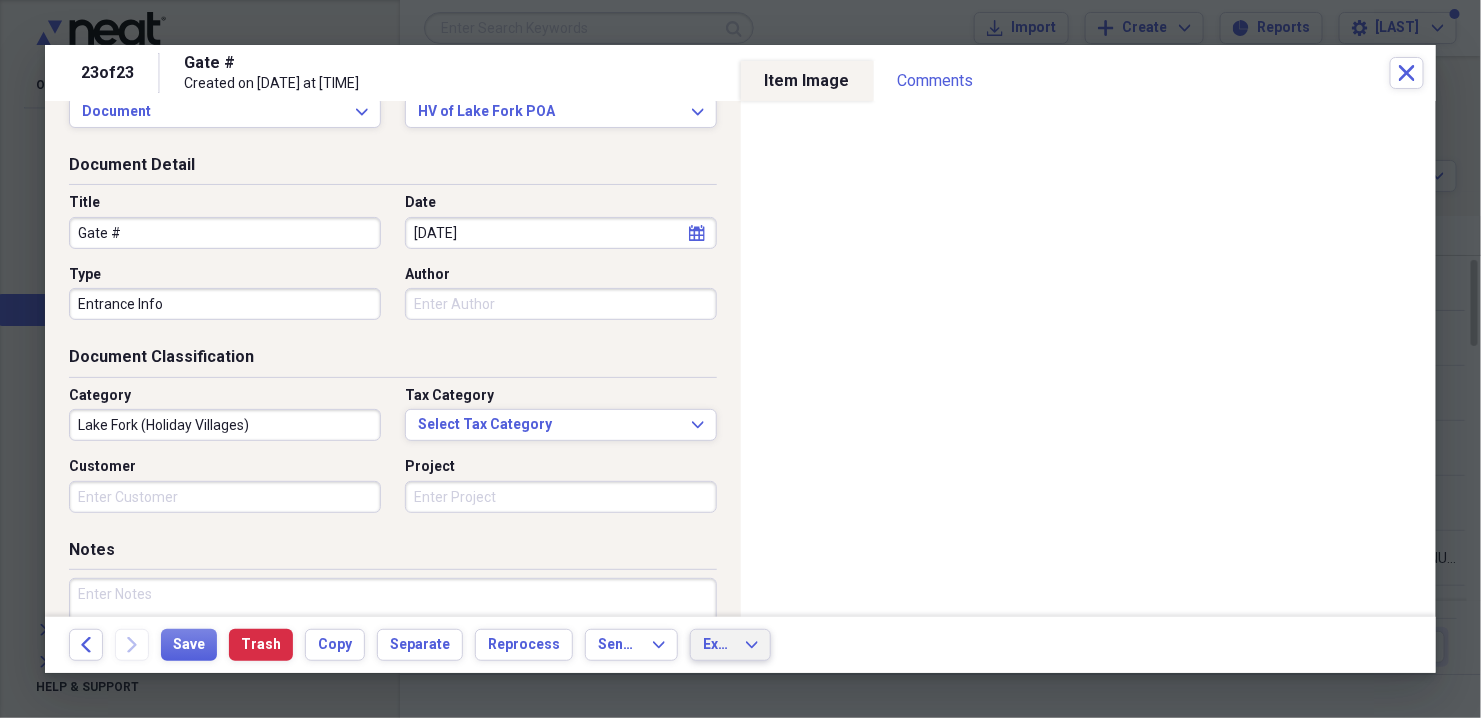 scroll, scrollTop: 80, scrollLeft: 0, axis: vertical 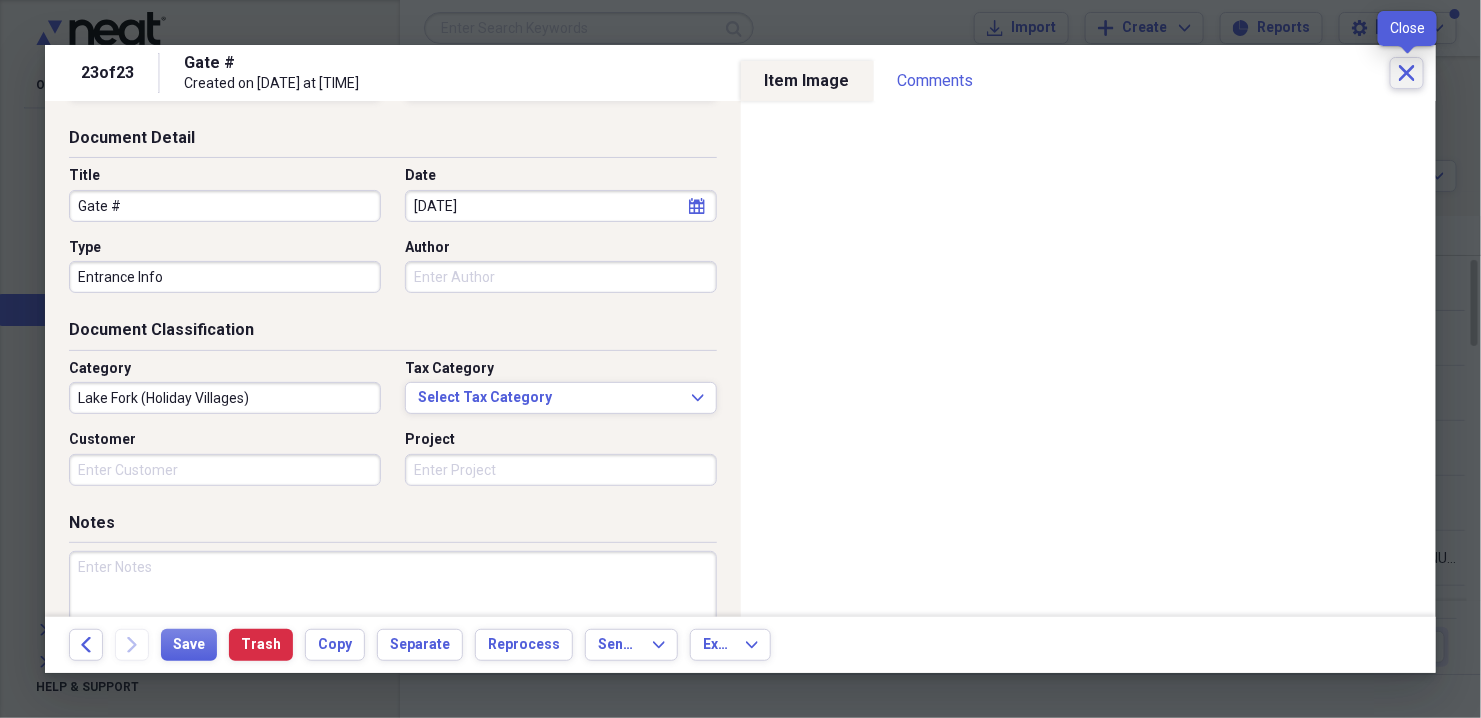 click on "Close" at bounding box center (1407, 73) 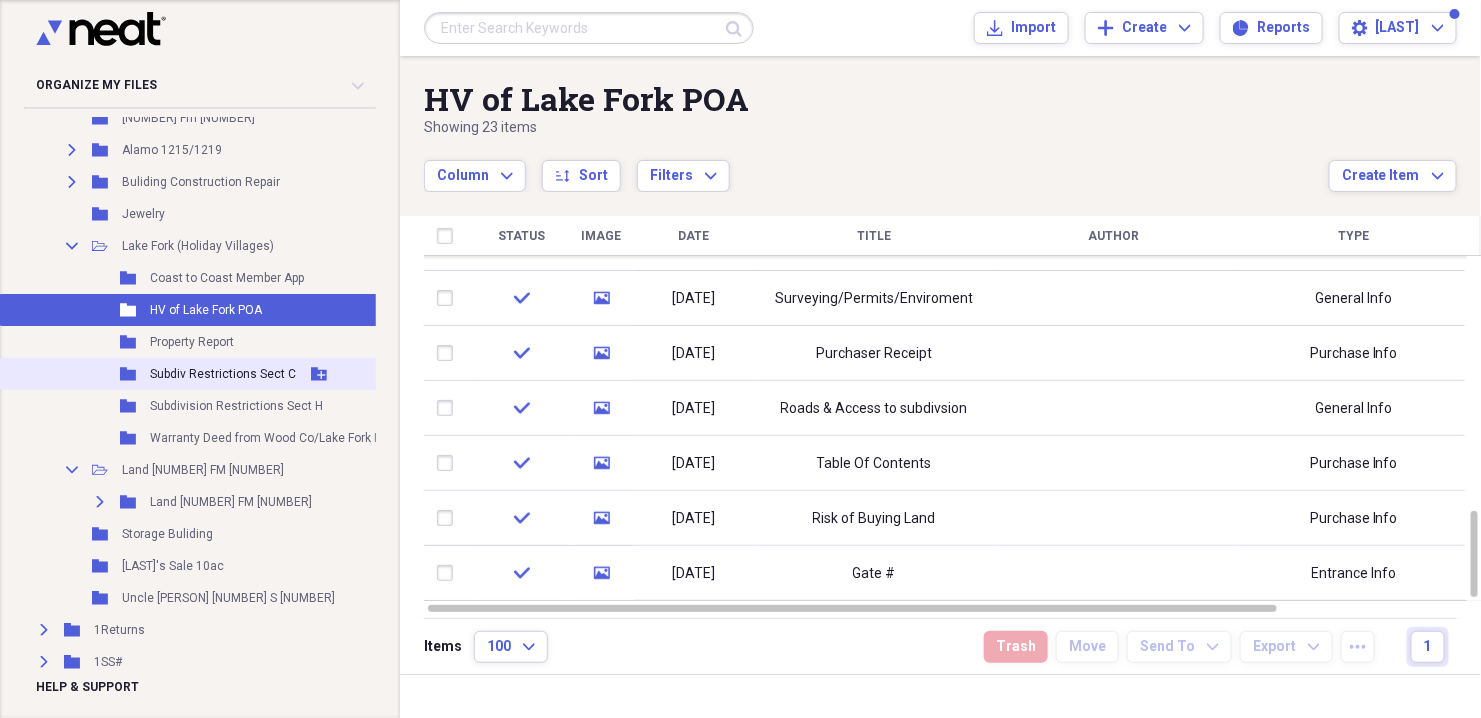 click on "Subdiv Restrictions  Sect C" at bounding box center (223, 374) 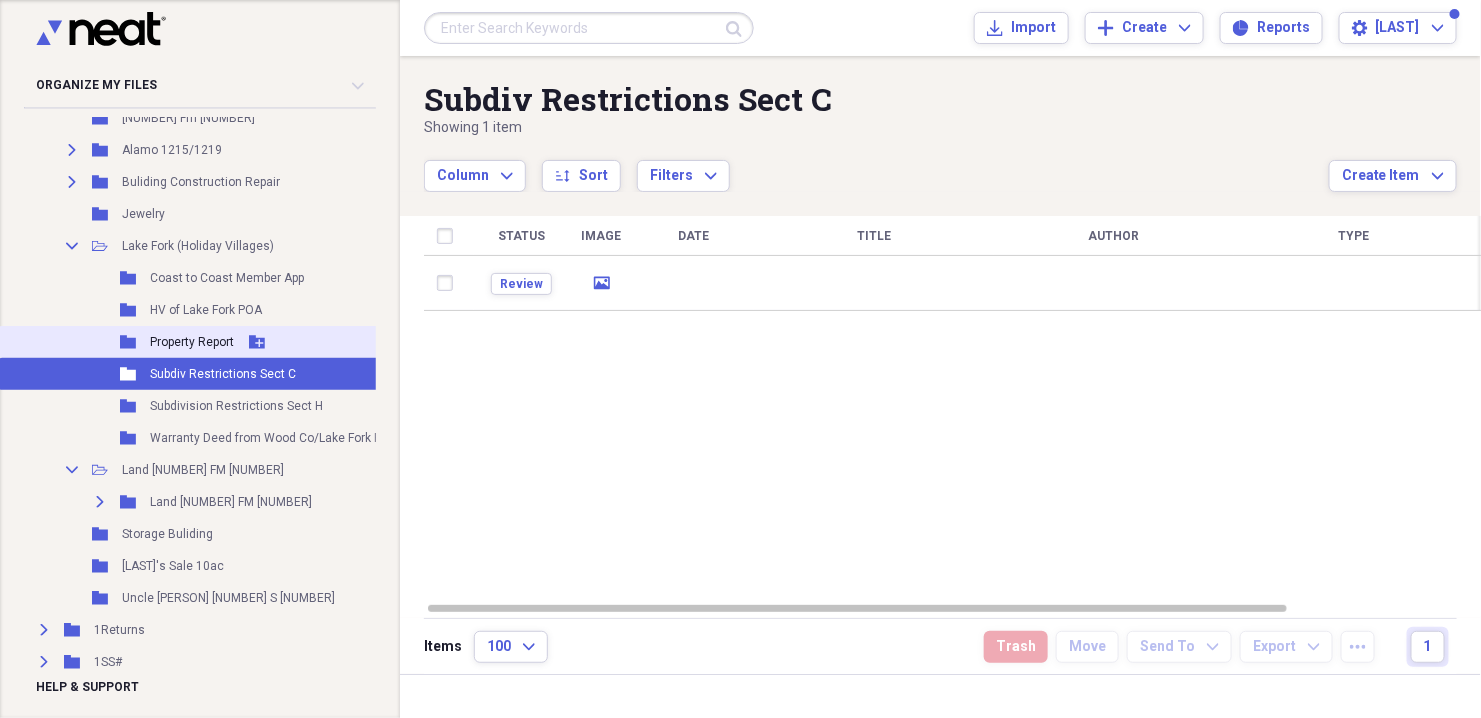 click on "Property Report" at bounding box center [192, 342] 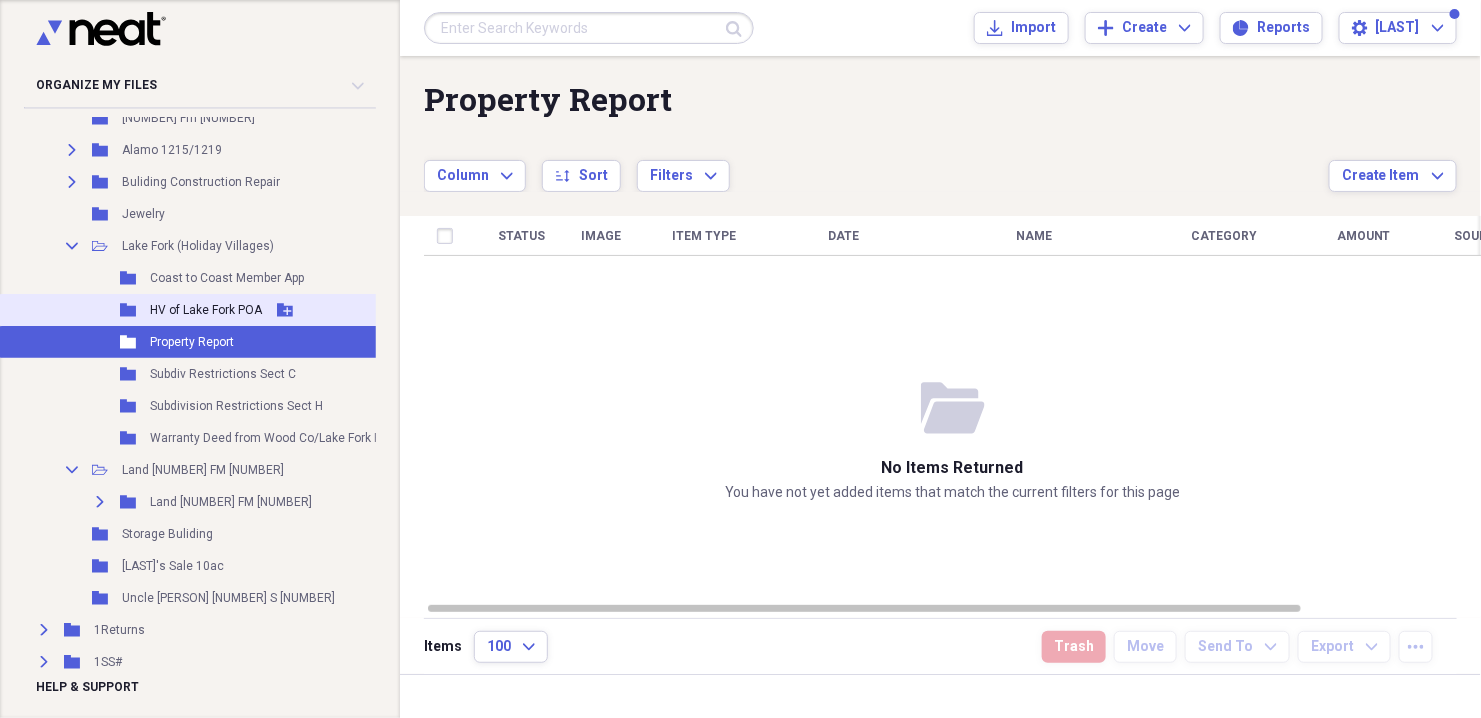 click on "[ORGANIZATION] POA" at bounding box center [206, 310] 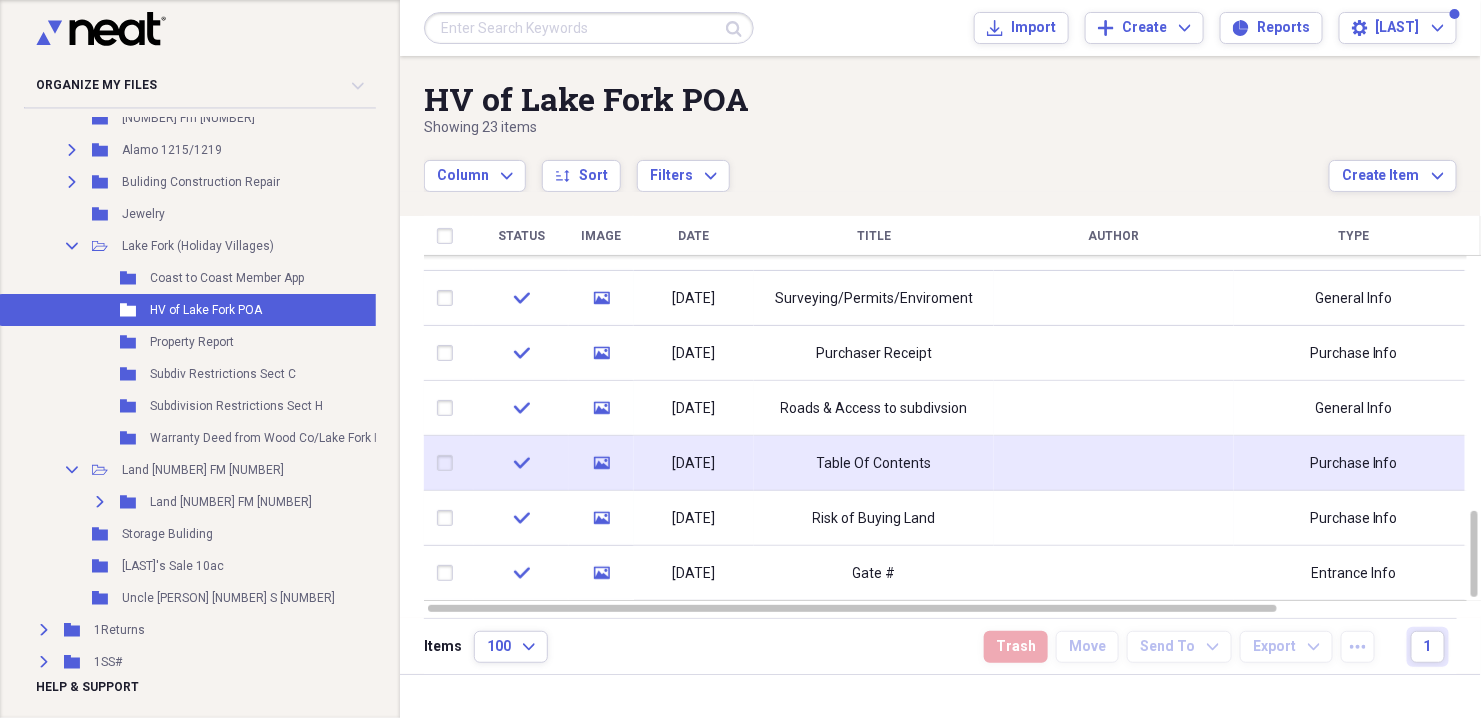 click on "[MM]/[DD]/[YYYY]" at bounding box center (694, 464) 